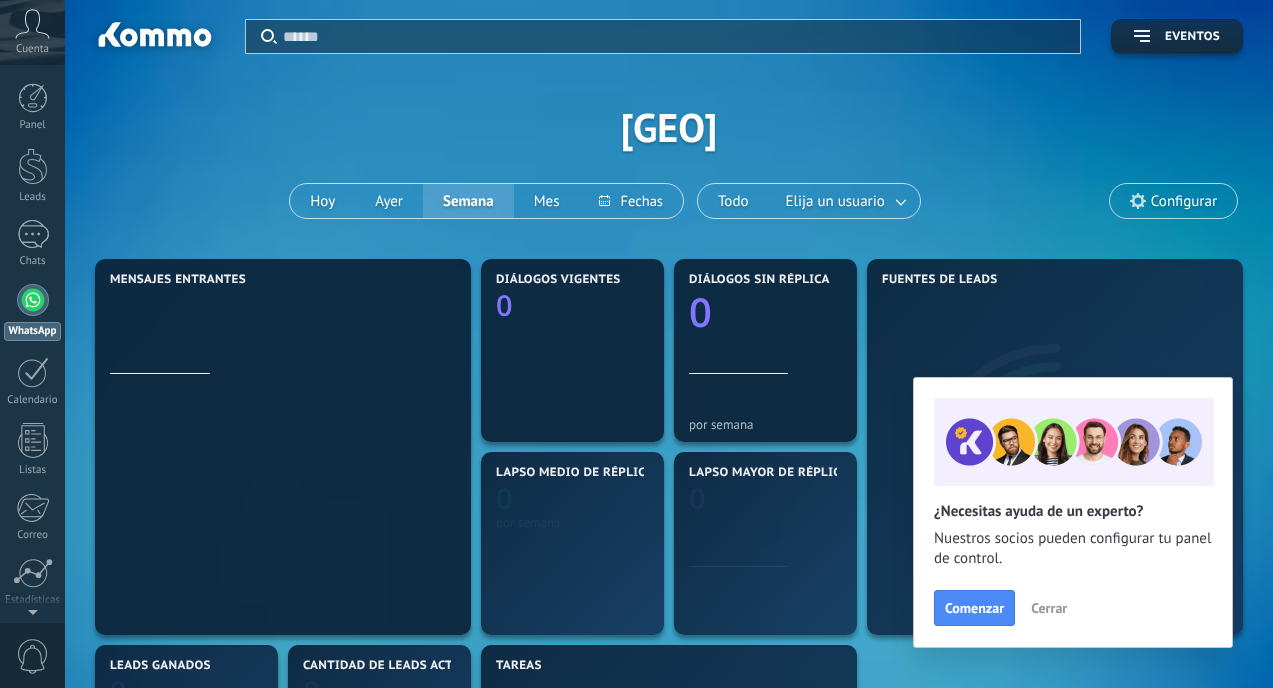 scroll, scrollTop: 0, scrollLeft: 0, axis: both 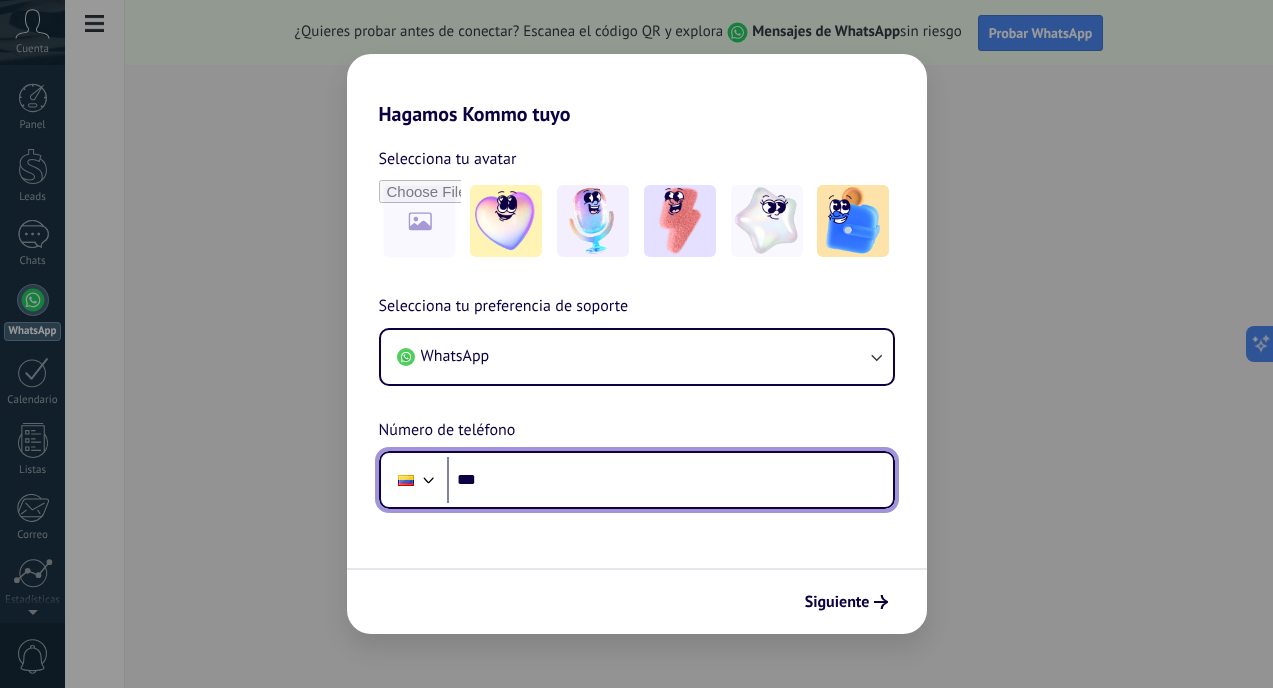 click on "***" at bounding box center (670, 480) 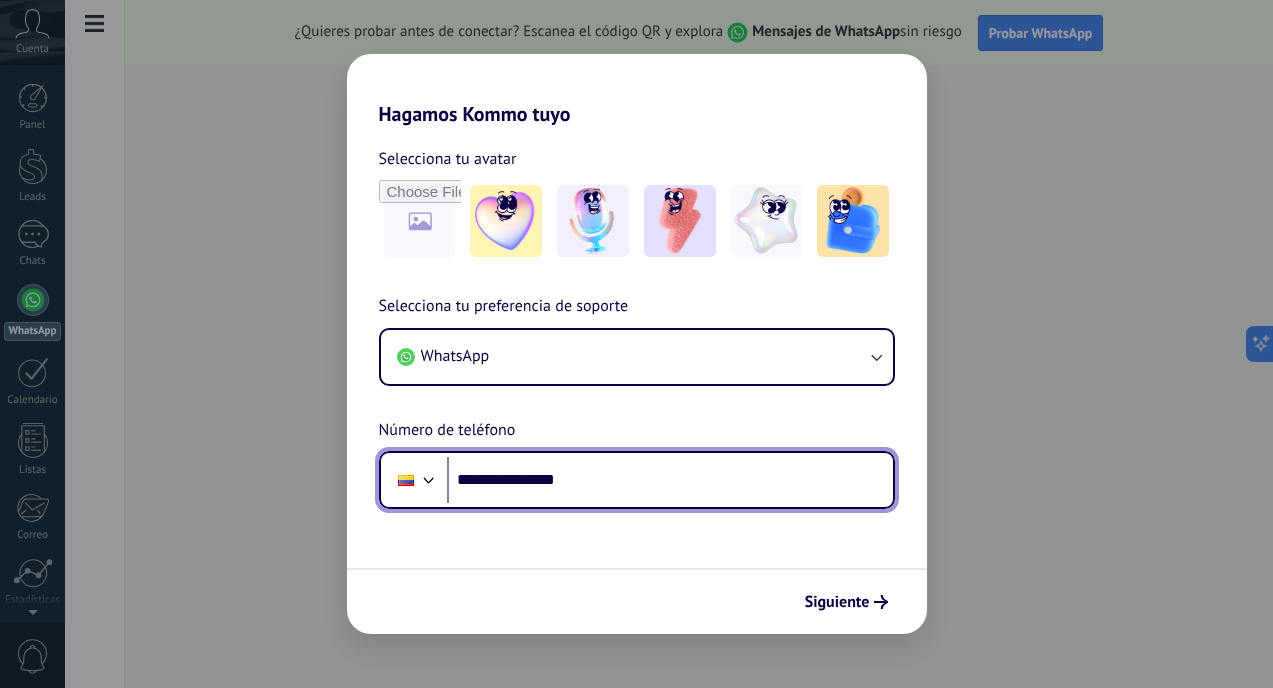 type on "**********" 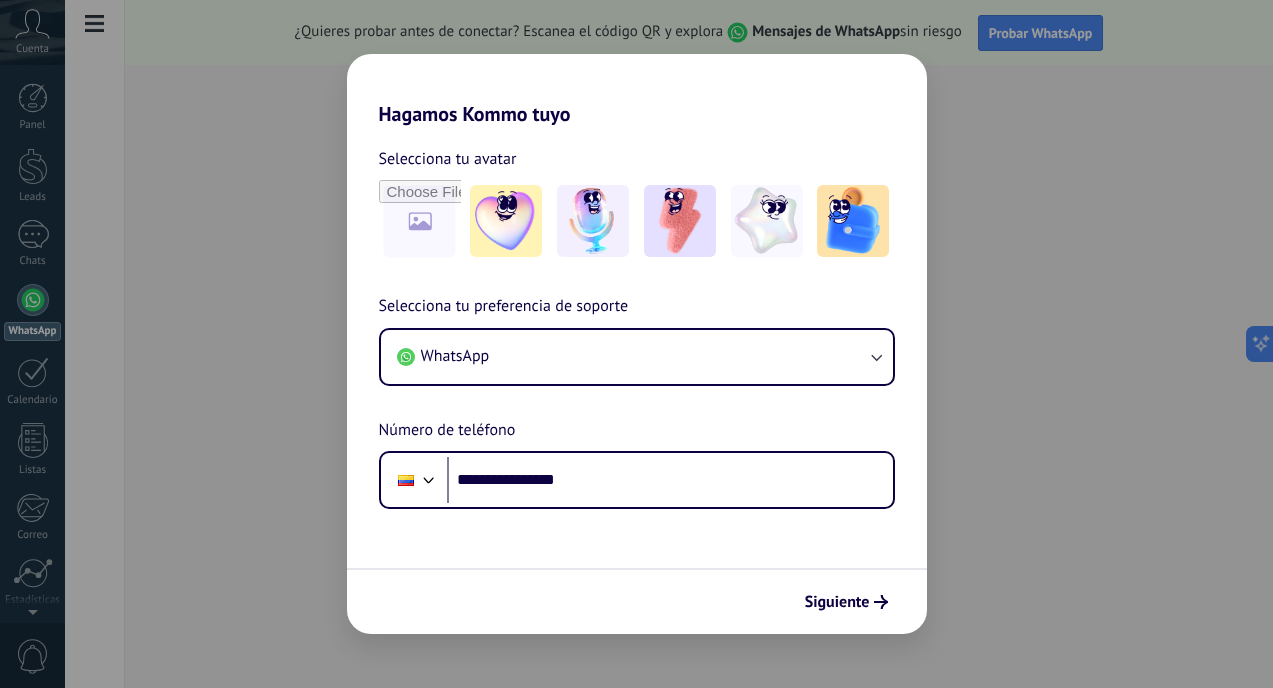 click on "Siguiente" at bounding box center (637, 601) 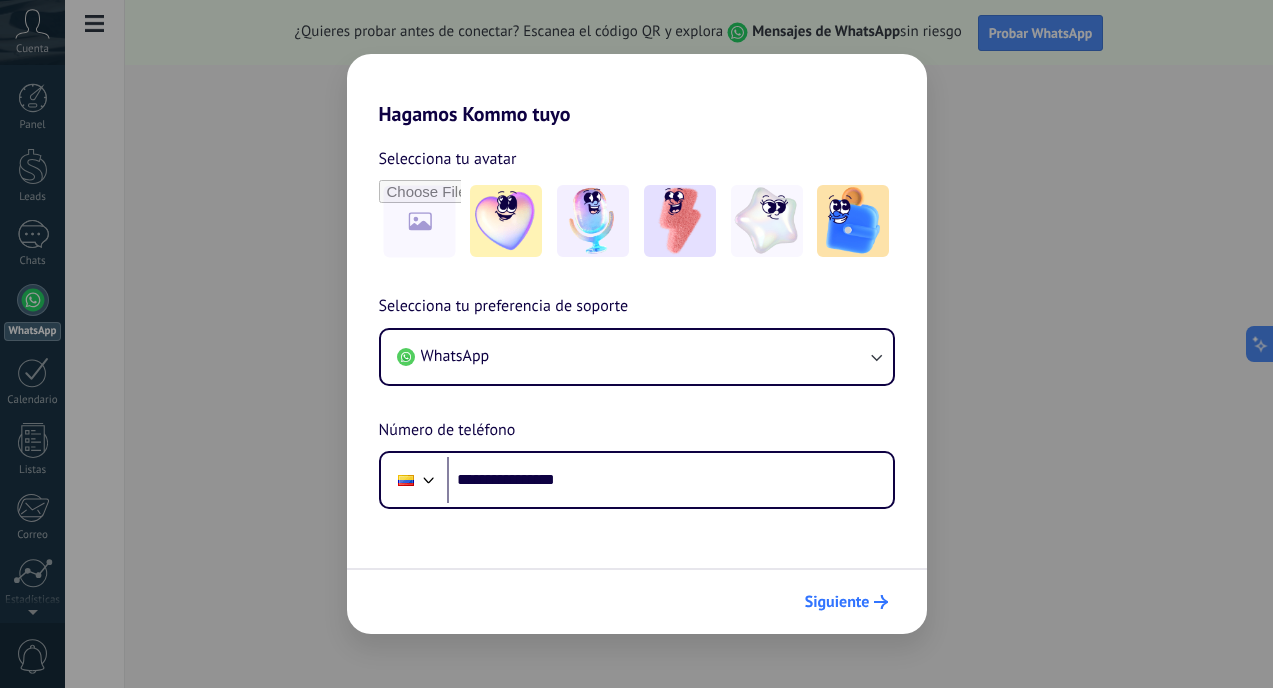 click on "Siguiente" at bounding box center [837, 602] 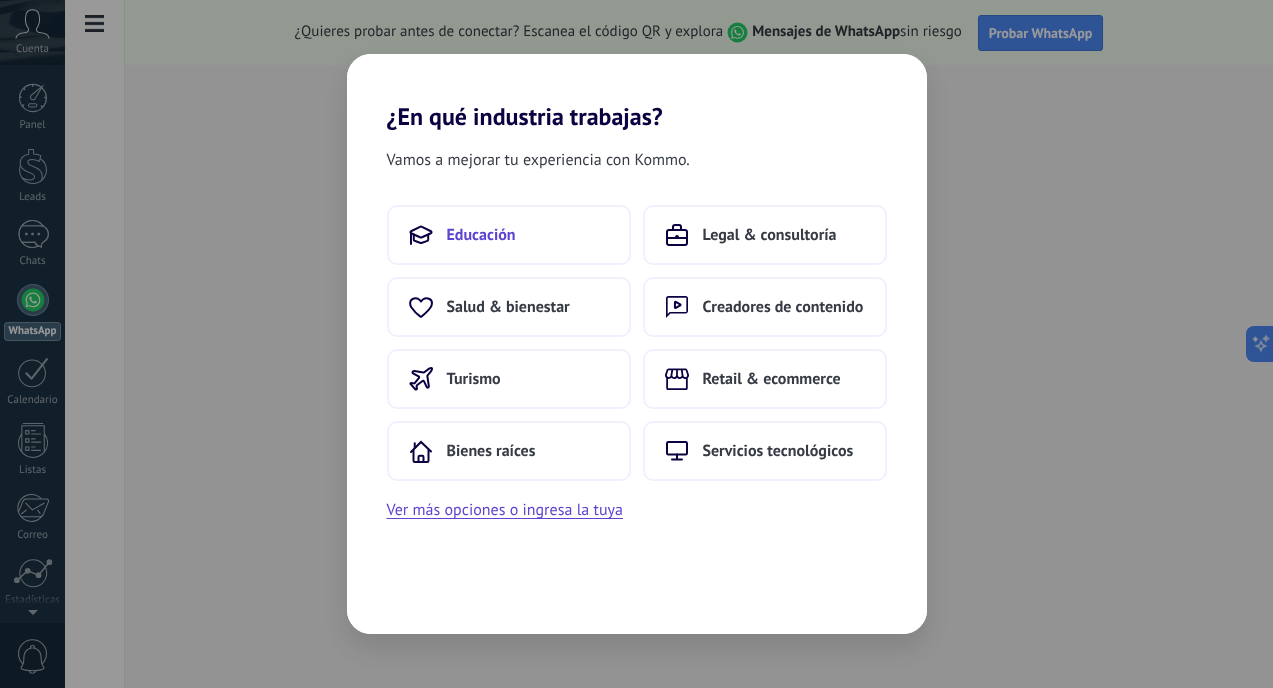 click on "Educación" at bounding box center (509, 235) 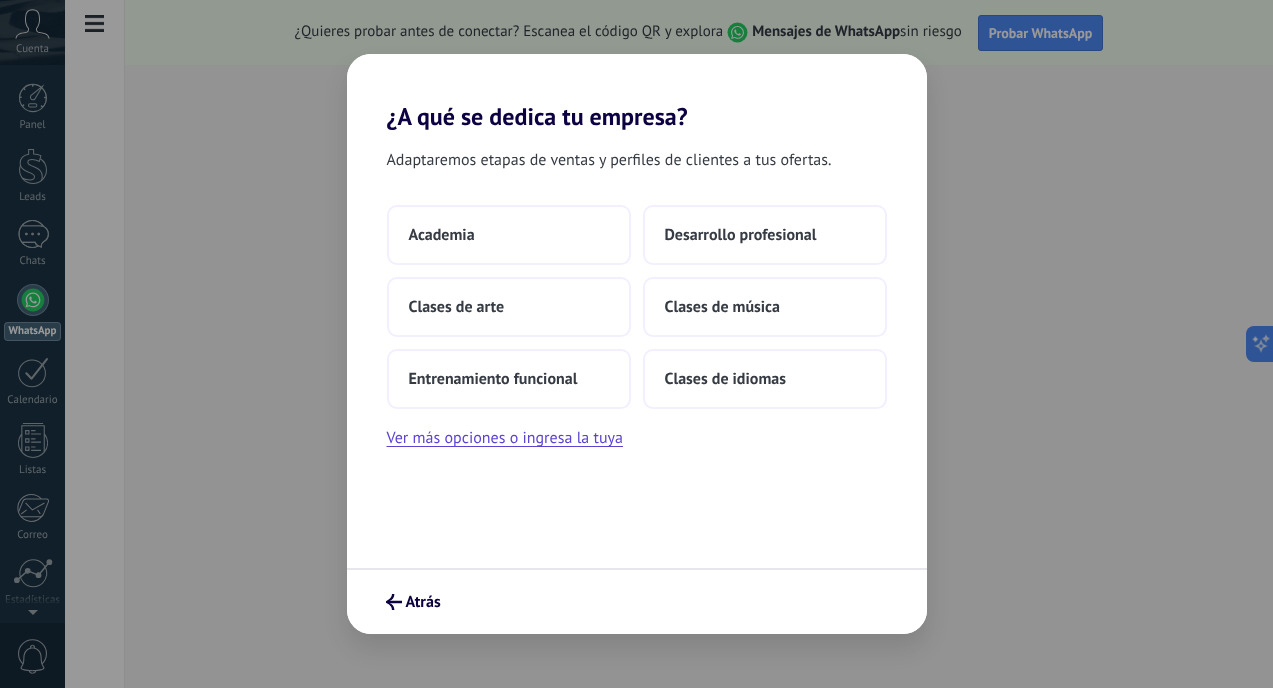 click on "Academia Desarrollo profesional Clases de arte Clases de música Entrenamiento funcional Clases de idiomas" at bounding box center (637, 307) 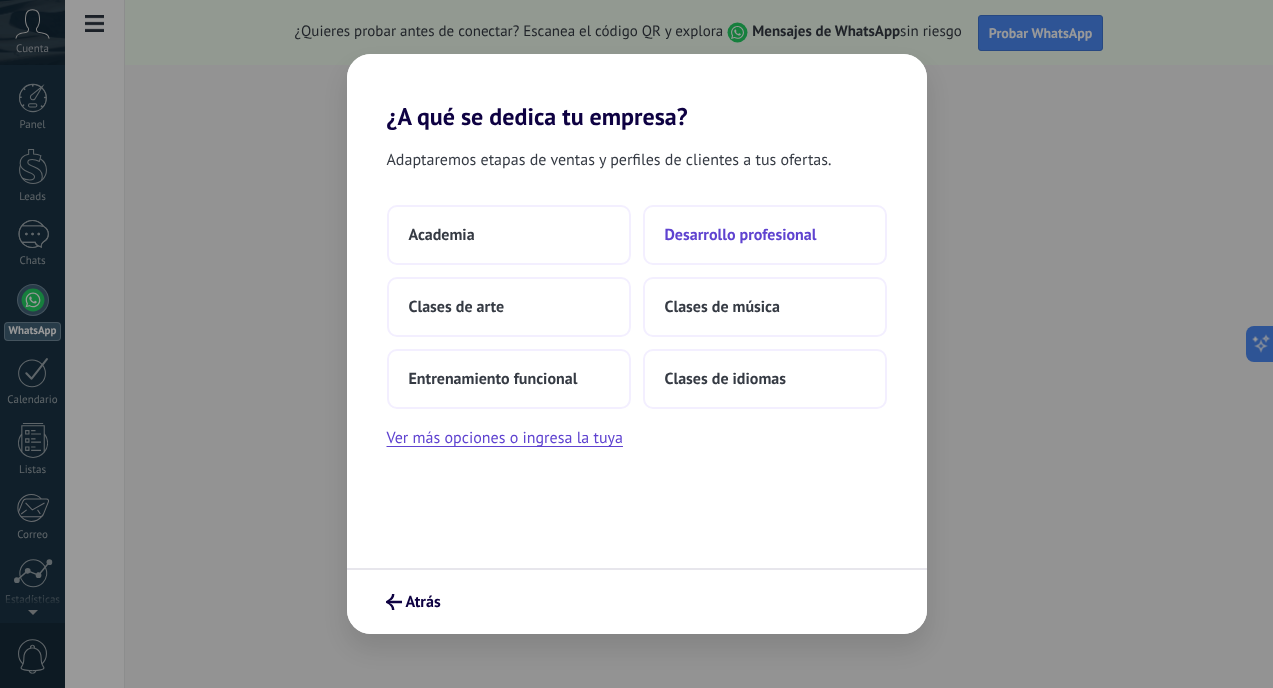 click on "Desarrollo profesional" at bounding box center [741, 235] 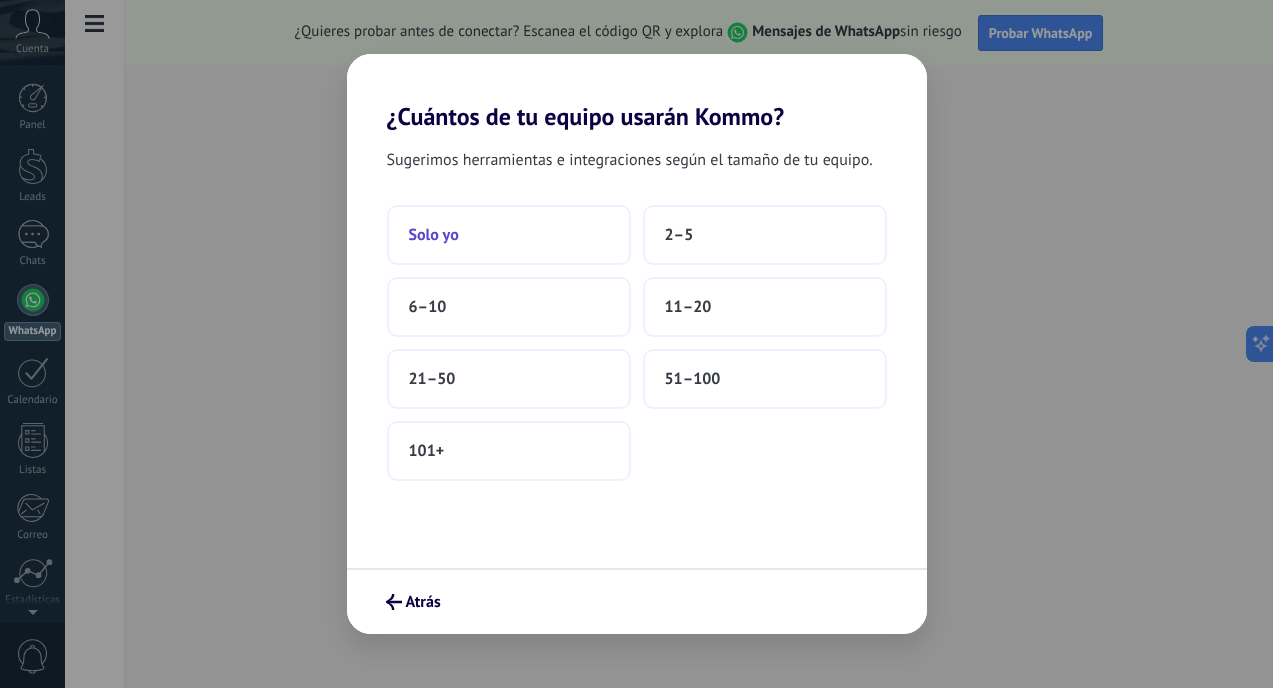 click on "Solo yo" at bounding box center [509, 235] 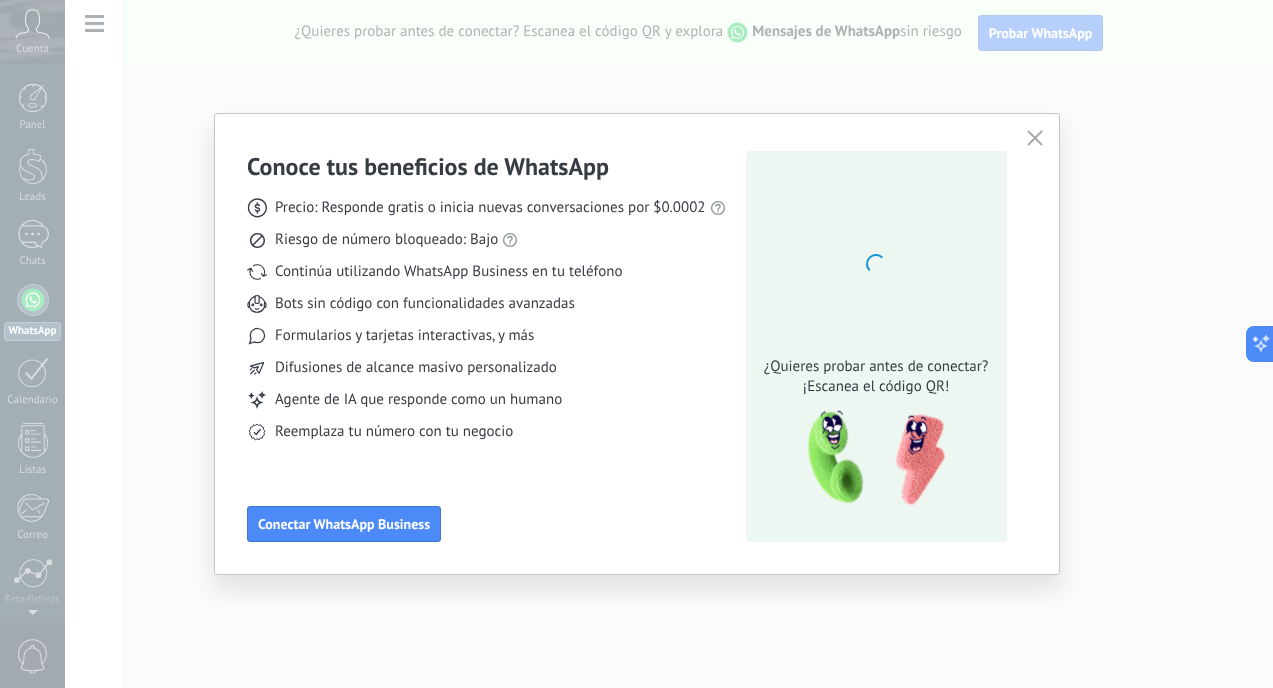 click on "Conoce tus beneficios de WhatsApp Precio: Responde gratis o inicia nuevas conversaciones por $0.0002 Riesgo de número bloqueado: Bajo Continúa utilizando WhatsApp Business en tu teléfono Bots sin código con funcionalidades avanzadas Formularios y tarjetas interactivas, y más Difusiones de alcance masivo personalizado Agente de IA que responde como un humano Reemplaza tu número con tu negocio Conectar WhatsApp Business ¿Quieres probar antes de conectar? ¡Escanea el código QR!" at bounding box center (636, 344) 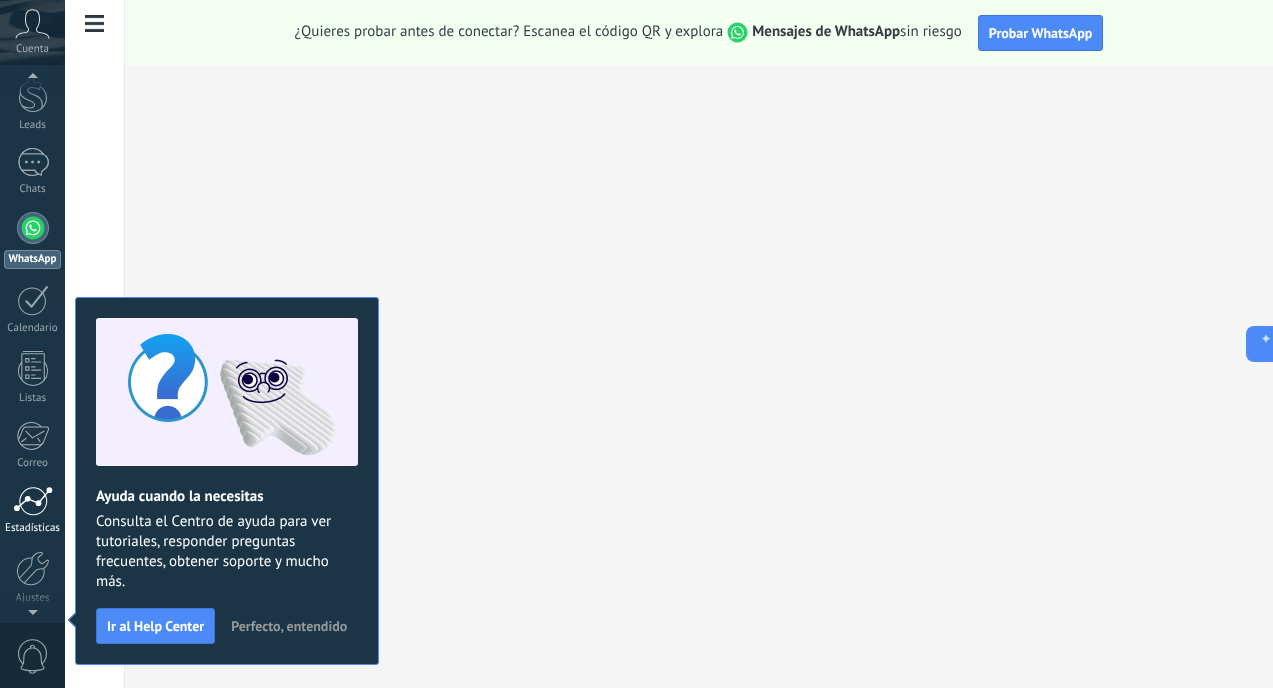 scroll, scrollTop: 144, scrollLeft: 0, axis: vertical 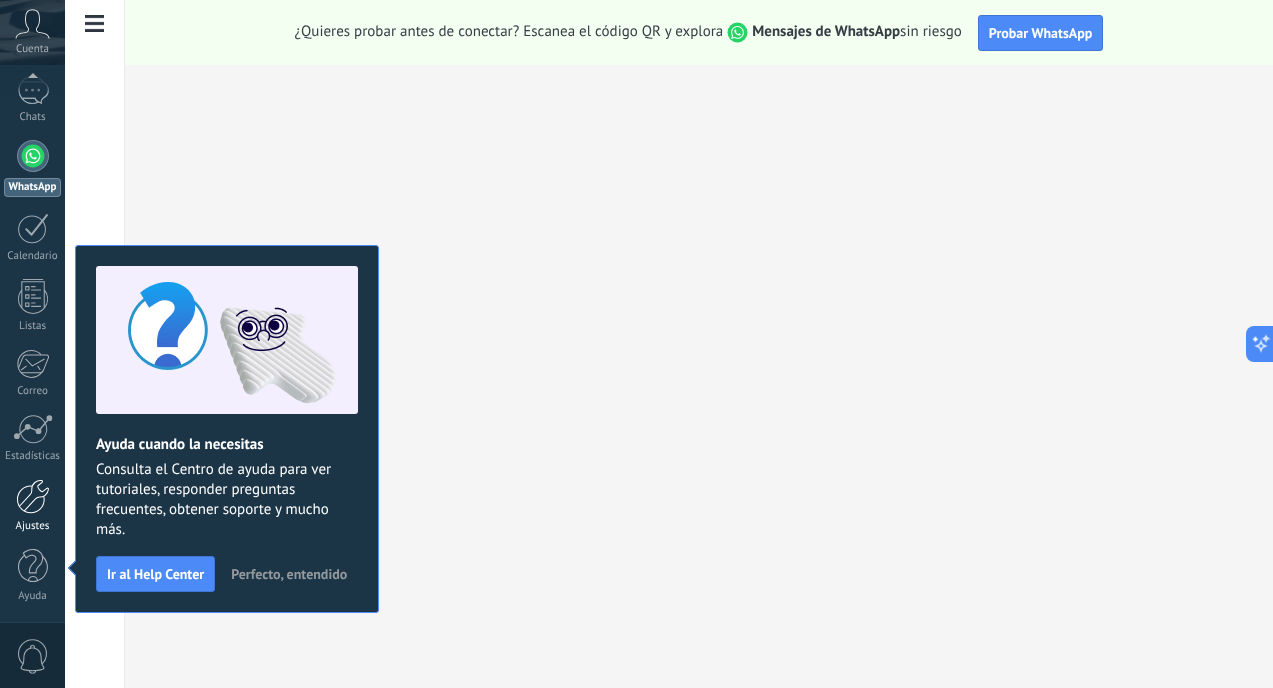 click on "Ajustes" at bounding box center [32, 506] 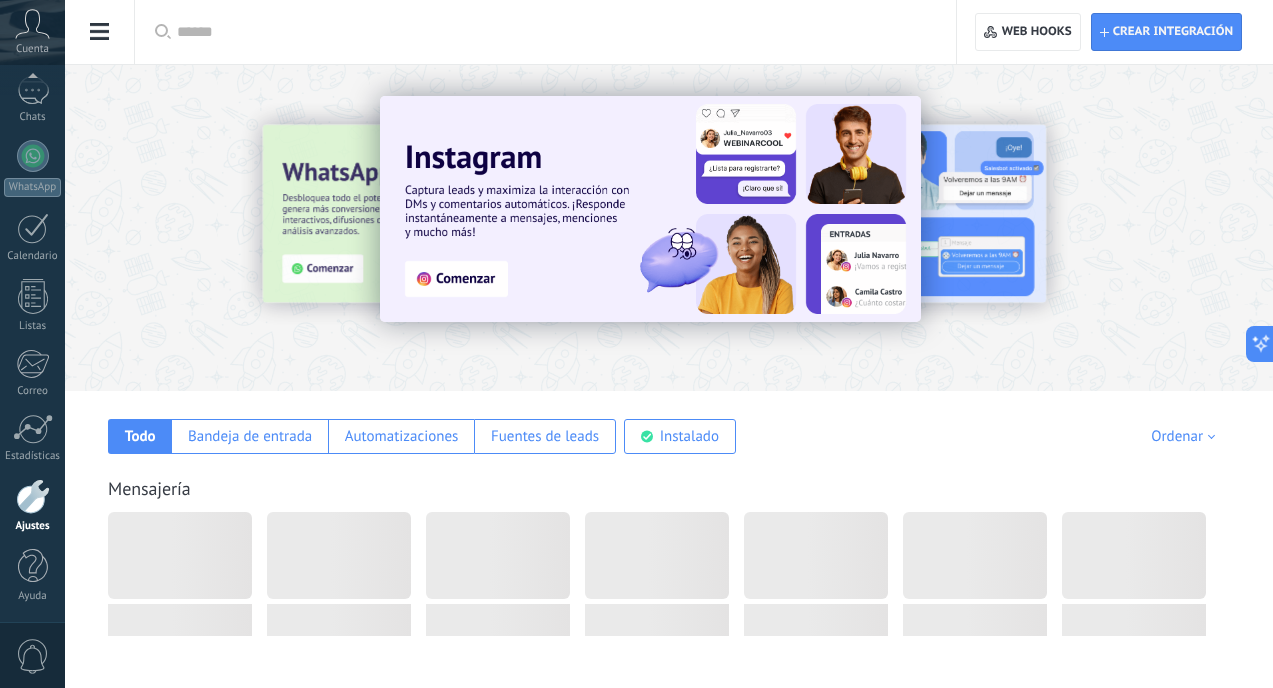 click at bounding box center (100, 32) 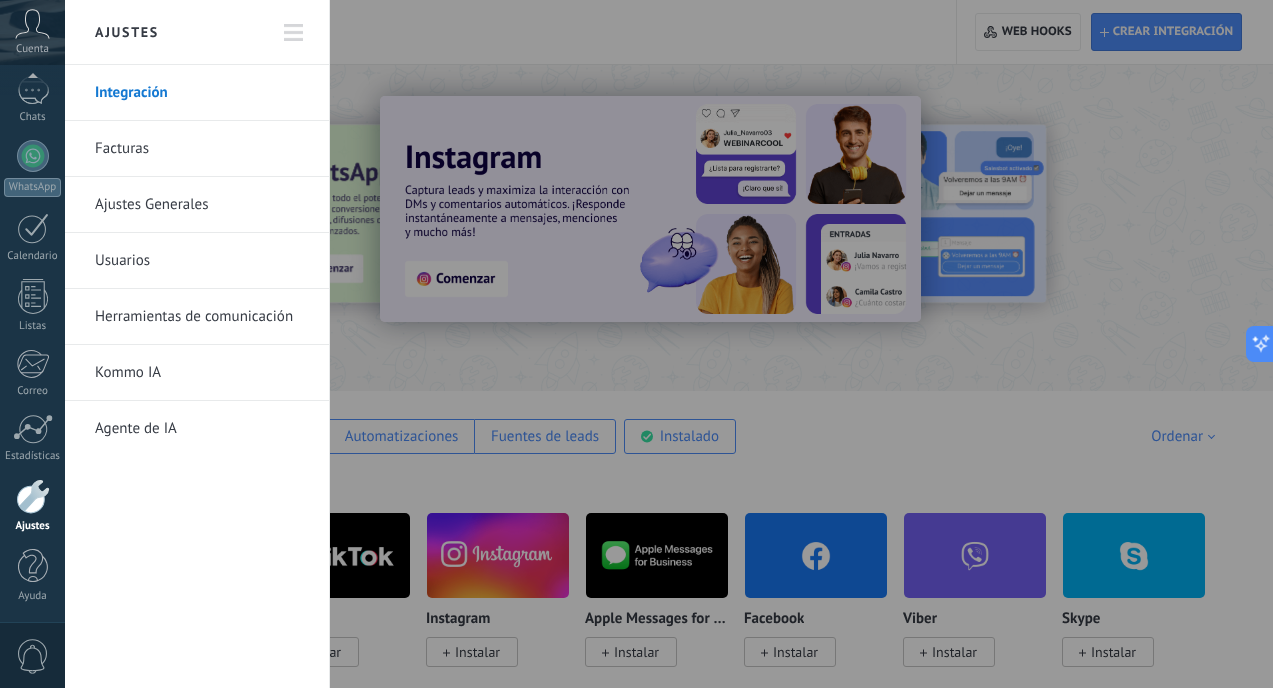 click on "Herramientas de comunicación" at bounding box center [202, 317] 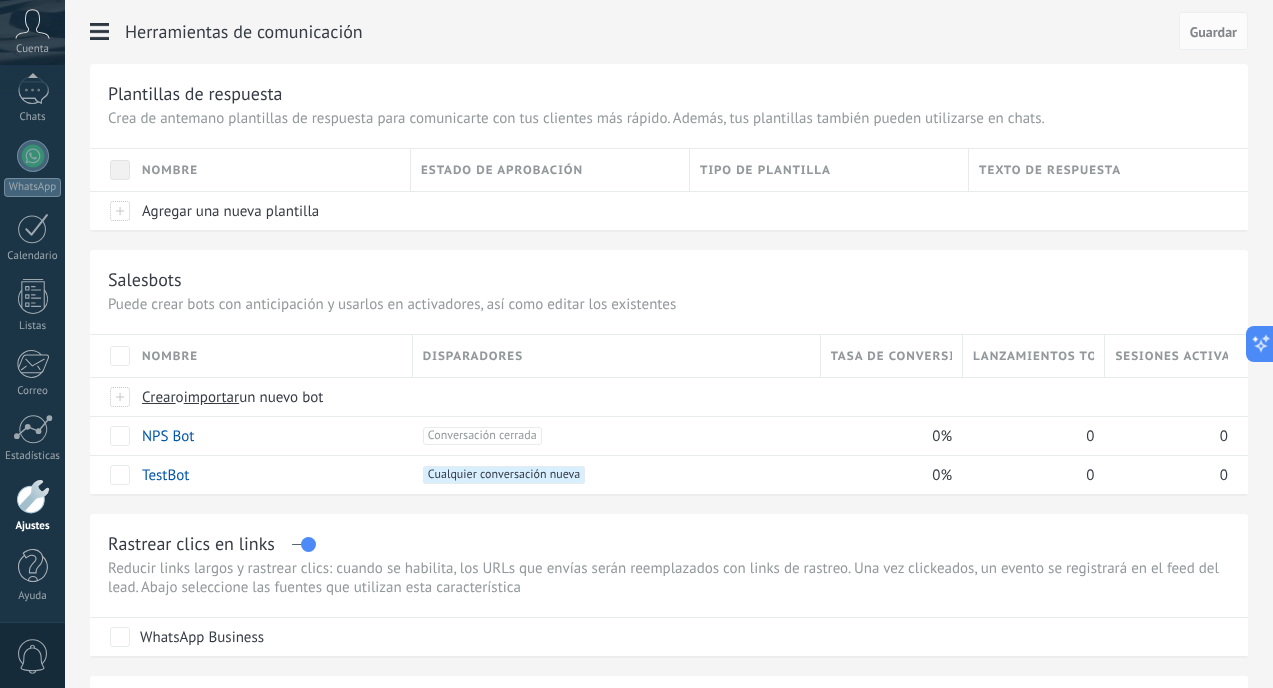 click on "Rastrear clics en links" at bounding box center (669, 543) 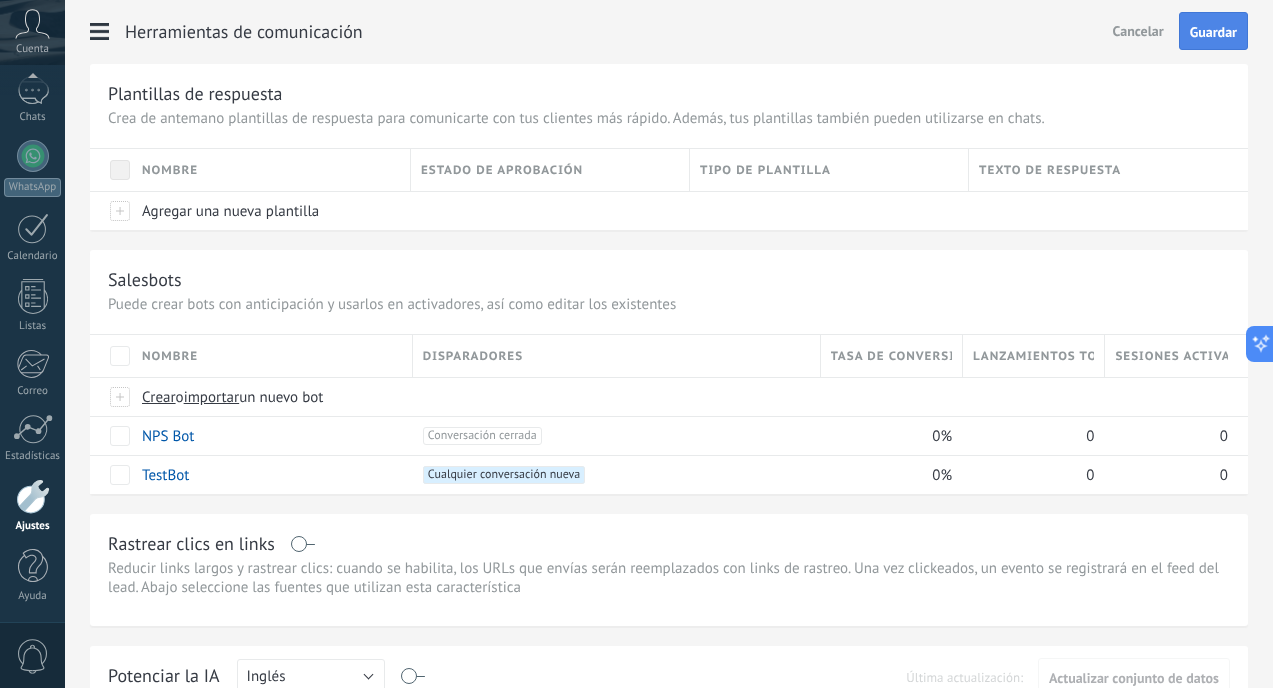 click on "Guardar" at bounding box center [1213, 31] 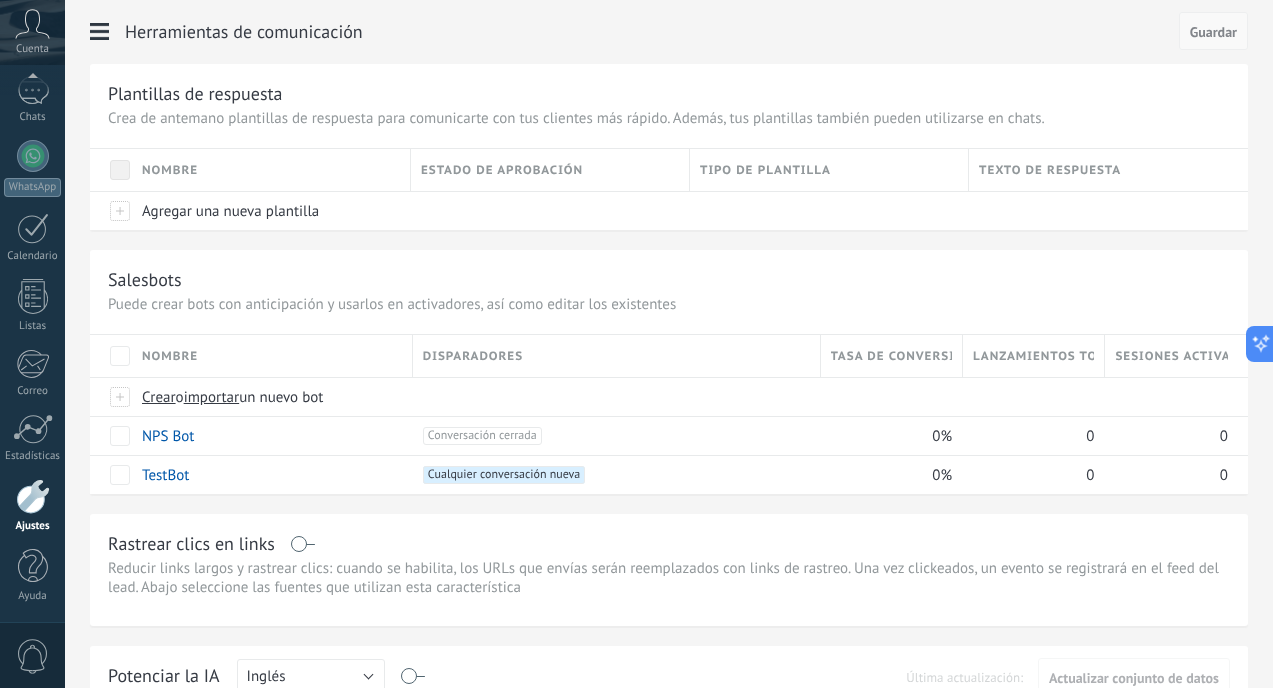 click on "Guardar" at bounding box center [1213, 31] 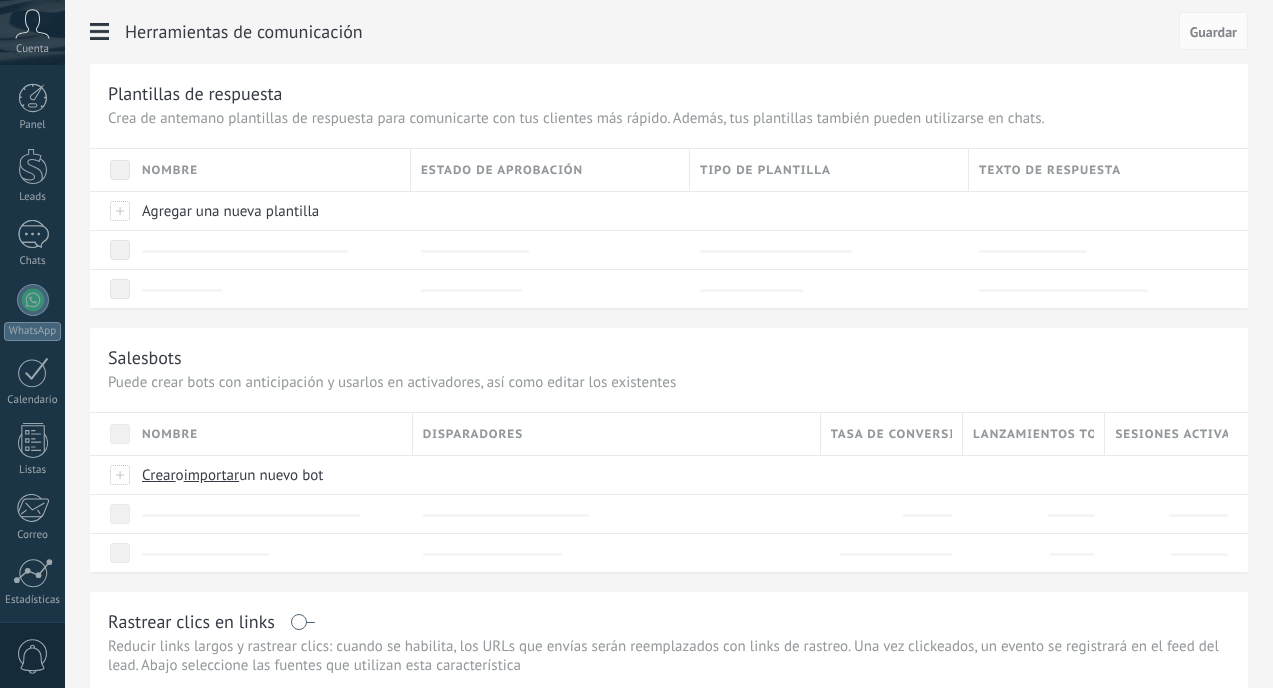 scroll, scrollTop: 0, scrollLeft: 0, axis: both 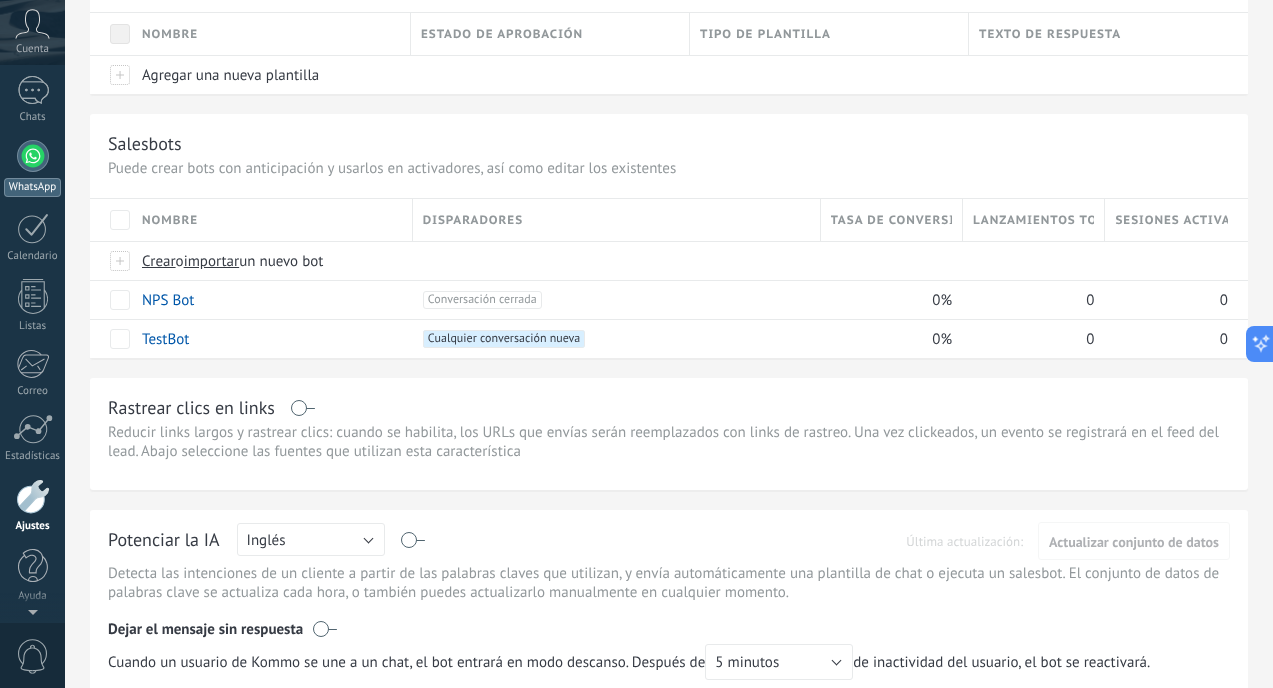 click on "WhatsApp" at bounding box center (32, 168) 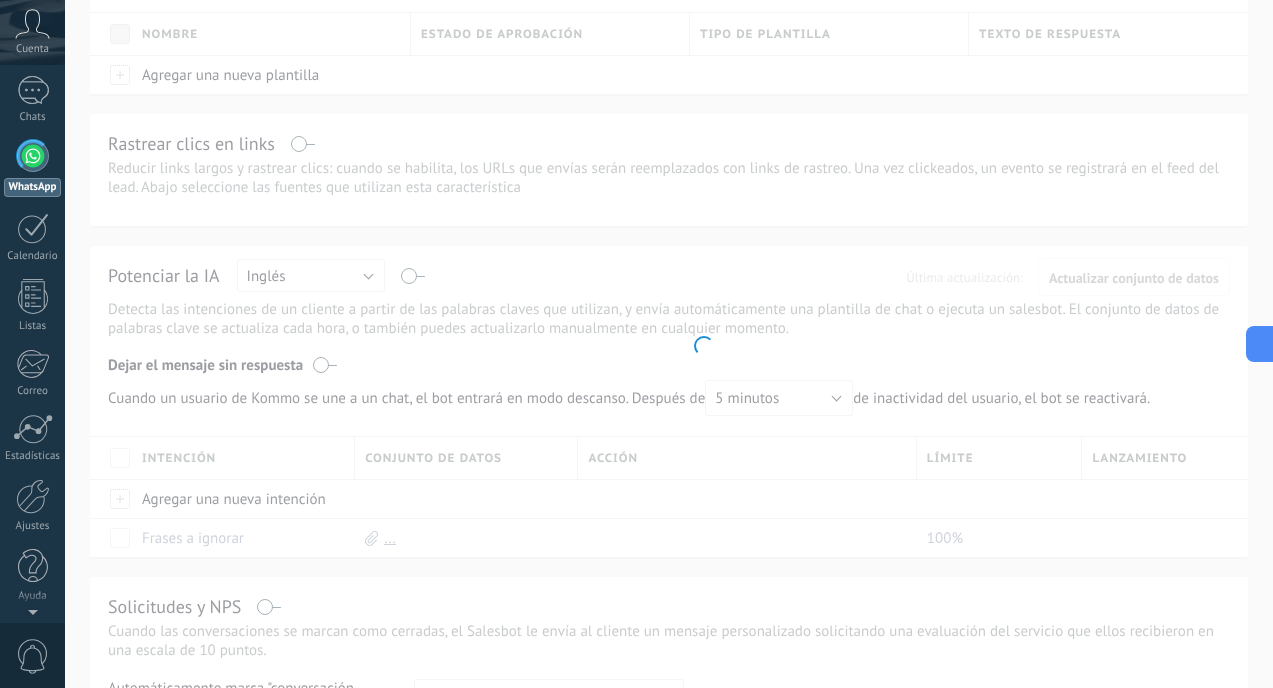 scroll, scrollTop: 0, scrollLeft: 0, axis: both 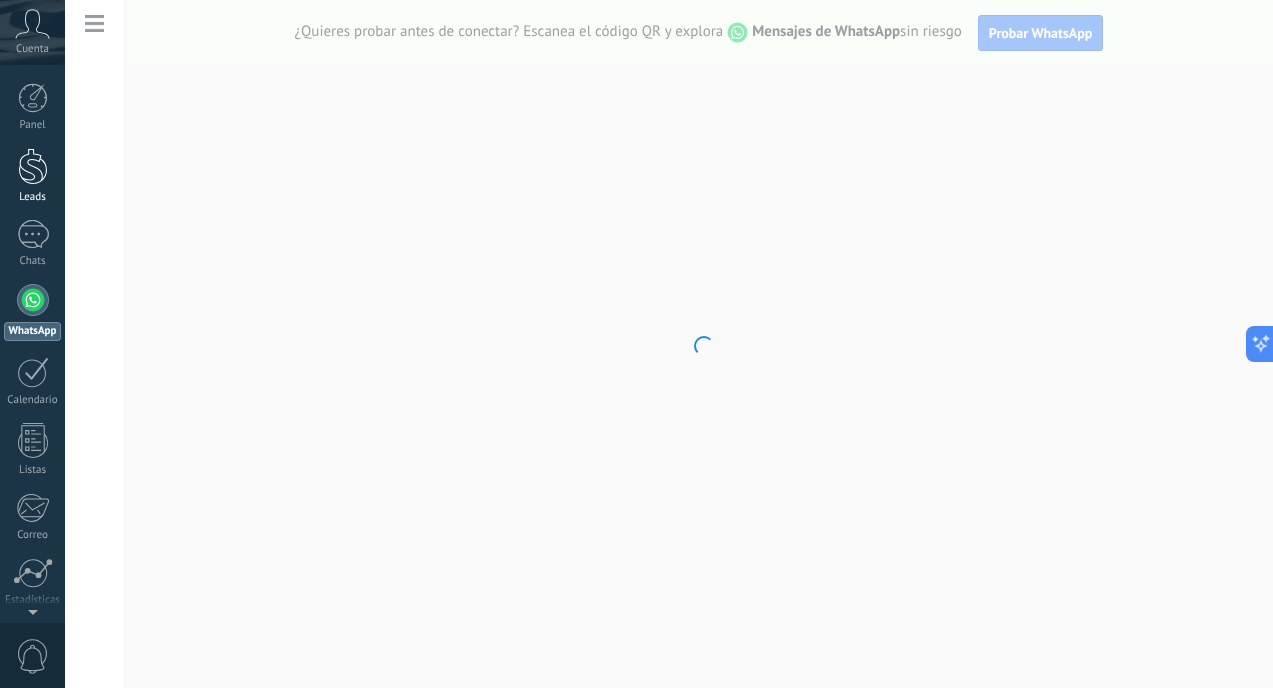 click at bounding box center [33, 166] 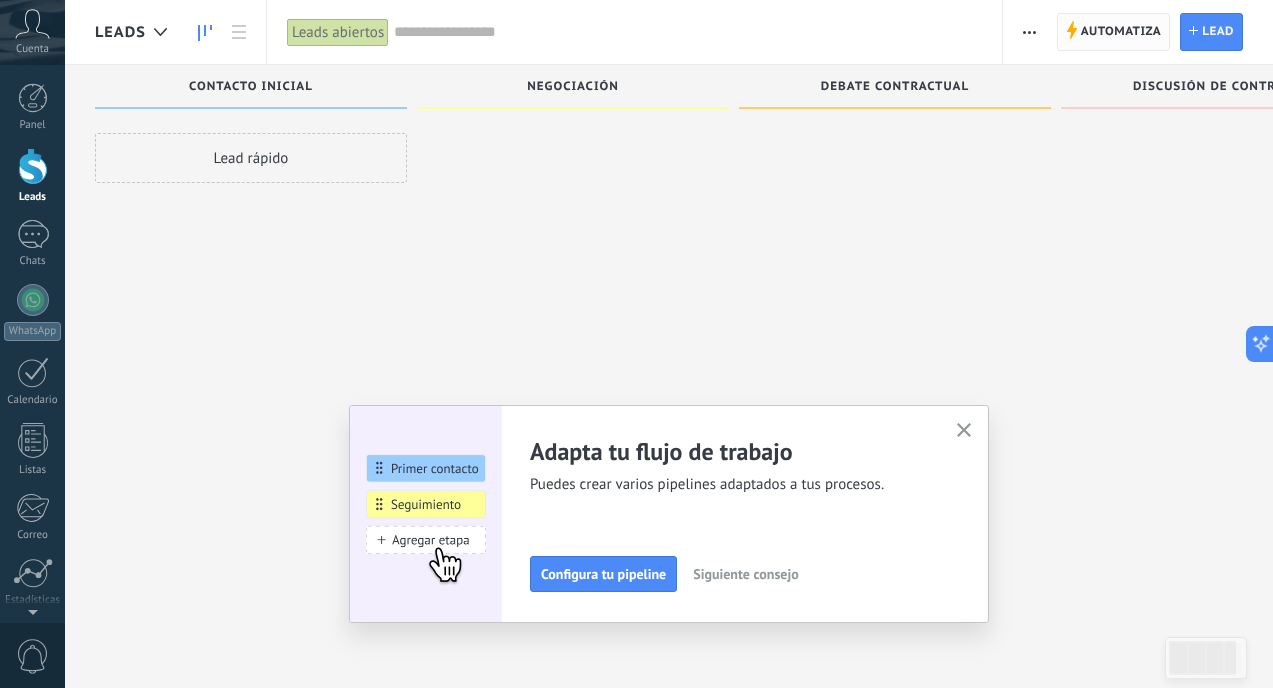 click on "Automatiza" at bounding box center (1121, 32) 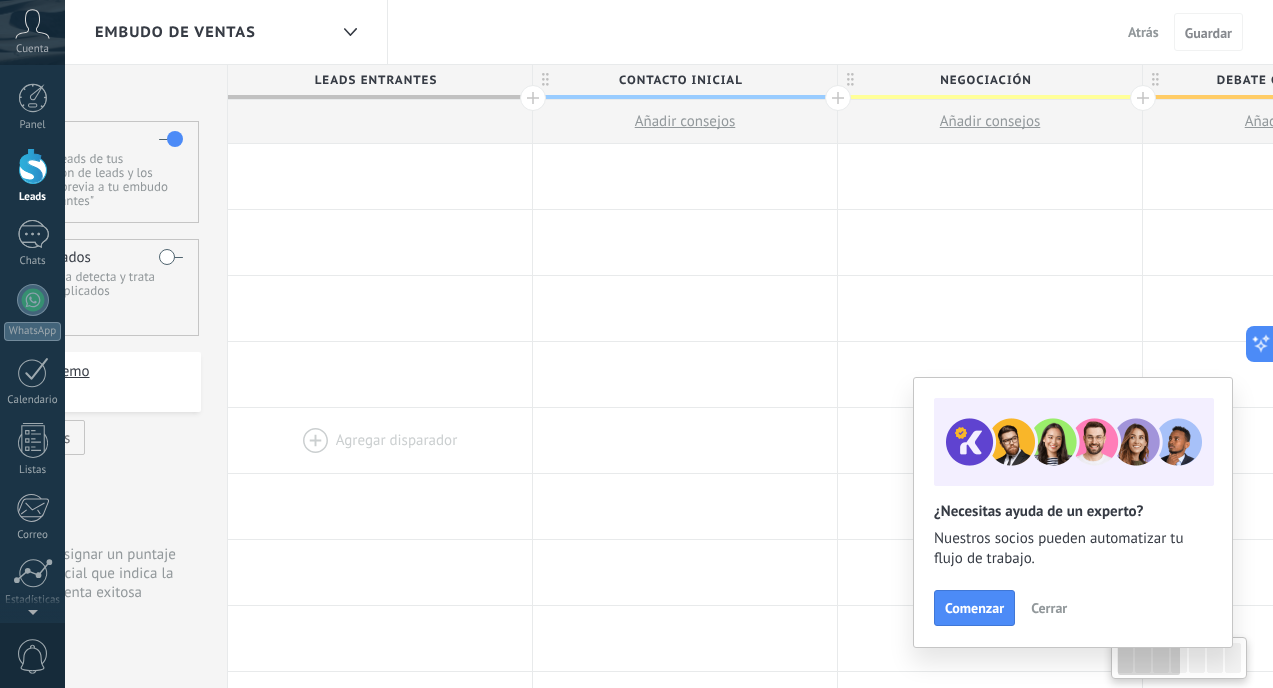 scroll, scrollTop: 0, scrollLeft: 176, axis: horizontal 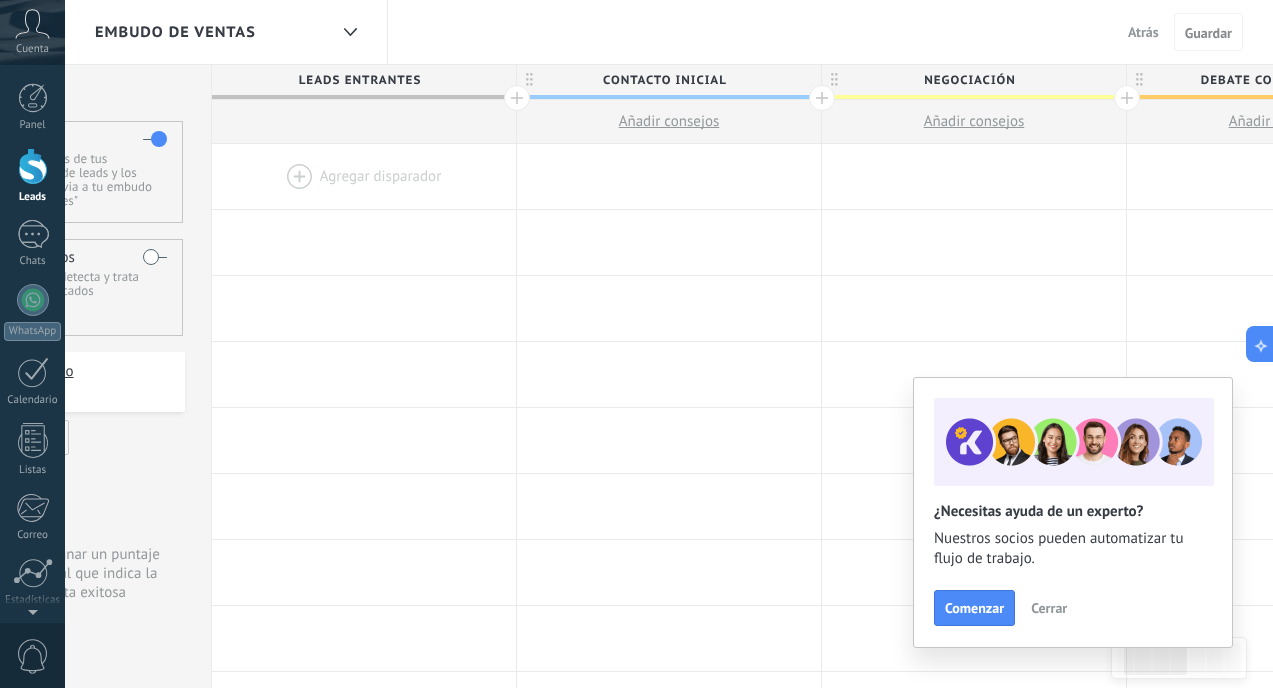 click on "Contacto inicial" at bounding box center [664, 80] 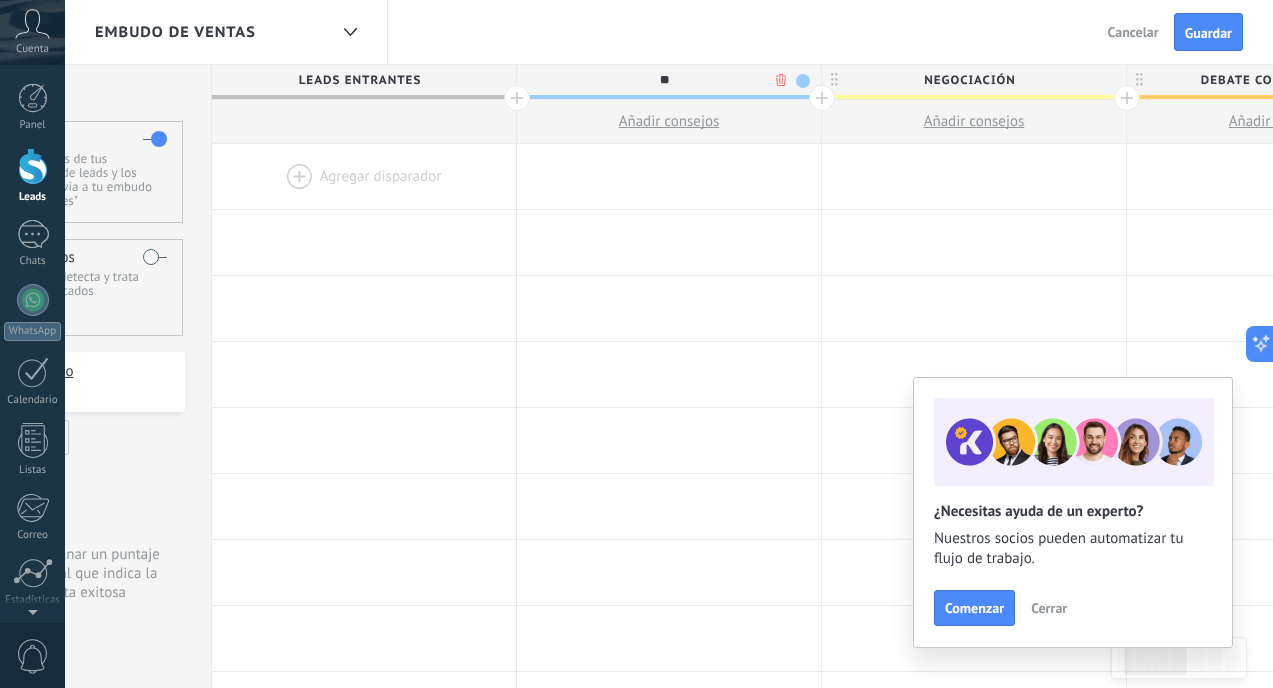 type on "*" 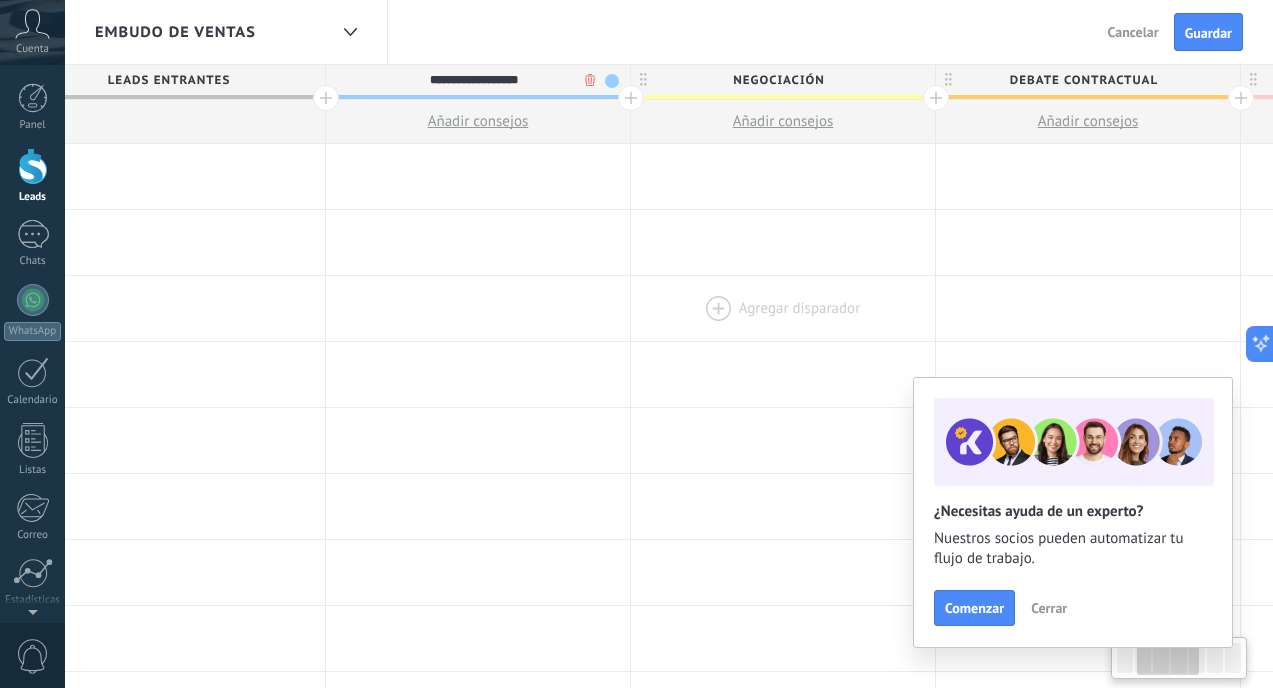 scroll, scrollTop: 0, scrollLeft: 426, axis: horizontal 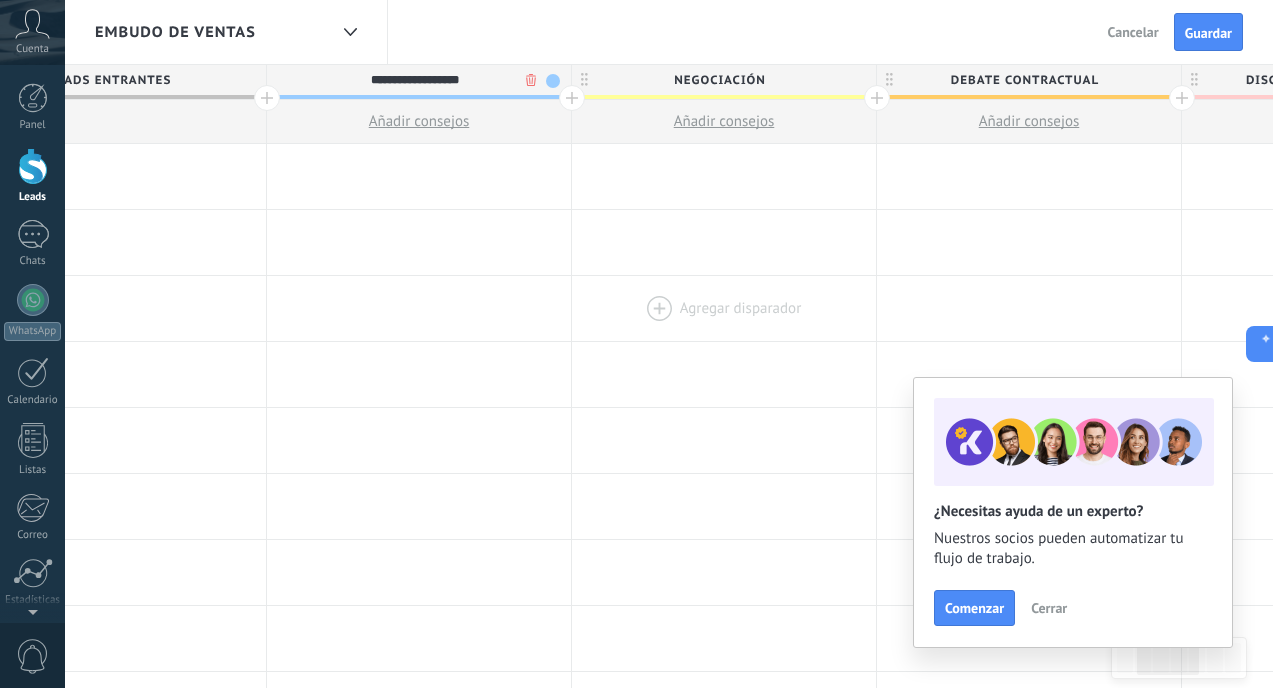type on "**********" 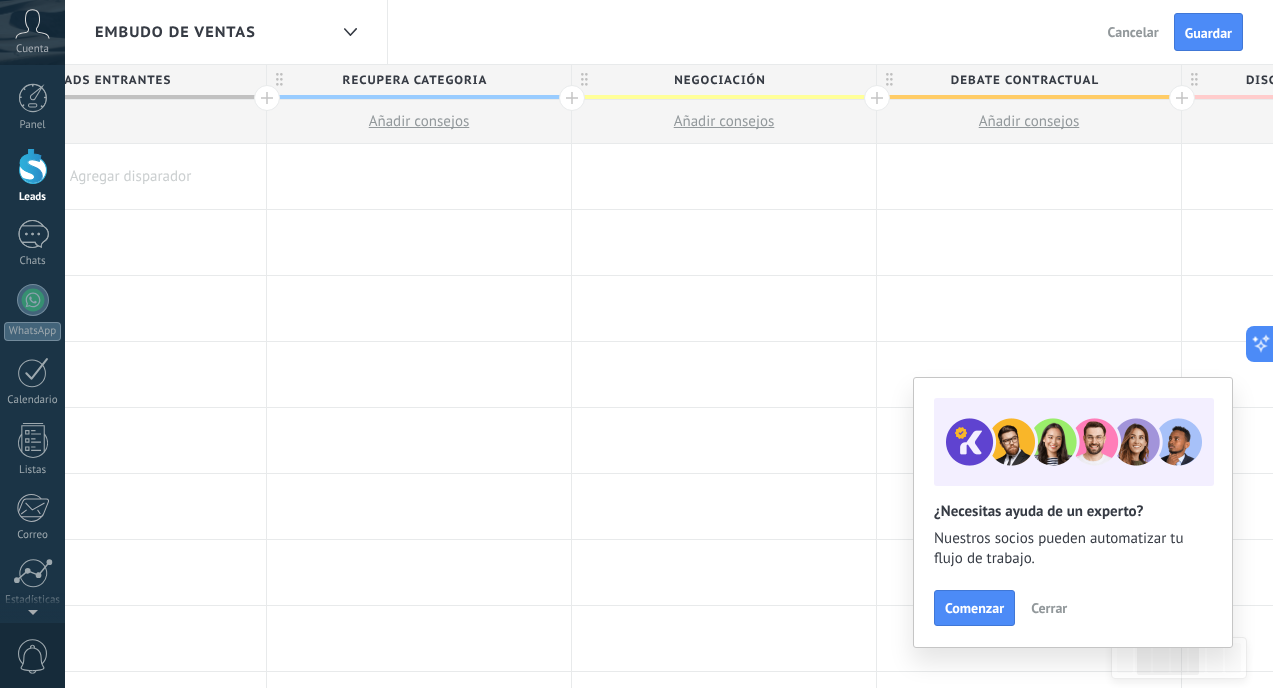 click on "Negociación" at bounding box center (719, 80) 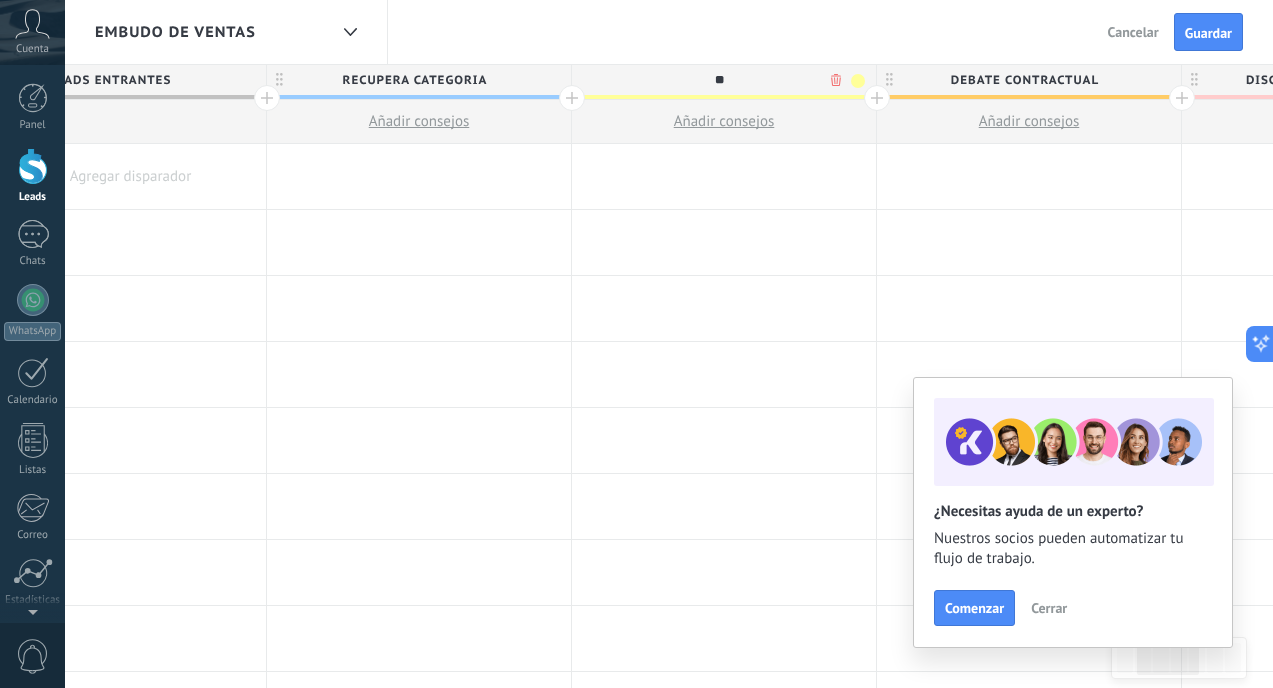 type on "*" 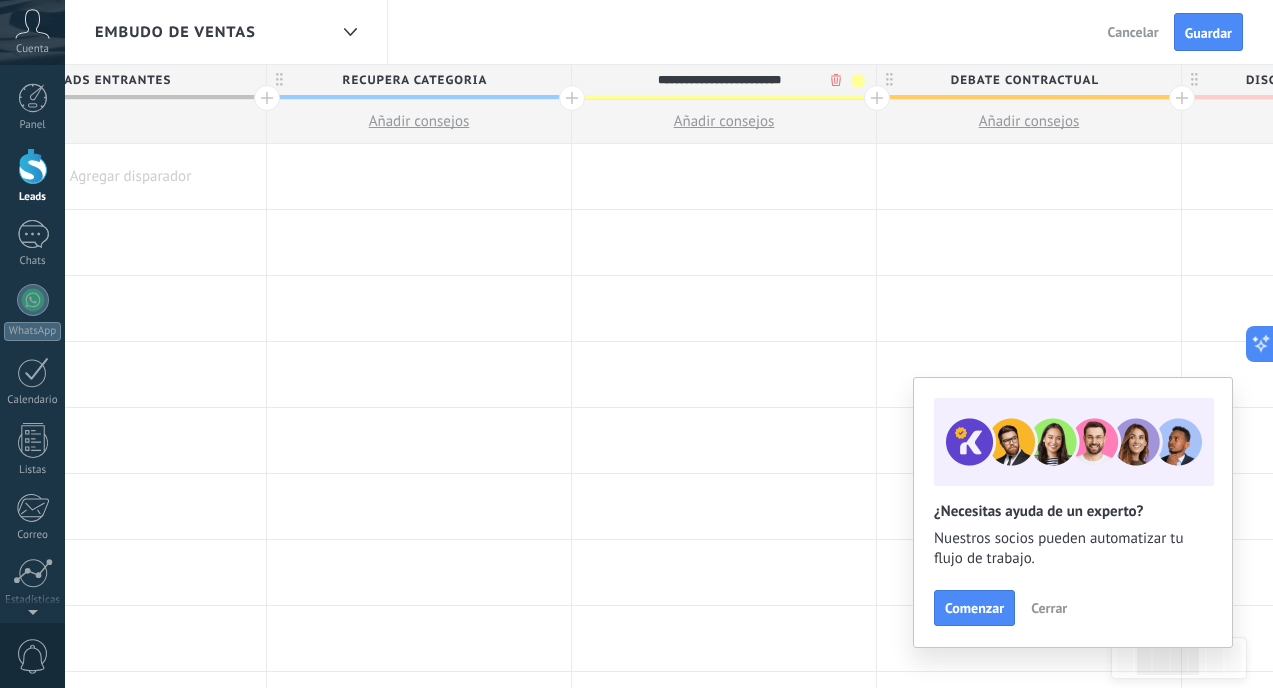 type on "**********" 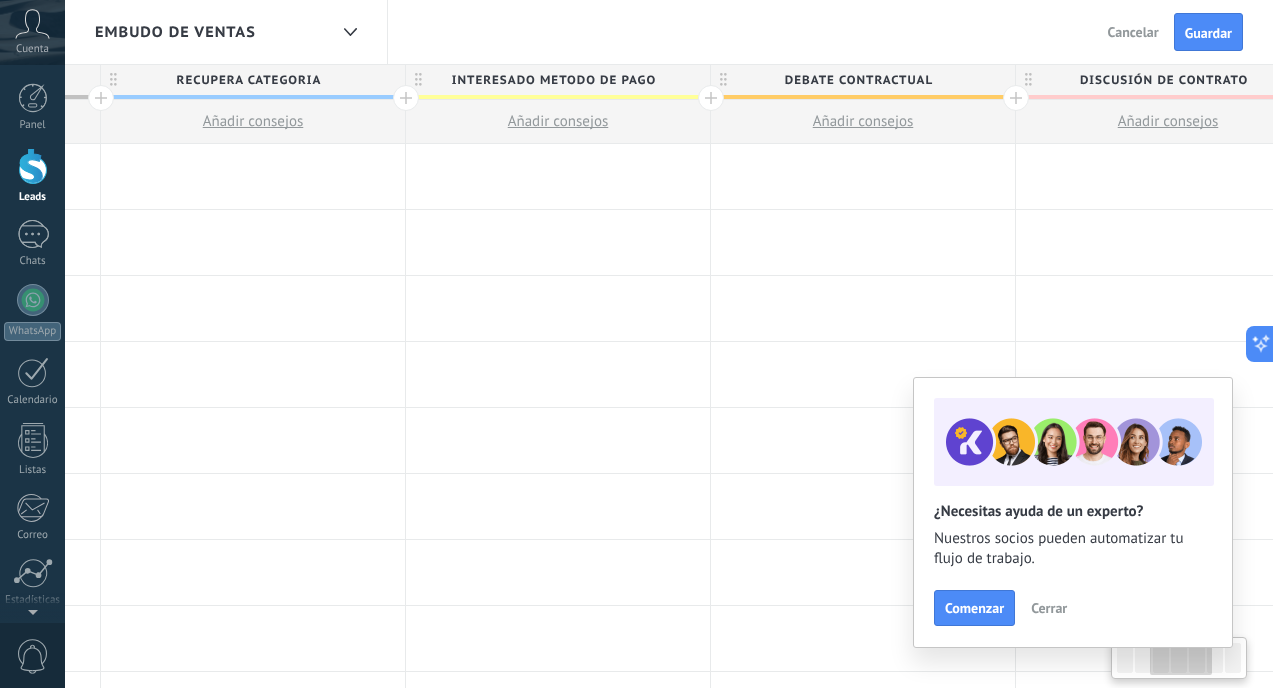 scroll, scrollTop: 0, scrollLeft: 684, axis: horizontal 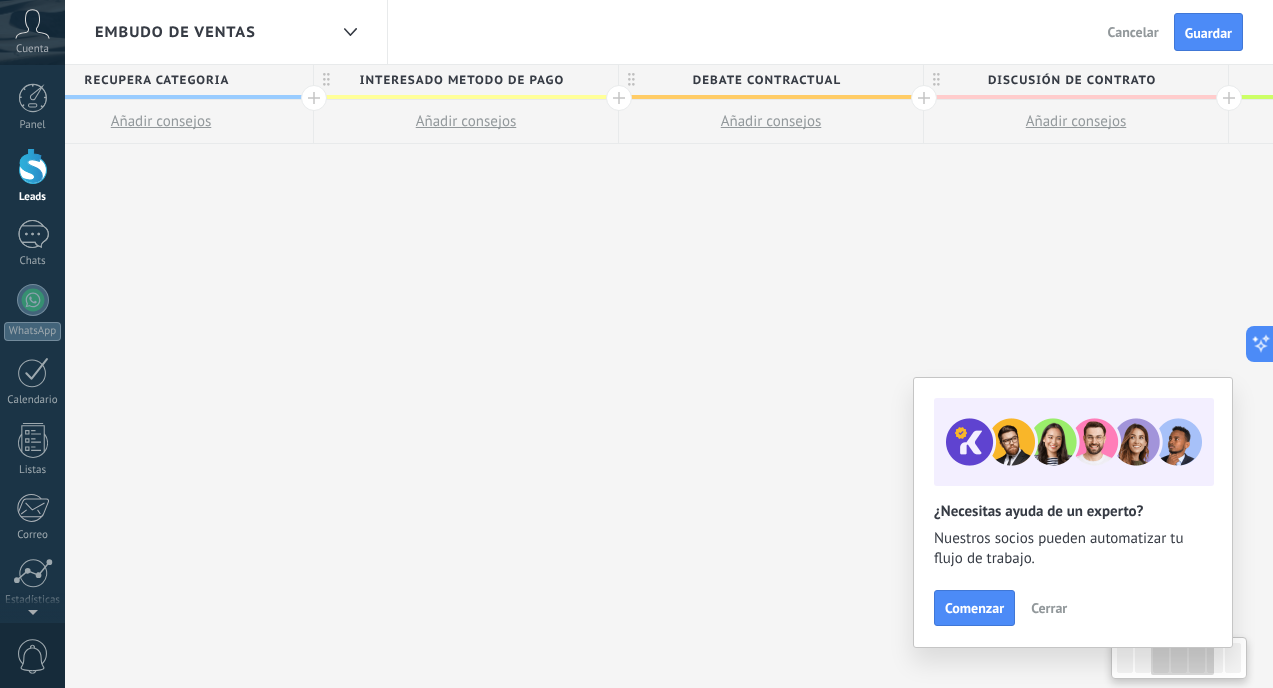 click on "Debate contractual" at bounding box center [766, 80] 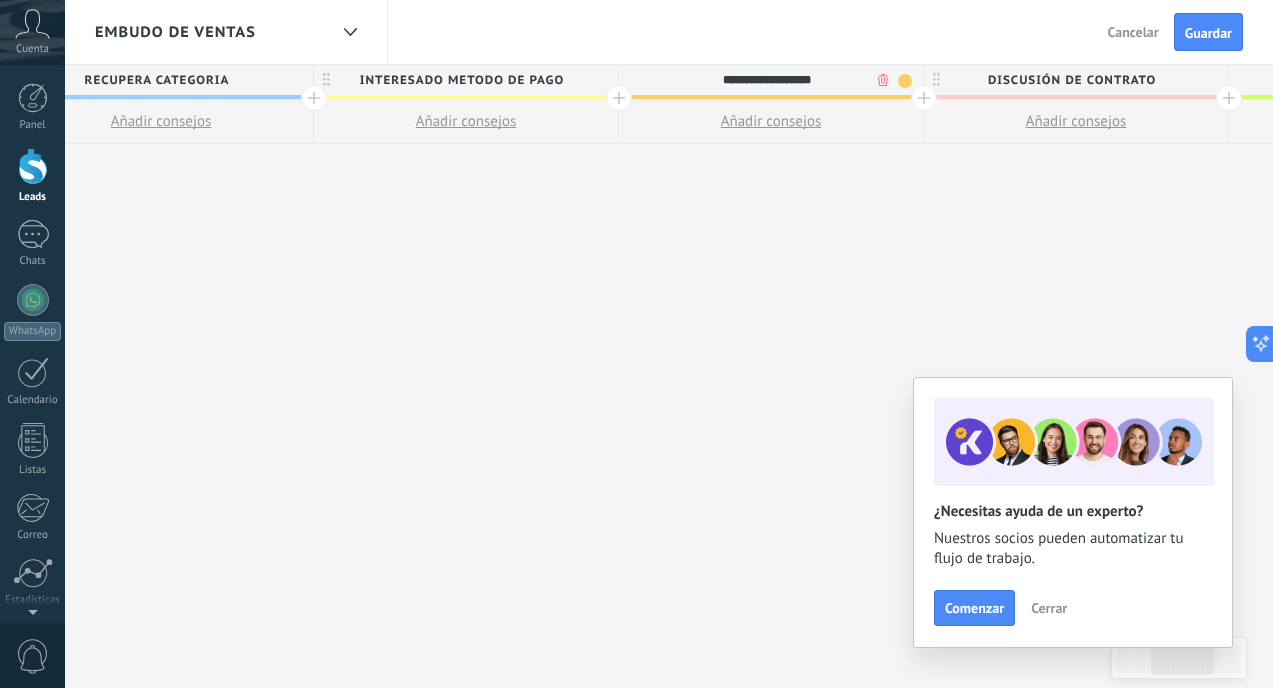 click at bounding box center (905, 81) 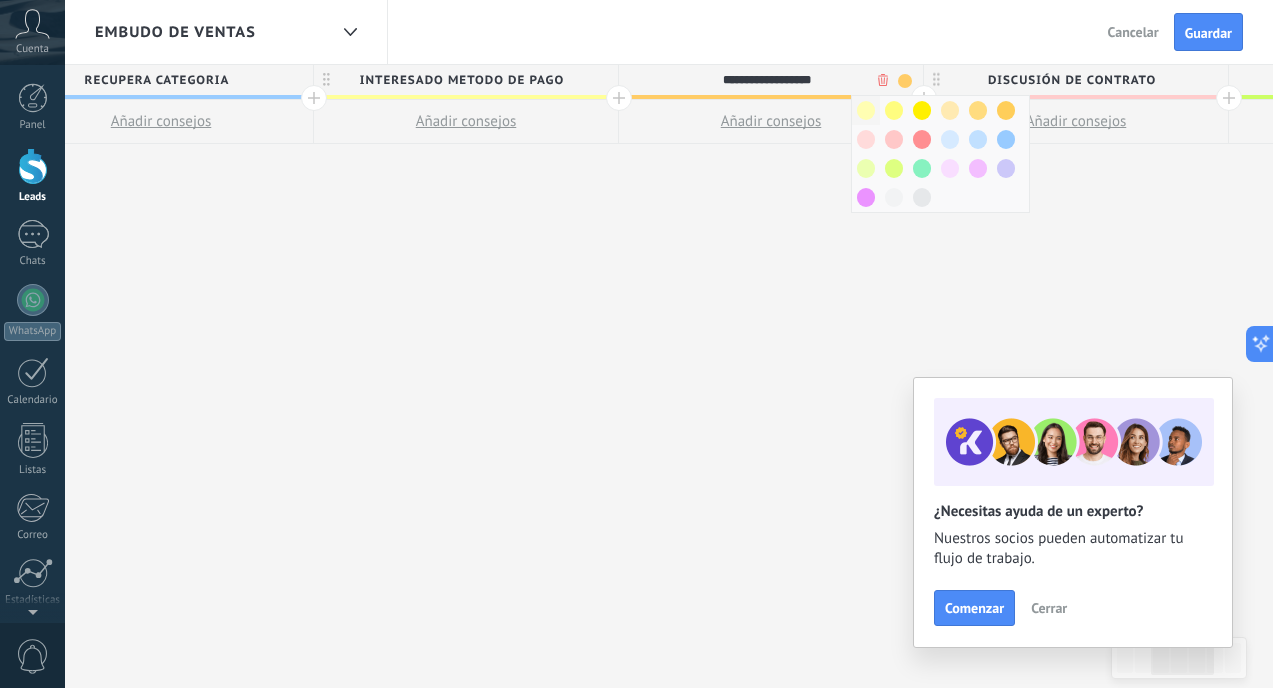 click at bounding box center (866, 110) 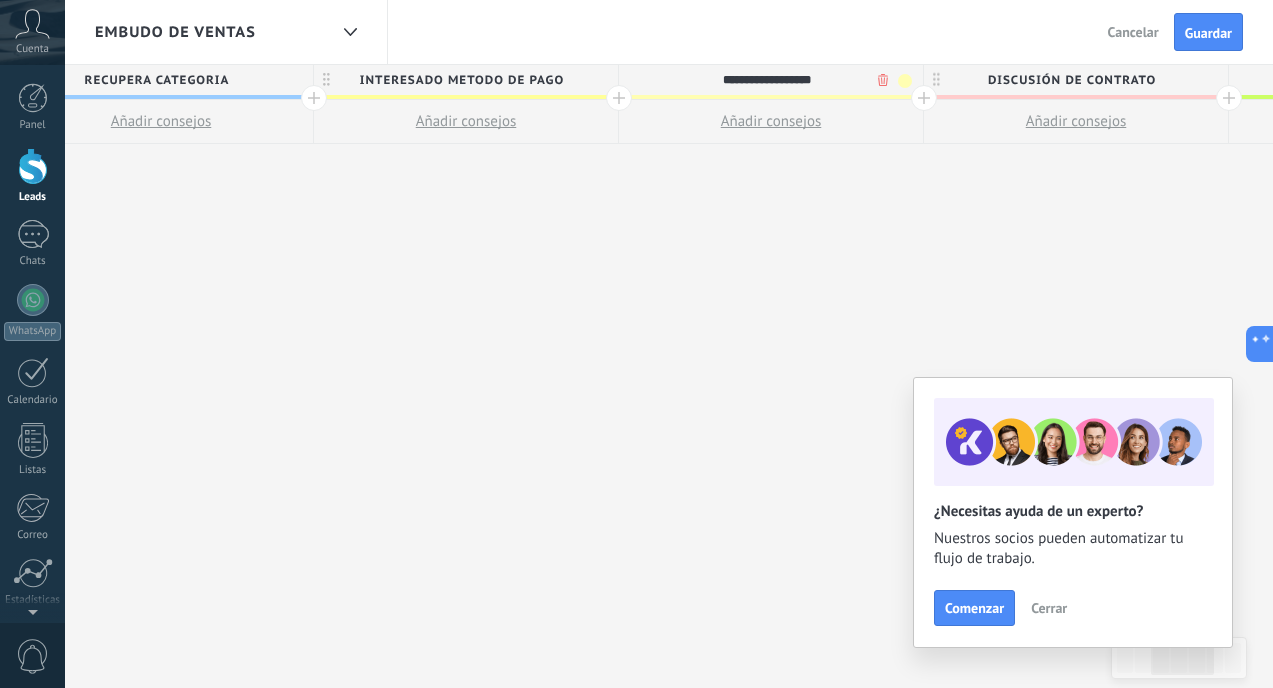 click on "**********" at bounding box center [766, 80] 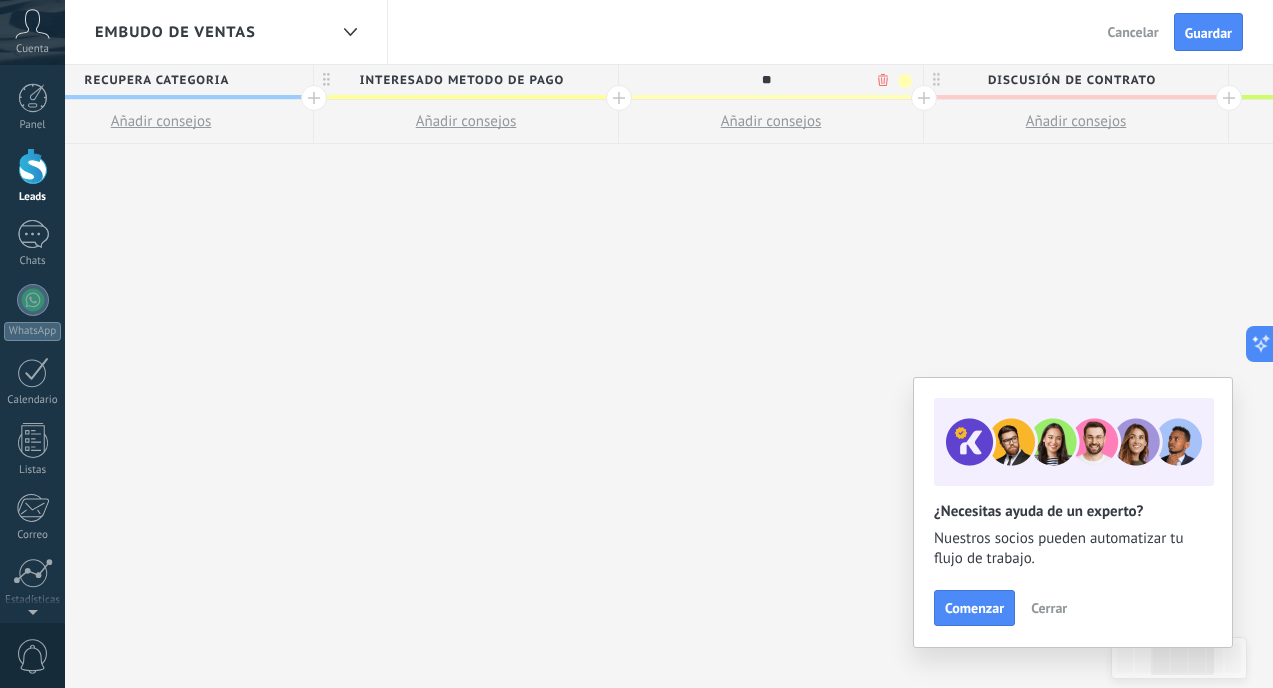 type on "*" 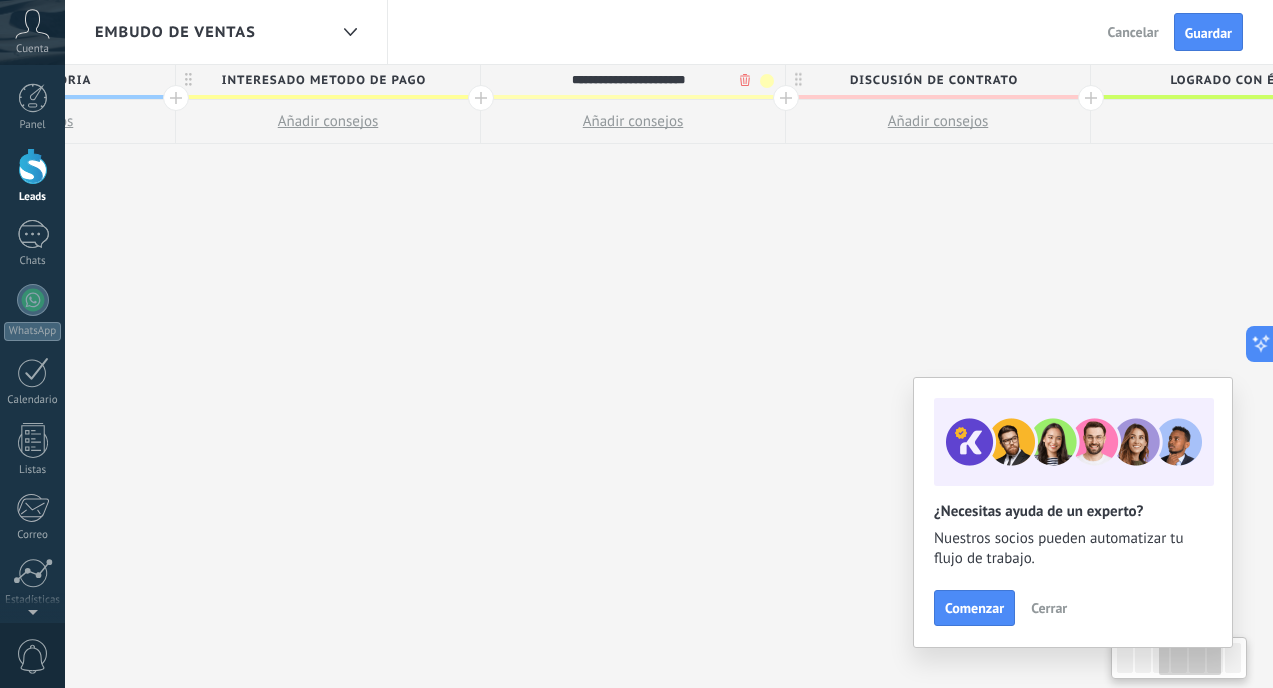scroll, scrollTop: 0, scrollLeft: 843, axis: horizontal 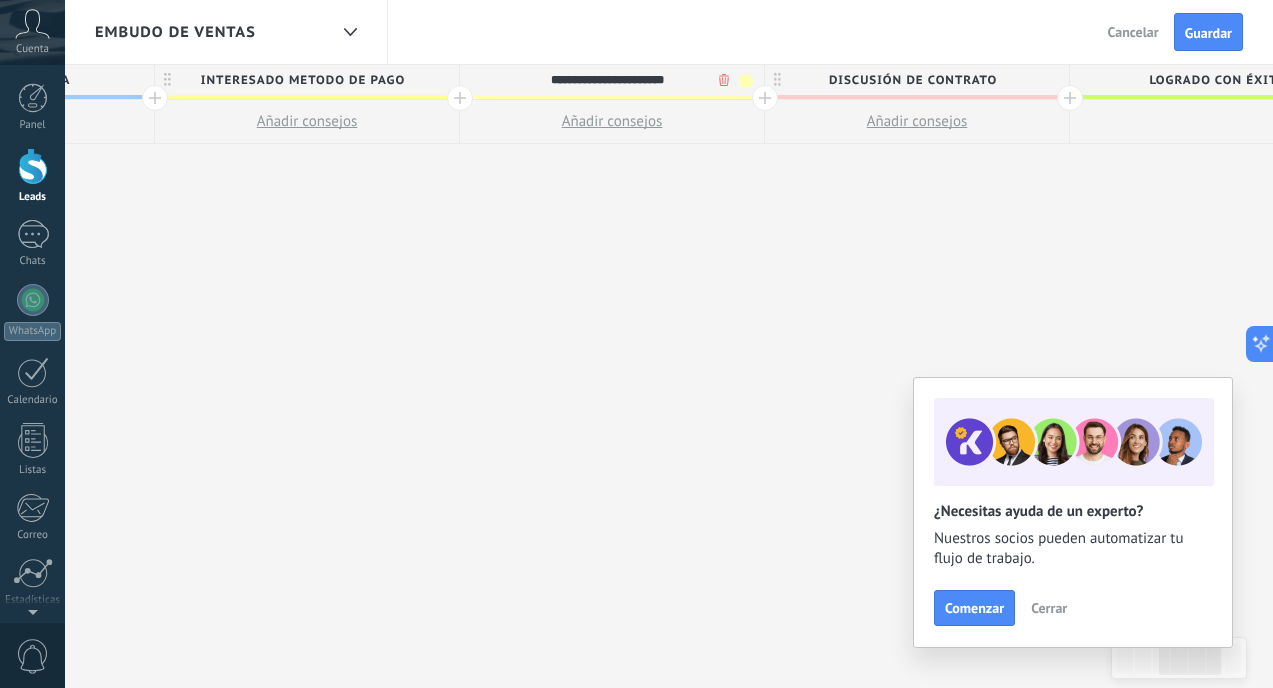 type on "**********" 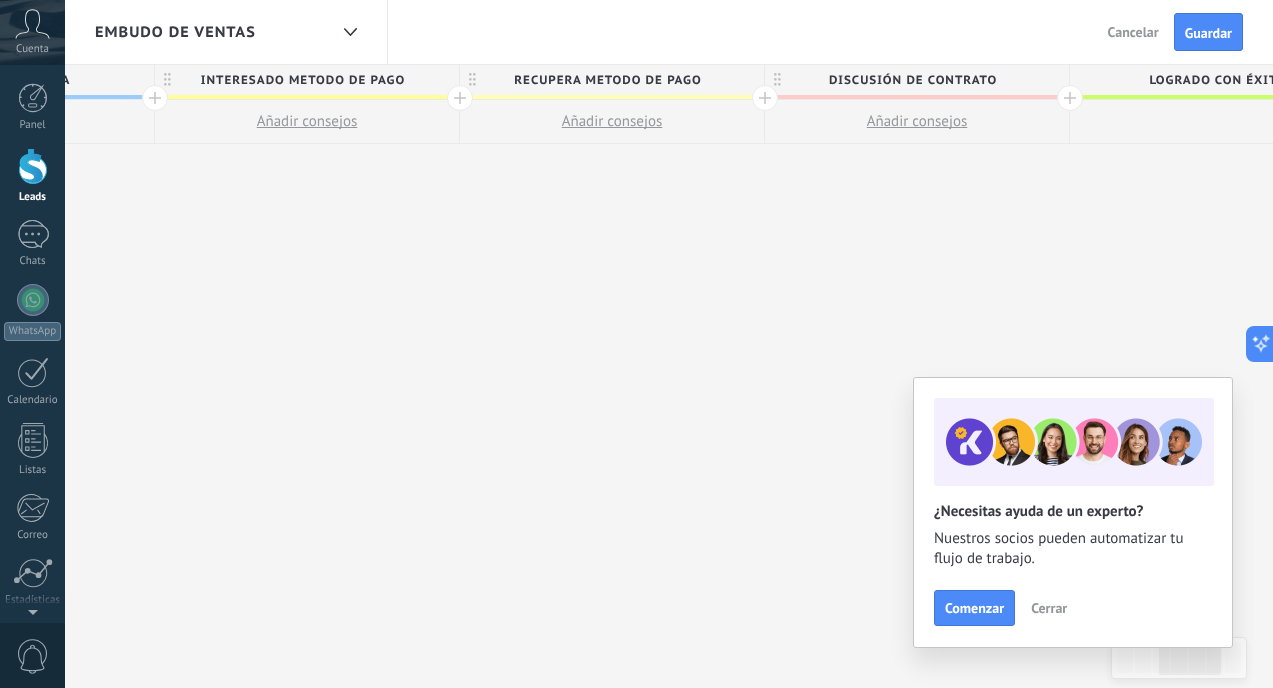 scroll, scrollTop: 0, scrollLeft: 1027, axis: horizontal 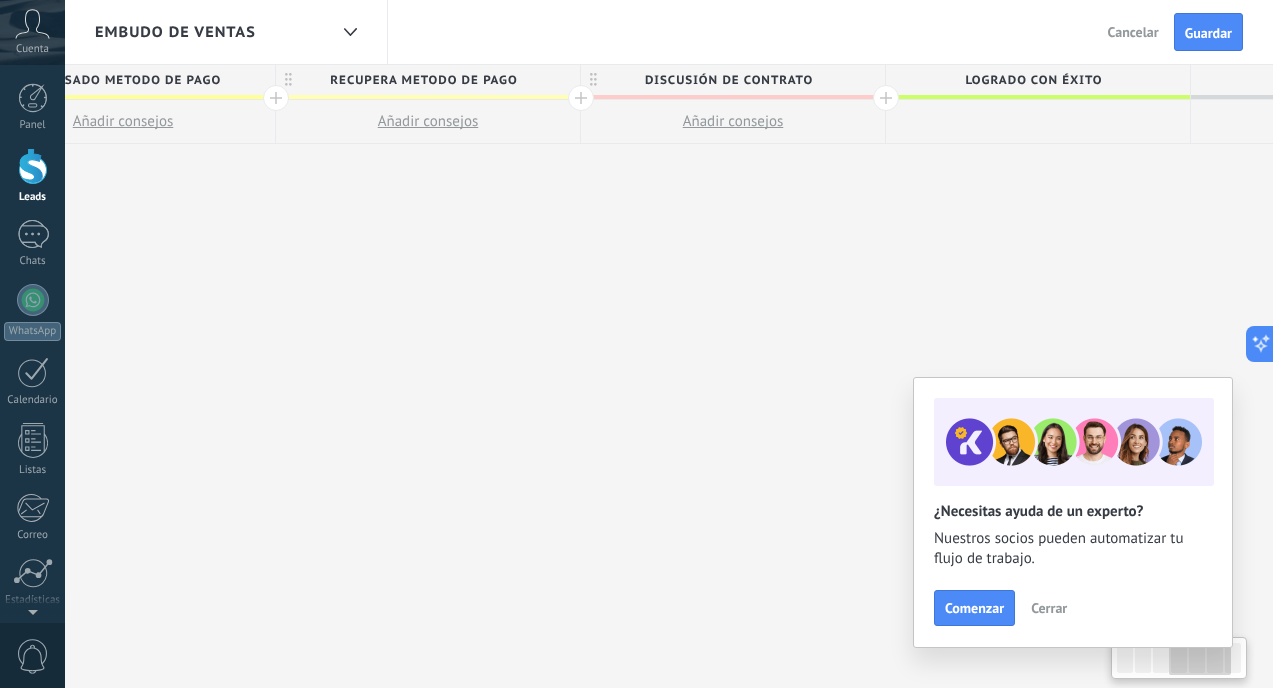 click on "Añadir consejos" at bounding box center [733, 121] 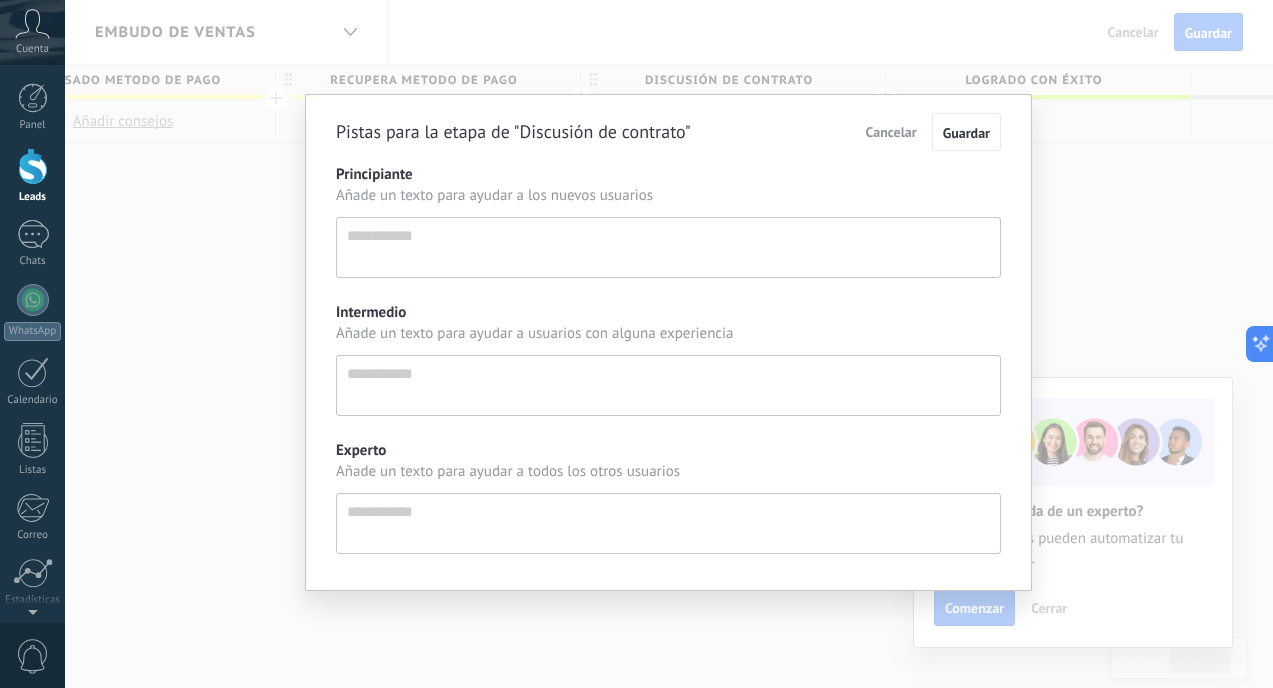scroll, scrollTop: 19, scrollLeft: 0, axis: vertical 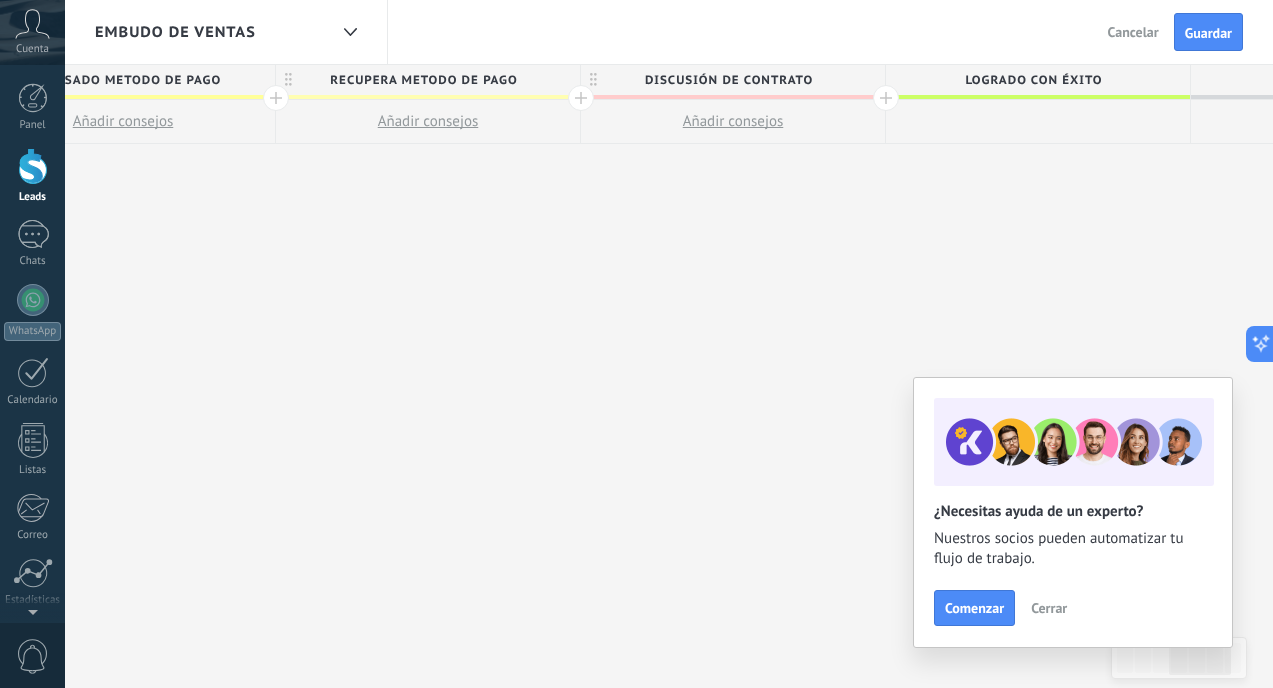 click at bounding box center [581, 98] 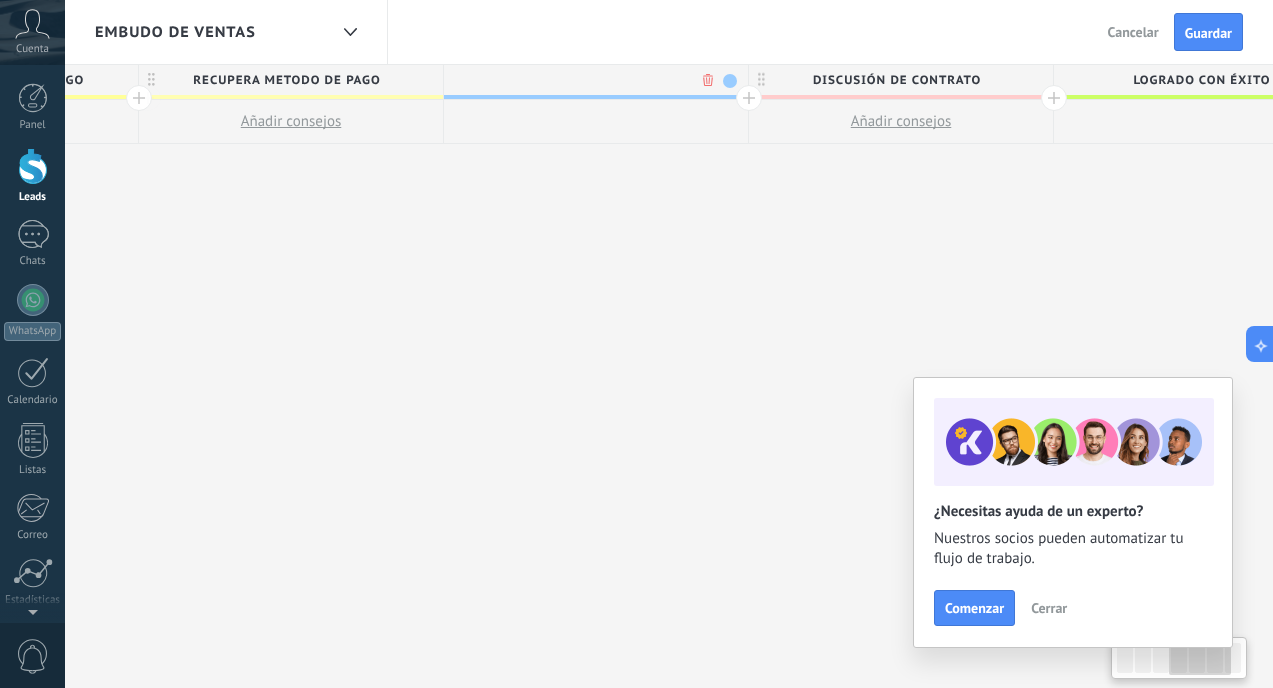 scroll, scrollTop: 0, scrollLeft: 1175, axis: horizontal 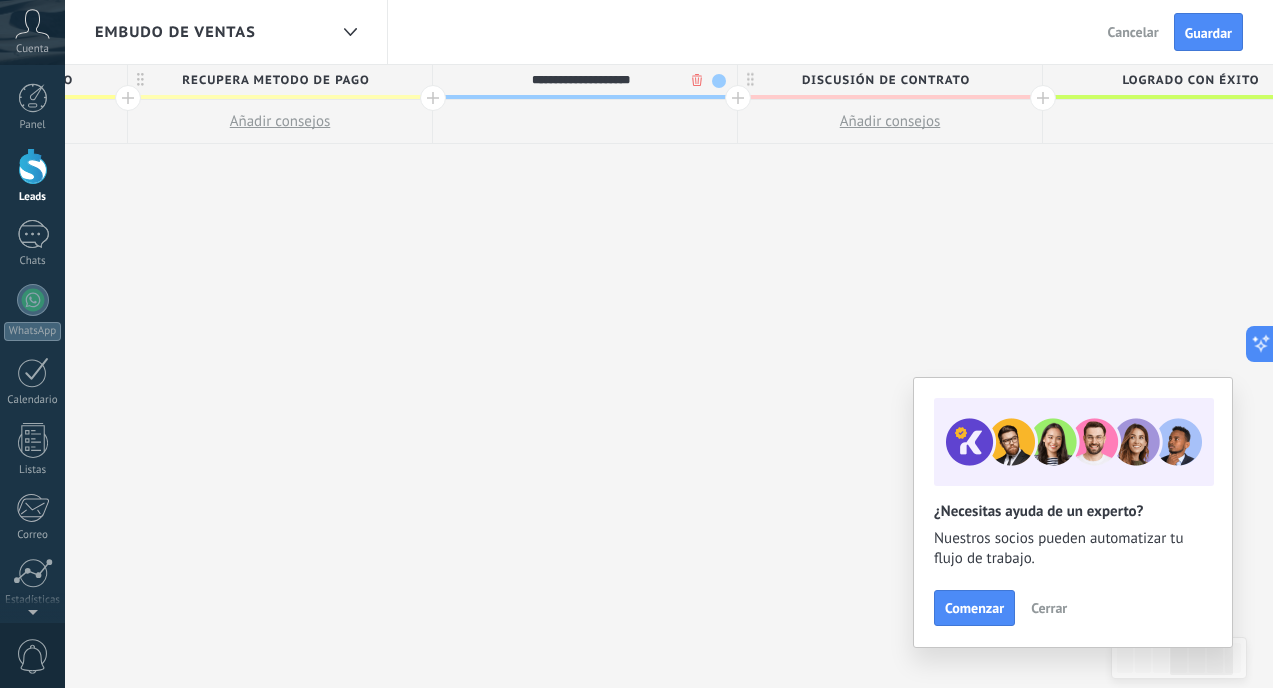 type on "**********" 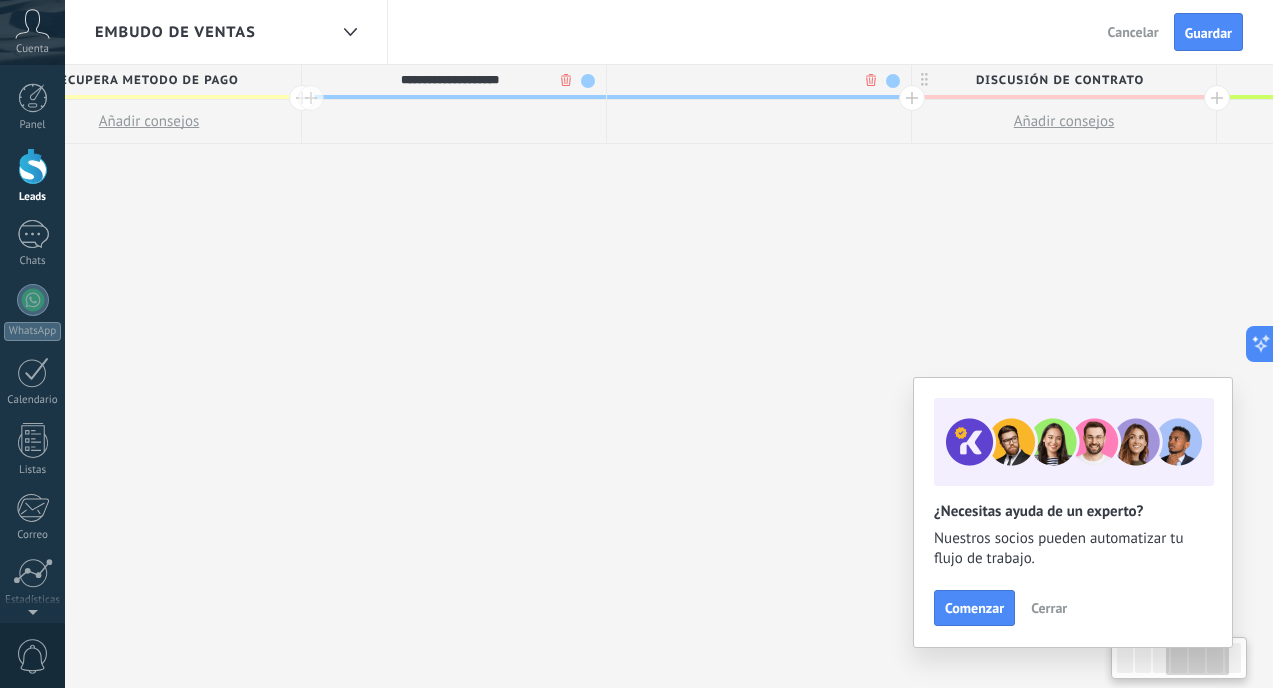 scroll, scrollTop: 0, scrollLeft: 1323, axis: horizontal 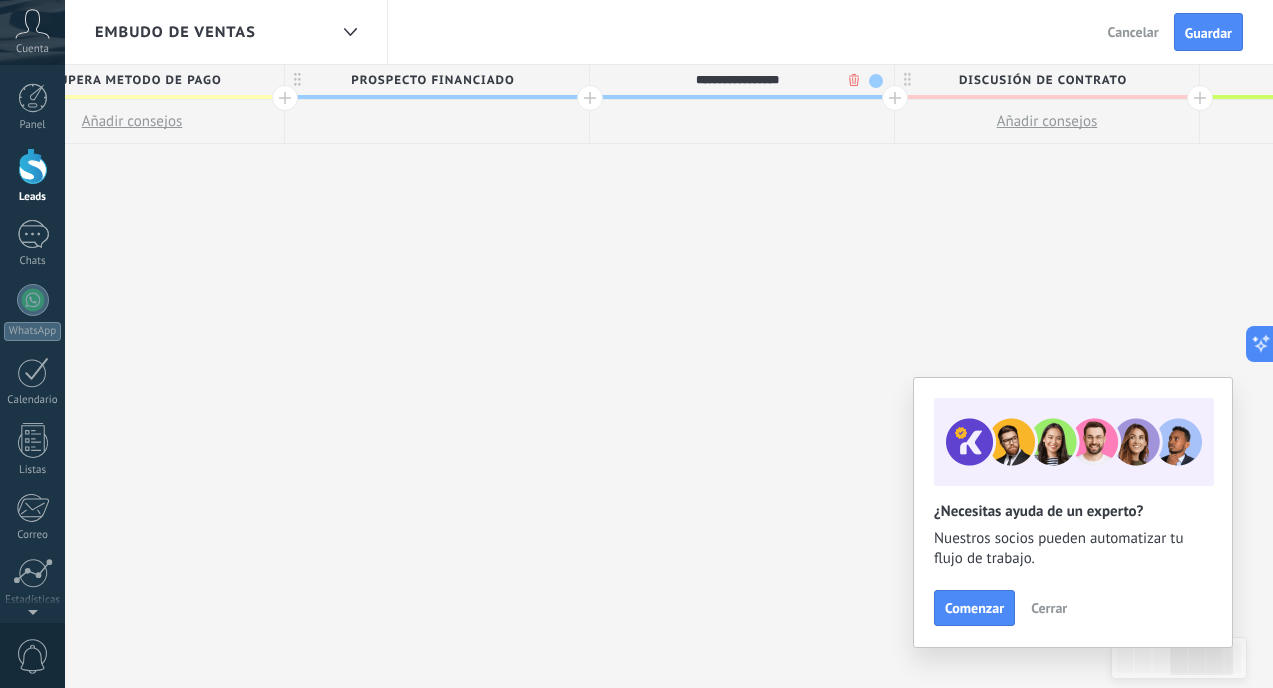 click on "PROSPECTO FINANCIADO" at bounding box center (432, 80) 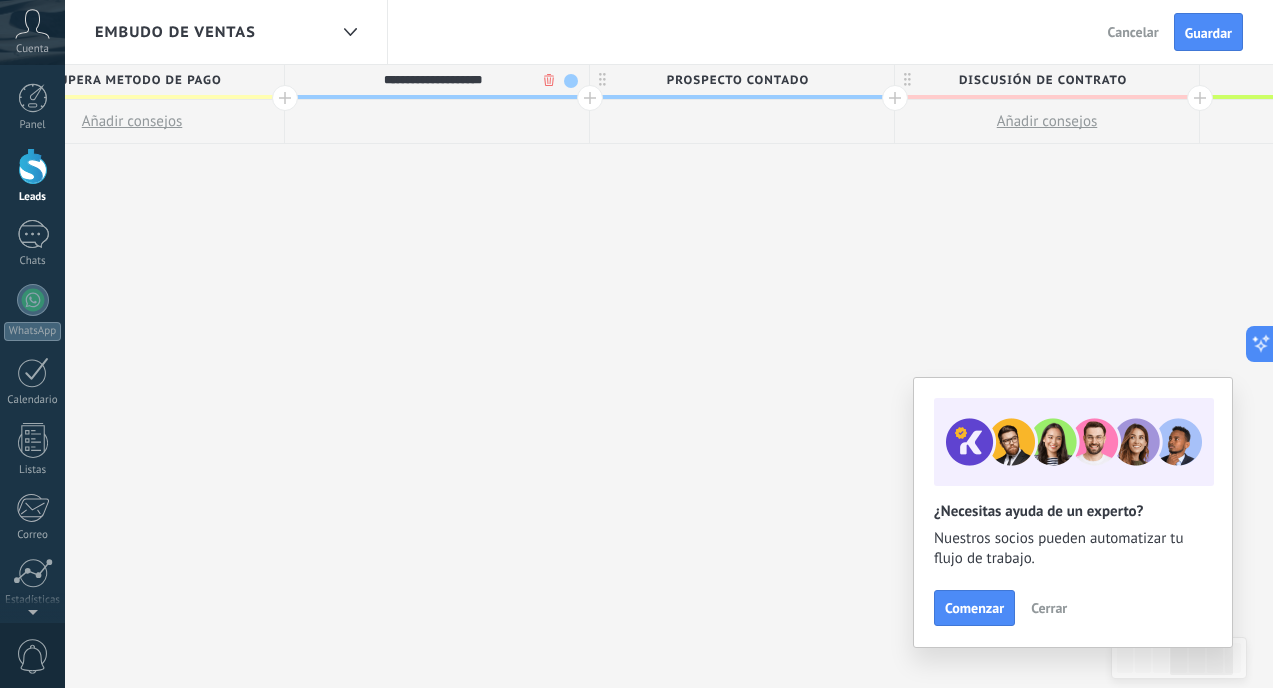 click at bounding box center (571, 81) 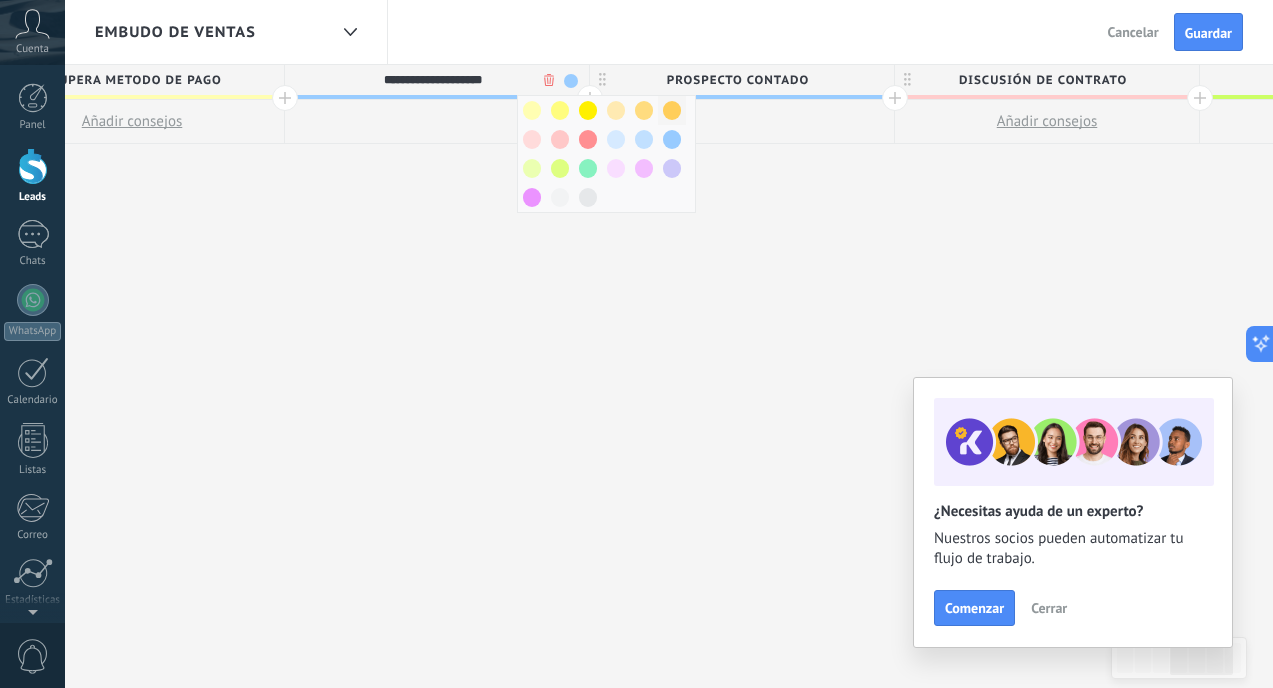 click at bounding box center [672, 110] 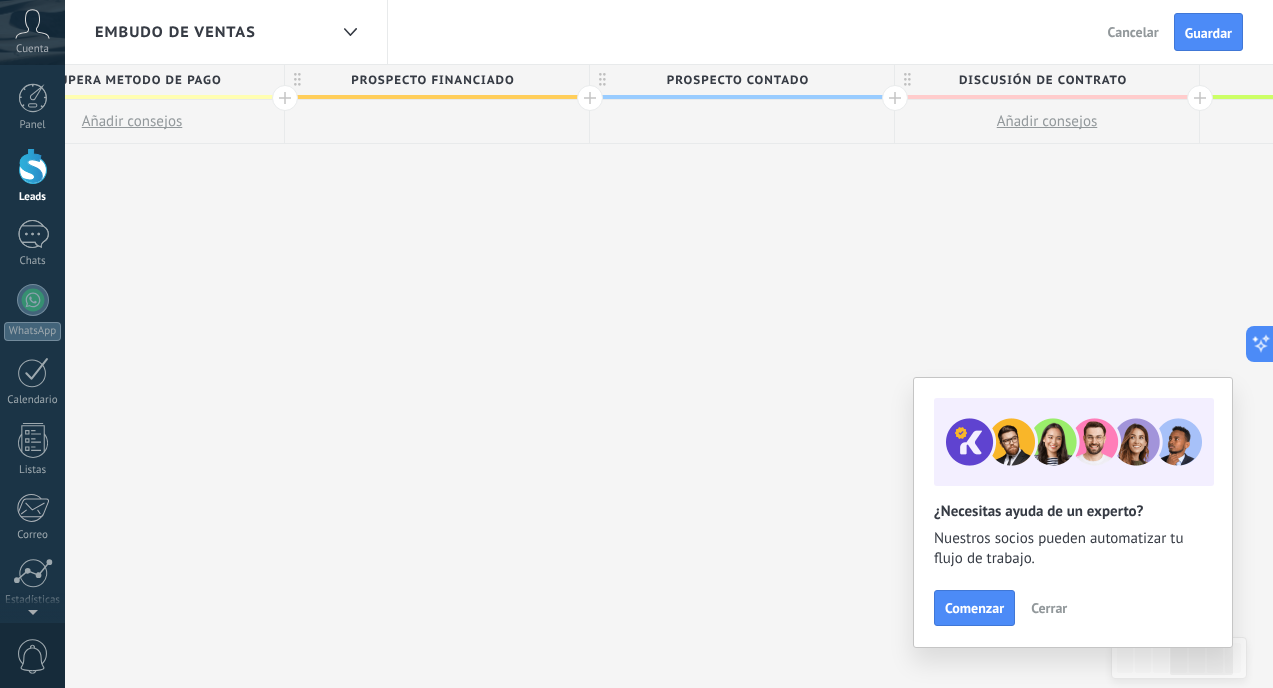 click on "PROSPECTO CONTADO" at bounding box center (737, 80) 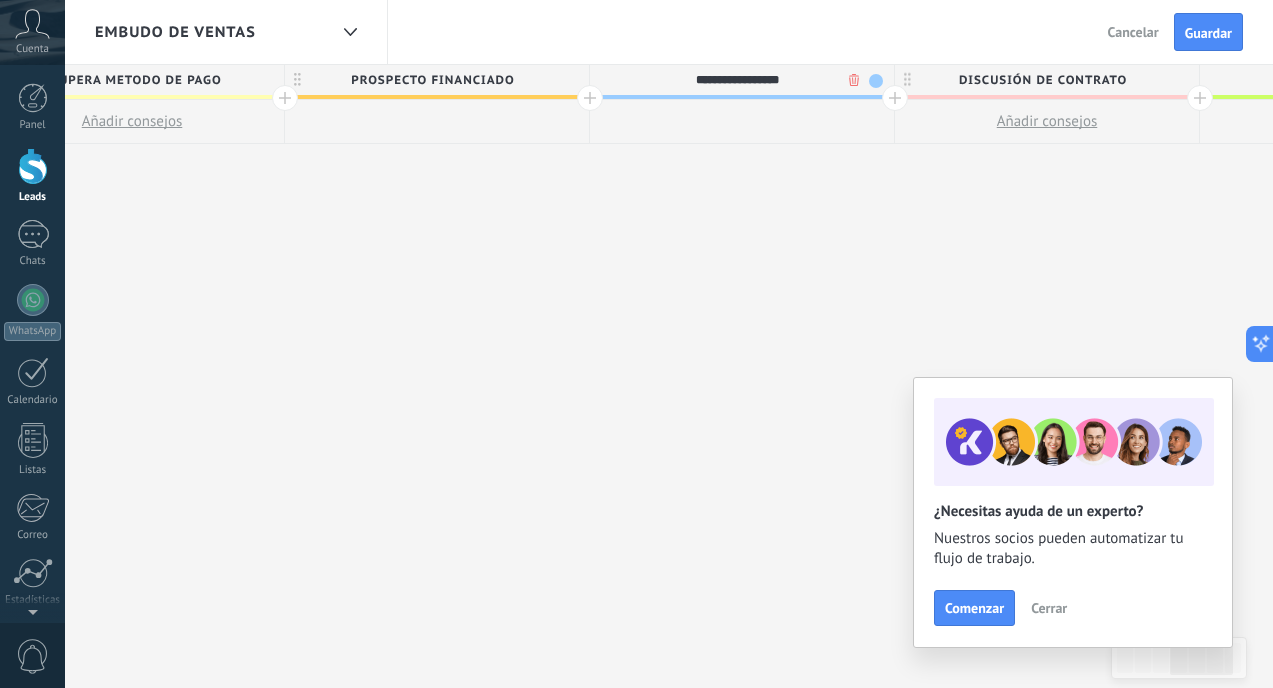 click at bounding box center [876, 81] 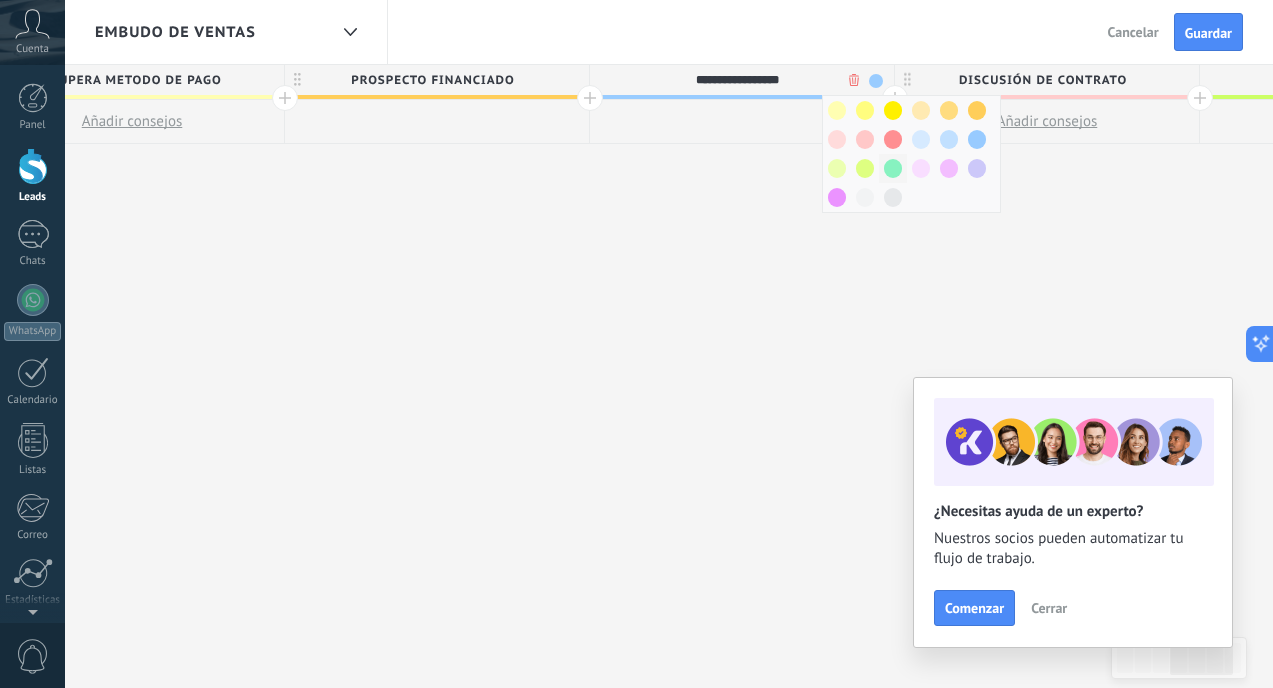 click at bounding box center [893, 168] 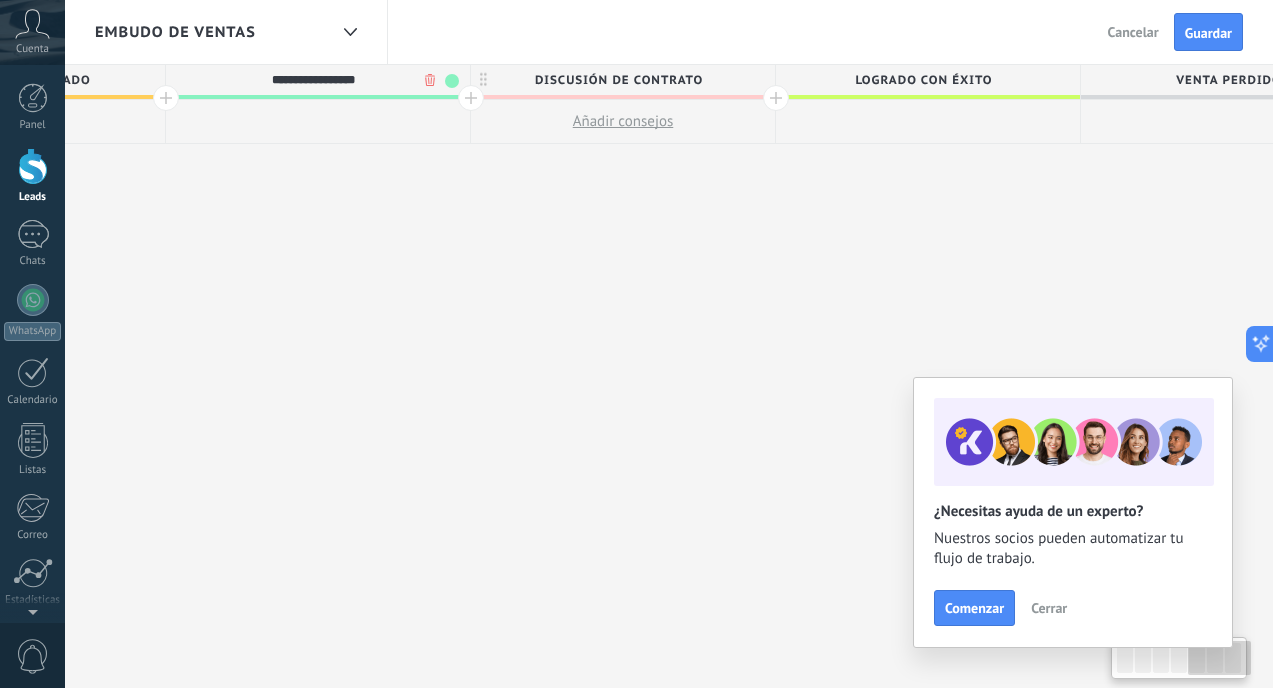 scroll, scrollTop: 0, scrollLeft: 1755, axis: horizontal 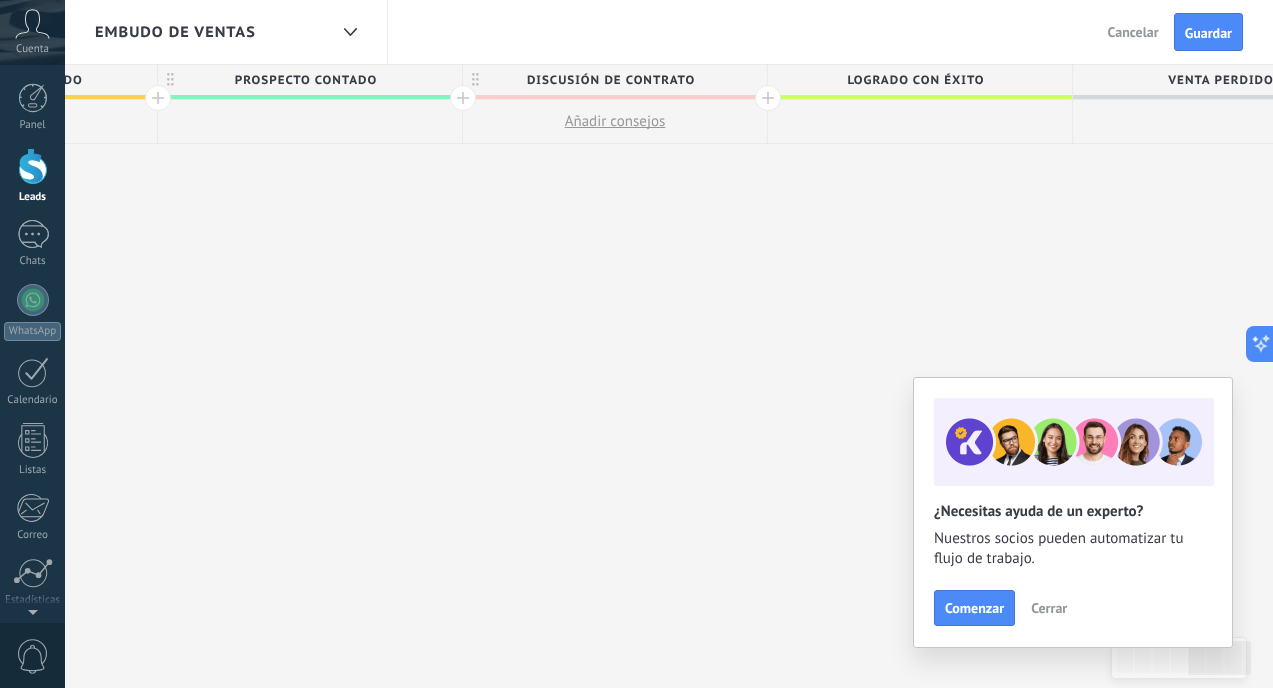 click on "Discusión de contrato" at bounding box center [610, 80] 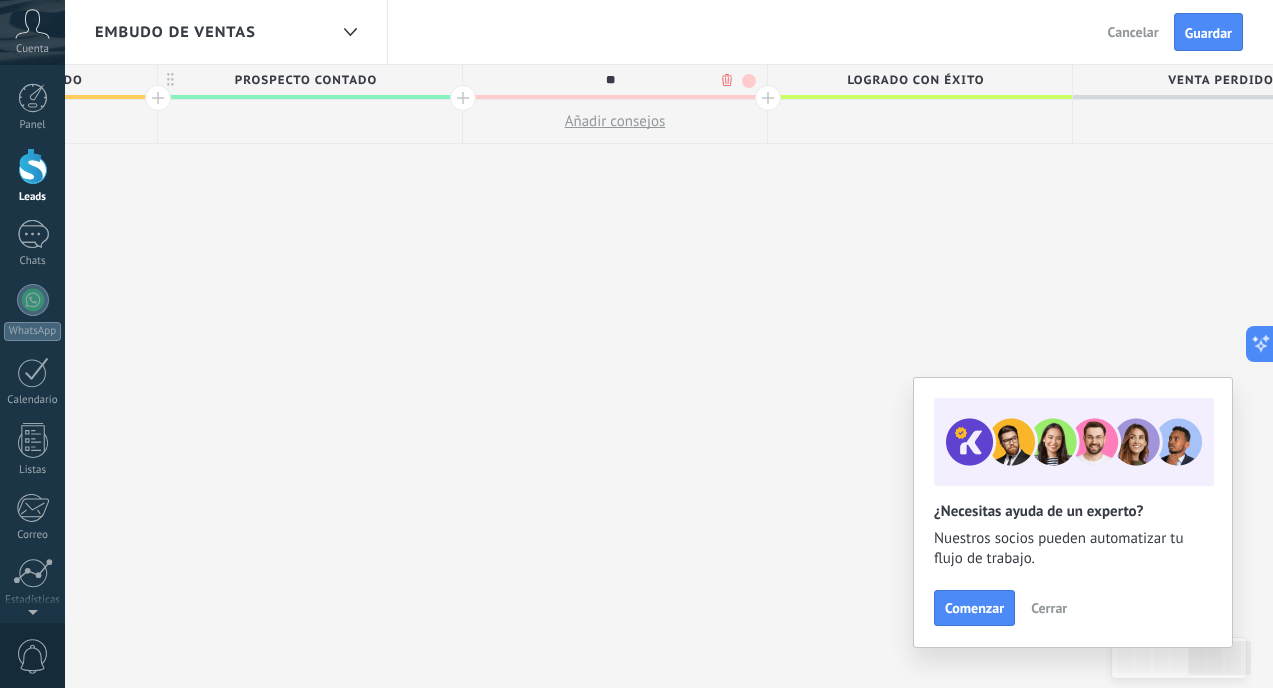 type on "*" 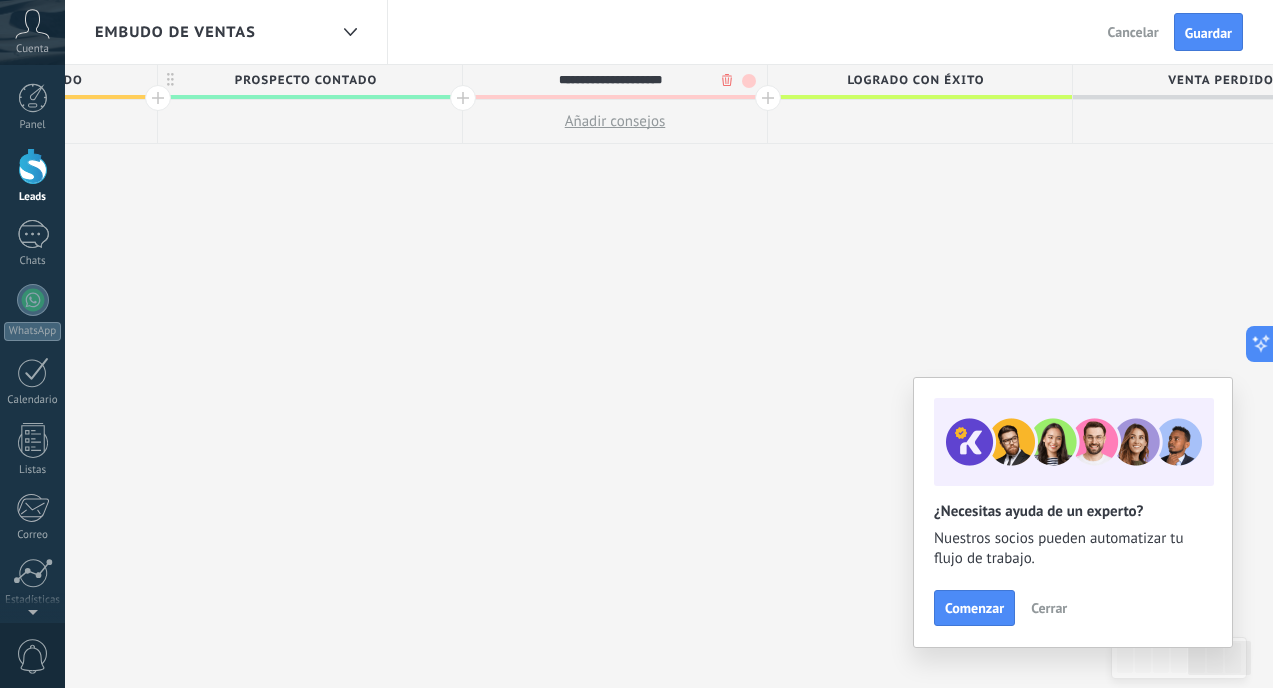 type on "**********" 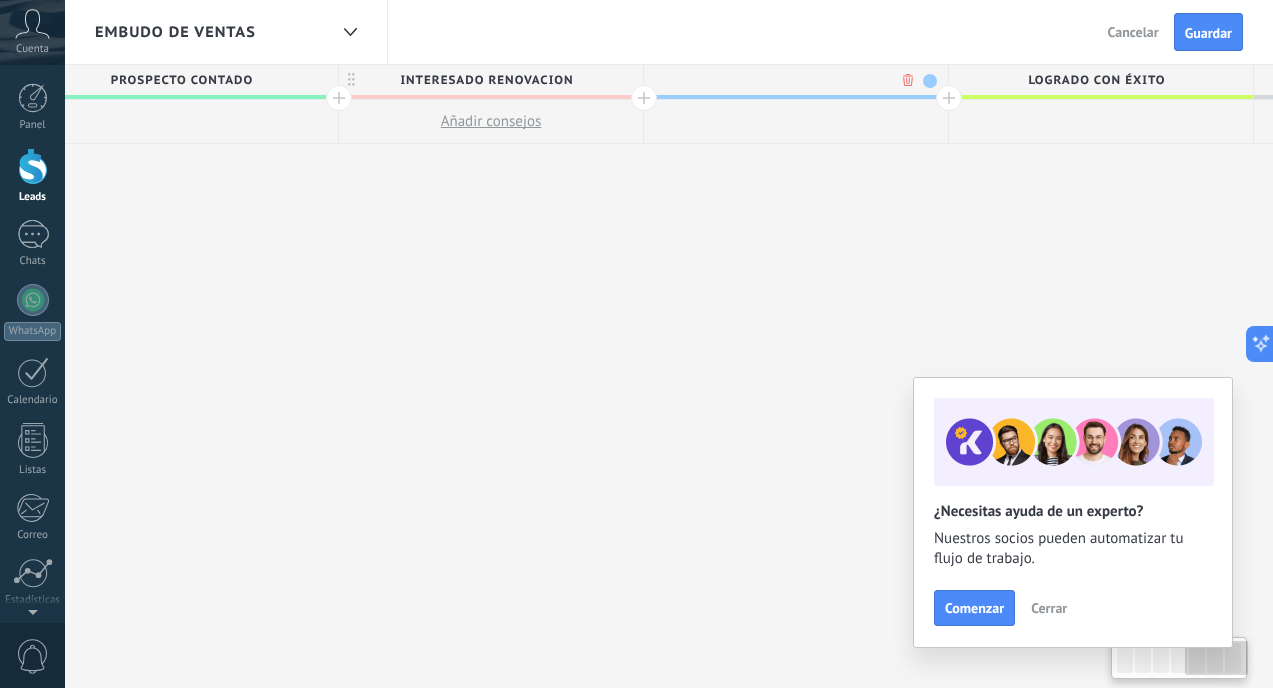 scroll, scrollTop: 0, scrollLeft: 1903, axis: horizontal 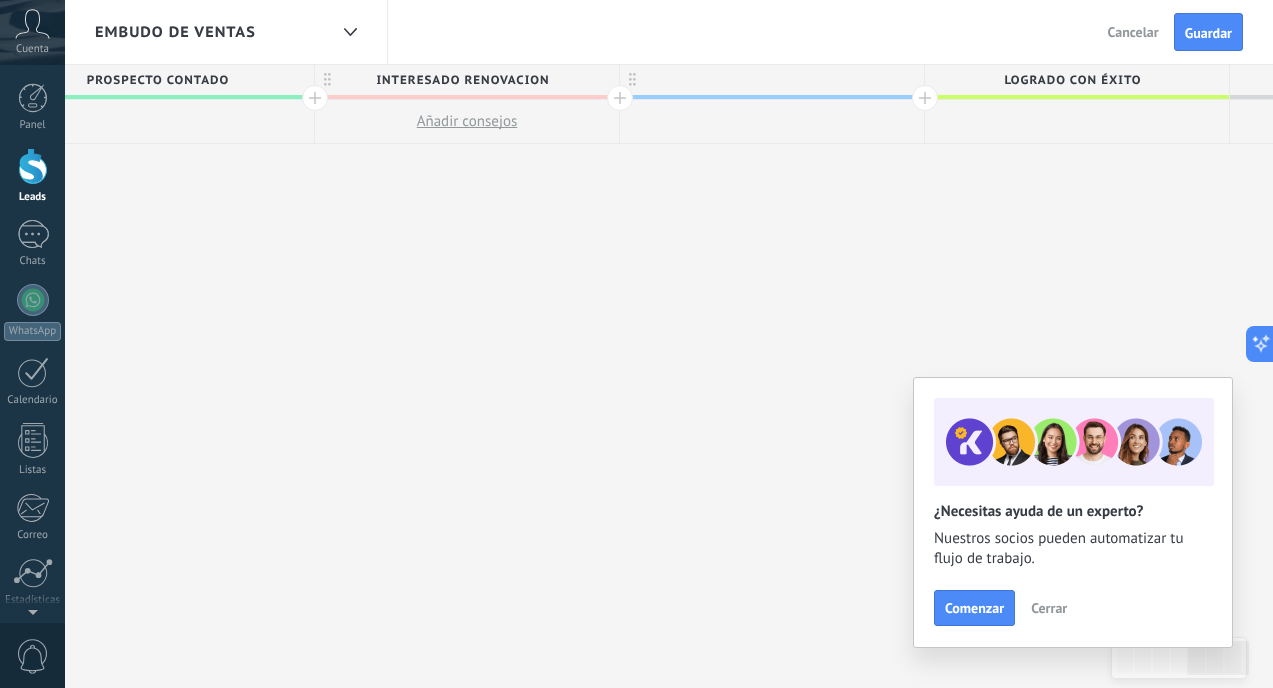 click at bounding box center (772, 80) 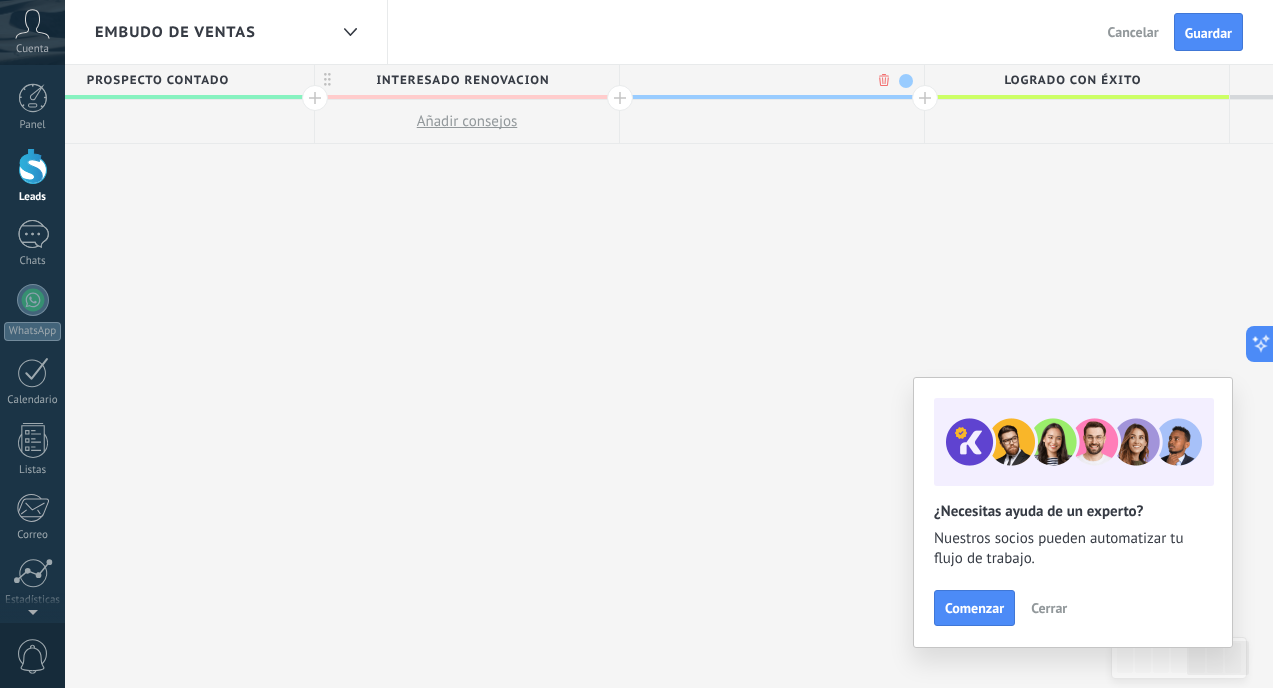 click at bounding box center (906, 81) 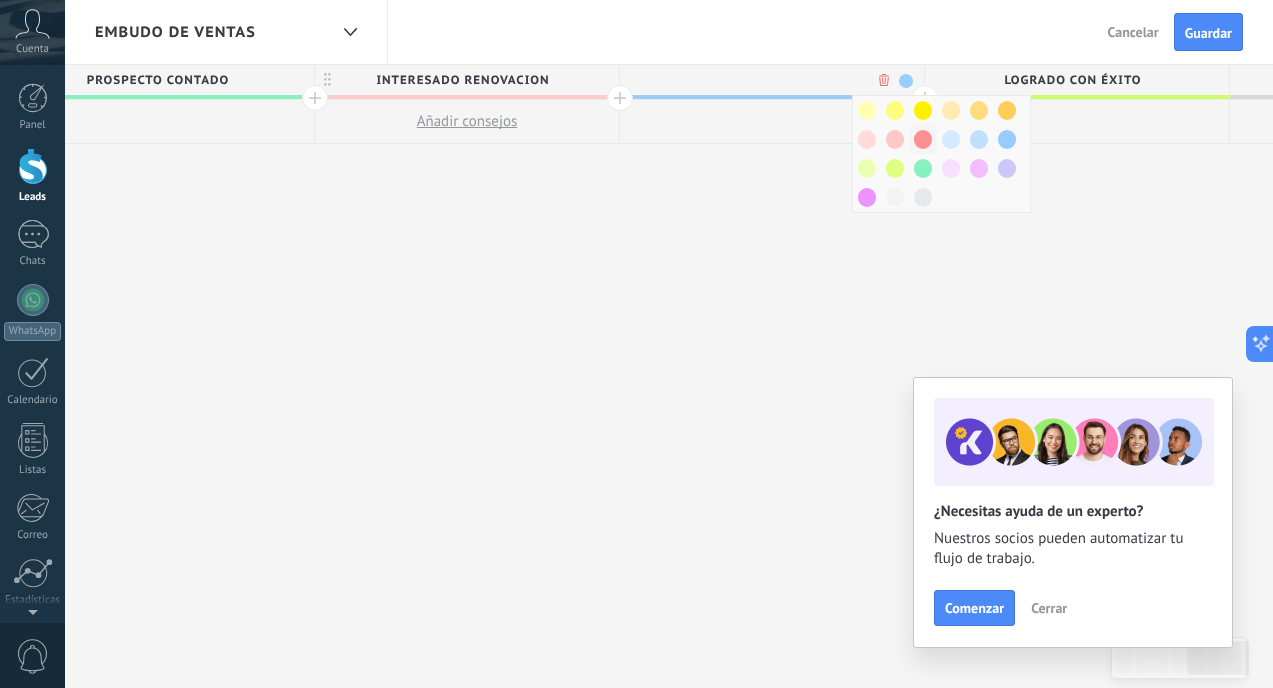 click at bounding box center (923, 139) 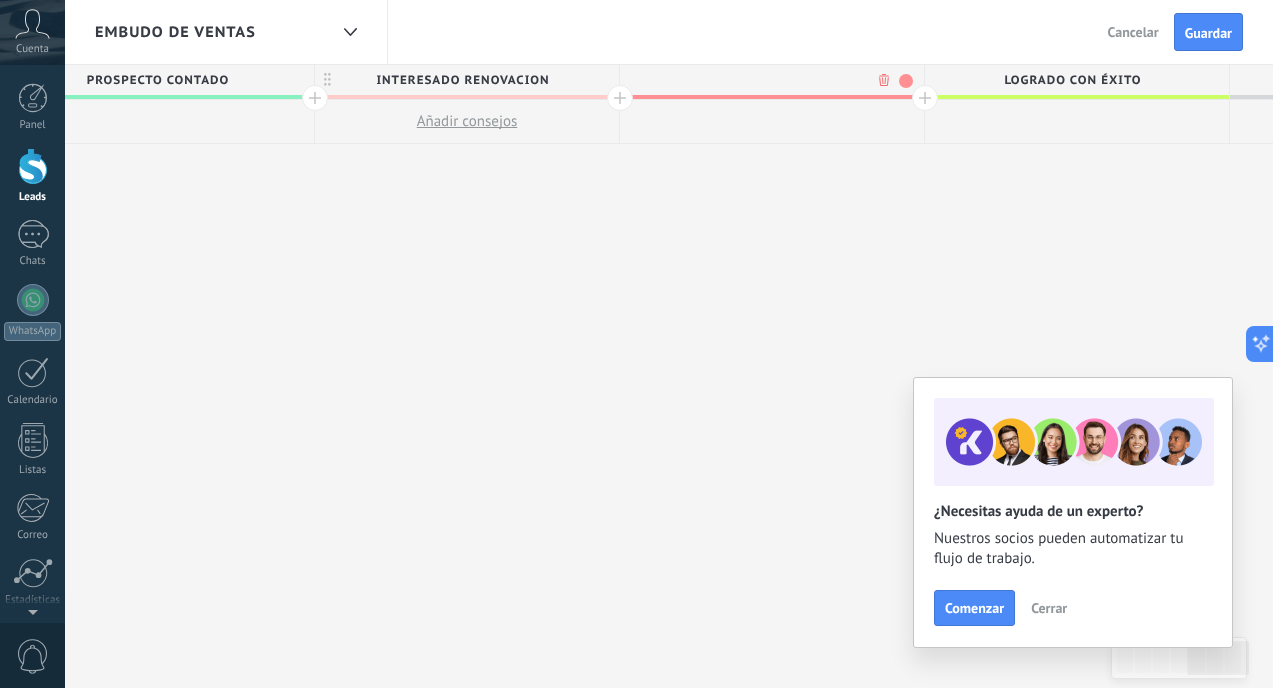 click at bounding box center [767, 80] 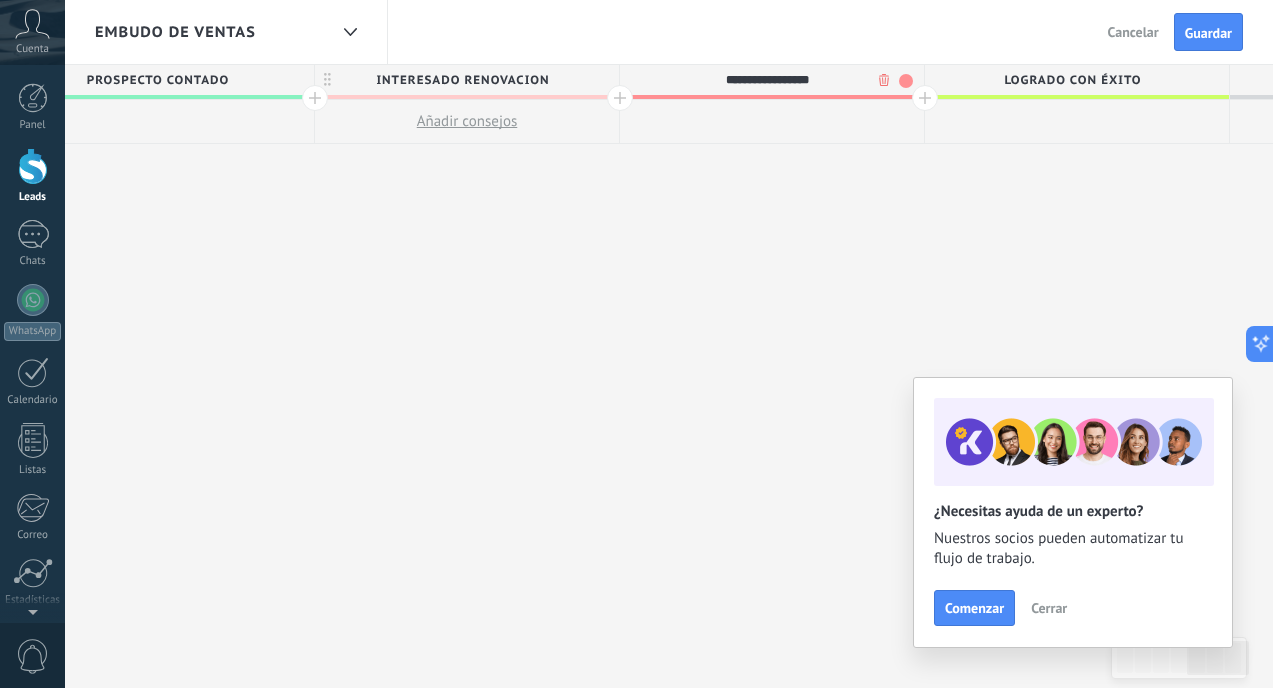 type on "**********" 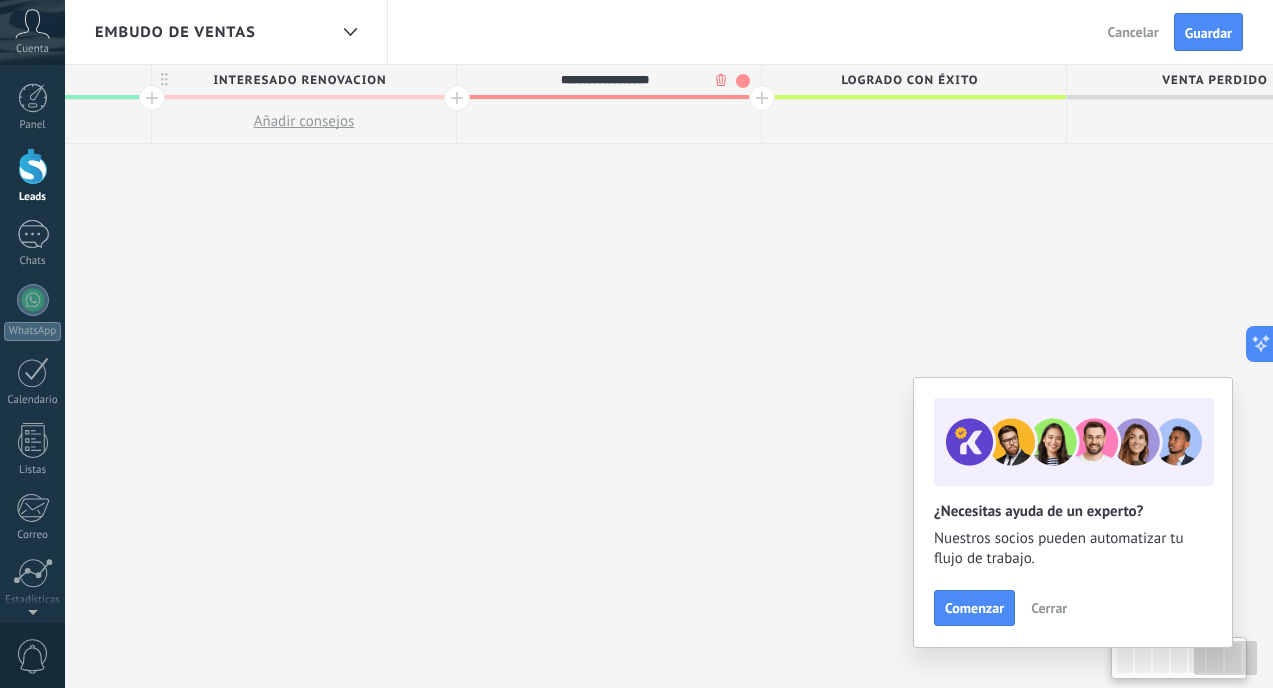 scroll, scrollTop: 0, scrollLeft: 2083, axis: horizontal 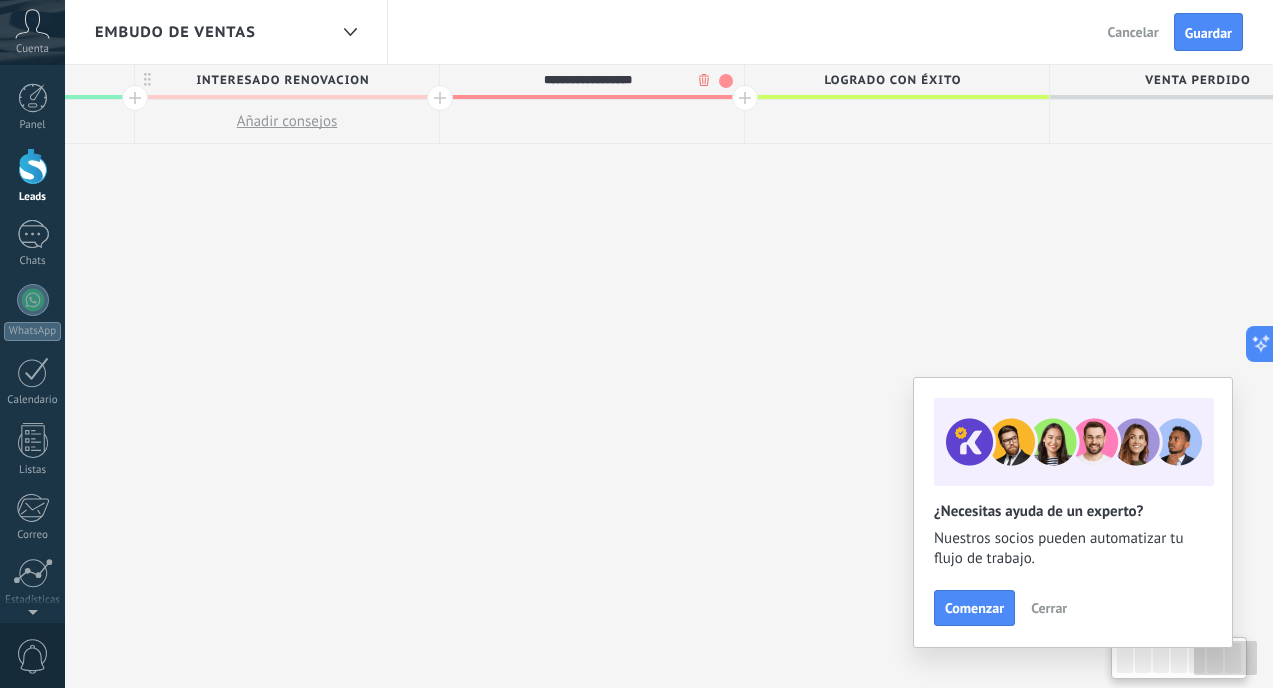 click on "**********" at bounding box center (587, 80) 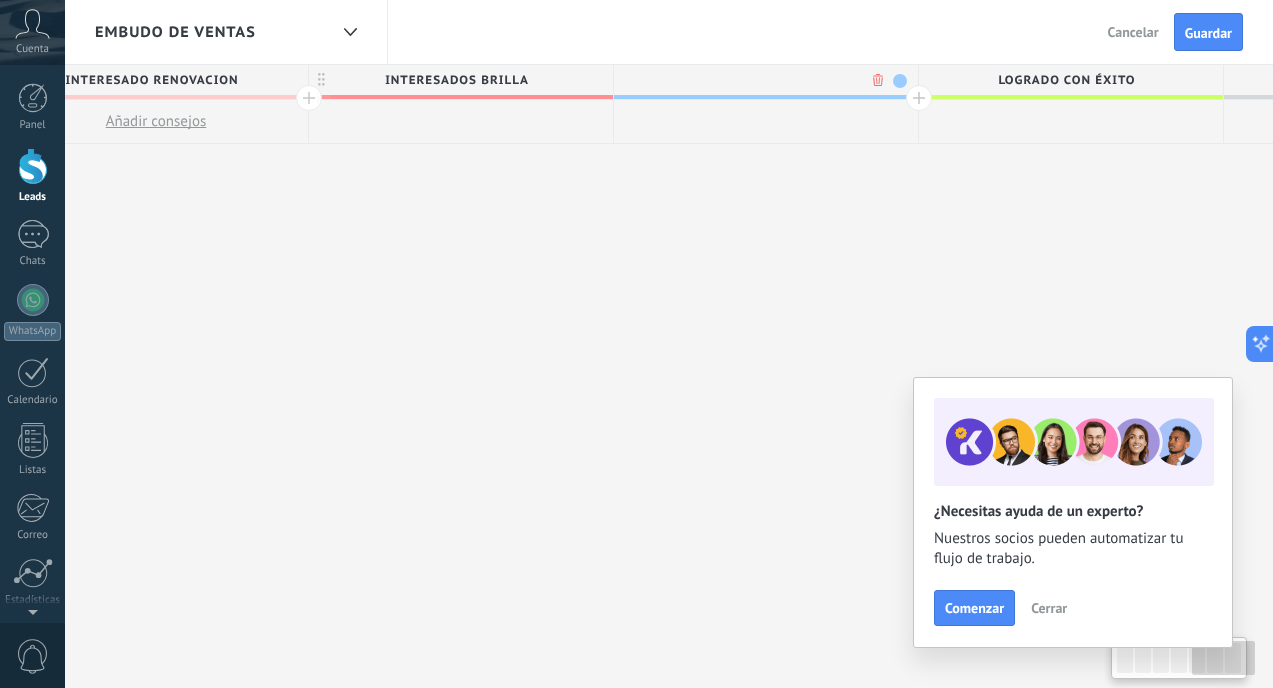 scroll, scrollTop: 0, scrollLeft: 2231, axis: horizontal 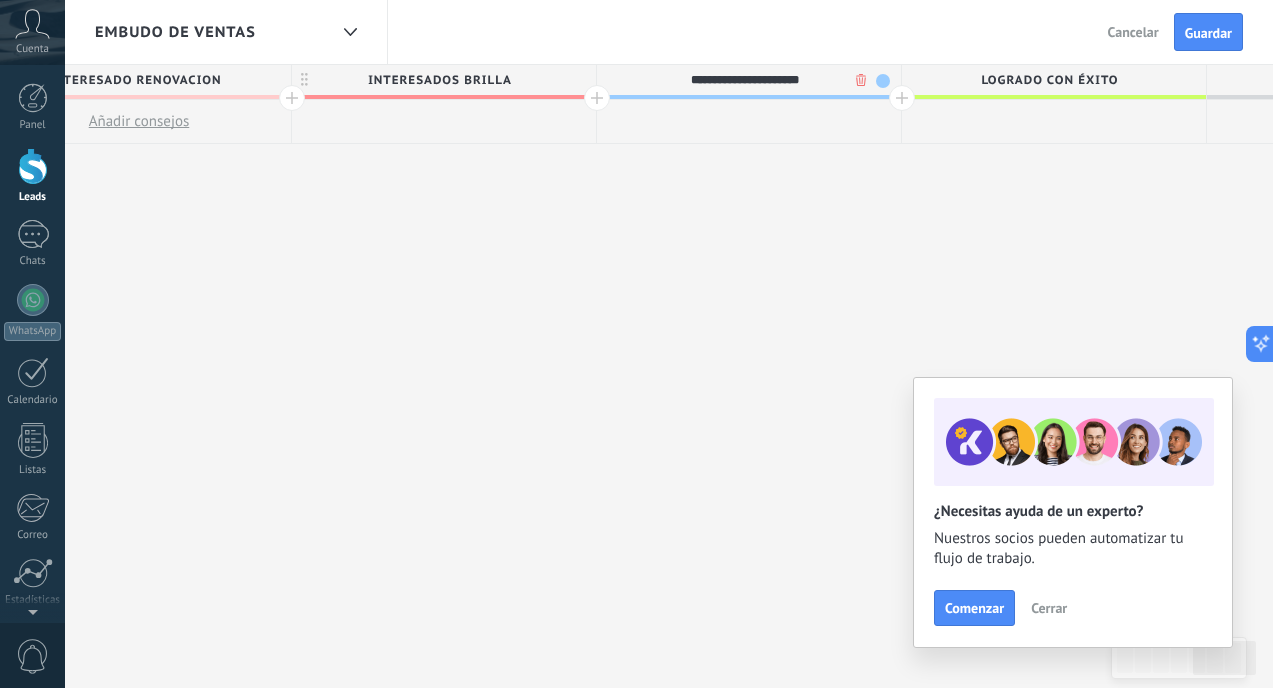 type on "**********" 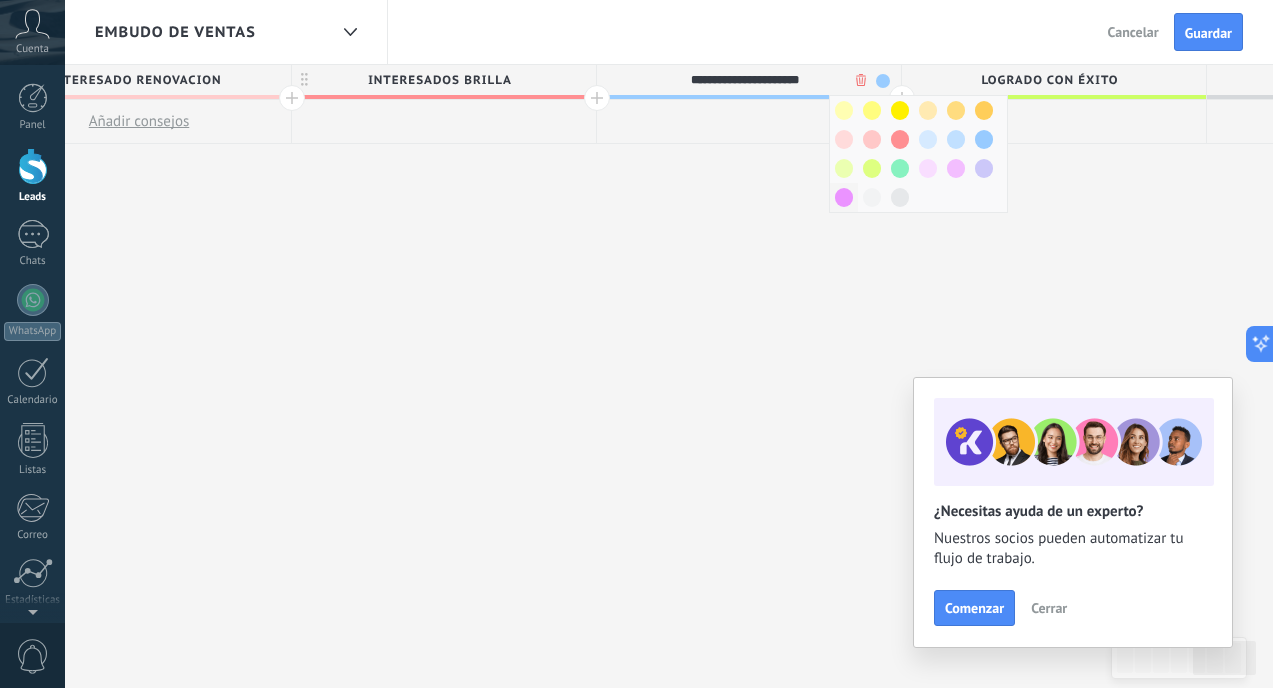 click at bounding box center [844, 197] 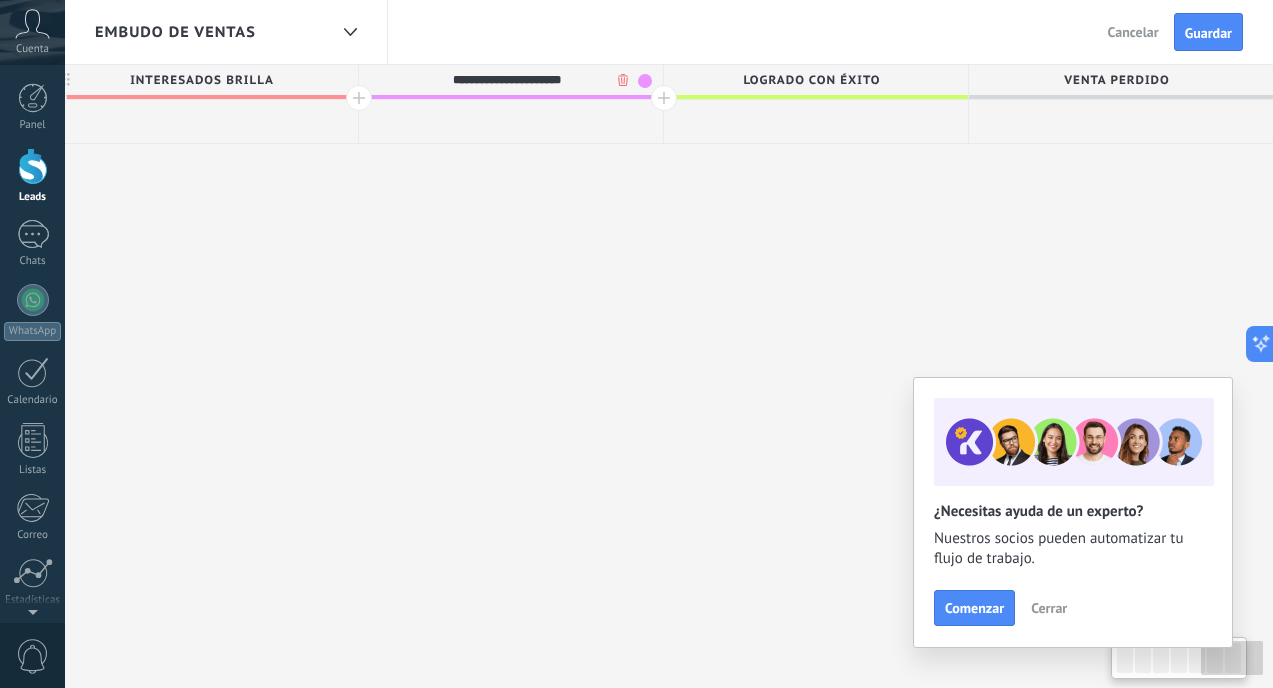scroll, scrollTop: 0, scrollLeft: 2470, axis: horizontal 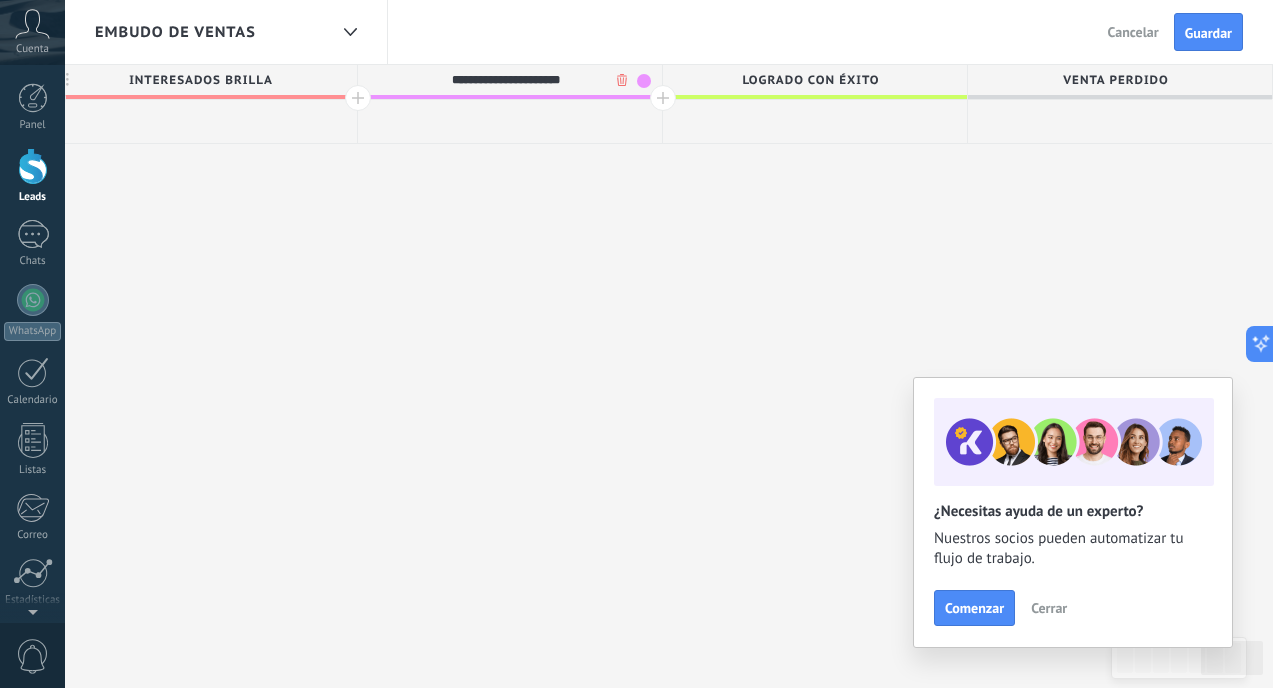 click at bounding box center (663, 98) 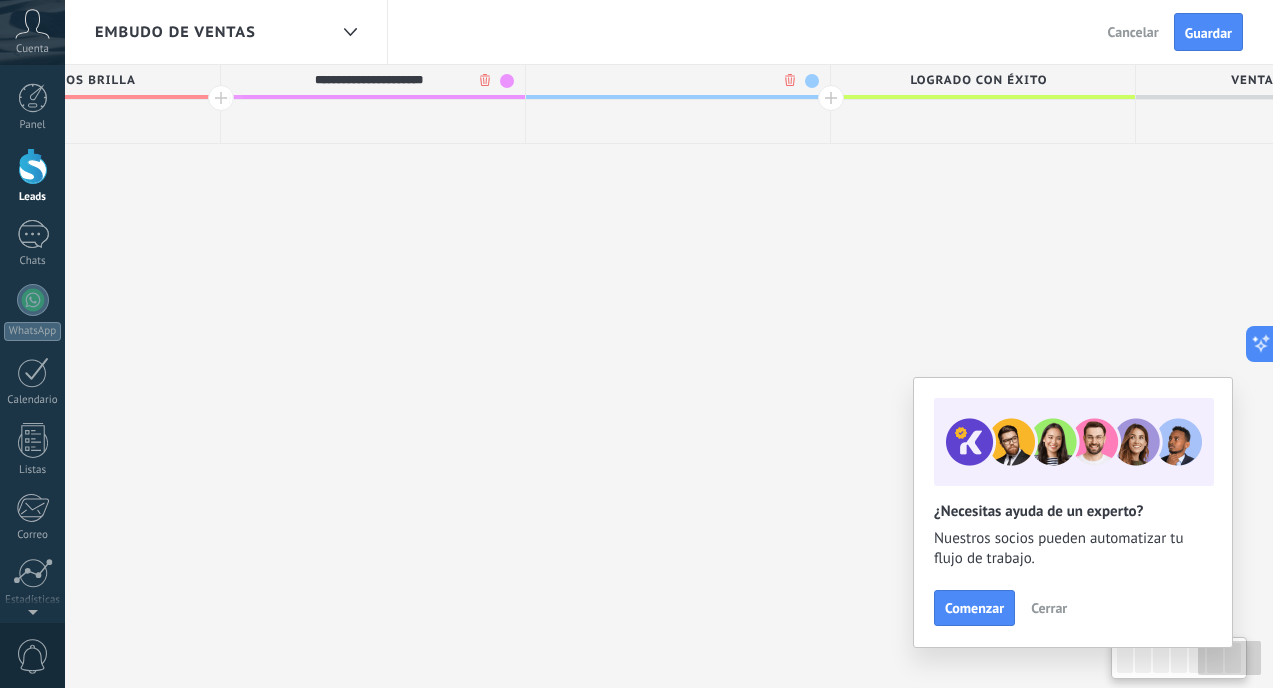 scroll, scrollTop: 0, scrollLeft: 2618, axis: horizontal 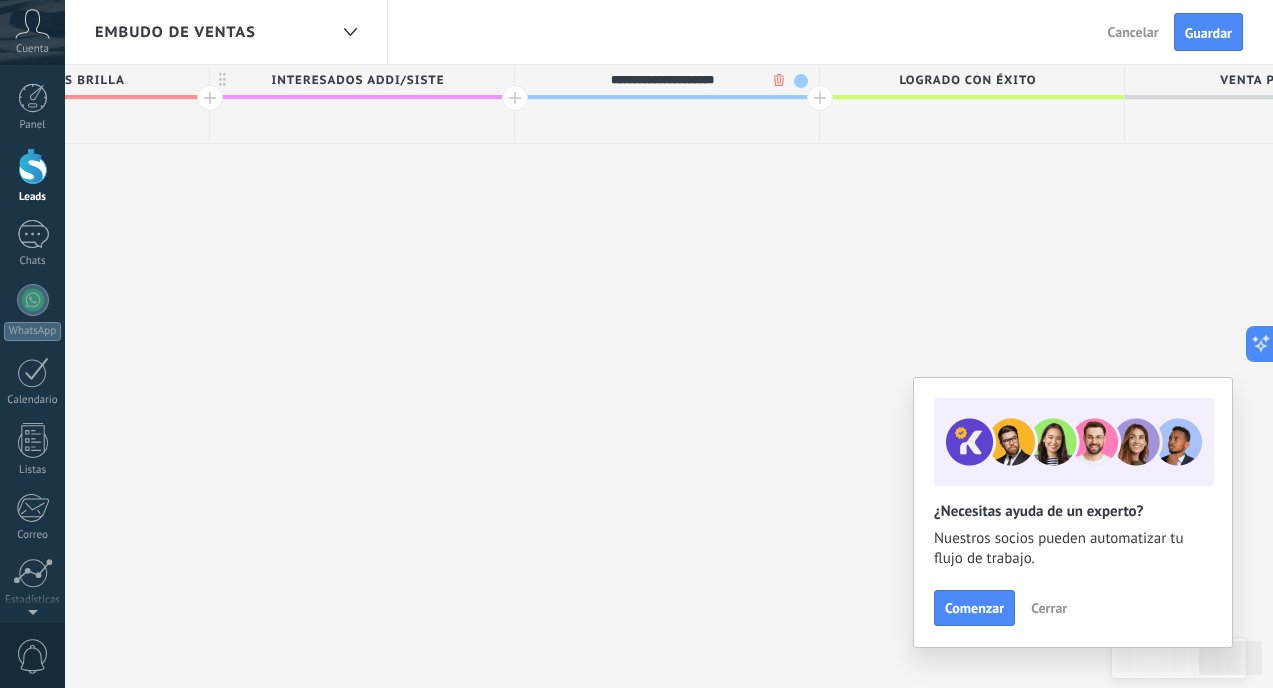 type on "**********" 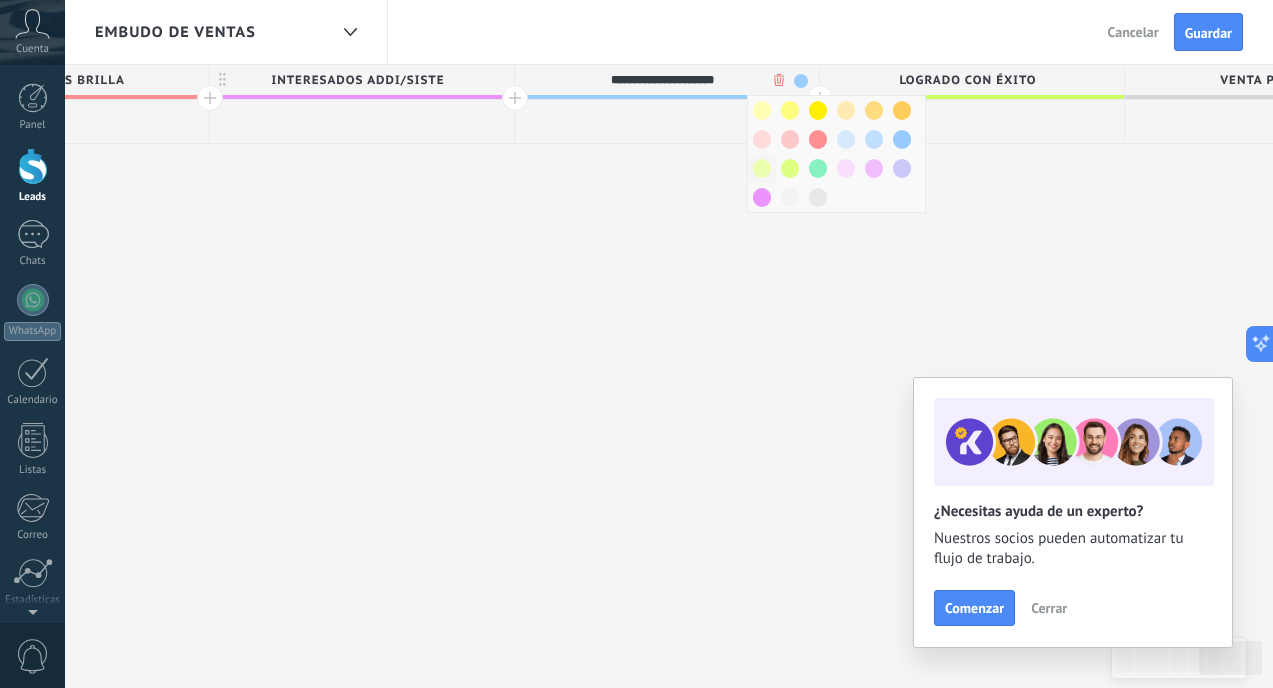 click at bounding box center (762, 168) 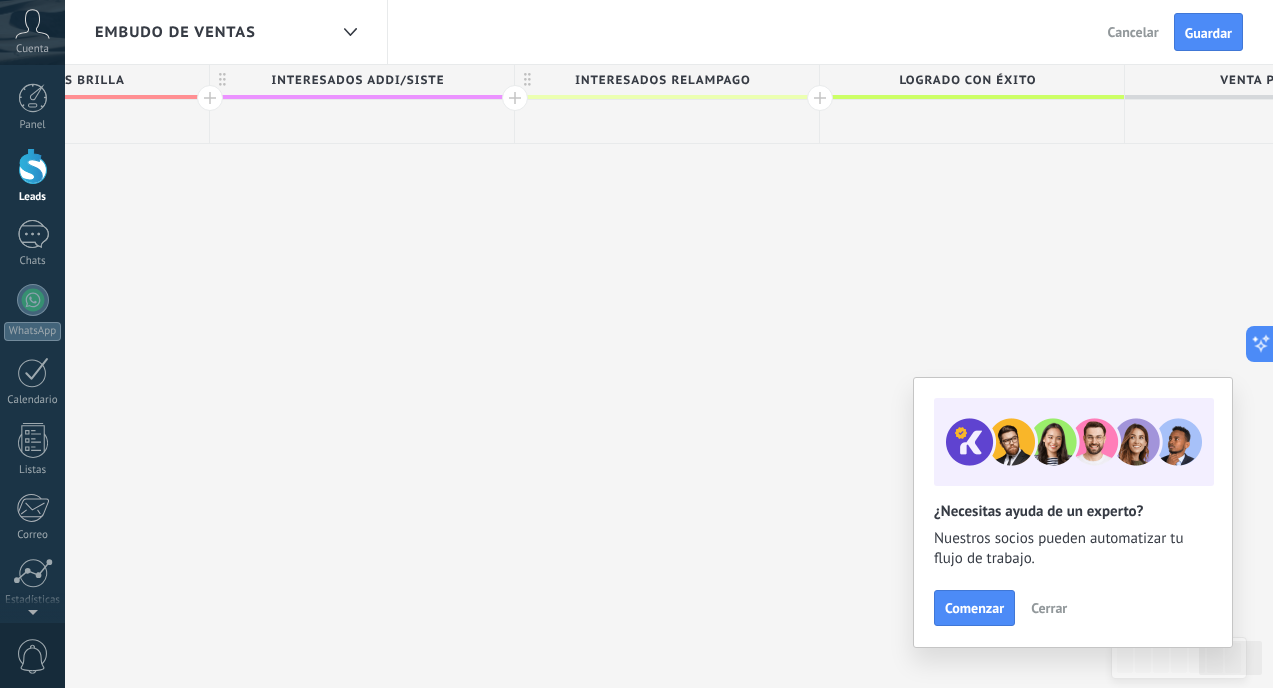 click at bounding box center (820, 98) 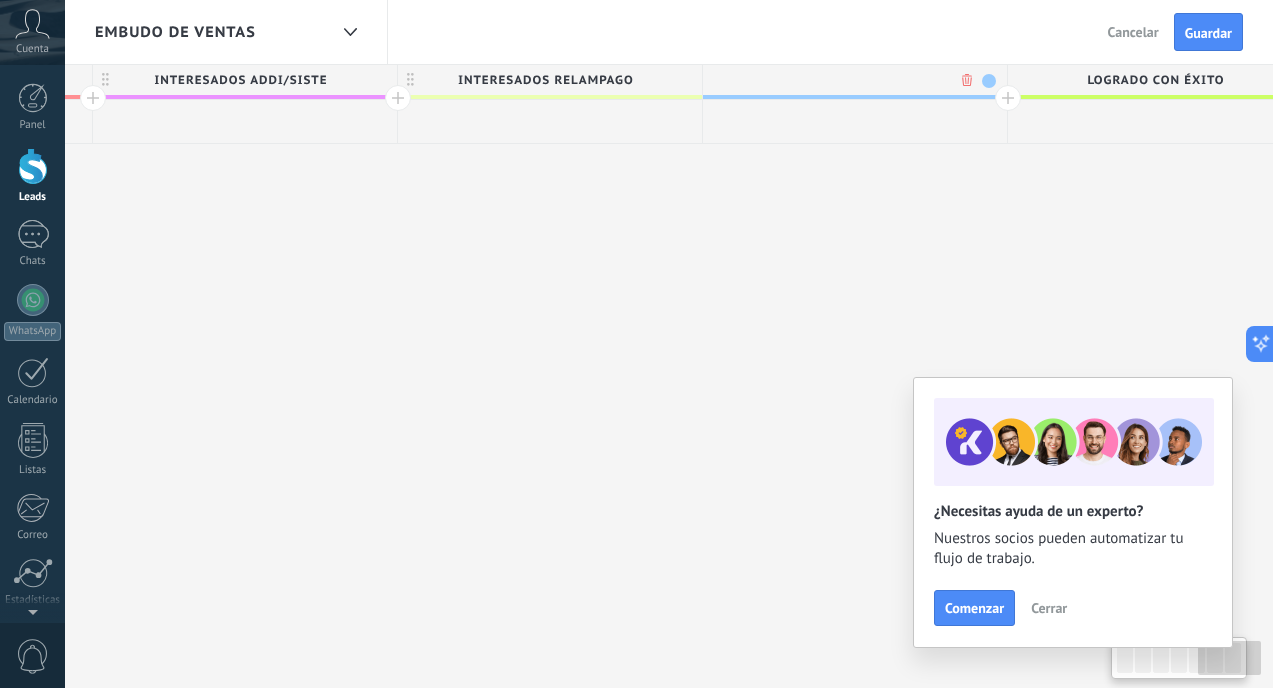 scroll, scrollTop: 0, scrollLeft: 2766, axis: horizontal 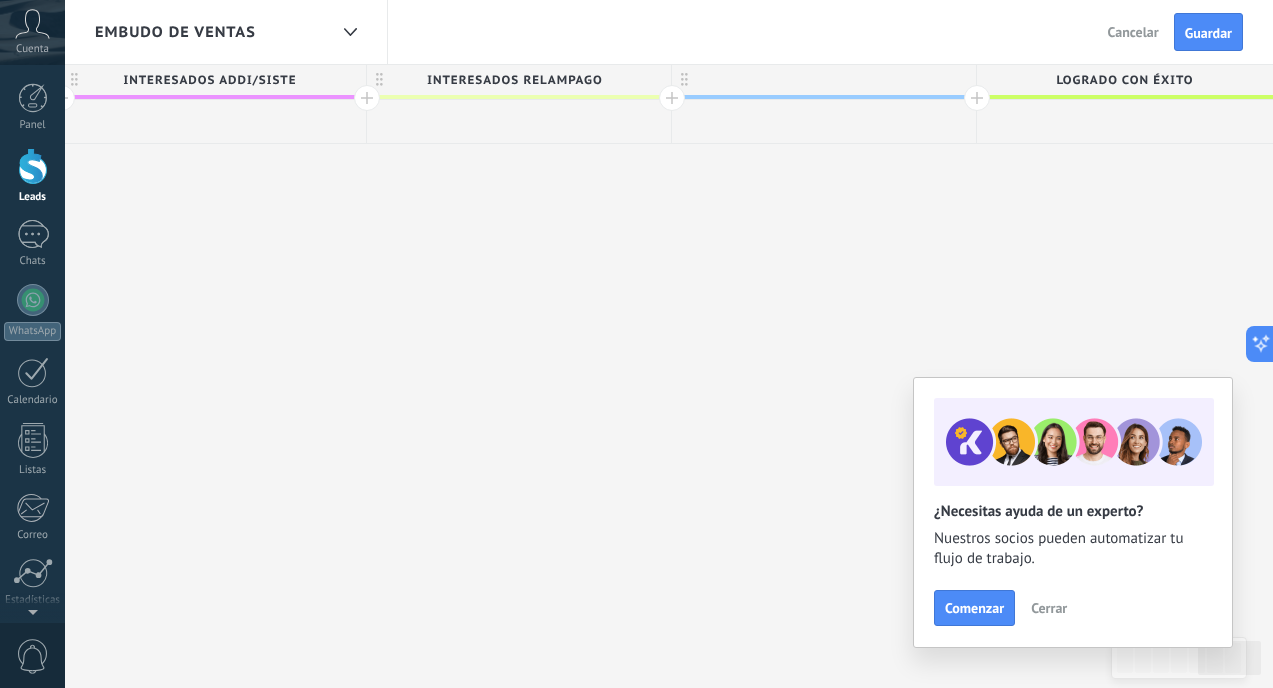 click at bounding box center [824, 80] 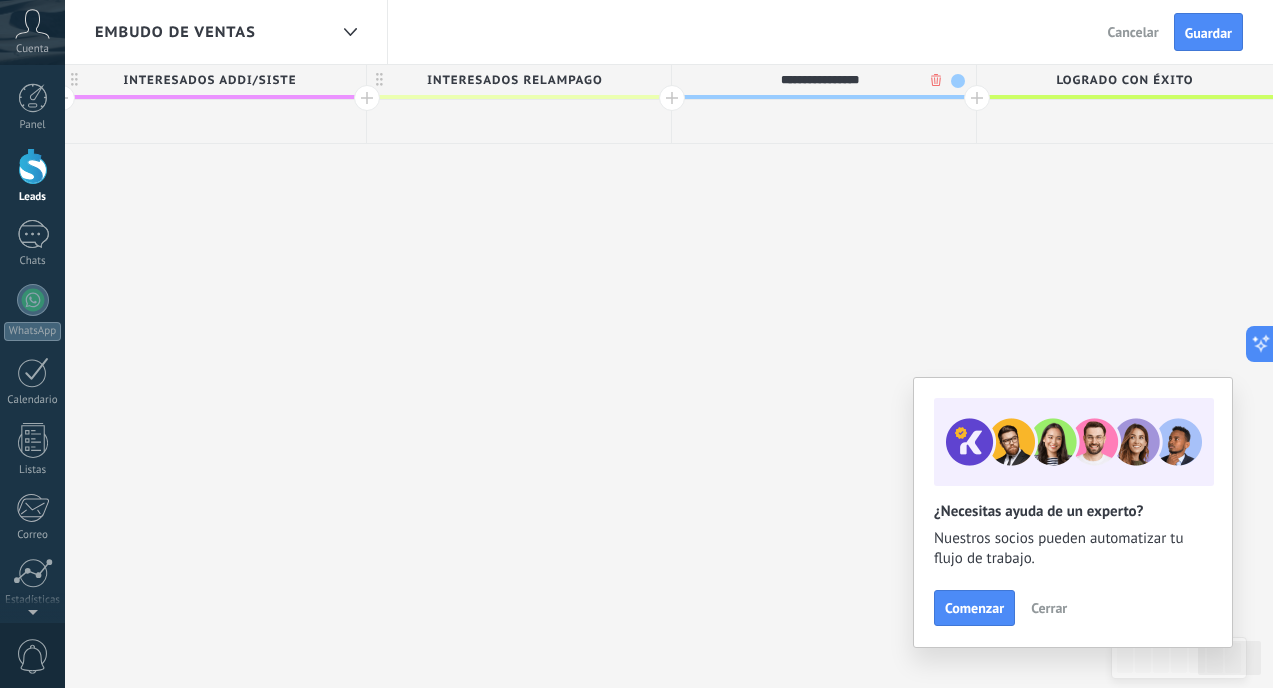 type on "**********" 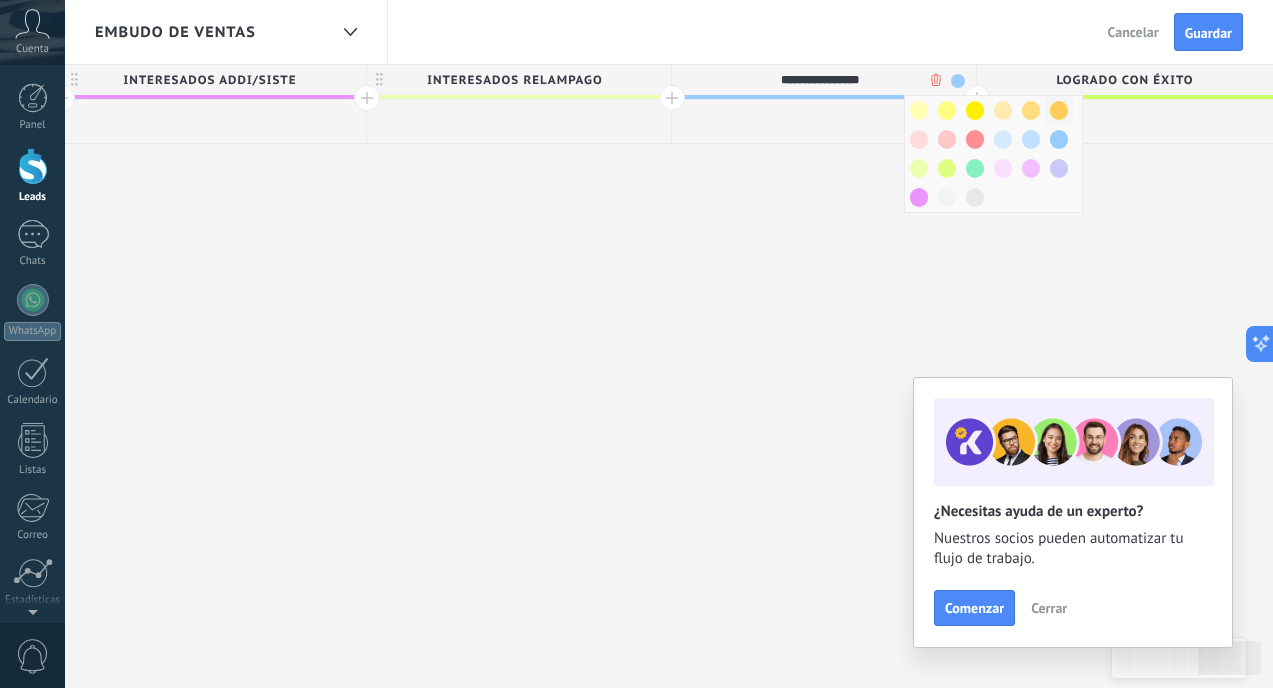click at bounding box center (1059, 110) 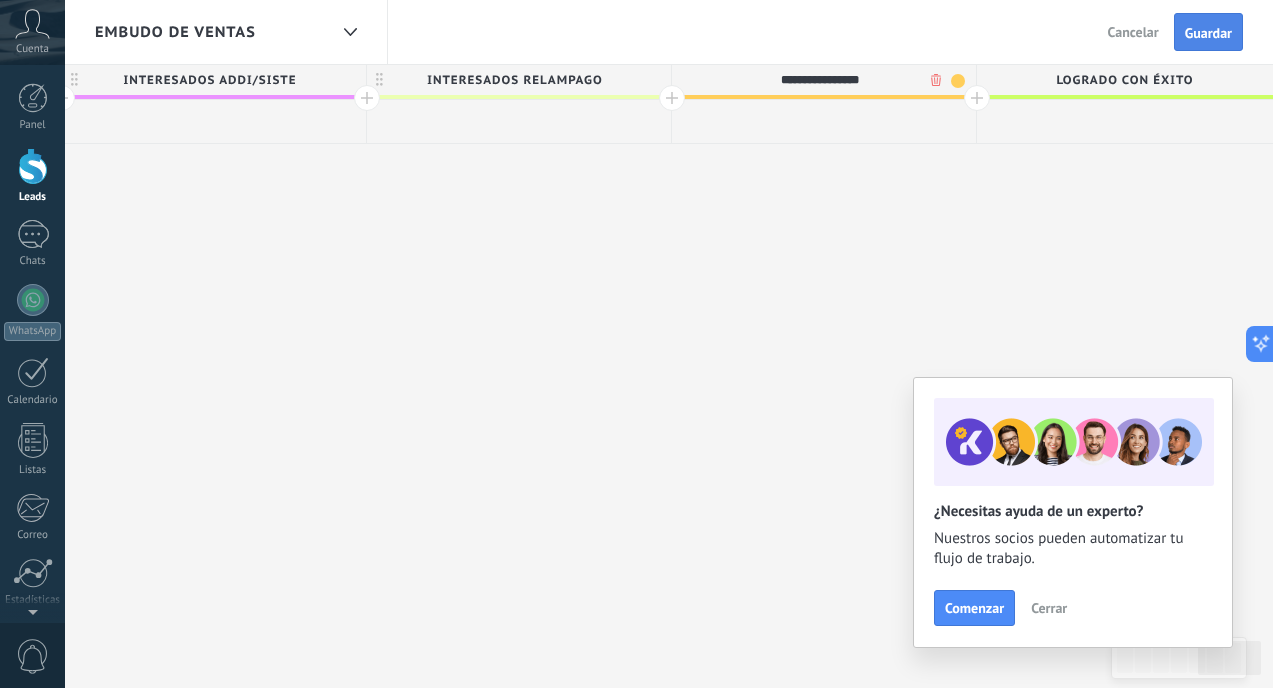 click on "Guardar" at bounding box center (1208, 32) 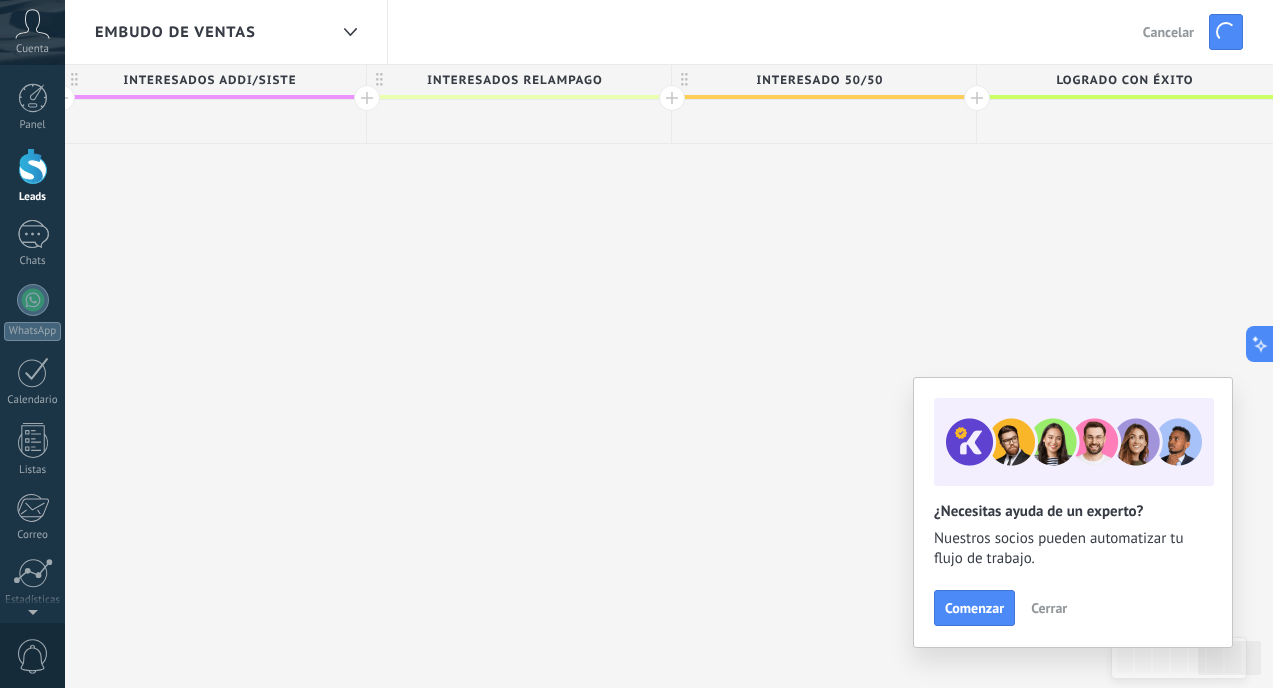 click on "Atrás Cancelar Guardar" at bounding box center (1195, 32) 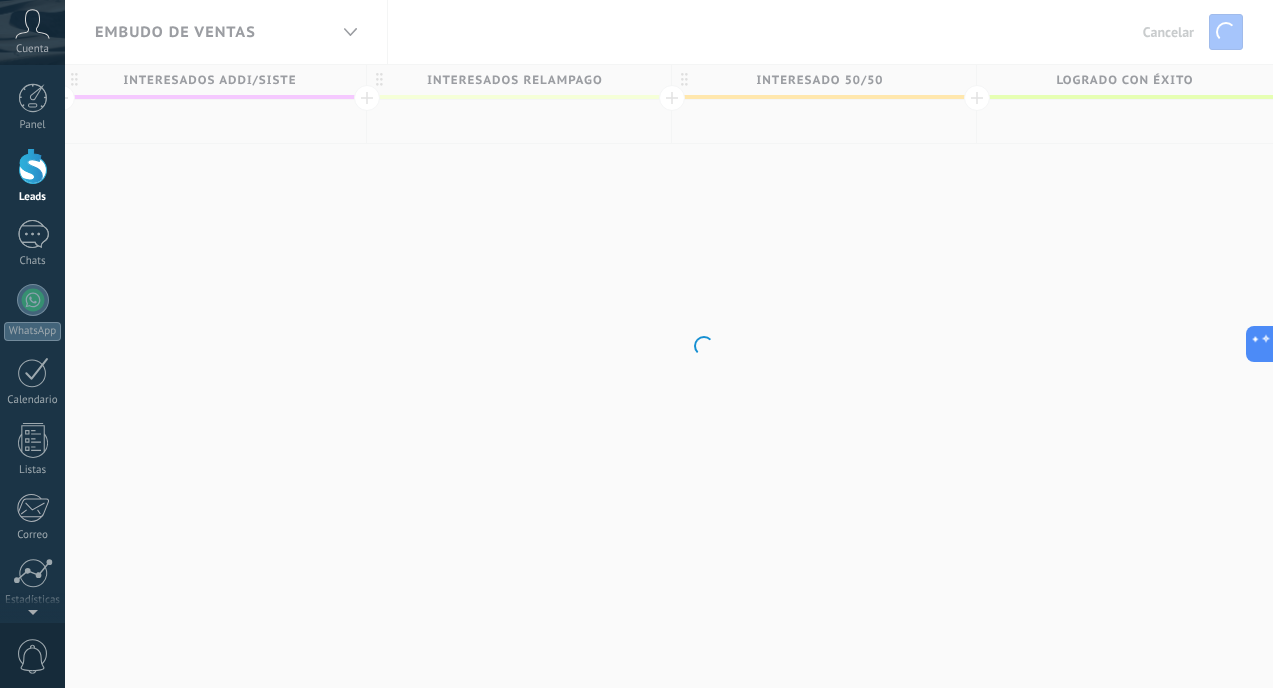 click on ".abccls-1,.abccls-2{fill-rule:evenodd}.abccls-2{fill:#fff} .abfcls-1{fill:none}.abfcls-2{fill:#fff} .abncls-1{isolation:isolate}.abncls-2{opacity:.06}.abncls-2,.abncls-3,.abncls-6{mix-blend-mode:multiply}.abncls-3{opacity:.15}.abncls-4,.abncls-8{fill:#fff}.abncls-5{fill:url(#abnlinear-gradient)}.abncls-6{opacity:.04}.abncls-7{fill:url(#abnlinear-gradient-2)}.abncls-8{fill-rule:evenodd} .abqst0{fill:#ffa200} .abwcls-1{fill:#252525} .cls-1{isolation:isolate} .acicls-1{fill:none} .aclcls-1{fill:#232323} .acnst0{display:none} .addcls-1,.addcls-2{fill:none;stroke-miterlimit:10}.addcls-1{stroke:#dfe0e5}.addcls-2{stroke:#a1a7ab} .adecls-1,.adecls-2{fill:none;stroke-miterlimit:10}.adecls-1{stroke:#dfe0e5}.adecls-2{stroke:#a1a7ab} .adqcls-1{fill:#8591a5;fill-rule:evenodd} .aeccls-1{fill:#5c9f37} .aeecls-1{fill:#f86161} .aejcls-1{fill:#8591a5;fill-rule:evenodd} .aekcls-1{fill-rule:evenodd} .aelcls-1{fill-rule:evenodd;fill:currentColor} .aemcls-1{fill-rule:evenodd;fill:currentColor} .aencls-2{fill:#f86161;opacity:.3}" at bounding box center (636, 344) 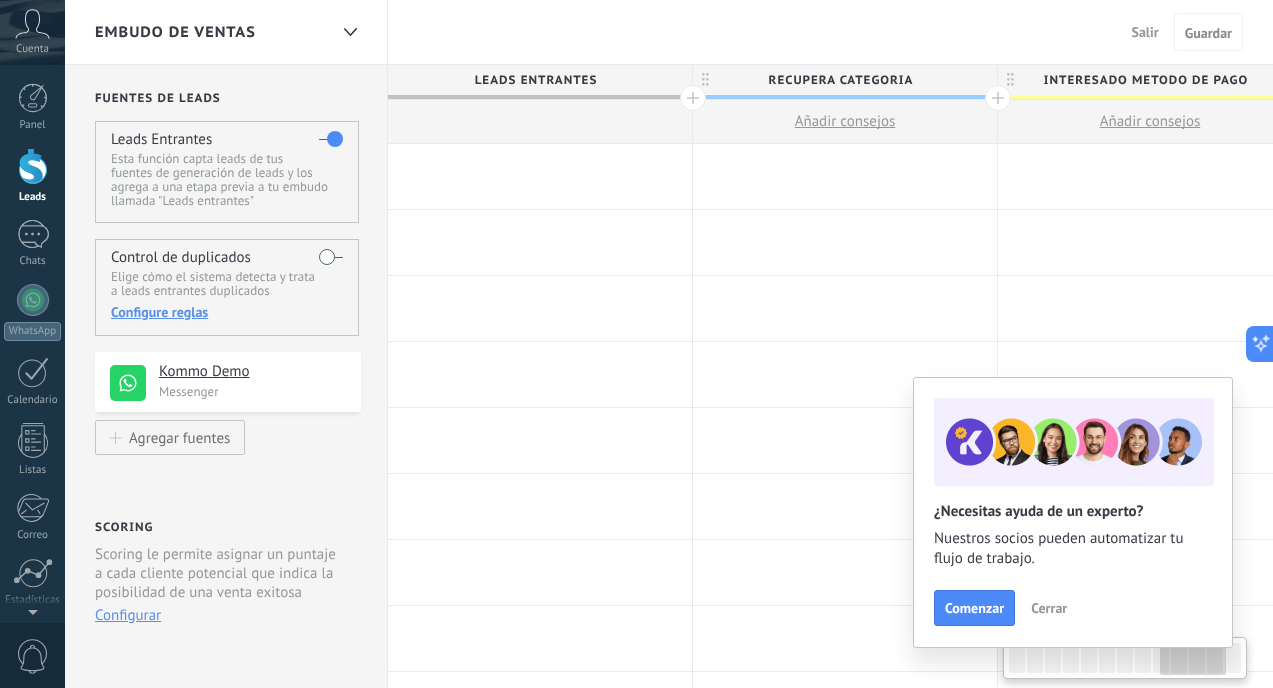 scroll, scrollTop: 0, scrollLeft: 2766, axis: horizontal 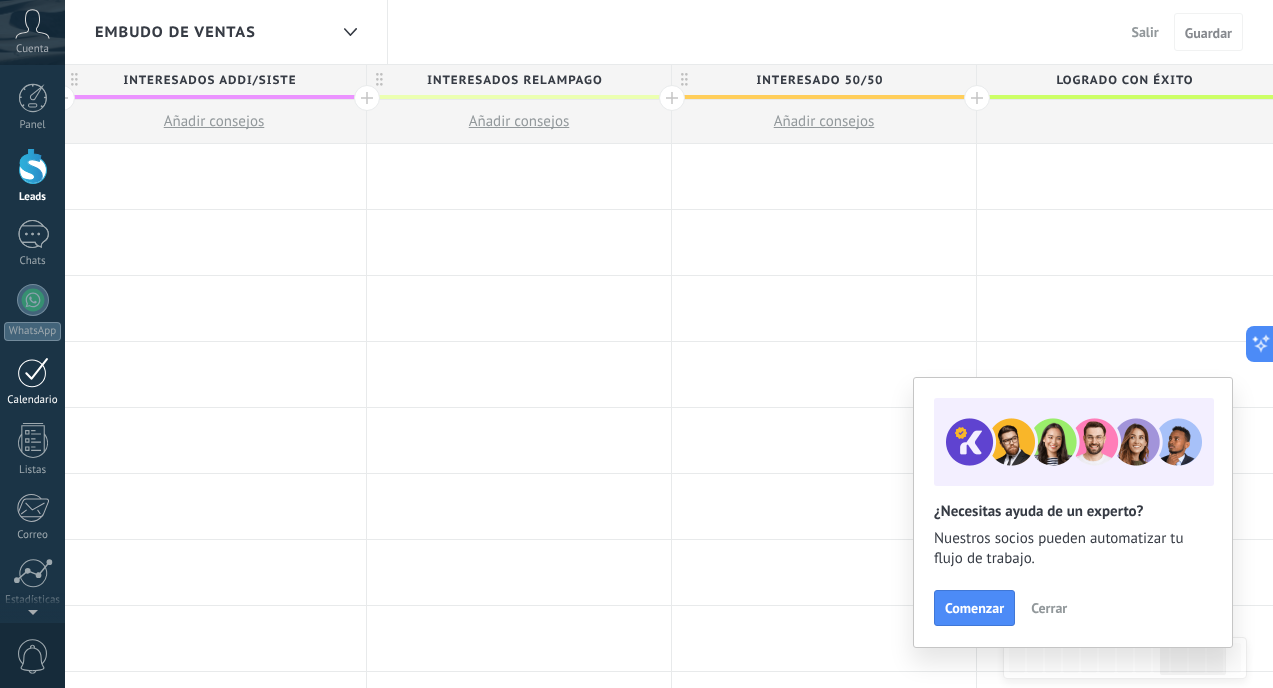 click at bounding box center [33, 372] 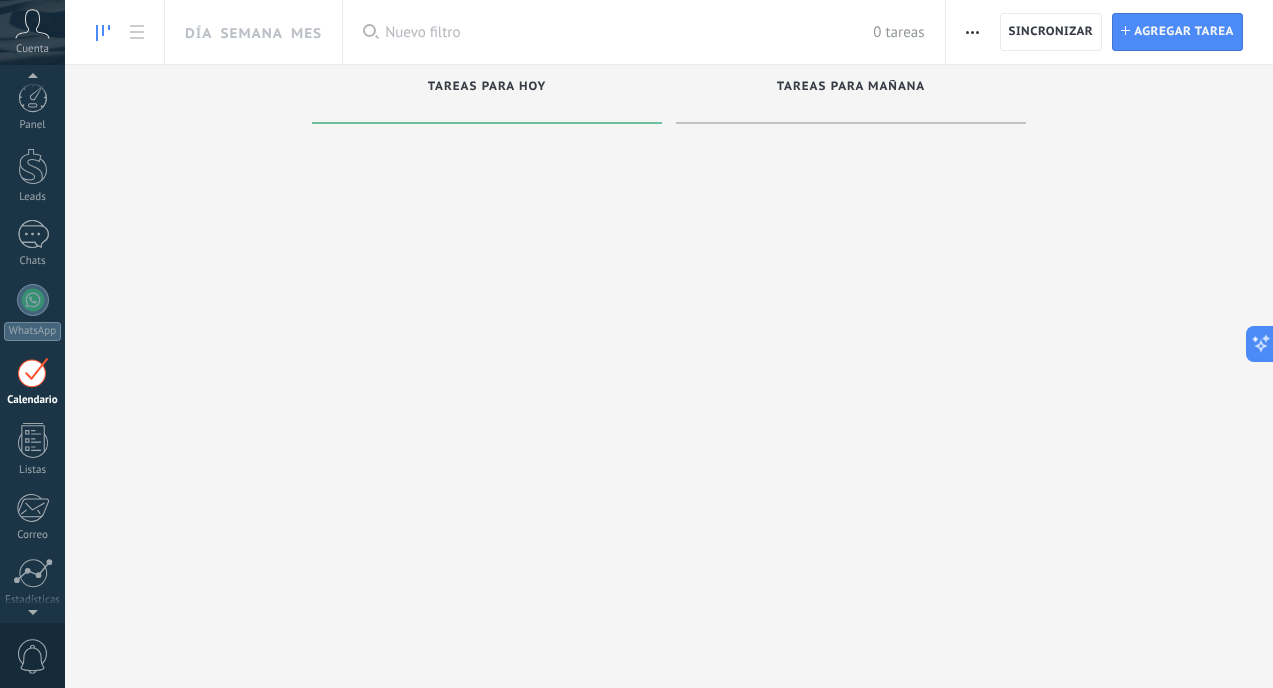 scroll, scrollTop: 58, scrollLeft: 0, axis: vertical 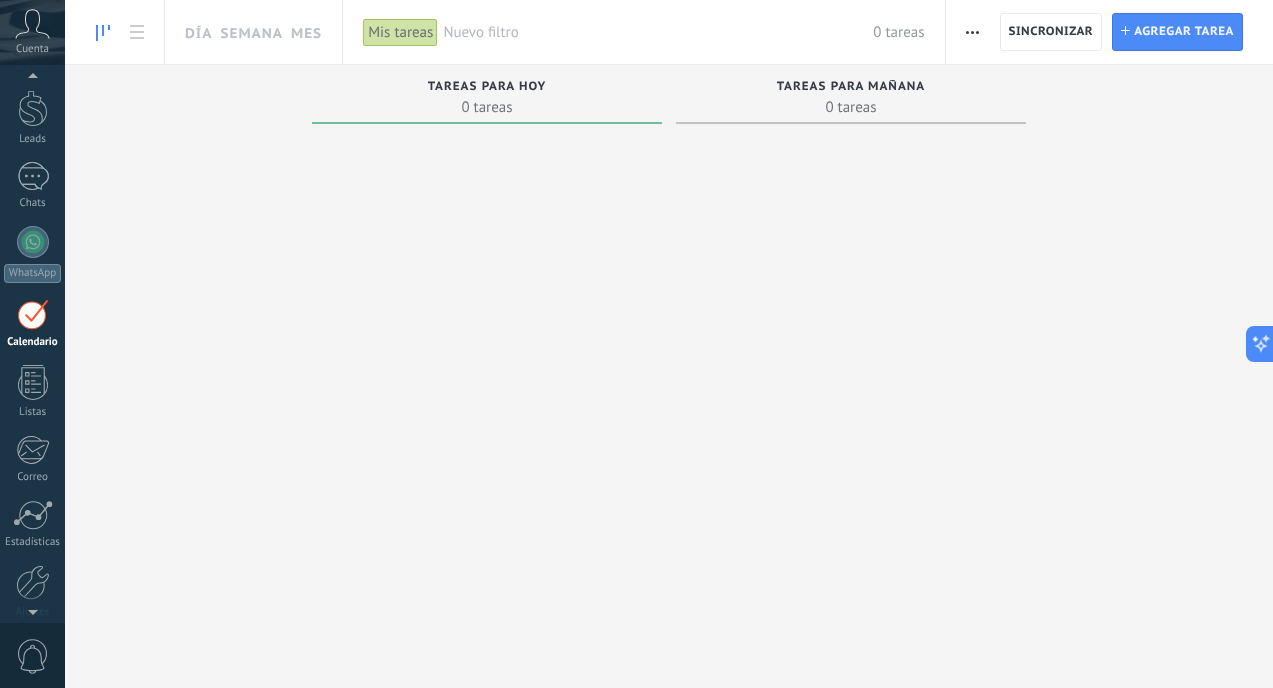 click at bounding box center [972, 32] 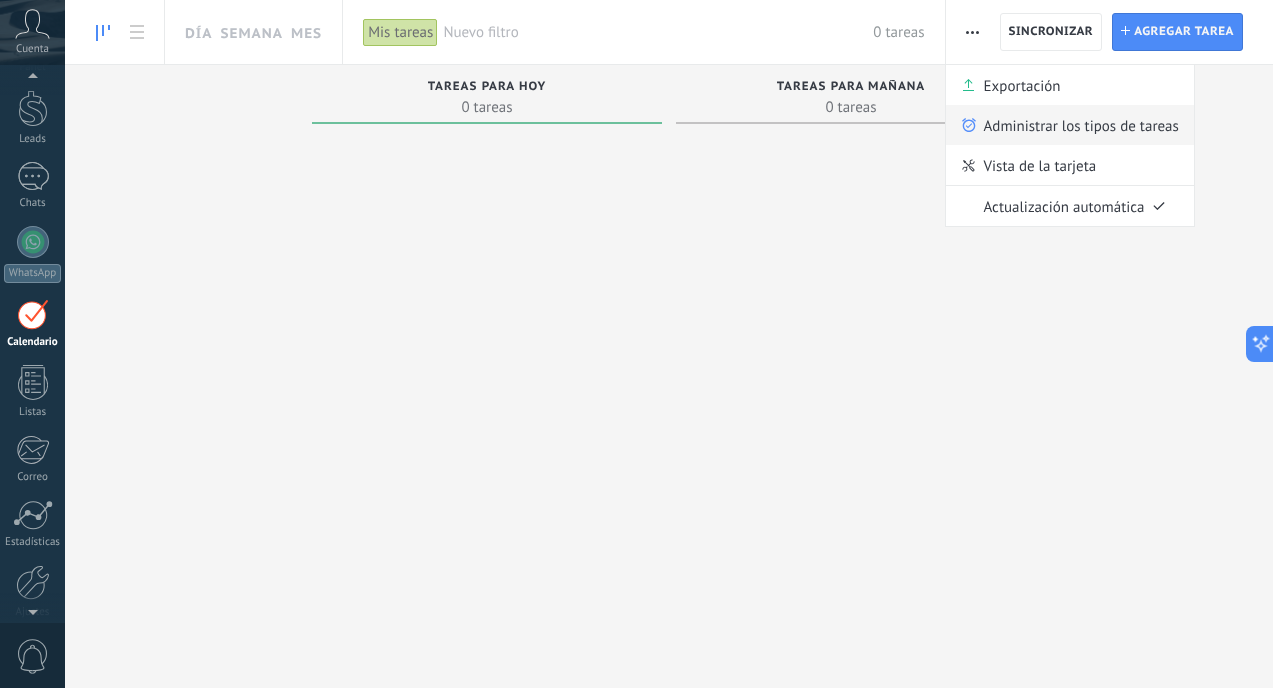 click on "Administrar los tipos de tareas" at bounding box center (1081, 125) 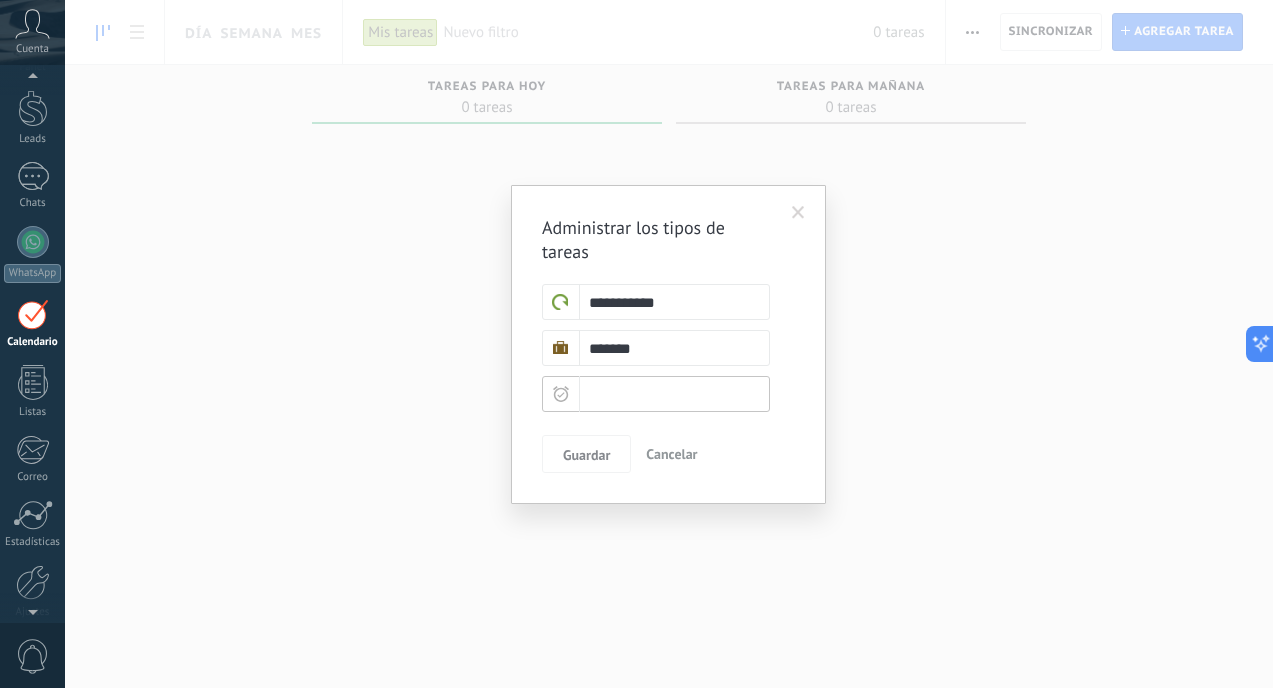 click at bounding box center (656, 394) 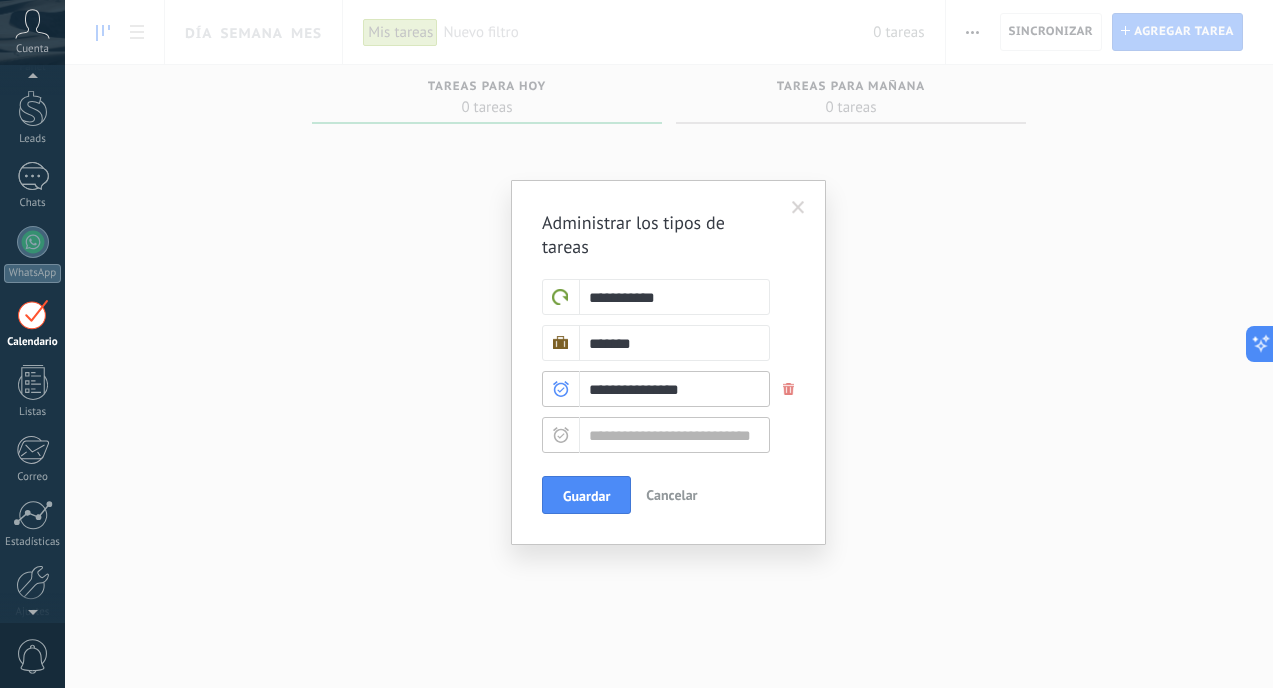scroll, scrollTop: 0, scrollLeft: 0, axis: both 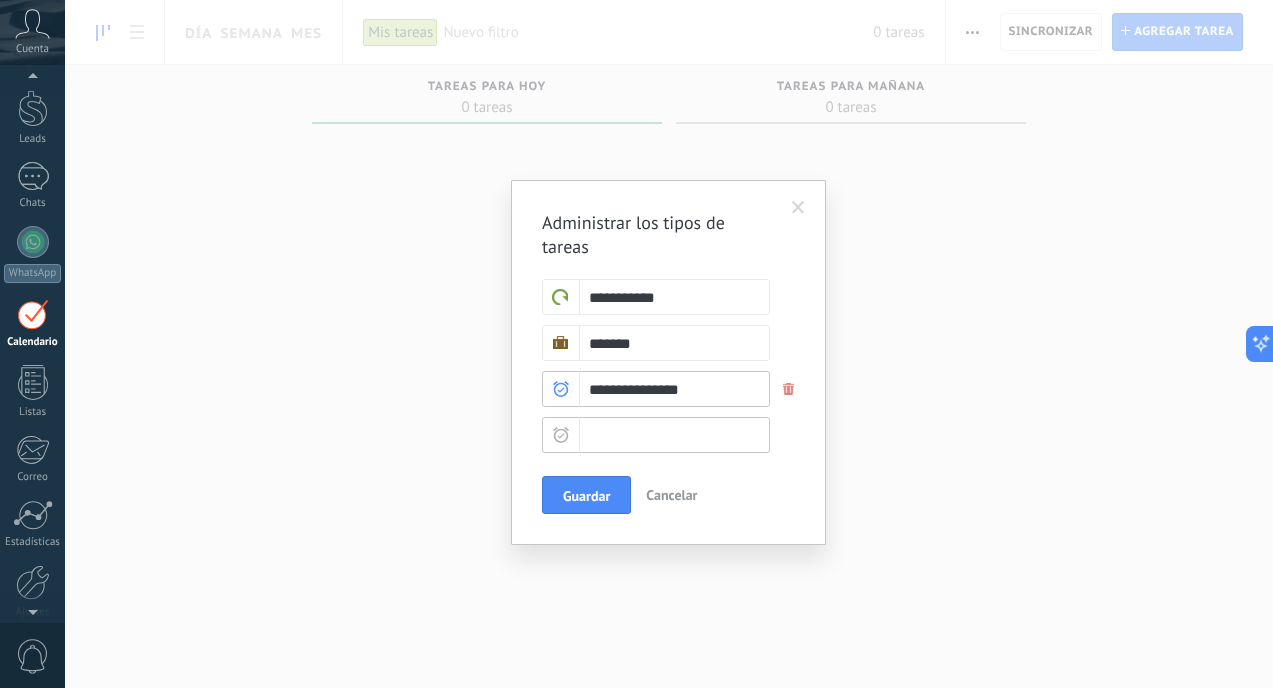 click at bounding box center [656, 435] 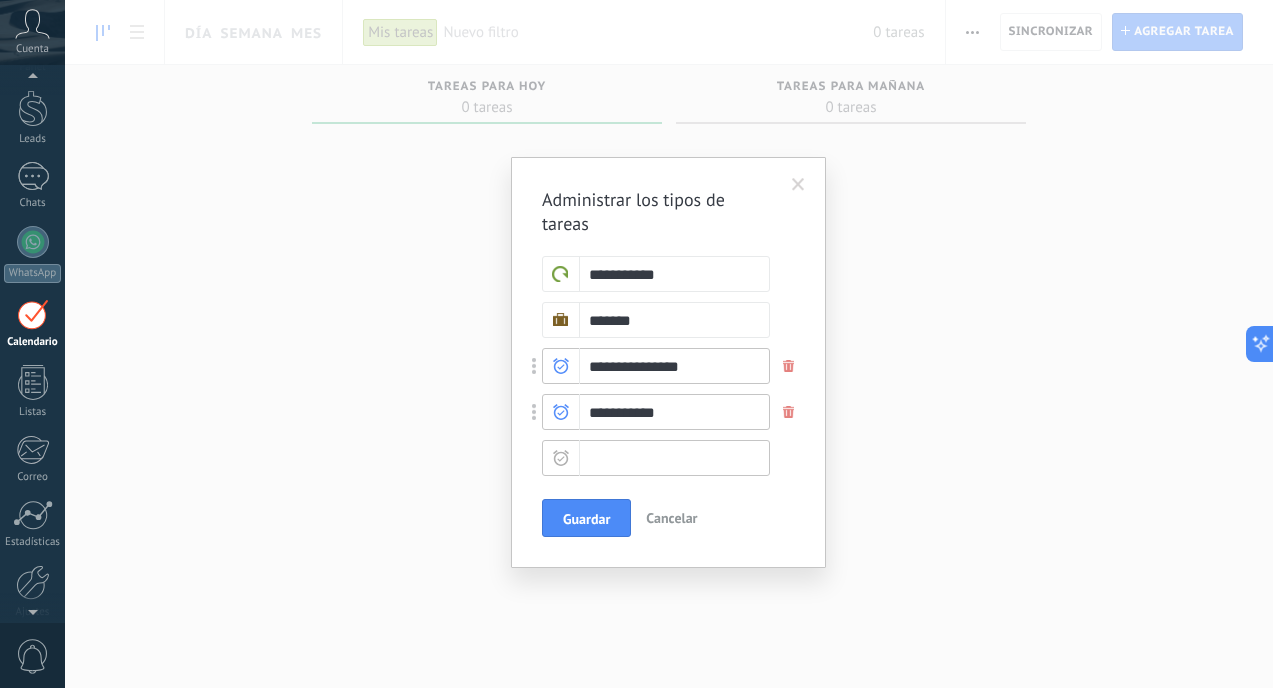 click at bounding box center (656, 458) 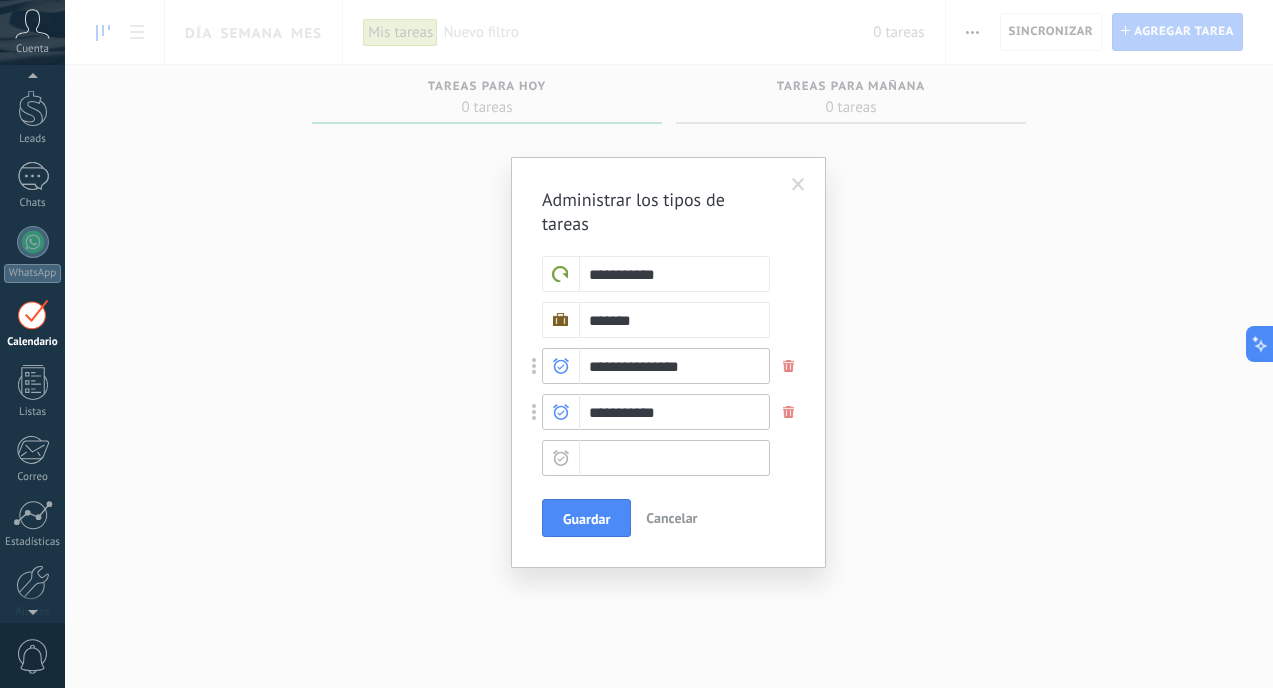 paste on "**********" 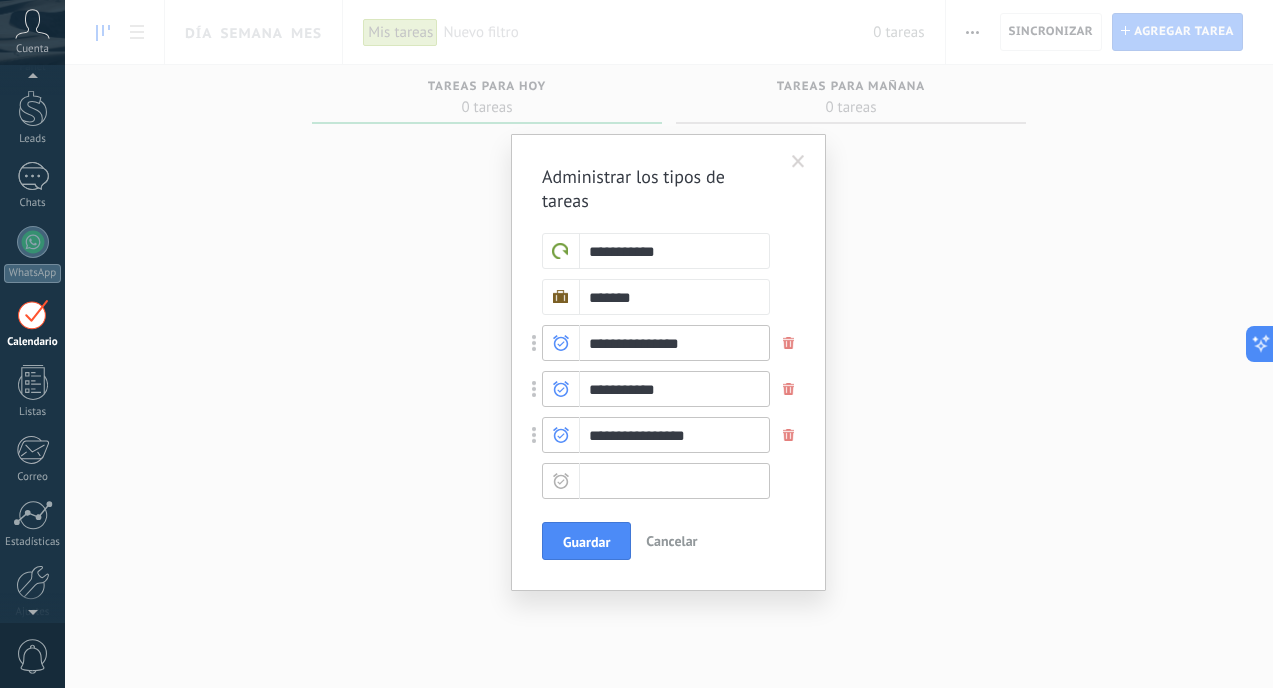click at bounding box center (656, 481) 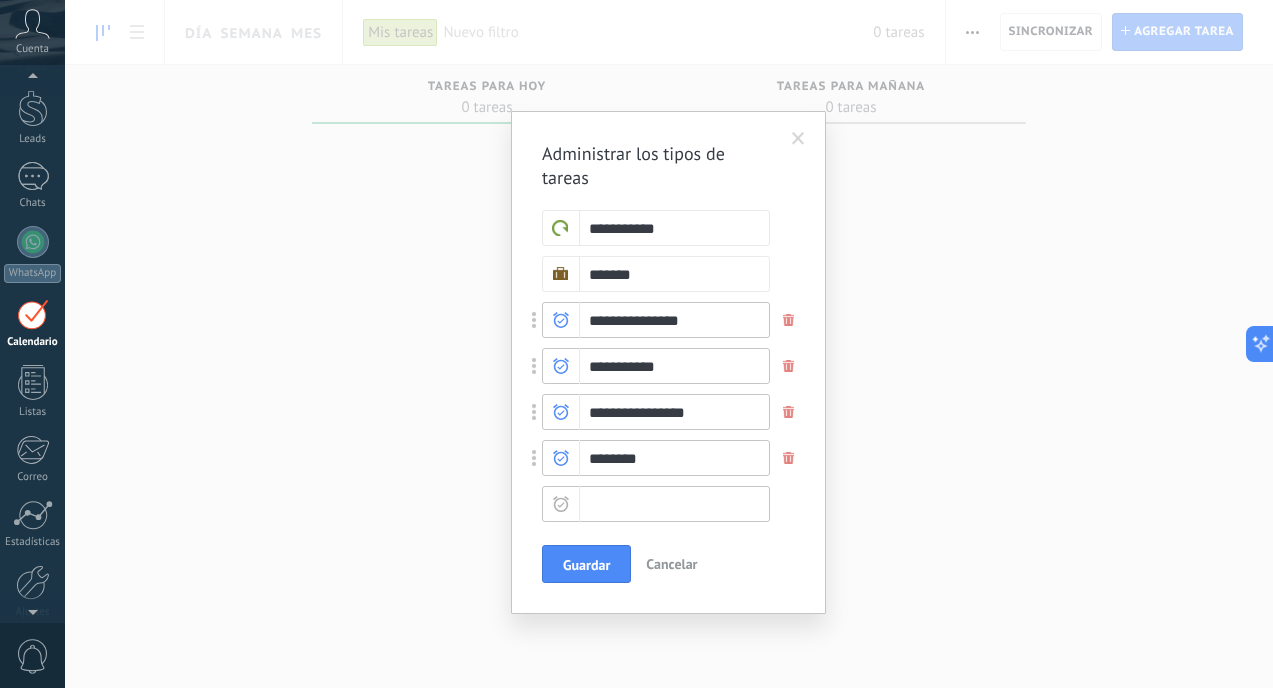 click at bounding box center (656, 504) 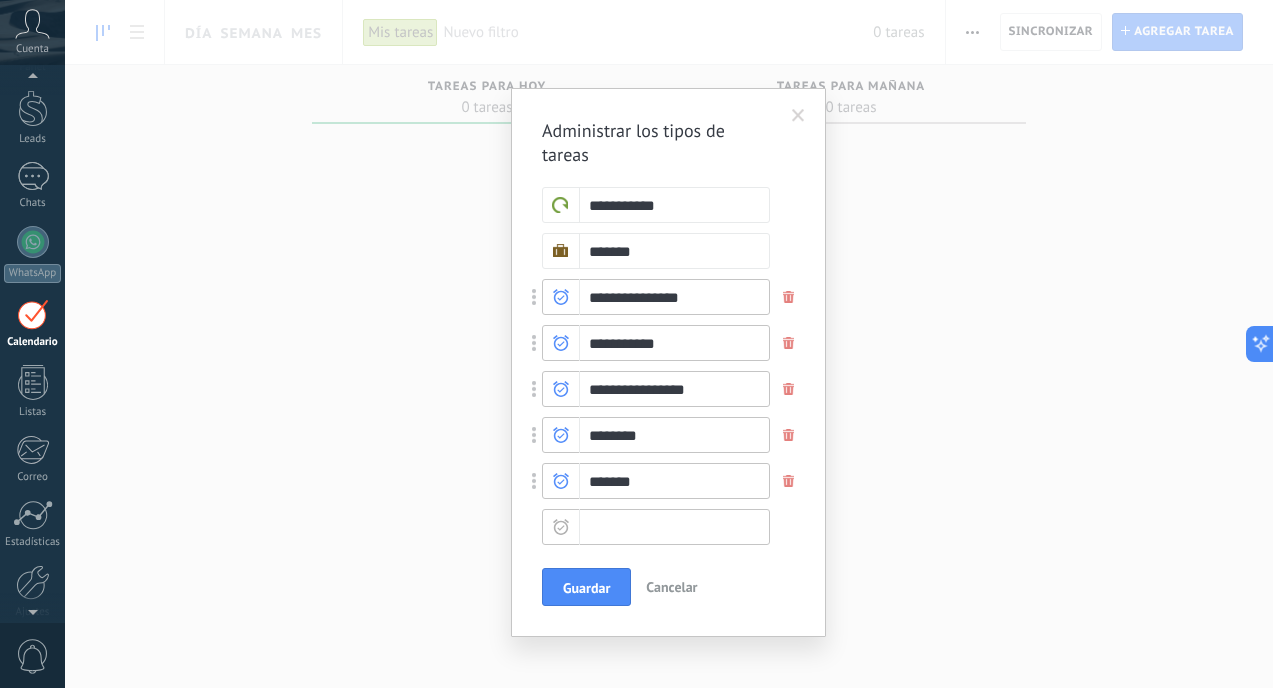 click at bounding box center (656, 527) 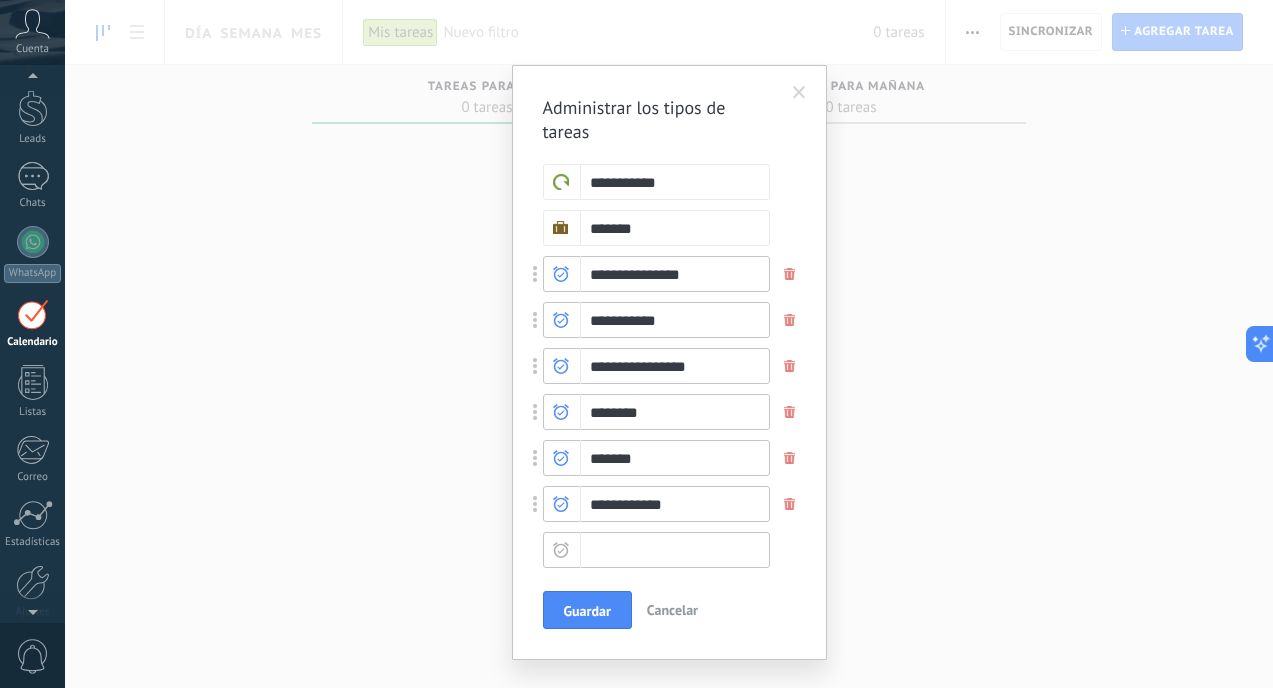 click at bounding box center [657, 550] 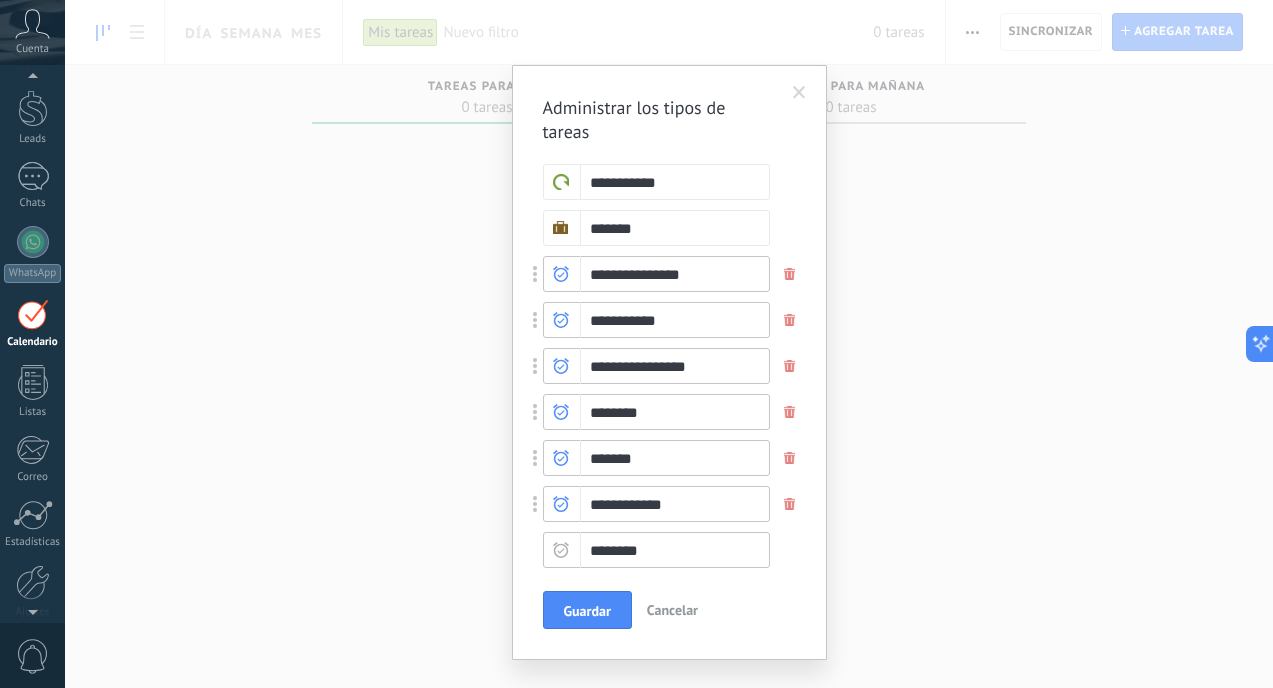 type 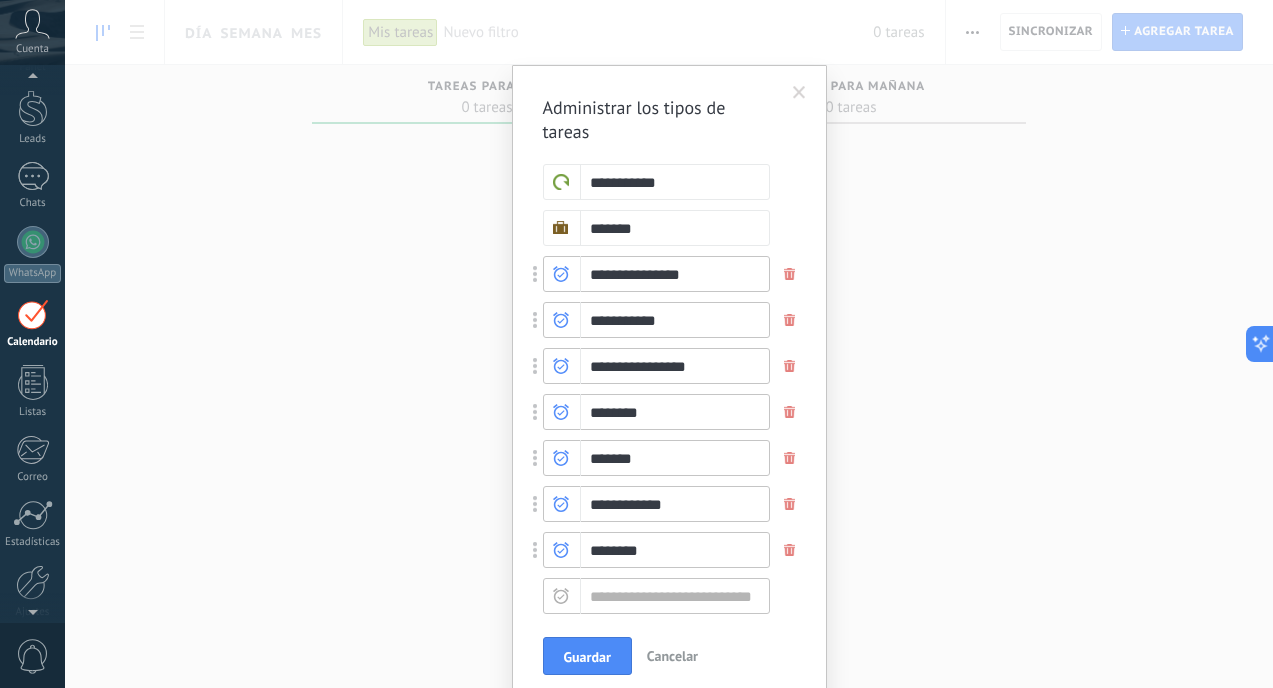 click 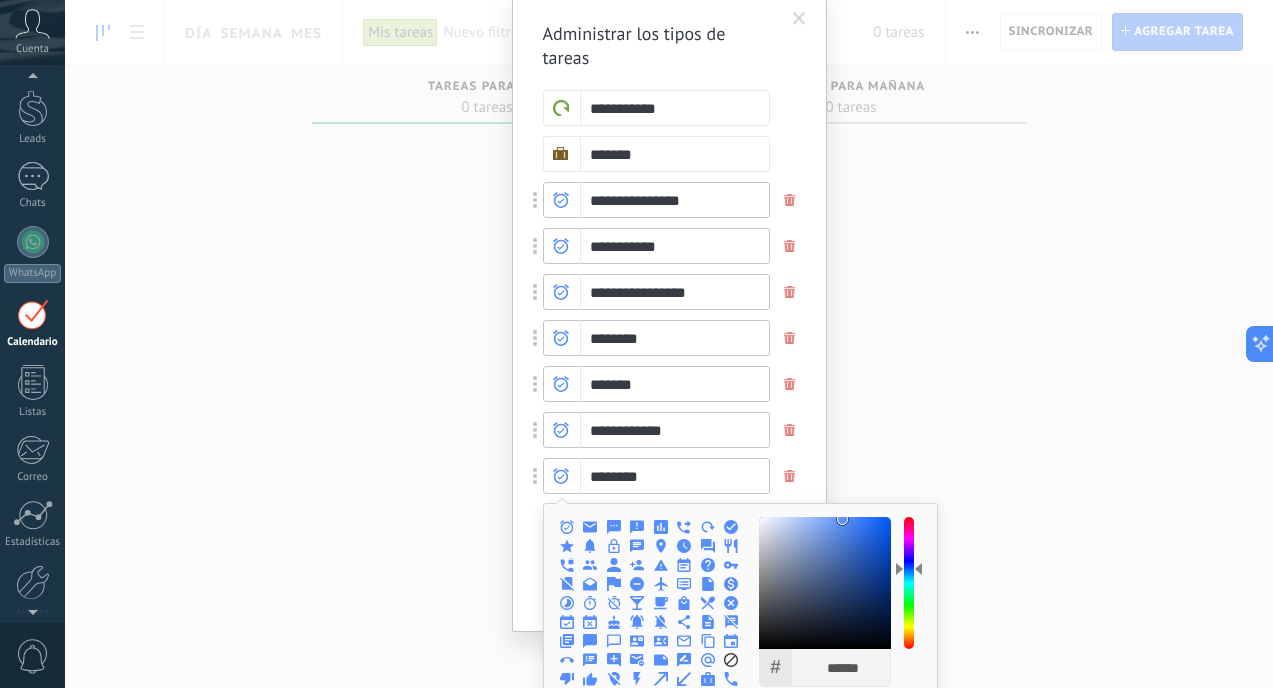scroll, scrollTop: 120, scrollLeft: 0, axis: vertical 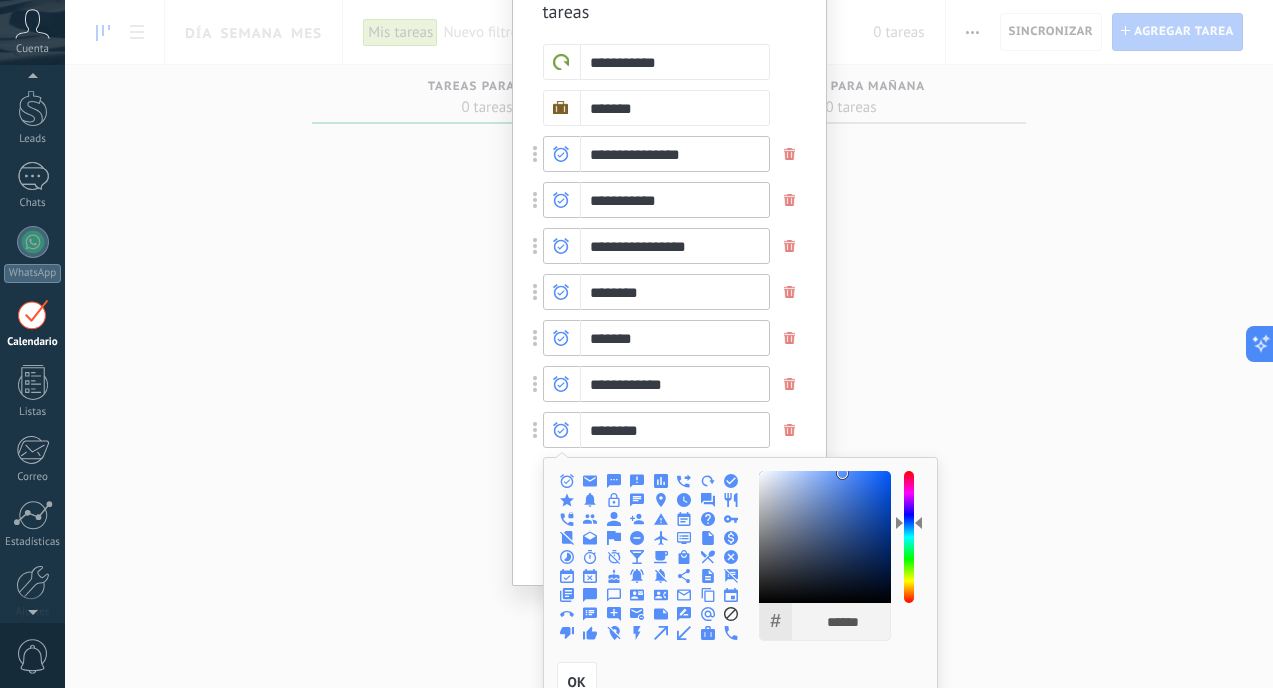 click 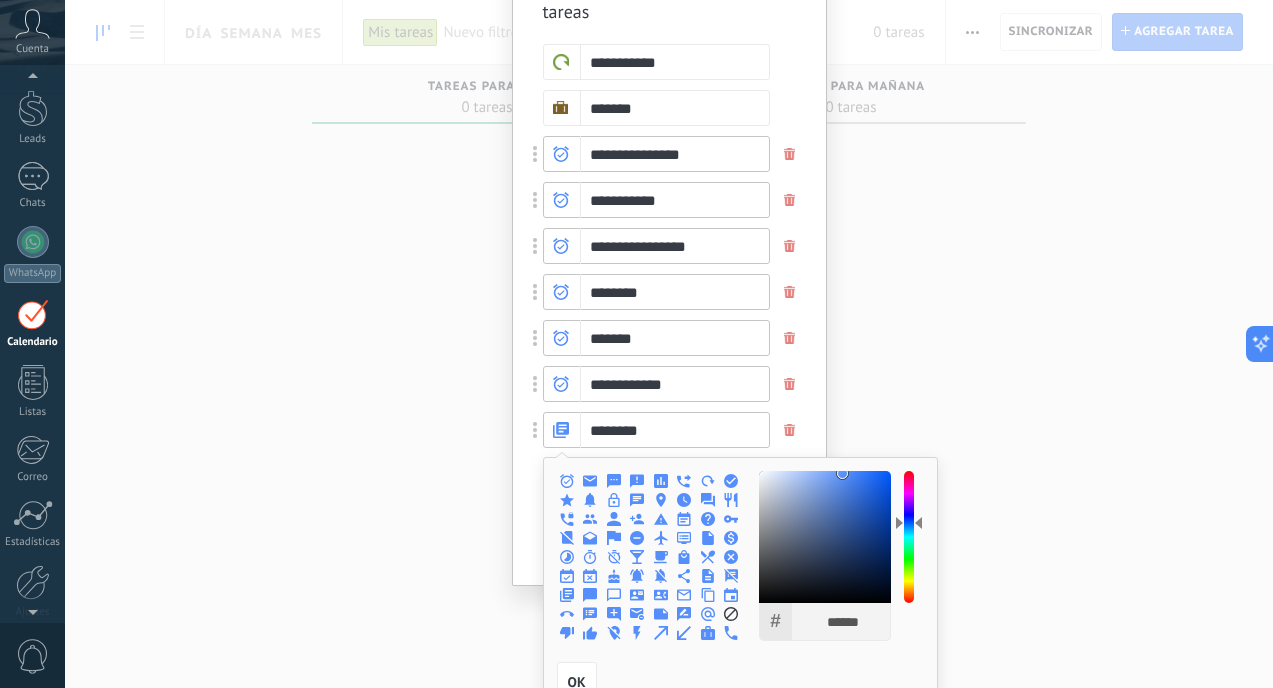 click 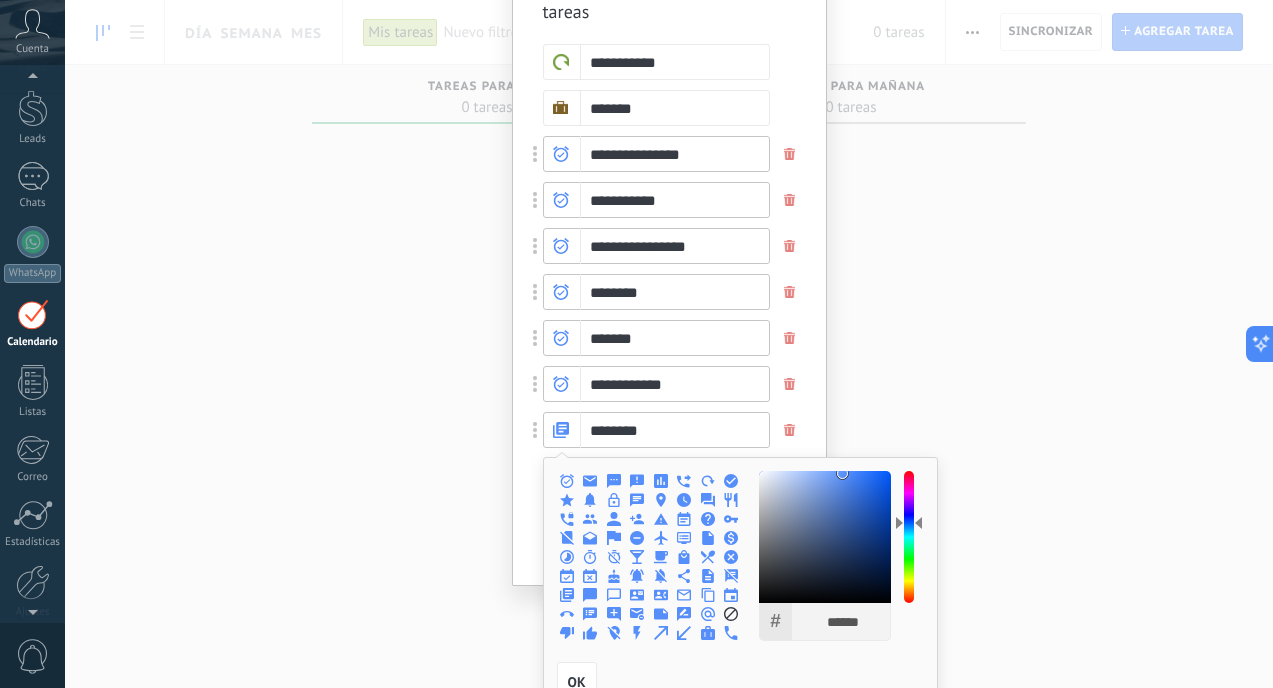 scroll, scrollTop: 101, scrollLeft: 0, axis: vertical 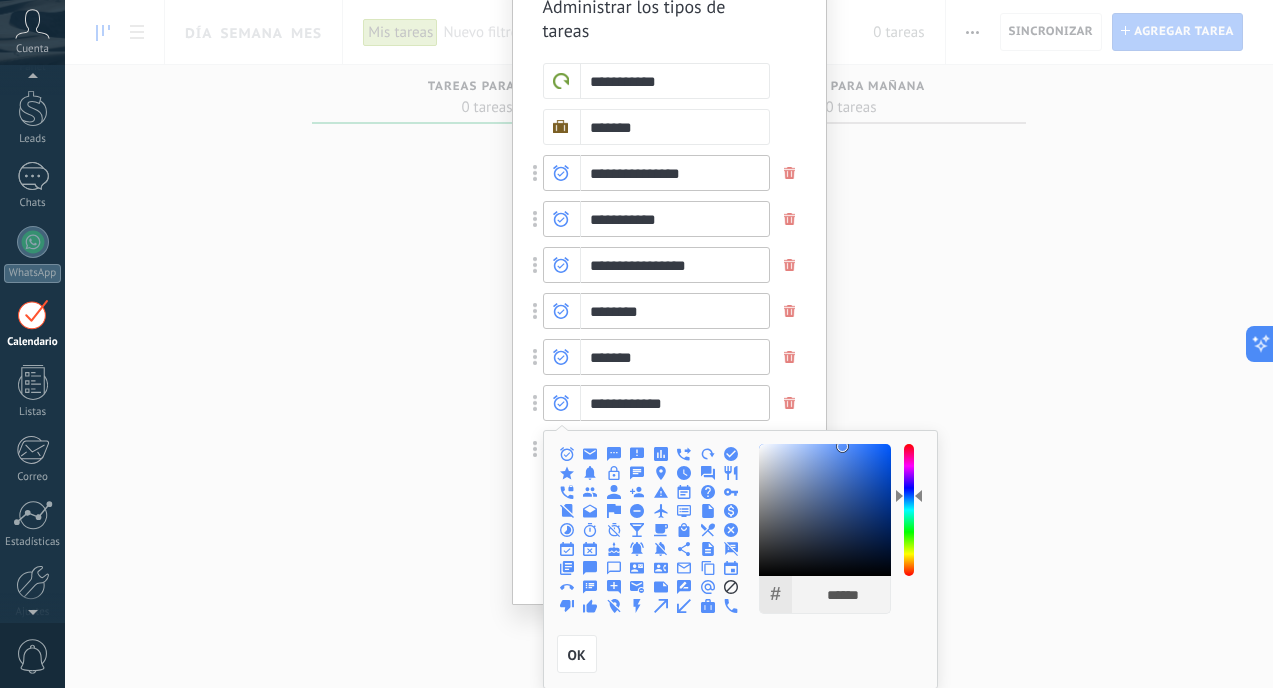 click 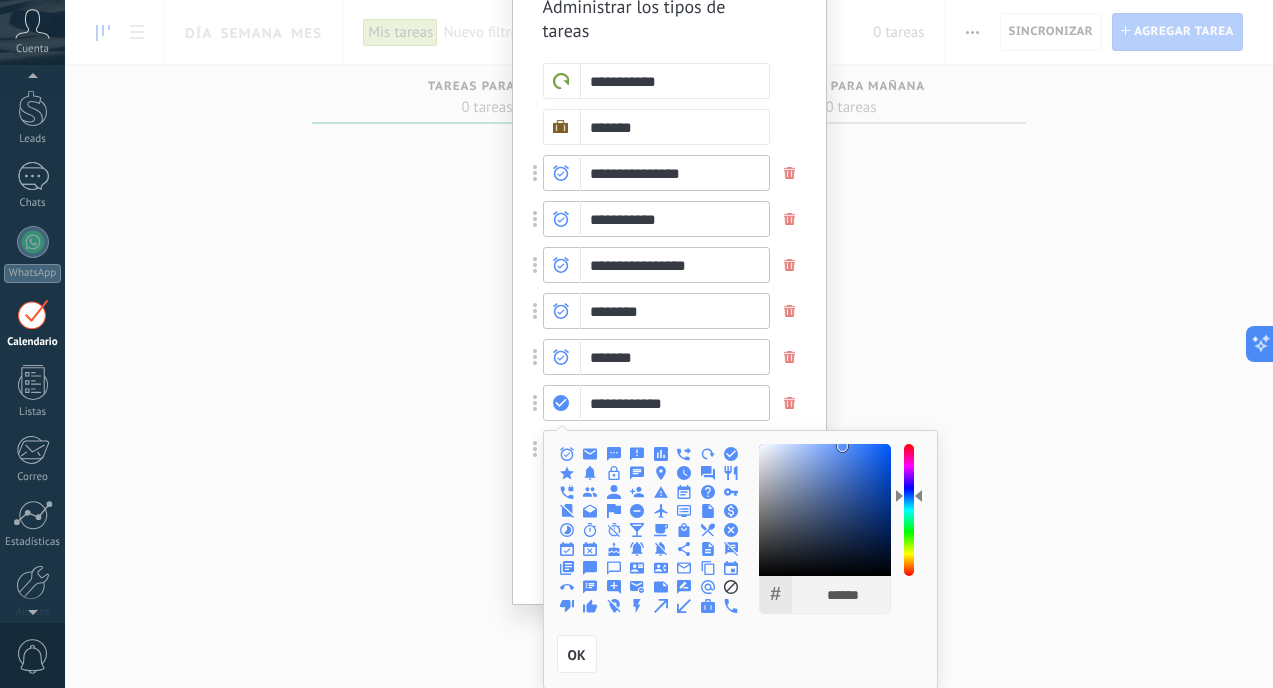 click 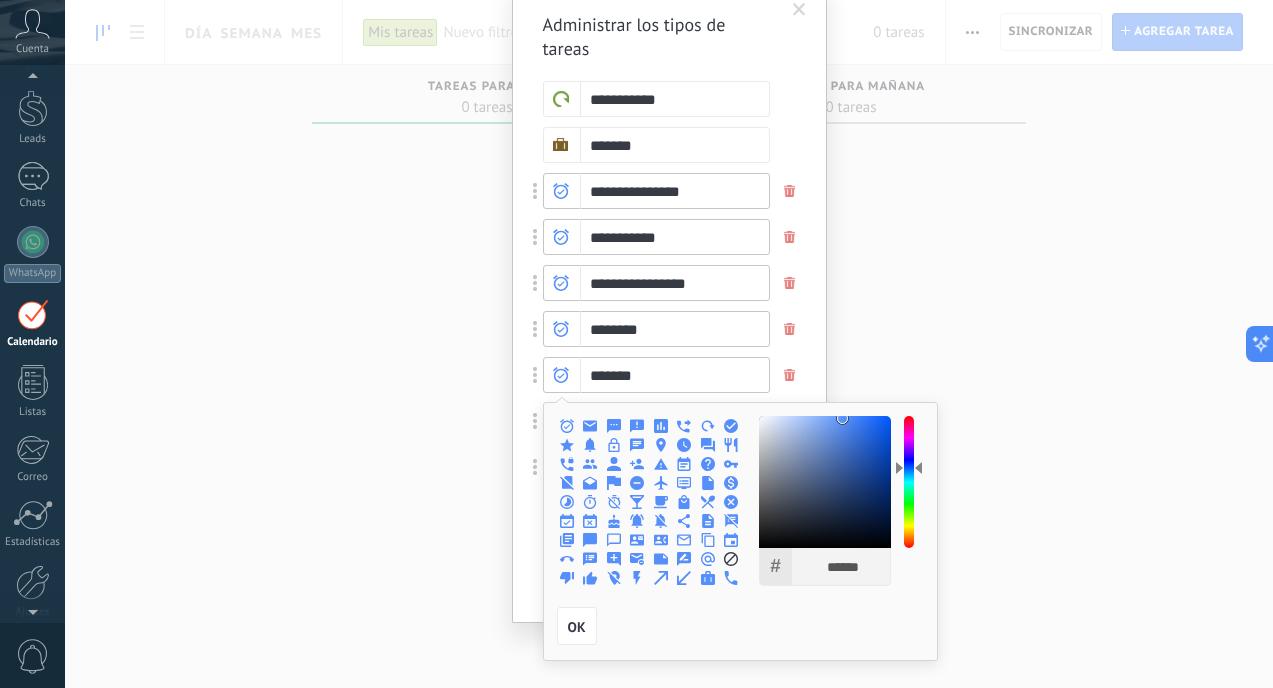 scroll, scrollTop: 82, scrollLeft: 0, axis: vertical 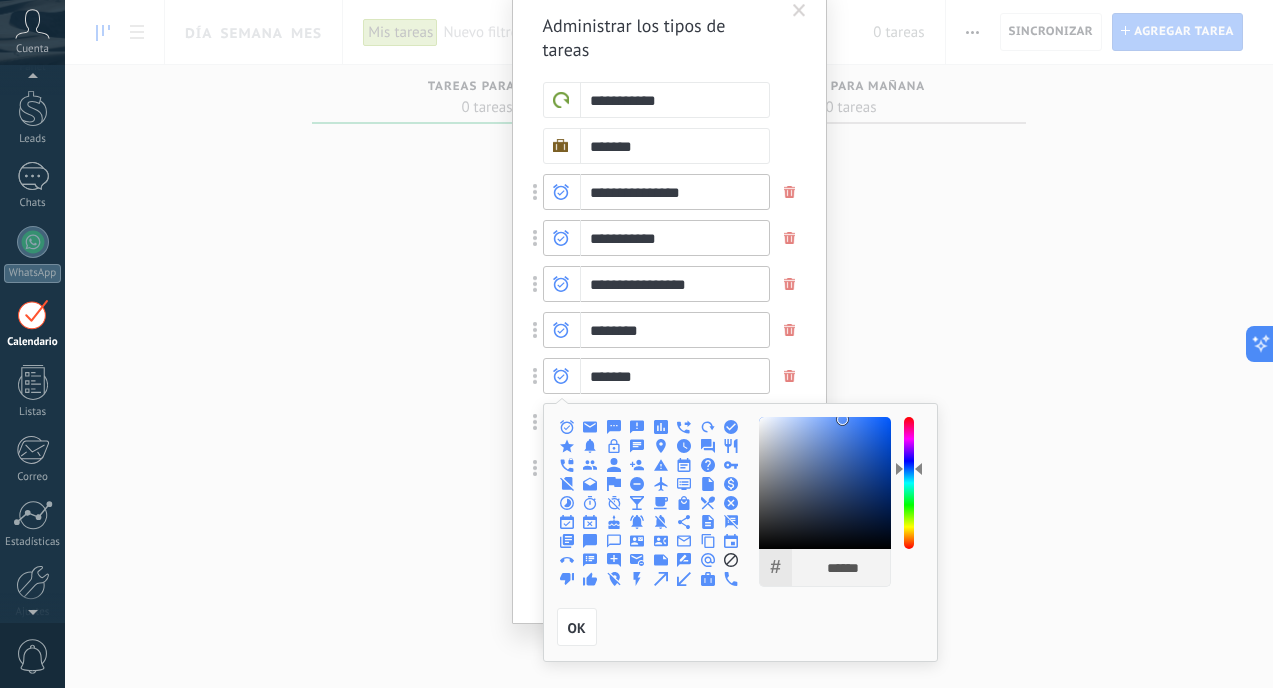 click 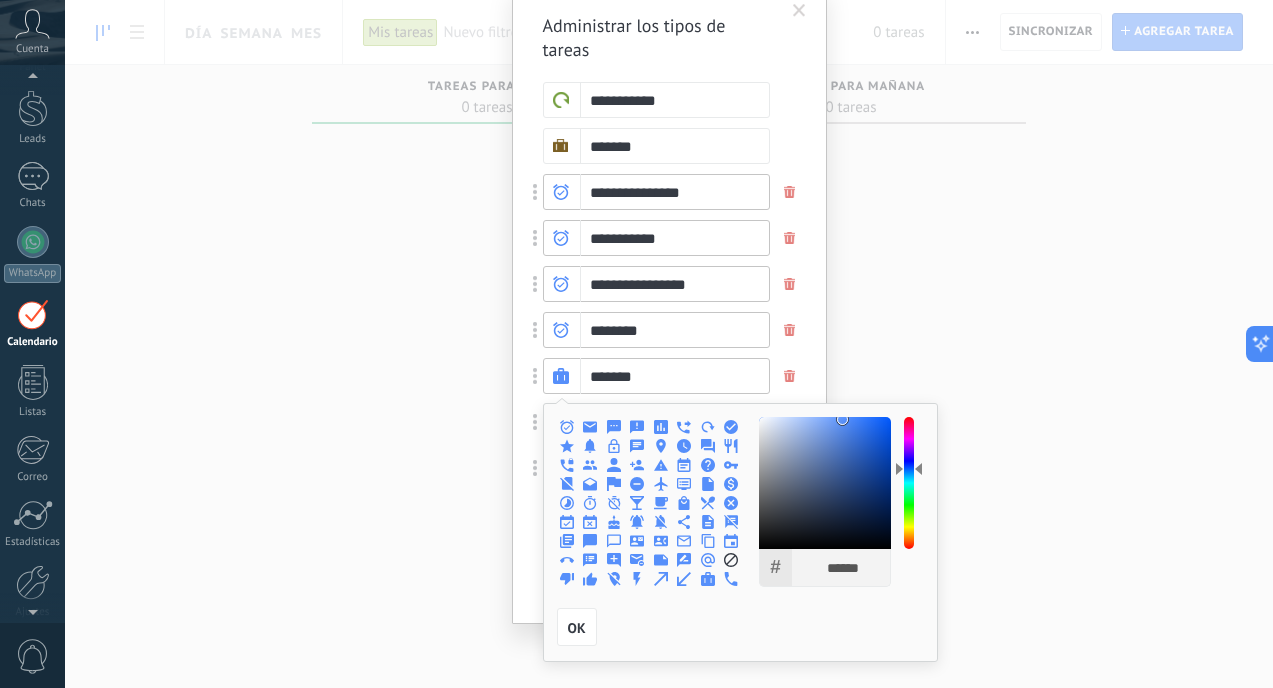 click 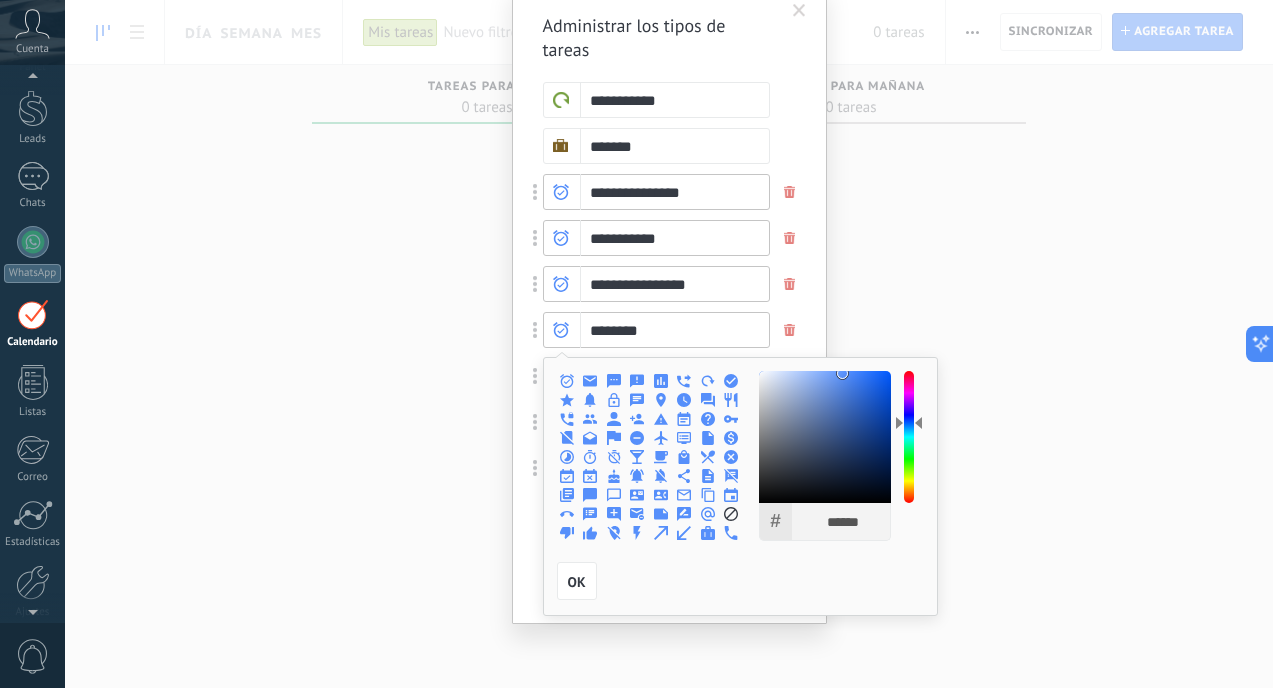 click 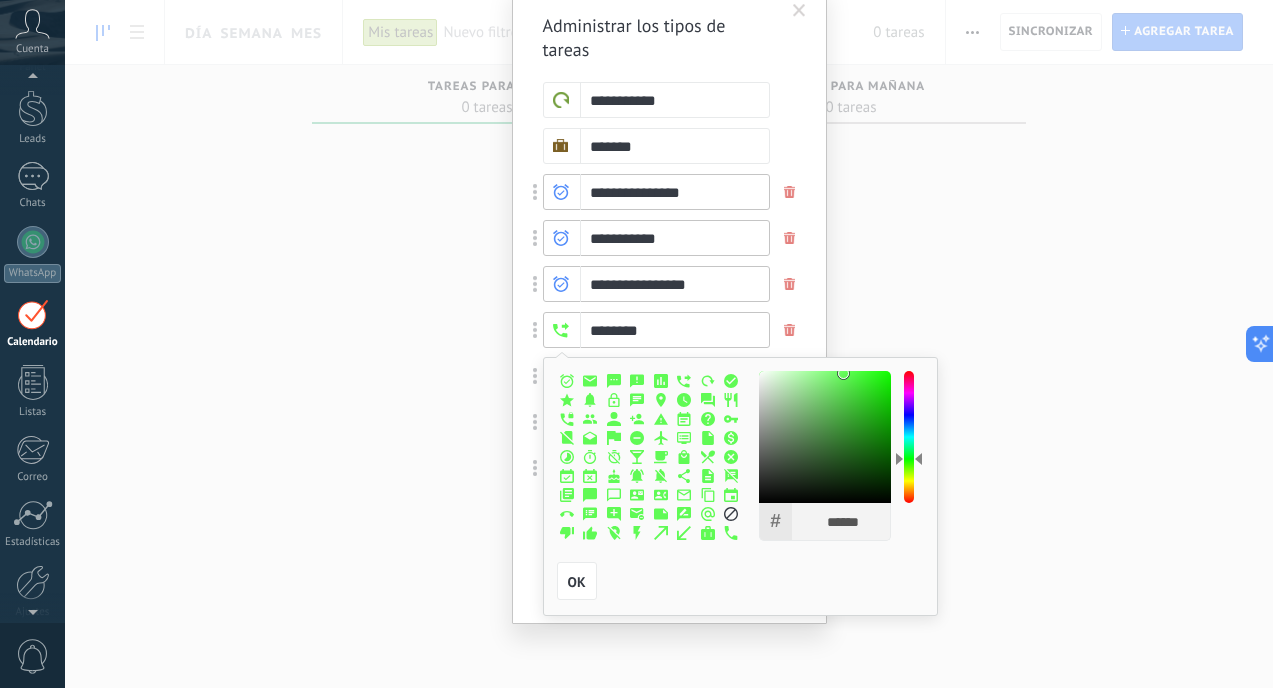 drag, startPoint x: 916, startPoint y: 424, endPoint x: 920, endPoint y: 457, distance: 33.24154 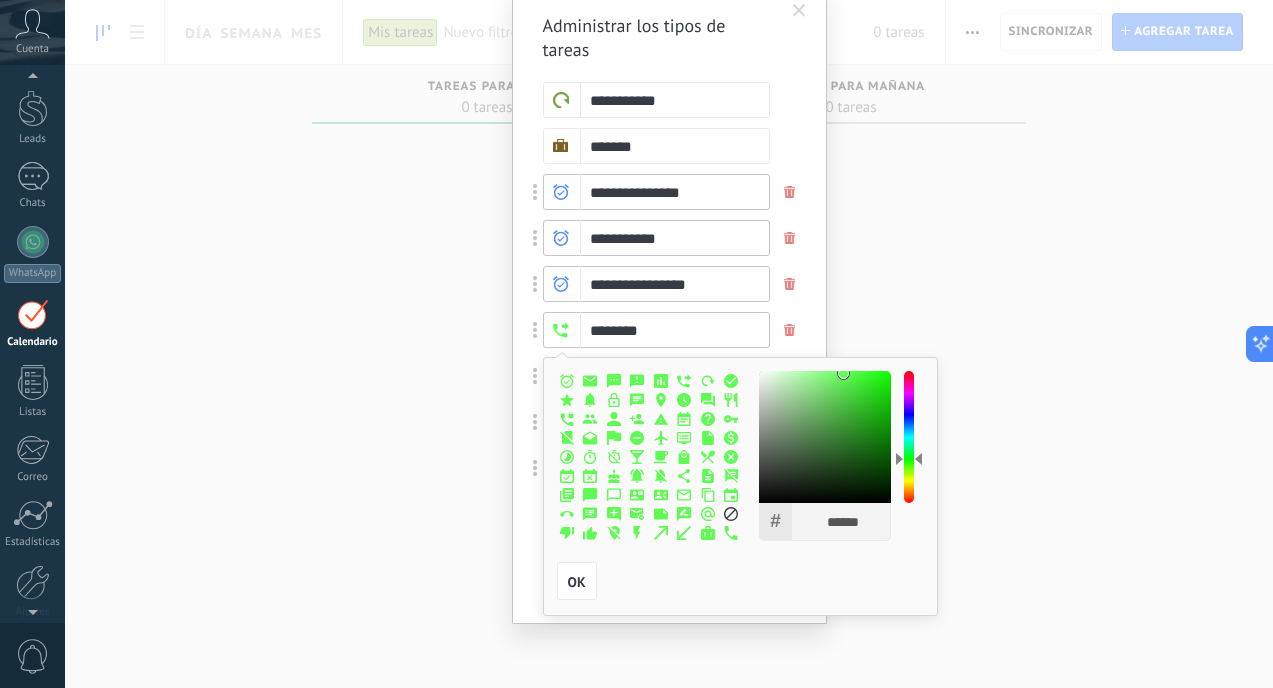 click on "# ****** R ** G *** B ** H *** S ** B ** OK" at bounding box center [844, 456] 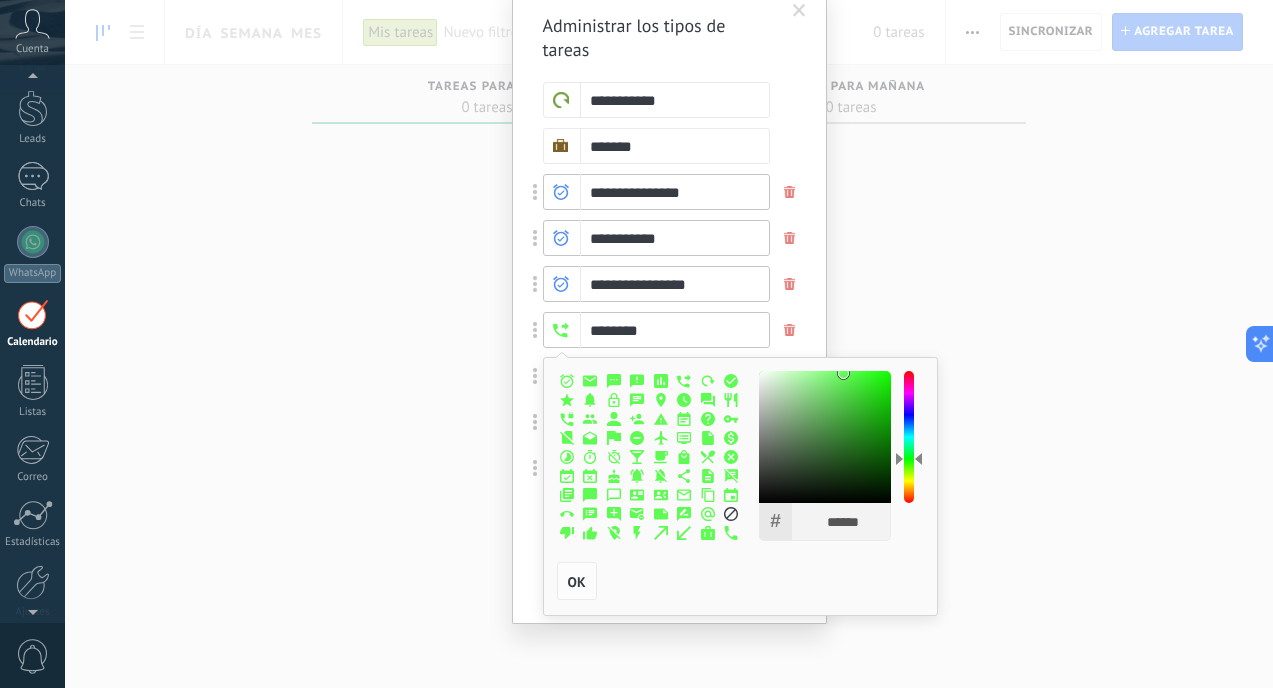 click on "OK" at bounding box center [577, 582] 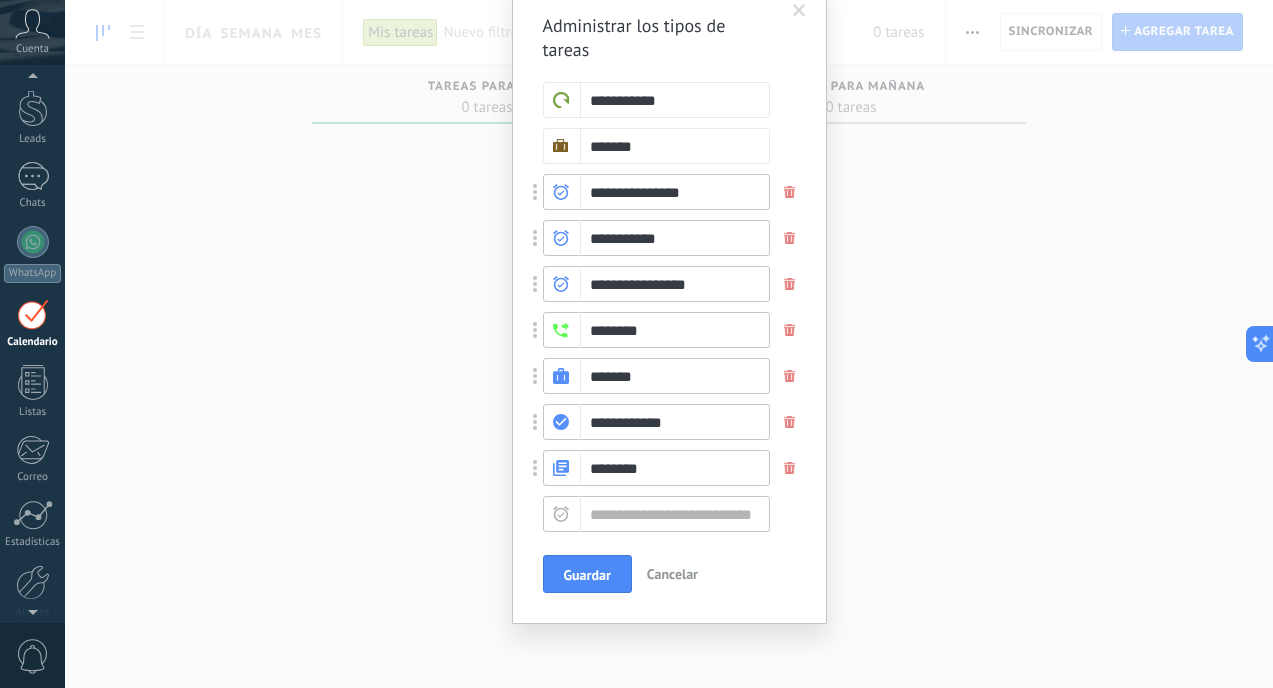 click 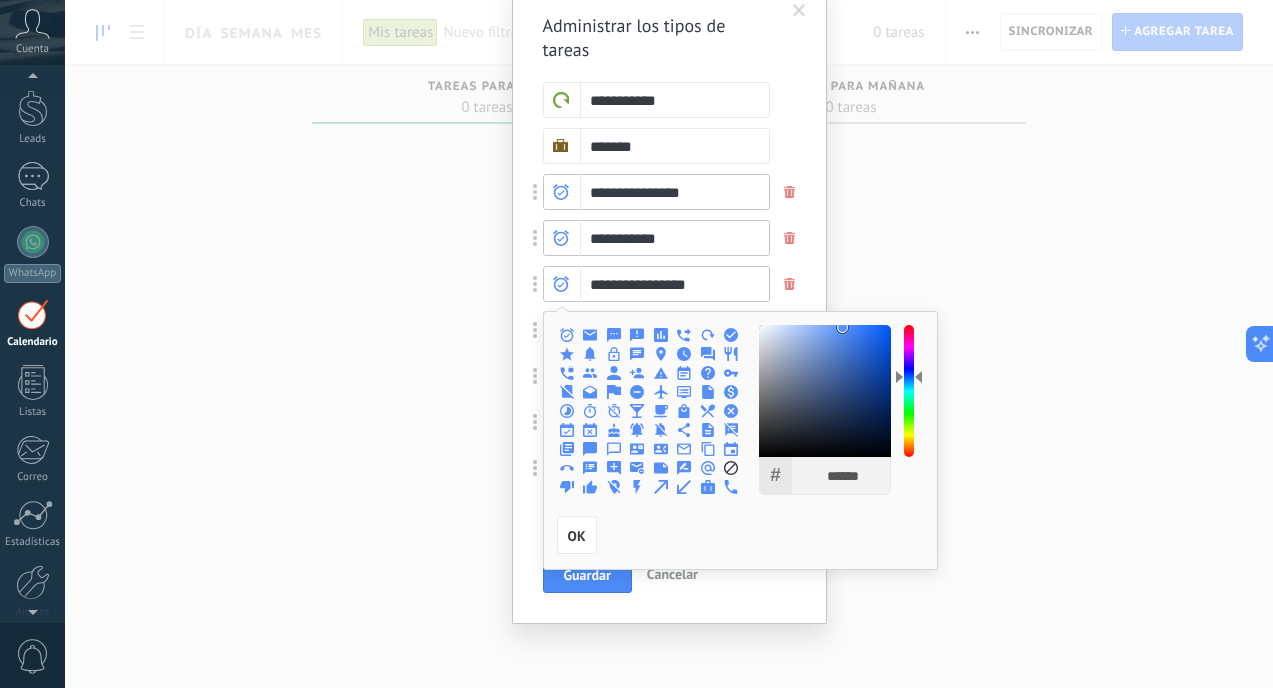click 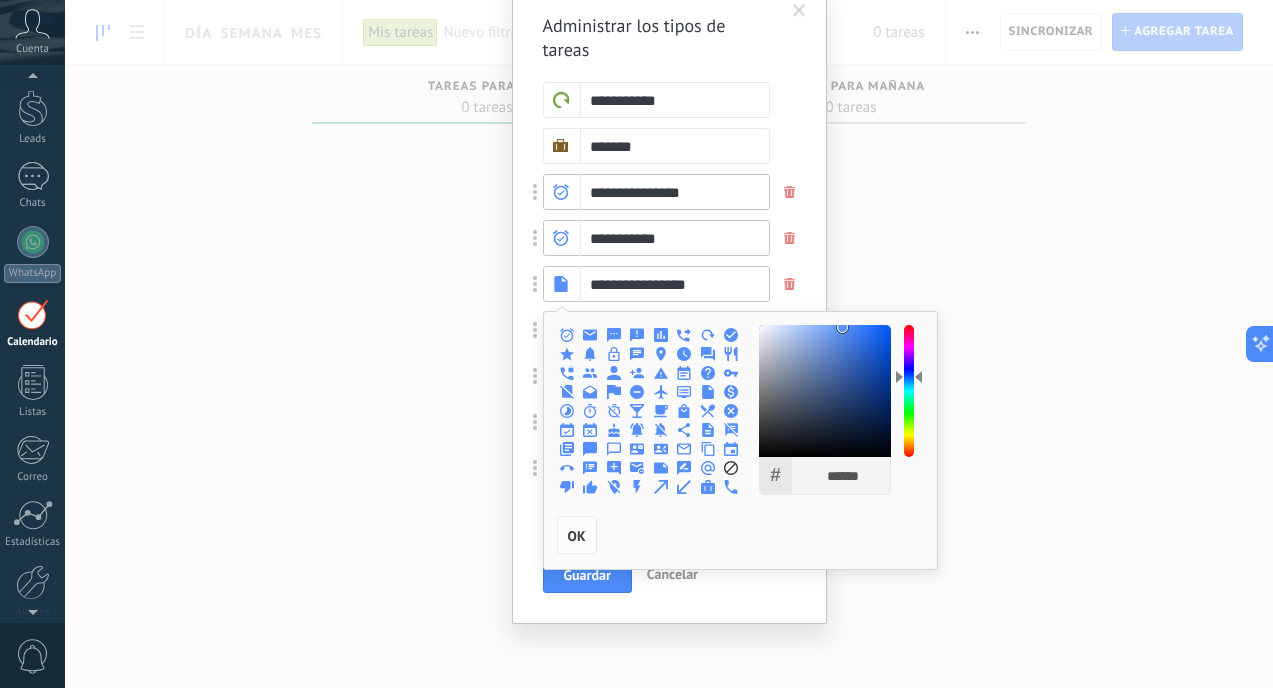 click on "OK" at bounding box center (577, 536) 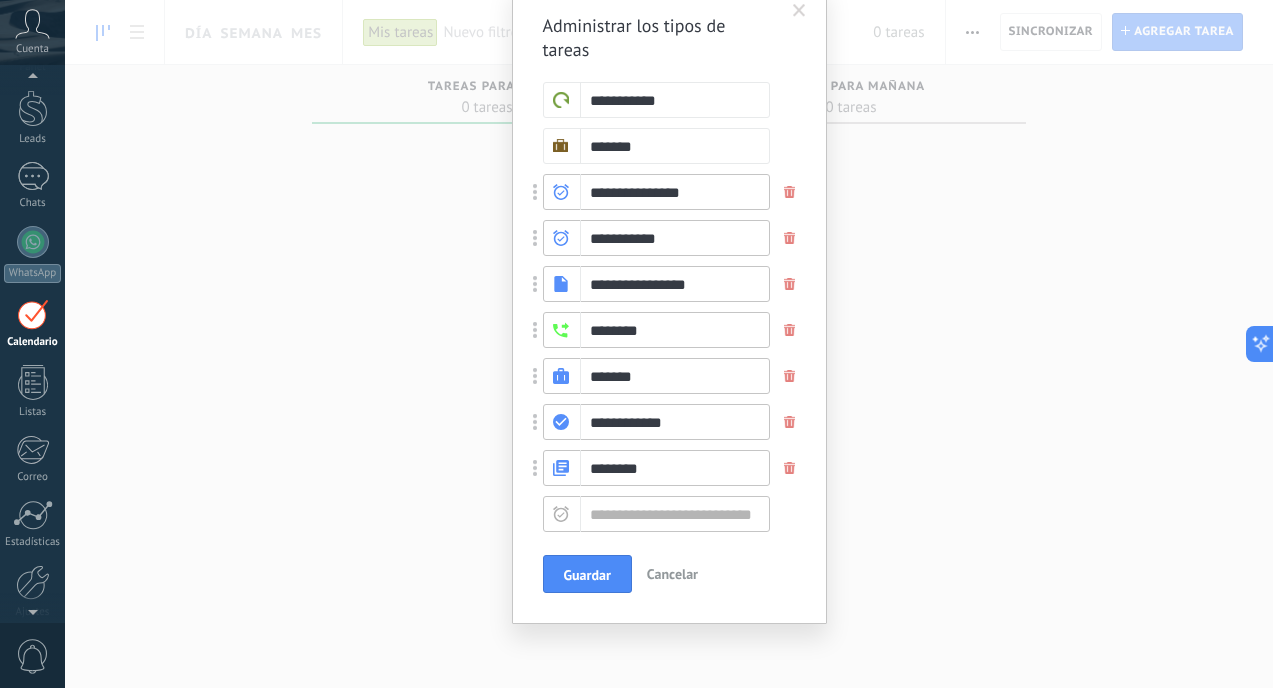 click at bounding box center [562, 238] 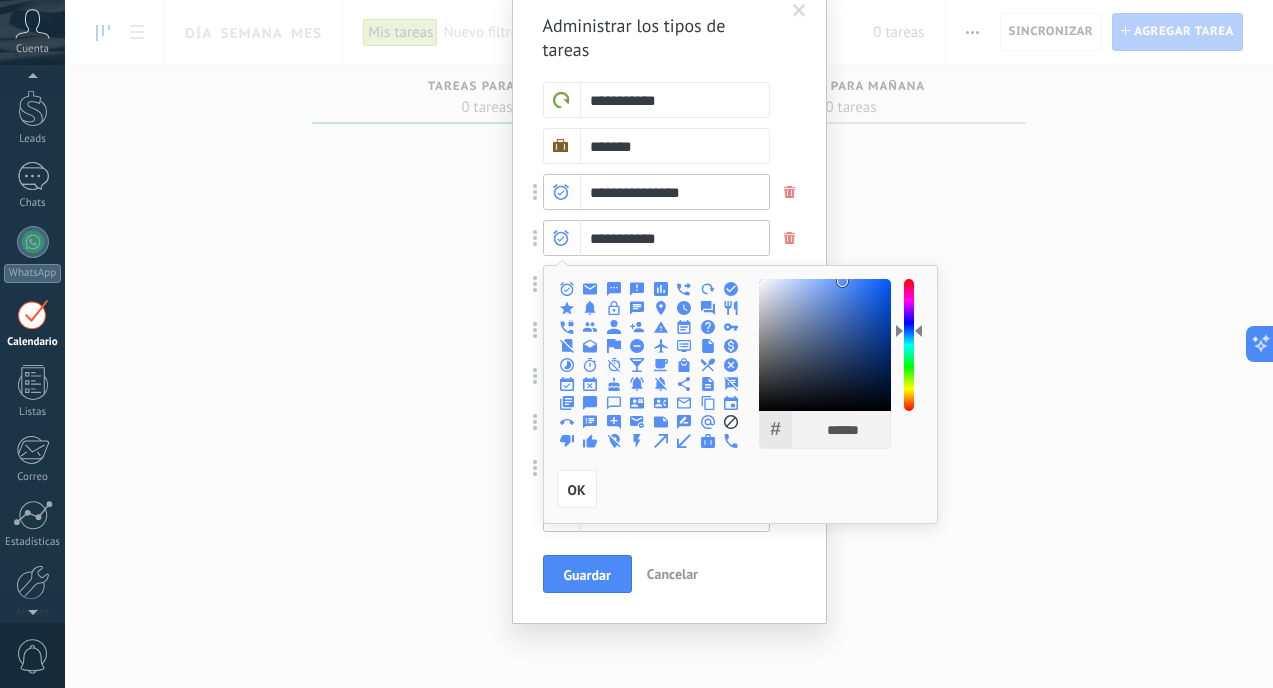 click 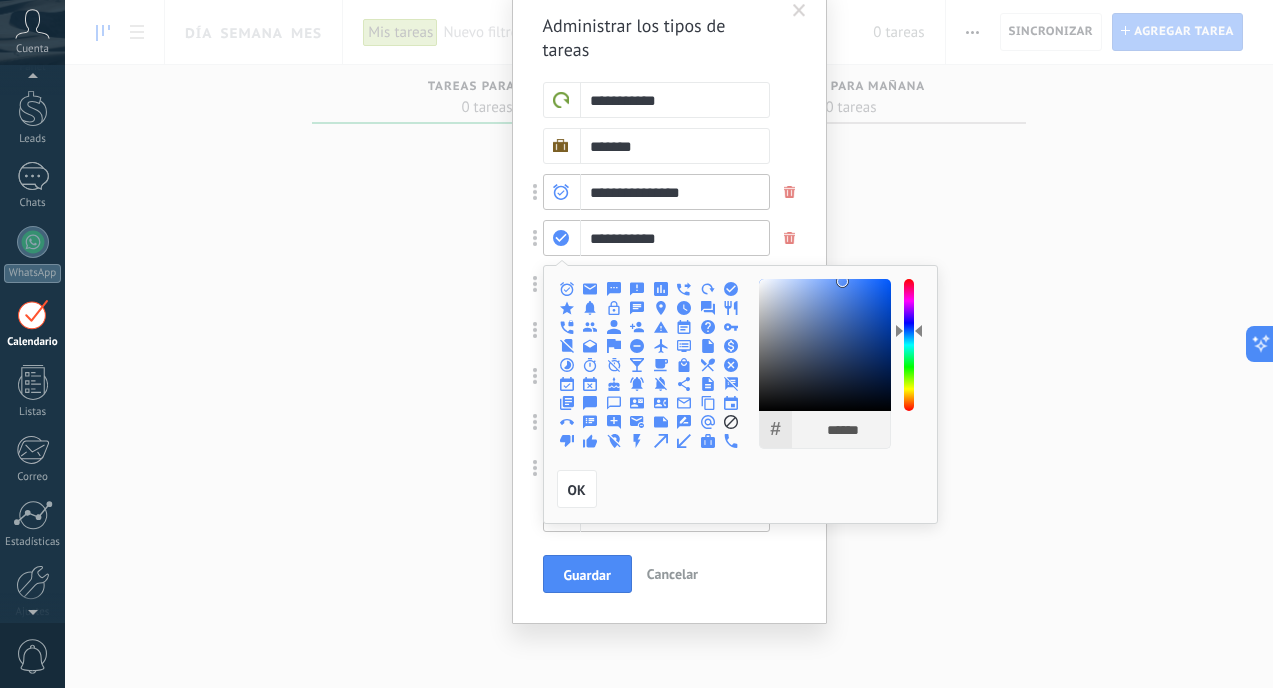 click on "# ****** R ** G *** B *** H *** S ** B ** OK" at bounding box center [844, 364] 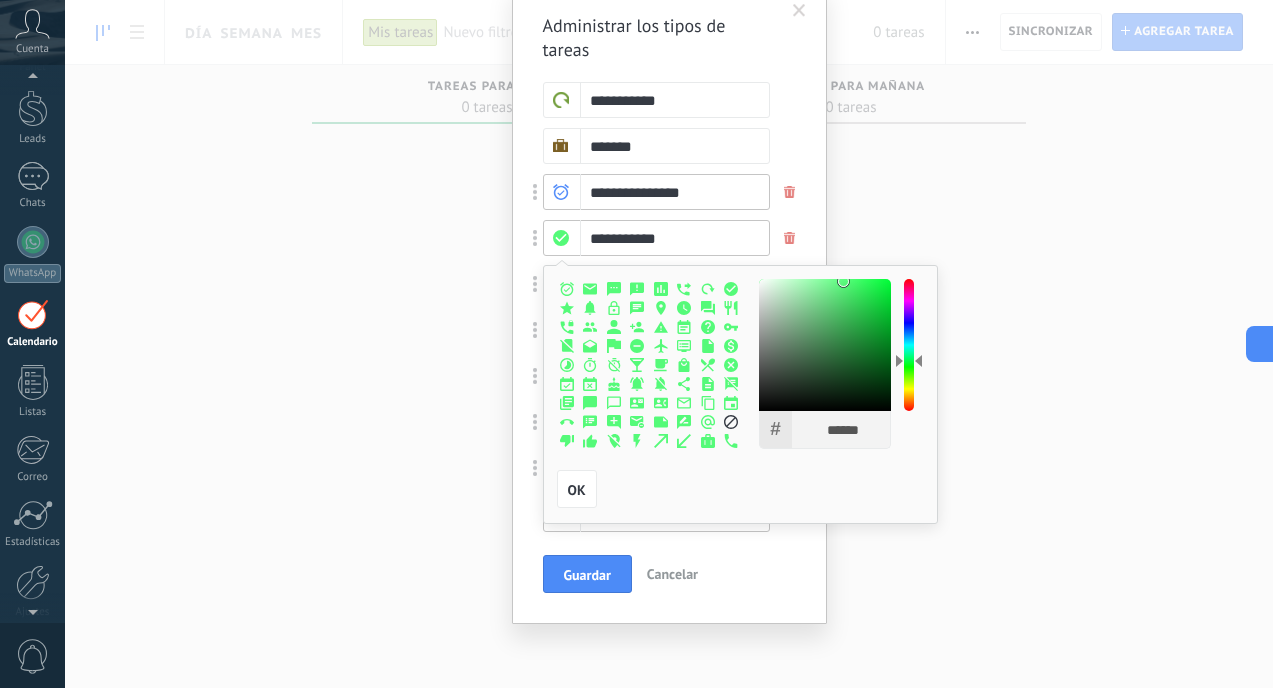 drag, startPoint x: 916, startPoint y: 329, endPoint x: 914, endPoint y: 360, distance: 31.06445 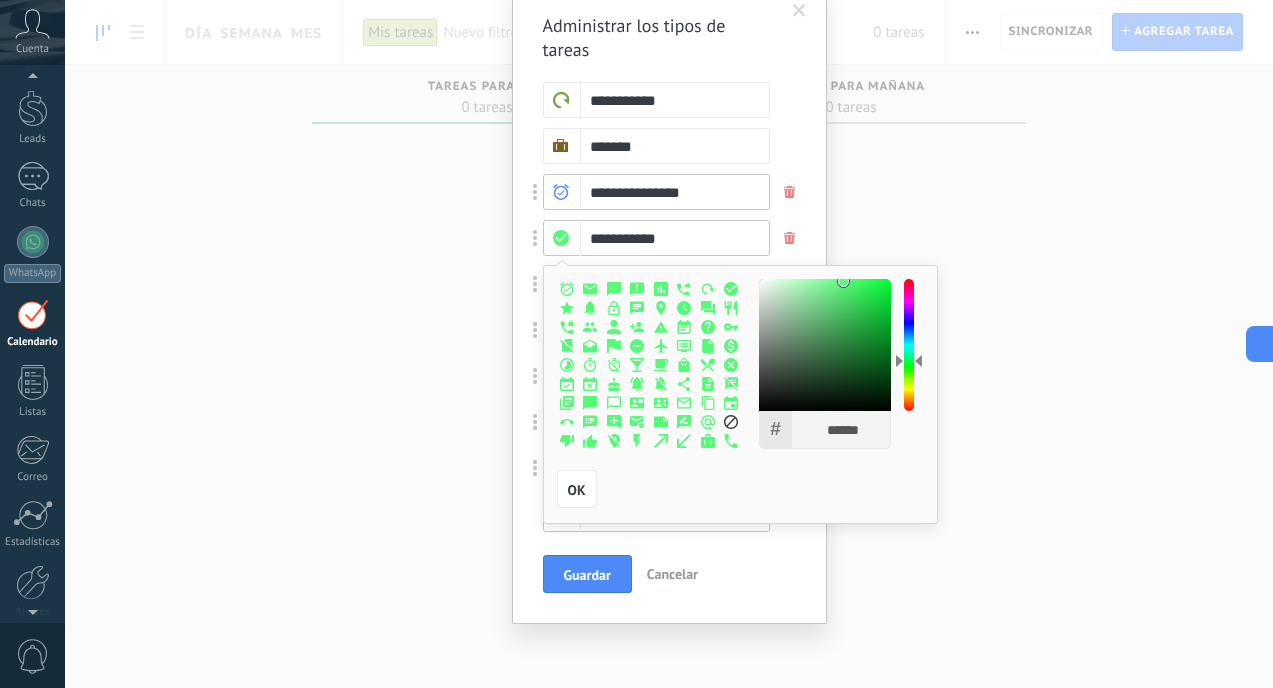 click at bounding box center [918, 361] 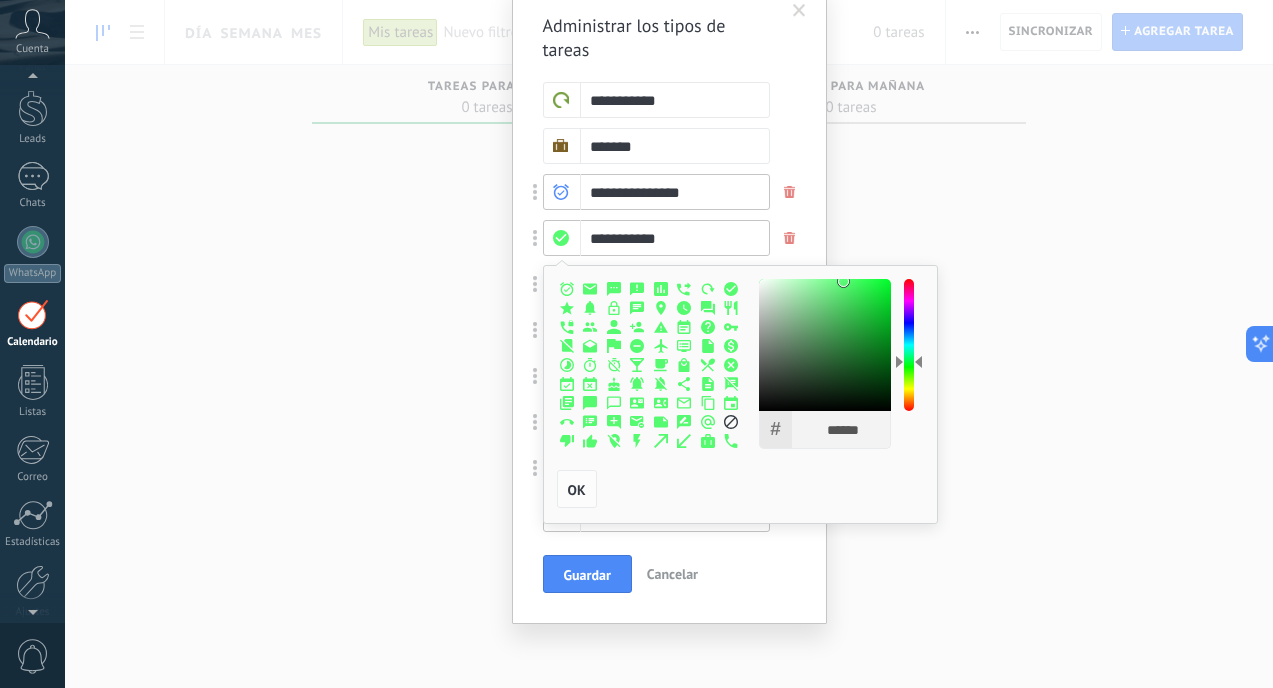 click on "OK" at bounding box center (577, 490) 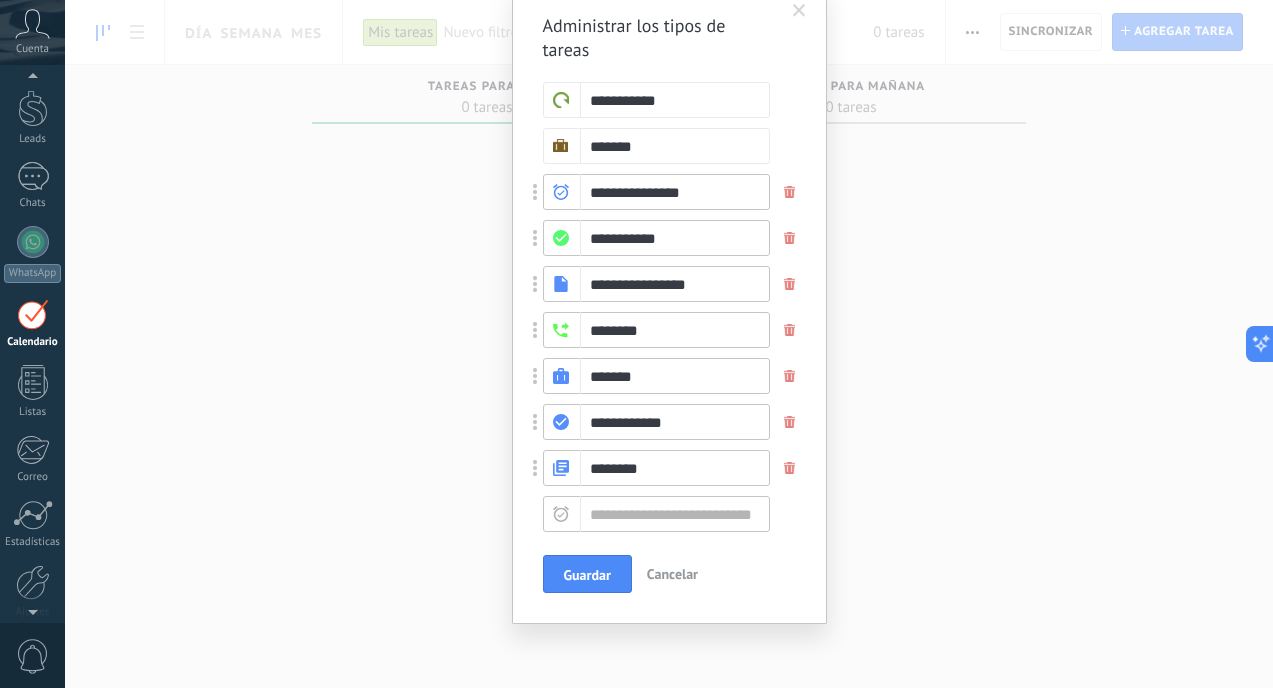 click at bounding box center (562, 192) 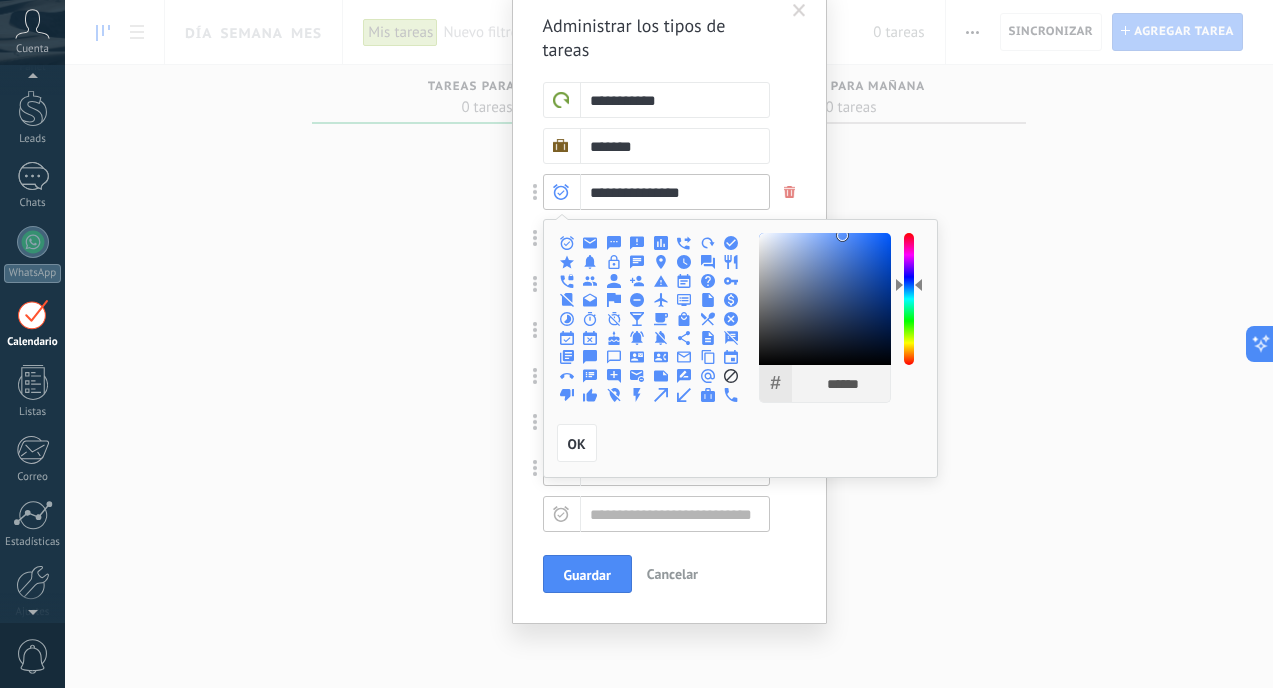 click 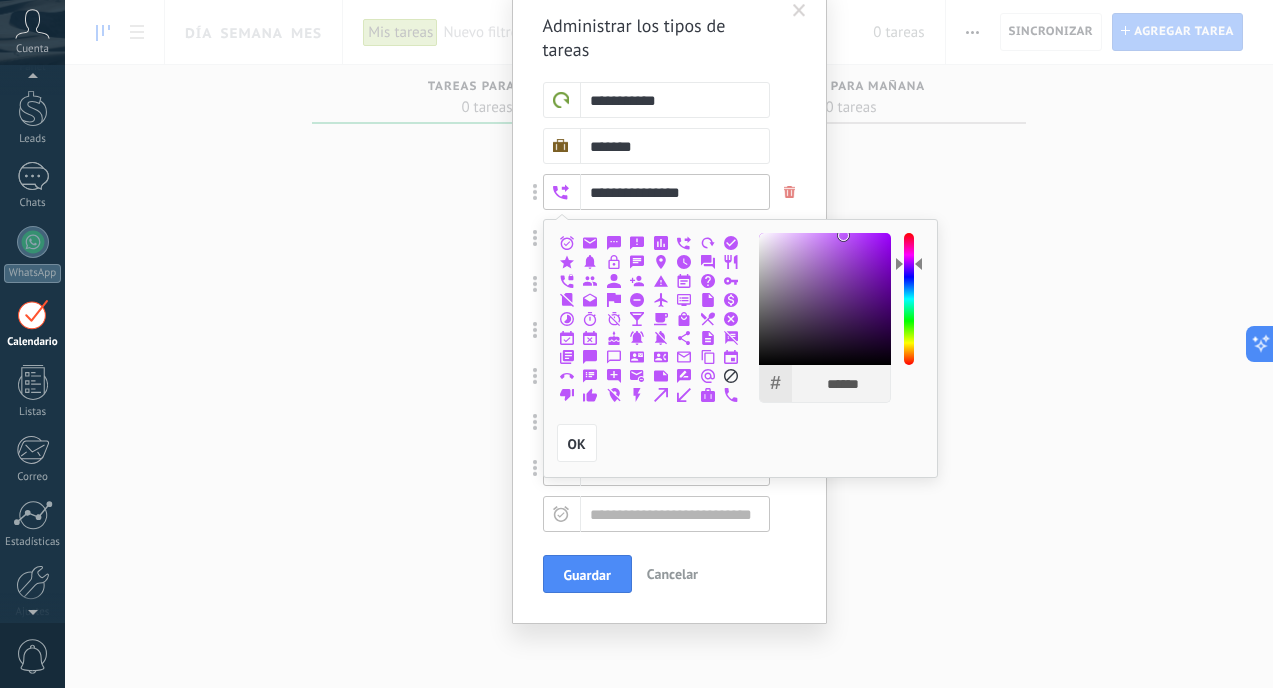 type on "******" 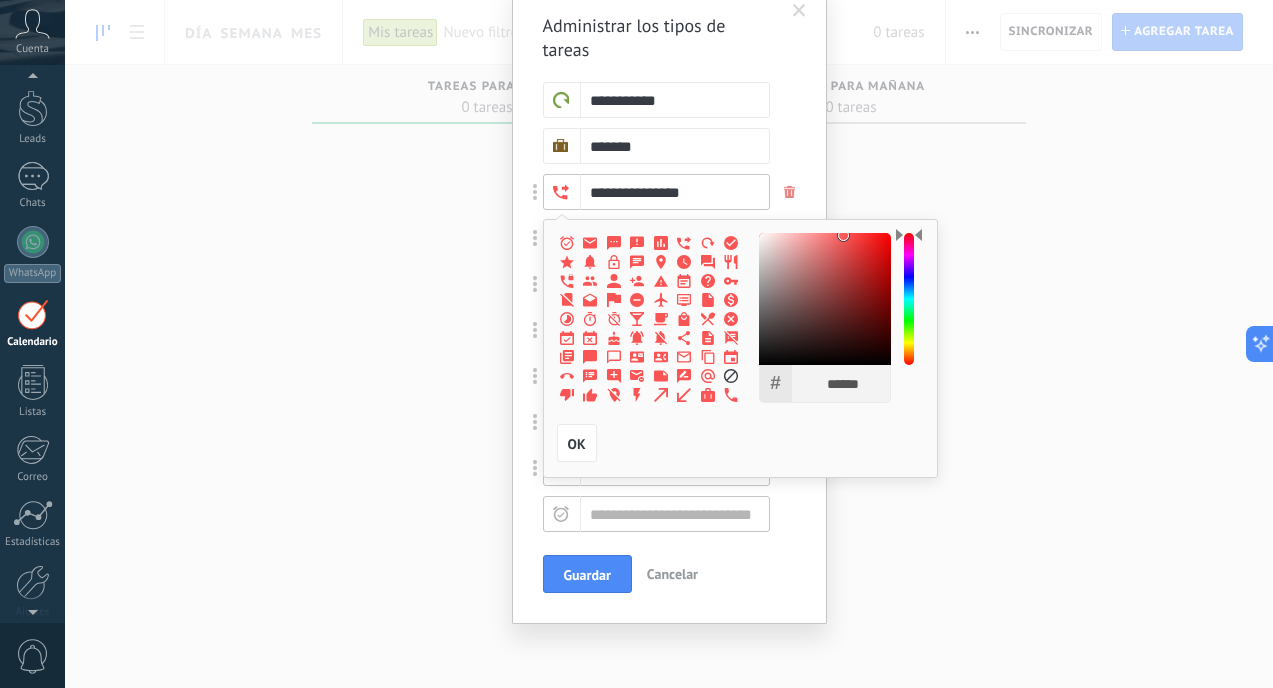 drag, startPoint x: 916, startPoint y: 284, endPoint x: 908, endPoint y: 218, distance: 66.48308 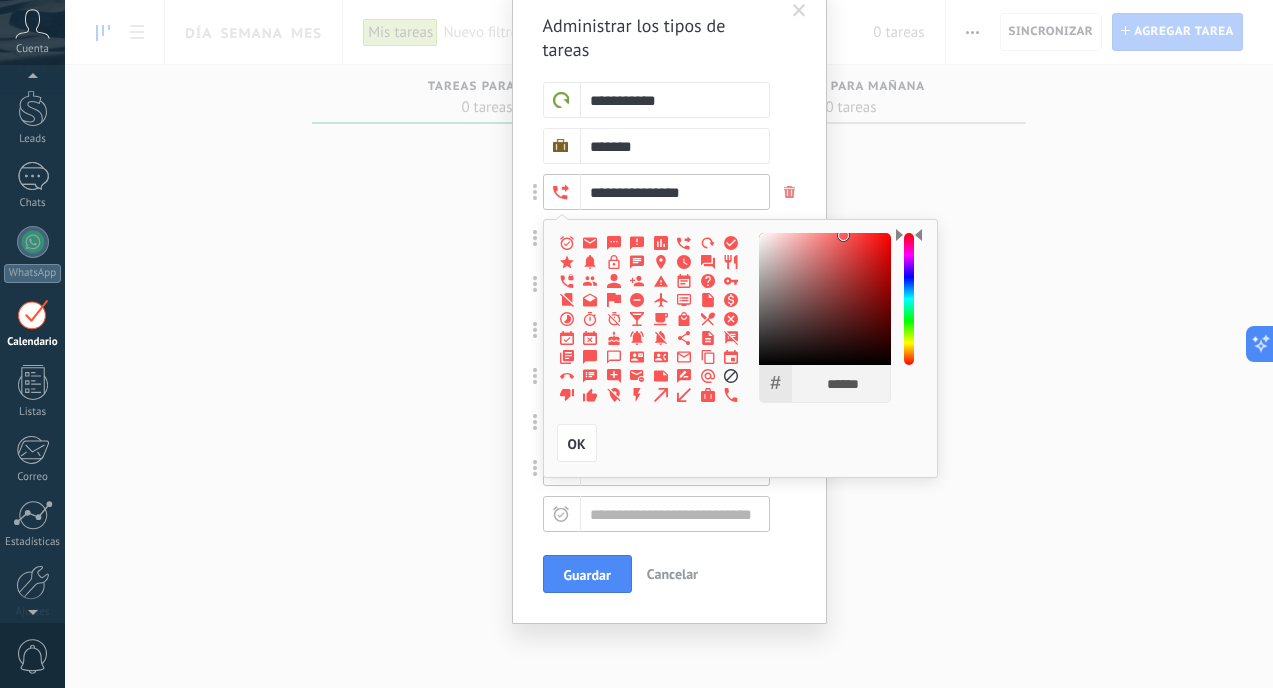 click on "# ****** R *** G ** B ** H *** S ** B ** OK OK" at bounding box center [740, 348] 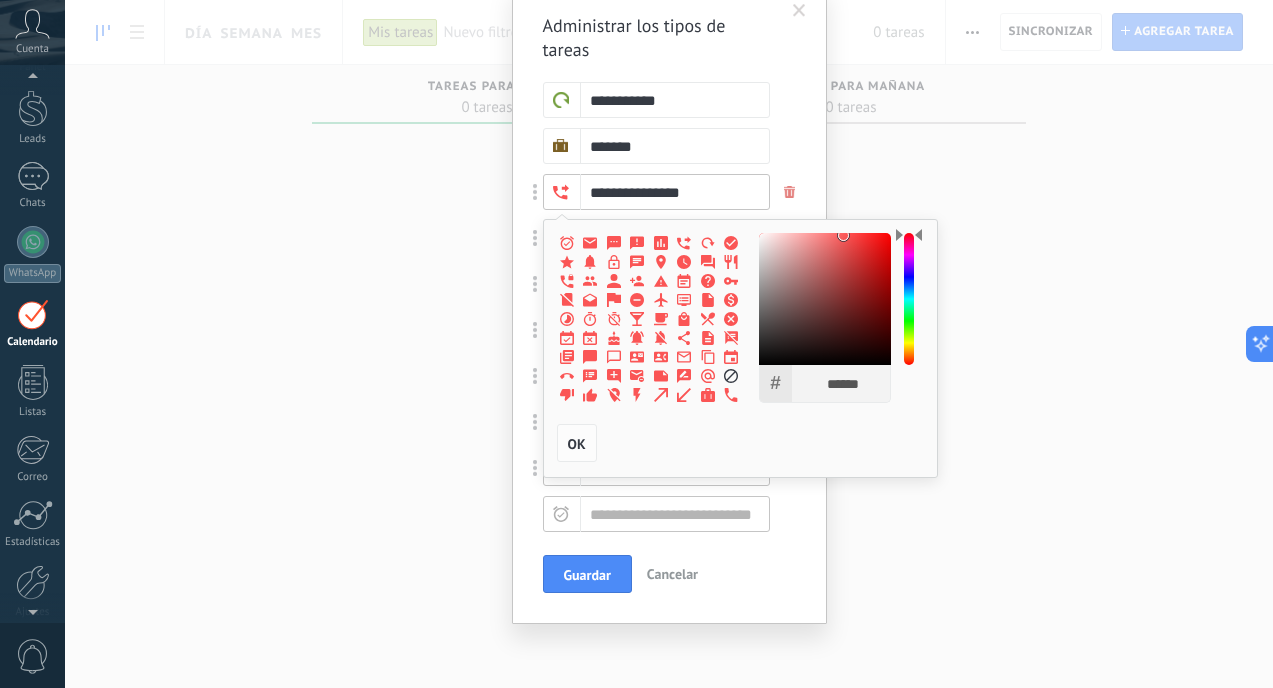 click on "OK" at bounding box center [577, 443] 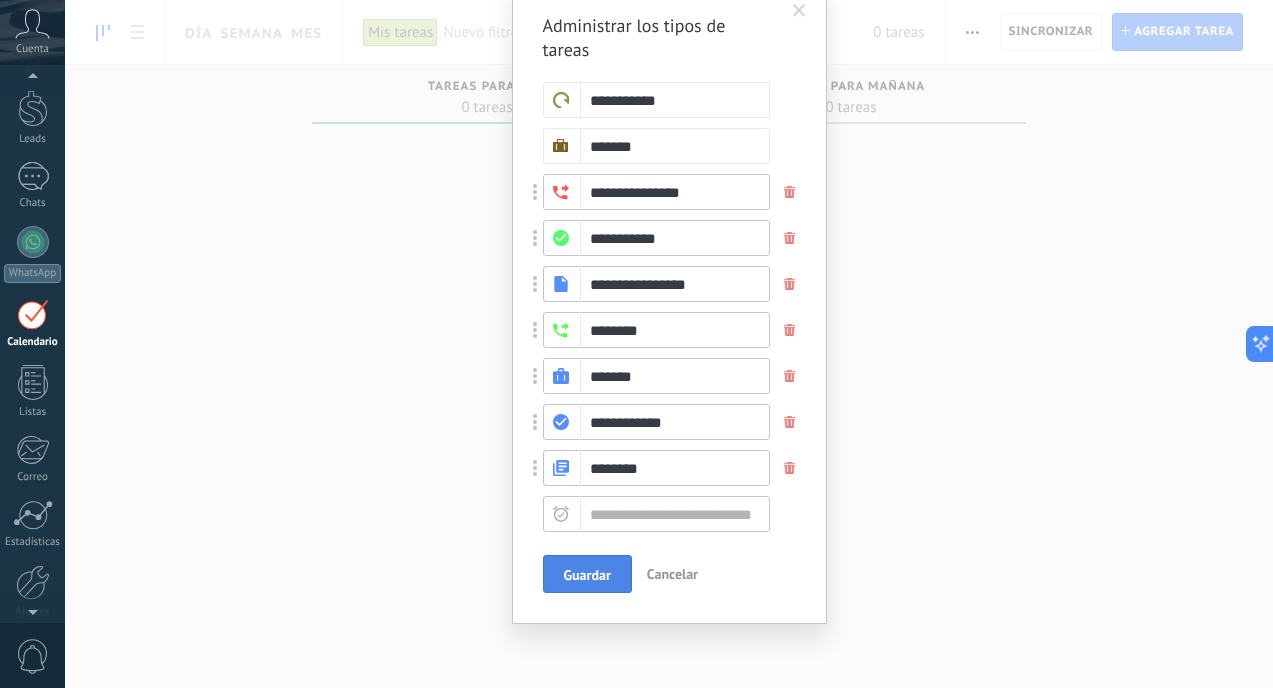 click on "Guardar" at bounding box center (587, 575) 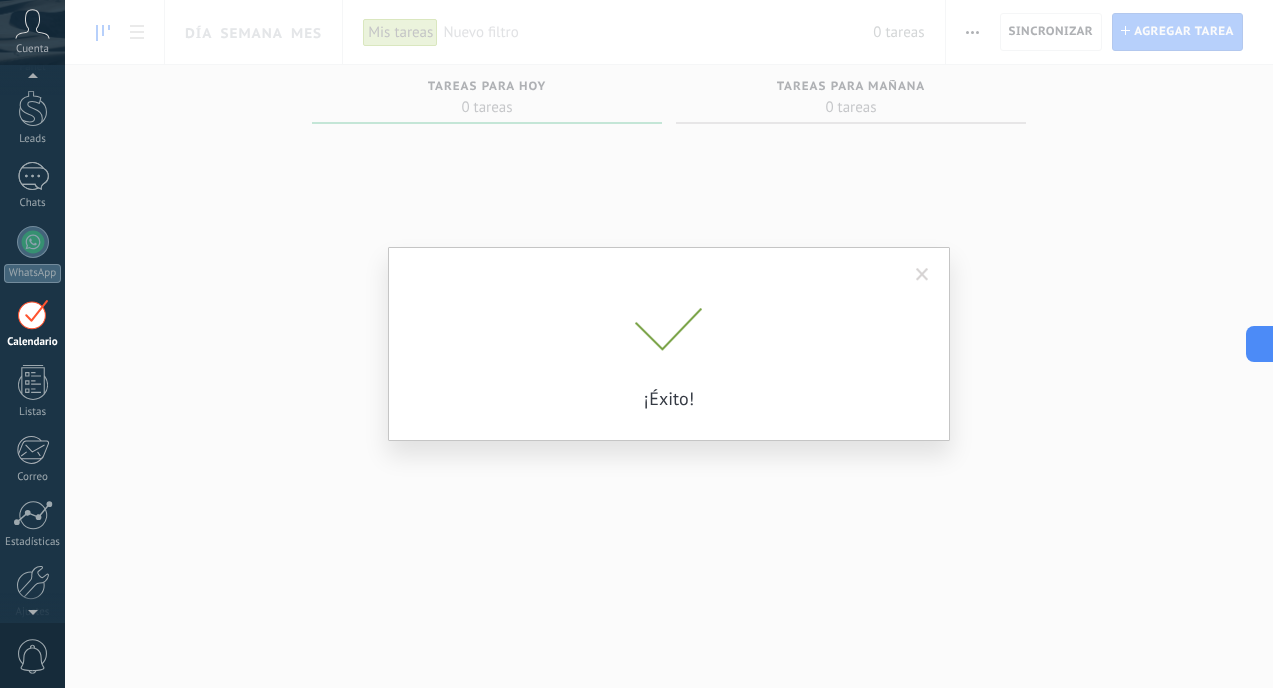 scroll, scrollTop: 0, scrollLeft: 0, axis: both 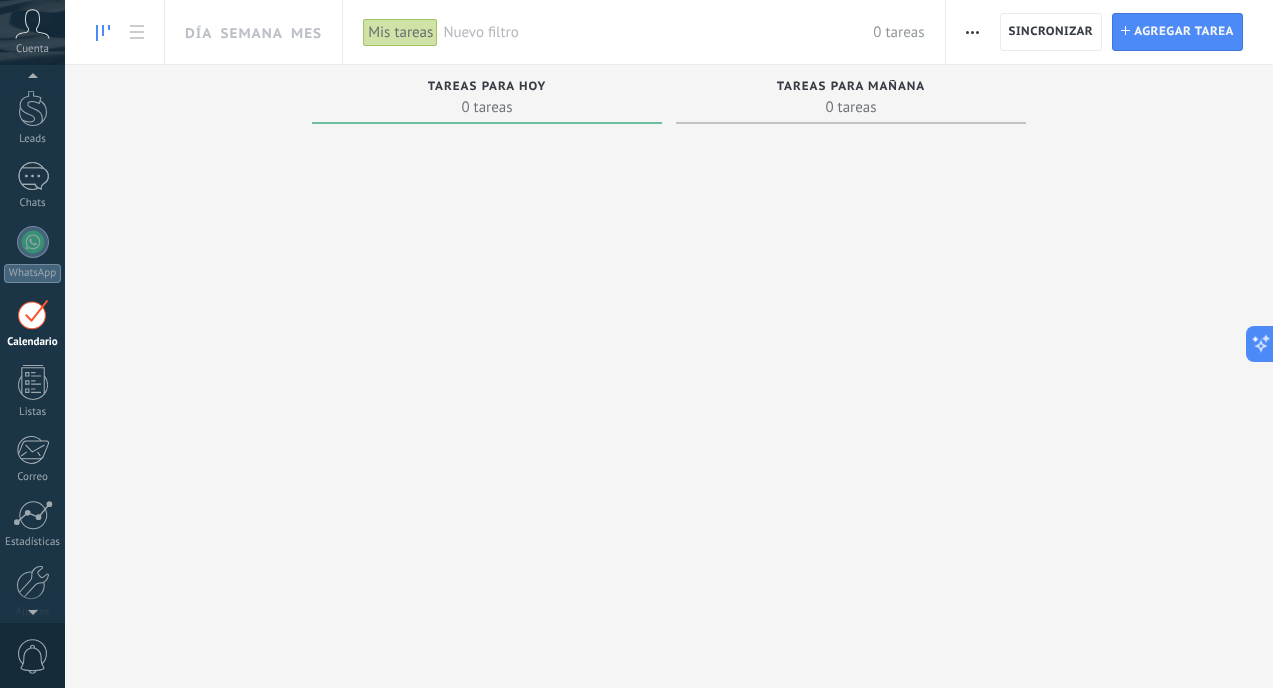 click 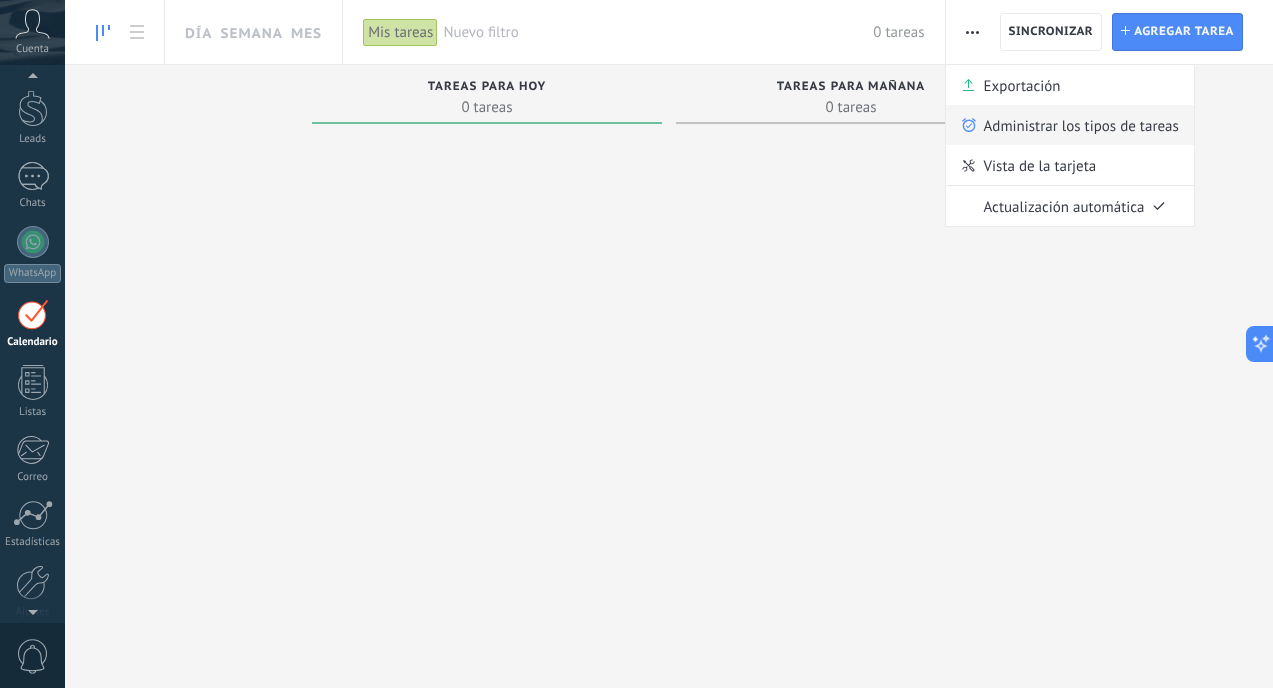 click on "Administrar los tipos de tareas" at bounding box center (1081, 125) 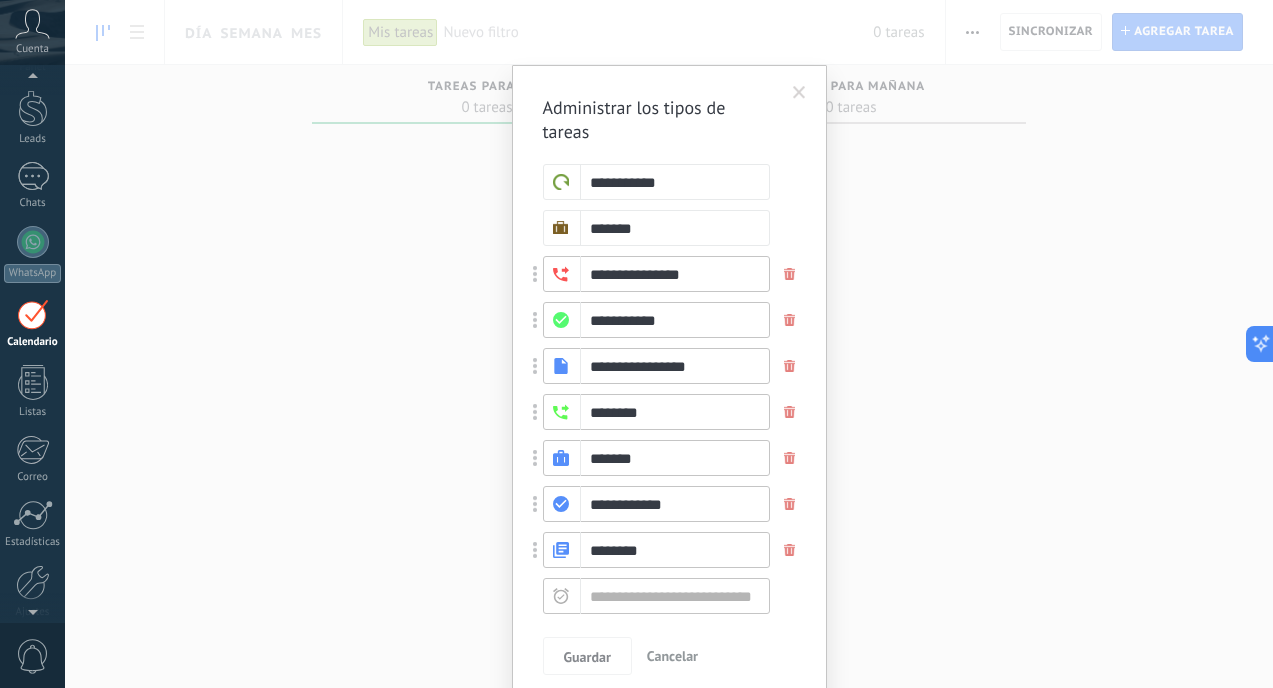 click on "**********" at bounding box center (669, 344) 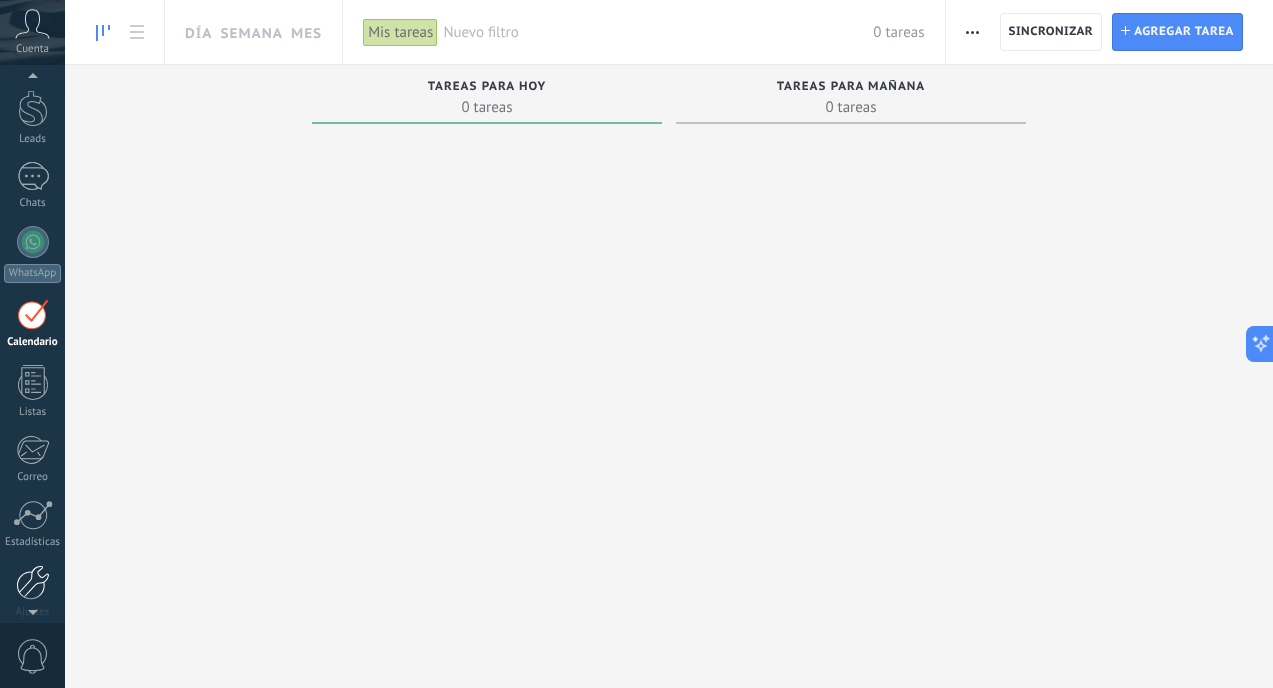 click at bounding box center (33, 582) 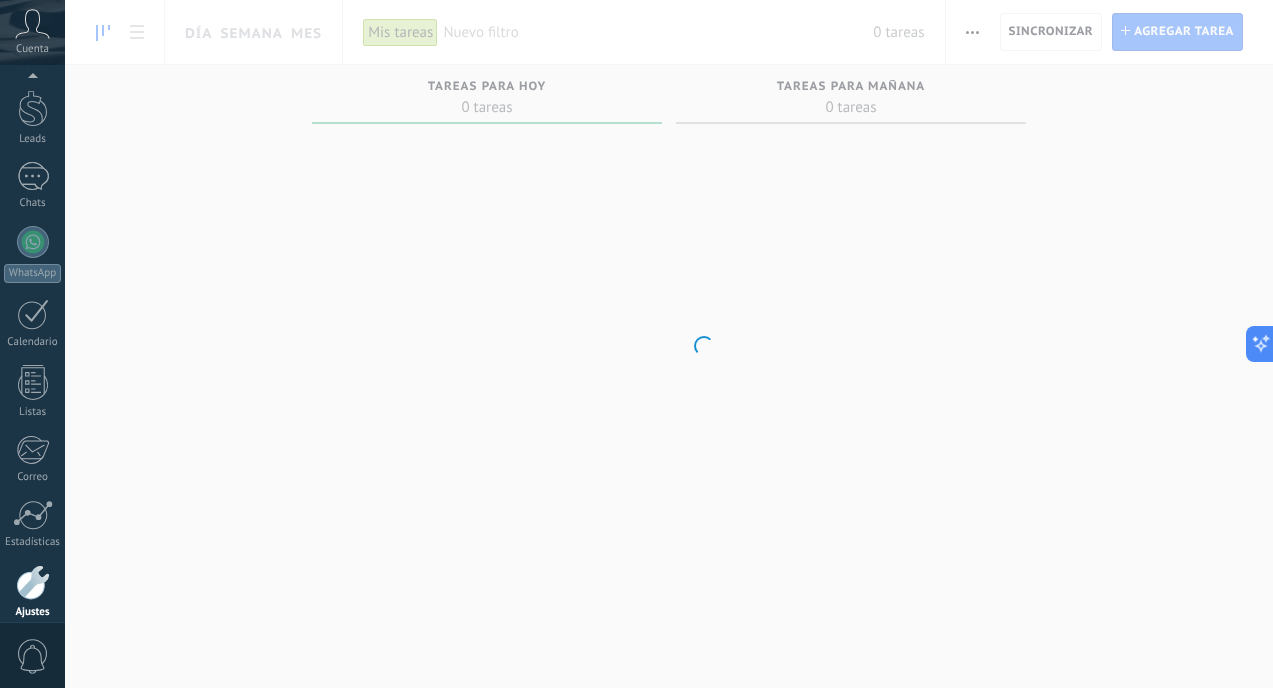 scroll, scrollTop: 144, scrollLeft: 0, axis: vertical 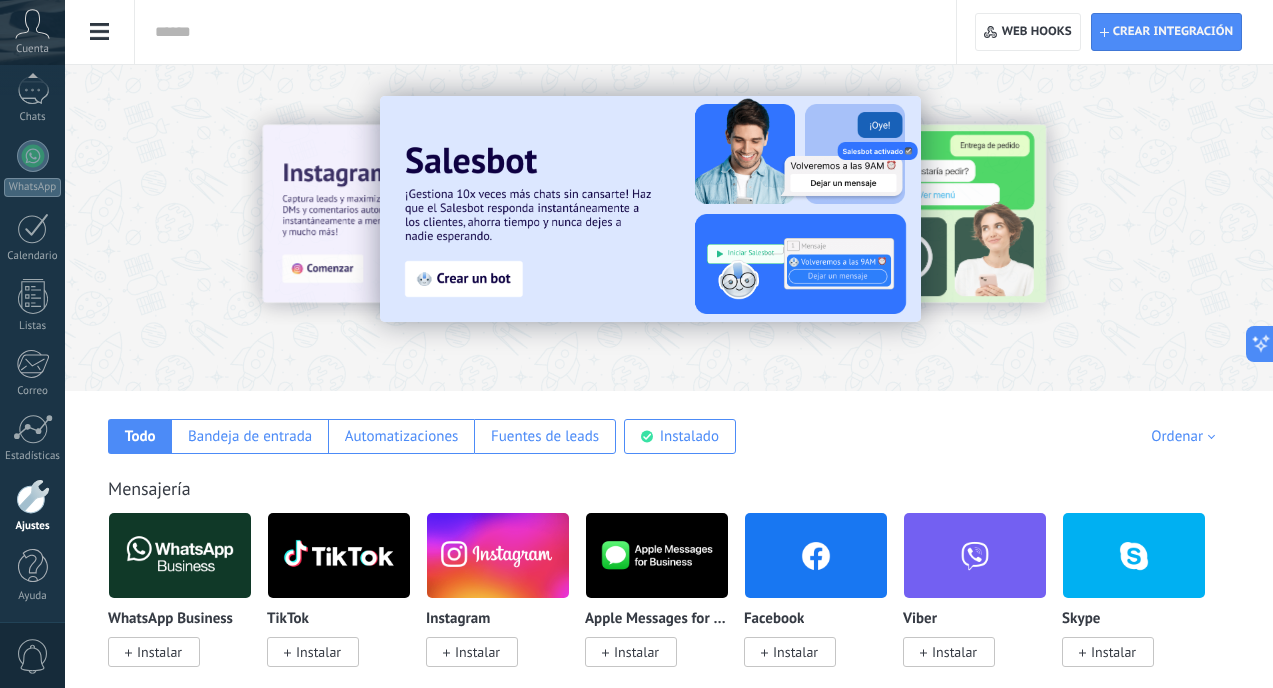 click at bounding box center [100, 32] 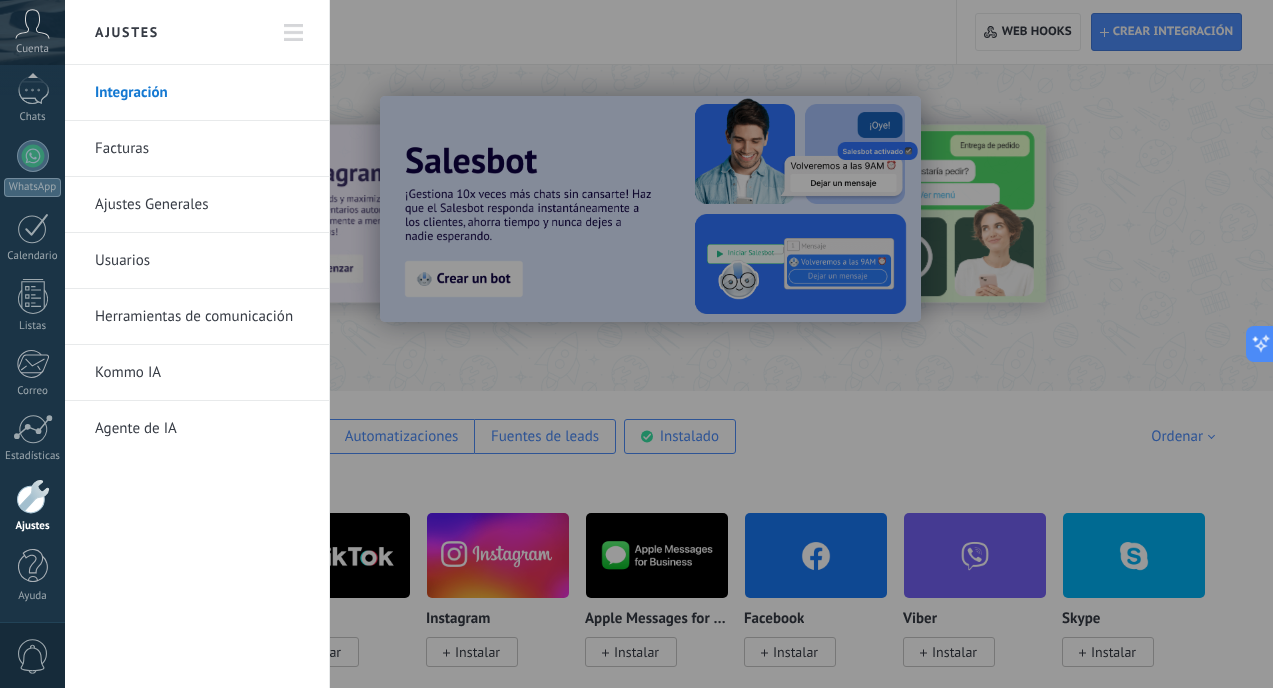 click on "Herramientas de comunicación" at bounding box center [202, 317] 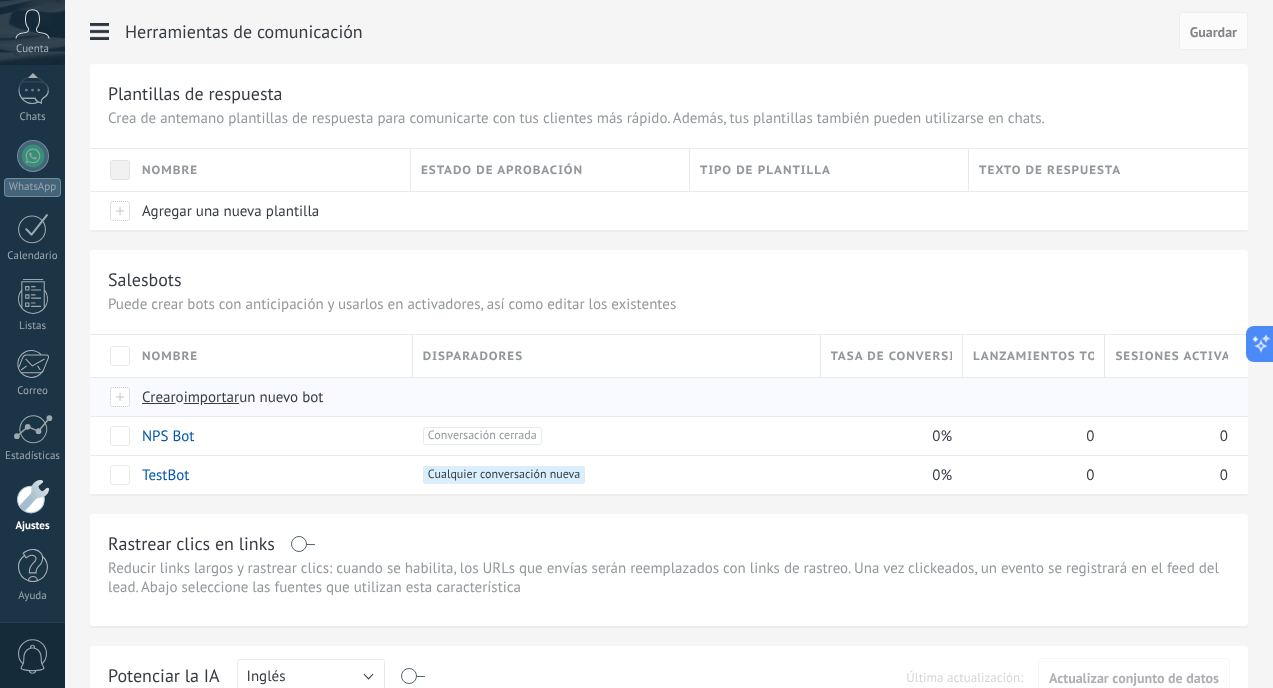 click on "importar" at bounding box center [212, 397] 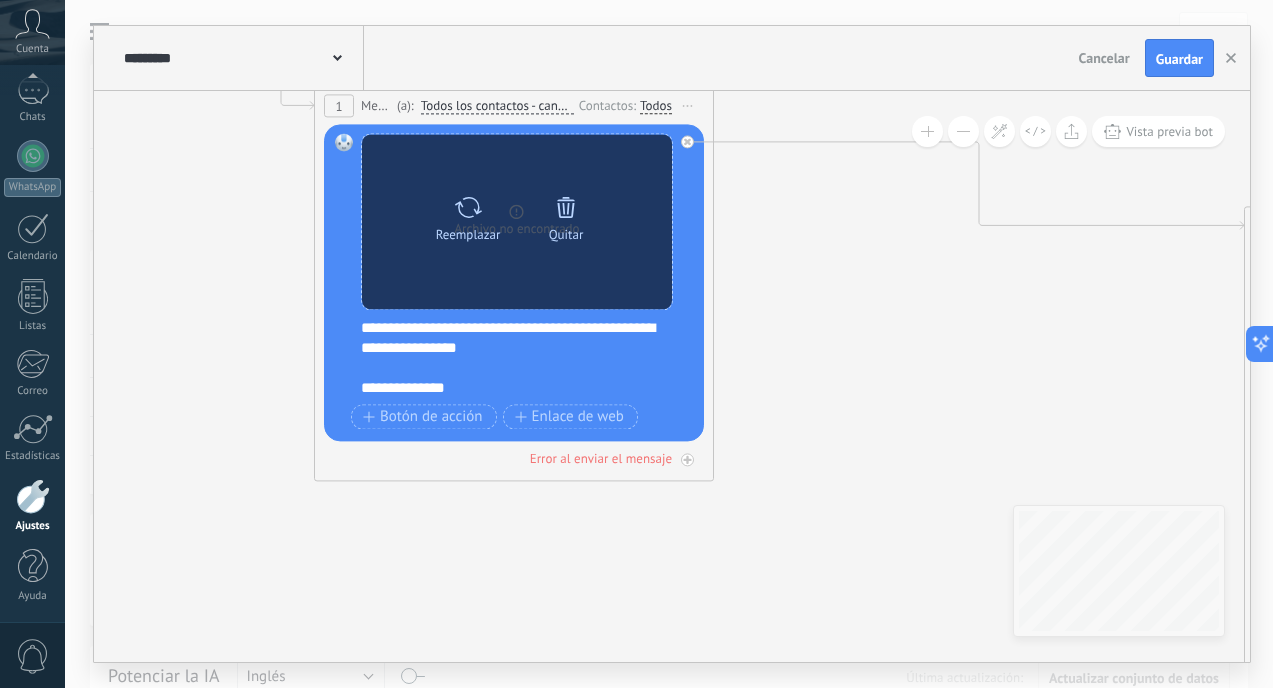 click on "Reemplazar" at bounding box center (468, 234) 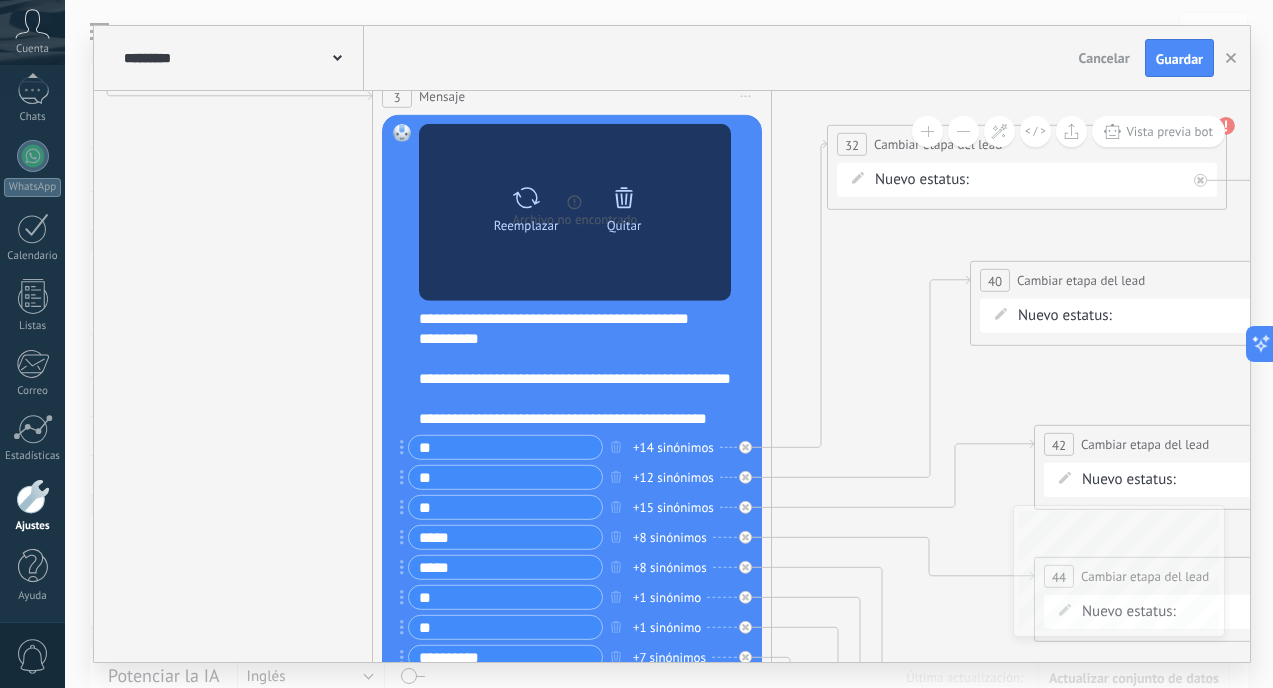 click on "Quitar" at bounding box center [624, 224] 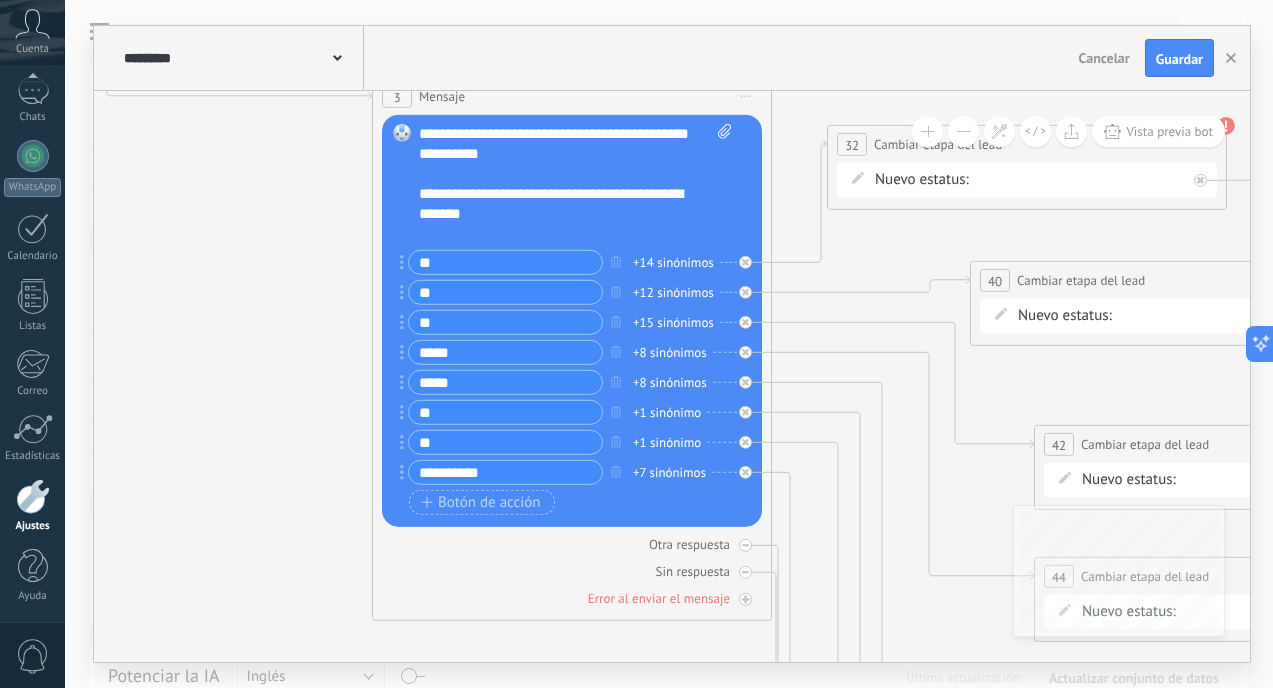 click at bounding box center (721, 184) 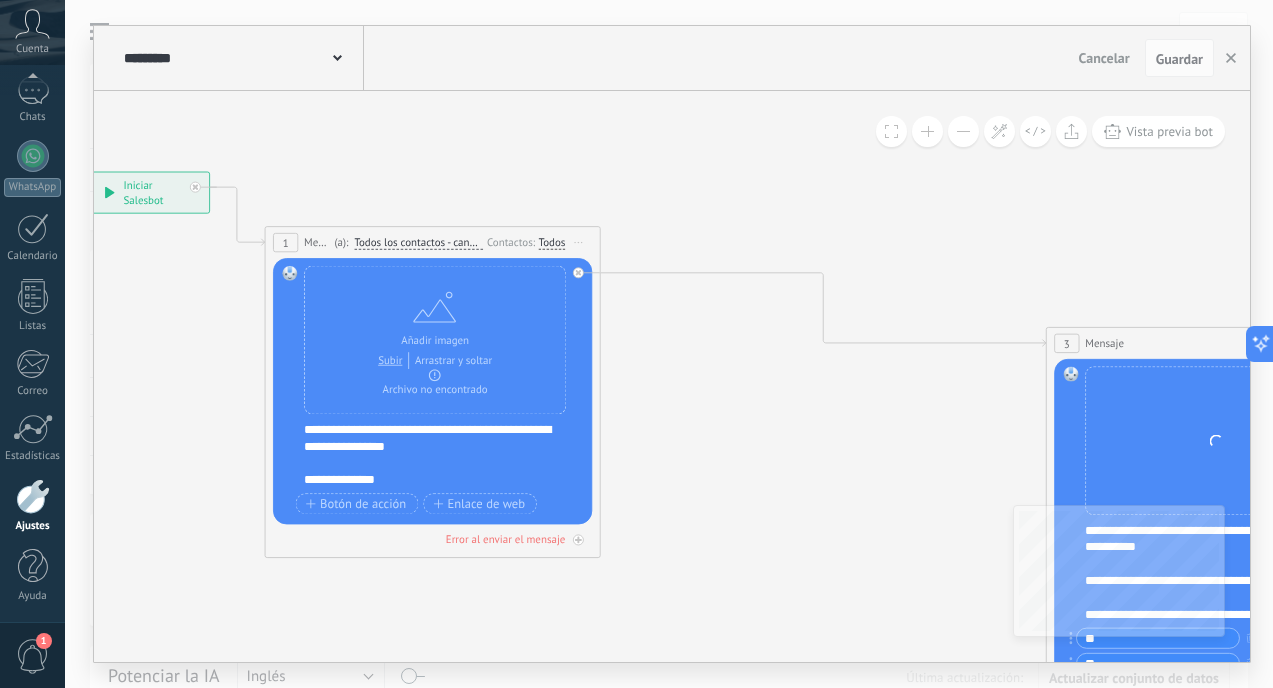 click on "**********" at bounding box center [443, 454] 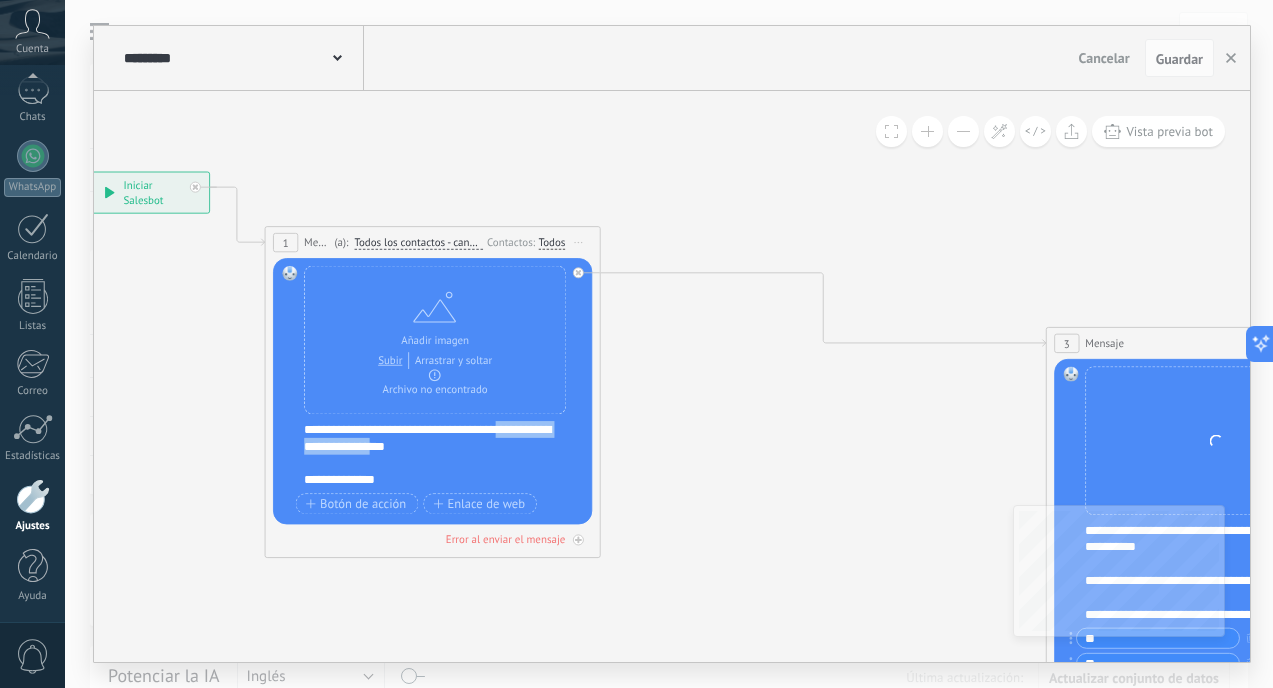 drag, startPoint x: 389, startPoint y: 446, endPoint x: 508, endPoint y: 434, distance: 119.60351 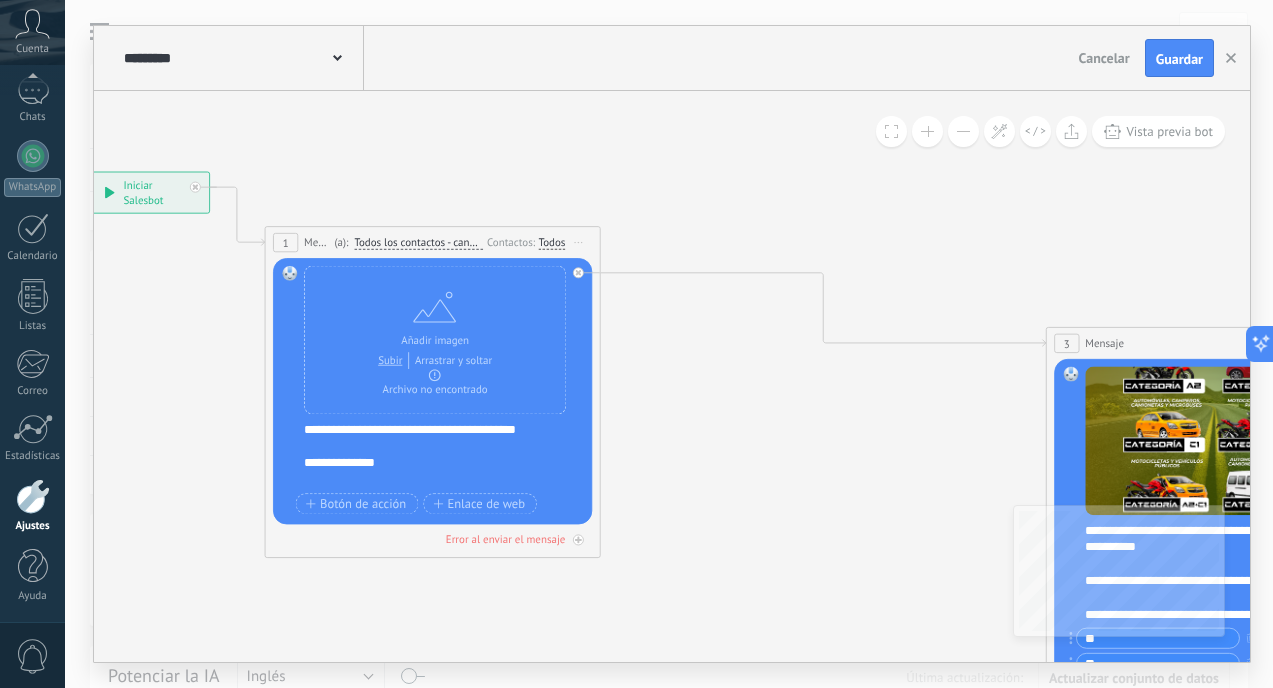 type 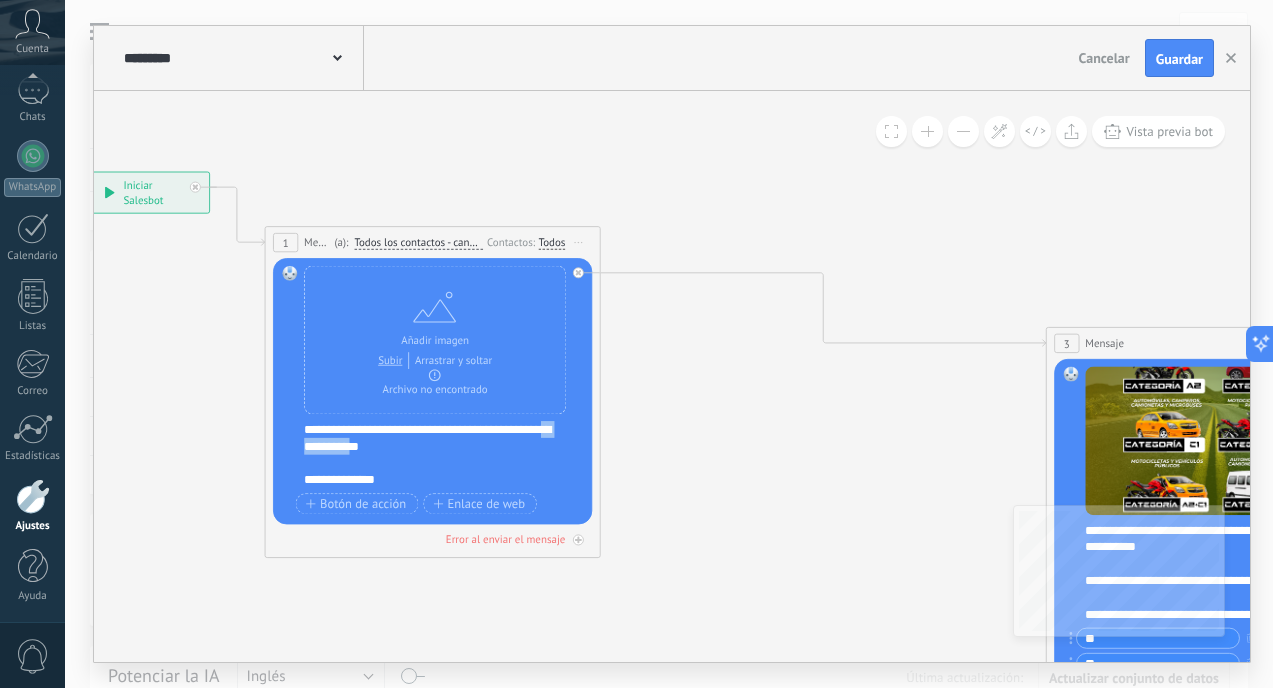 drag, startPoint x: 372, startPoint y: 450, endPoint x: 282, endPoint y: 450, distance: 90 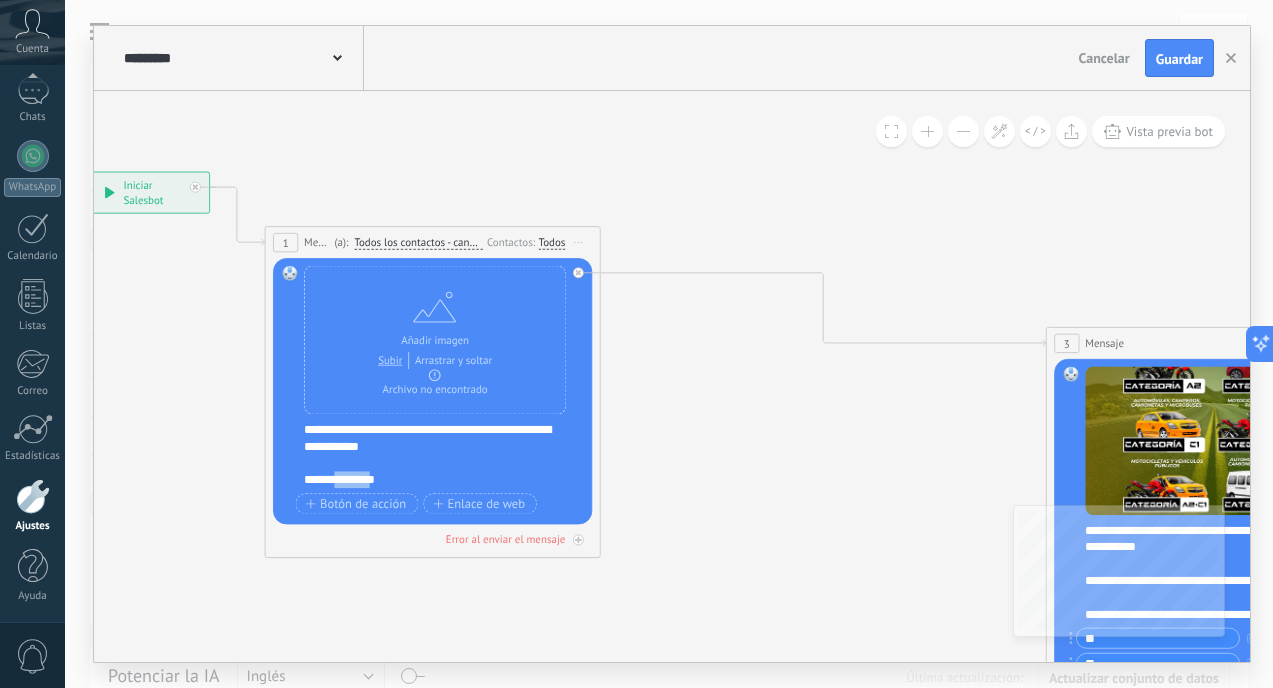 drag, startPoint x: 375, startPoint y: 483, endPoint x: 340, endPoint y: 483, distance: 35 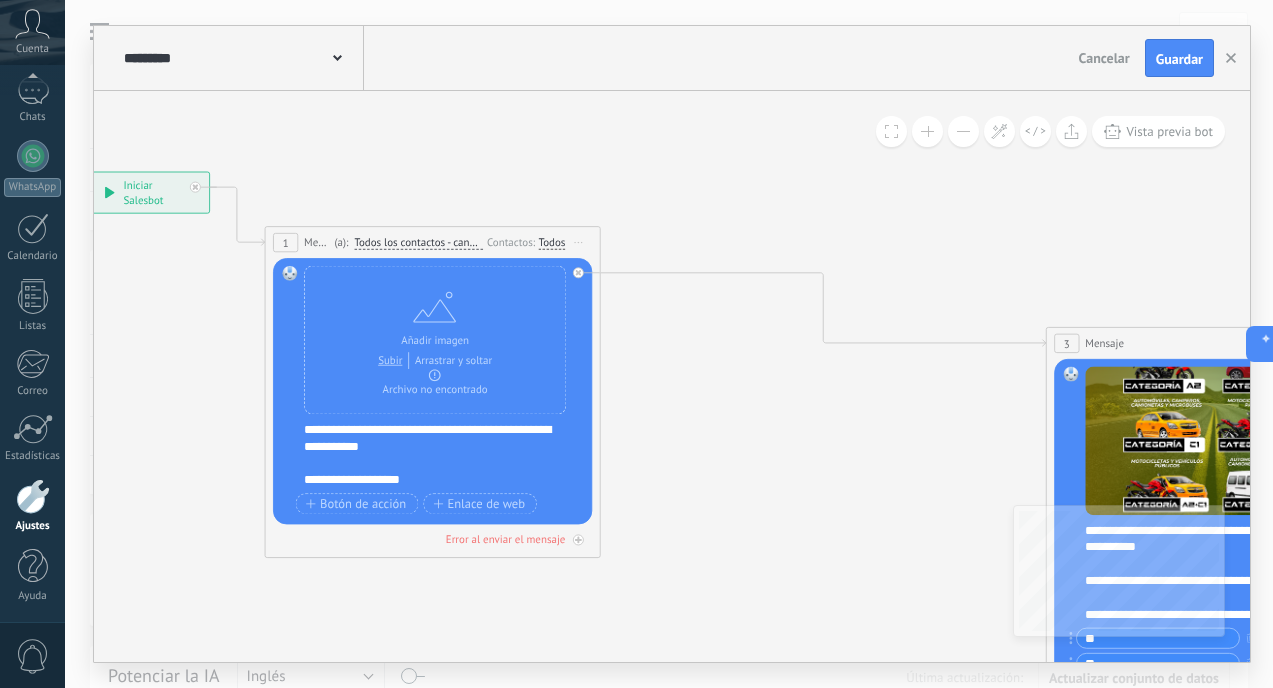 click on "**********" at bounding box center (443, 454) 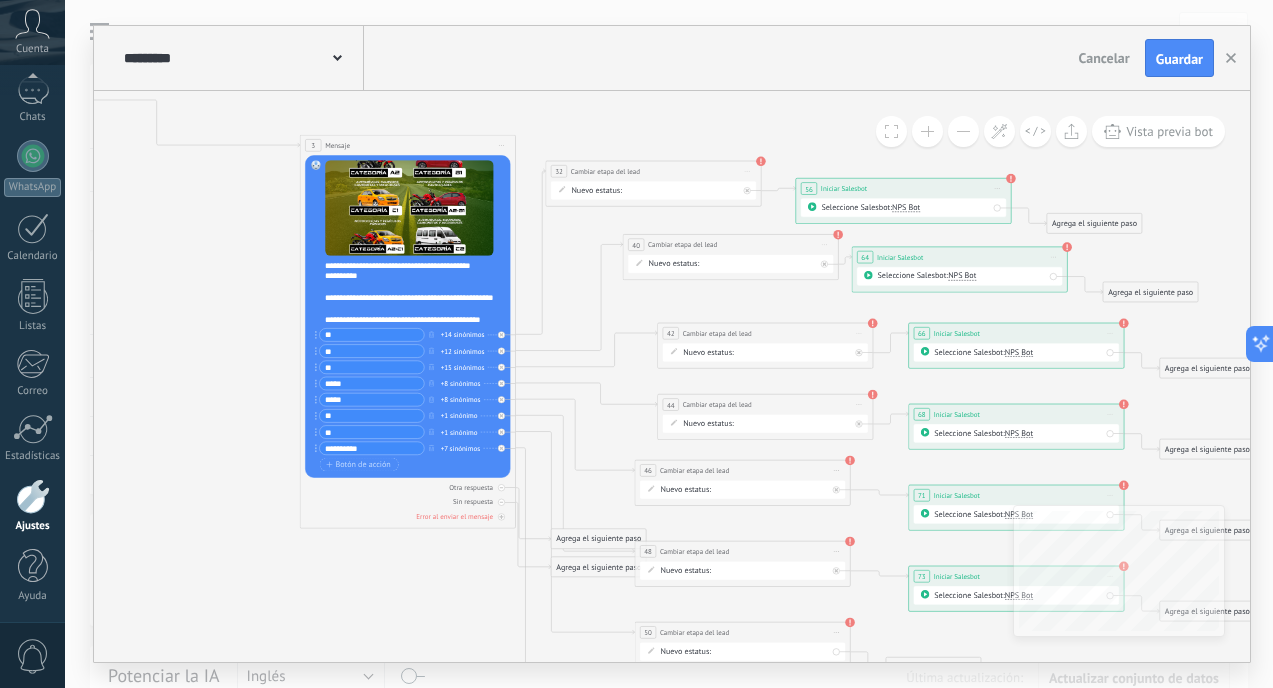 click on "RECUPERA CATEGORIA INTERESADO METODO DE PAGO RECUPERA METODO DE PAGO PROSPECTO FINANCIADO PROSPECTO CONTADO INTERESADO RENOVACION INTERESADOS BRILLA INTERESADOS ADDI/SISTE INTERESADOS RELAMPAGO INTERESADO 50/50 Logrado con éxito Venta Perdido" at bounding box center [0, 0] 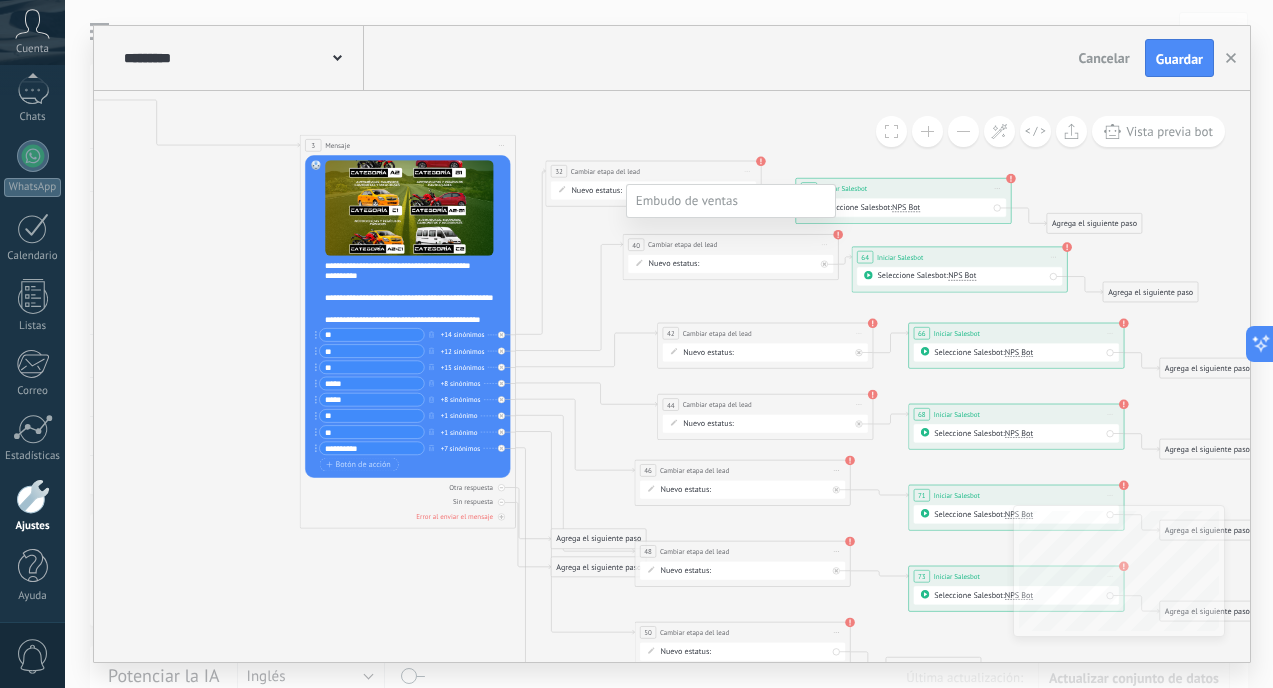 click on "INTERESADO METODO DE PAGO" at bounding box center (0, 0) 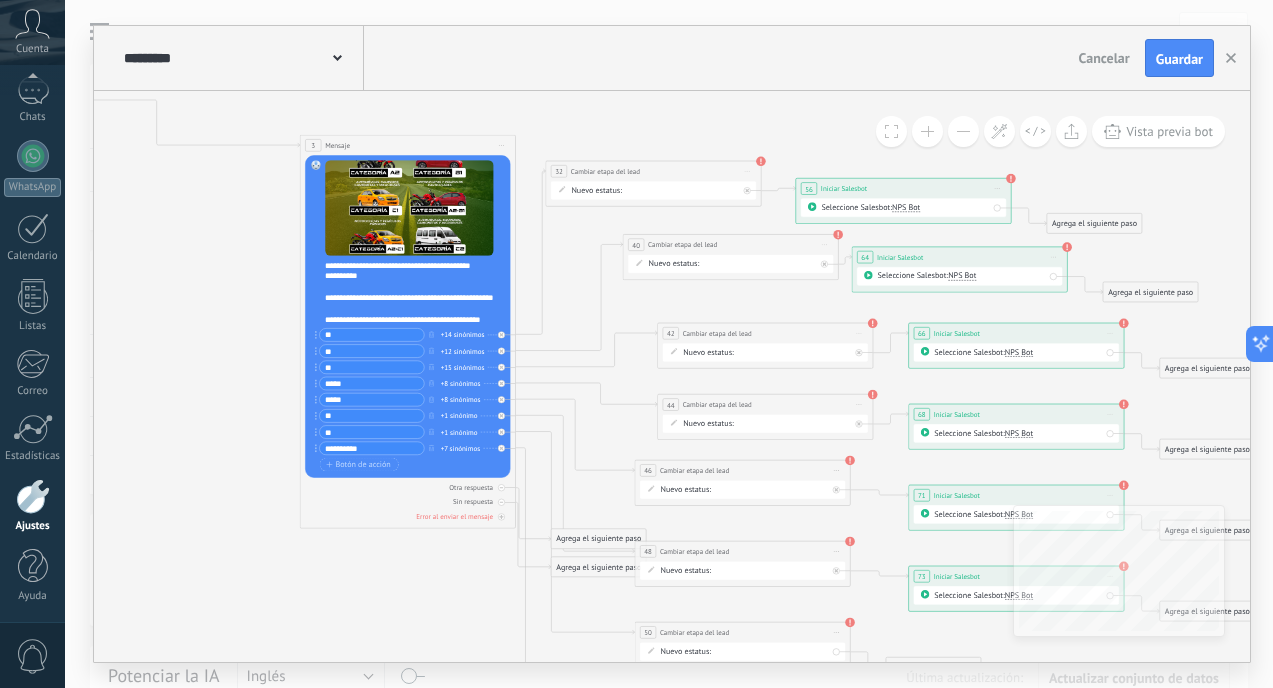 click on "RECUPERA CATEGORIA INTERESADO METODO DE PAGO RECUPERA METODO DE PAGO PROSPECTO FINANCIADO PROSPECTO CONTADO INTERESADO RENOVACION INTERESADOS BRILLA INTERESADOS ADDI/SISTE INTERESADOS RELAMPAGO INTERESADO 50/50 Logrado con éxito Venta Perdido" at bounding box center (0, 0) 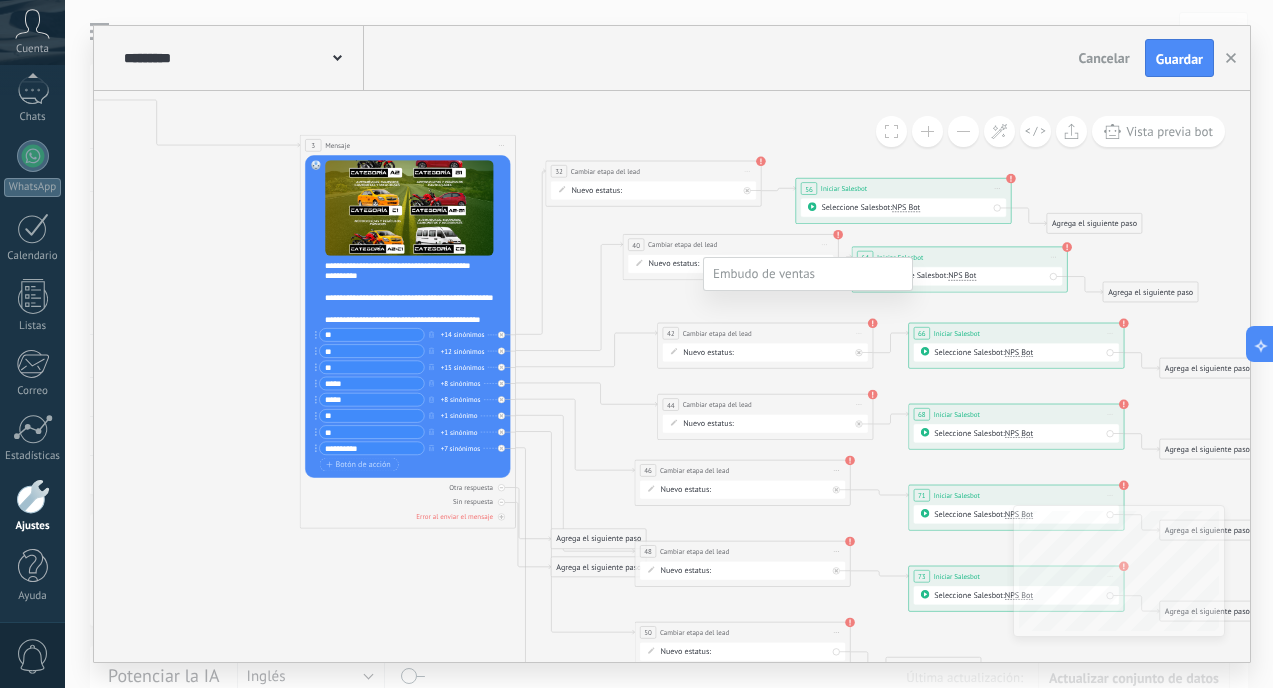 click on "INTERESADO METODO DE PAGO" at bounding box center [0, 0] 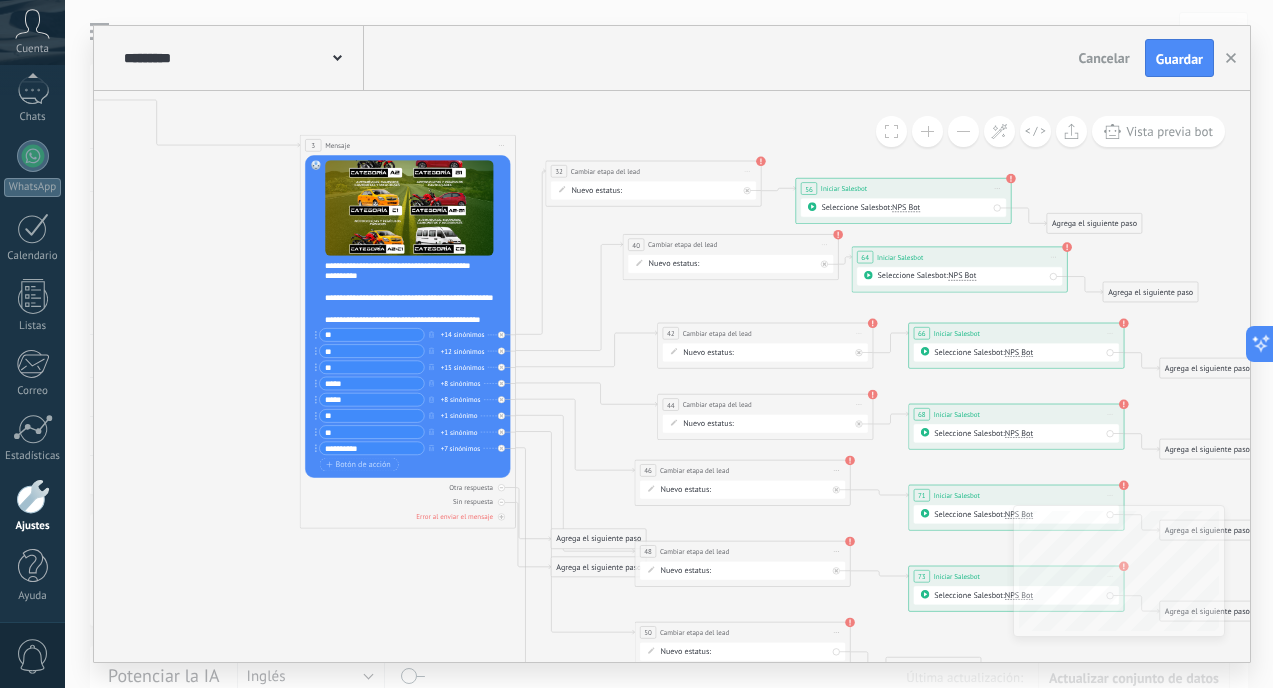 click on "RECUPERA CATEGORIA INTERESADO METODO DE PAGO RECUPERA METODO DE PAGO PROSPECTO FINANCIADO PROSPECTO CONTADO INTERESADO RENOVACION INTERESADOS BRILLA INTERESADOS ADDI/SISTE INTERESADOS RELAMPAGO INTERESADO 50/50 Logrado con éxito Venta Perdido" at bounding box center [0, 0] 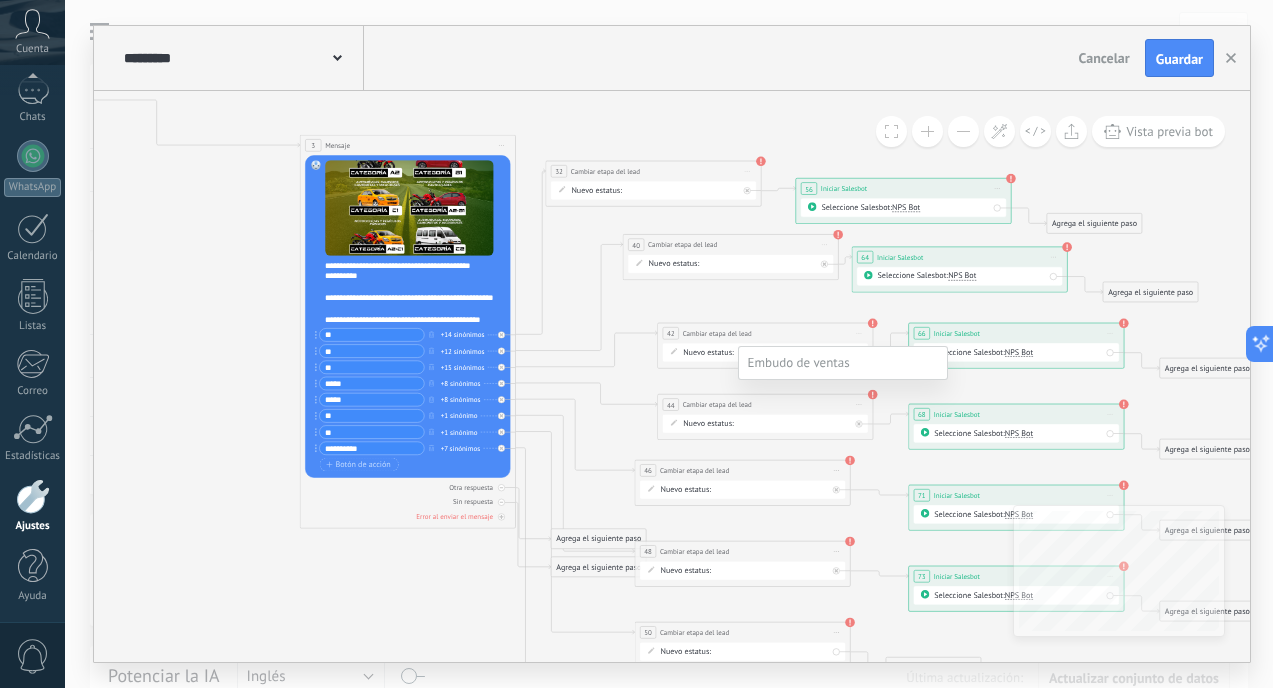 click on "INTERESADO METODO DE PAGO" at bounding box center [0, 0] 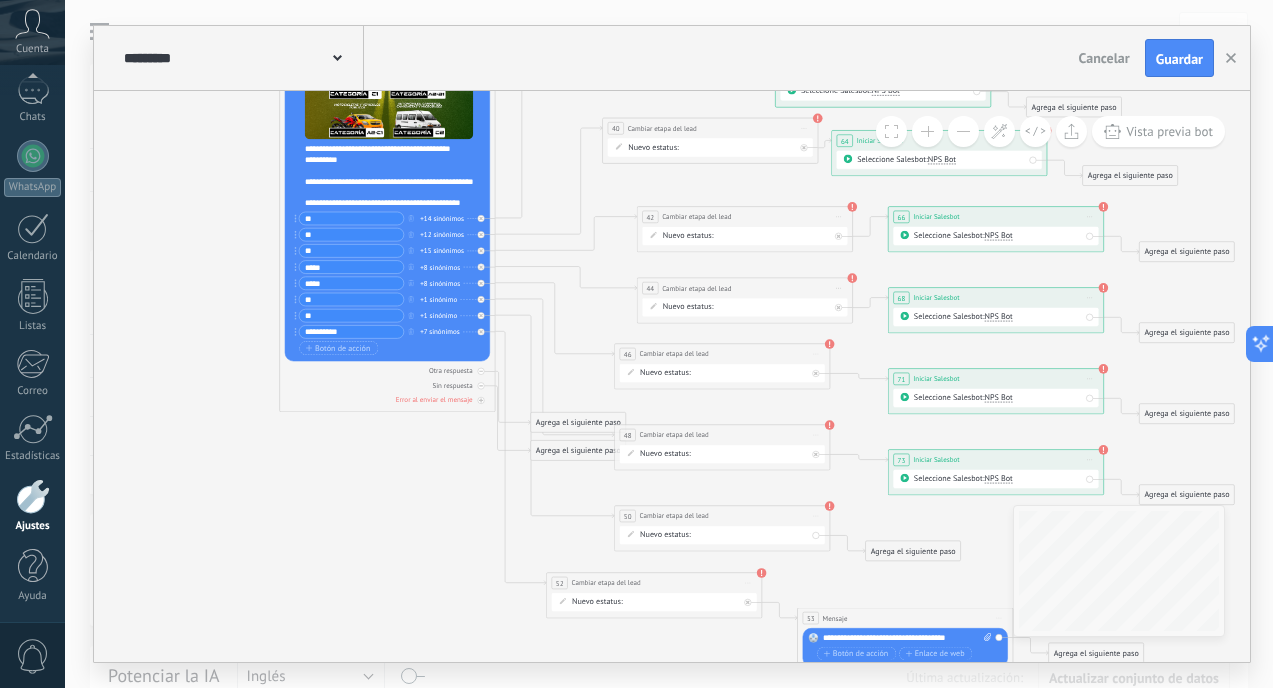 click on "RECUPERA CATEGORIA INTERESADO METODO DE PAGO RECUPERA METODO DE PAGO PROSPECTO FINANCIADO PROSPECTO CONTADO INTERESADO RENOVACION INTERESADOS BRILLA INTERESADOS ADDI/SISTE INTERESADOS RELAMPAGO INTERESADO 50/50 Logrado con éxito Venta Perdido" at bounding box center (0, 0) 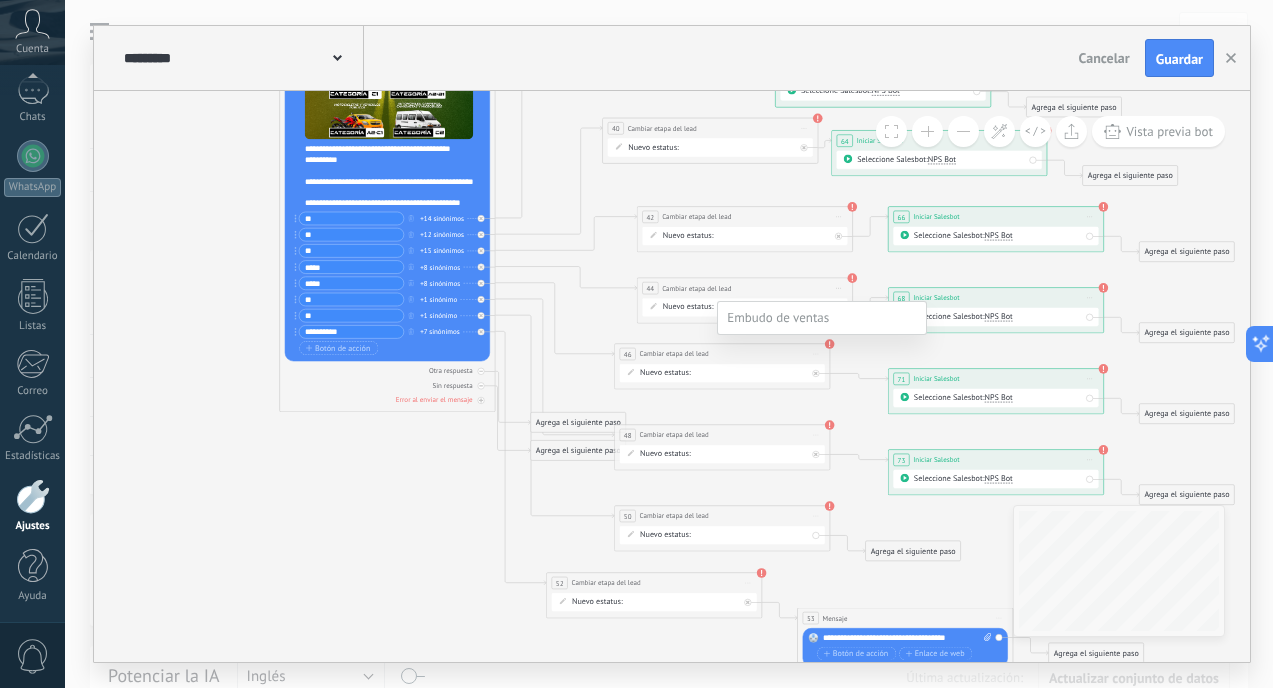 click on "RECUPERA METODO DE PAGO" at bounding box center [0, 0] 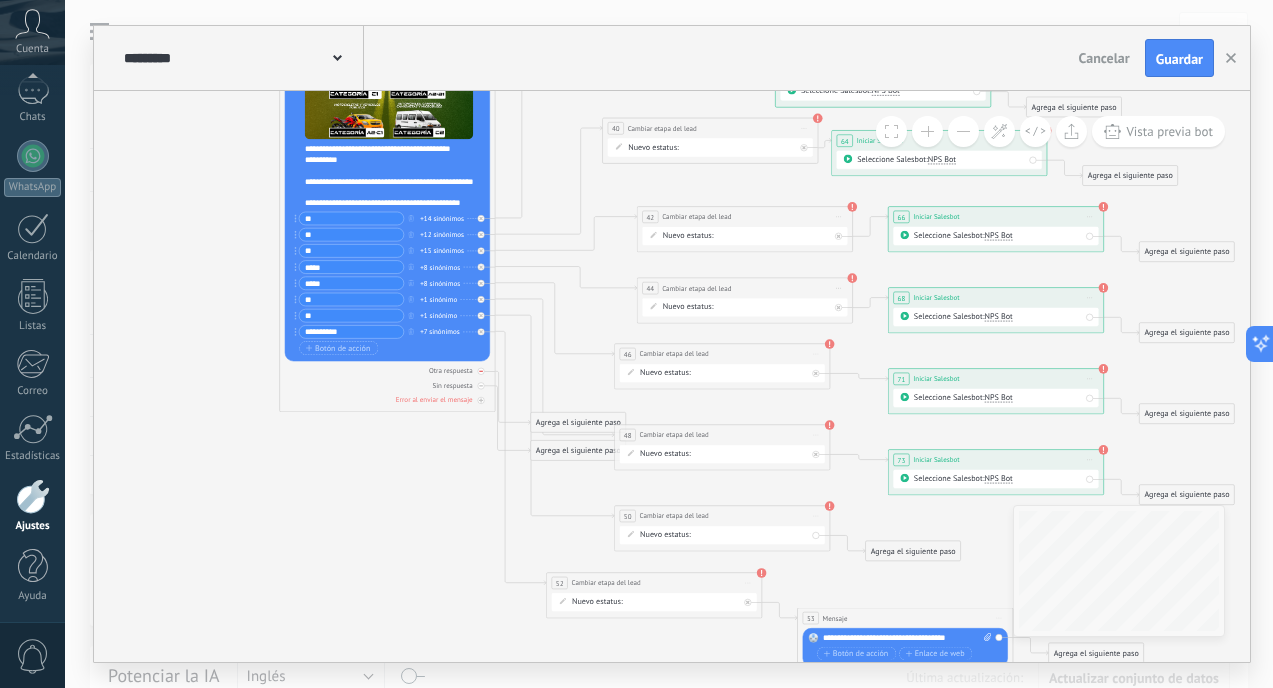 click on "Otra respuesta" at bounding box center [387, 371] 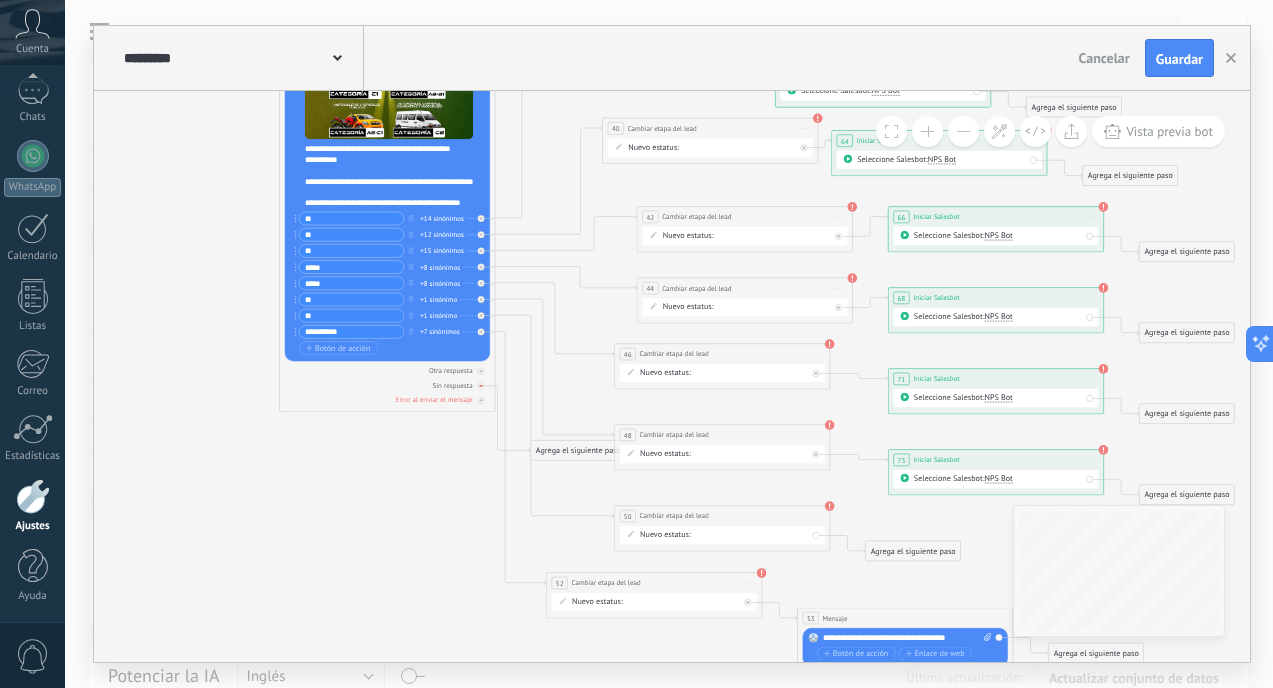 click at bounding box center (481, 385) 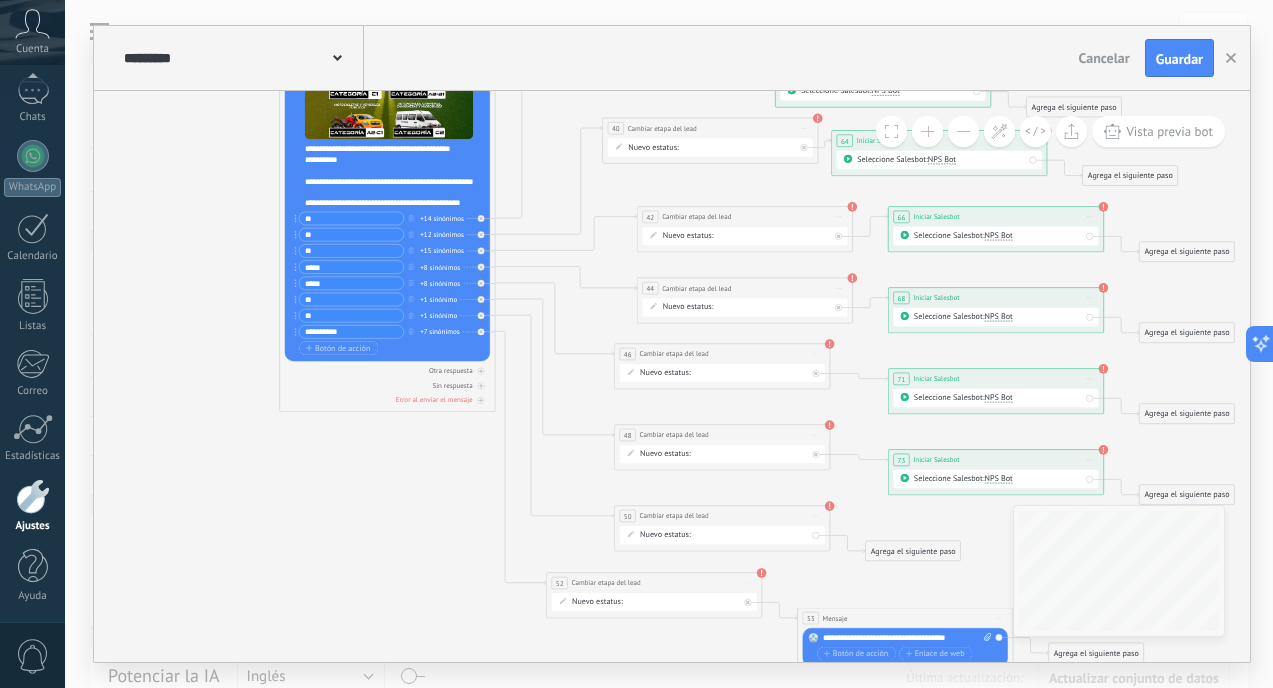 click on "RECUPERA CATEGORIA INTERESADO METODO DE PAGO RECUPERA METODO DE PAGO PROSPECTO FINANCIADO PROSPECTO CONTADO INTERESADO RENOVACION INTERESADOS BRILLA INTERESADOS ADDI/SISTE INTERESADOS RELAMPAGO INTERESADO 50/50 Logrado con éxito Venta Perdido" at bounding box center [0, 0] 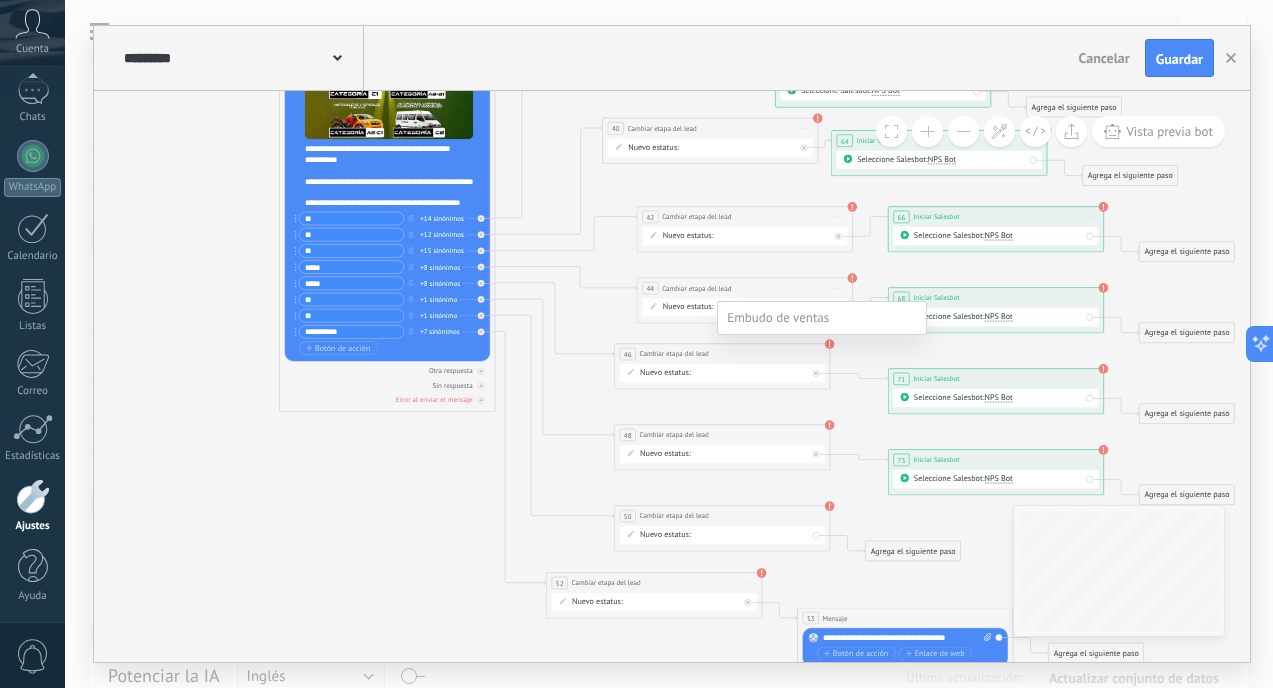 click on "INTERESADO METODO DE PAGO" at bounding box center (0, 0) 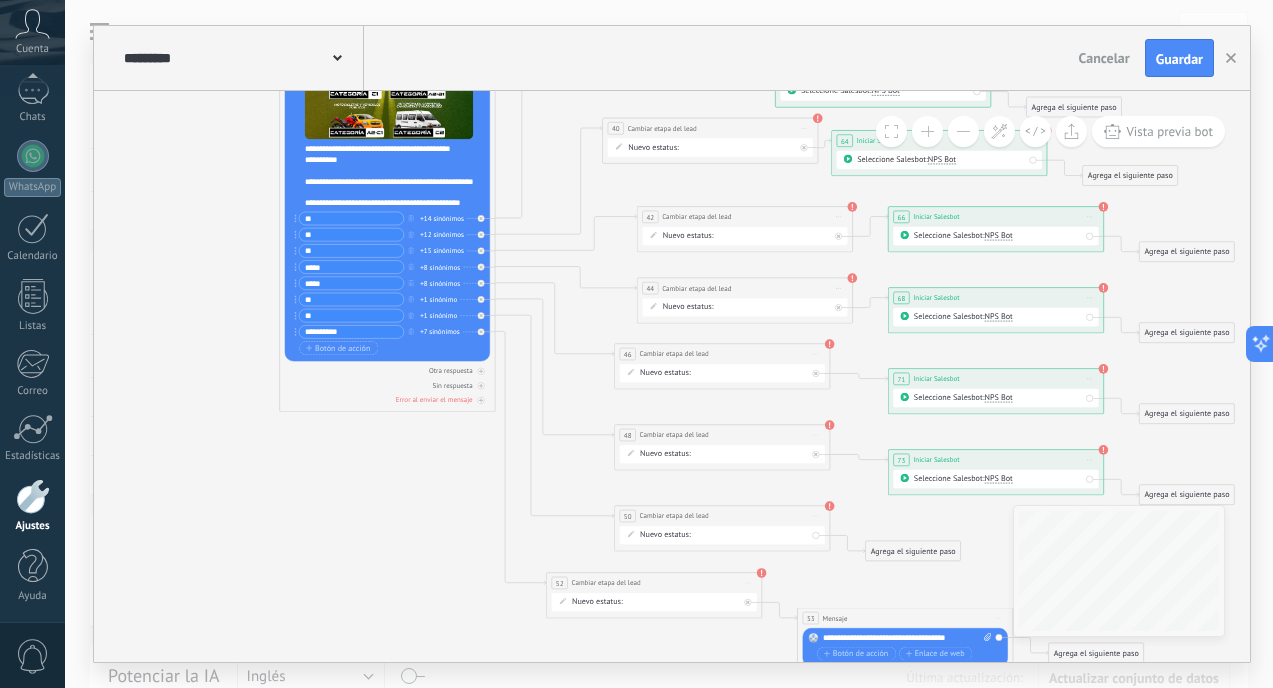 click on "RECUPERA CATEGORIA INTERESADO METODO DE PAGO RECUPERA METODO DE PAGO PROSPECTO FINANCIADO PROSPECTO CONTADO INTERESADO RENOVACION INTERESADOS BRILLA INTERESADOS ADDI/SISTE INTERESADOS RELAMPAGO INTERESADO 50/50 Logrado con éxito Venta Perdido" at bounding box center (0, 0) 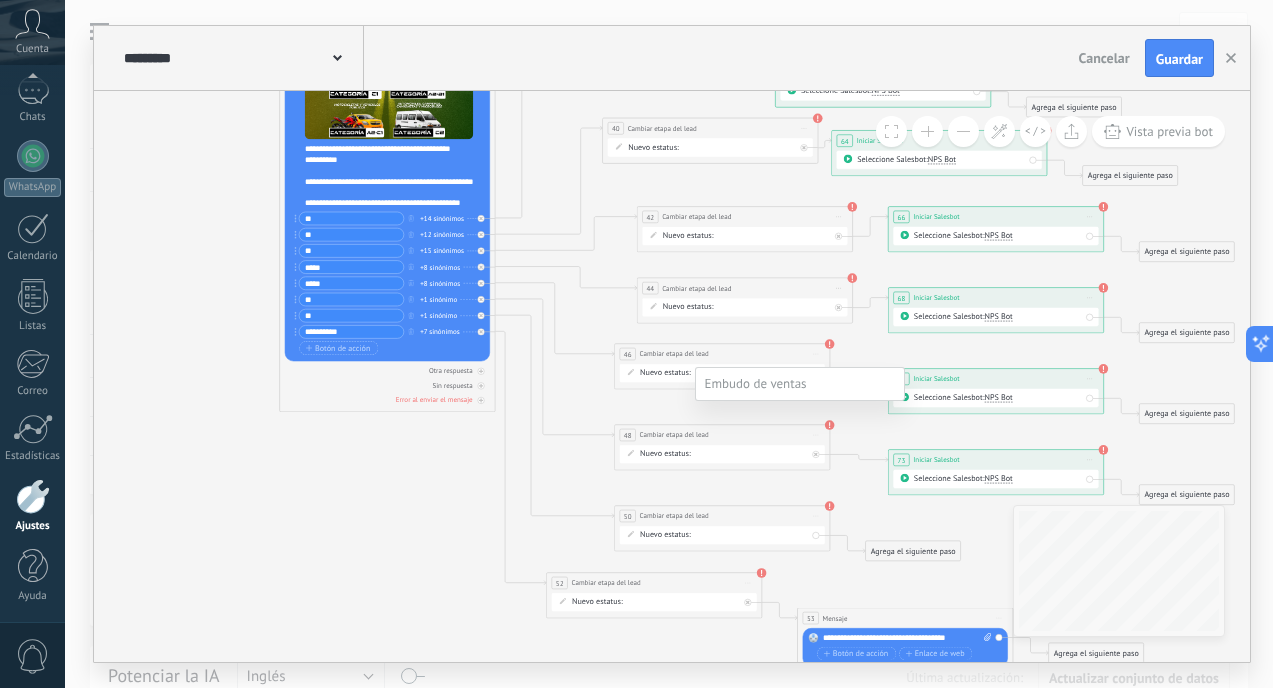 click on "INTERESADO METODO DE PAGO" at bounding box center [0, 0] 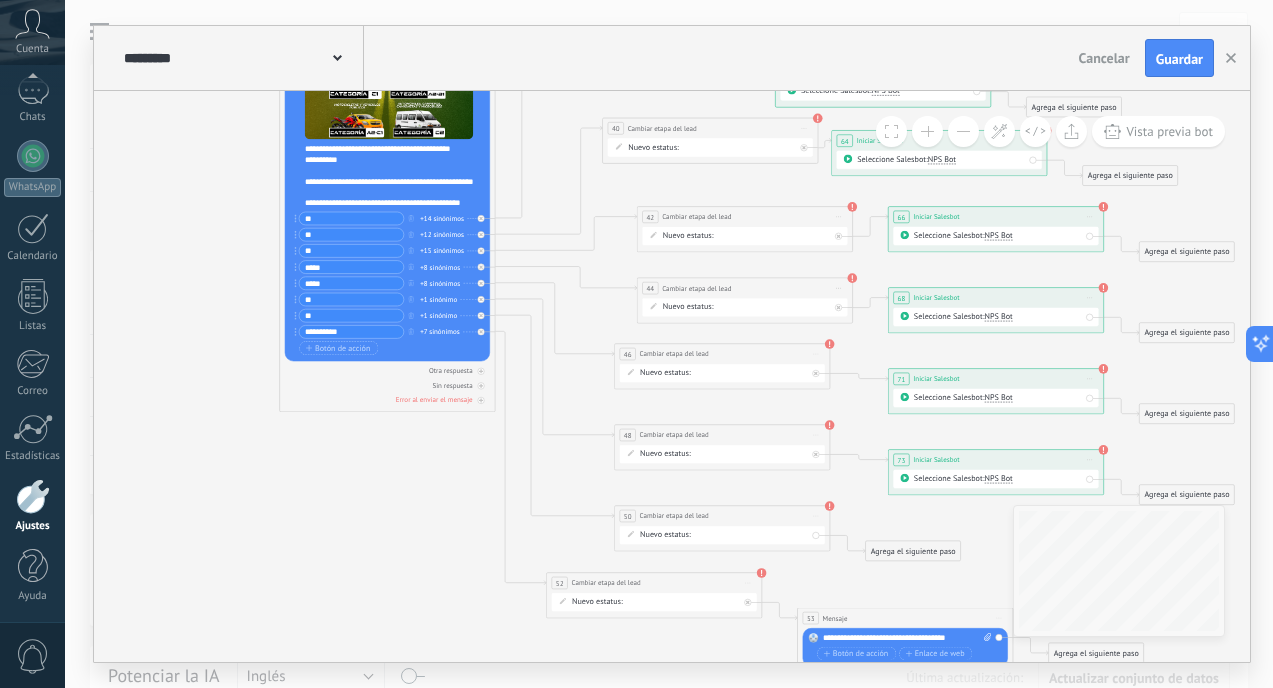 click on "RECUPERA CATEGORIA INTERESADO METODO DE PAGO RECUPERA METODO DE PAGO PROSPECTO FINANCIADO PROSPECTO CONTADO INTERESADO RENOVACION INTERESADOS BRILLA INTERESADOS ADDI/SISTE INTERESADOS RELAMPAGO INTERESADO 50/50 Logrado con éxito Venta Perdido" at bounding box center [0, 0] 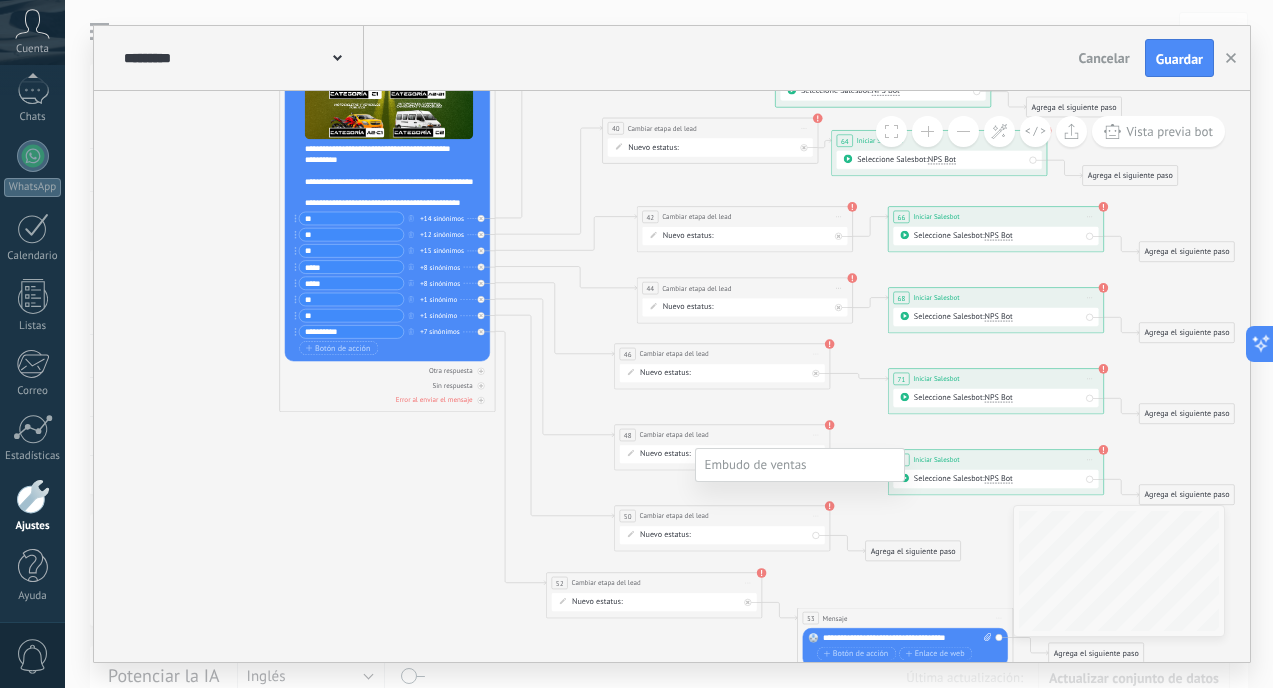 click on "INTERESADO METODO DE PAGO" at bounding box center (0, 0) 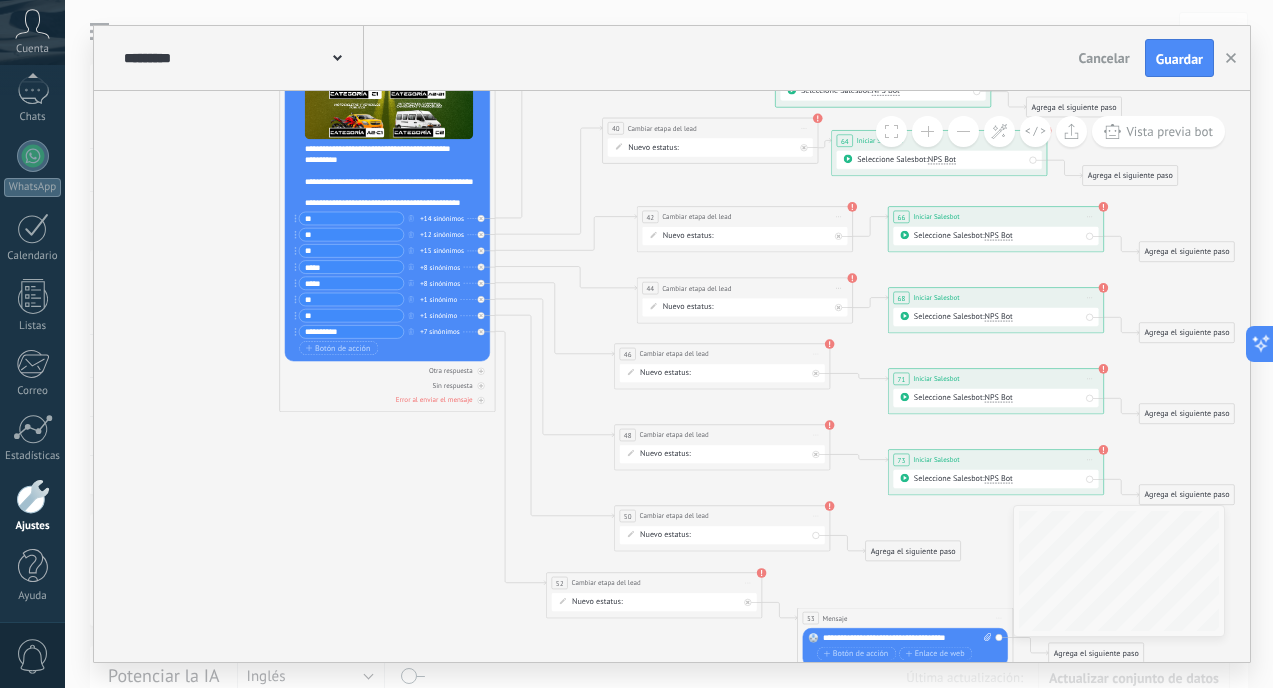 click on "RECUPERA CATEGORIA INTERESADO METODO DE PAGO RECUPERA METODO DE PAGO PROSPECTO FINANCIADO PROSPECTO CONTADO INTERESADO RENOVACION INTERESADOS BRILLA INTERESADOS ADDI/SISTE INTERESADOS RELAMPAGO INTERESADO 50/50 Logrado con éxito Venta Perdido" at bounding box center [0, 0] 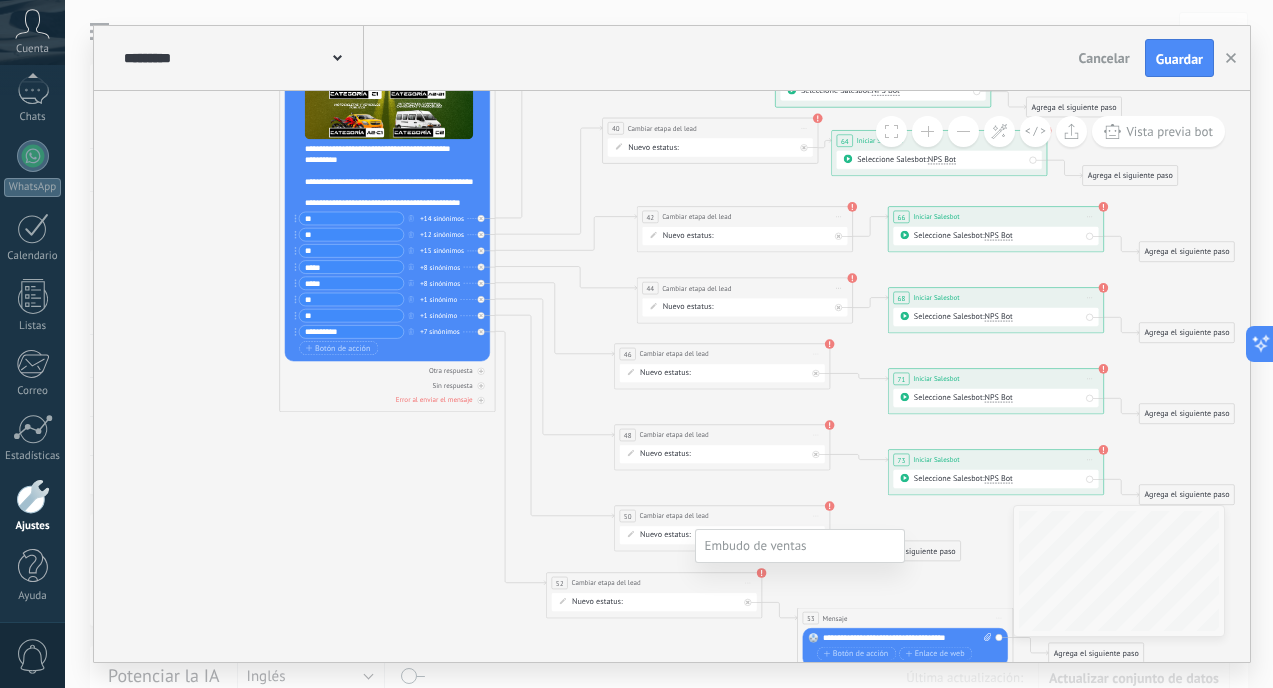click on "INTERESADO METODO DE PAGO" at bounding box center (0, 0) 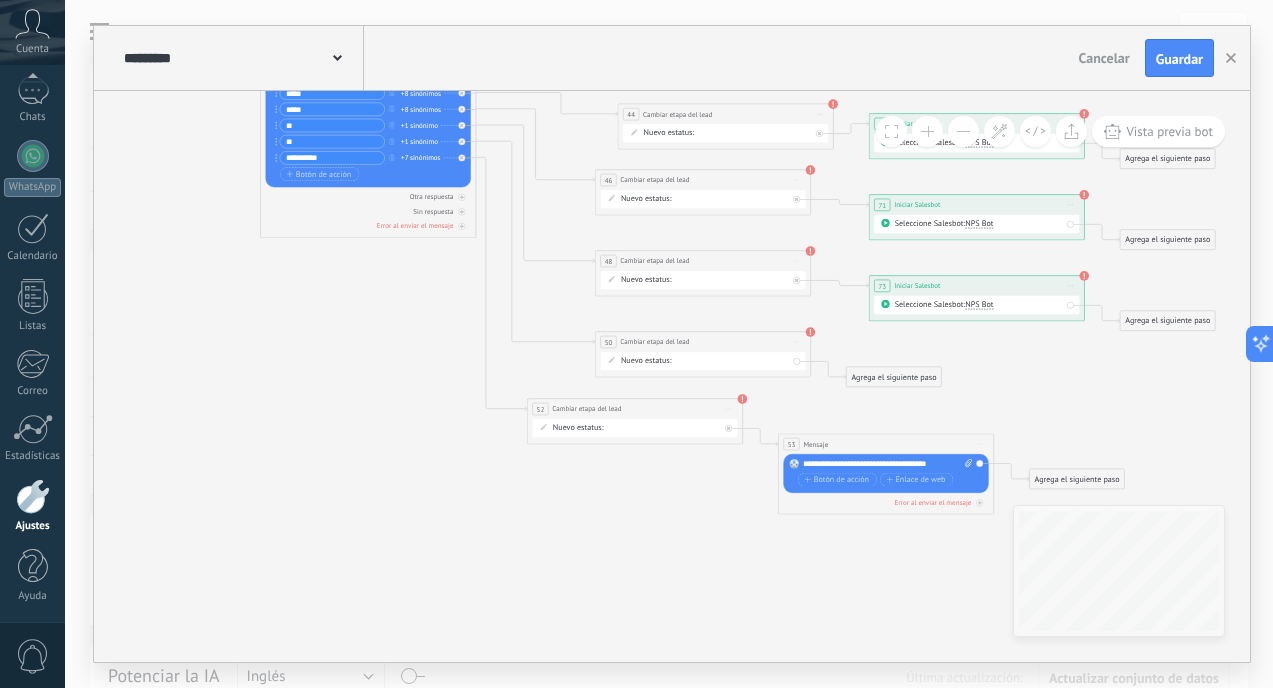 click on "RECUPERA CATEGORIA INTERESADO METODO DE PAGO RECUPERA METODO DE PAGO PROSPECTO FINANCIADO PROSPECTO CONTADO INTERESADO RENOVACION INTERESADOS BRILLA INTERESADOS ADDI/SISTE INTERESADOS RELAMPAGO INTERESADO 50/50 Logrado con éxito Venta Perdido" at bounding box center (0, 0) 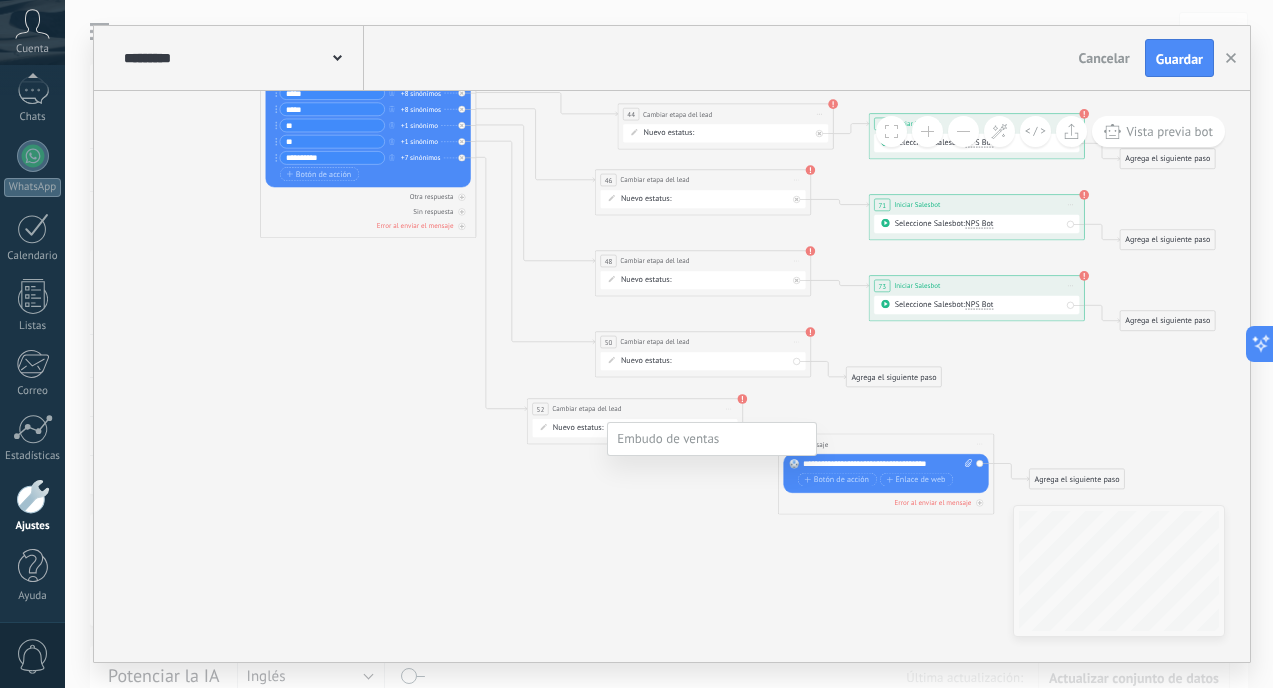 click on "INTERESADO RENOVACION" at bounding box center [0, 0] 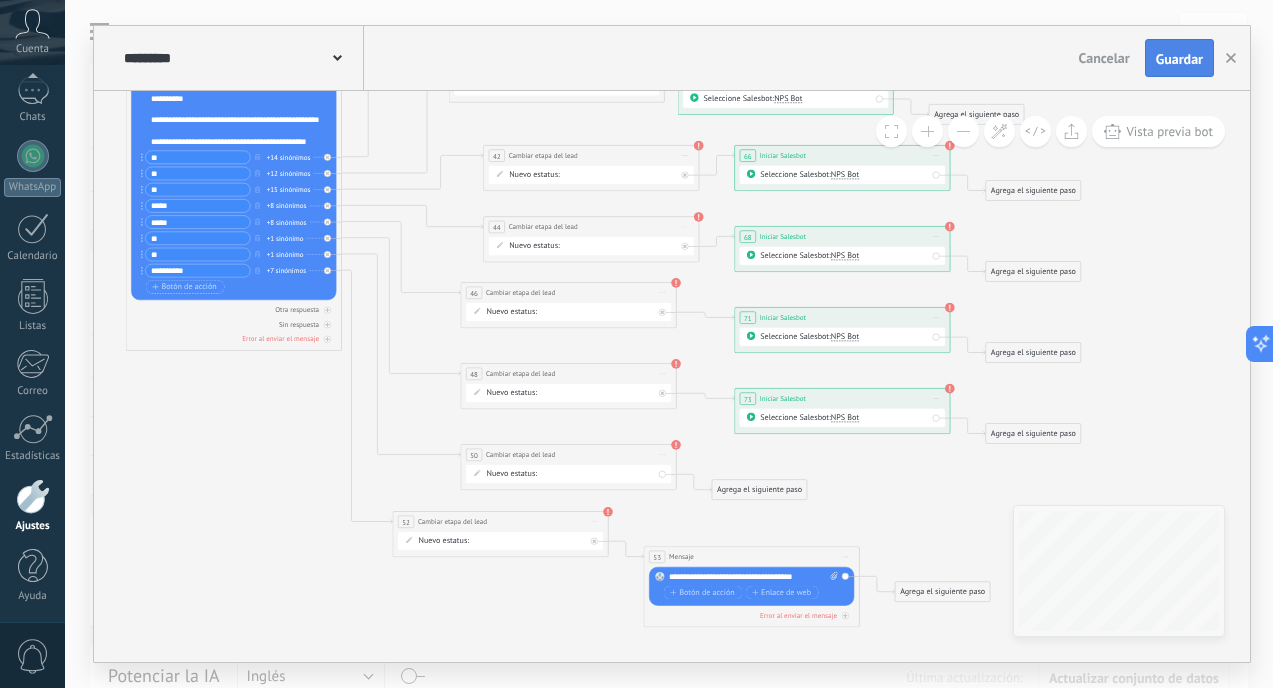 click on "Guardar" at bounding box center (1179, 59) 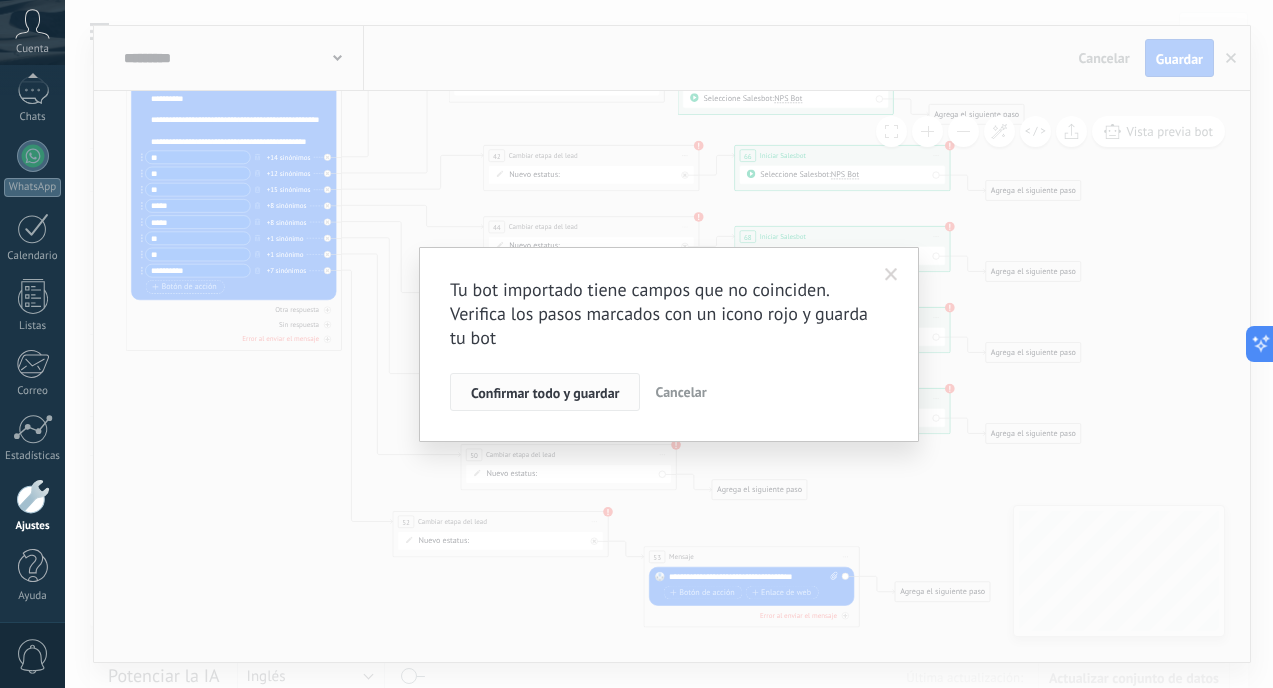 click on "Confirmar todo y guardar" at bounding box center (545, 393) 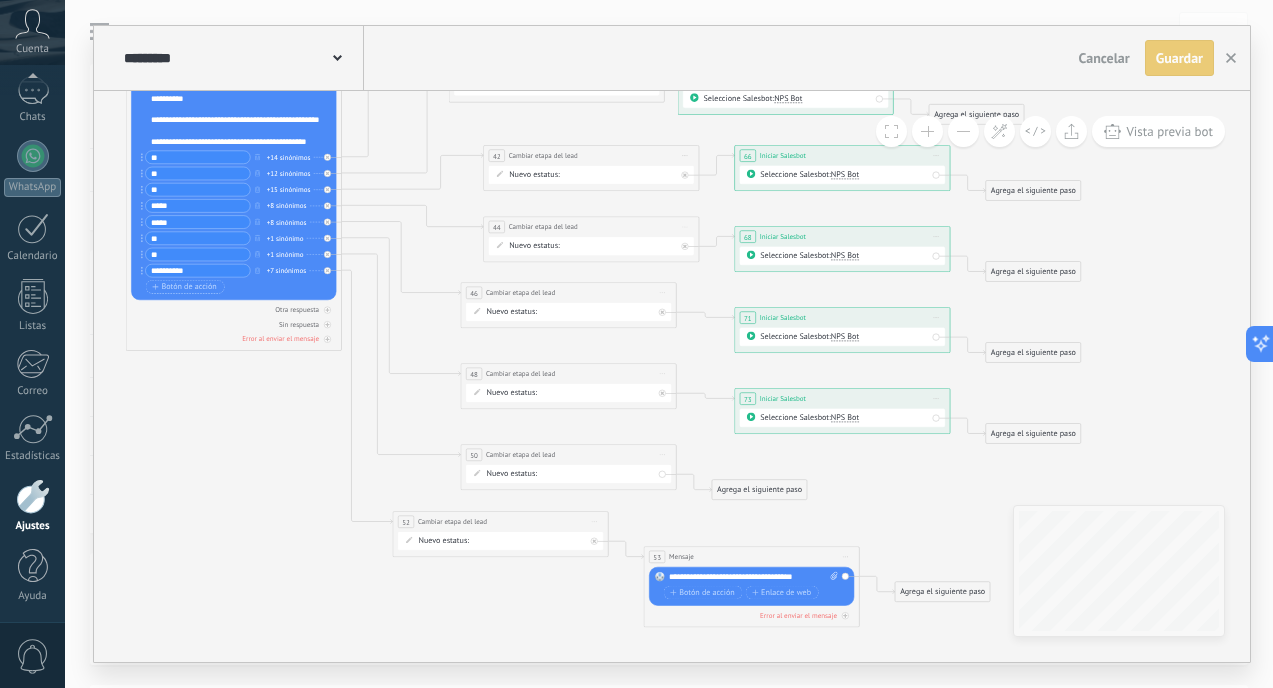 click on "Guardar" at bounding box center (1179, 58) 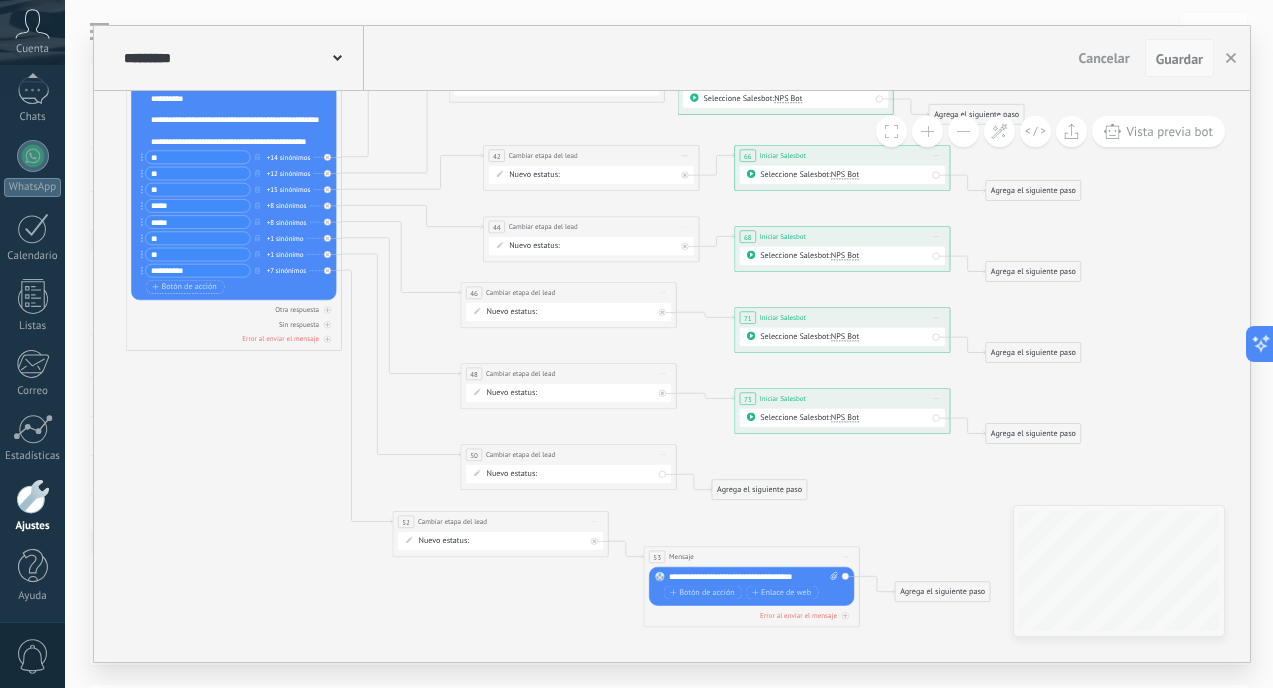 click on "Guardar" at bounding box center (1179, 59) 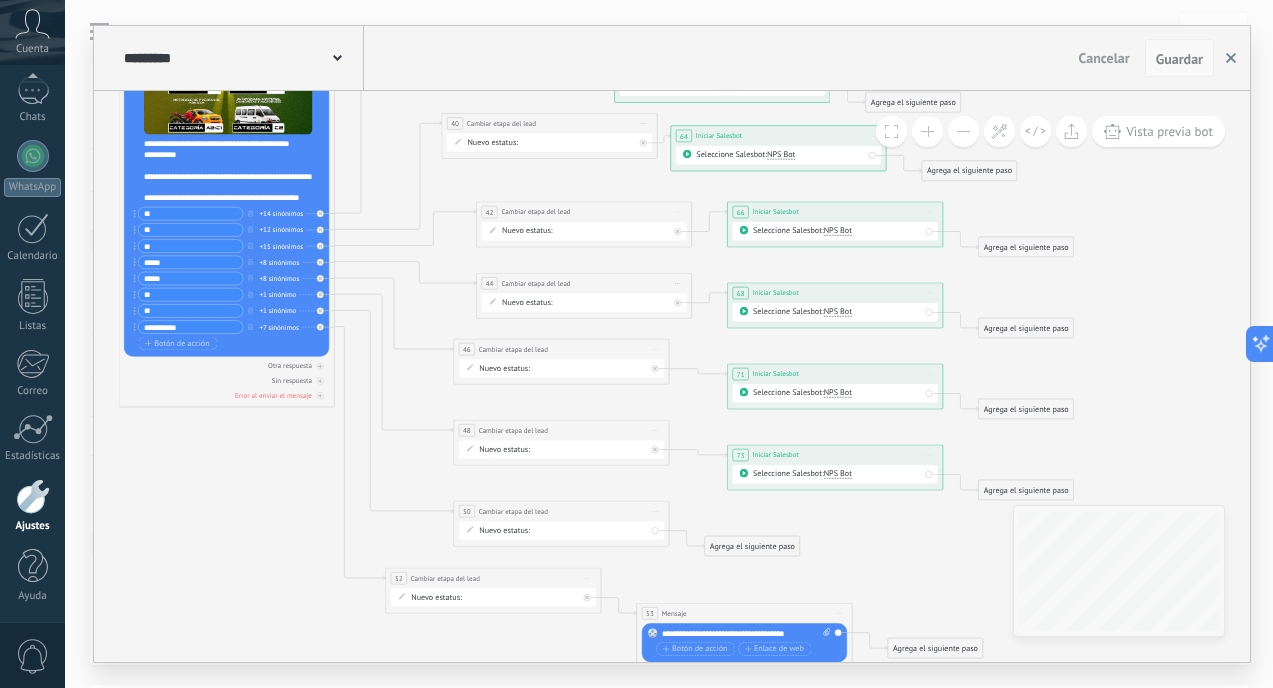 click at bounding box center [1231, 58] 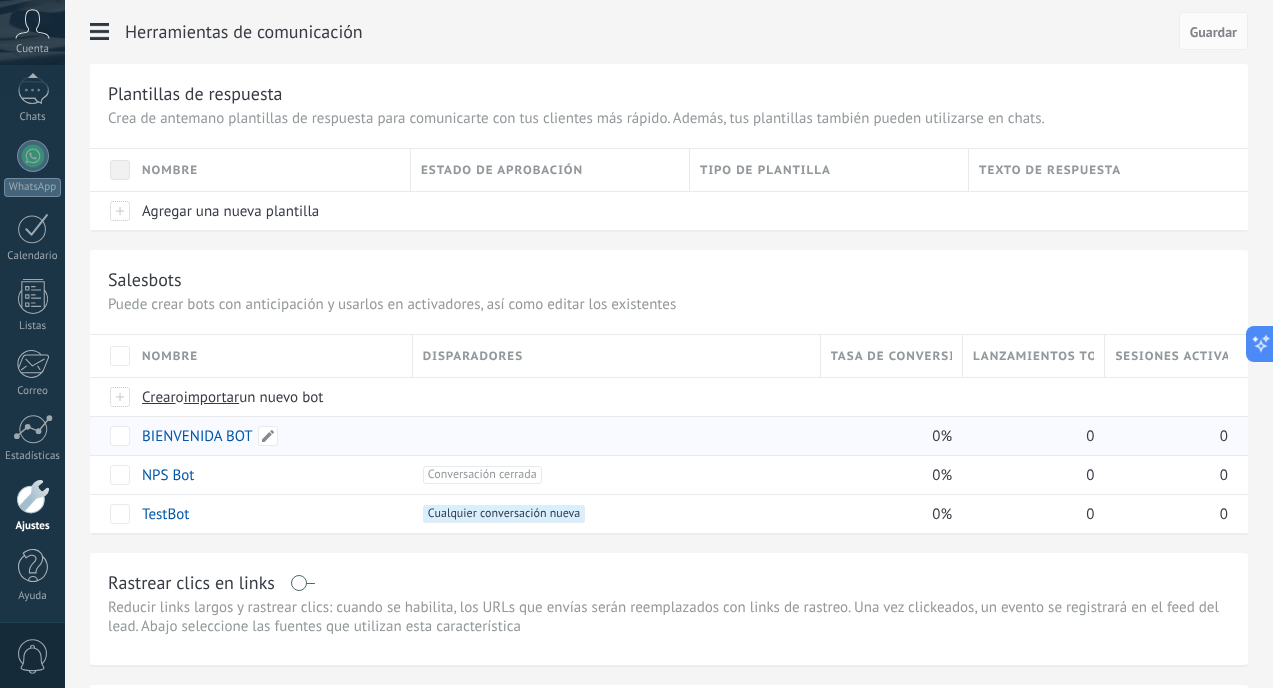 click on "BIENVENIDA BOT" at bounding box center [197, 436] 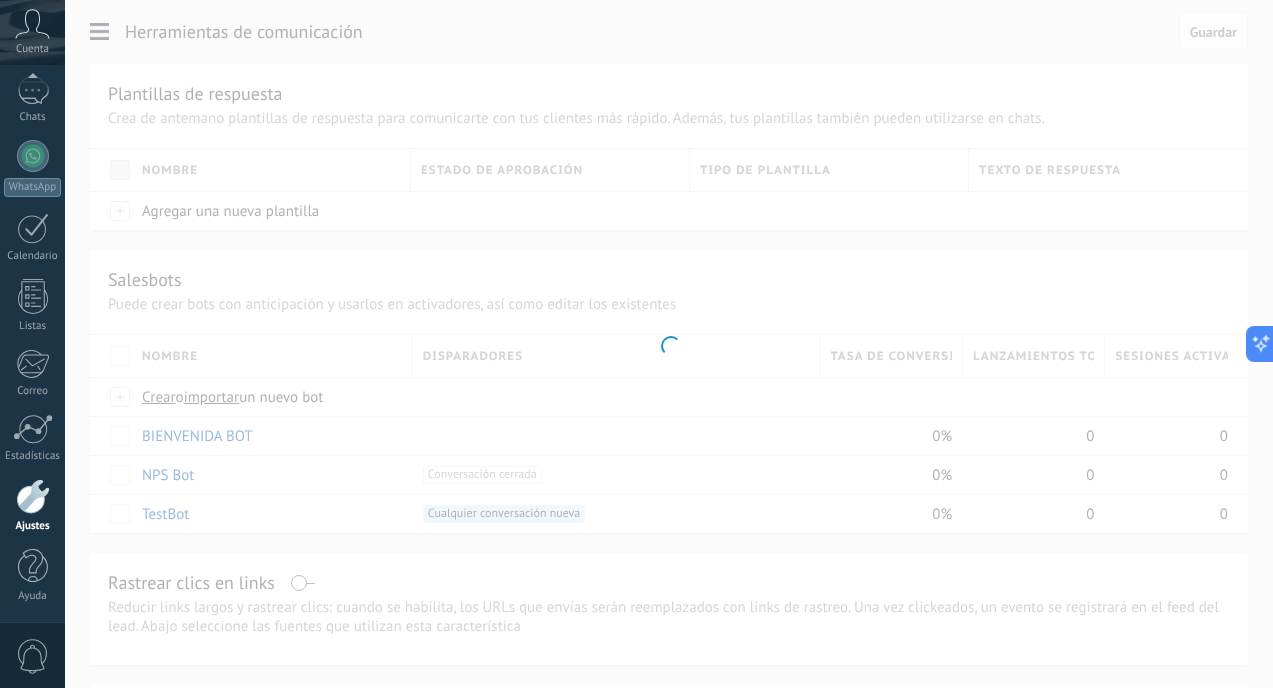 type on "**********" 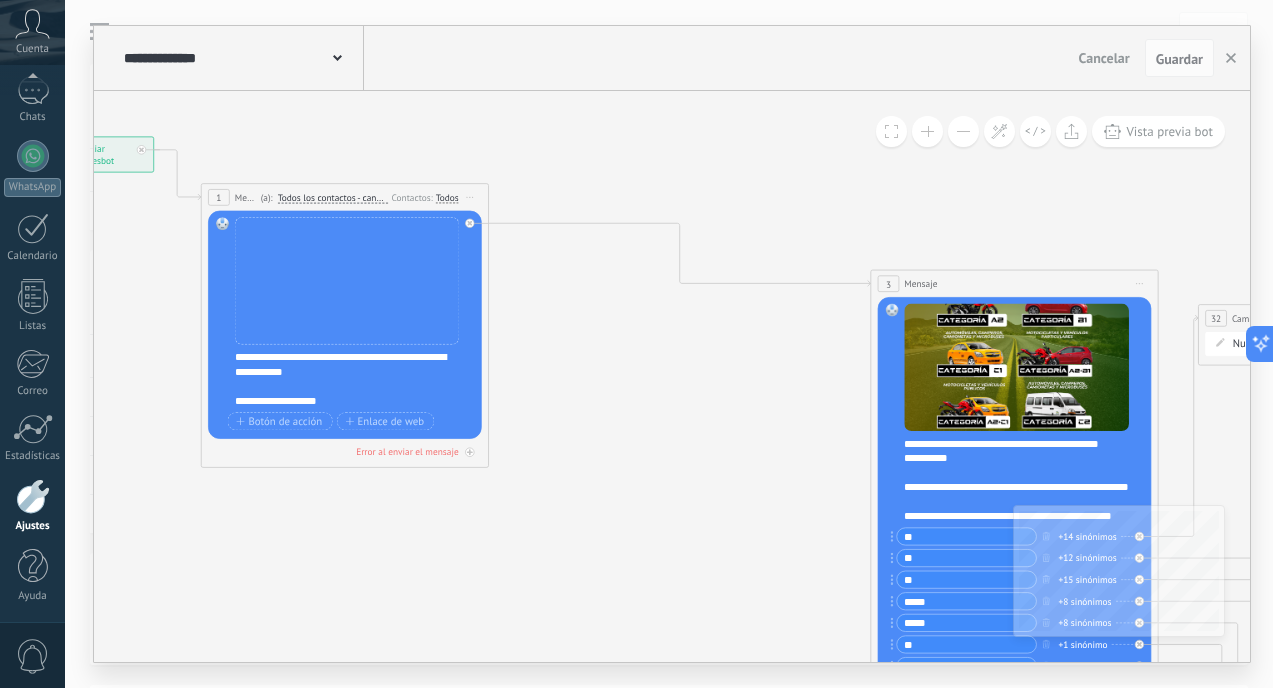 click on "**********" at bounding box center [354, 379] 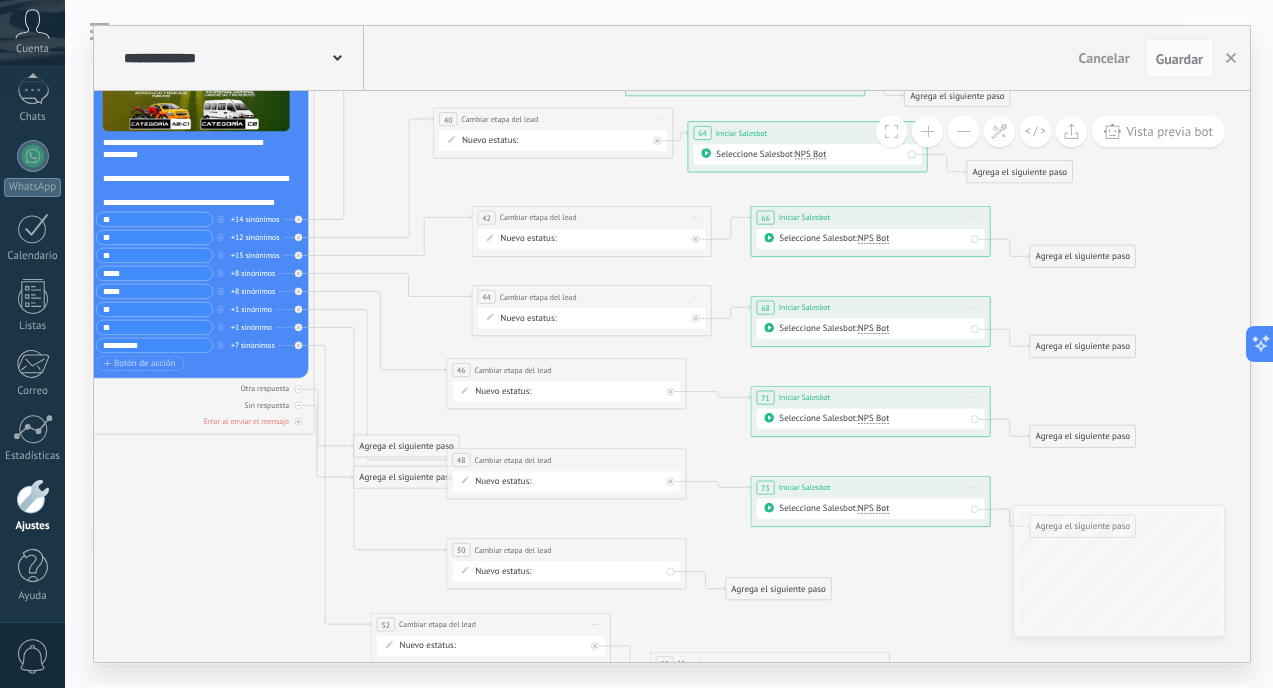 click 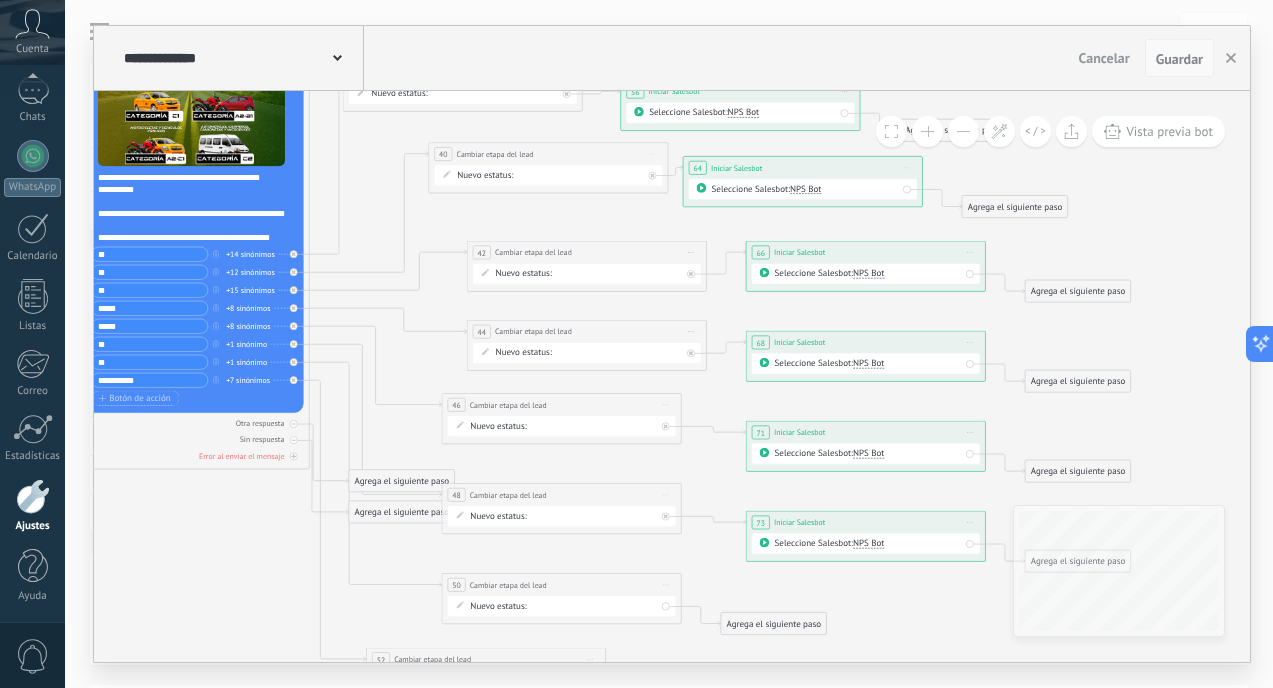 click on "Guardar" at bounding box center [1179, 59] 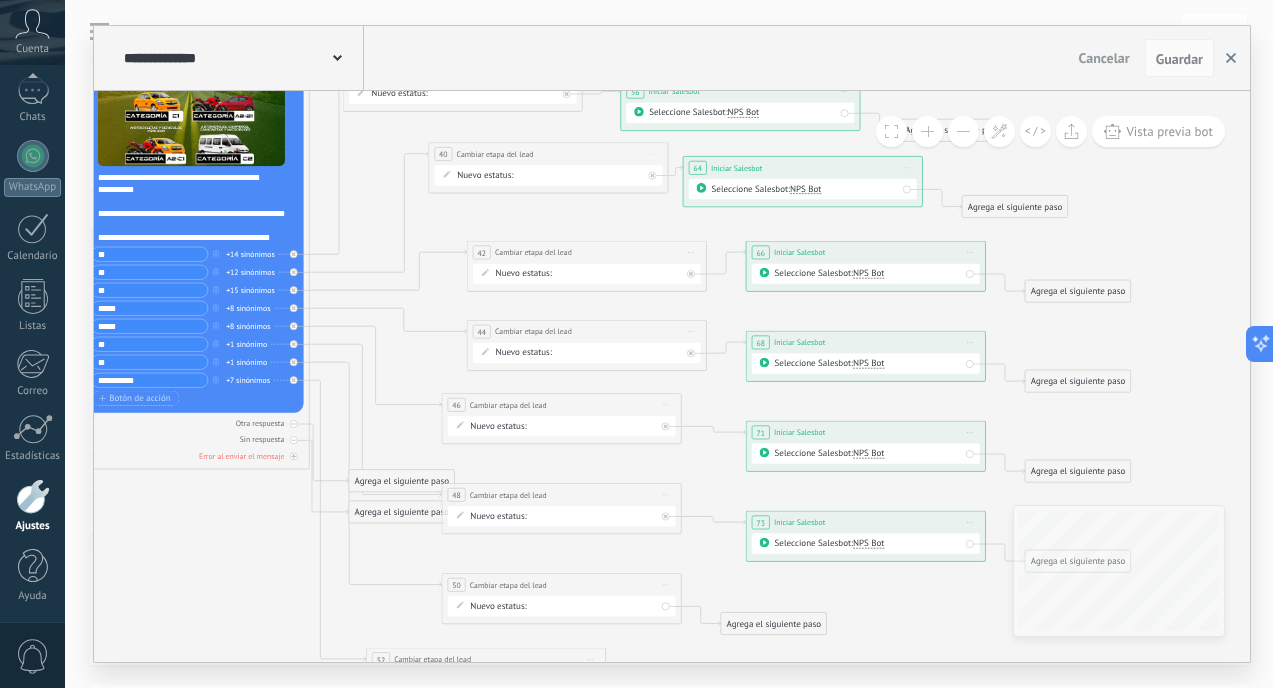 click at bounding box center [1231, 58] 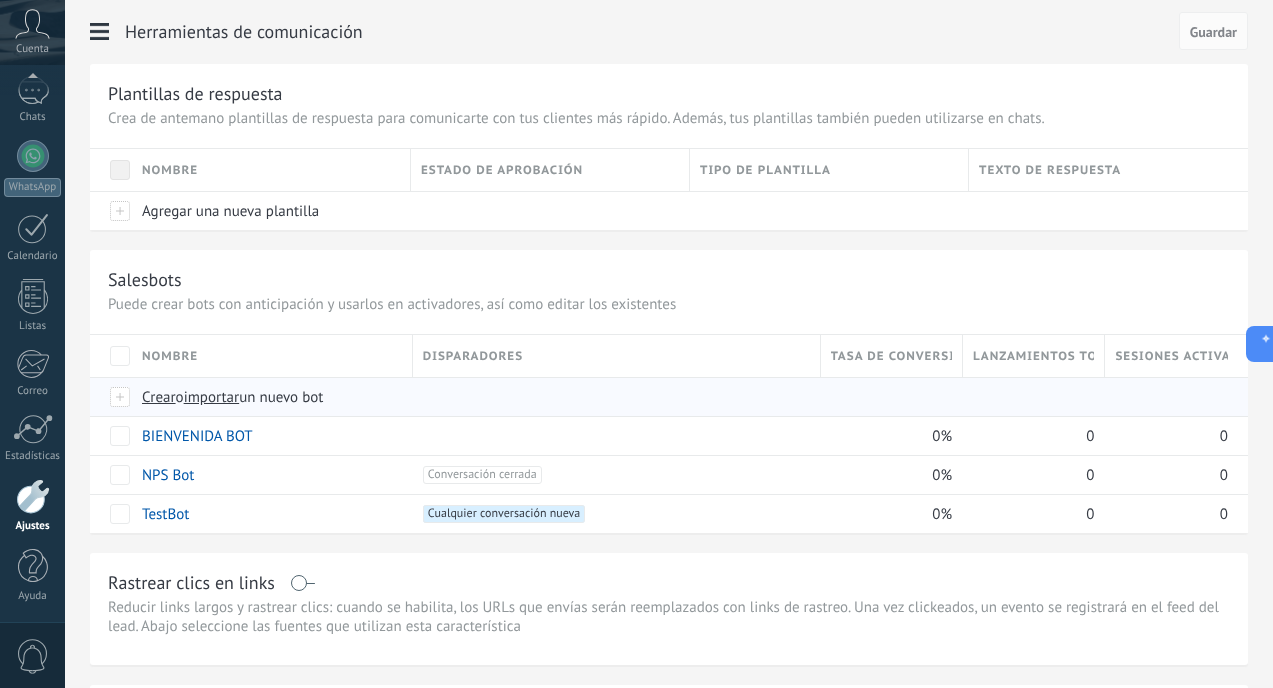 click on "importar" at bounding box center (212, 397) 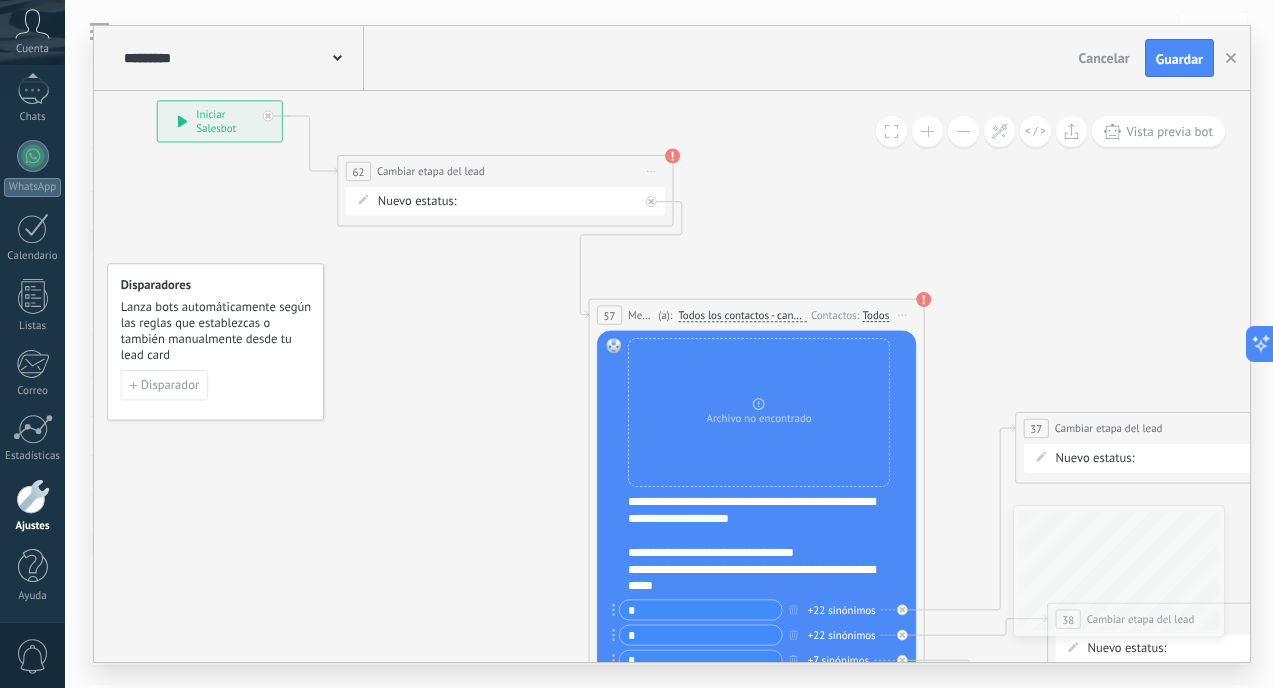 click on "Nuevo estatus: RECUPERA CATEGORIA INTERESADO METODO DE PAGO RECUPERA METODO DE PAGO PROSPECTO FINANCIADO PROSPECTO CONTADO INTERESADO RENOVACION INTERESADOS BRILLA INTERESADOS ADDI/SISTE INTERESADOS RELAMPAGO INTERESADO 50/50 Logrado con éxito Venta Perdido" at bounding box center [505, 201] 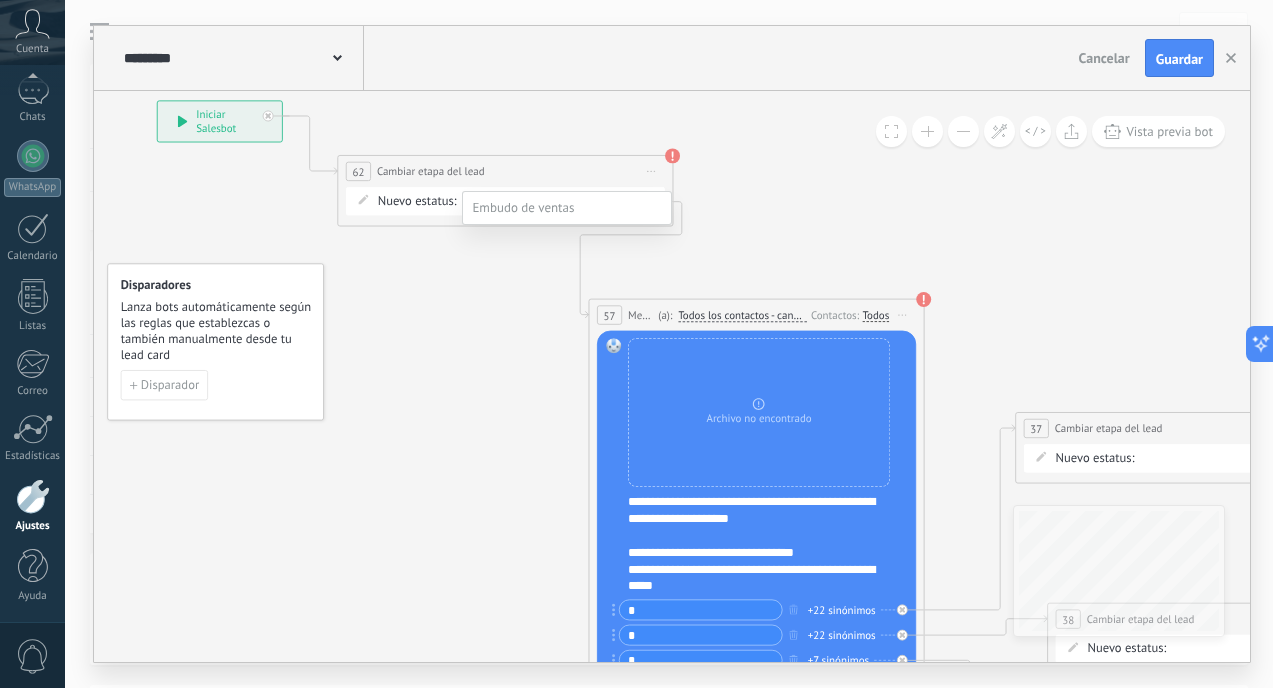 click on "INTERESADO METODO DE PAGO" at bounding box center (0, 0) 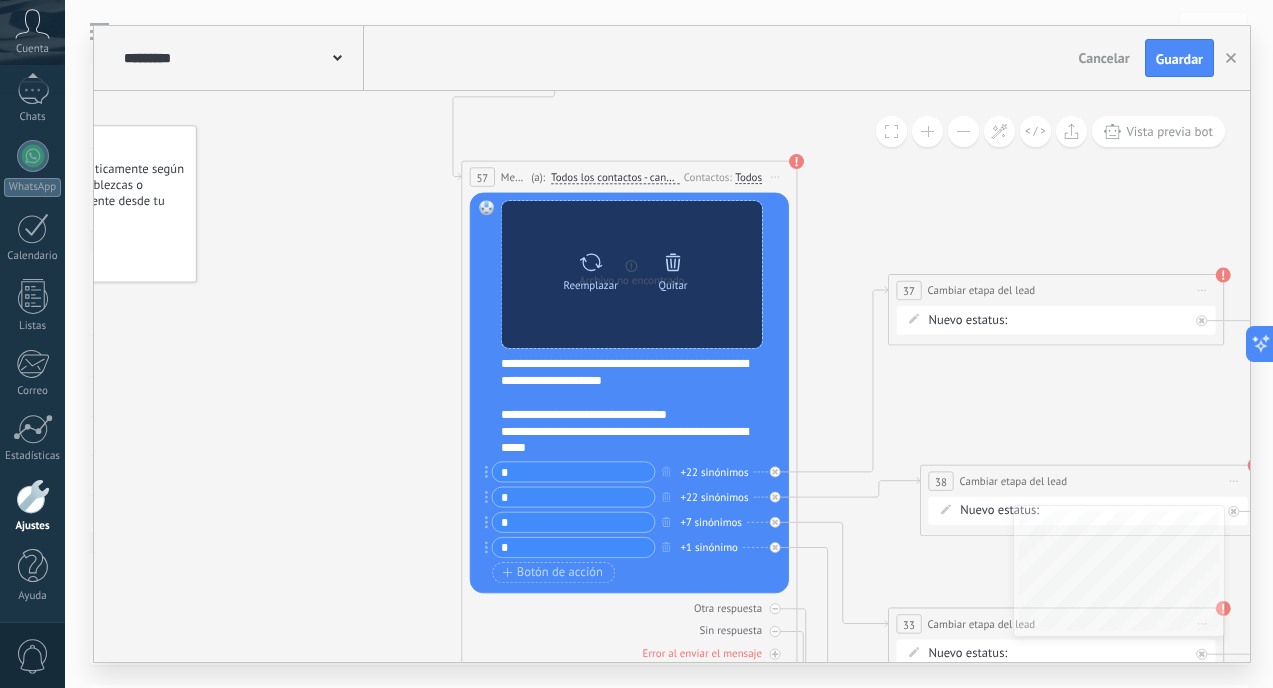 click at bounding box center [591, 262] 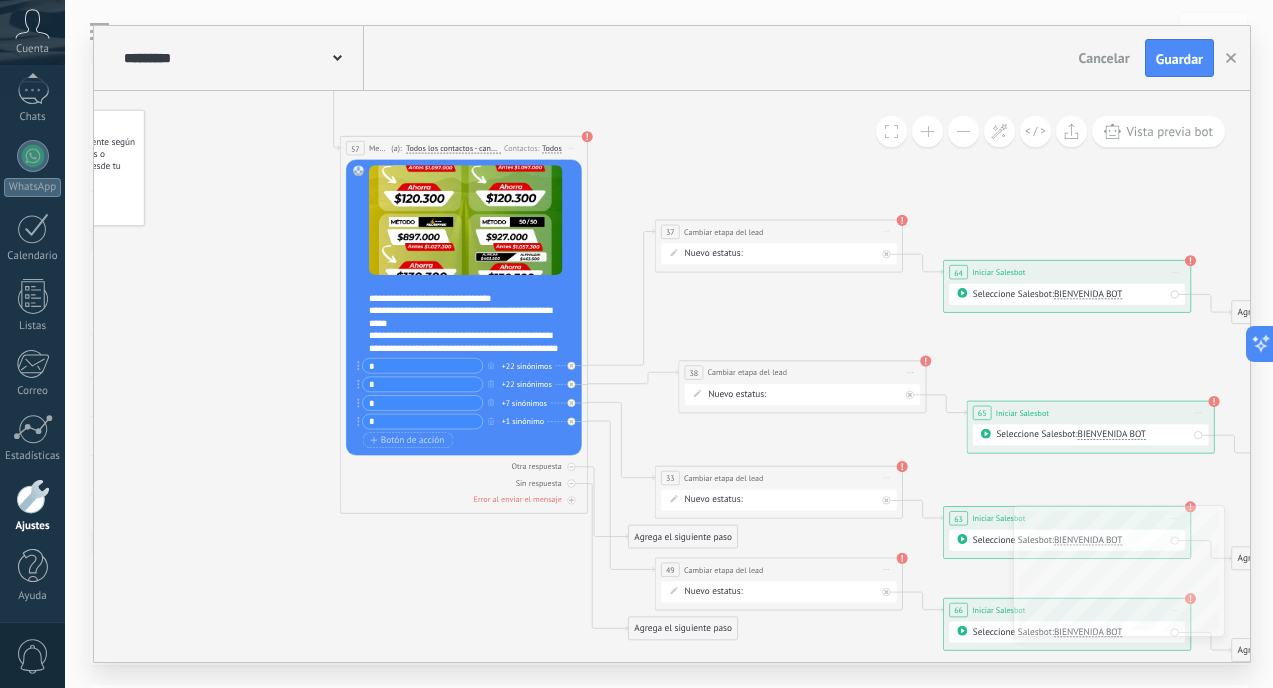 scroll, scrollTop: 42, scrollLeft: 0, axis: vertical 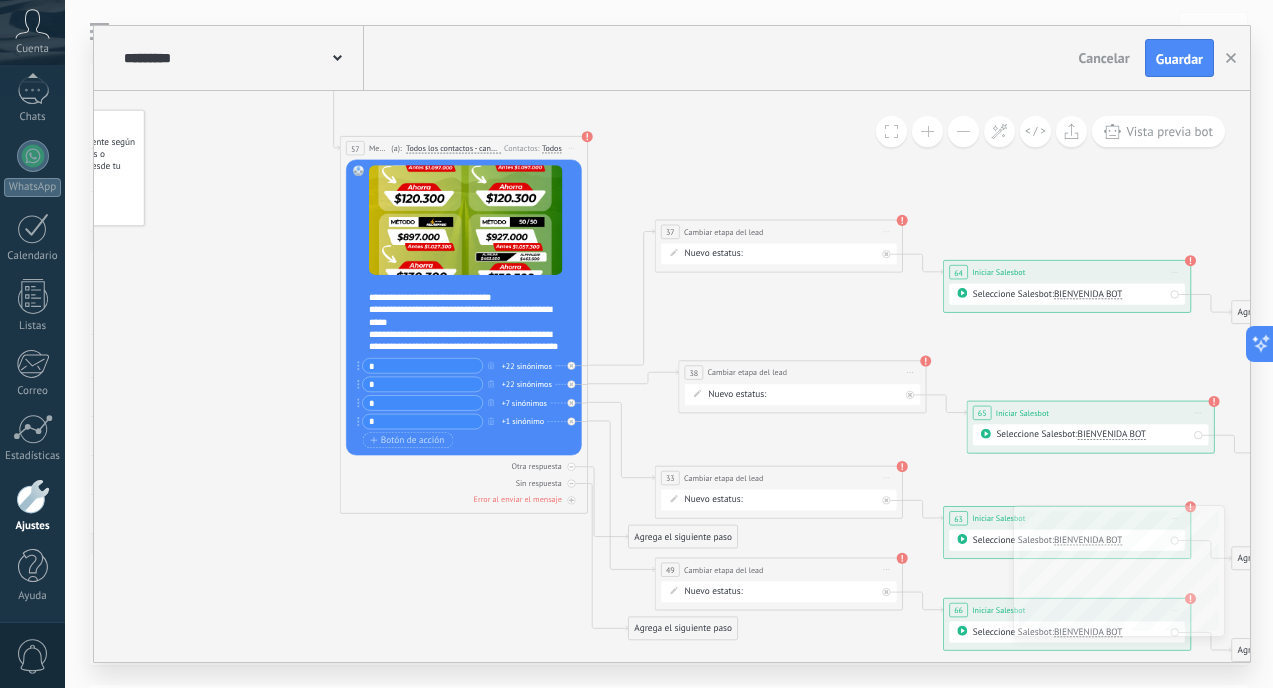 click on "RECUPERA CATEGORIA INTERESADO METODO DE PAGO RECUPERA METODO DE PAGO PROSPECTO FINANCIADO PROSPECTO CONTADO INTERESADO RENOVACION INTERESADOS BRILLA INTERESADOS ADDI/SISTE INTERESADOS RELAMPAGO INTERESADO 50/50 Logrado con éxito Venta Perdido" at bounding box center [0, 0] 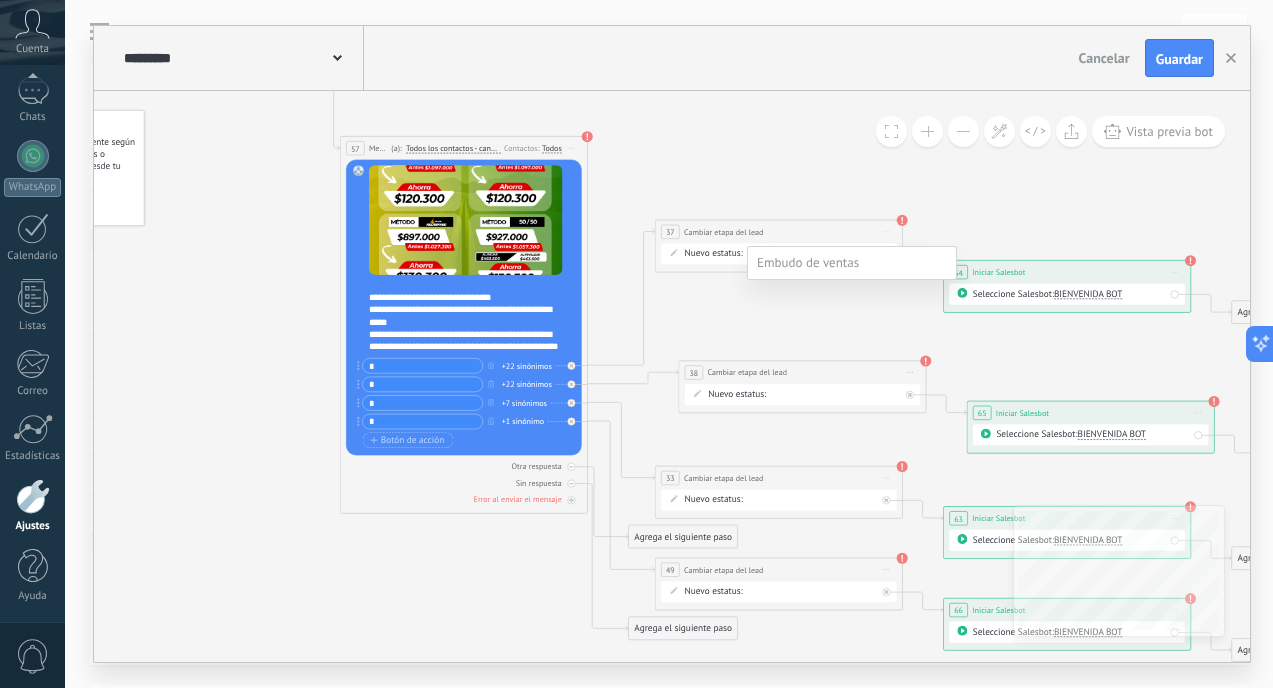 click on "PROSPECTO FINANCIADO" at bounding box center (0, 0) 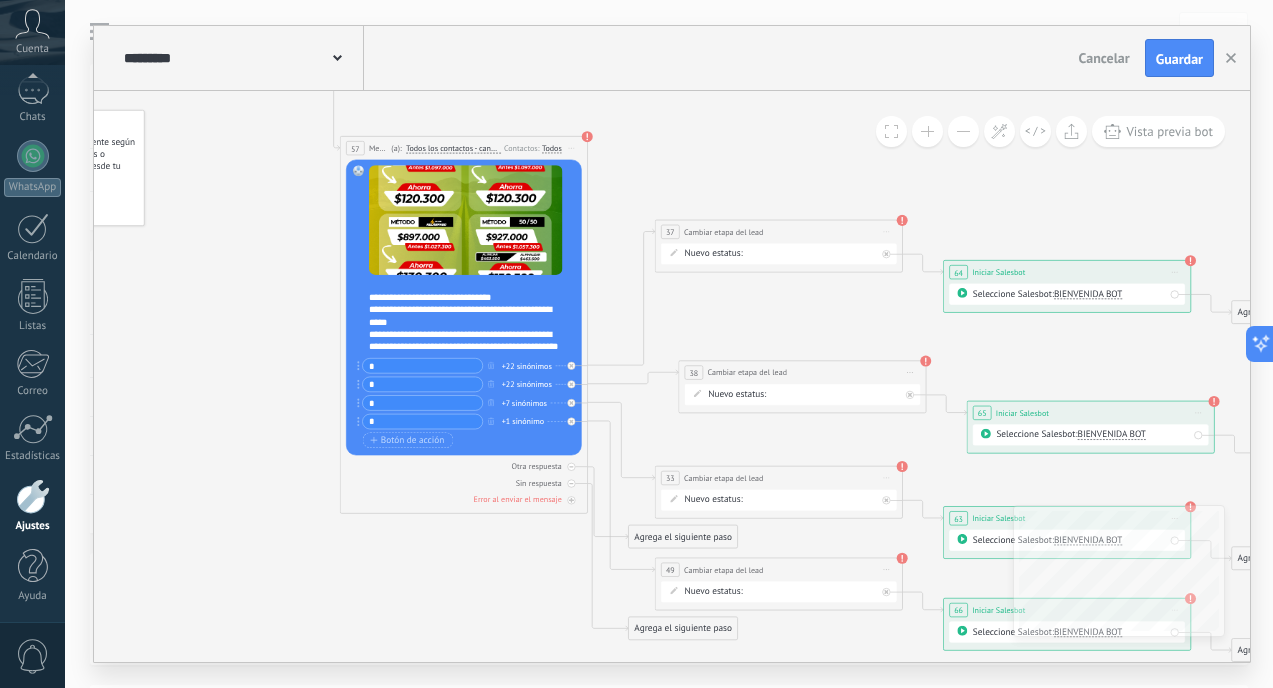 click on "Nuevo estatus: RECUPERA CATEGORIA INTERESADO METODO DE PAGO RECUPERA METODO DE PAGO PROSPECTO FINANCIADO PROSPECTO CONTADO INTERESADO RENOVACION INTERESADOS BRILLA INTERESADOS ADDI/SISTE INTERESADOS RELAMPAGO INTERESADO 50/50 Logrado con éxito Venta Perdido" at bounding box center [803, 394] 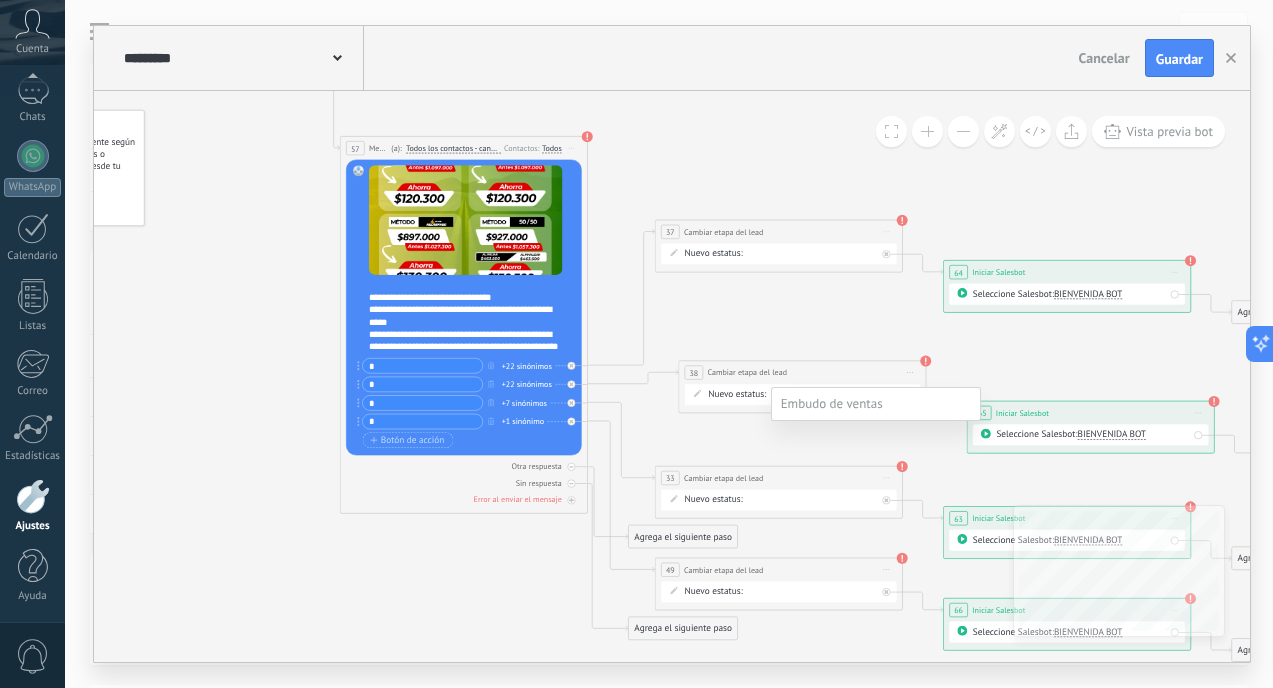 click on "PROSPECTO CONTADO" at bounding box center (0, 0) 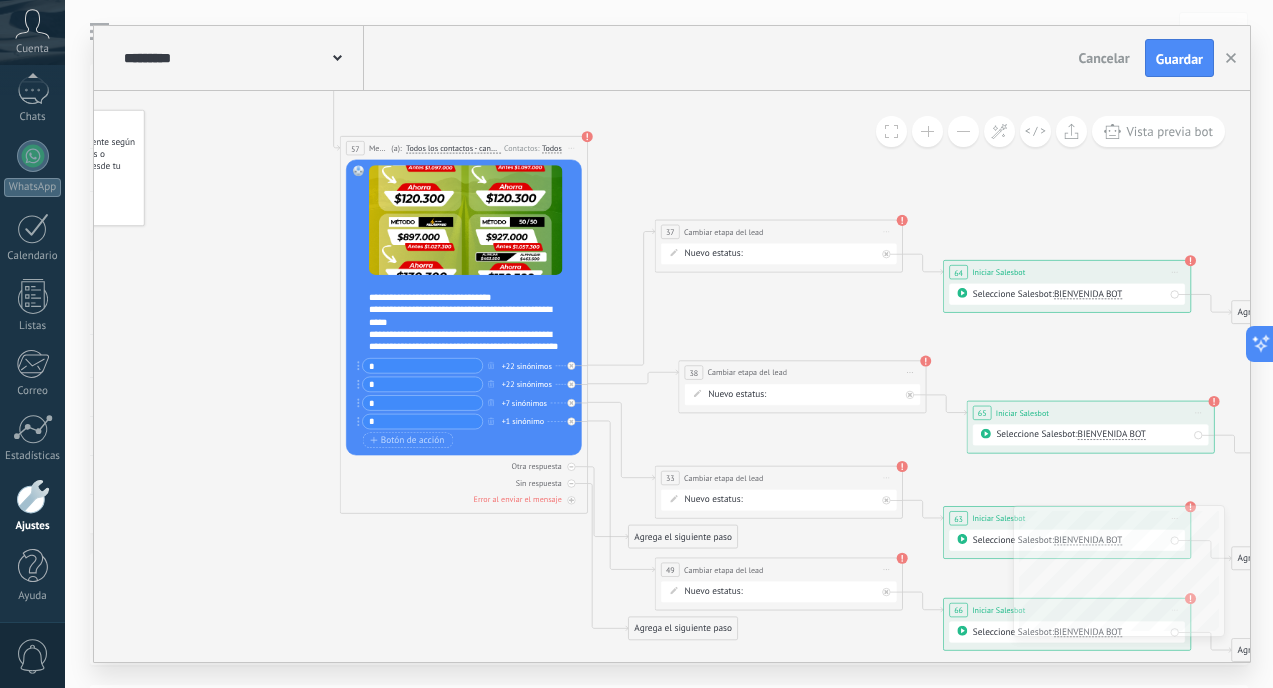 click on "RECUPERA CATEGORIA INTERESADO METODO DE PAGO RECUPERA METODO DE PAGO PROSPECTO FINANCIADO PROSPECTO CONTADO INTERESADO RENOVACION INTERESADOS BRILLA INTERESADOS ADDI/SISTE INTERESADOS RELAMPAGO INTERESADO 50/50 Logrado con éxito Venta Perdido" at bounding box center [0, 0] 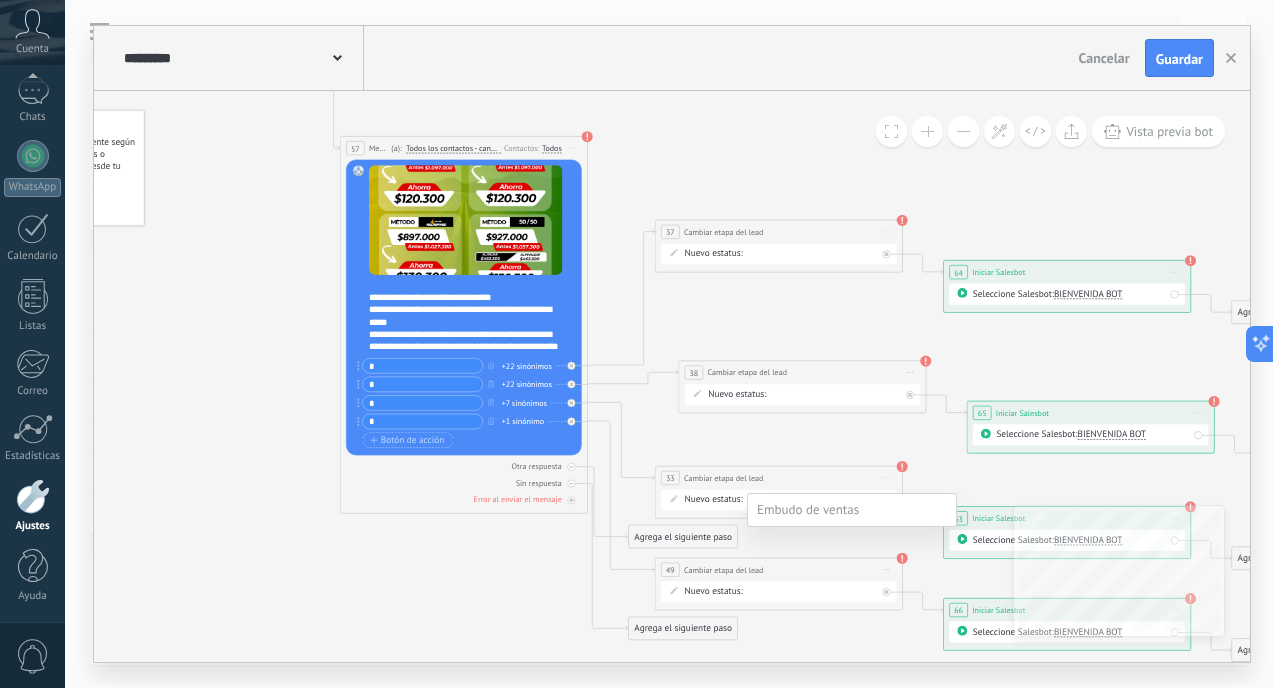 click on "PROSPECTO CONTADO" at bounding box center [0, 0] 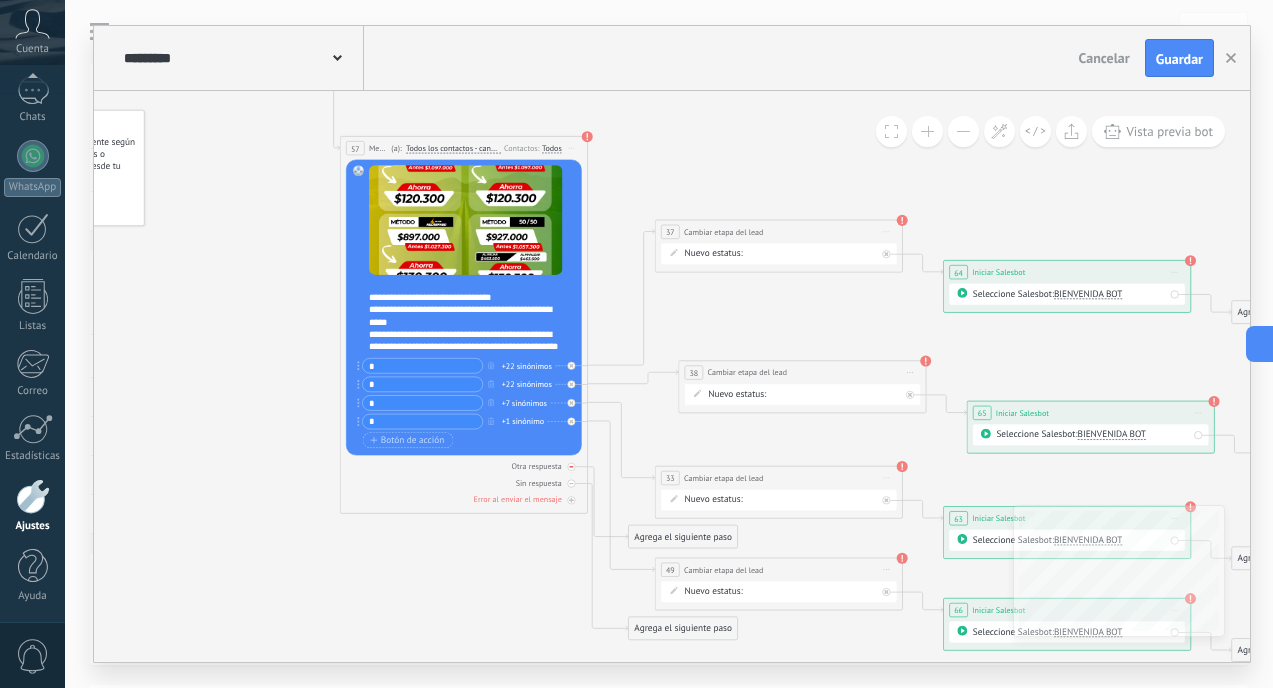 click 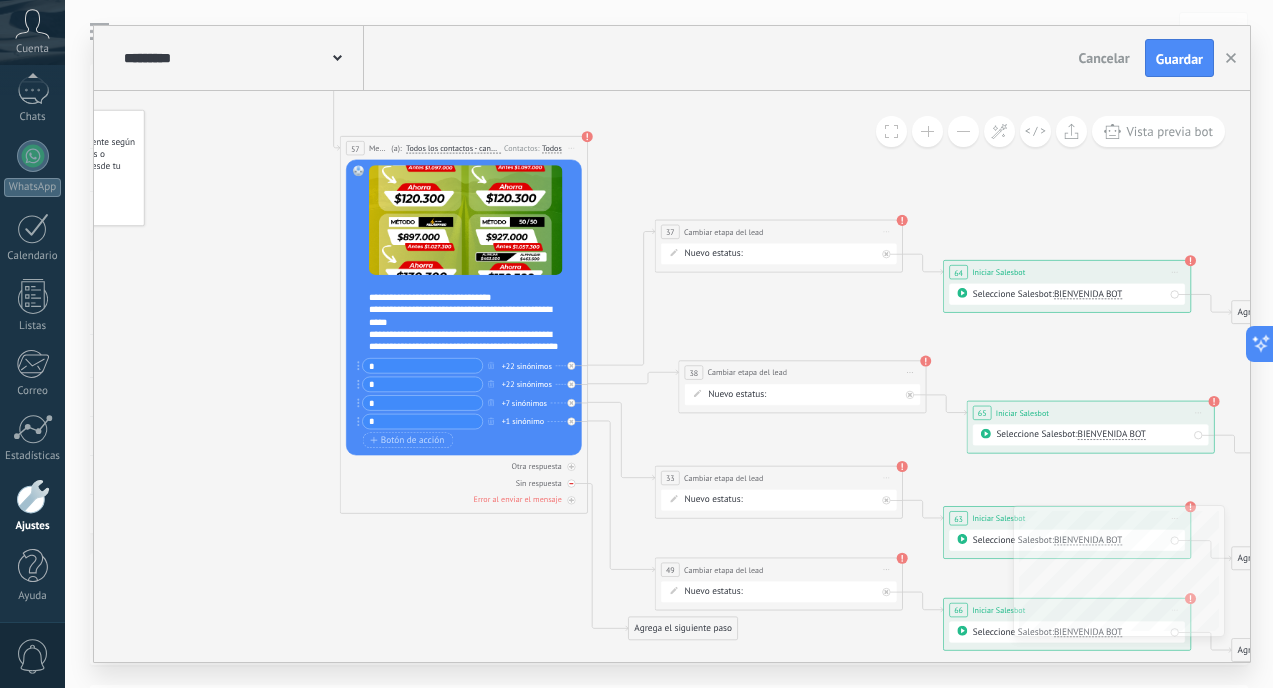 click 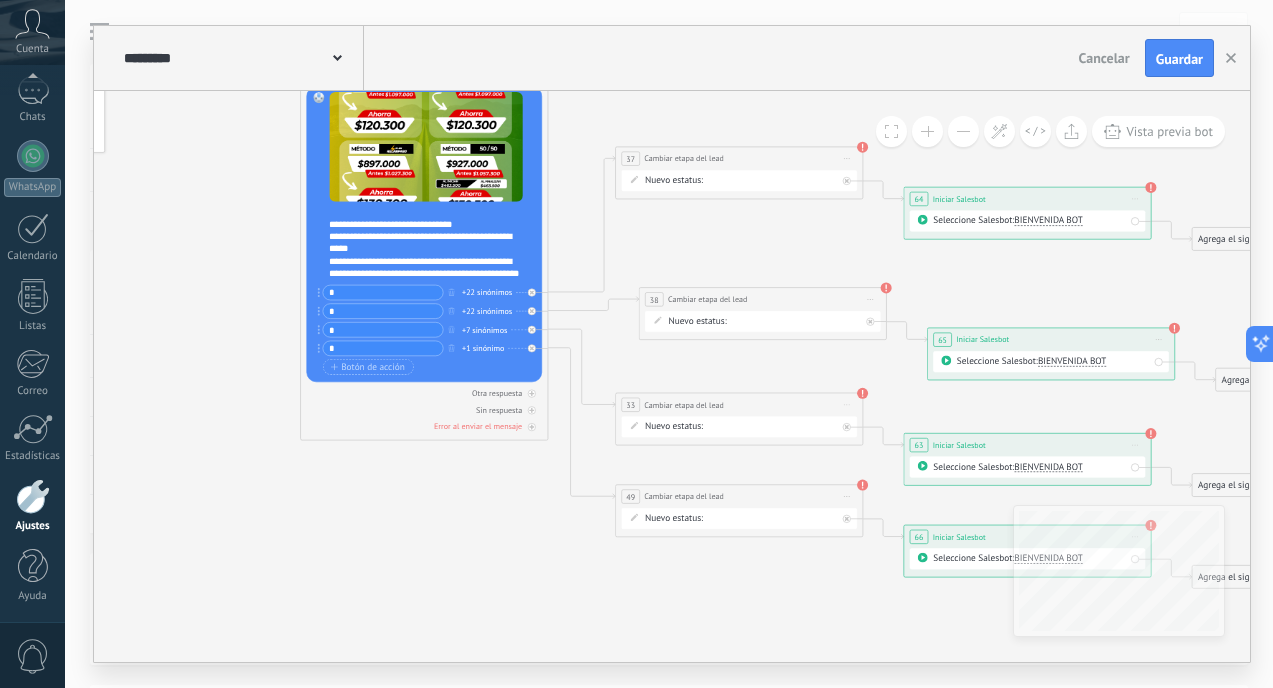 scroll, scrollTop: 78, scrollLeft: 0, axis: vertical 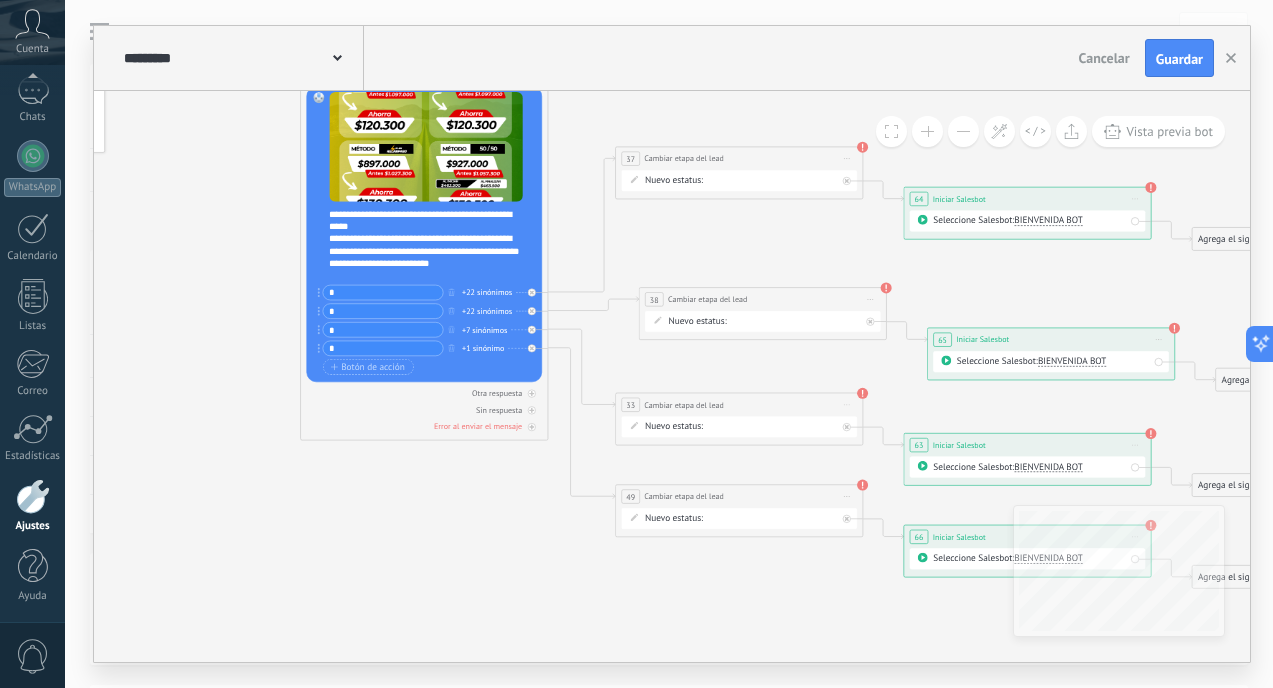 click on "RECUPERA CATEGORIA INTERESADO METODO DE PAGO RECUPERA METODO DE PAGO PROSPECTO FINANCIADO PROSPECTO CONTADO INTERESADO RENOVACION INTERESADOS BRILLA INTERESADOS ADDI/SISTE INTERESADOS RELAMPAGO INTERESADO 50/50 Logrado con éxito Venta Perdido" at bounding box center (0, 0) 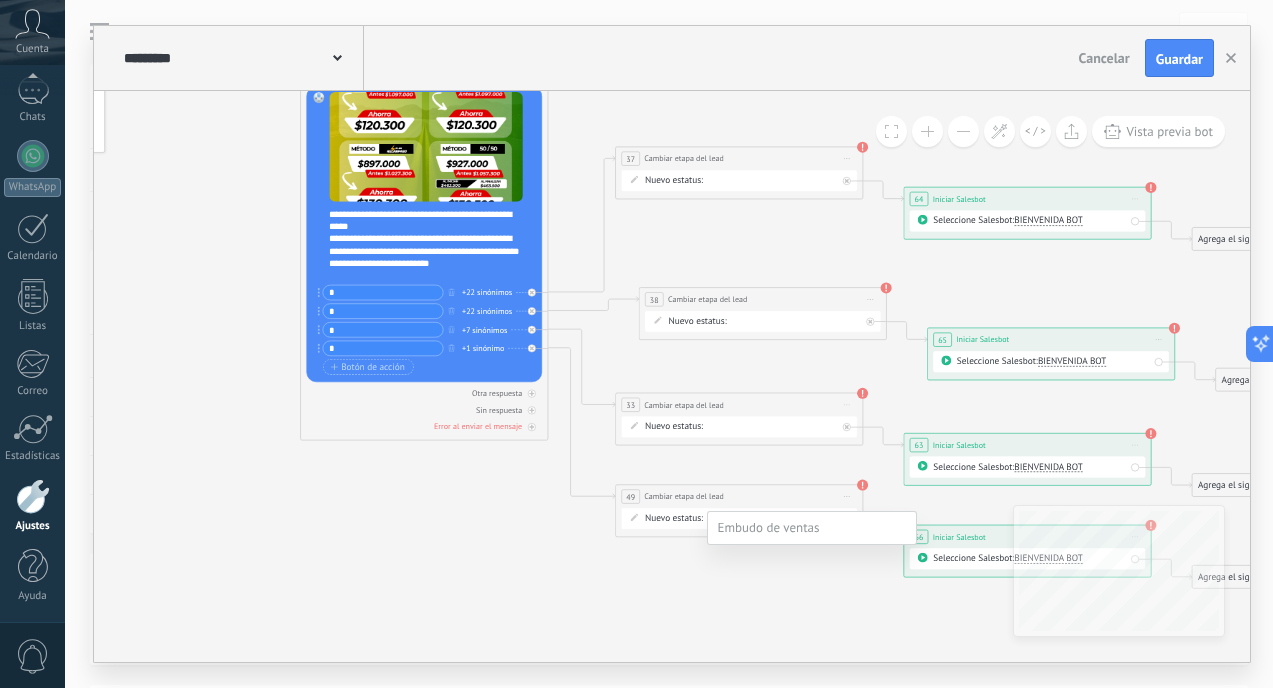 click on "PROSPECTO FINANCIADO" at bounding box center (0, 0) 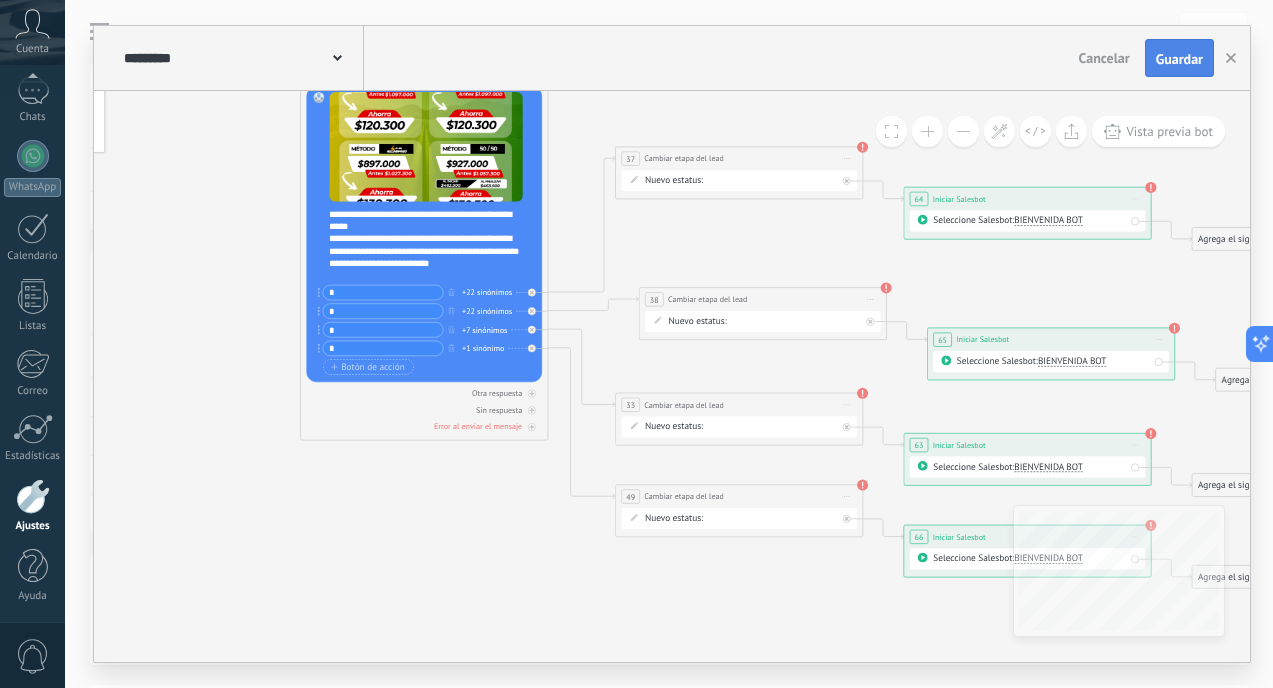 click on "Guardar" at bounding box center [1179, 59] 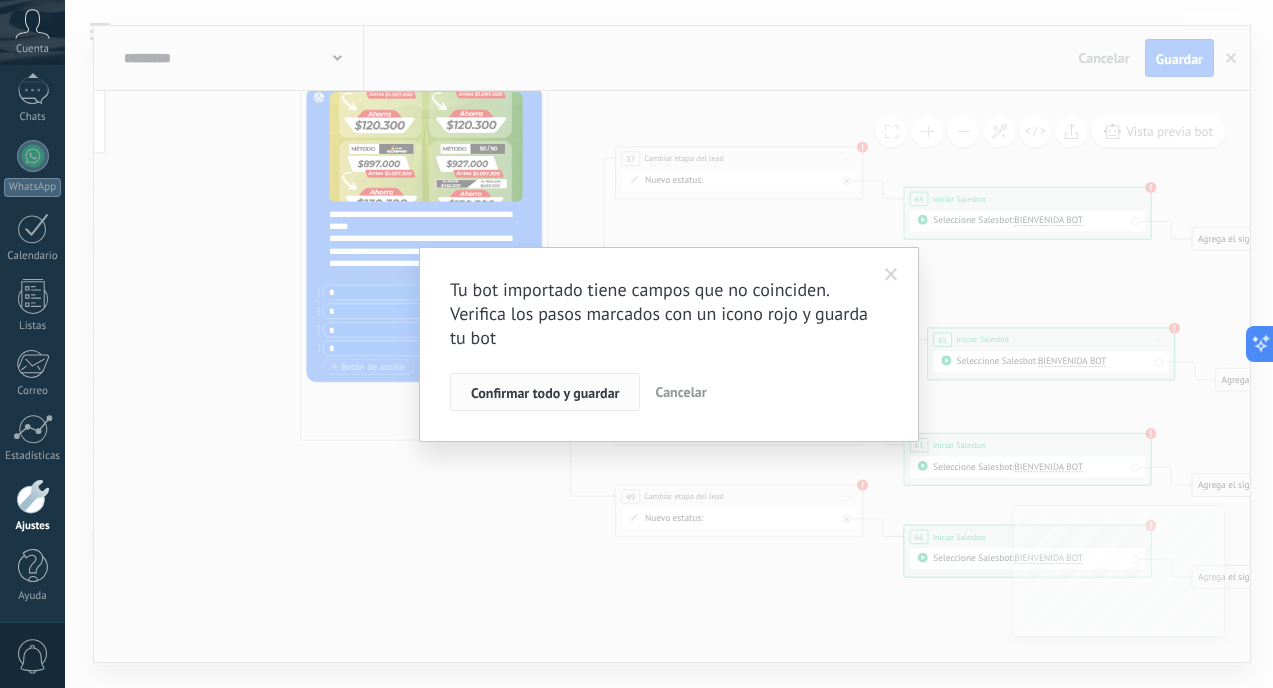 click on "Confirmar todo y guardar" at bounding box center (545, 392) 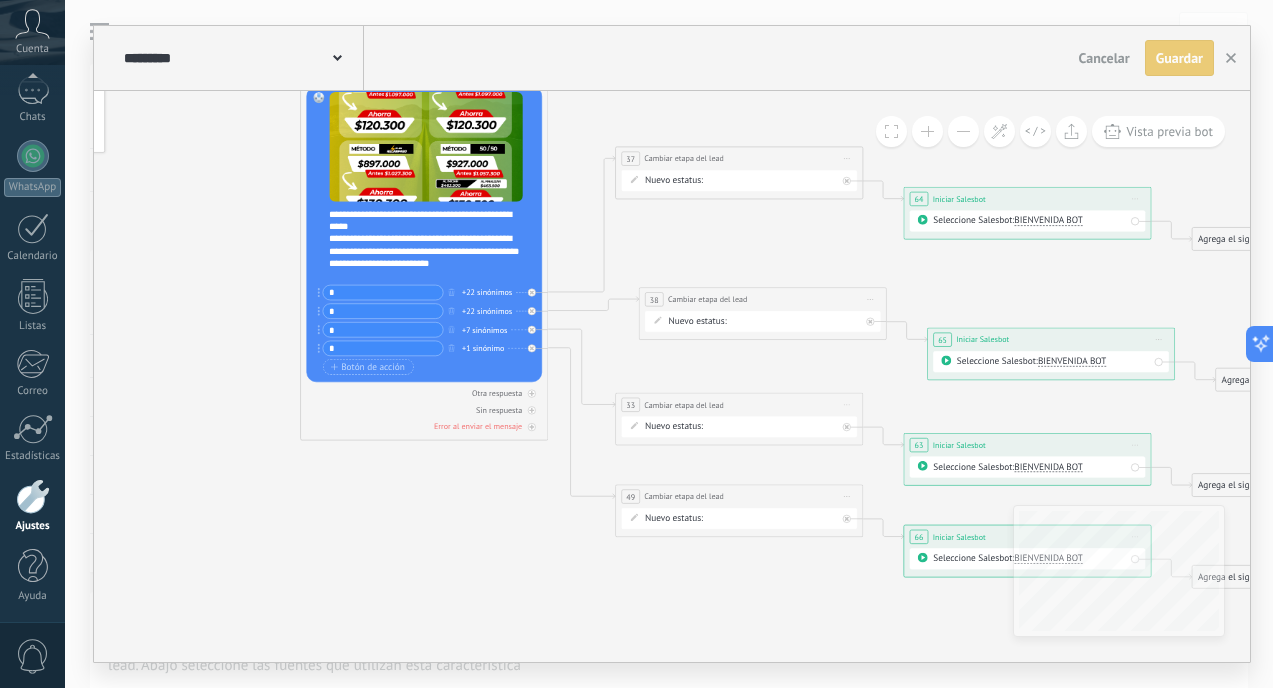 click on "Guardar Guardar" at bounding box center [1179, 58] 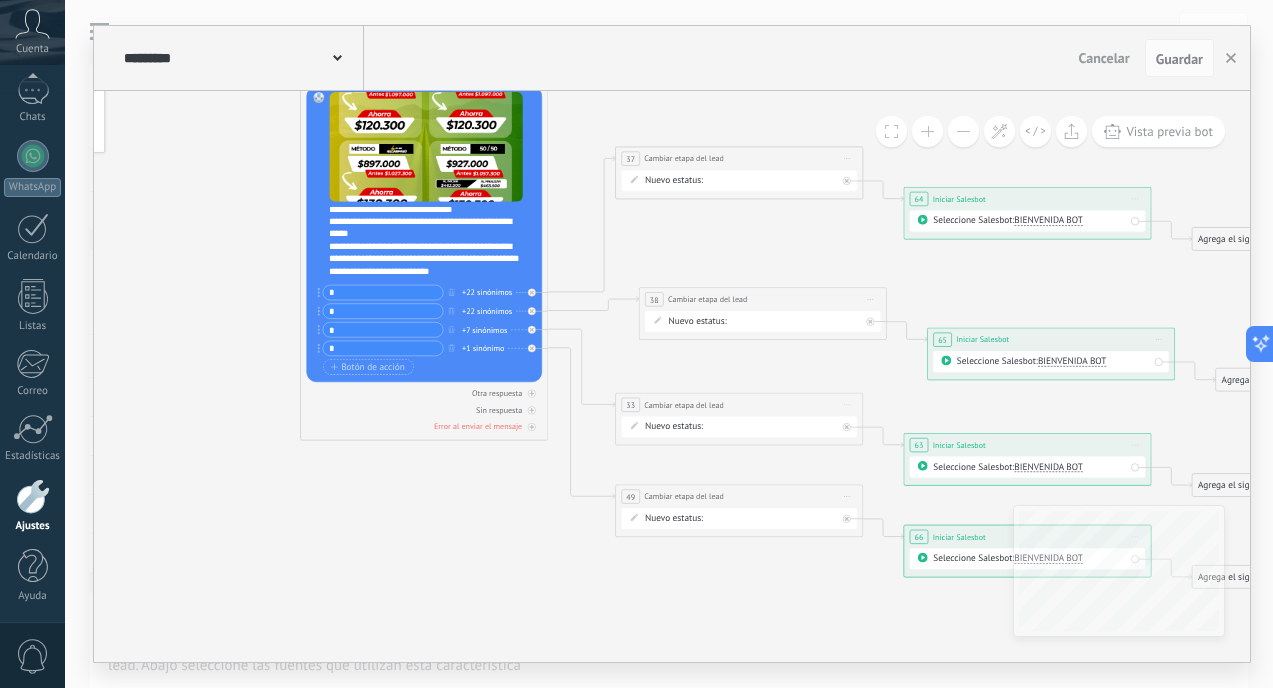scroll, scrollTop: 64, scrollLeft: 0, axis: vertical 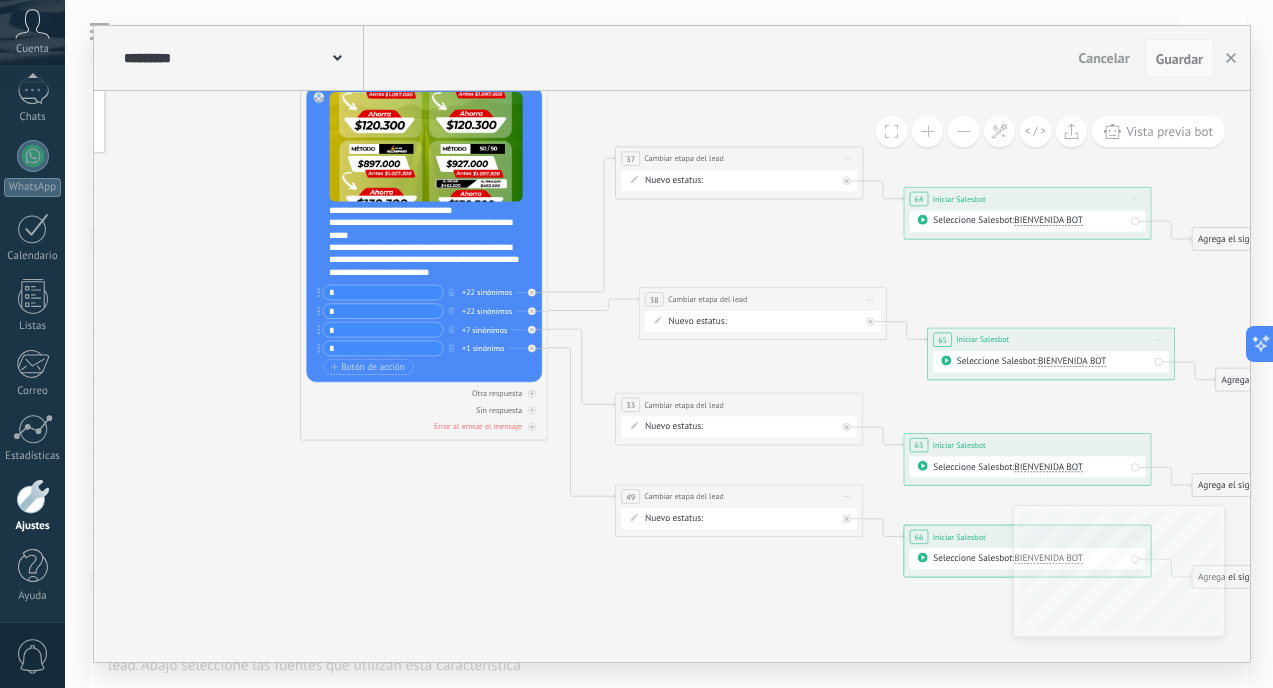 click on "Guardar" at bounding box center [1179, 58] 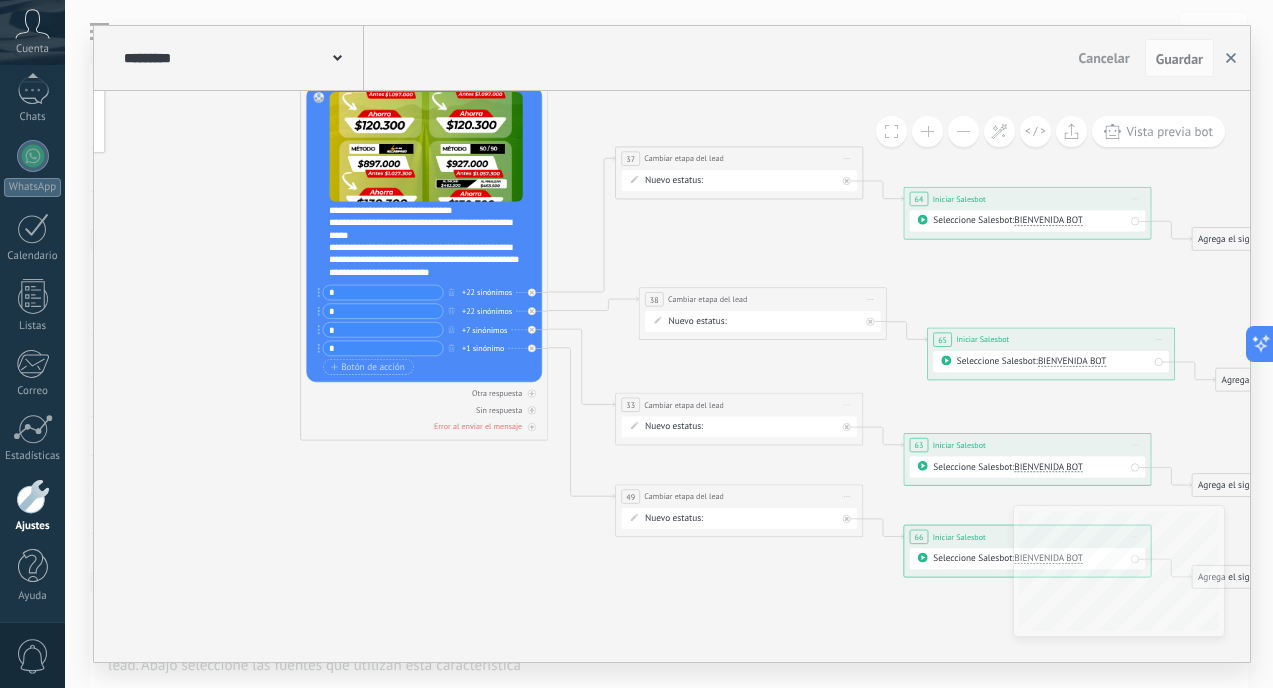click at bounding box center [1231, 58] 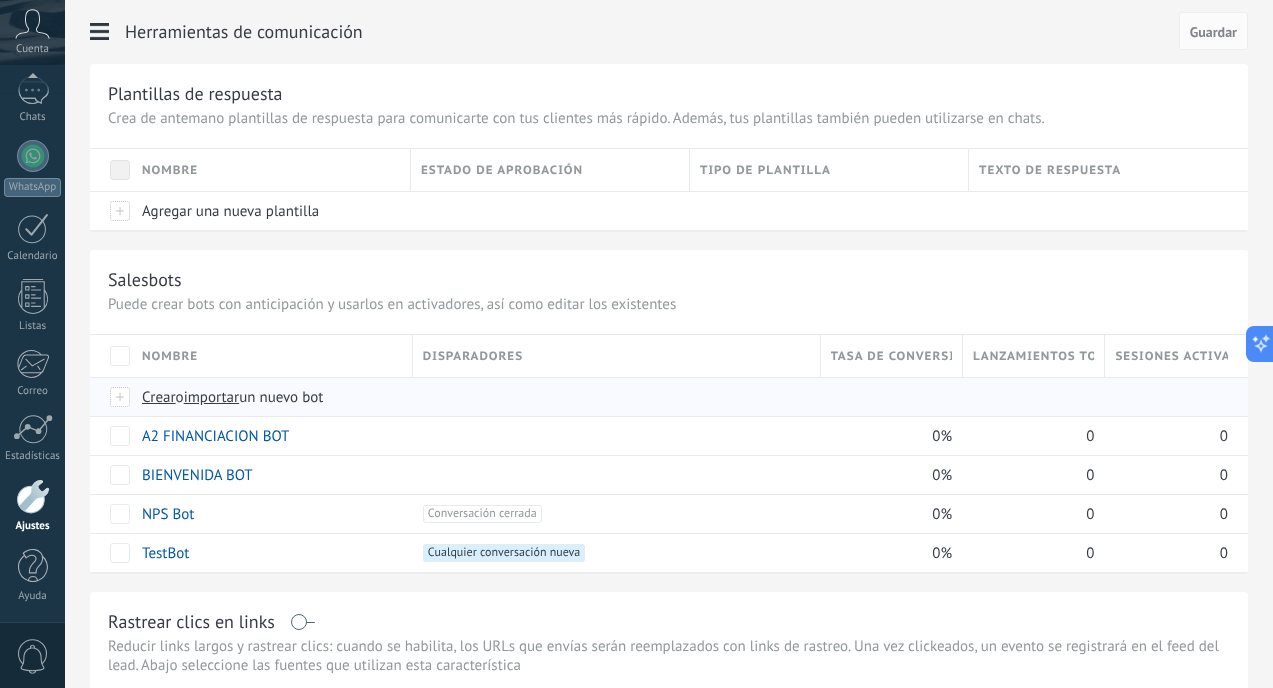 click on "importar" at bounding box center [212, 397] 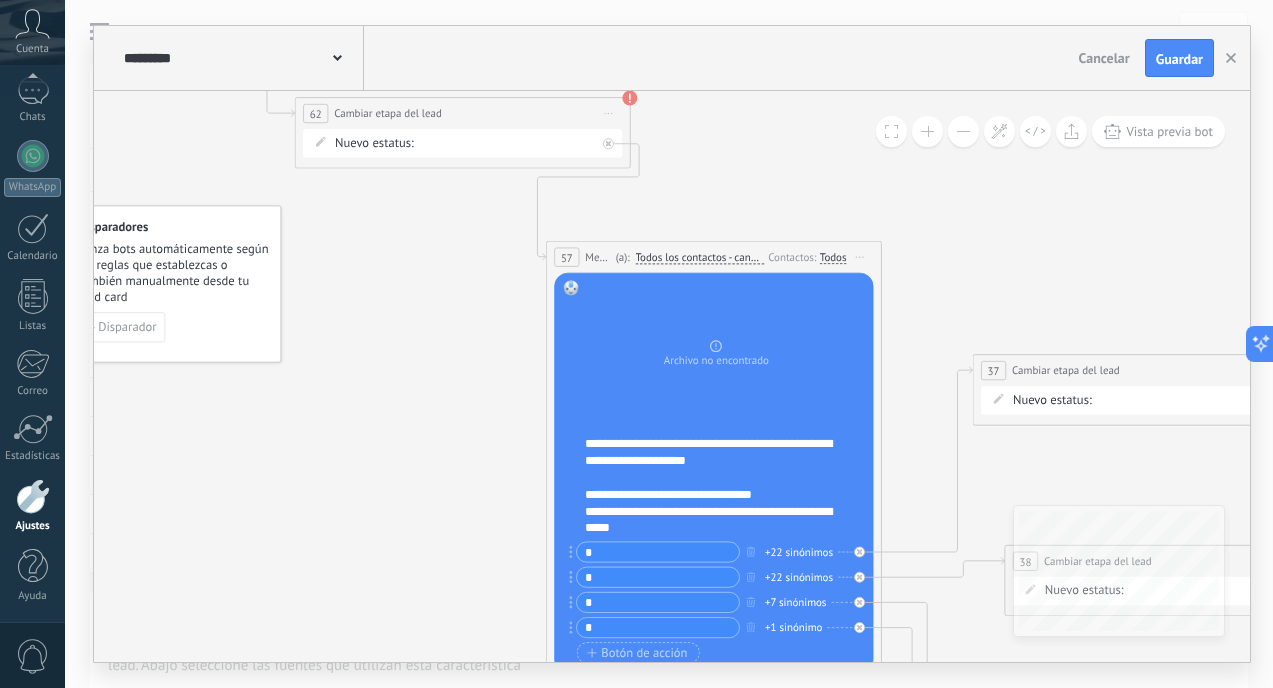 click on "RECUPERA CATEGORIA INTERESADO METODO DE PAGO RECUPERA METODO DE PAGO PROSPECTO FINANCIADO PROSPECTO CONTADO INTERESADO RENOVACION INTERESADOS BRILLA INTERESADOS ADDI/SISTE INTERESADOS RELAMPAGO INTERESADO 50/50 Logrado con éxito Venta Perdido" at bounding box center (0, 0) 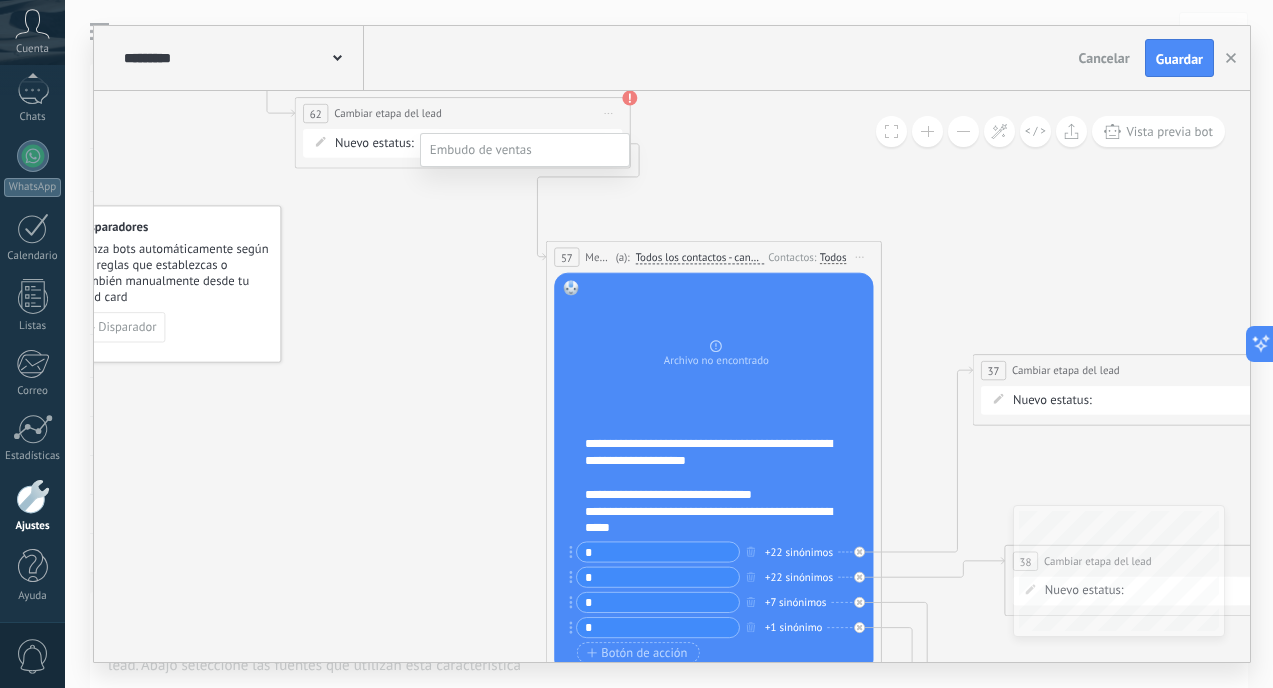 click on "INTERESADO METODO DE PAGO" at bounding box center [0, 0] 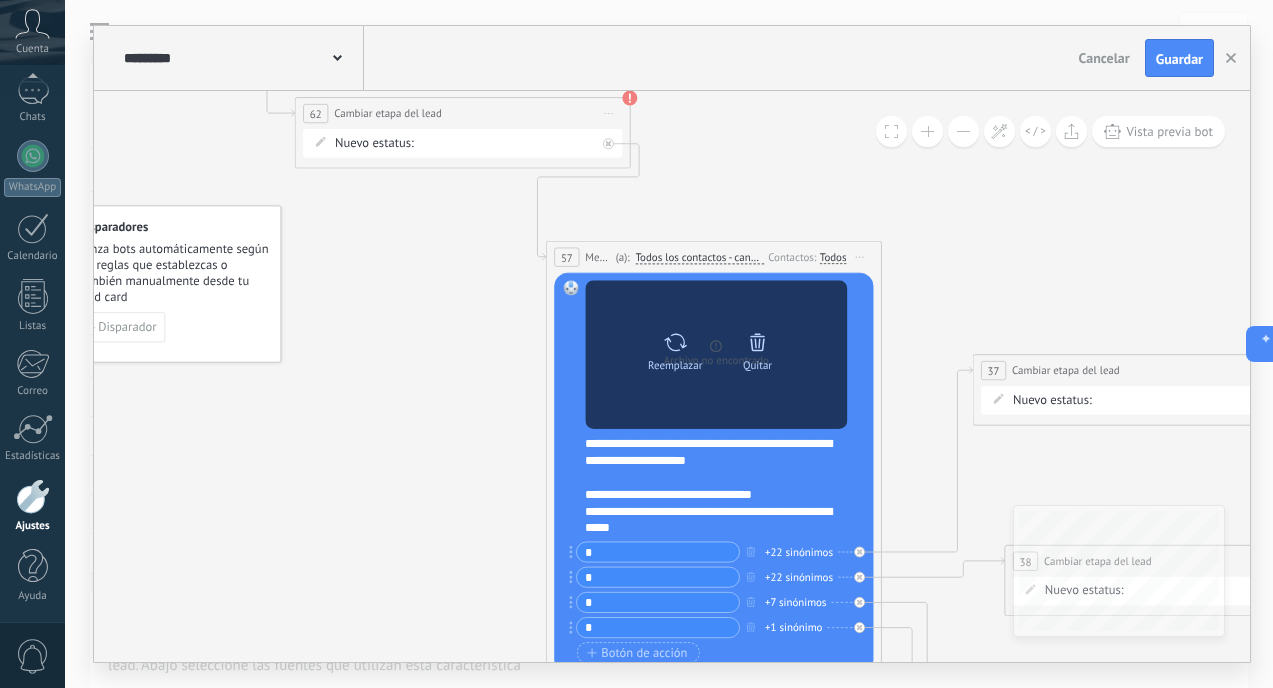 click 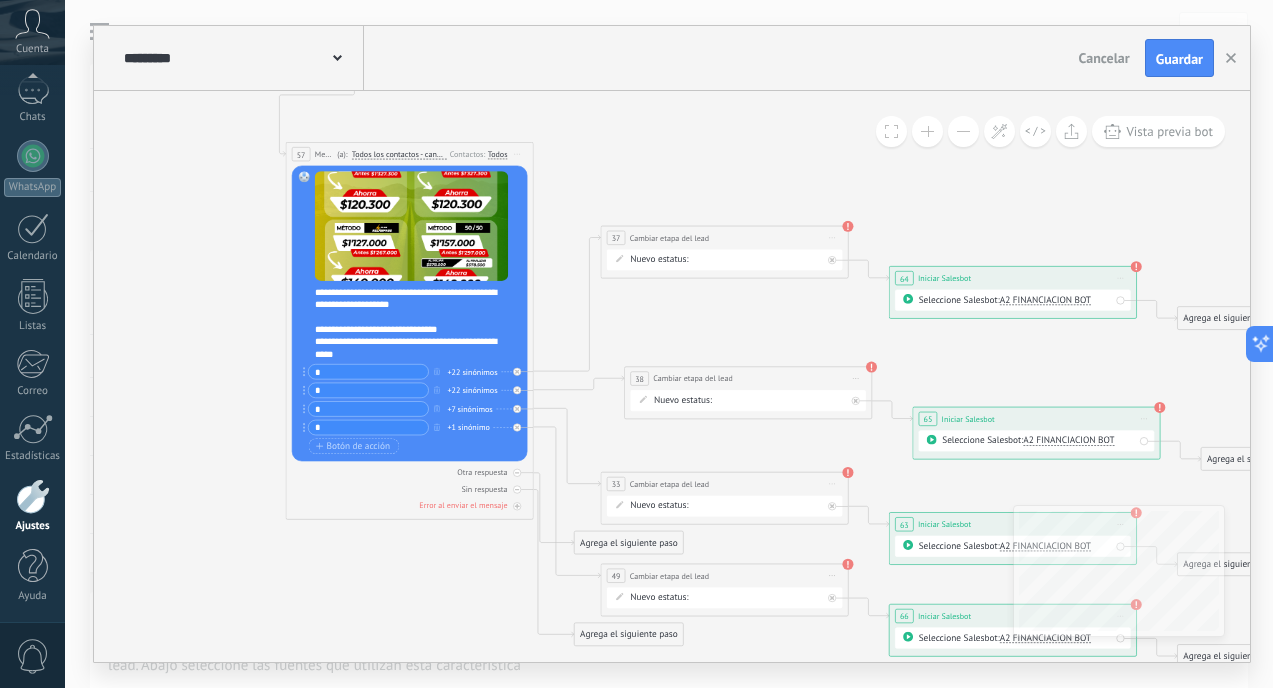 click on "RECUPERA CATEGORIA INTERESADO METODO DE PAGO RECUPERA METODO DE PAGO PROSPECTO FINANCIADO PROSPECTO CONTADO INTERESADO RENOVACION INTERESADOS BRILLA INTERESADOS ADDI/SISTE INTERESADOS RELAMPAGO INTERESADO 50/50 Logrado con éxito Venta Perdido" at bounding box center (0, 0) 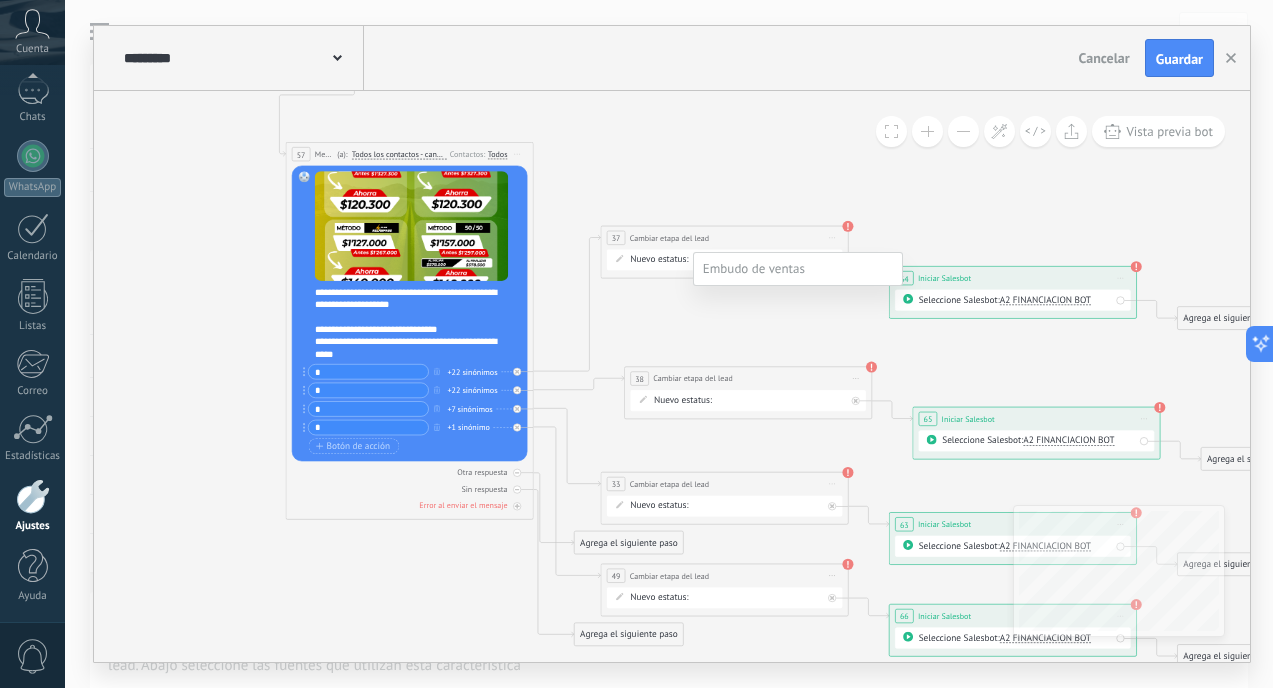 click on "PROSPECTO FINANCIADO" at bounding box center [0, 0] 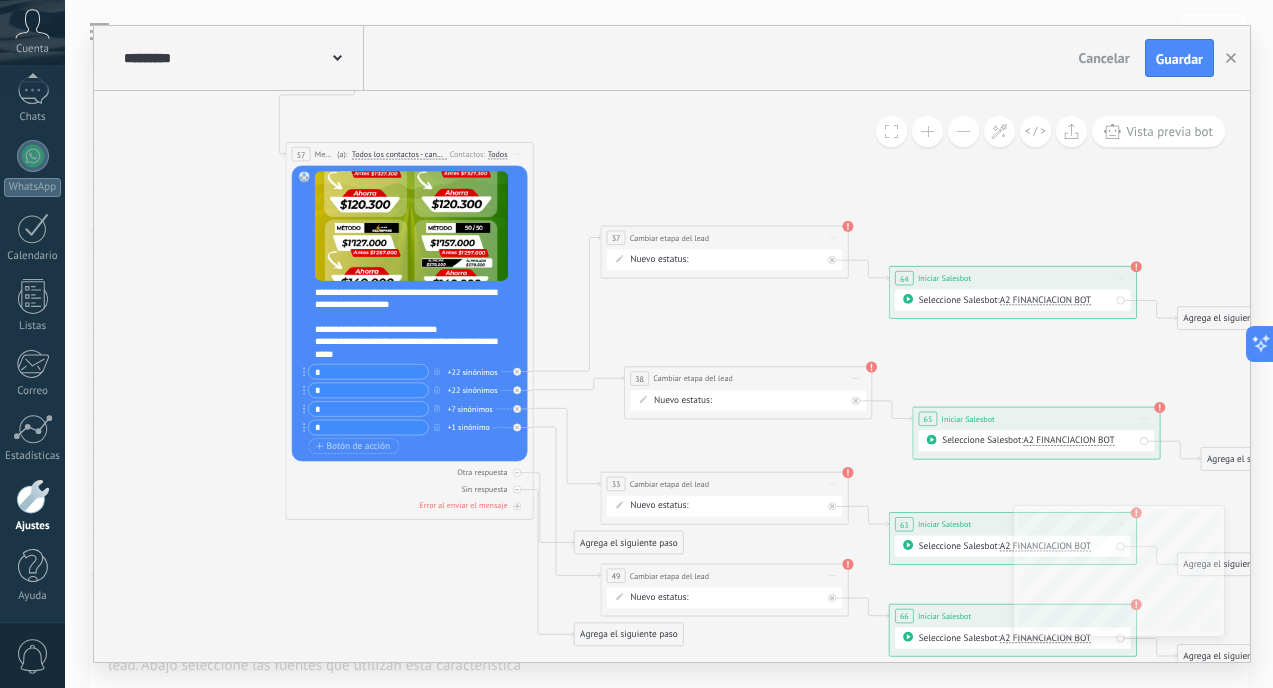 click on "RECUPERA CATEGORIA INTERESADO METODO DE PAGO RECUPERA METODO DE PAGO PROSPECTO FINANCIADO PROSPECTO CONTADO INTERESADO RENOVACION INTERESADOS BRILLA INTERESADOS ADDI/SISTE INTERESADOS RELAMPAGO INTERESADO 50/50 Logrado con éxito Venta Perdido" at bounding box center [0, 0] 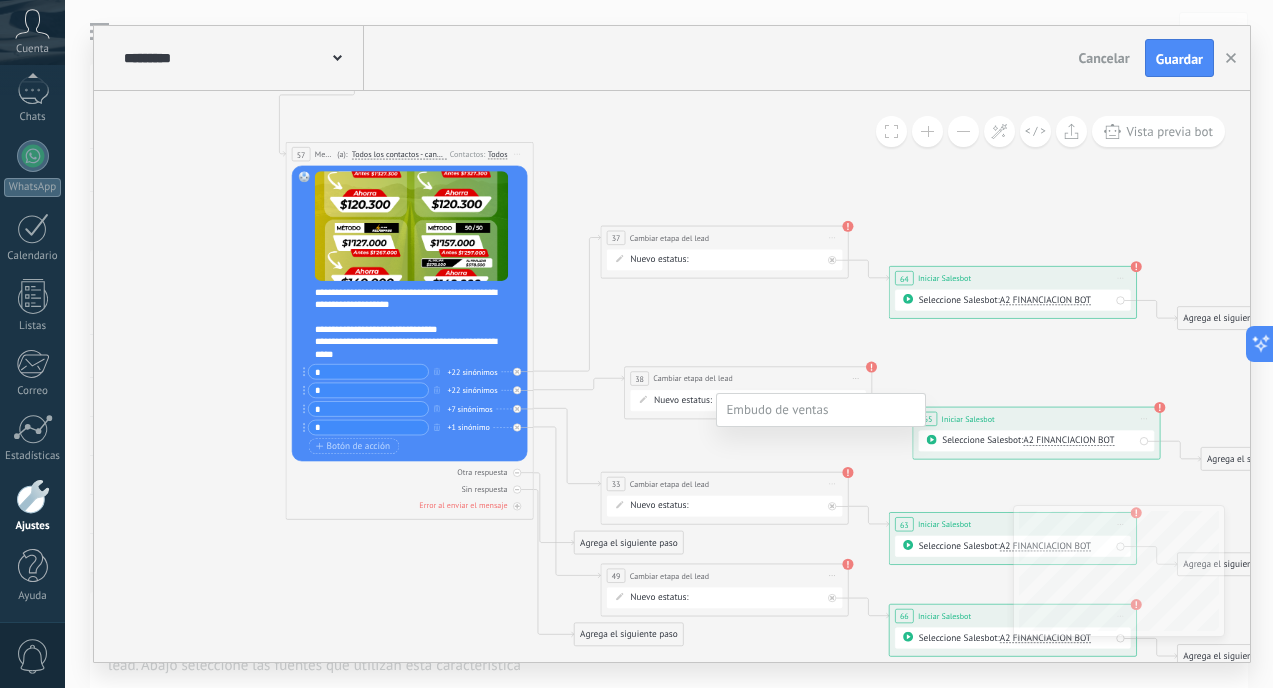 click on "PROSPECTO CONTADO" at bounding box center [0, 0] 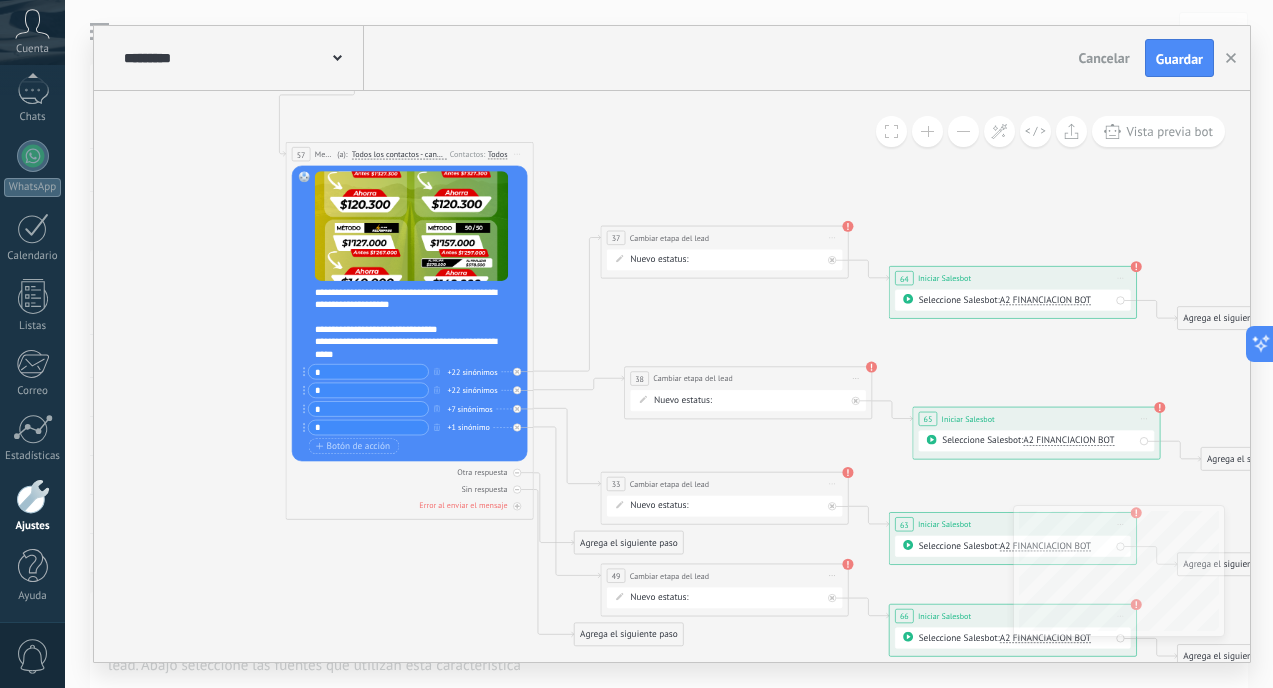 click on "RECUPERA CATEGORIA INTERESADO METODO DE PAGO RECUPERA METODO DE PAGO PROSPECTO FINANCIADO PROSPECTO CONTADO INTERESADO RENOVACION INTERESADOS BRILLA INTERESADOS ADDI/SISTE INTERESADOS RELAMPAGO INTERESADO 50/50 Logrado con éxito Venta Perdido" at bounding box center [0, 0] 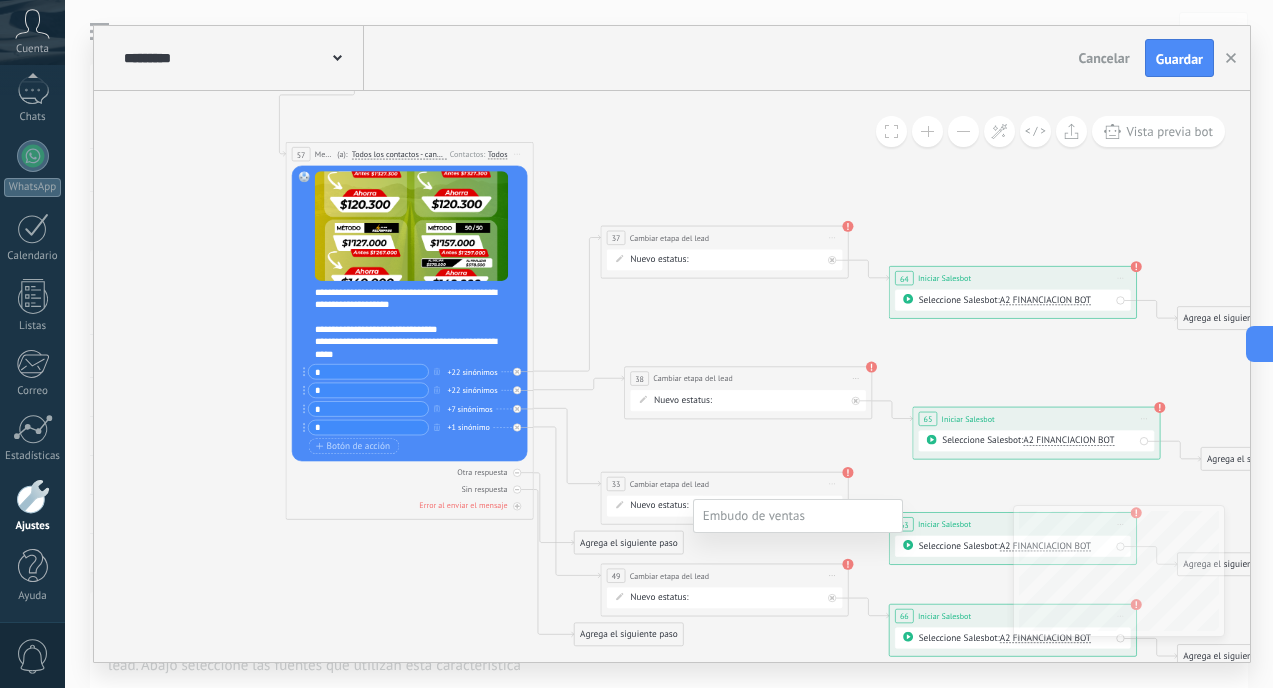 click on "PROSPECTO CONTADO" at bounding box center (0, 0) 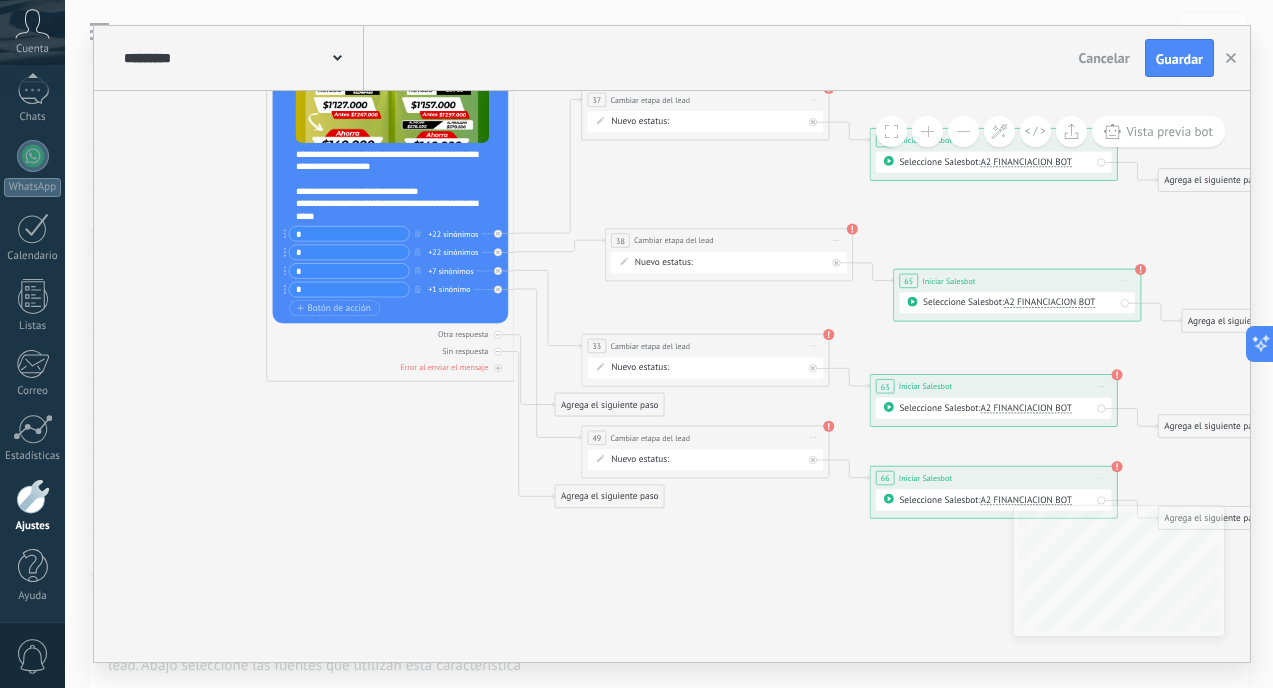 click on "RECUPERA CATEGORIA INTERESADO METODO DE PAGO RECUPERA METODO DE PAGO PROSPECTO FINANCIADO PROSPECTO CONTADO INTERESADO RENOVACION INTERESADOS BRILLA INTERESADOS ADDI/SISTE INTERESADOS RELAMPAGO INTERESADO 50/50 Logrado con éxito Venta Perdido" at bounding box center (0, 0) 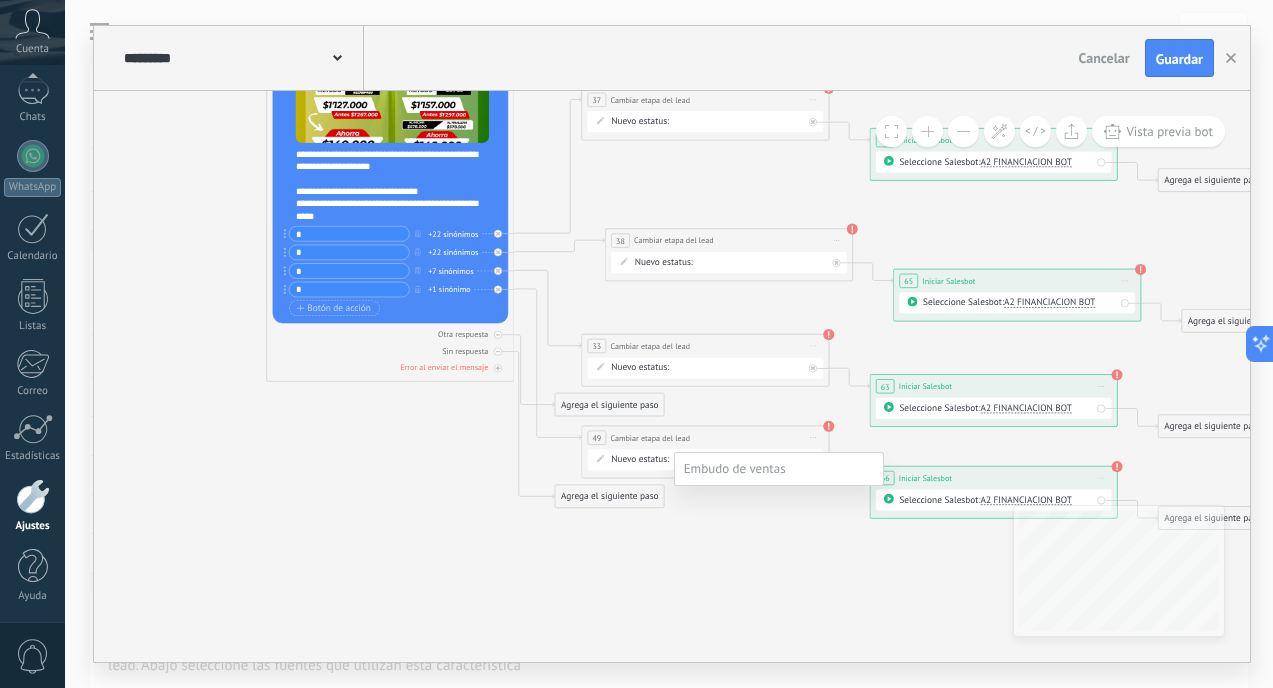 click on "PROSPECTO FINANCIADO" at bounding box center [0, 0] 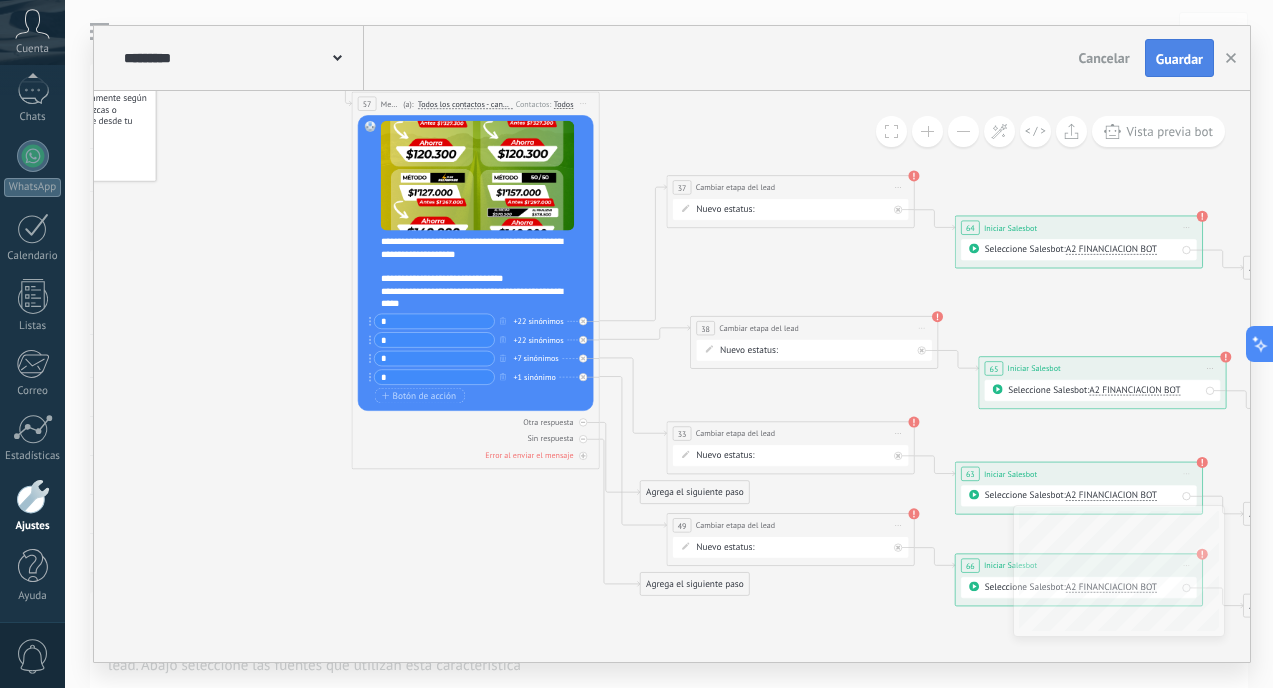 click on "Guardar" at bounding box center (1179, 58) 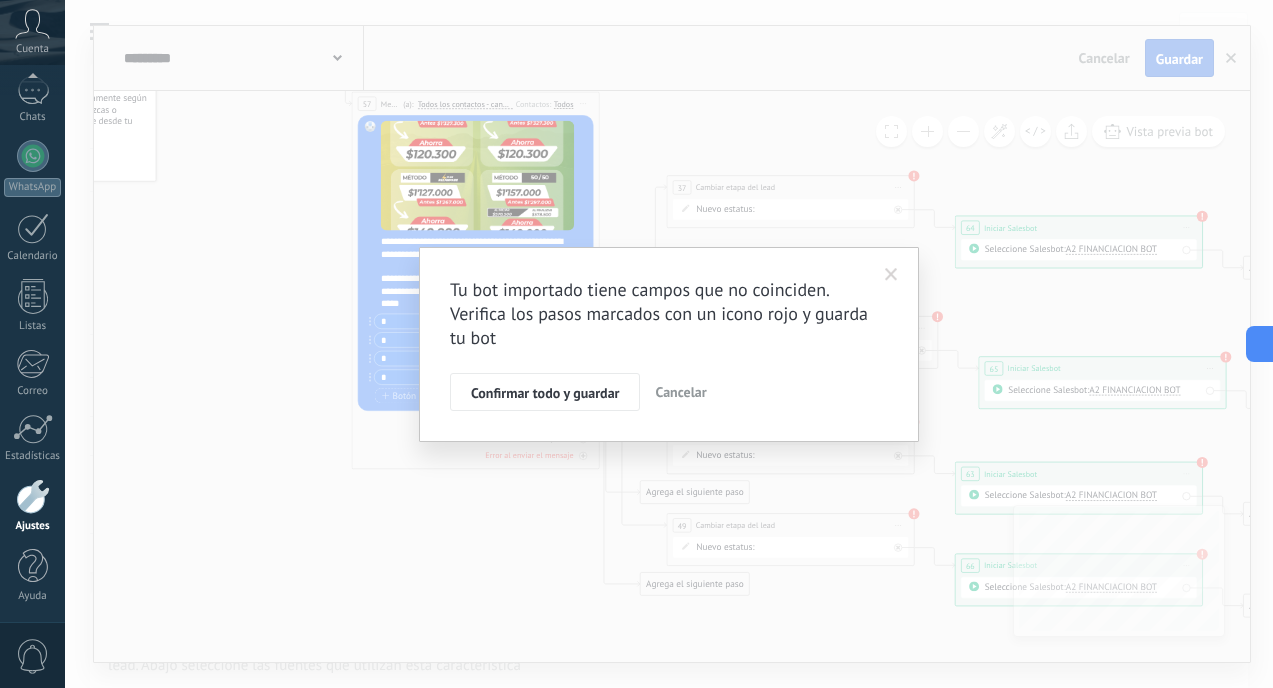 click on "Tu bot importado tiene campos que no coinciden. Verifica los pasos marcados con un icono rojo y guarda tu bot Confirmar todo y guardar Cancelar" at bounding box center (669, 344) 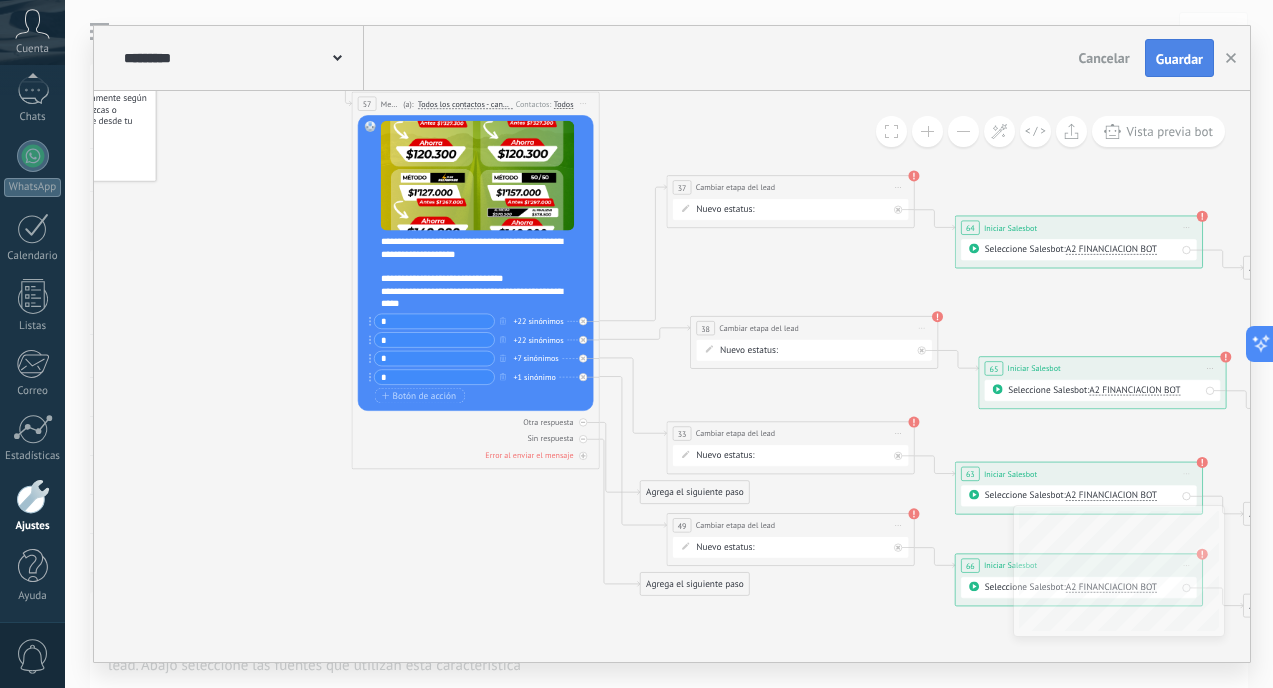 click on "Guardar" at bounding box center (1179, 58) 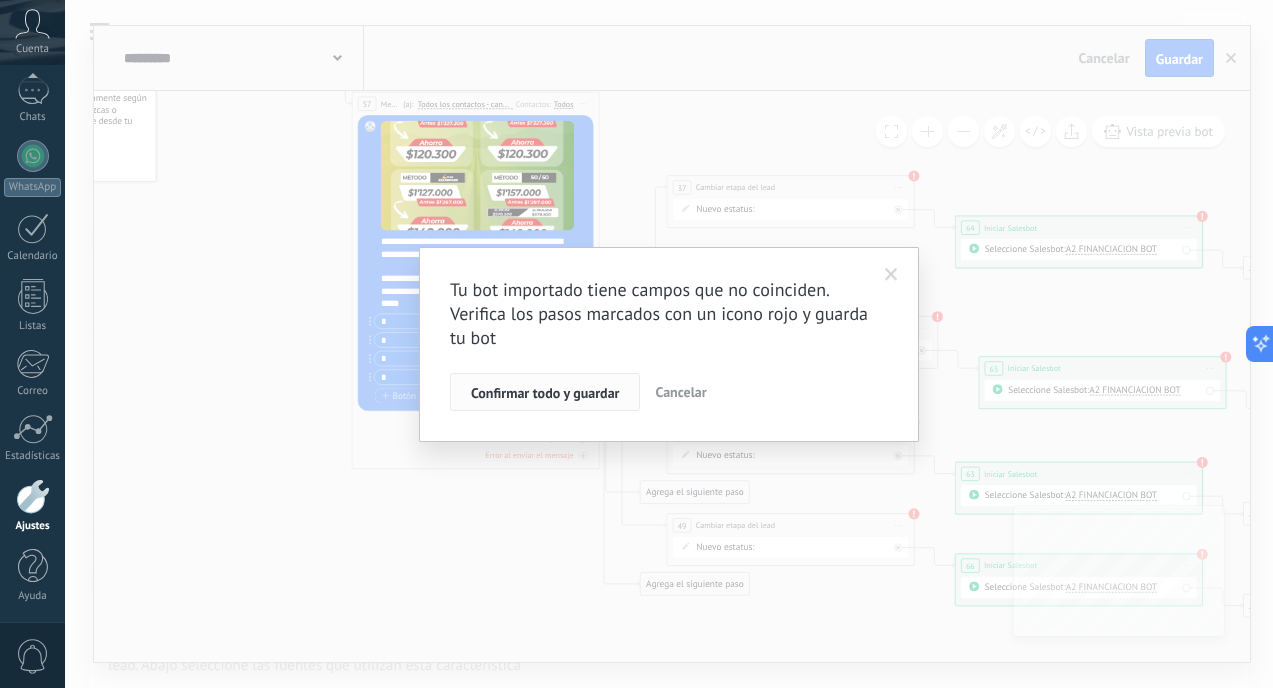 click on "Confirmar todo y guardar" at bounding box center [545, 393] 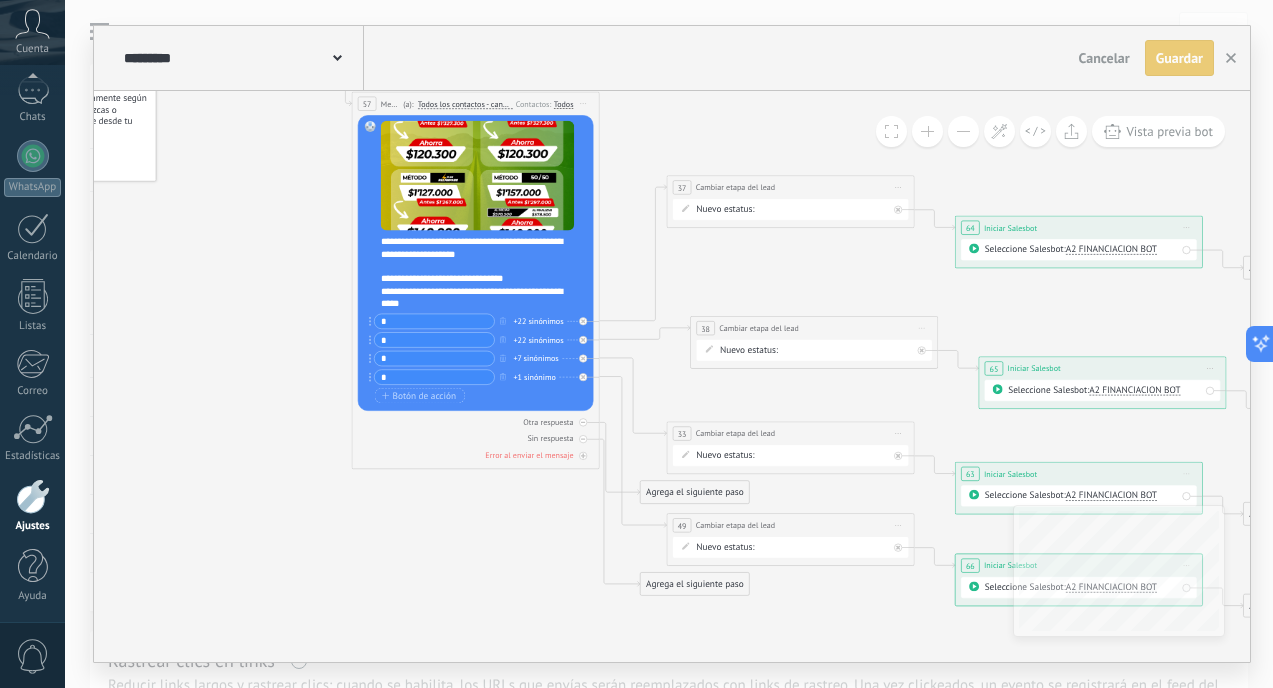 click on "Guardar Guardar" at bounding box center (1179, 58) 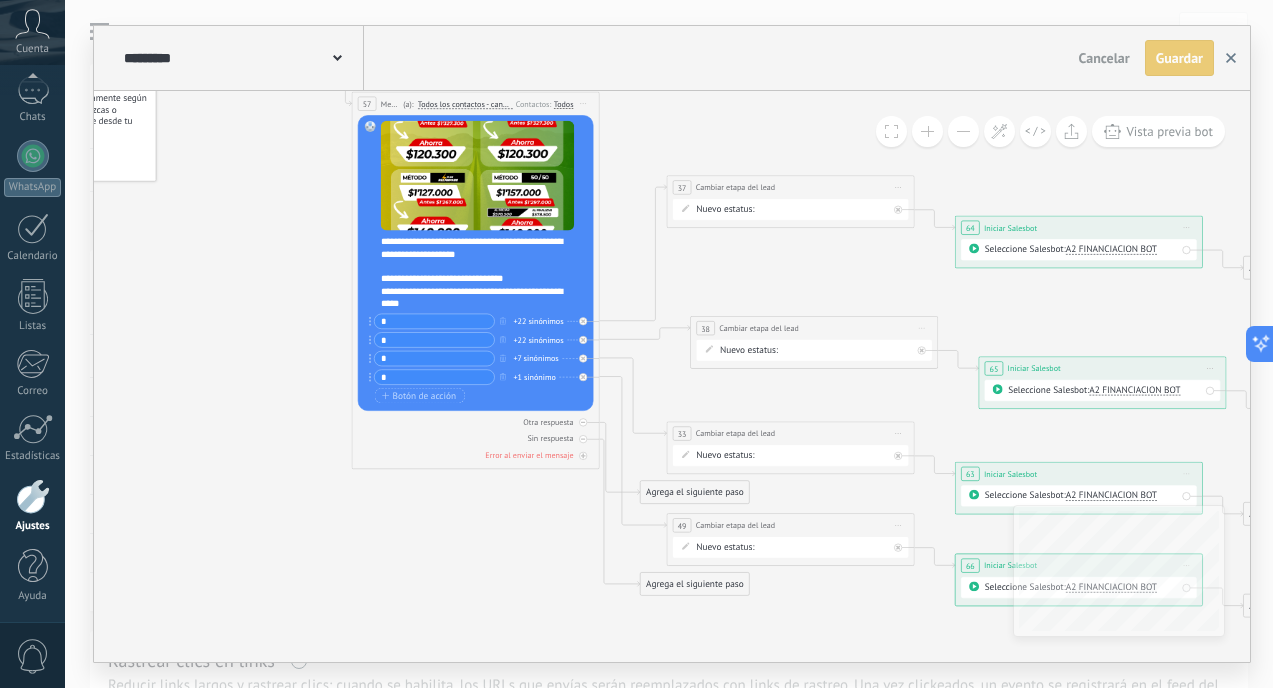 click at bounding box center [1231, 58] 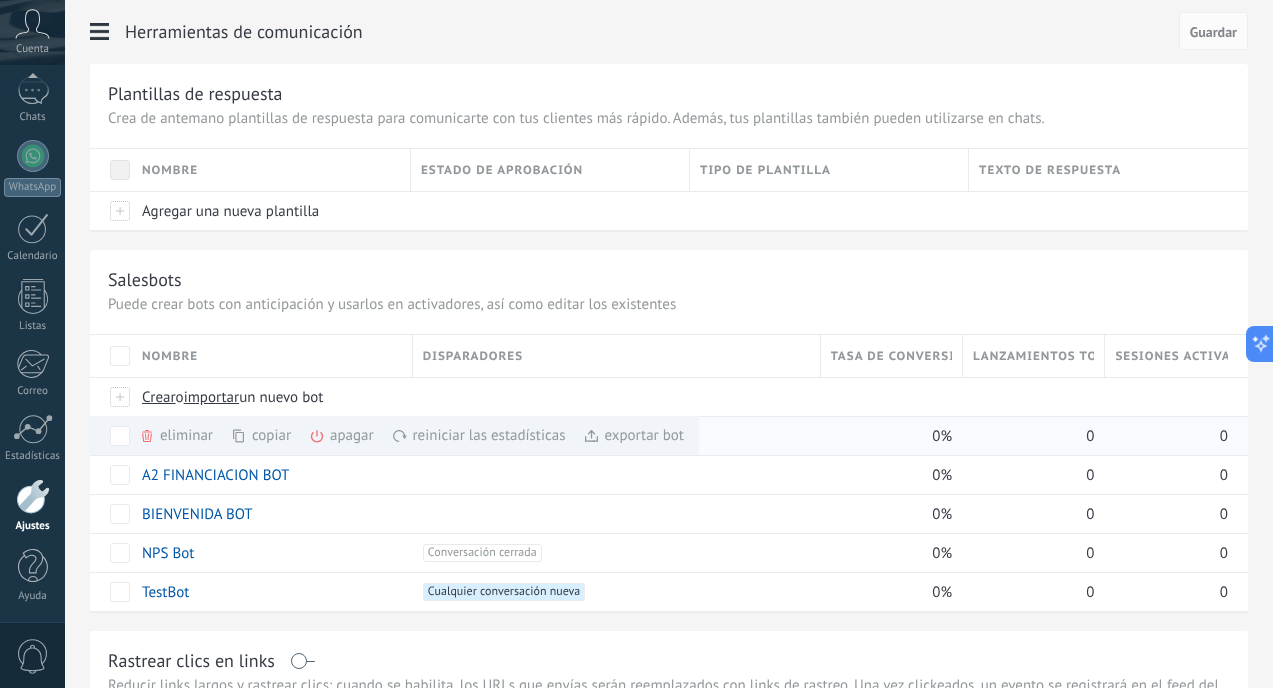 click on "copiar màs" at bounding box center [295, 435] 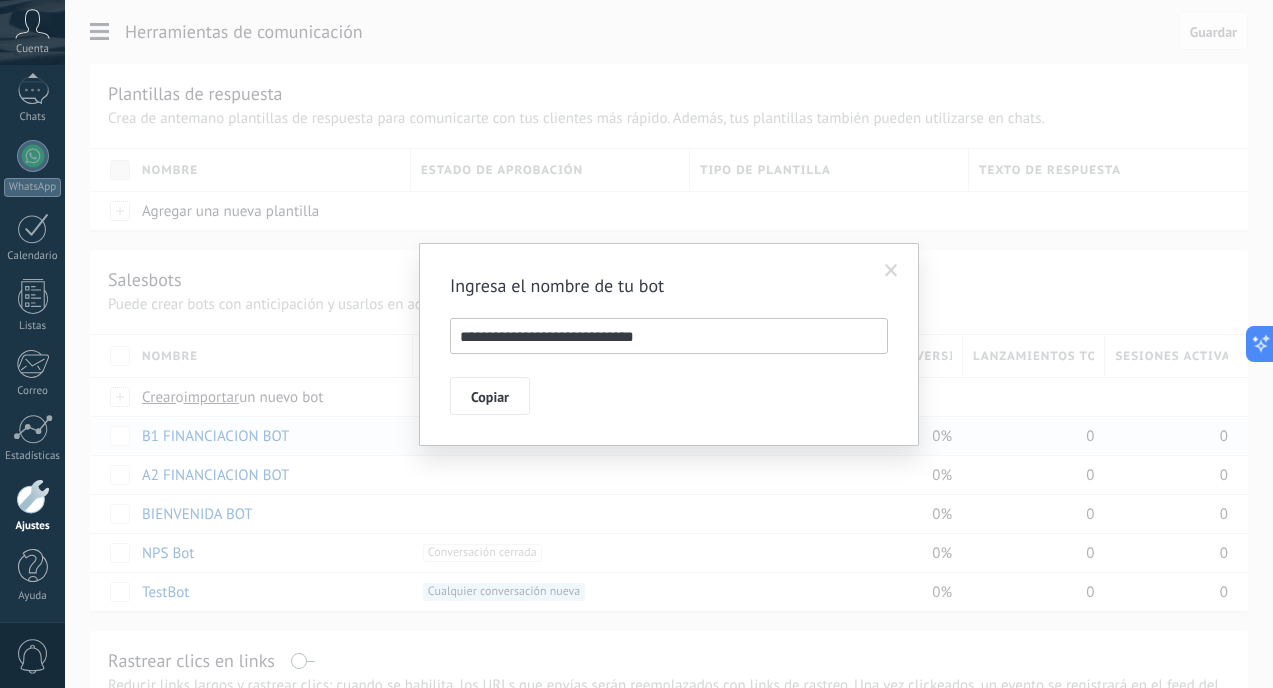 click on "**********" at bounding box center [669, 336] 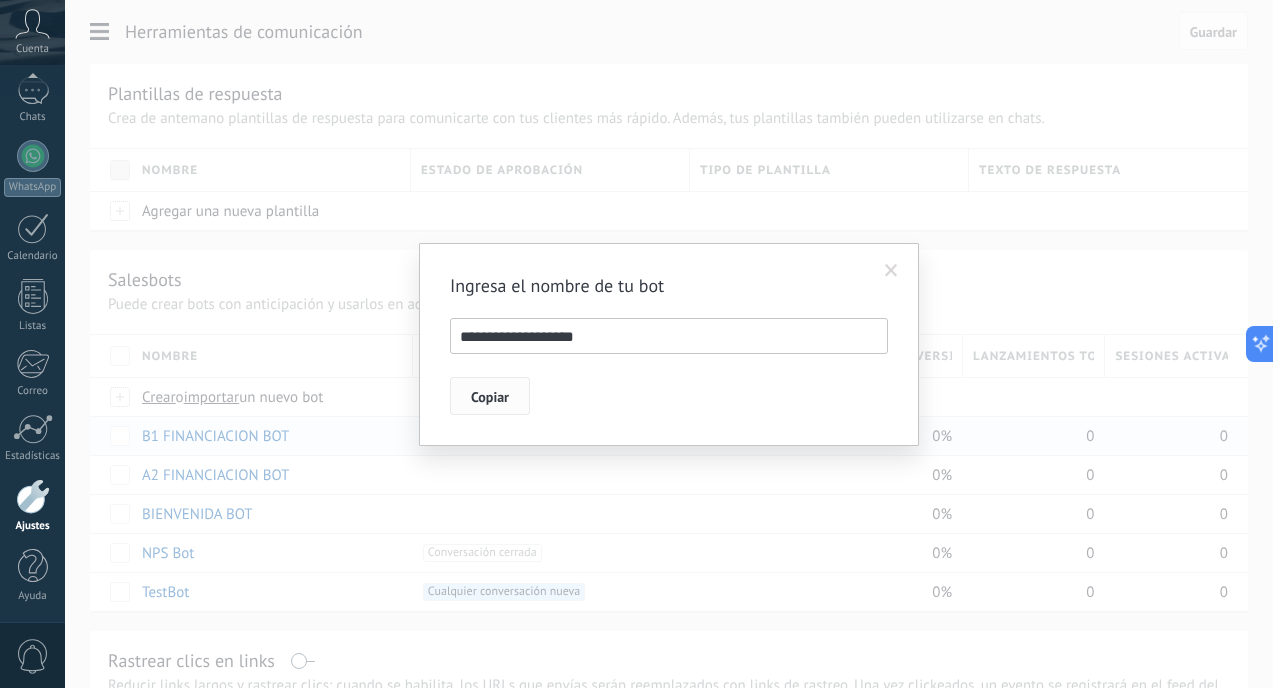 type on "**********" 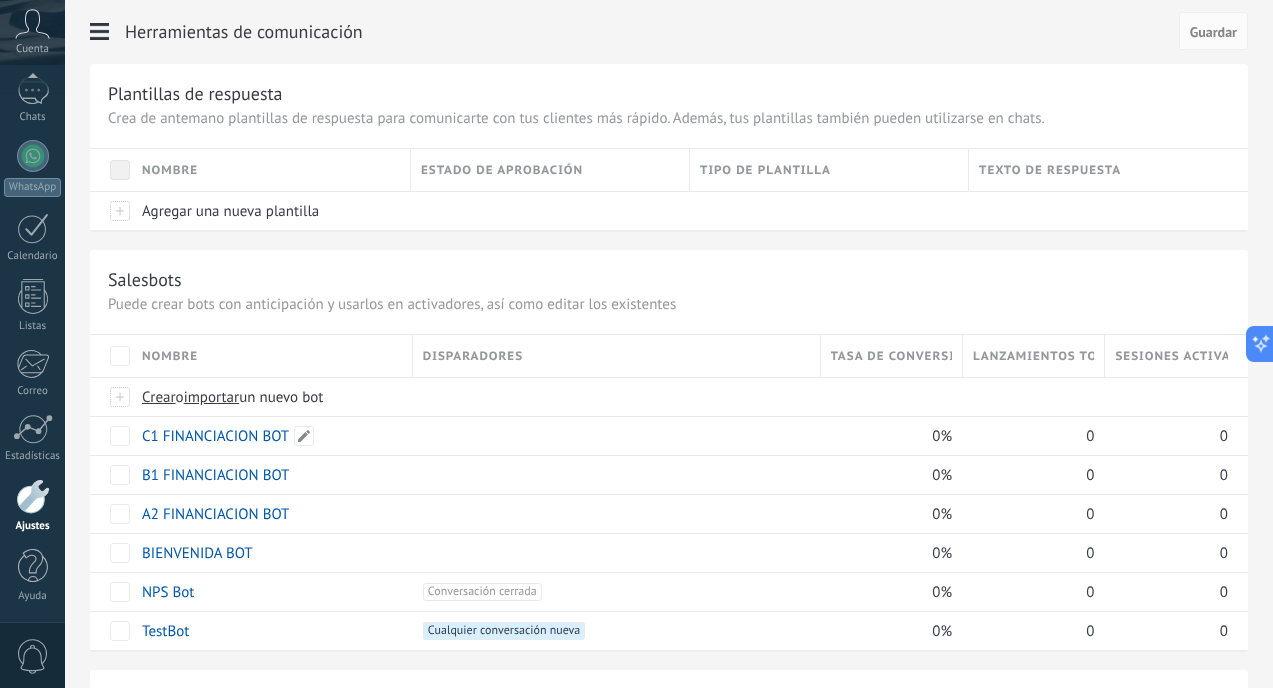 click on "C1 FINANCIACION BOT" at bounding box center [215, 436] 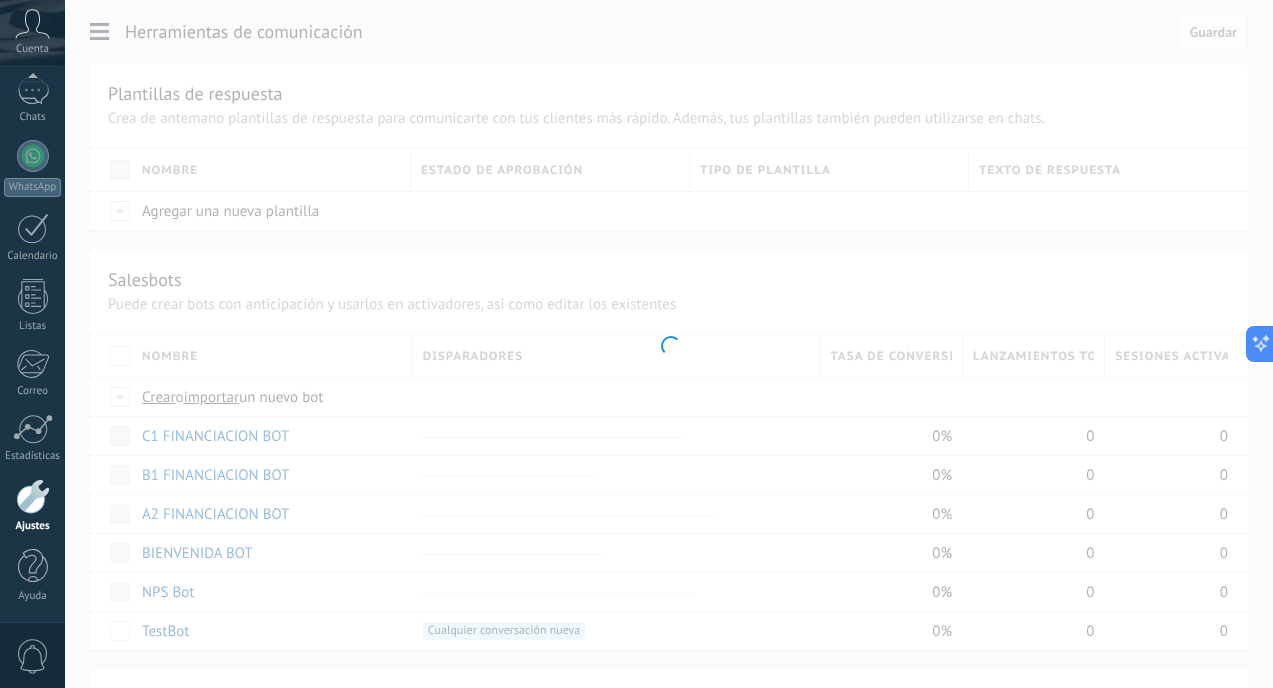 type on "**********" 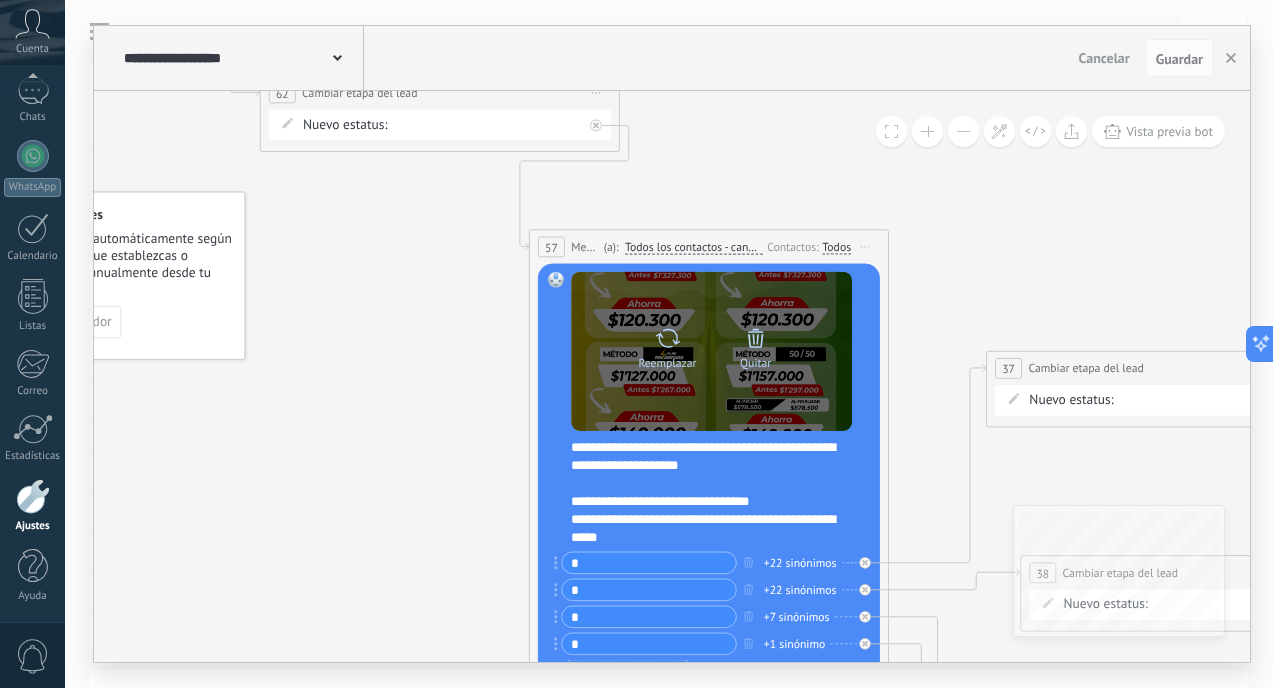click on "Reemplazar" at bounding box center [667, 363] 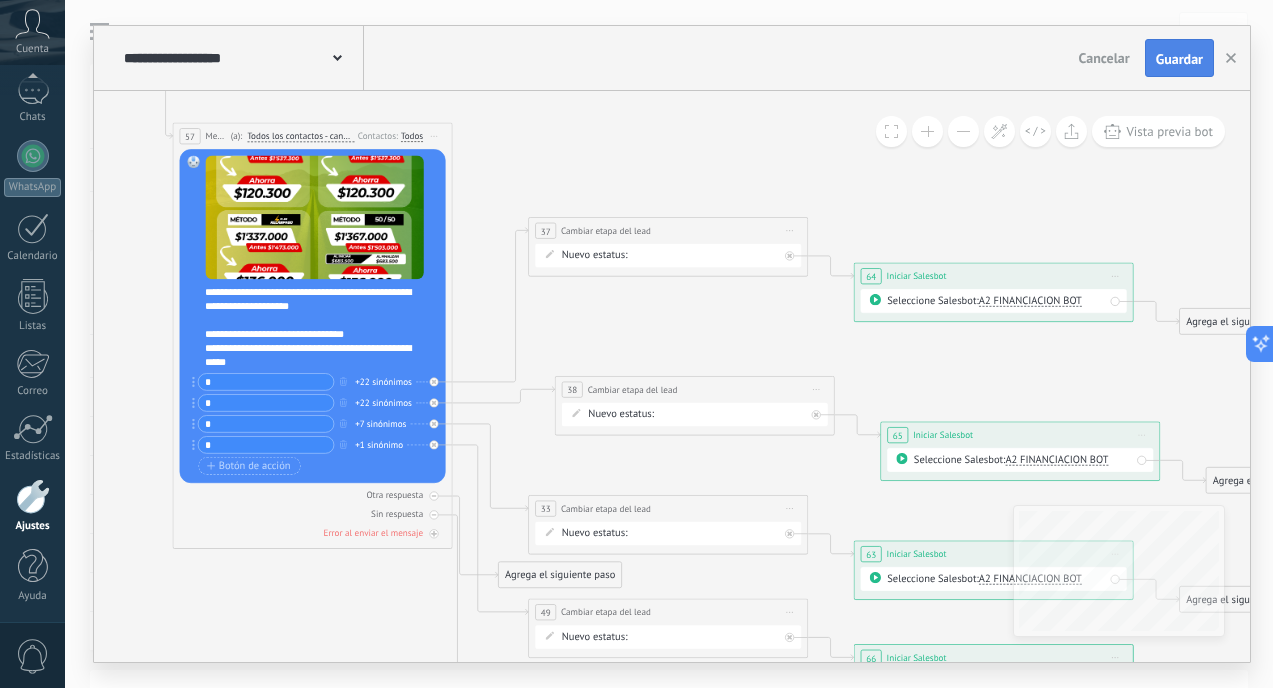 click on "Guardar" at bounding box center (1179, 59) 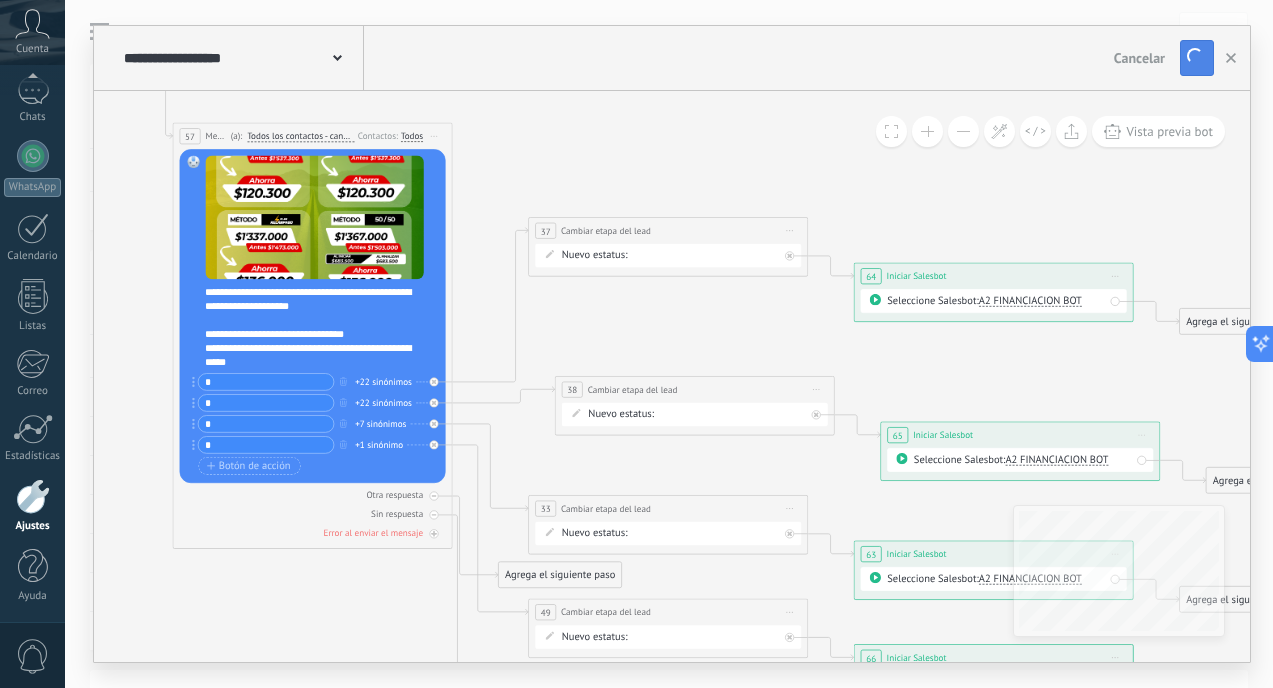 click at bounding box center [1195, 56] 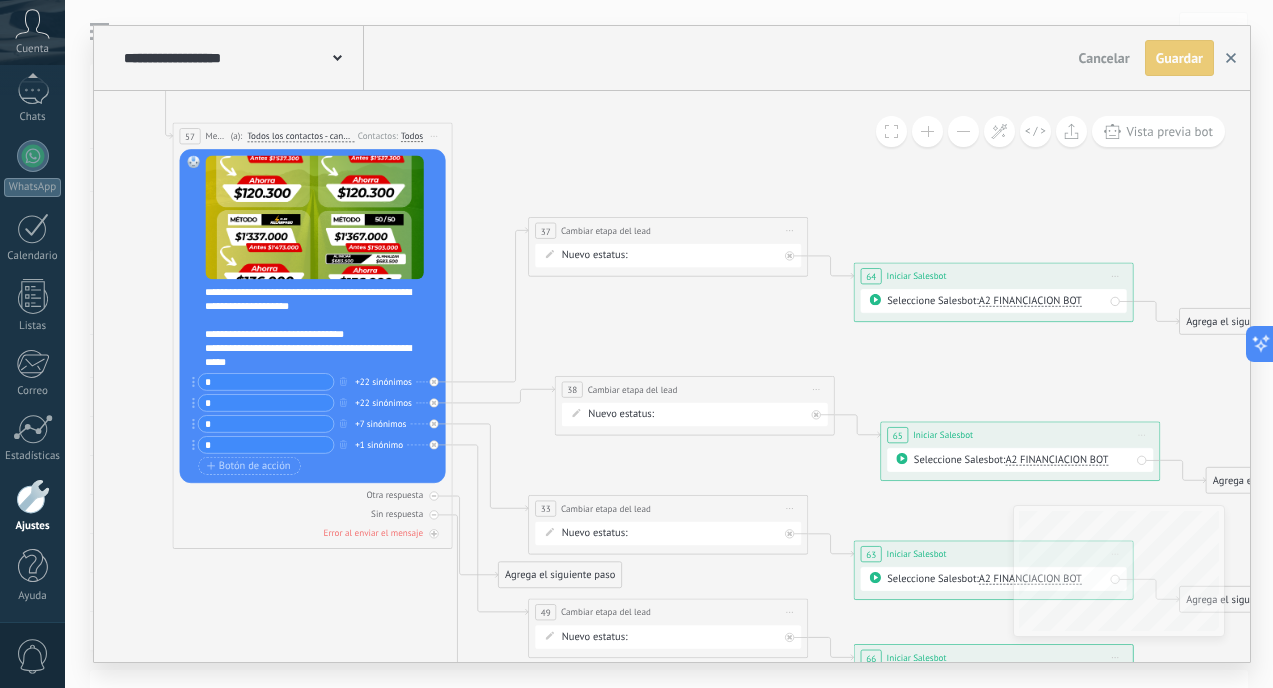 click 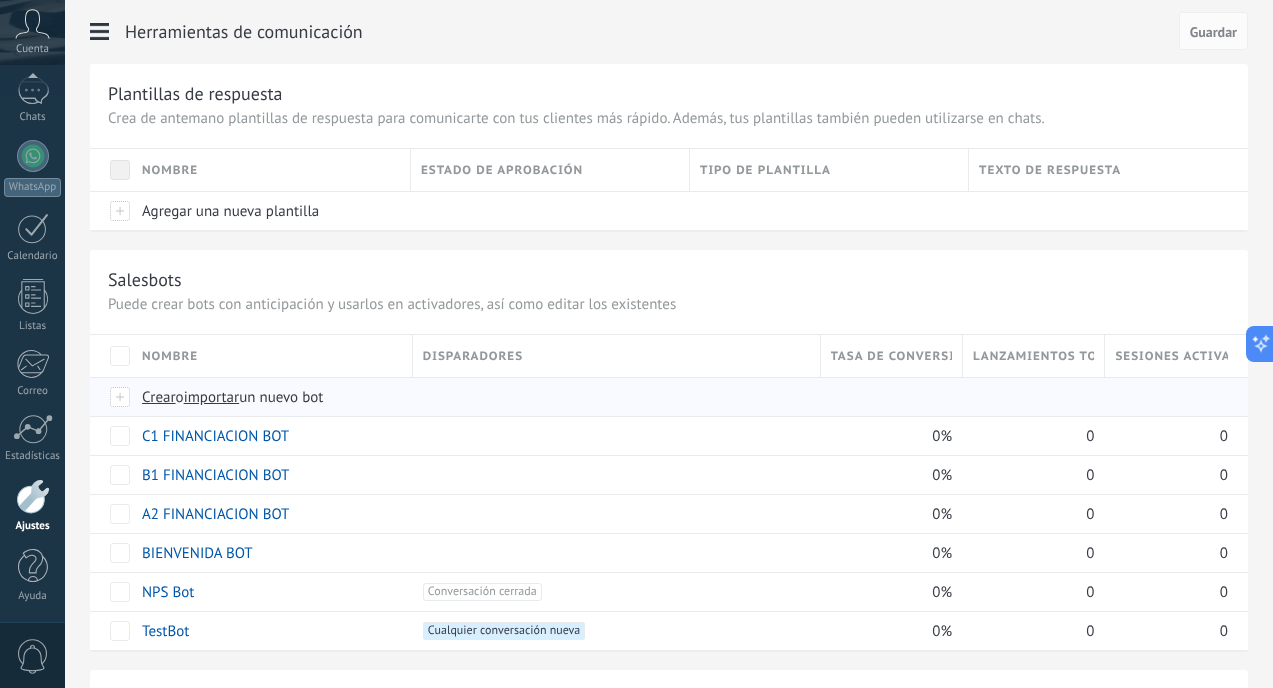 click on "Crear  o  importar  un nuevo bot" at bounding box center (487, 397) 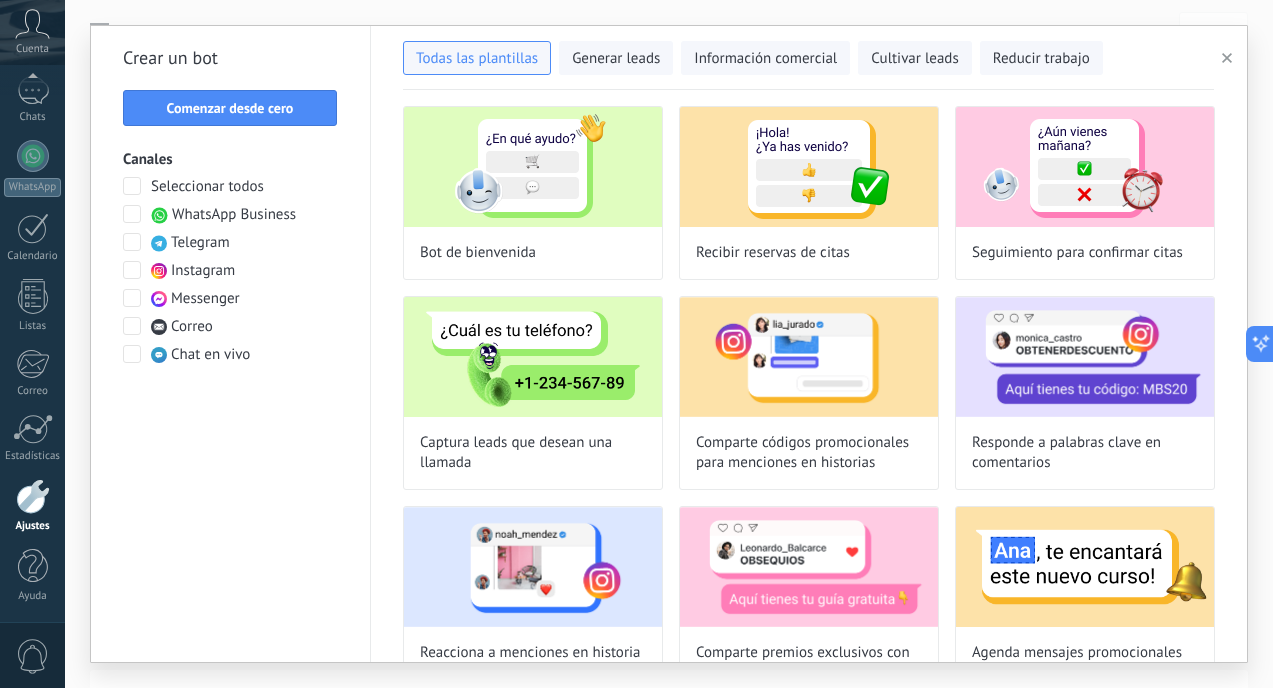 click at bounding box center (1230, 58) 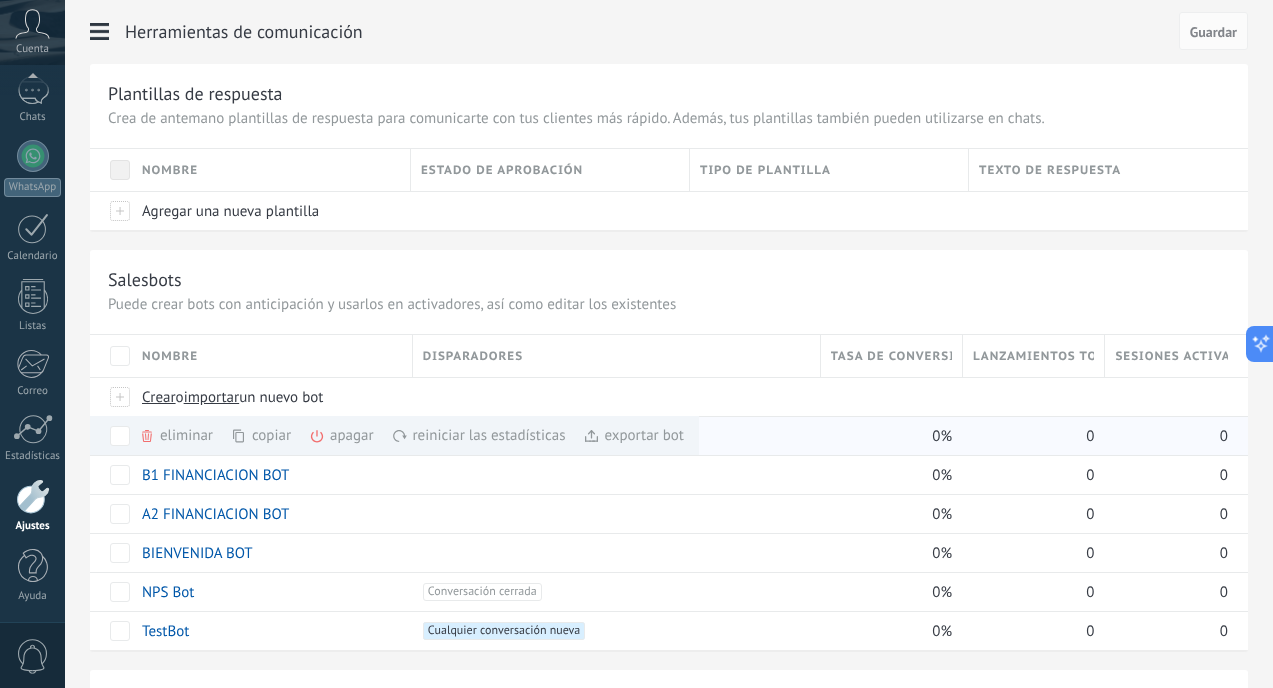 click on "copiar màs" at bounding box center (295, 435) 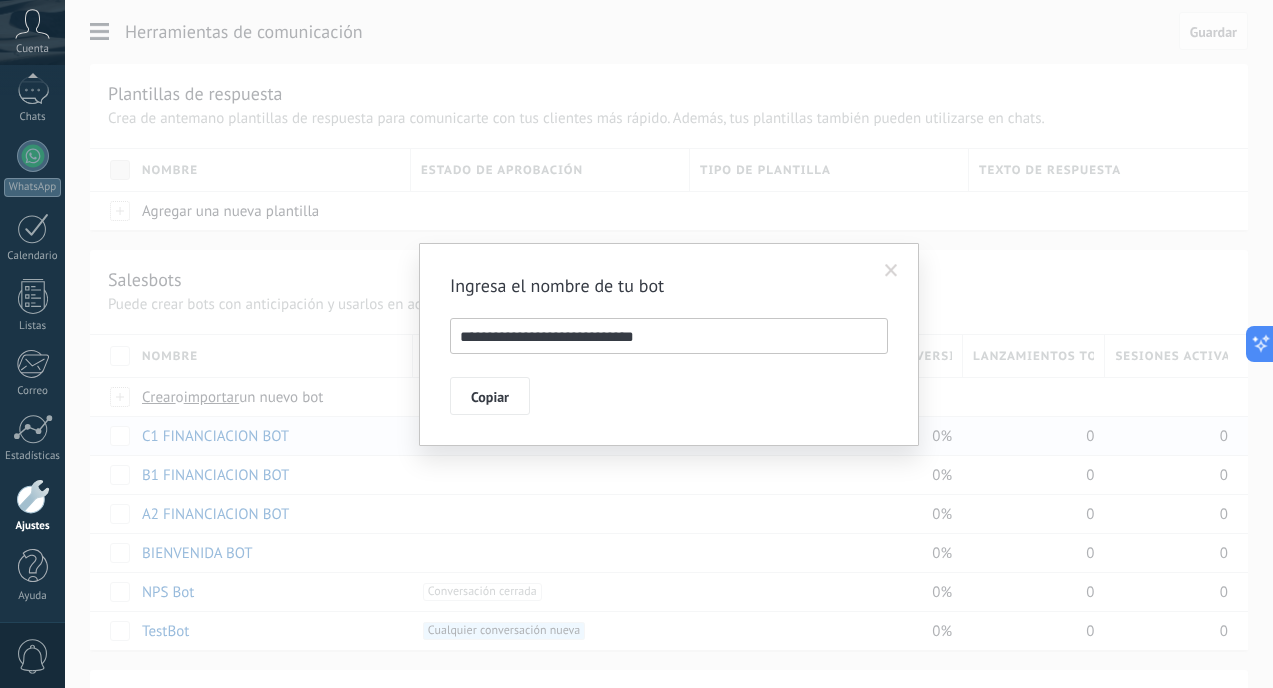 drag, startPoint x: 468, startPoint y: 339, endPoint x: 428, endPoint y: 339, distance: 40 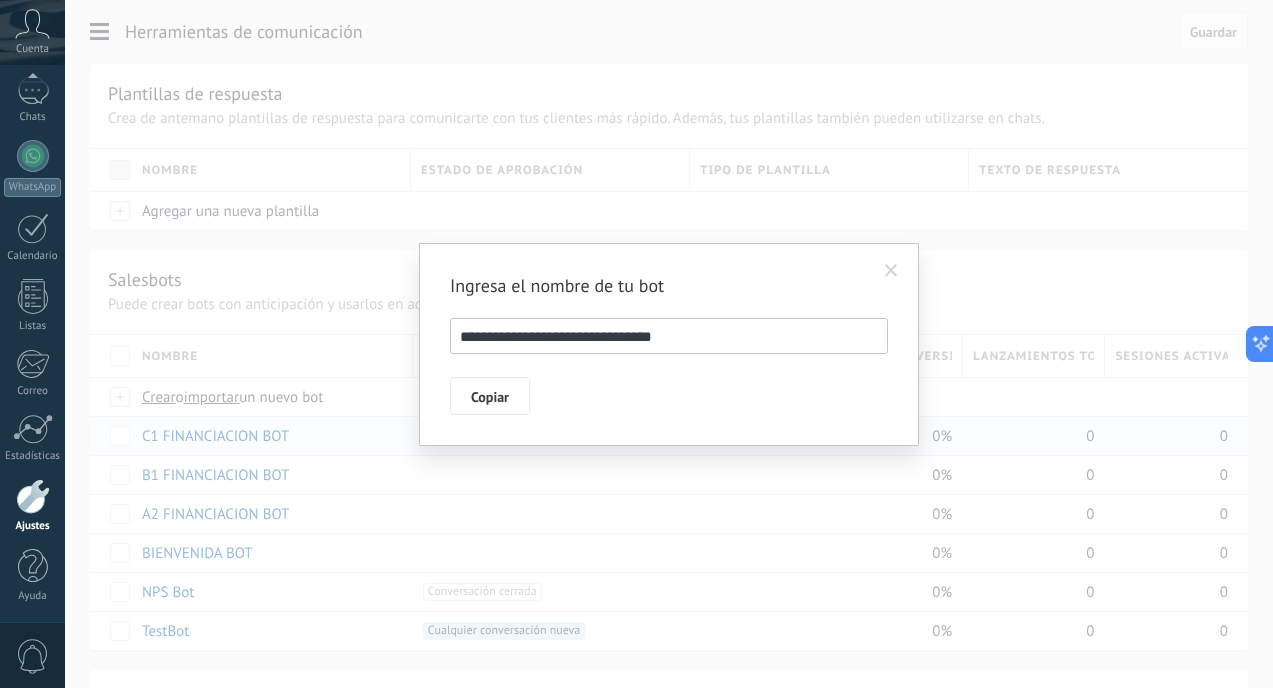 drag, startPoint x: 628, startPoint y: 338, endPoint x: 705, endPoint y: 338, distance: 77 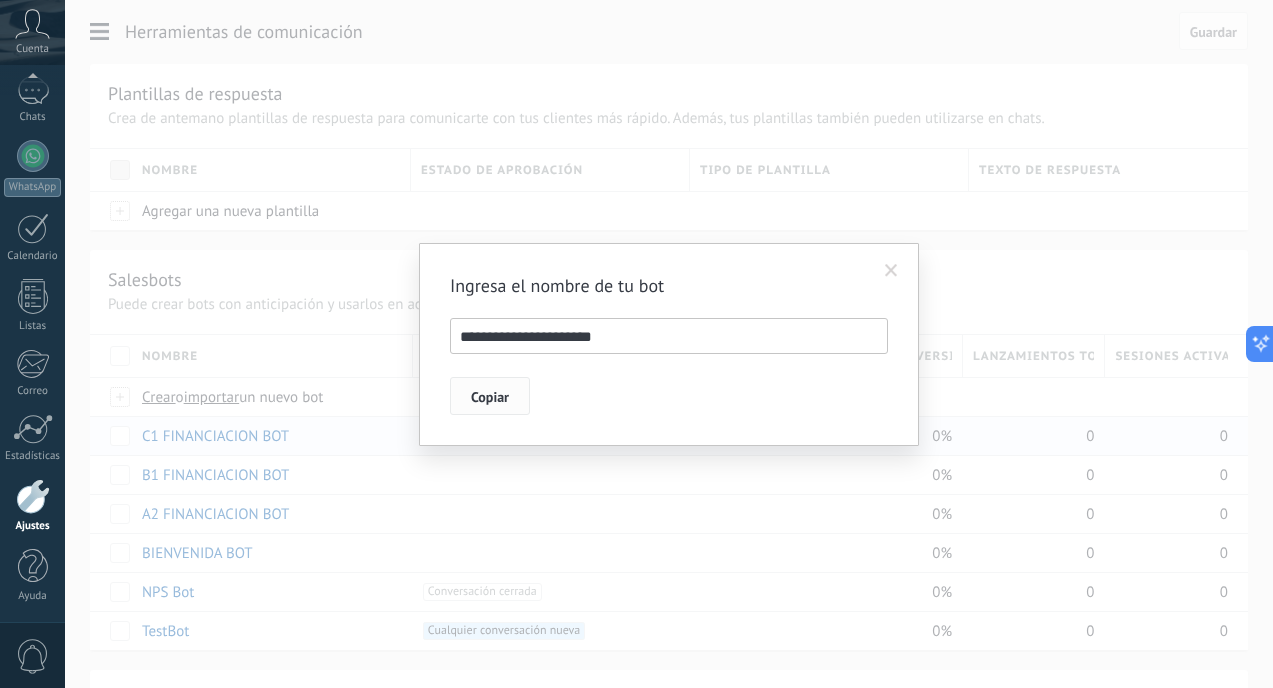 type on "**********" 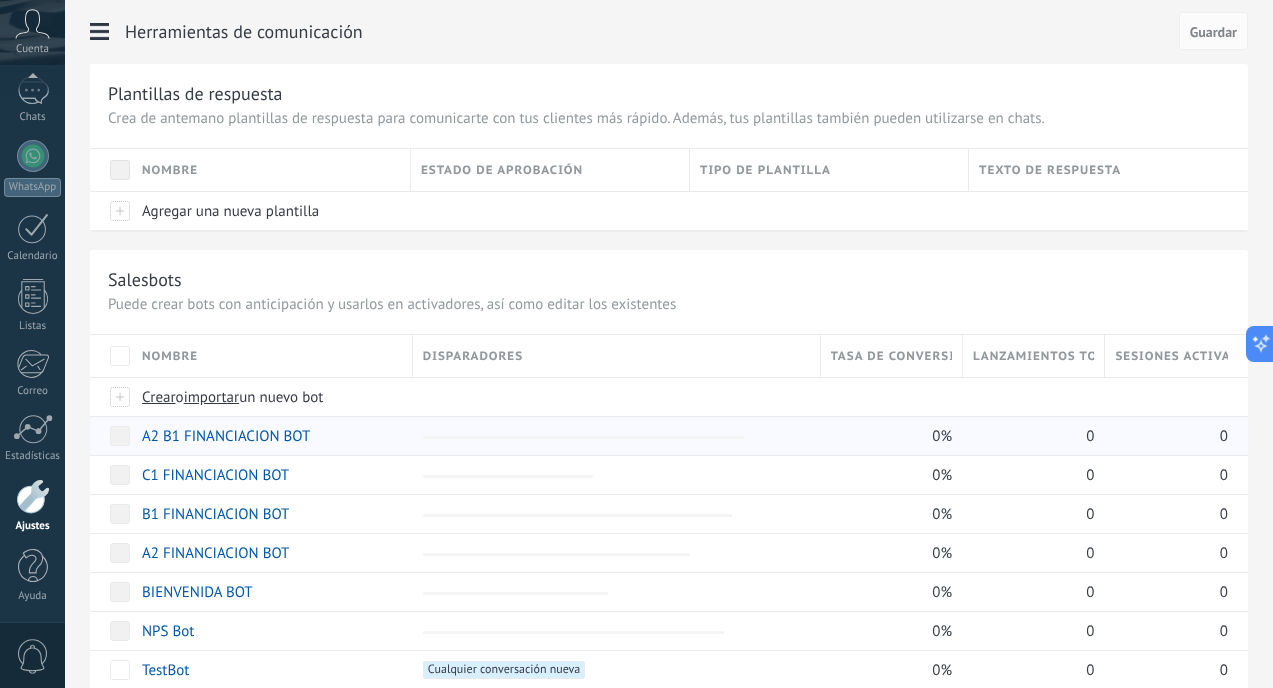click on "A2 B1 FINANCIACION BOT" at bounding box center [226, 436] 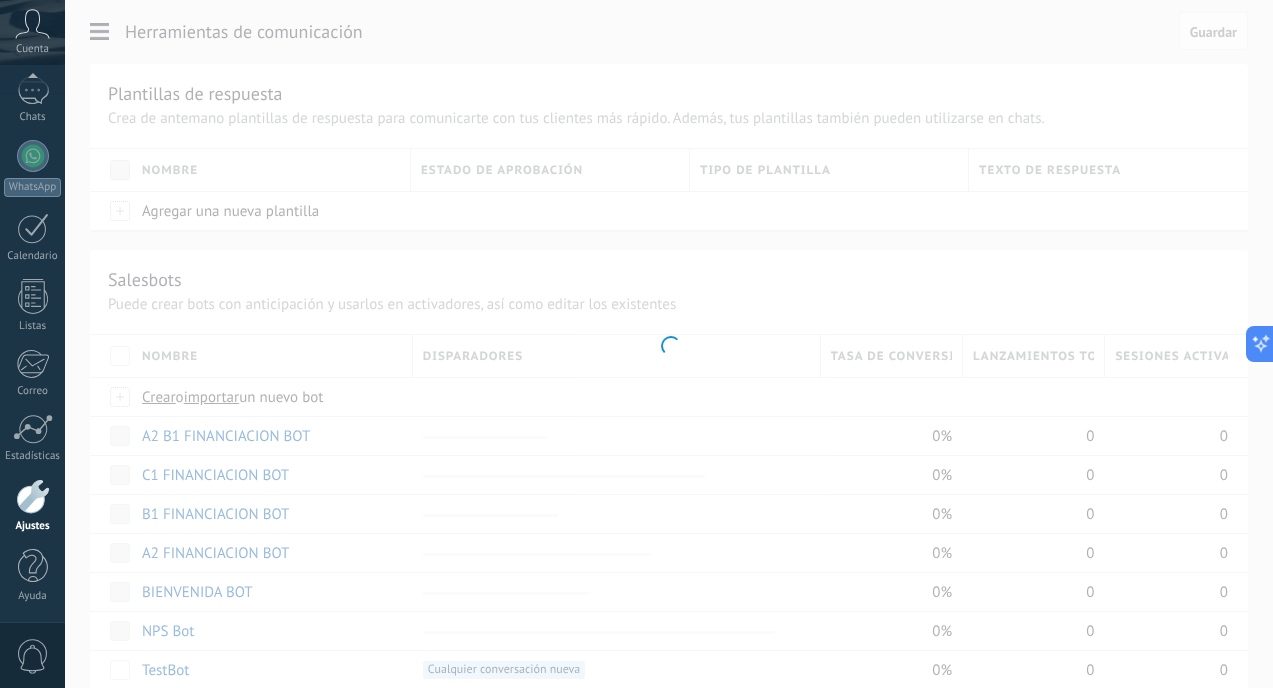 type on "**********" 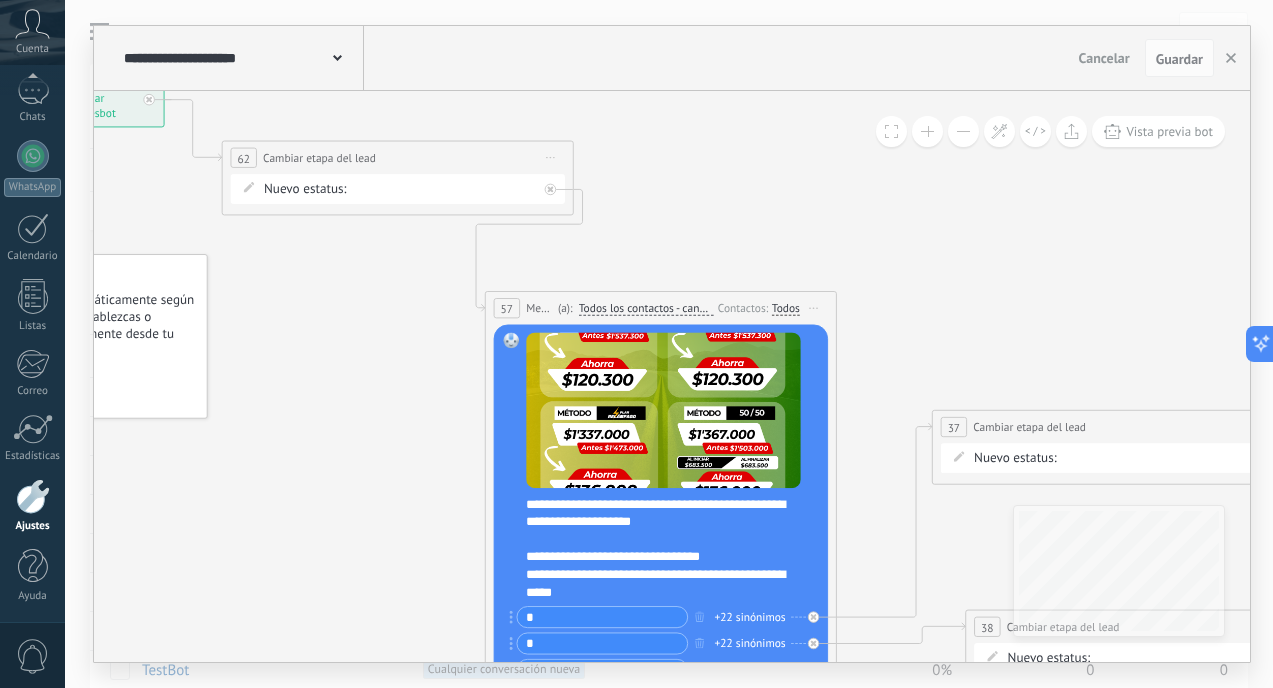 click on "RECUPERA CATEGORIA INTERESADO METODO DE PAGO RECUPERA METODO DE PAGO PROSPECTO FINANCIADO PROSPECTO CONTADO INTERESADO RENOVACION INTERESADOS BRILLA INTERESADOS ADDI/SISTE INTERESADOS RELAMPAGO INTERESADO 50/50 Logrado con éxito Venta Perdido" at bounding box center [0, 0] 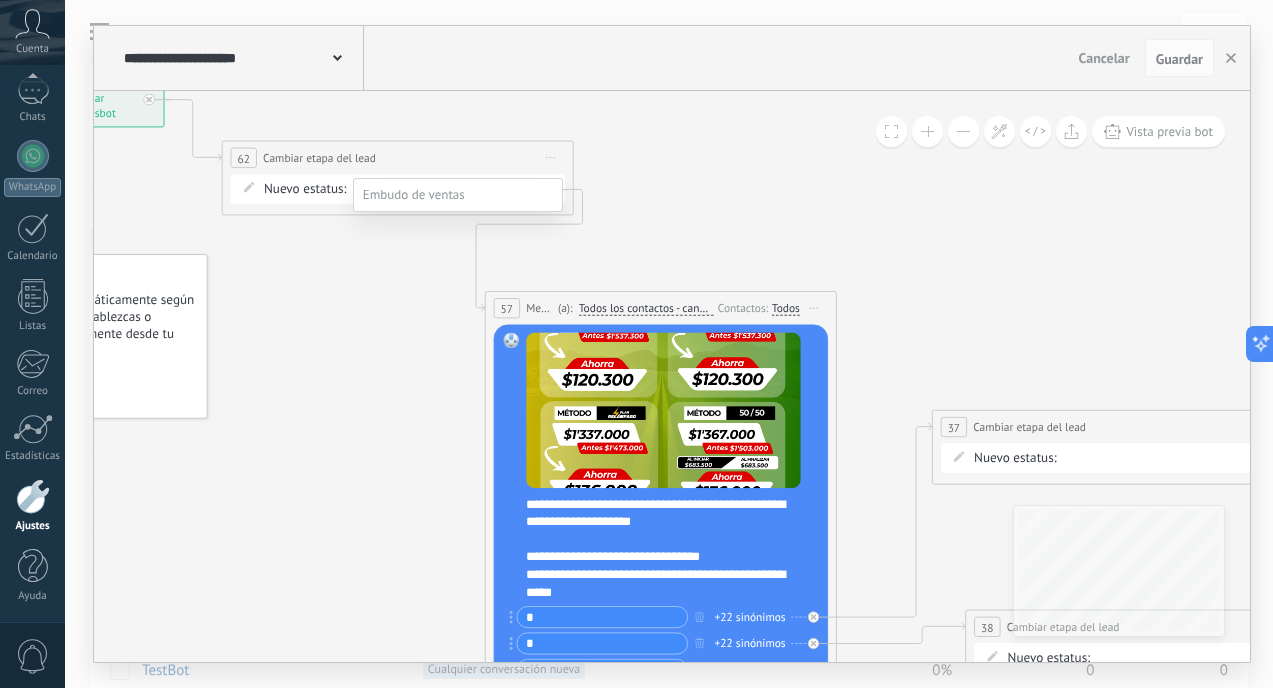 click at bounding box center [669, 344] 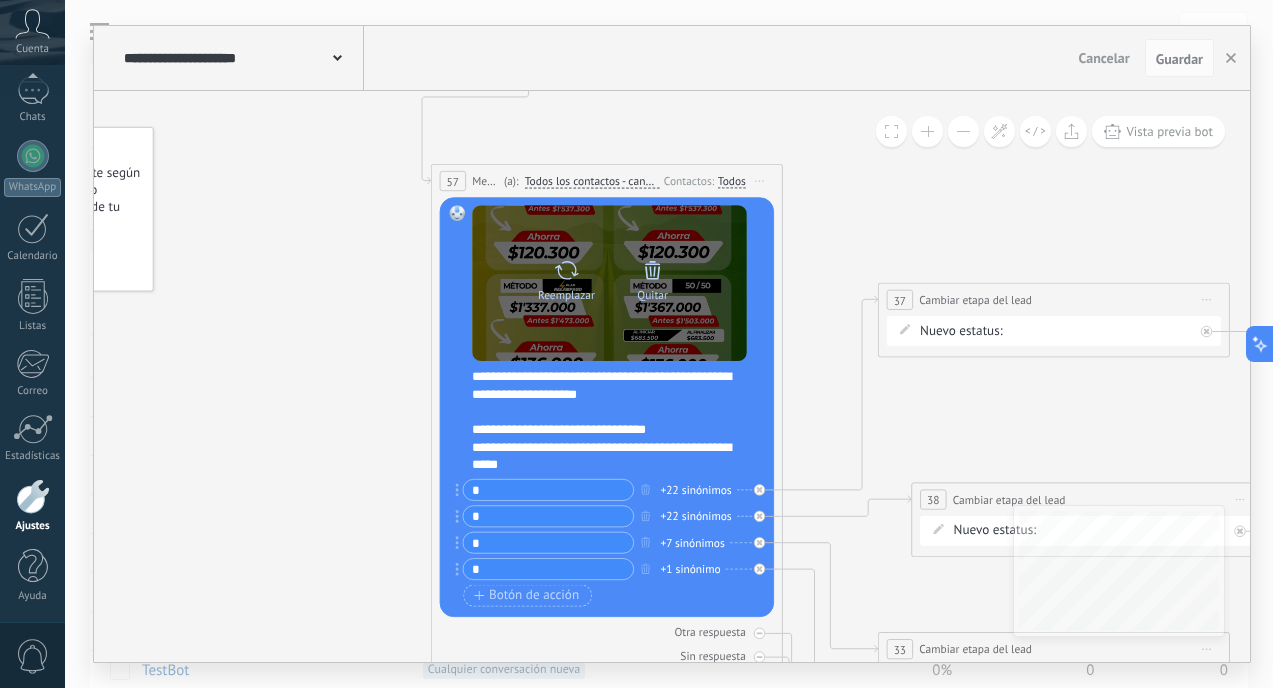 click on "Reemplazar" at bounding box center [566, 294] 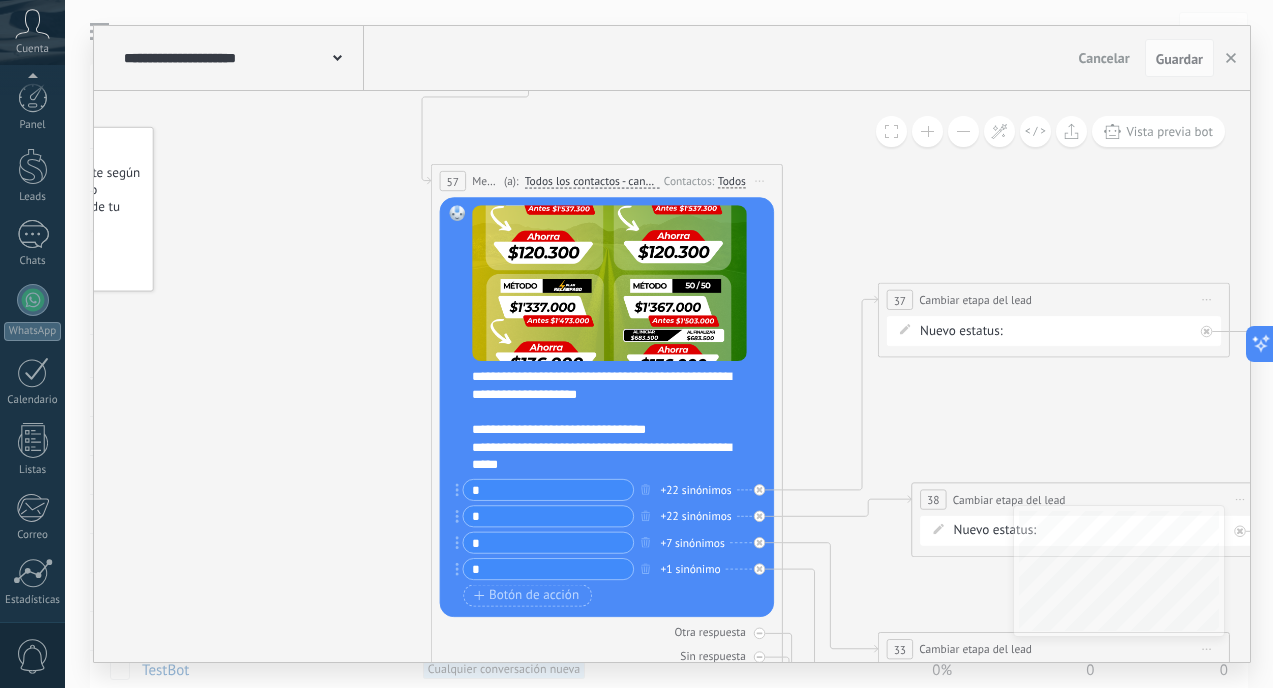 scroll, scrollTop: 0, scrollLeft: 0, axis: both 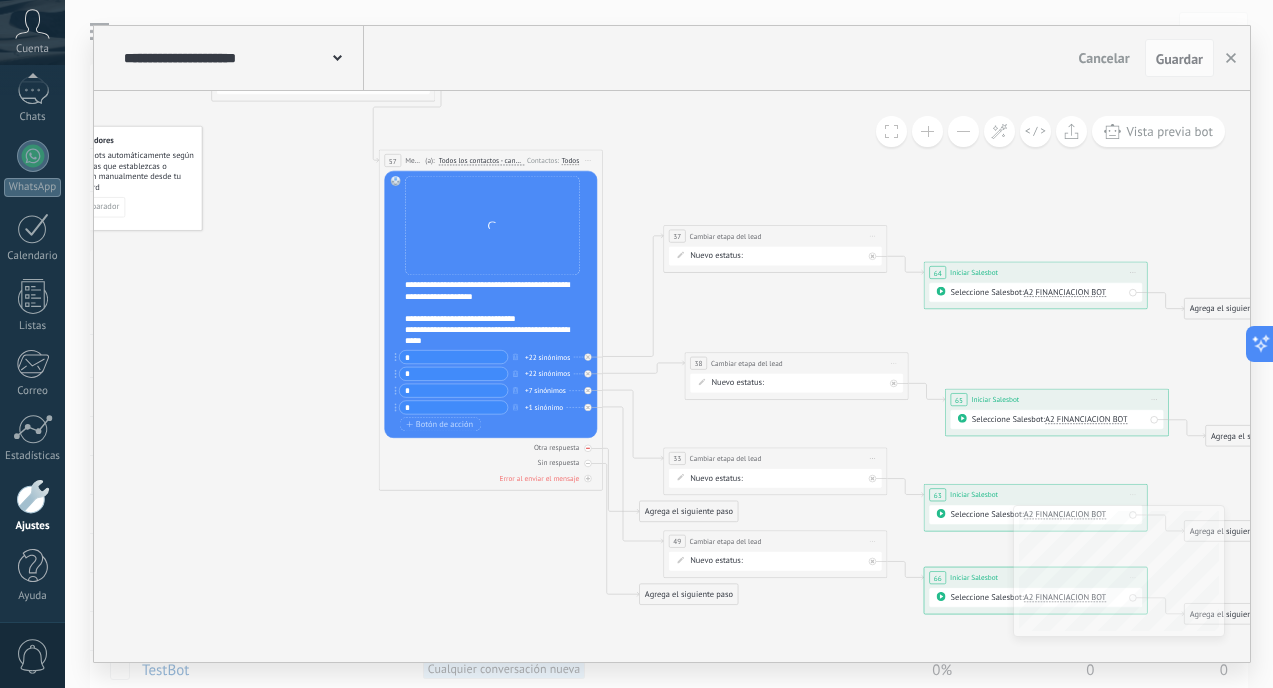 click on "Otra respuesta" at bounding box center [490, 447] 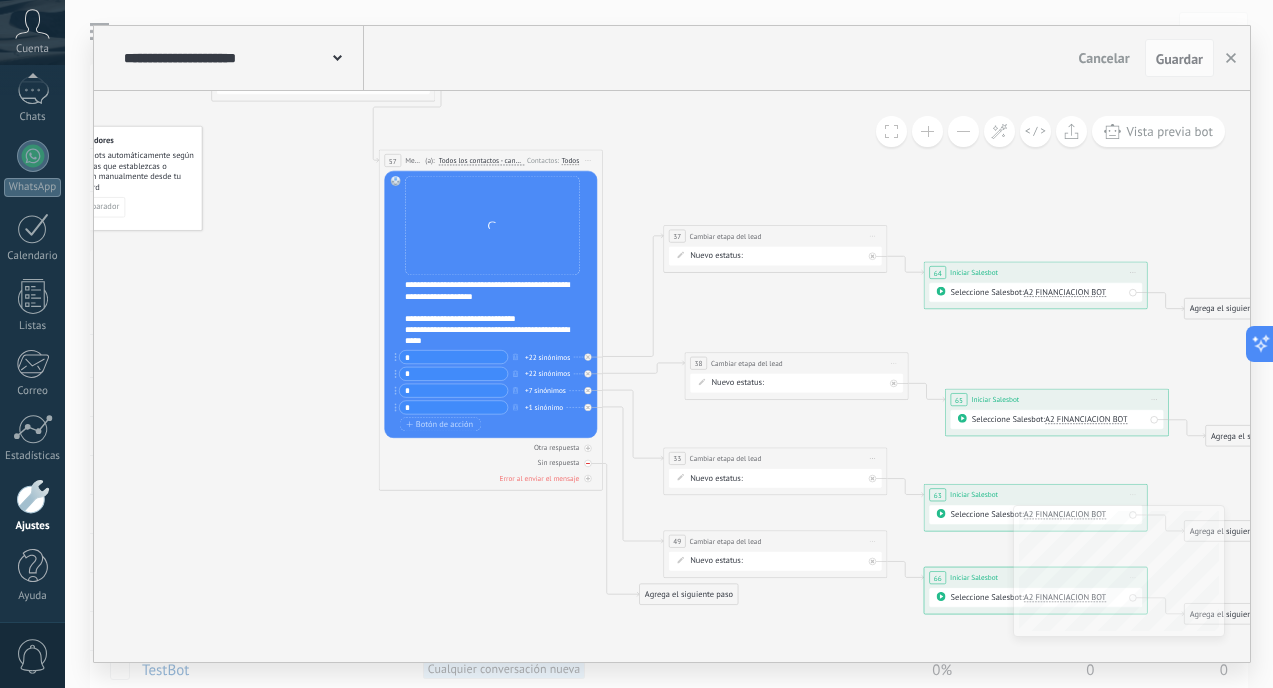 click at bounding box center [587, 463] 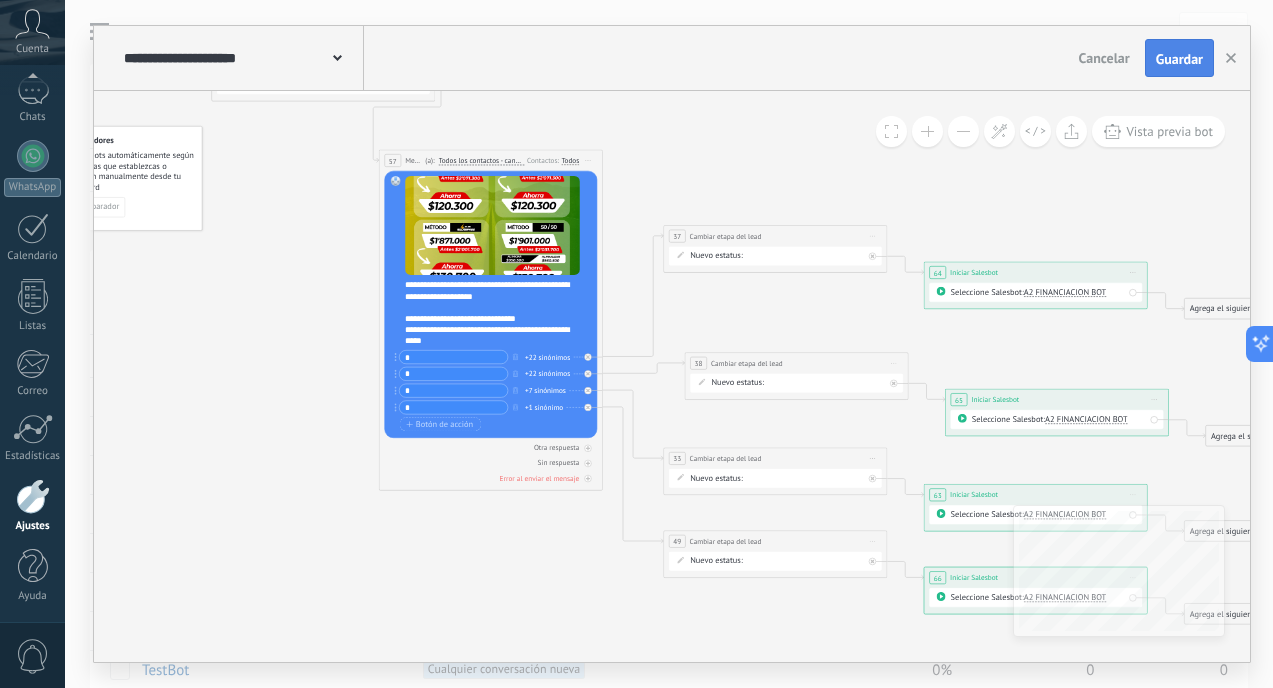 click on "Guardar" at bounding box center [1179, 59] 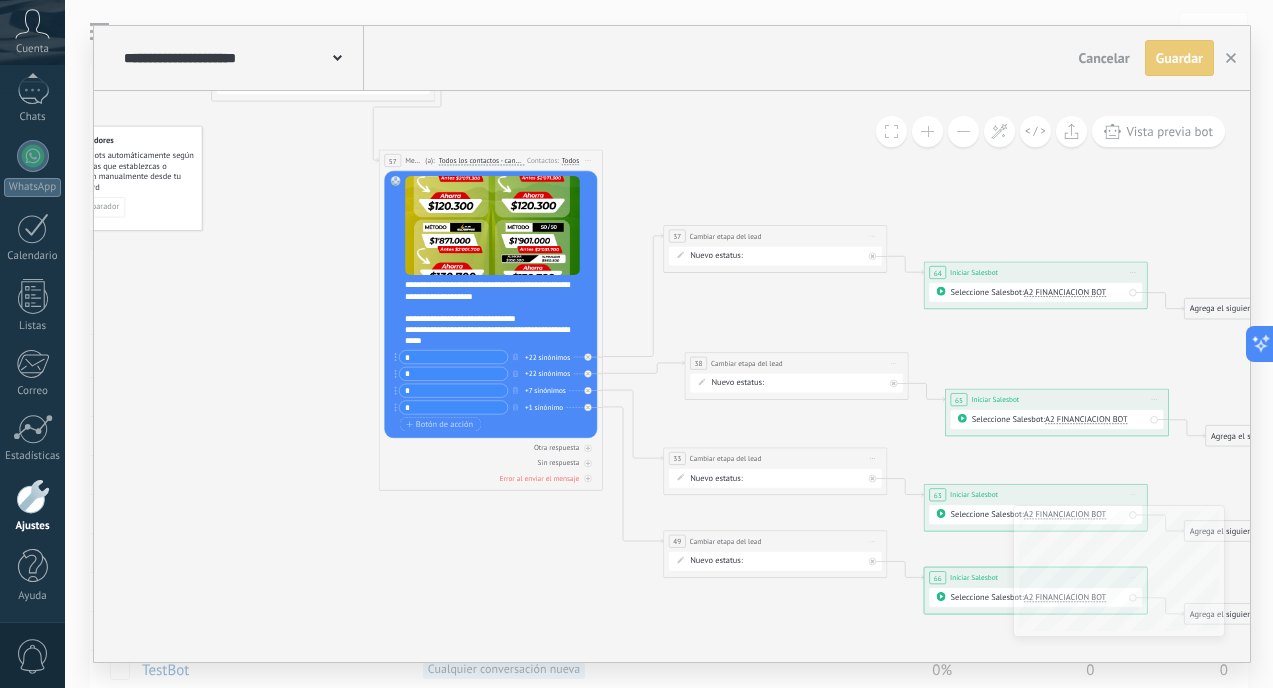 click on "Guardar" at bounding box center [1179, 58] 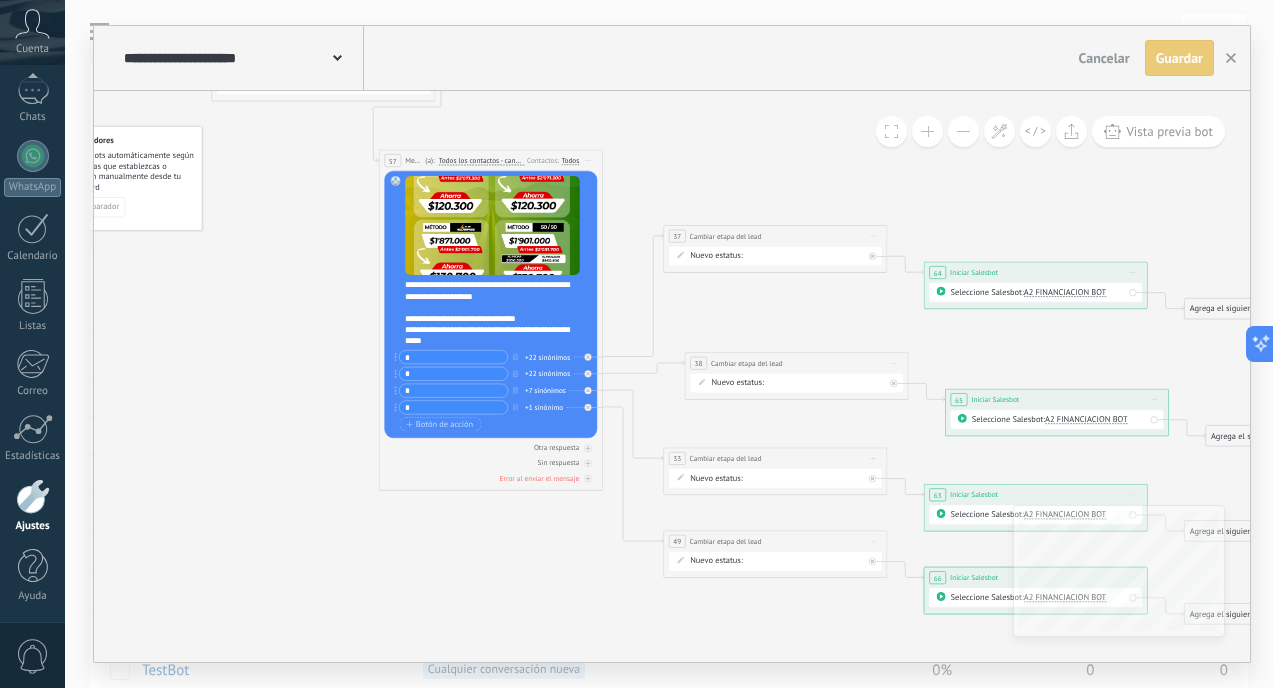 click on "Guardar" at bounding box center (1179, 58) 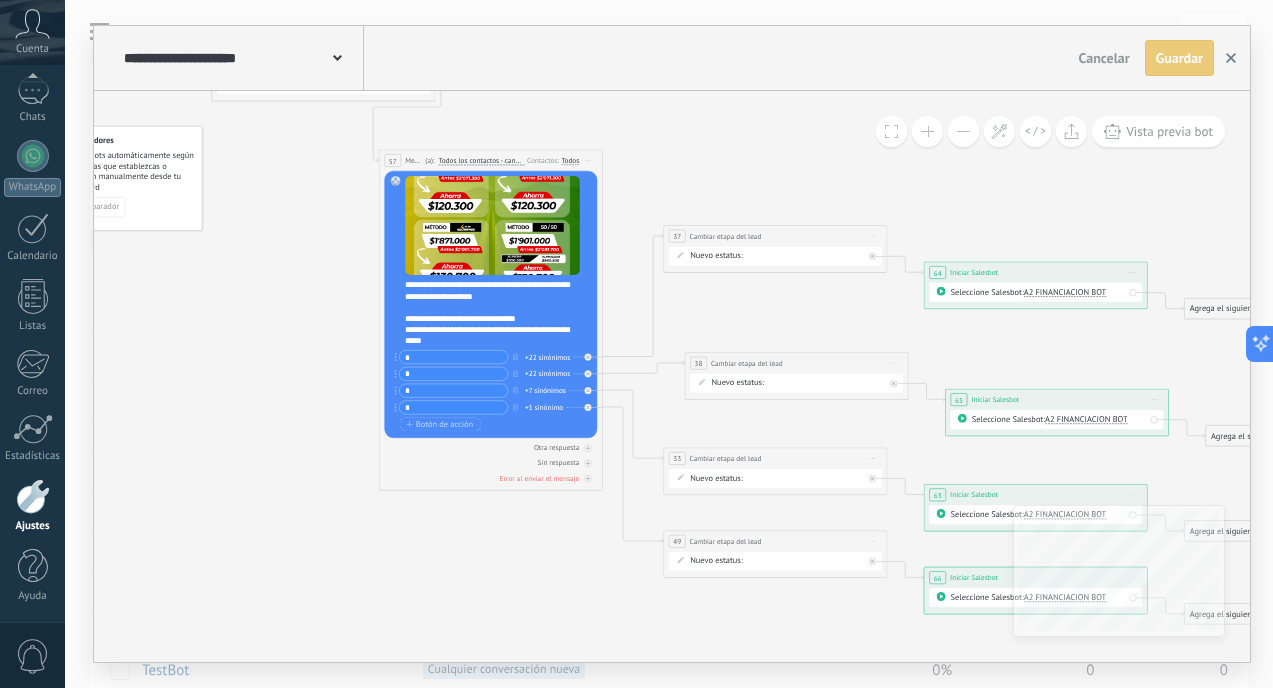 click at bounding box center [1231, 58] 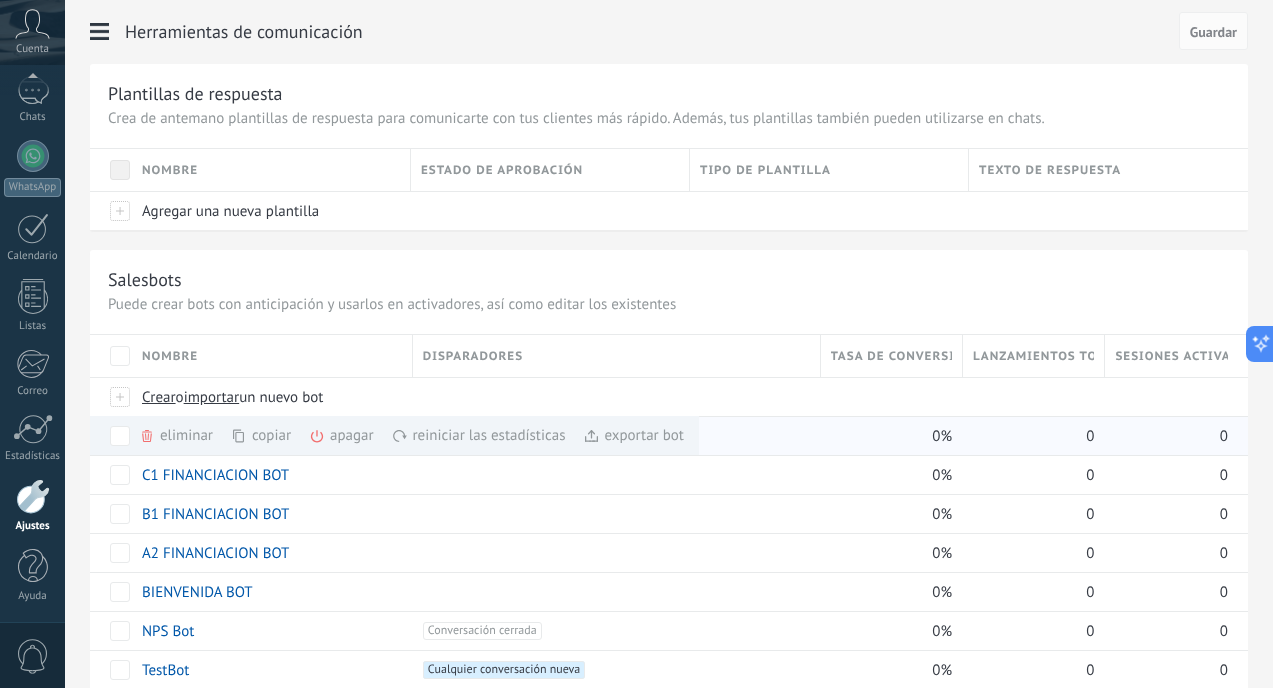 click on "copiar màs" at bounding box center [295, 435] 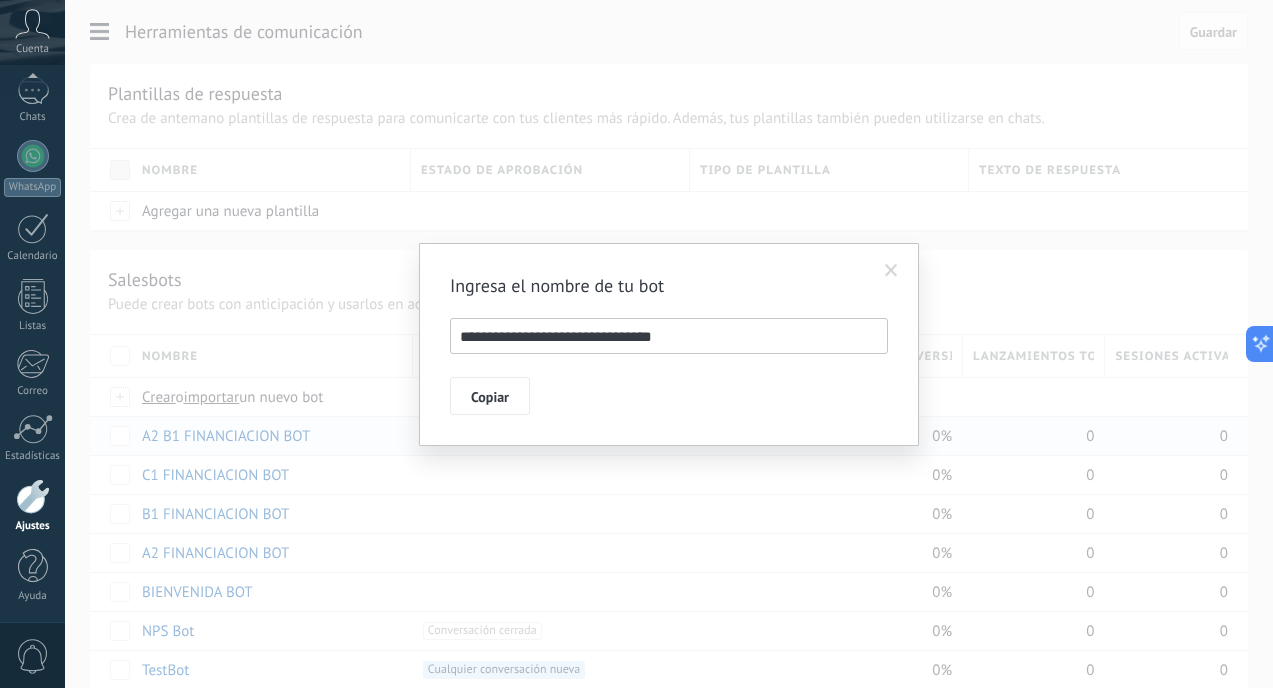 click on "**********" at bounding box center (669, 336) 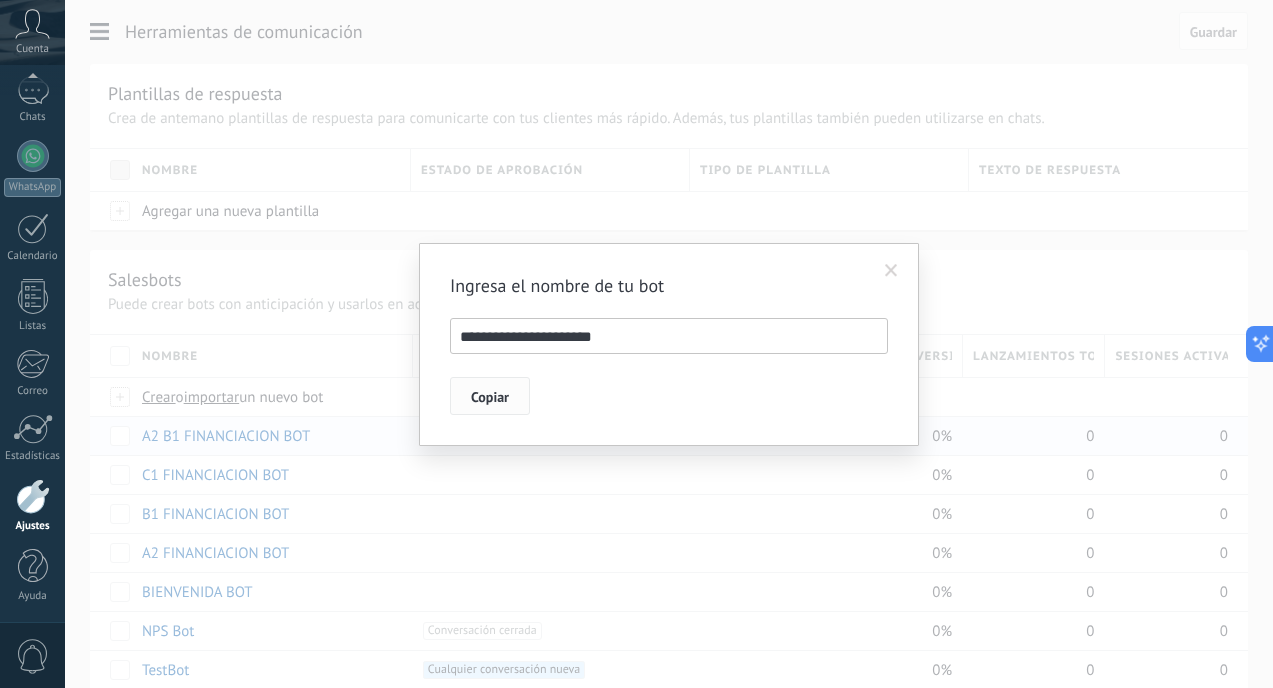 type on "**********" 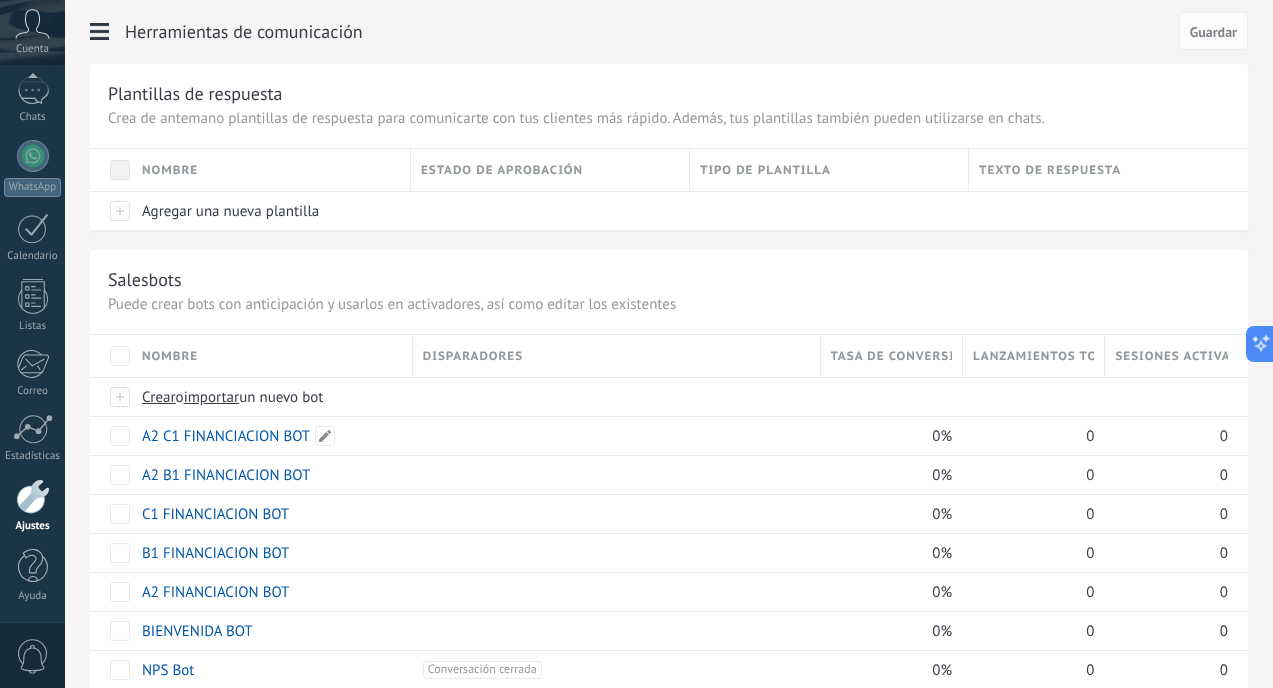 click on "A2 C1 FINANCIACION BOT" at bounding box center [226, 436] 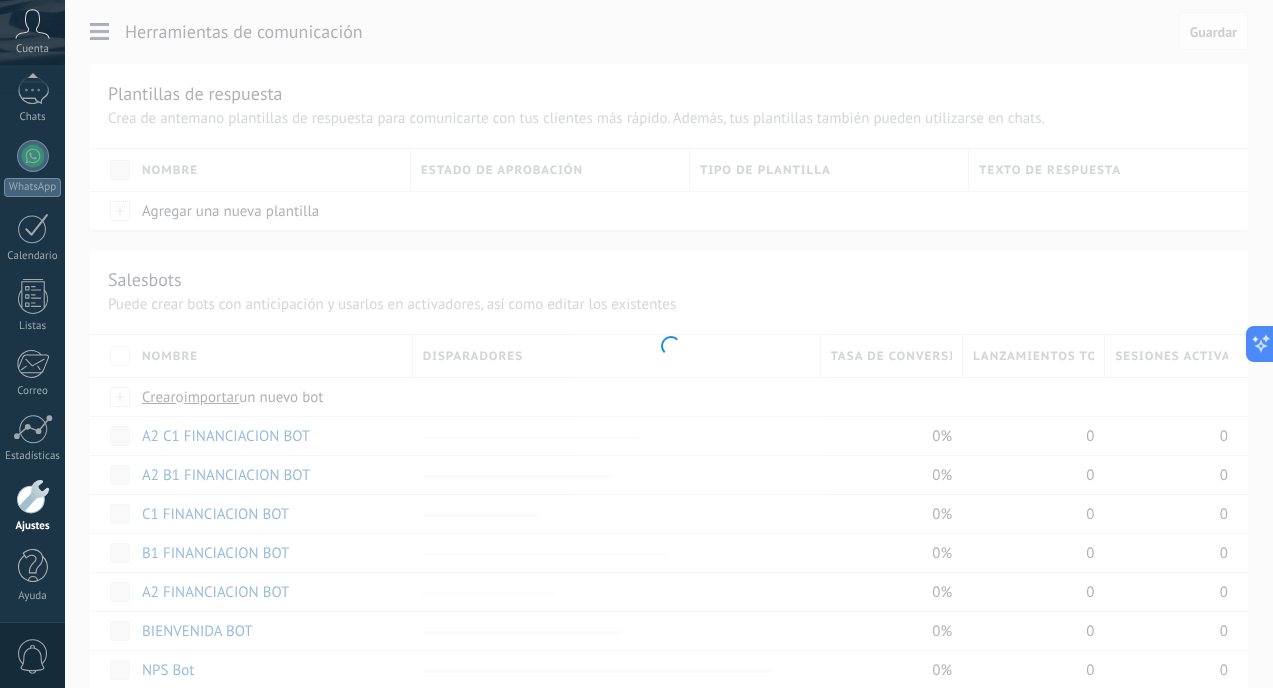 type on "**********" 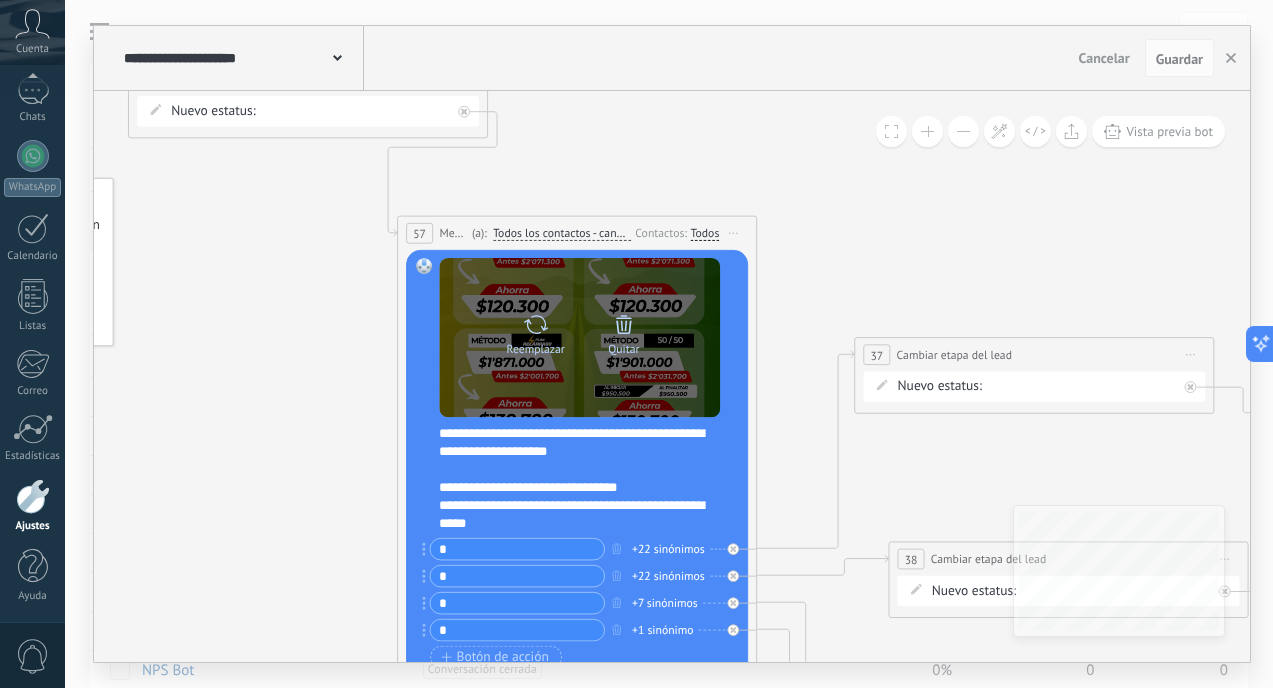 click on "Reemplazar" at bounding box center [536, 349] 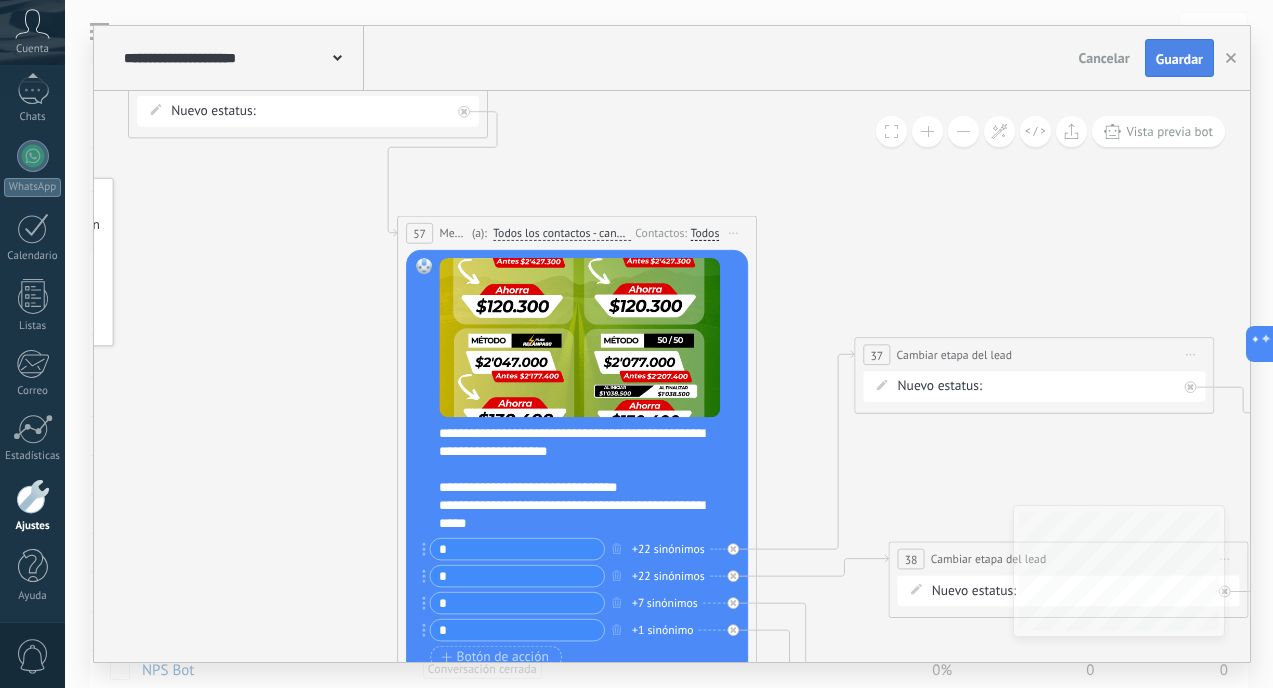 click on "Guardar" at bounding box center (1179, 59) 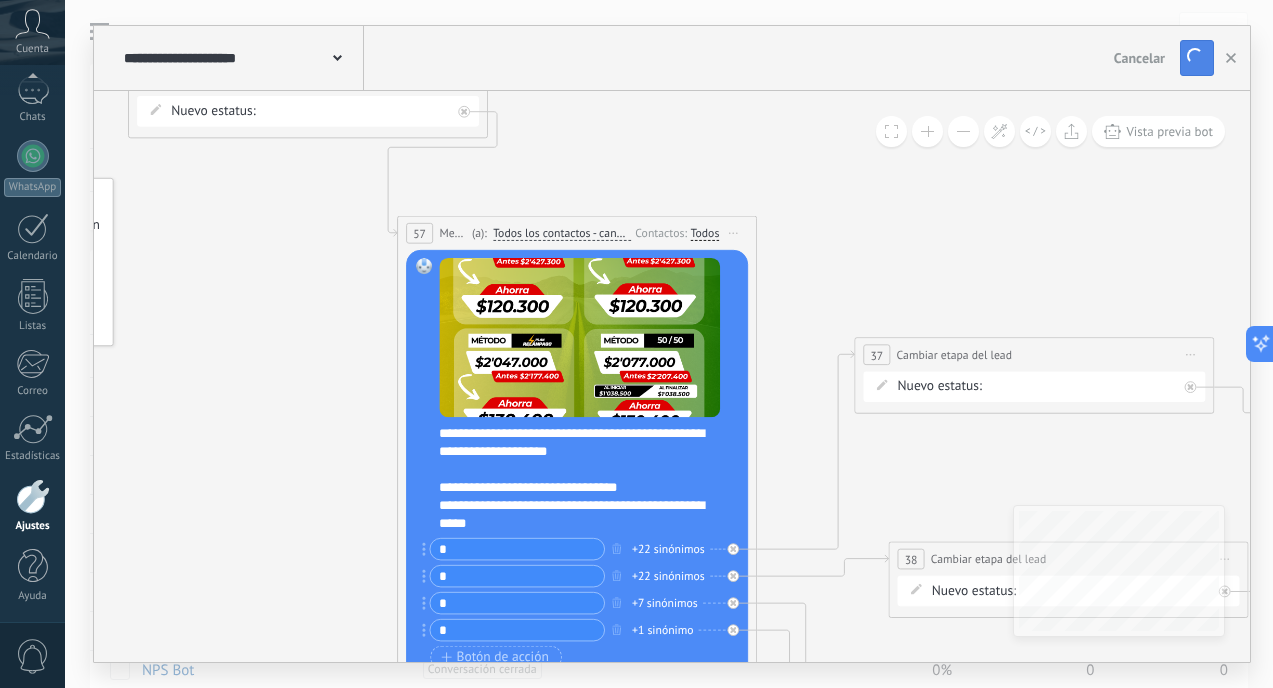 click on "Guardar" at bounding box center [1197, 58] 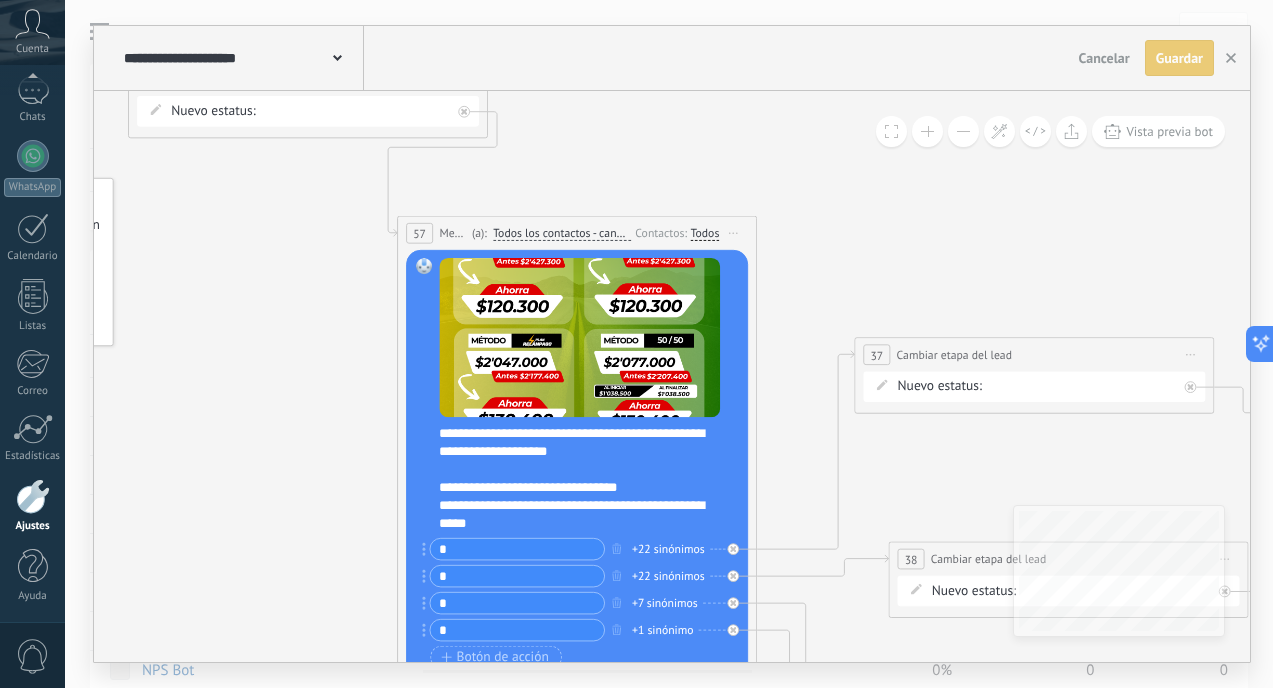 click on "Guardar" at bounding box center (1179, 58) 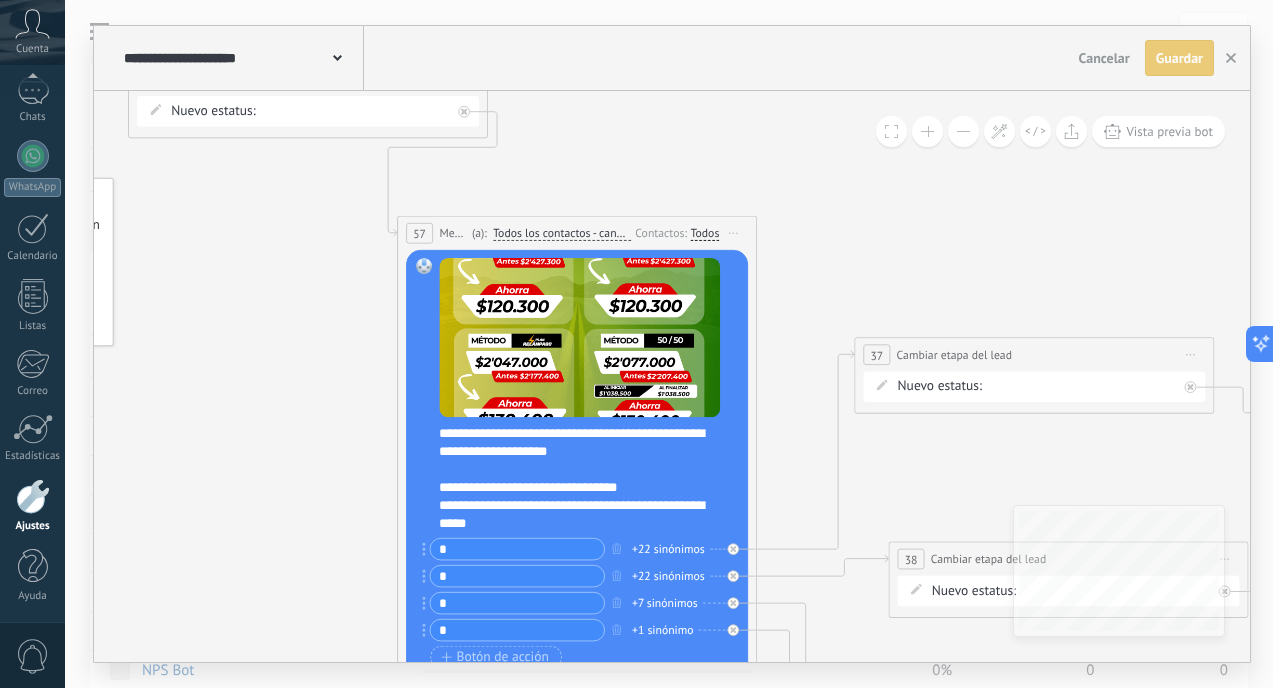 click on "Guardar" at bounding box center (1179, 58) 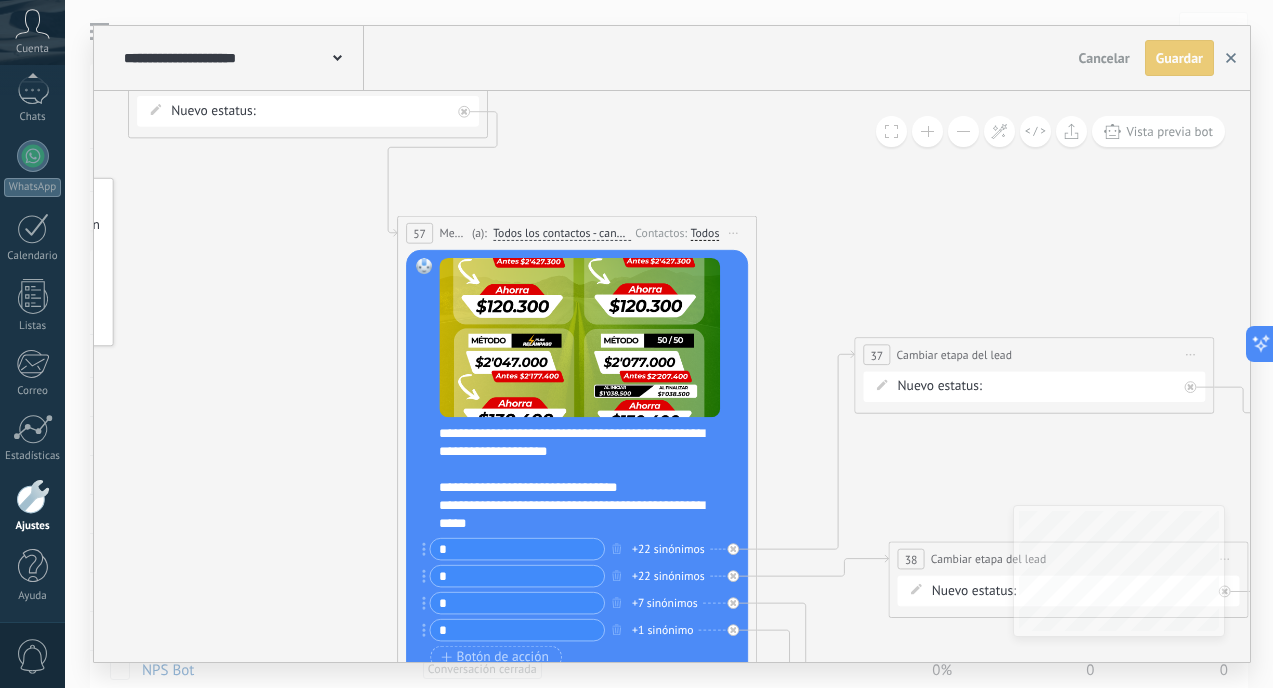 click 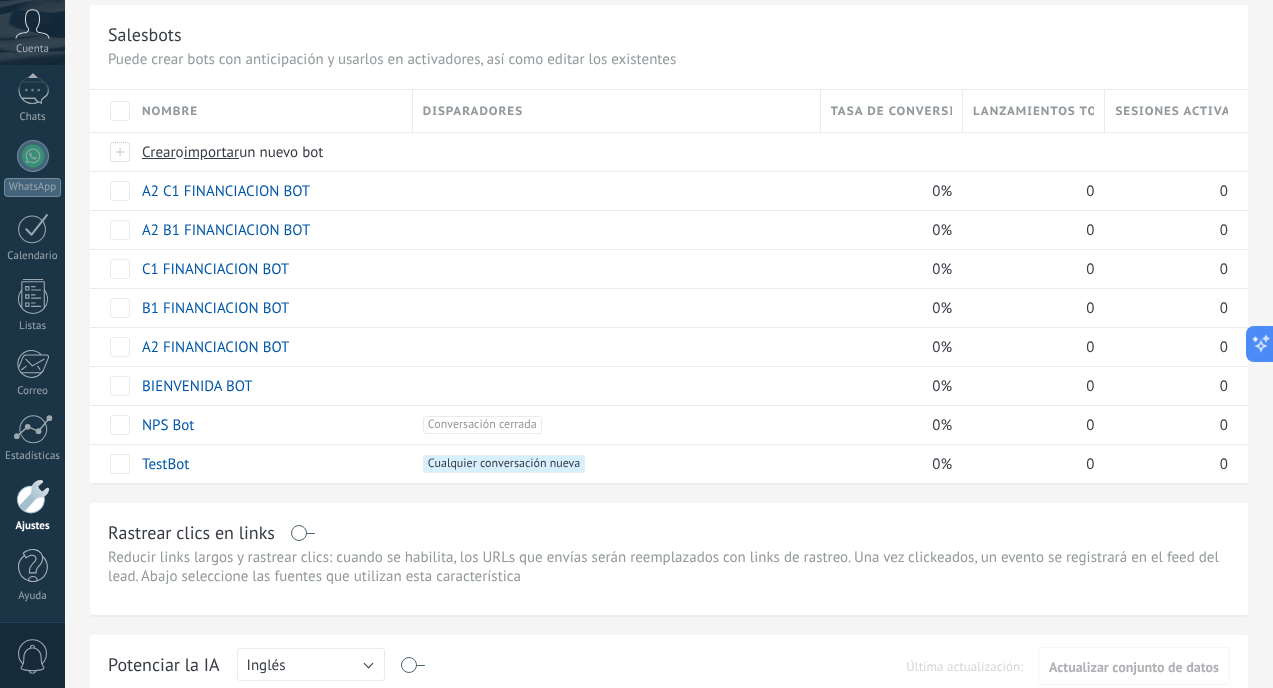 scroll, scrollTop: 220, scrollLeft: 0, axis: vertical 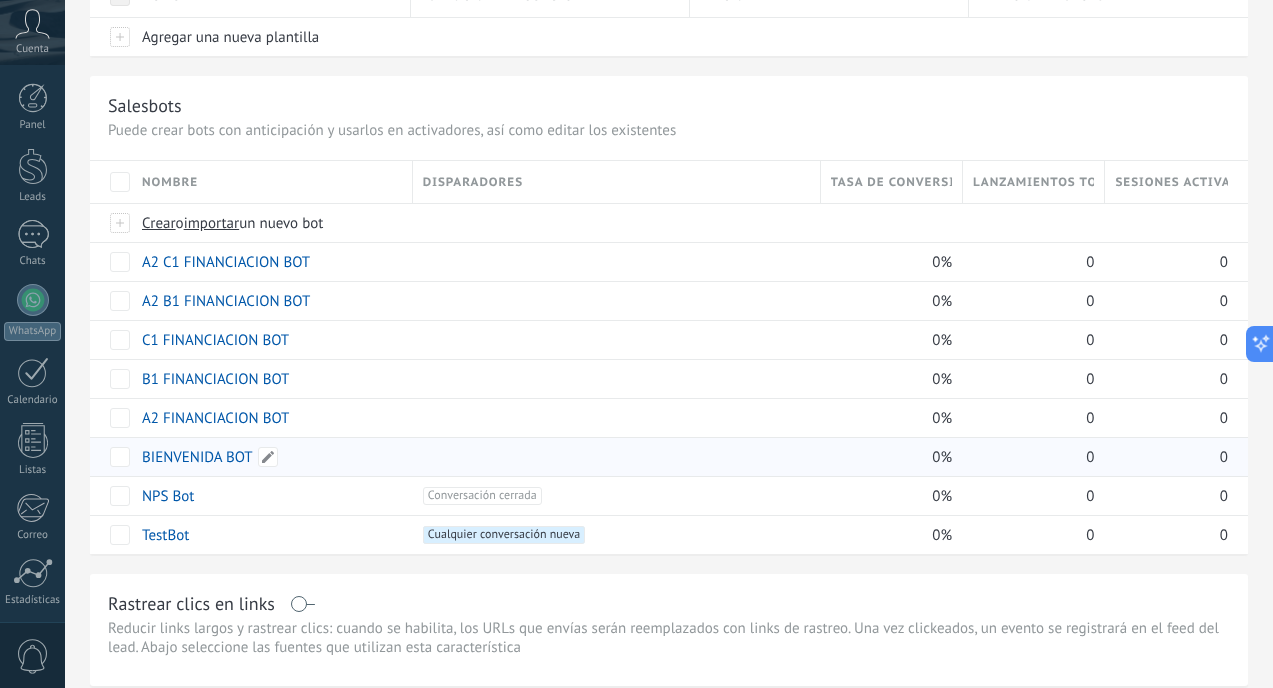 click on "BIENVENIDA BOT" at bounding box center [197, 457] 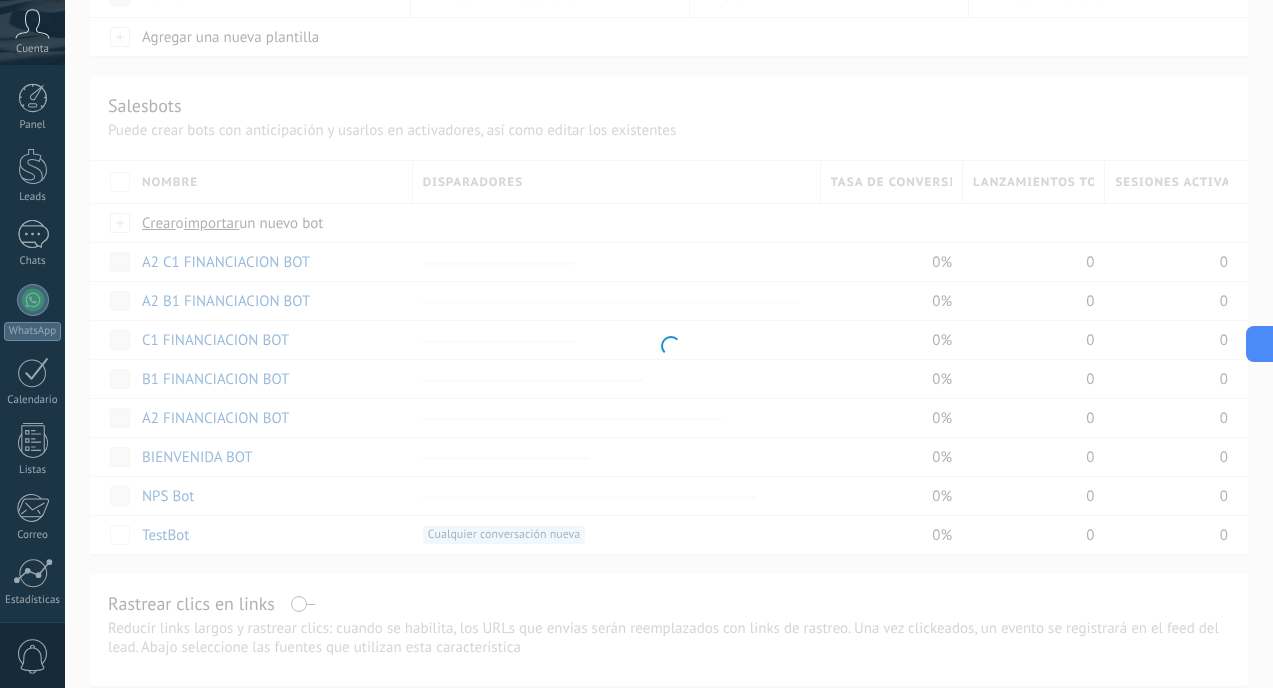 type on "**********" 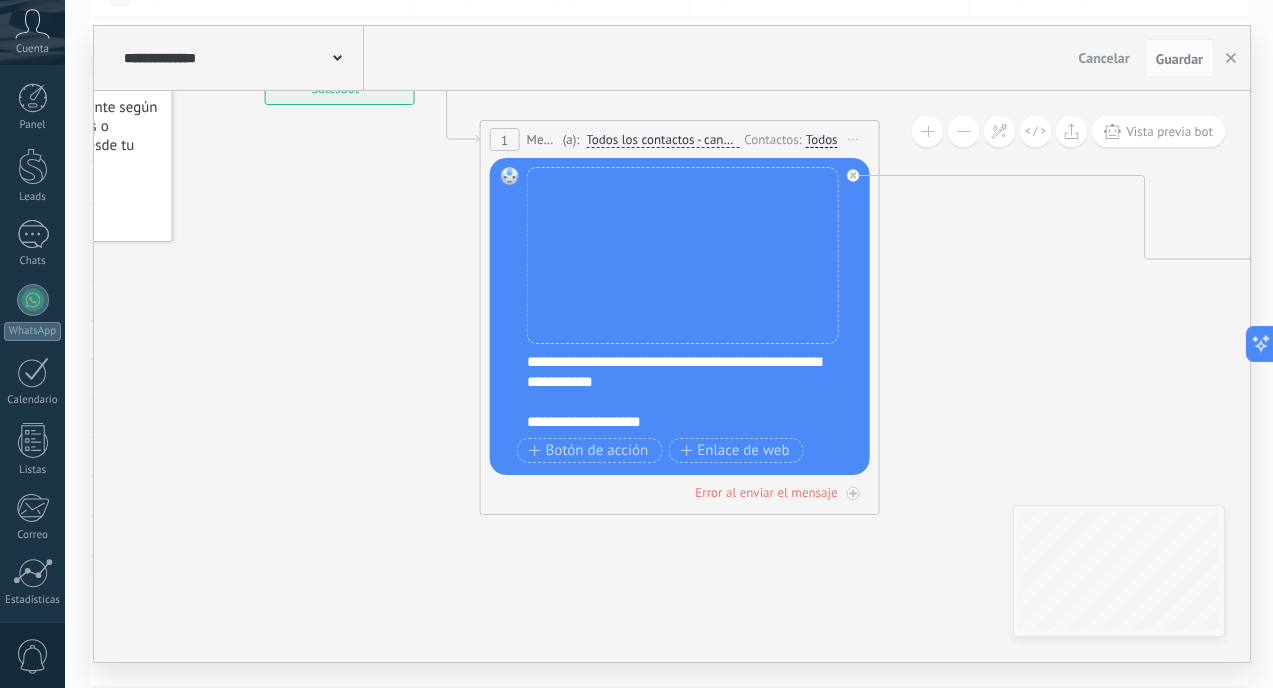 click on "**********" at bounding box center [693, 392] 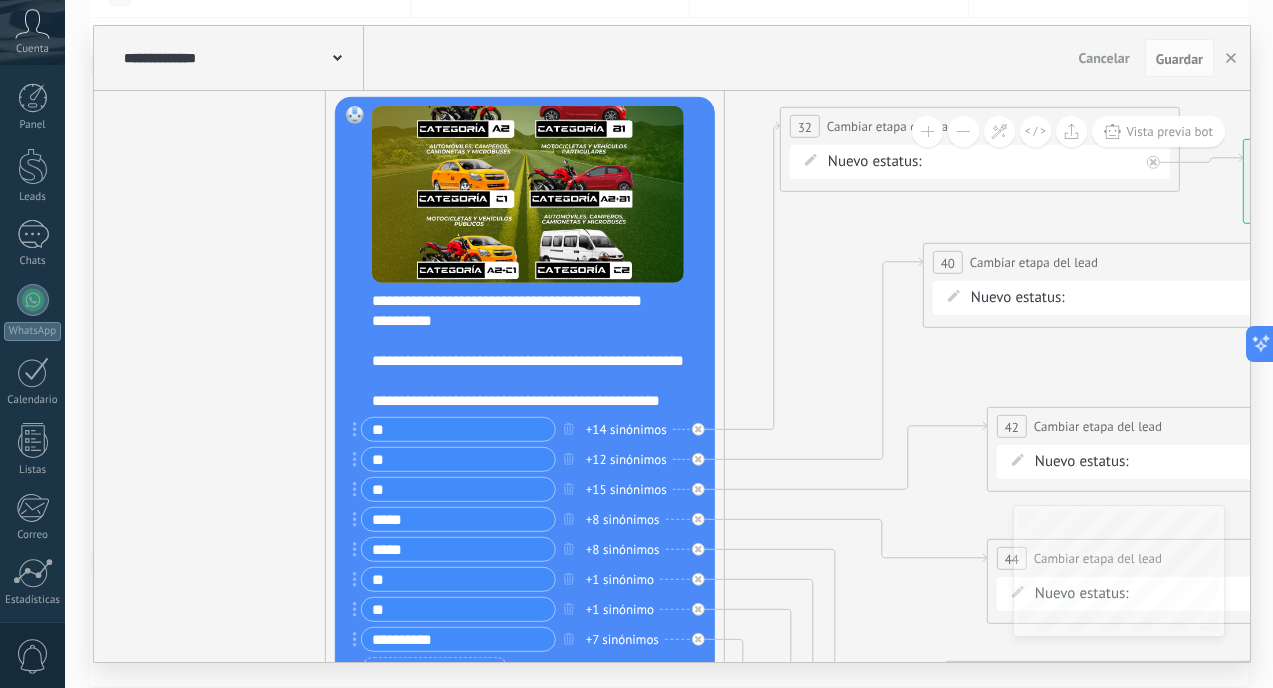 click on "**********" at bounding box center (528, 351) 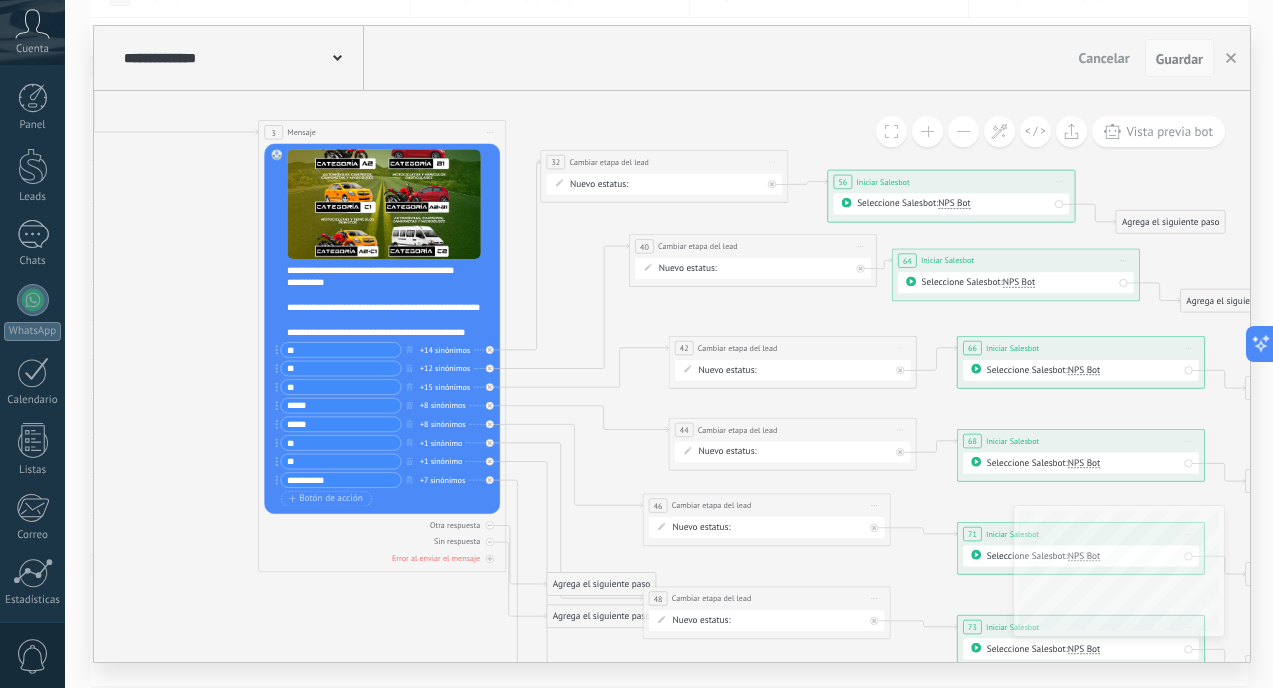 click on "Guardar" at bounding box center [1179, 59] 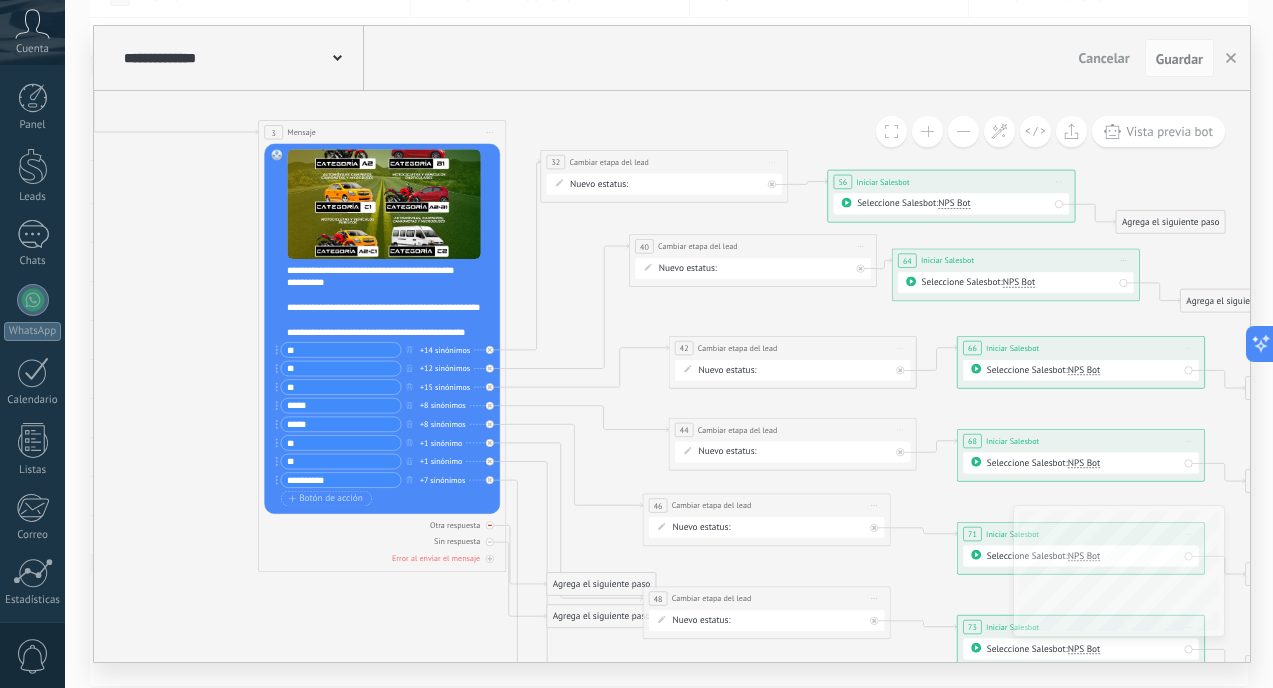 click at bounding box center (490, 525) 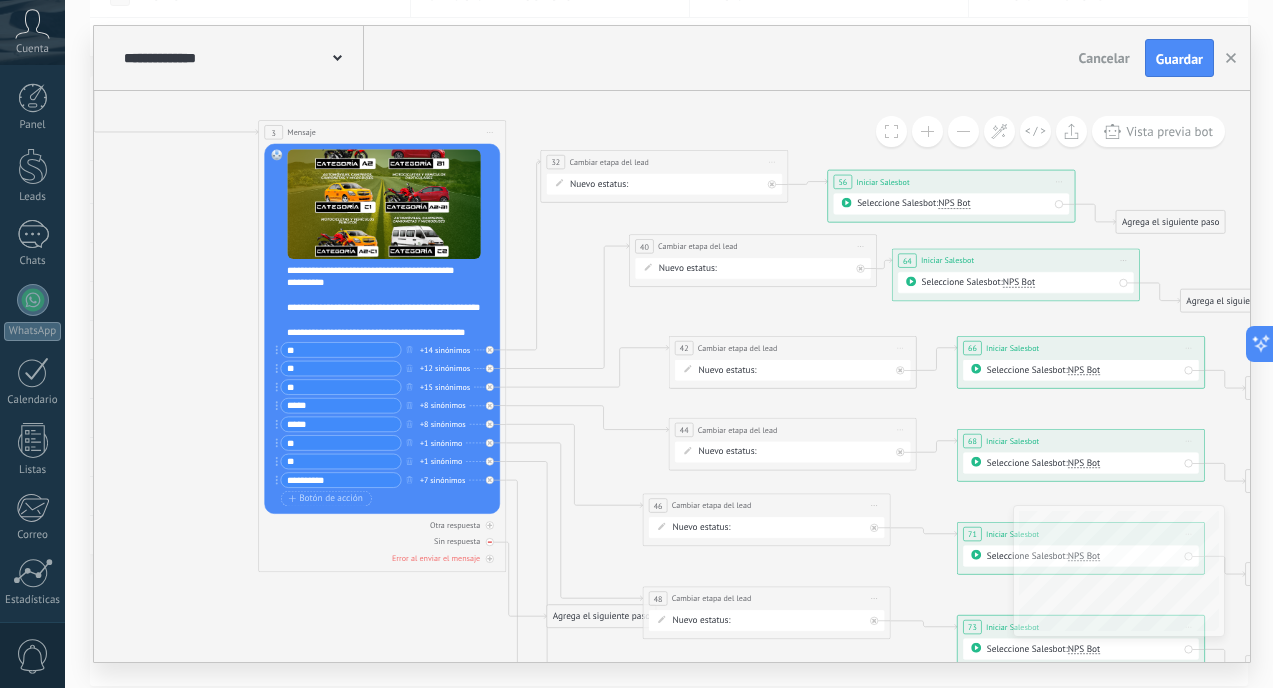 click 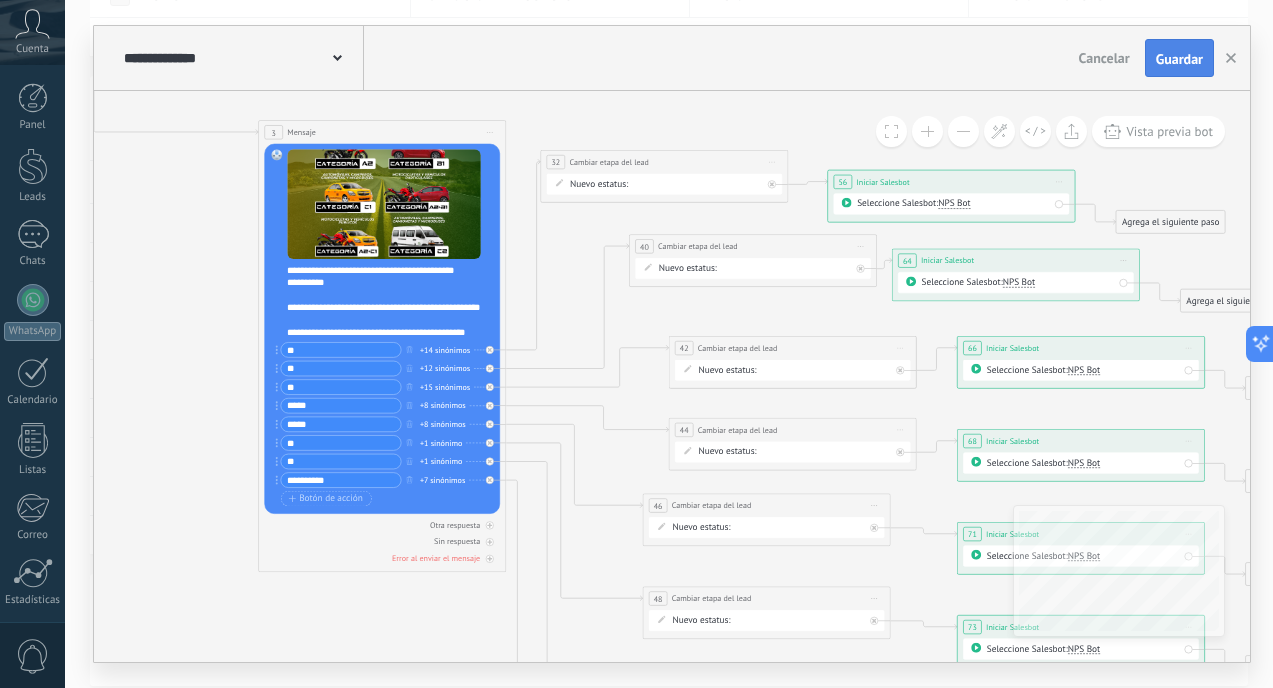 click on "Guardar" at bounding box center (1179, 59) 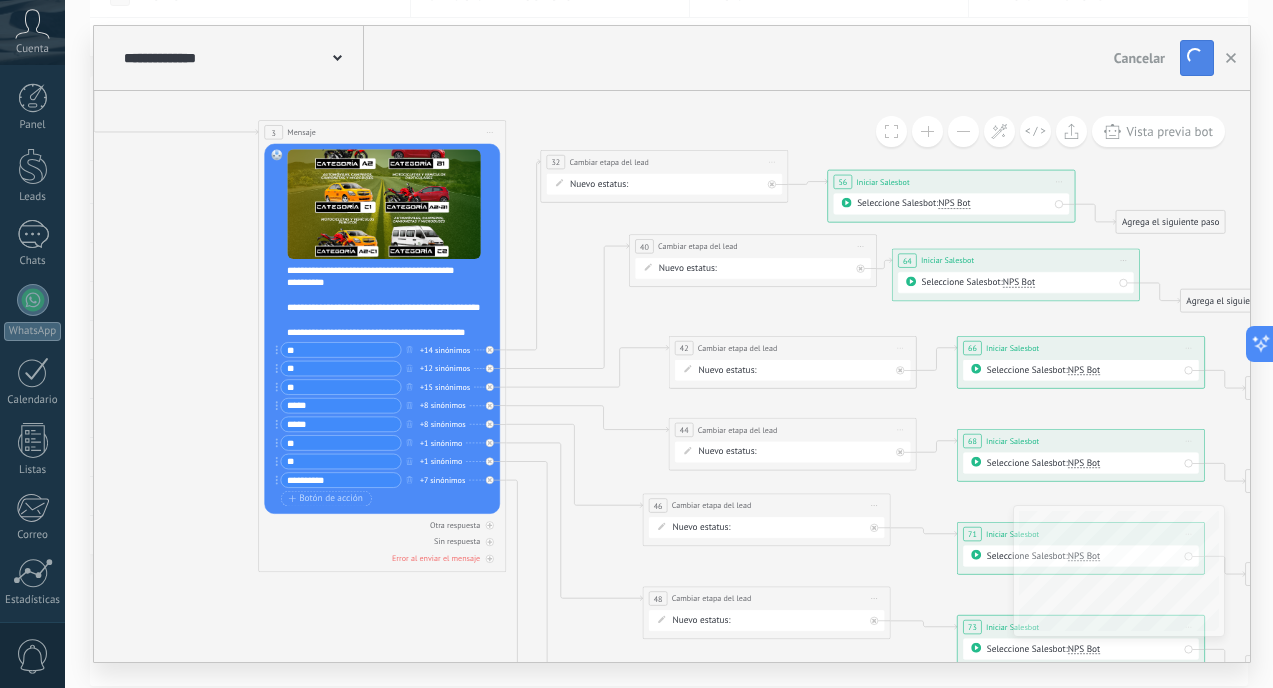 click on "Guardar" at bounding box center [1197, 58] 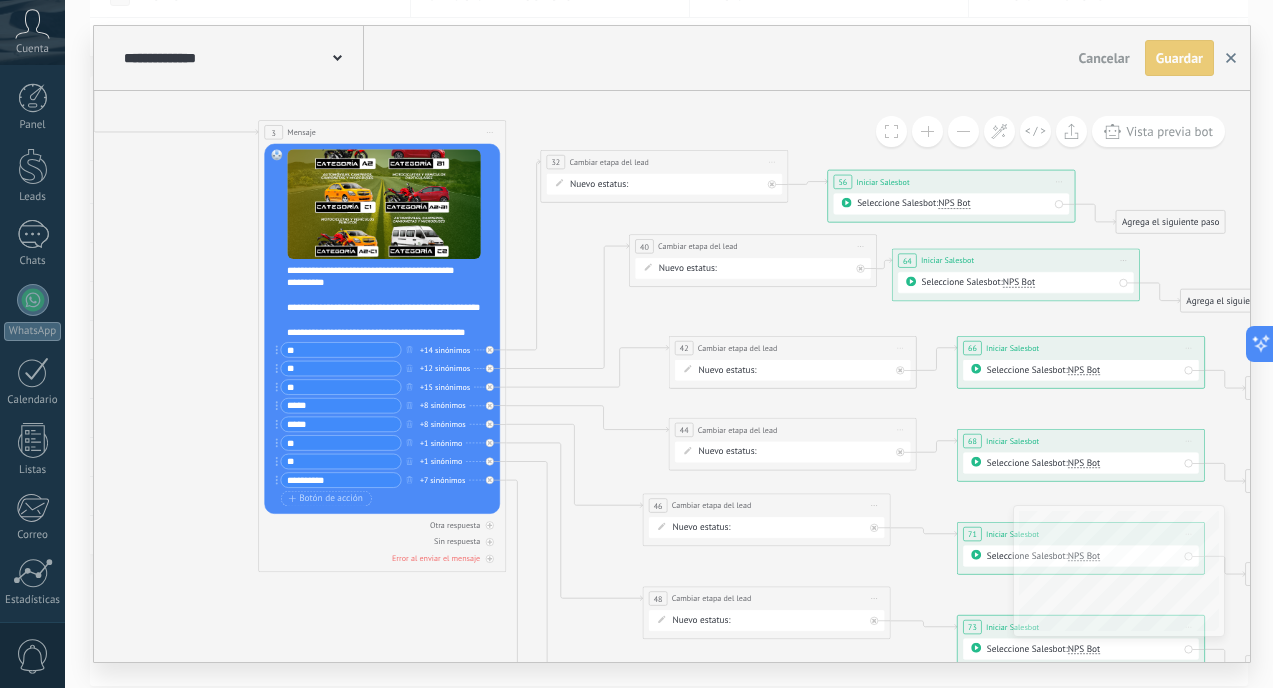 click at bounding box center [1231, 58] 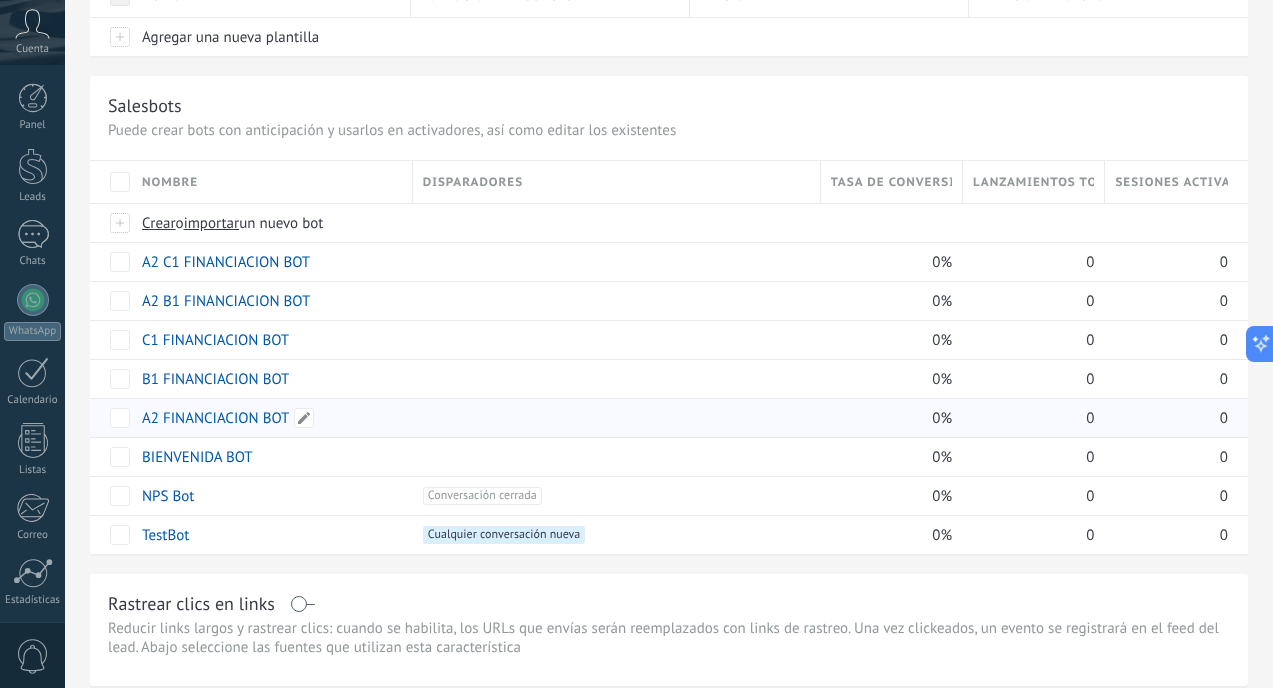 click on "A2 FINANCIACION BOT" at bounding box center (215, 418) 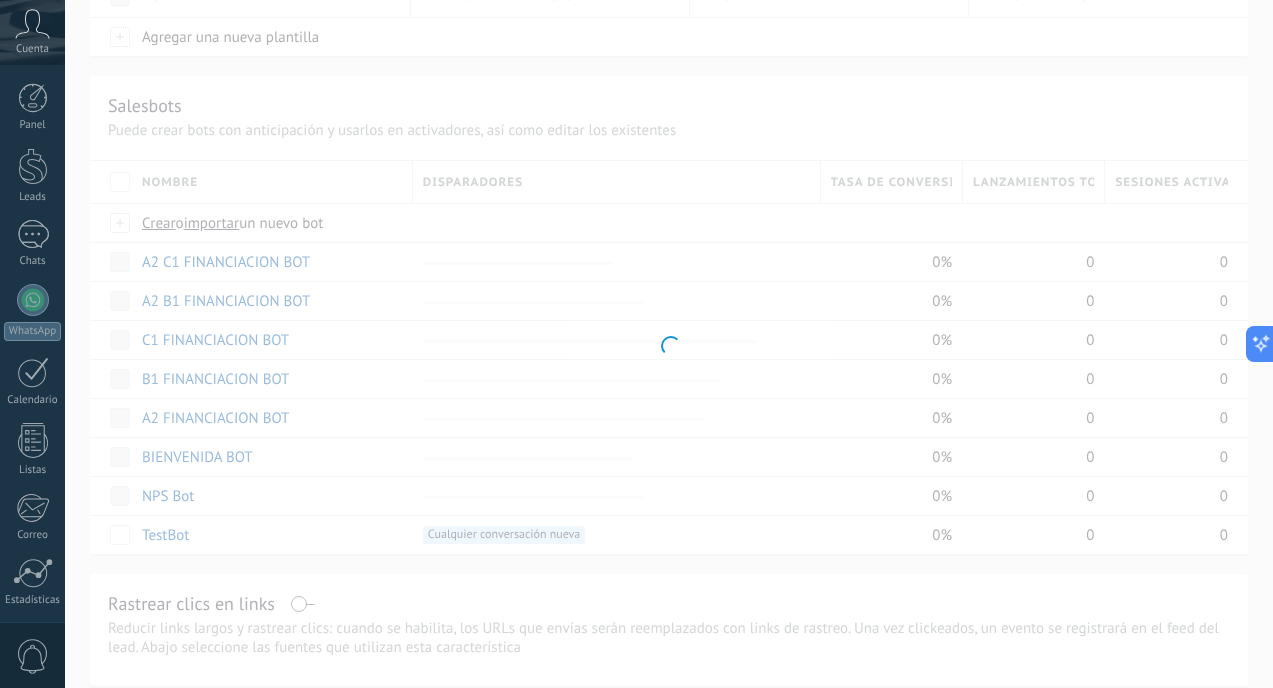 type on "**********" 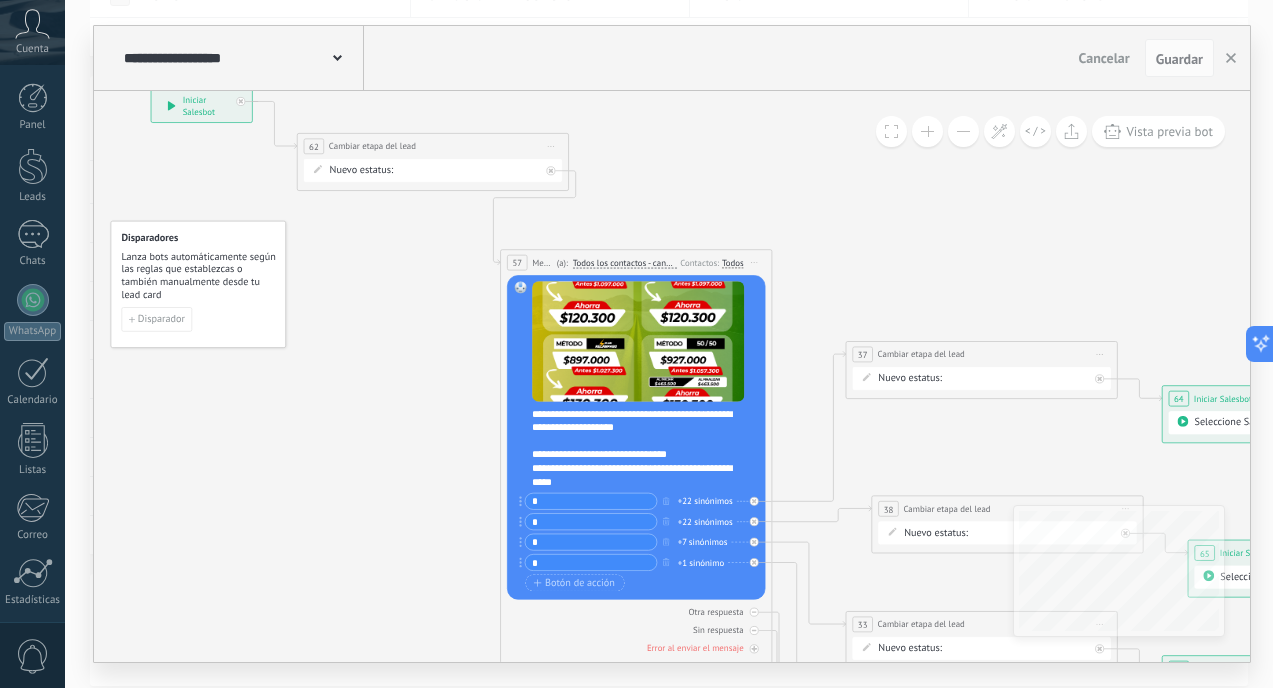 click on "RECUPERA CATEGORIA INTERESADO METODO DE PAGO RECUPERA METODO DE PAGO PROSPECTO FINANCIADO PROSPECTO CONTADO INTERESADO RENOVACION INTERESADOS BRILLA INTERESADOS ADDI/SISTE INTERESADOS RELAMPAGO INTERESADO 50/50 Logrado con éxito Venta Perdido" at bounding box center (0, 0) 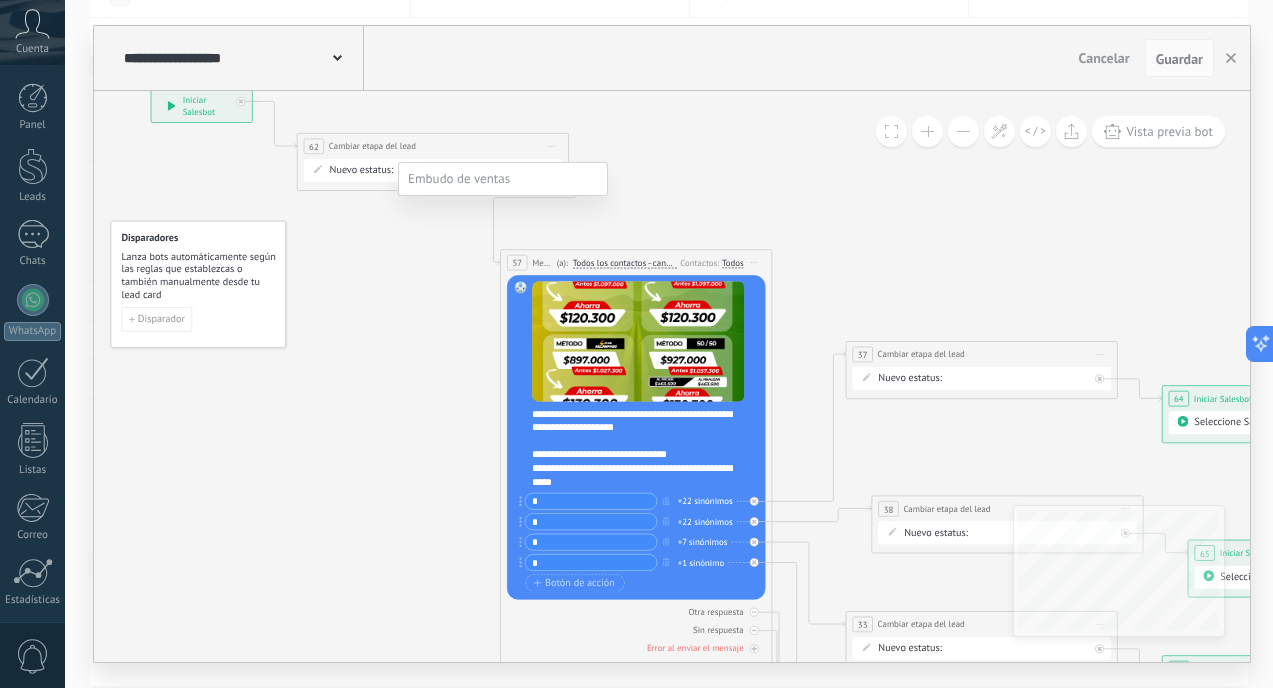 click at bounding box center (669, 344) 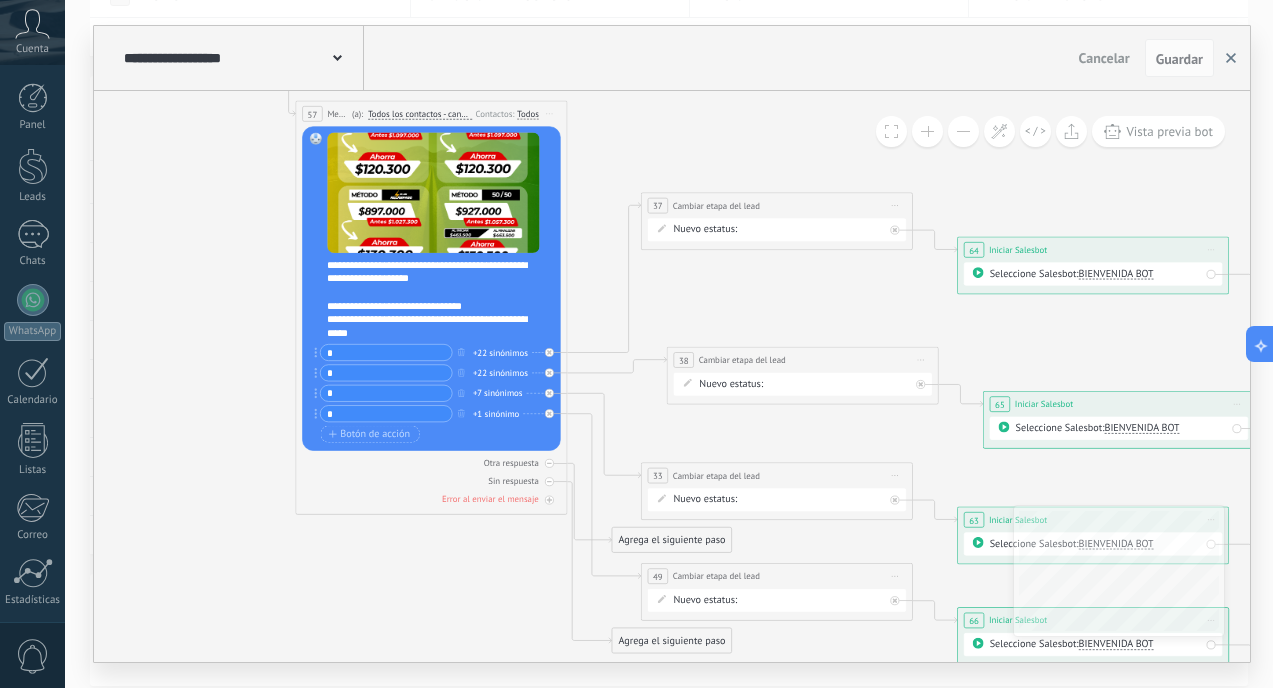 click at bounding box center [1231, 58] 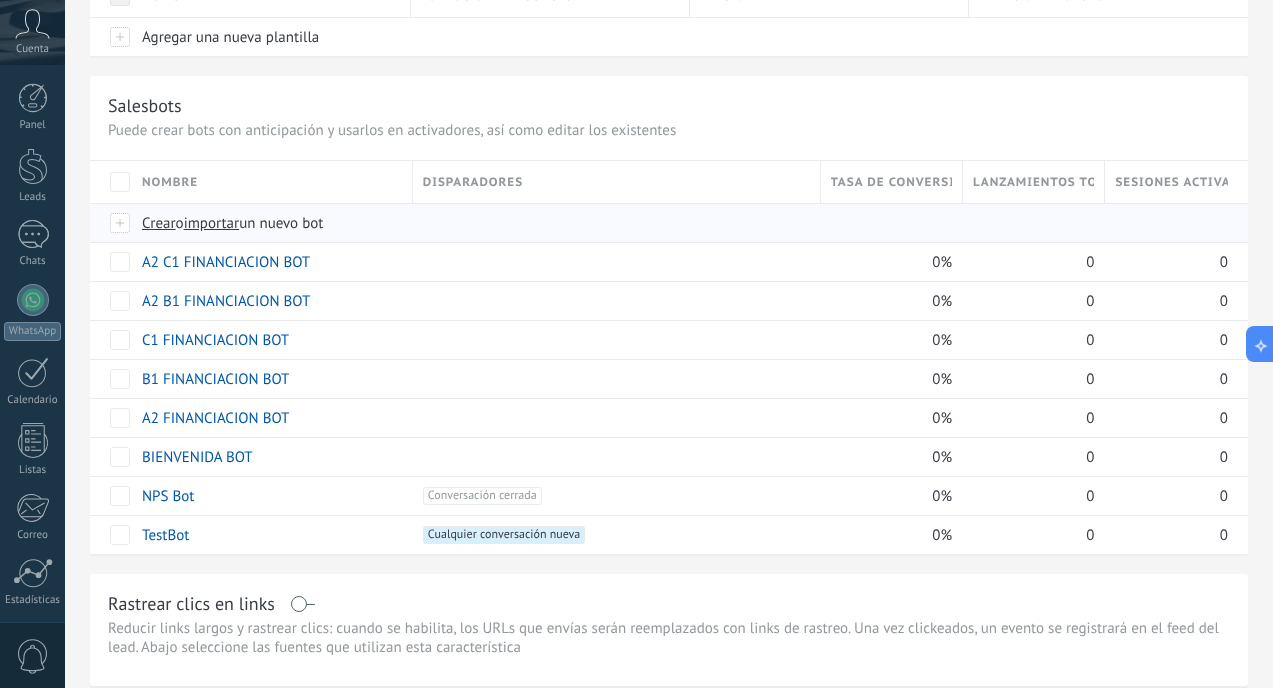 click on "importar" at bounding box center [212, 223] 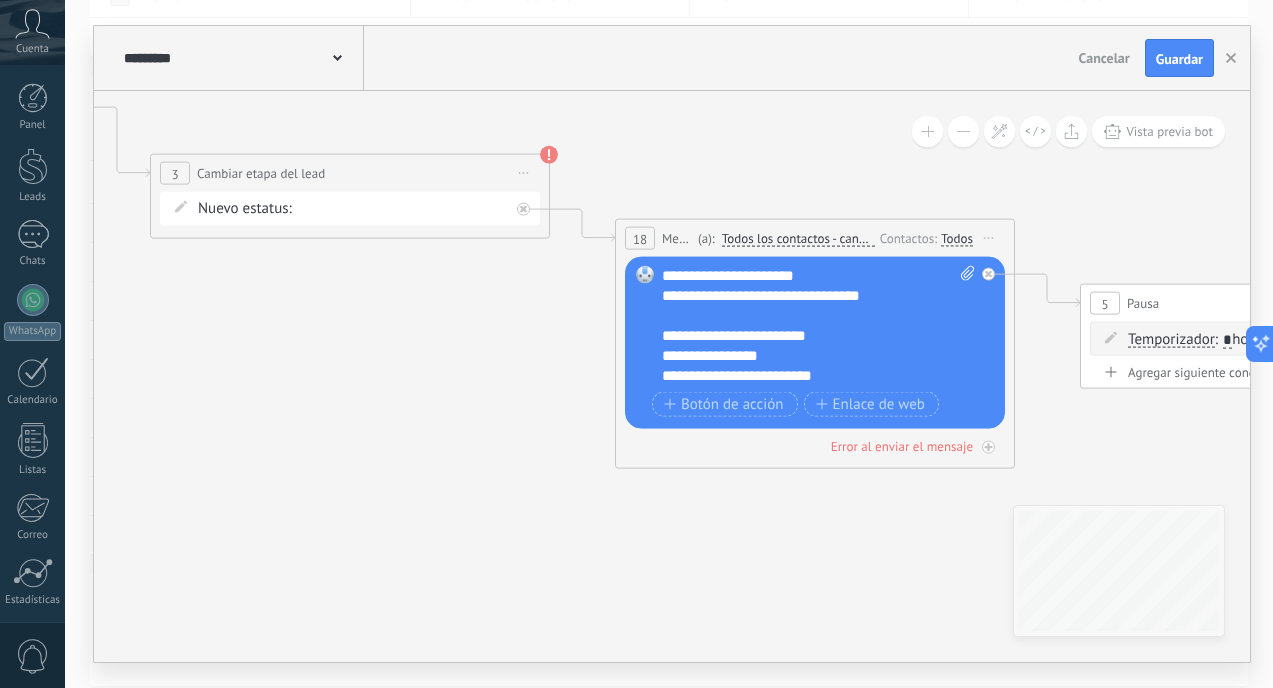 click on "Nuevo estatus: RECUPERA CATEGORIA INTERESADO METODO DE PAGO RECUPERA METODO DE PAGO PROSPECTO FINANCIADO PROSPECTO CONTADO INTERESADO RENOVACION INTERESADOS BRILLA INTERESADOS ADDI/SISTE INTERESADOS RELAMPAGO INTERESADO 50/50 Logrado con éxito Venta Perdido" at bounding box center [350, 209] 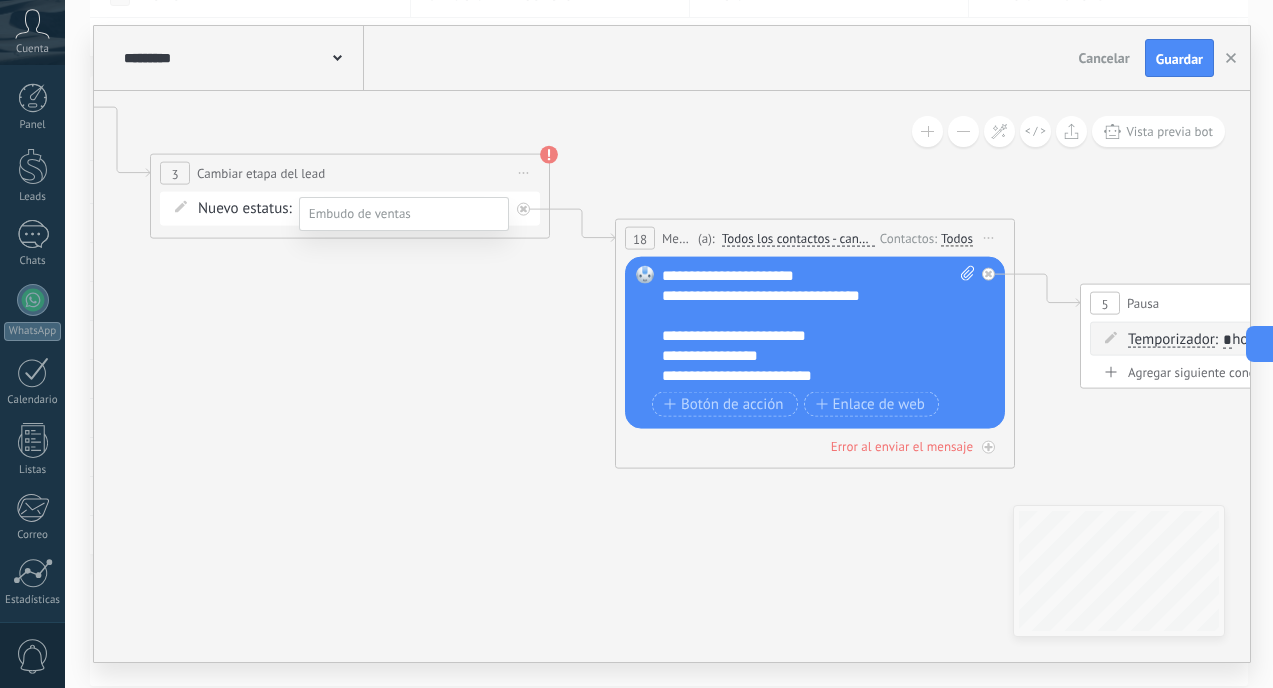 click on "PROSPECTO FINANCIADO" at bounding box center [0, 0] 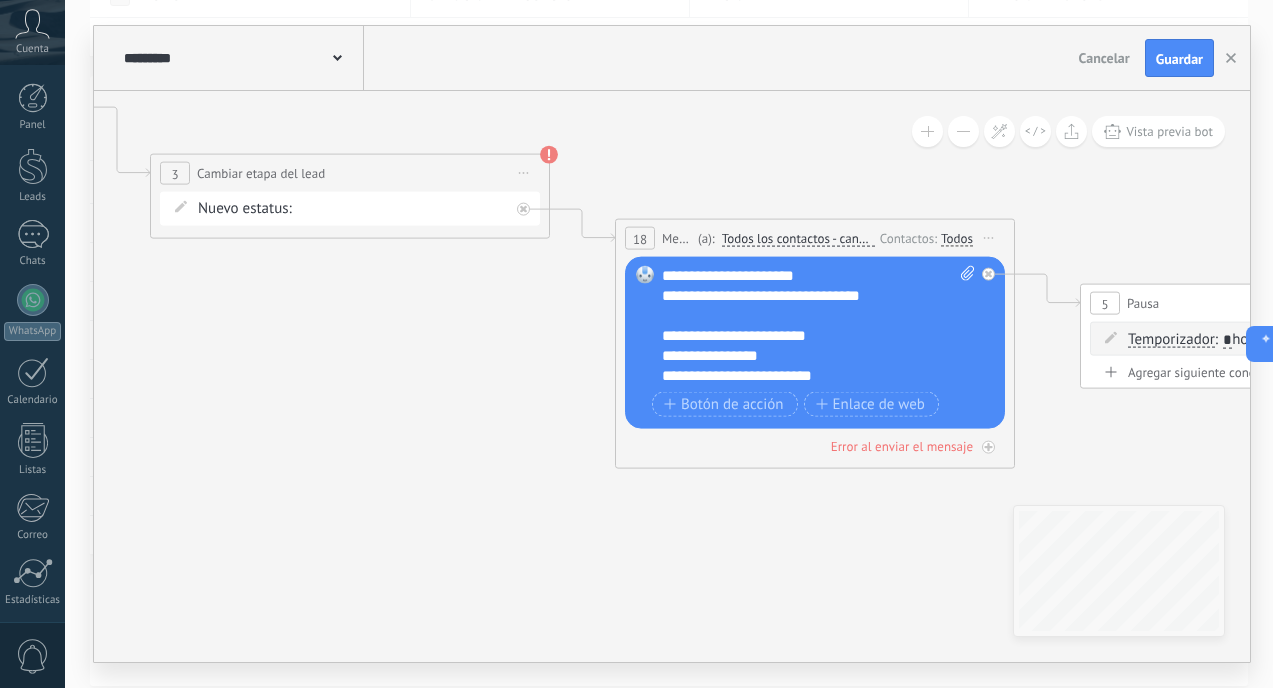 scroll, scrollTop: 0, scrollLeft: 0, axis: both 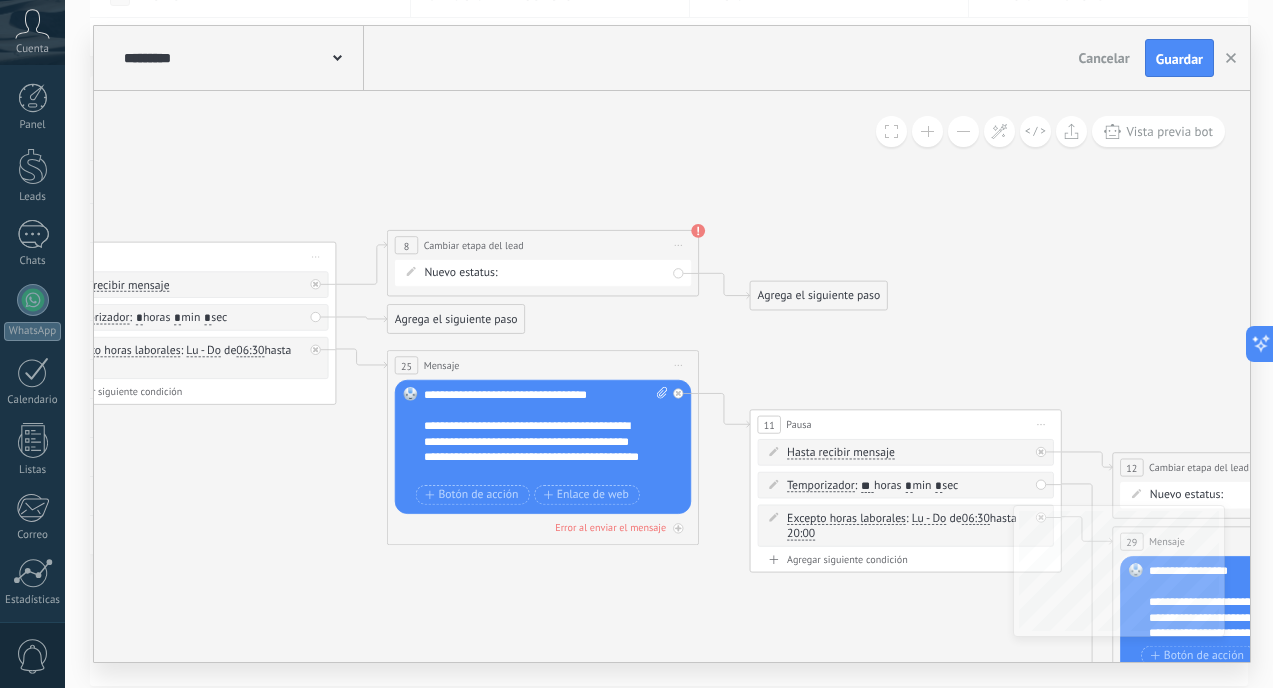 click on "RECUPERA CATEGORIA INTERESADO METODO DE PAGO RECUPERA METODO DE PAGO PROSPECTO FINANCIADO PROSPECTO CONTADO INTERESADO RENOVACION INTERESADOS BRILLA INTERESADOS ADDI/SISTE INTERESADOS RELAMPAGO INTERESADO 50/50 Logrado con éxito Venta Perdido" at bounding box center (0, 0) 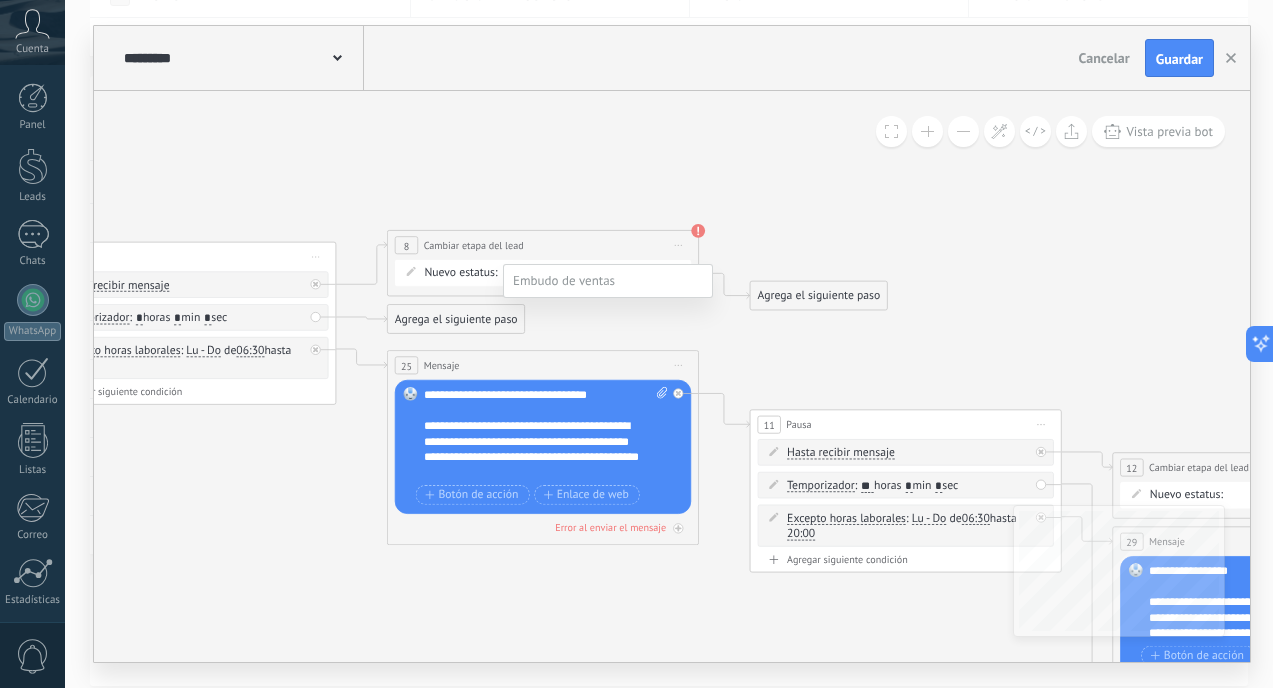click on "INTERESADOS BRILLA" at bounding box center (0, 0) 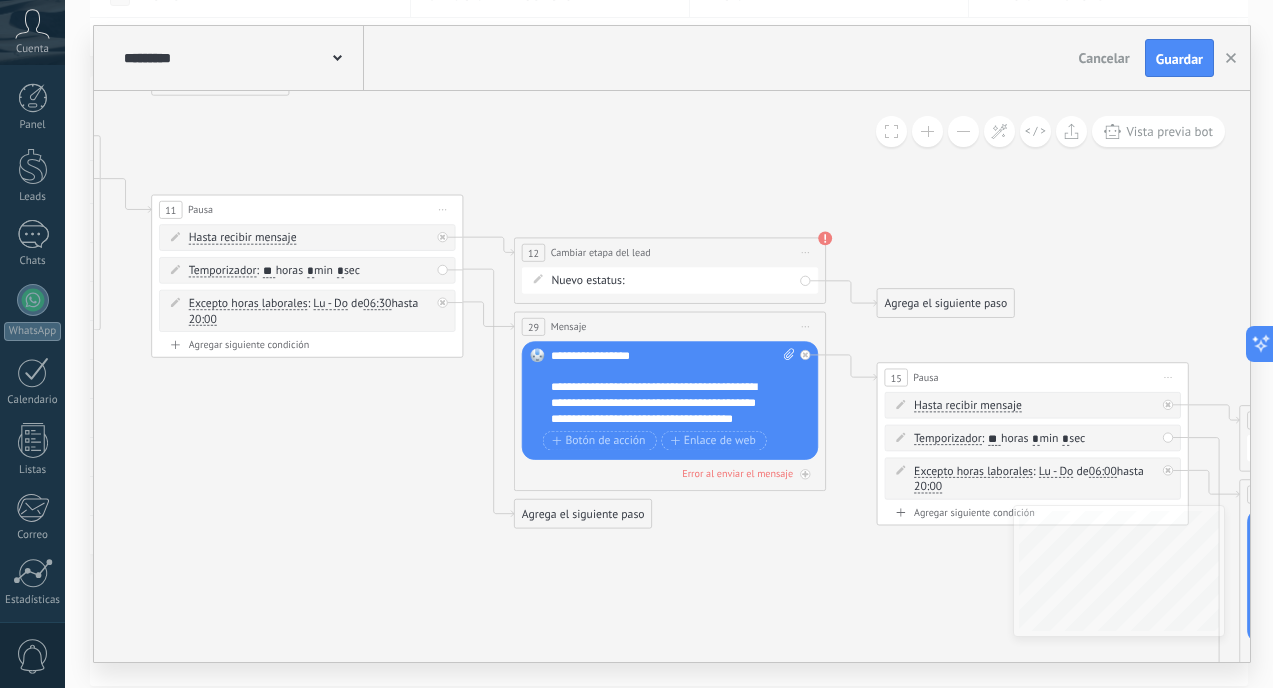 click on "RECUPERA CATEGORIA INTERESADO METODO DE PAGO RECUPERA METODO DE PAGO PROSPECTO FINANCIADO PROSPECTO CONTADO INTERESADO RENOVACION INTERESADOS BRILLA INTERESADOS ADDI/SISTE INTERESADOS RELAMPAGO INTERESADO 50/50 Logrado con éxito Venta Perdido" at bounding box center (0, 0) 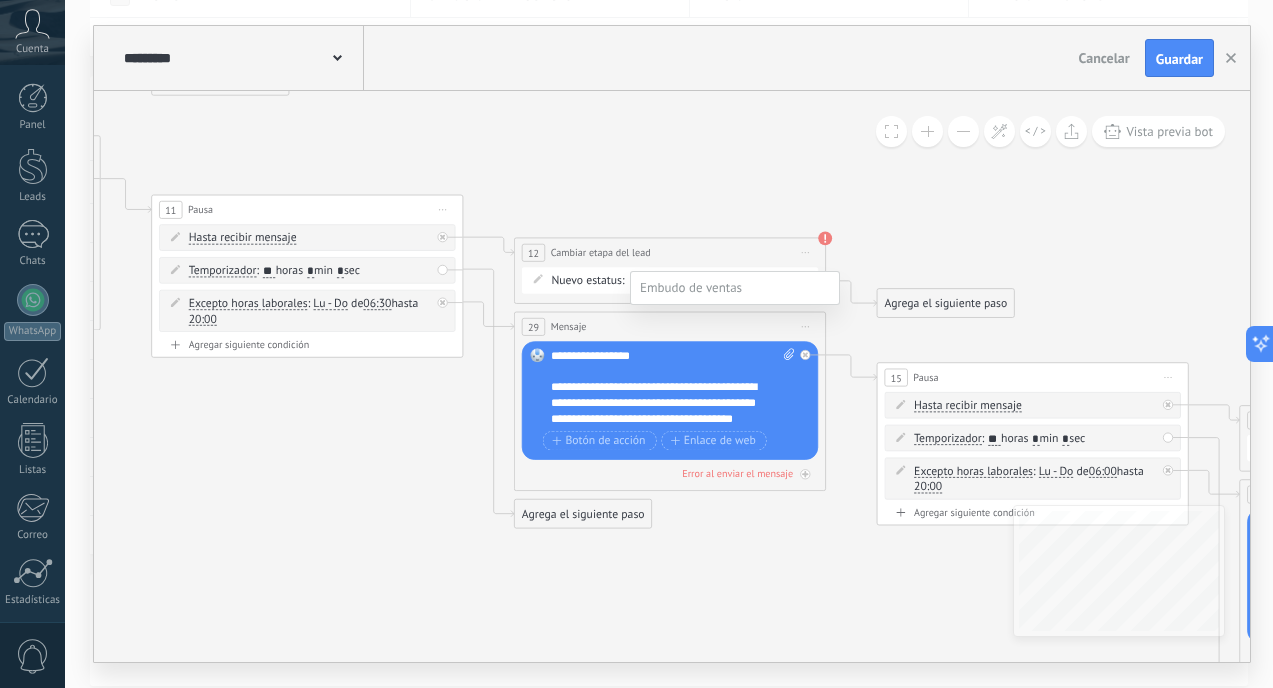click on "INTERESADOS BRILLA" at bounding box center (0, 0) 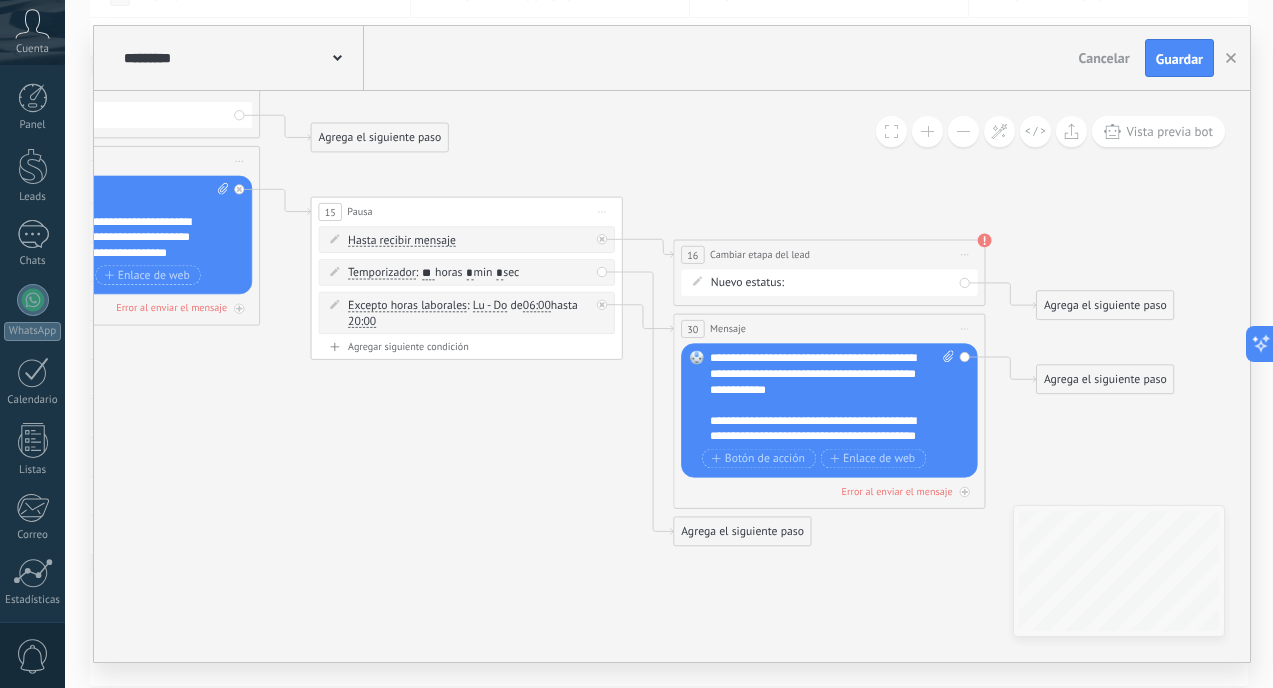 click on "RECUPERA CATEGORIA INTERESADO METODO DE PAGO RECUPERA METODO DE PAGO PROSPECTO FINANCIADO PROSPECTO CONTADO INTERESADO RENOVACION INTERESADOS BRILLA INTERESADOS ADDI/SISTE INTERESADOS RELAMPAGO INTERESADO 50/50 Logrado con éxito Venta Perdido" at bounding box center (0, 0) 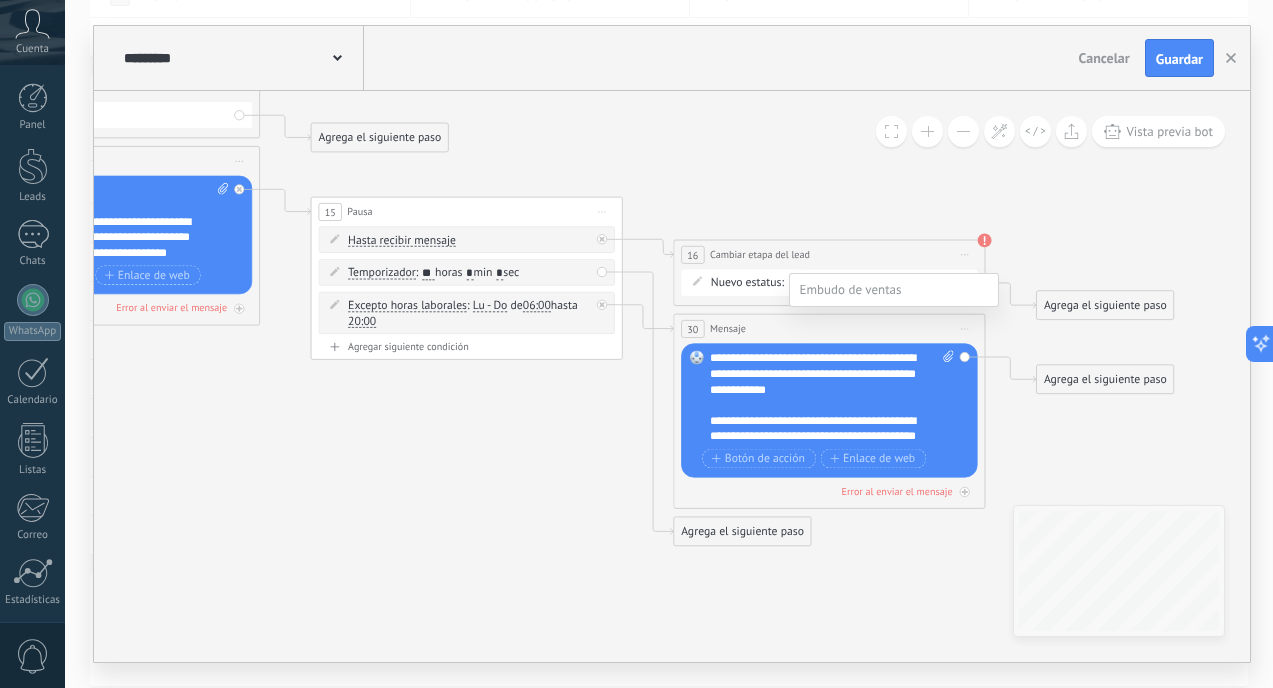 click on "INTERESADOS BRILLA" at bounding box center [0, 0] 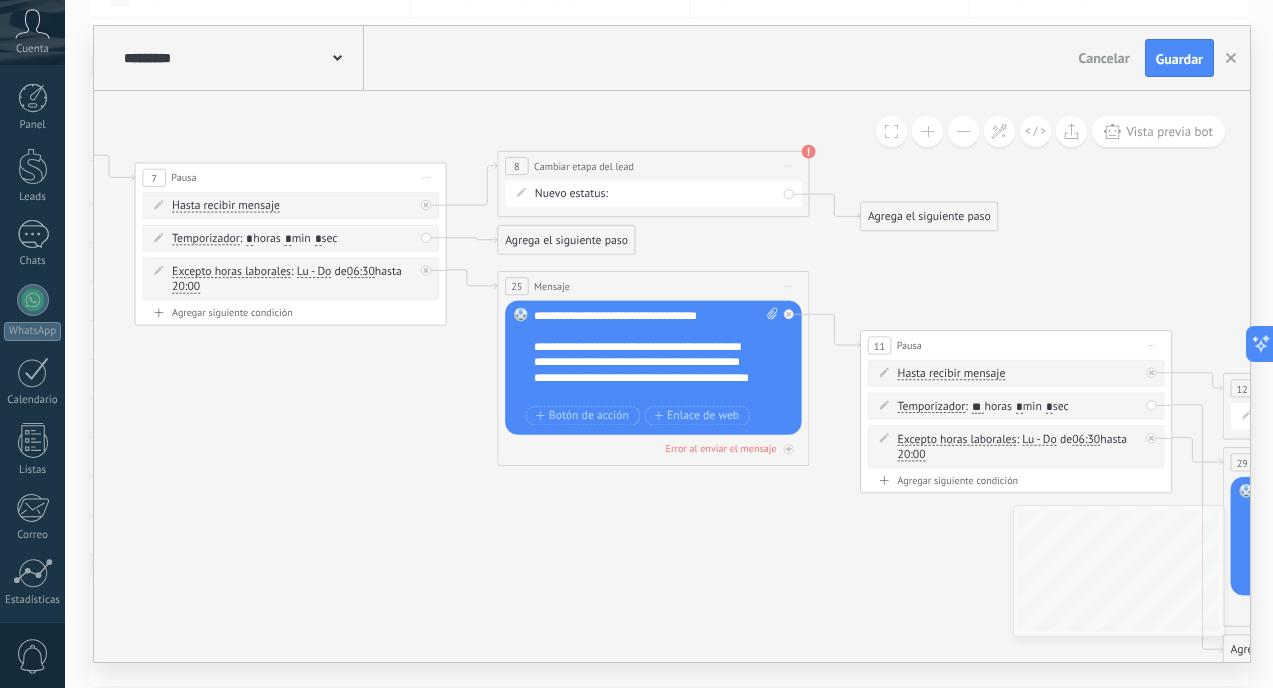 click on "RECUPERA CATEGORIA INTERESADO METODO DE PAGO RECUPERA METODO DE PAGO PROSPECTO FINANCIADO PROSPECTO CONTADO INTERESADO RENOVACION INTERESADOS BRILLA INTERESADOS ADDI/SISTE INTERESADOS RELAMPAGO INTERESADO 50/50 Logrado con éxito Venta Perdido" at bounding box center (0, 0) 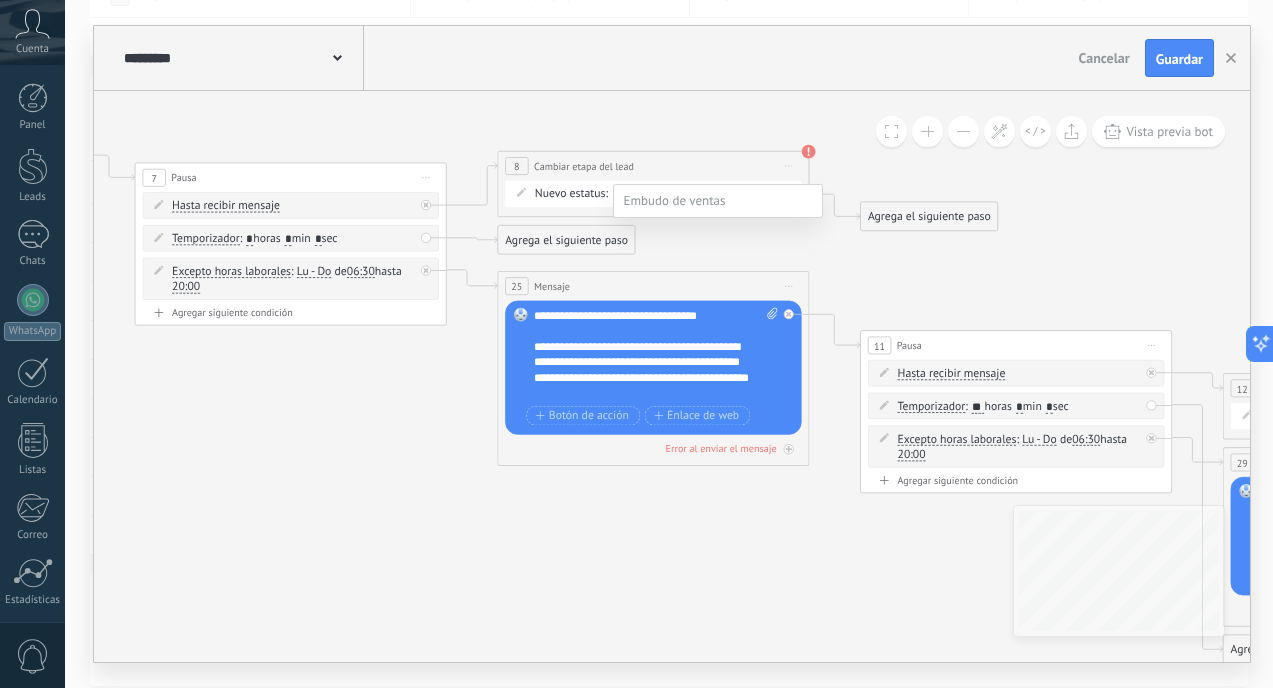 click at bounding box center (669, 344) 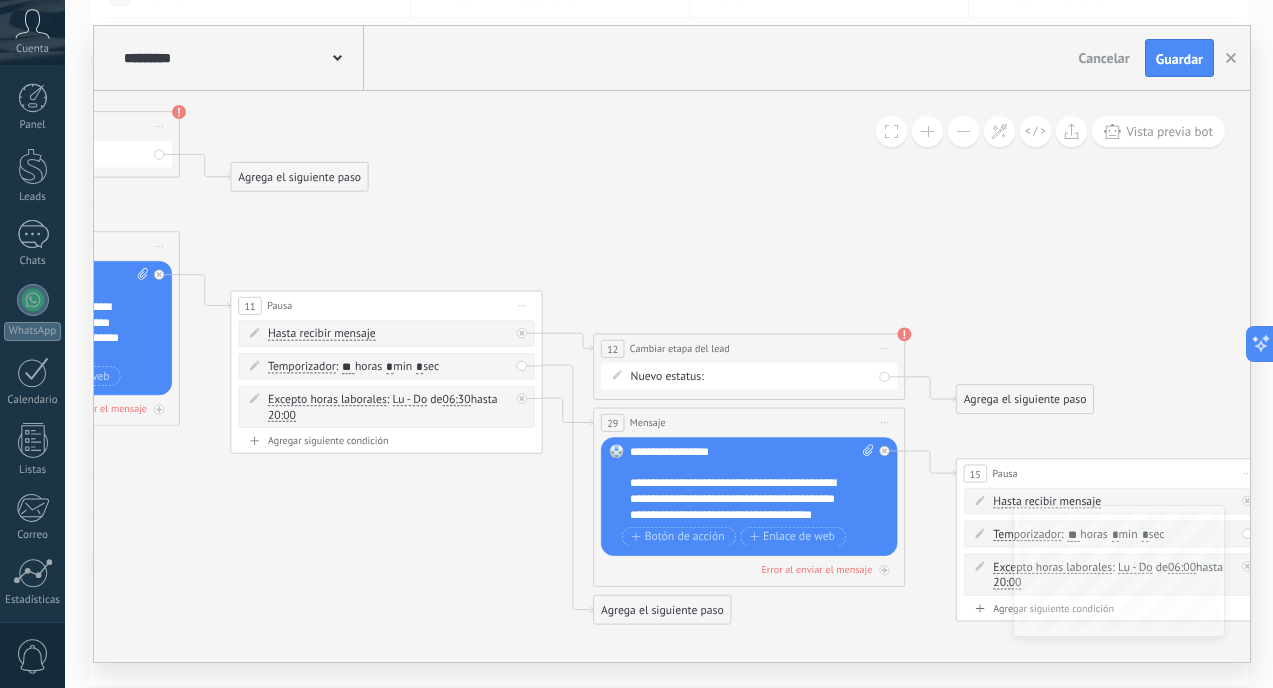 click on "RECUPERA CATEGORIA INTERESADO METODO DE PAGO RECUPERA METODO DE PAGO PROSPECTO FINANCIADO PROSPECTO CONTADO INTERESADO RENOVACION INTERESADOS BRILLA INTERESADOS ADDI/SISTE INTERESADOS RELAMPAGO INTERESADO 50/50 Logrado con éxito Venta Perdido" at bounding box center [0, 0] 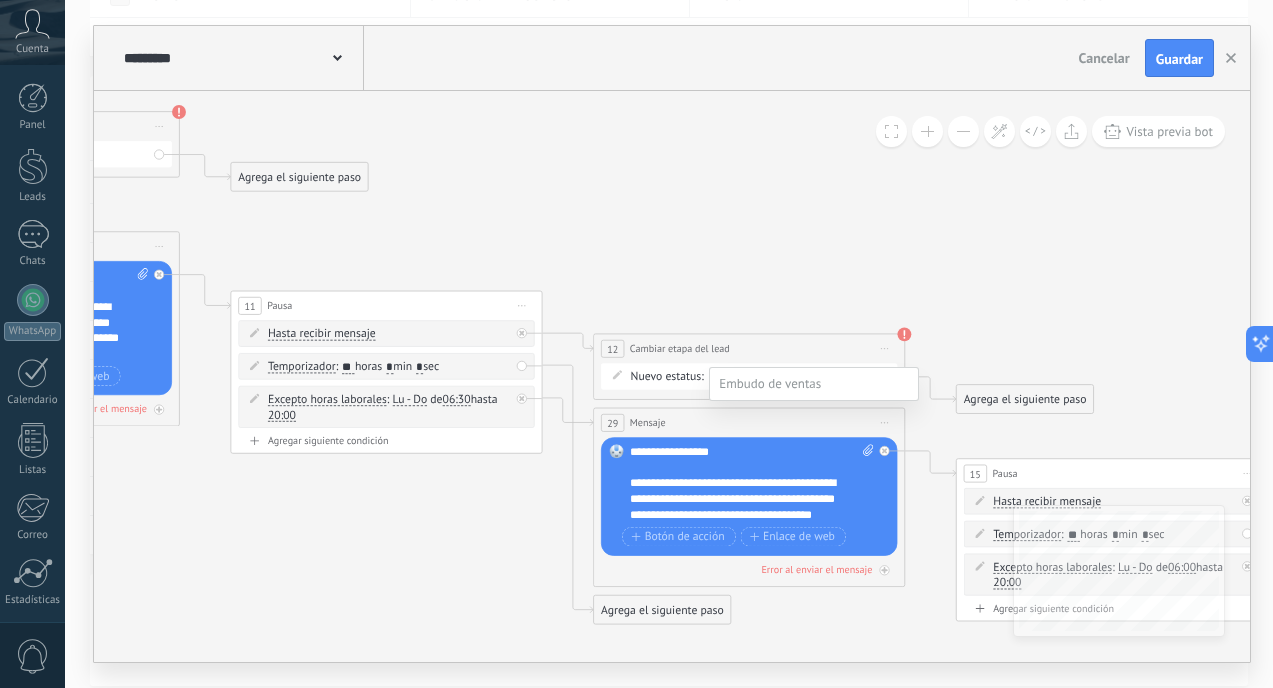 click at bounding box center (669, 344) 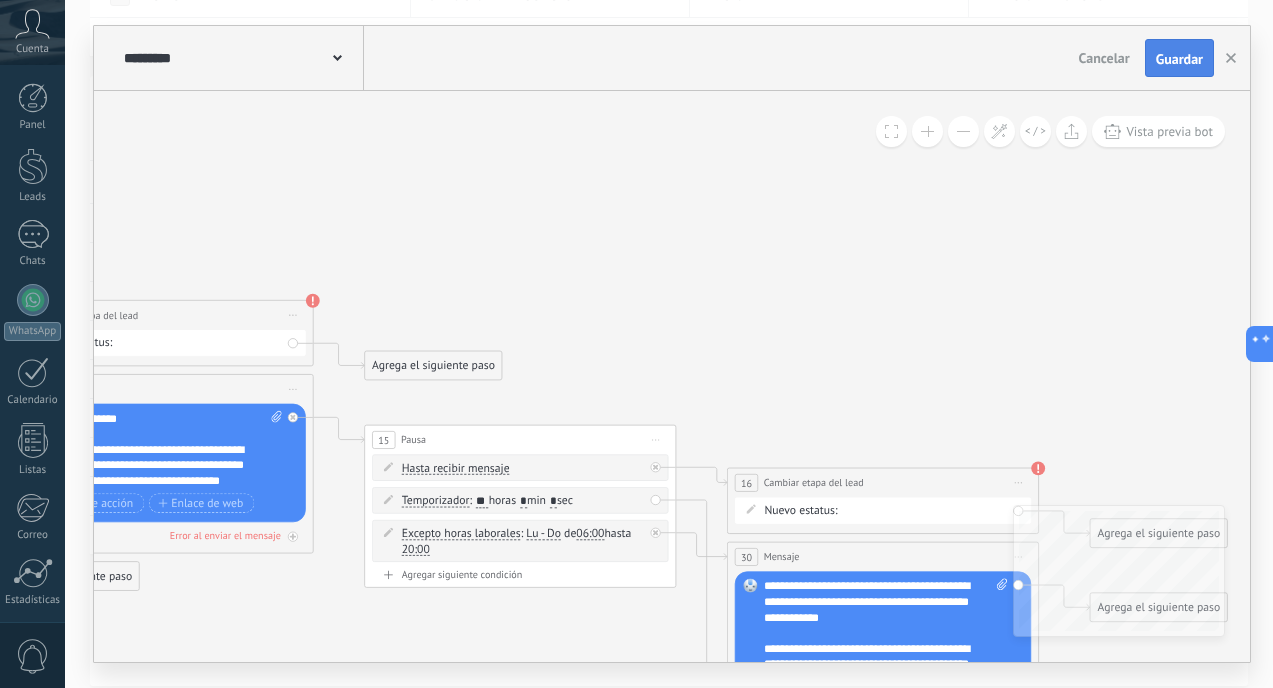 click on "Guardar" at bounding box center [1179, 59] 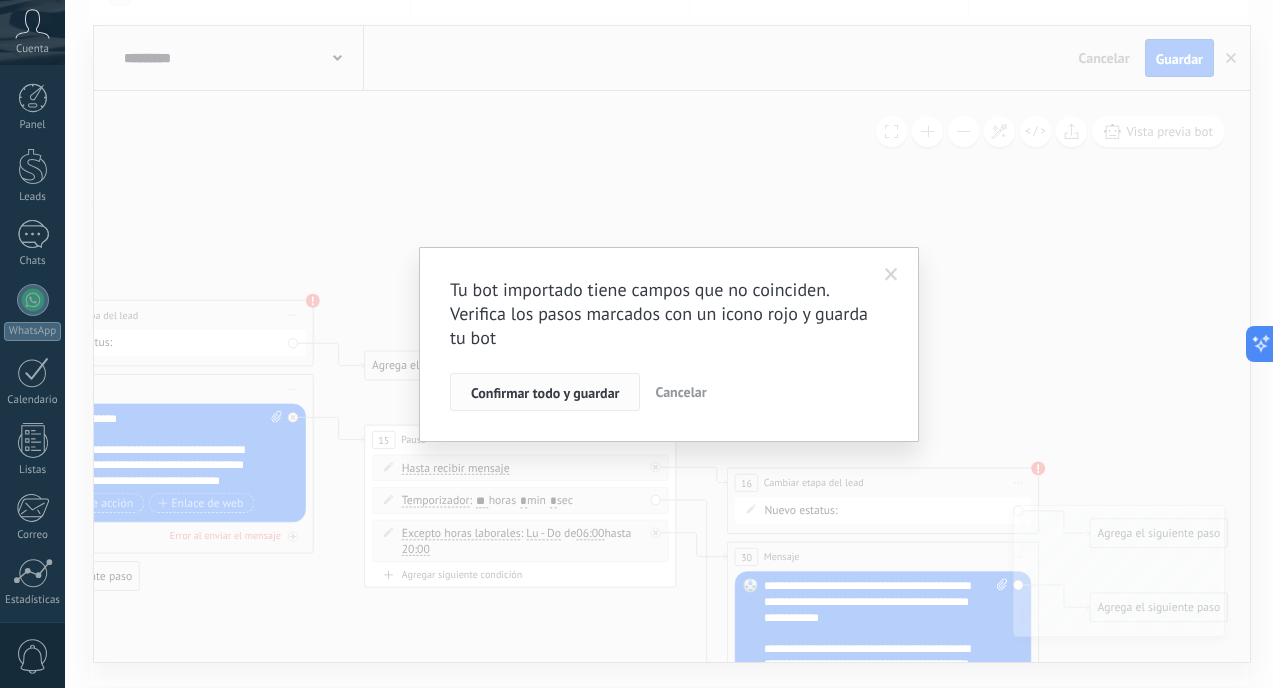 click on "Confirmar todo y guardar" at bounding box center (545, 392) 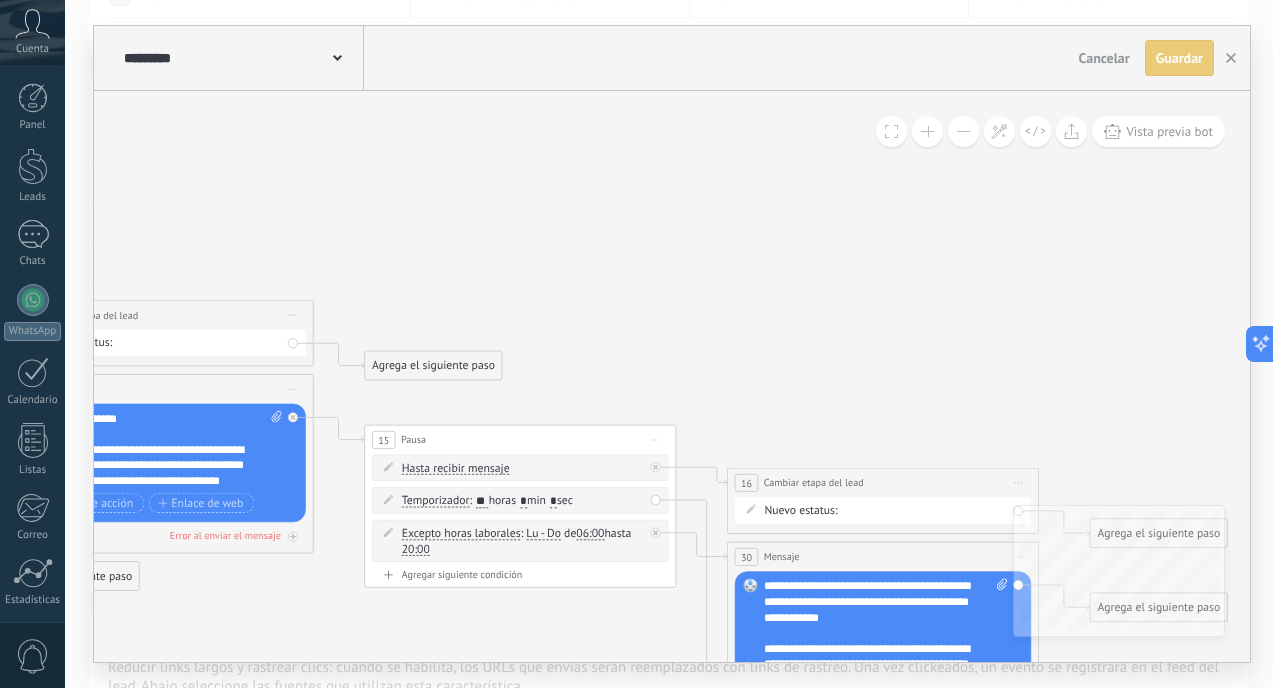 click on "Guardar Guardar" at bounding box center (1179, 58) 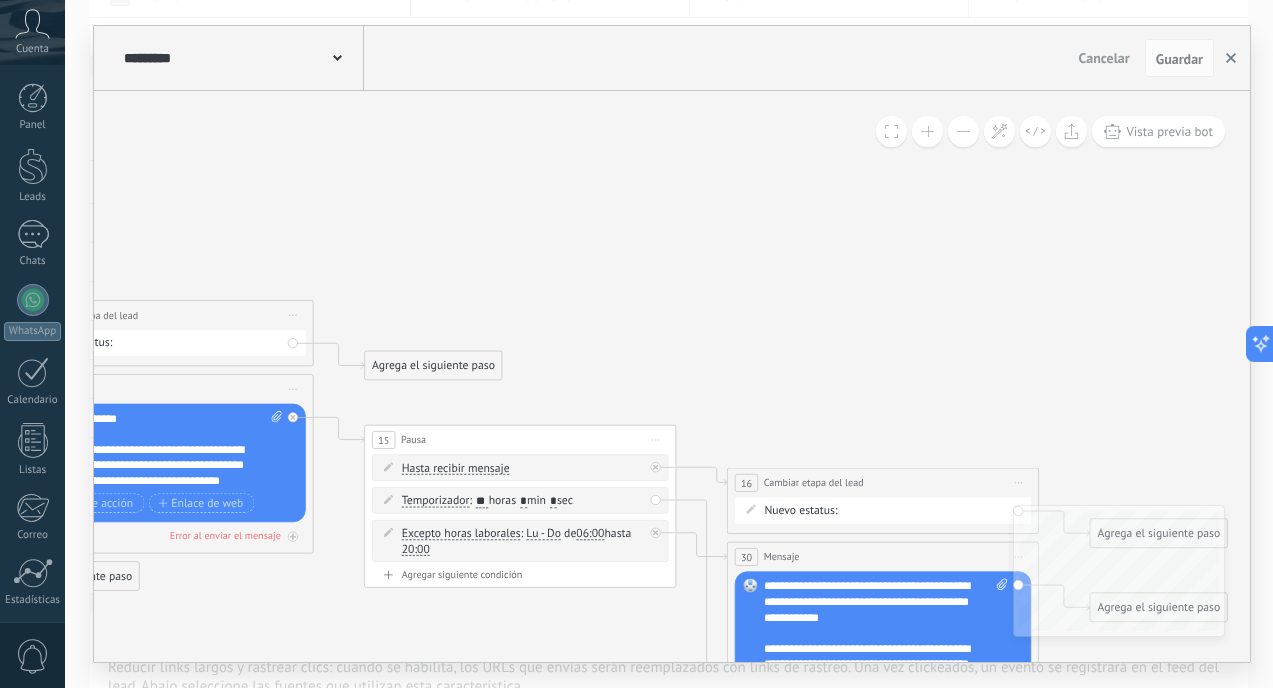 click 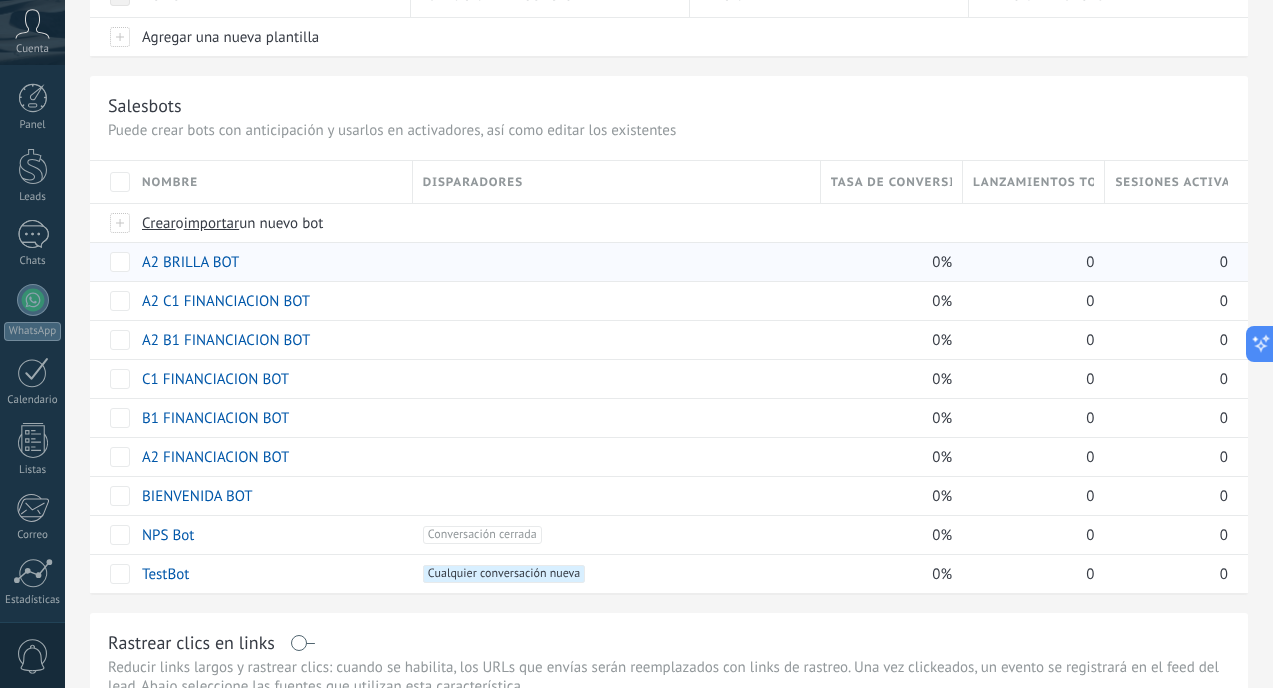 click at bounding box center (111, 261) 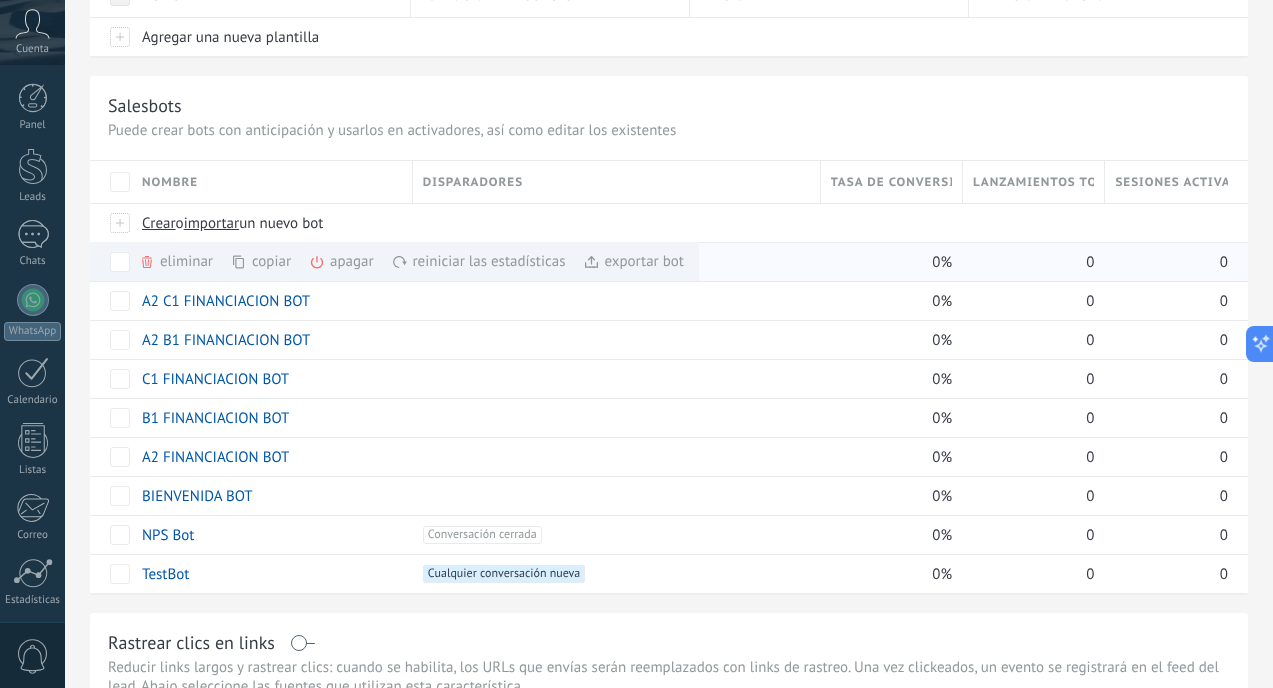 click on "copiar màs" at bounding box center (295, 261) 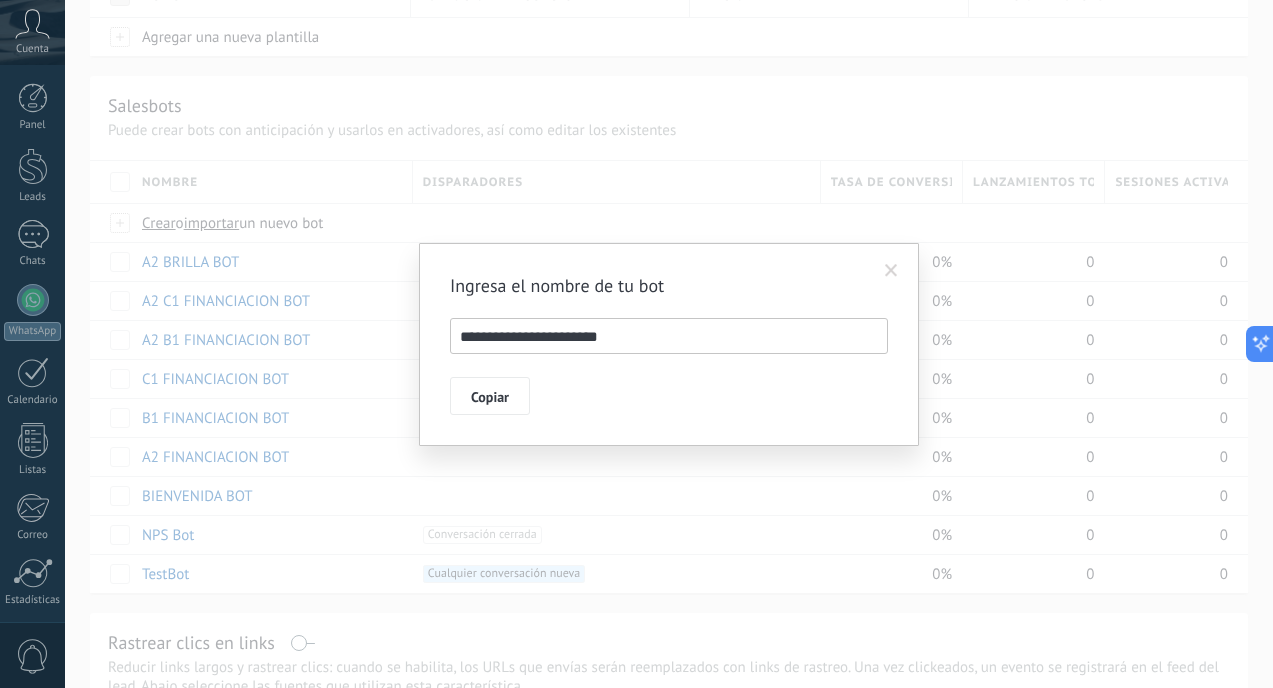 drag, startPoint x: 474, startPoint y: 341, endPoint x: 441, endPoint y: 341, distance: 33 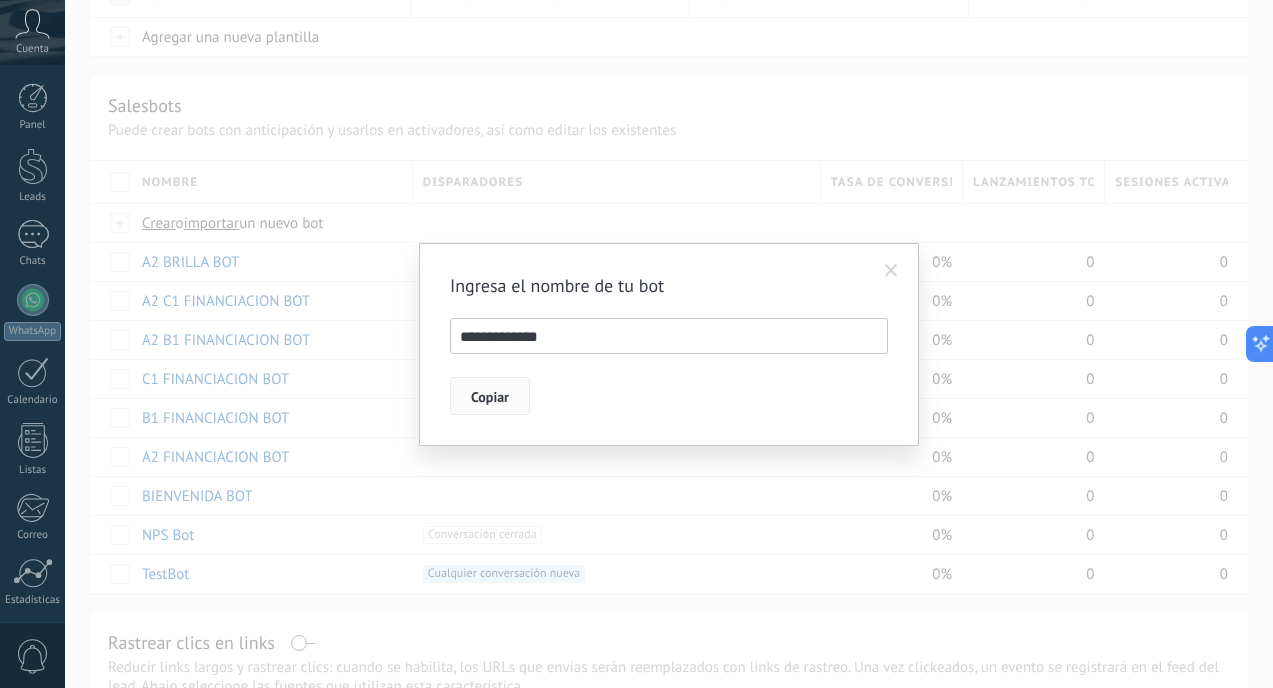 type on "**********" 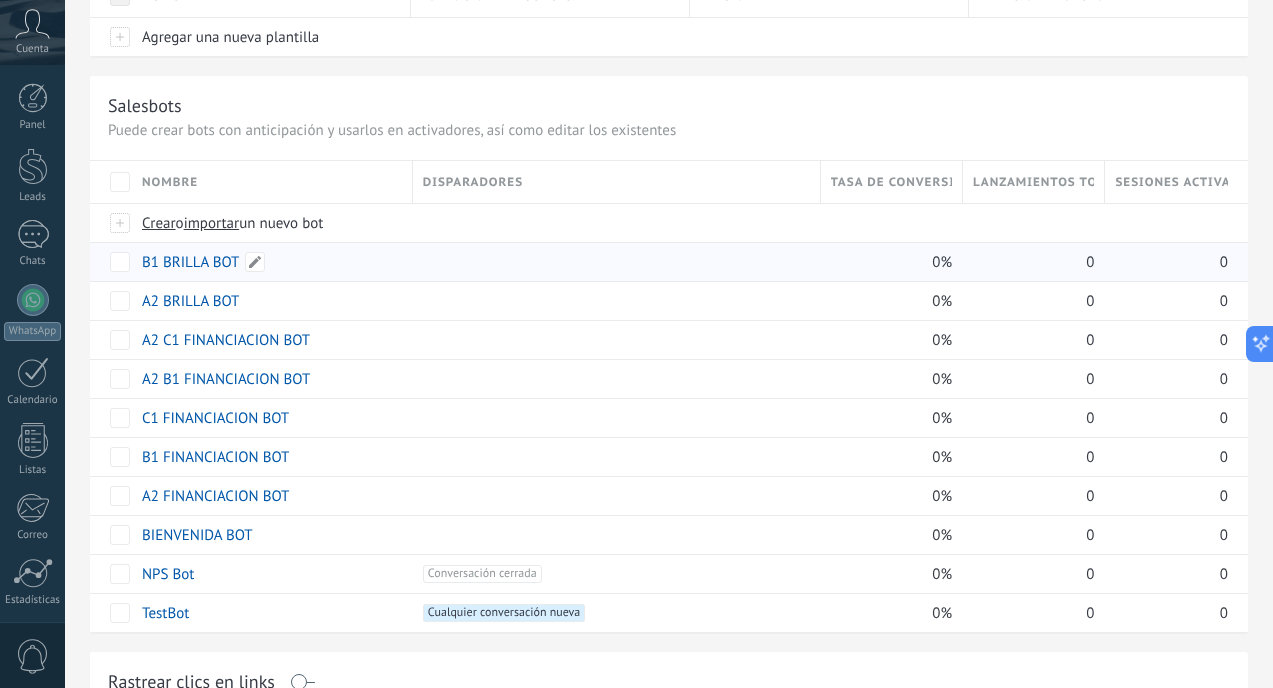 click on "B1 BRILLA BOT" at bounding box center [190, 262] 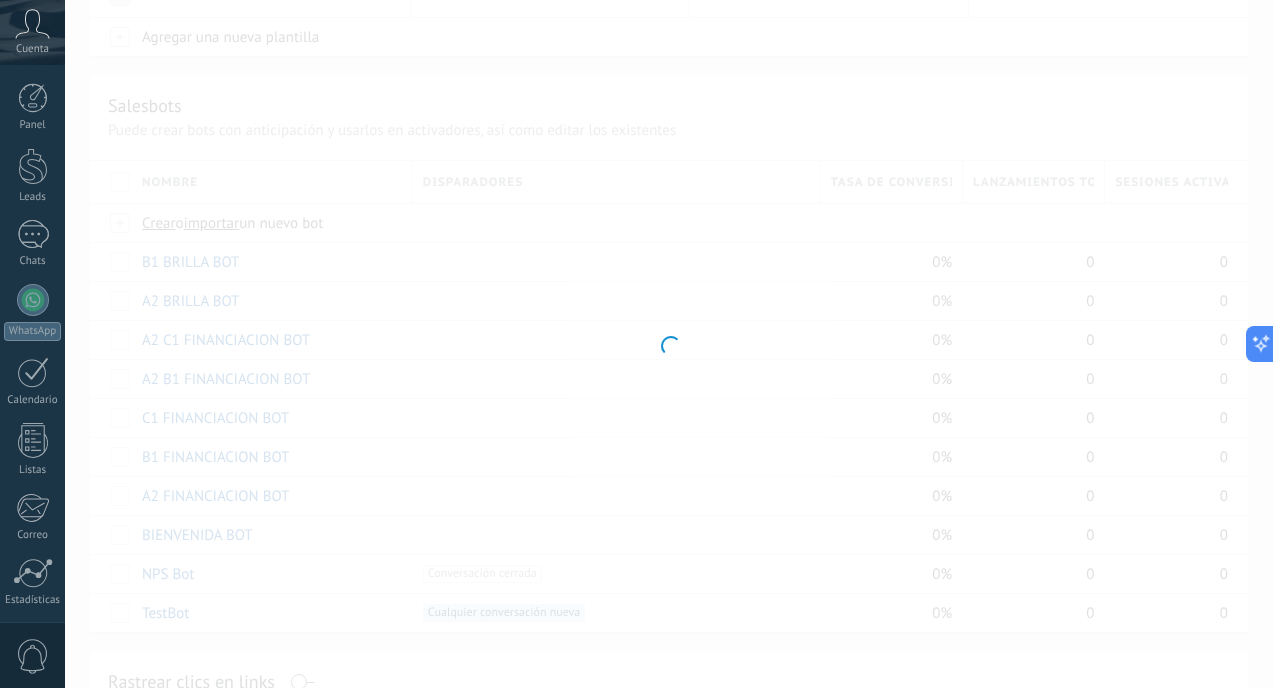 type on "**********" 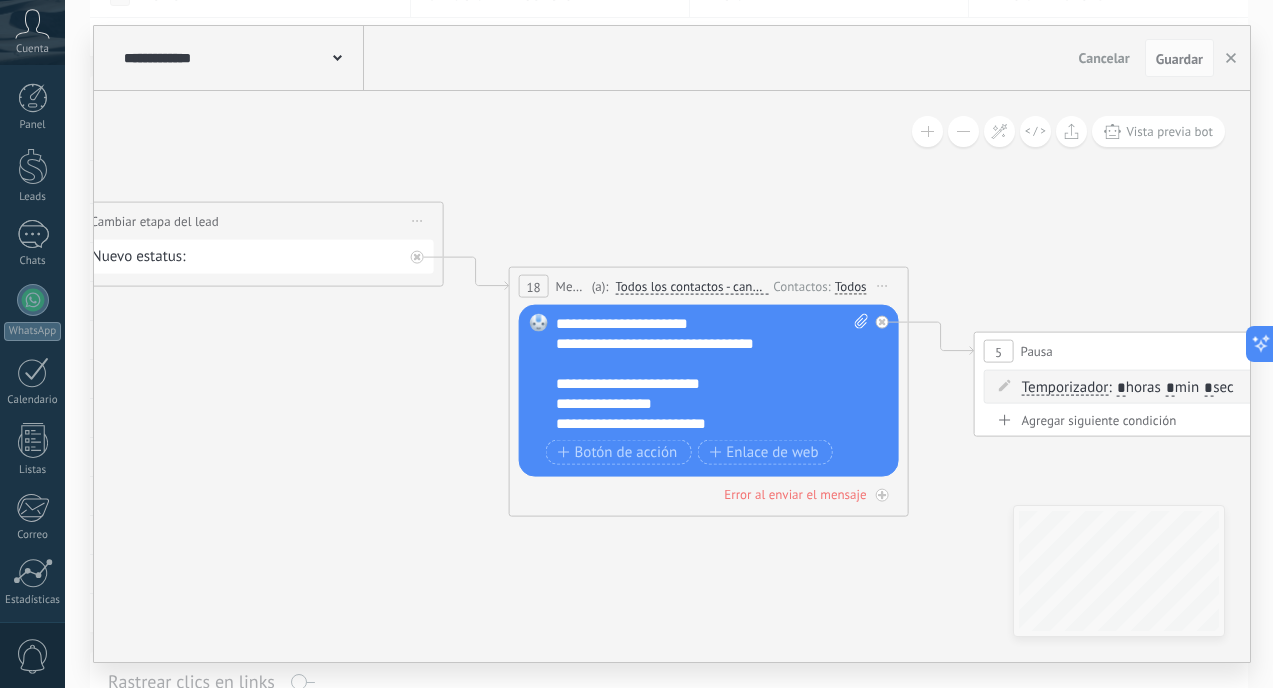 click on "**********" at bounding box center [712, 374] 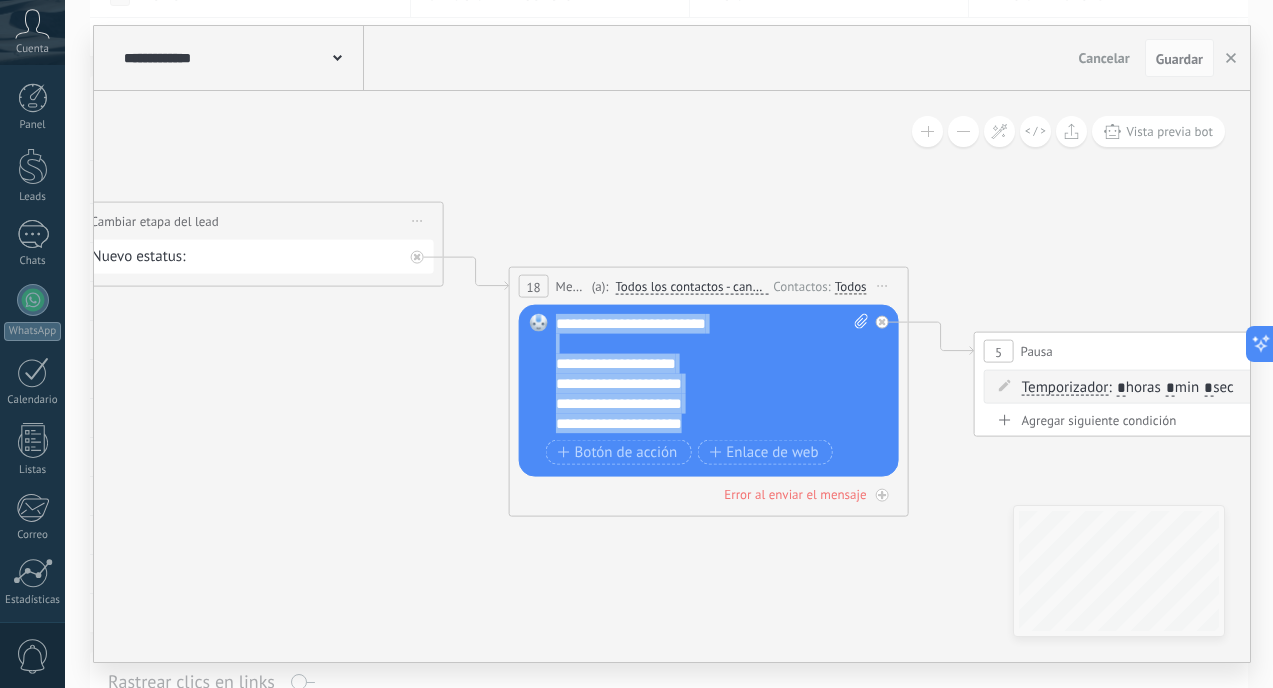 scroll, scrollTop: 0, scrollLeft: 0, axis: both 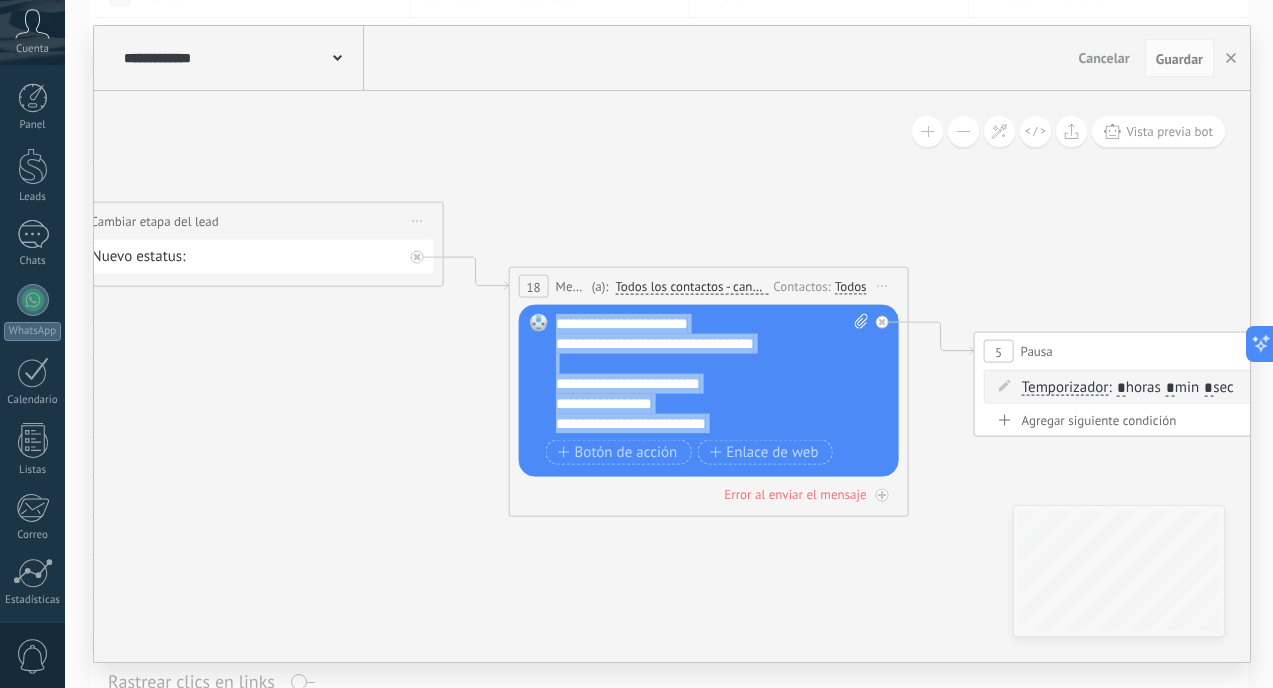 drag, startPoint x: 738, startPoint y: 430, endPoint x: 612, endPoint y: 206, distance: 257.00583 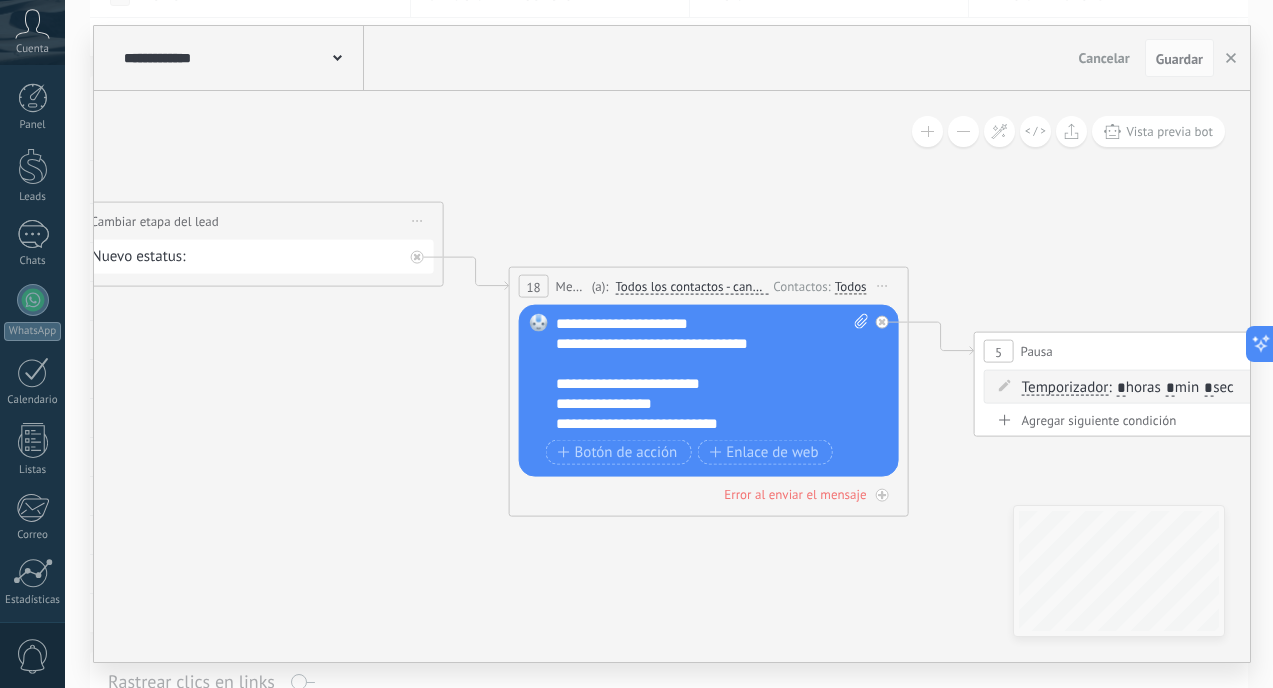 scroll, scrollTop: 100, scrollLeft: 0, axis: vertical 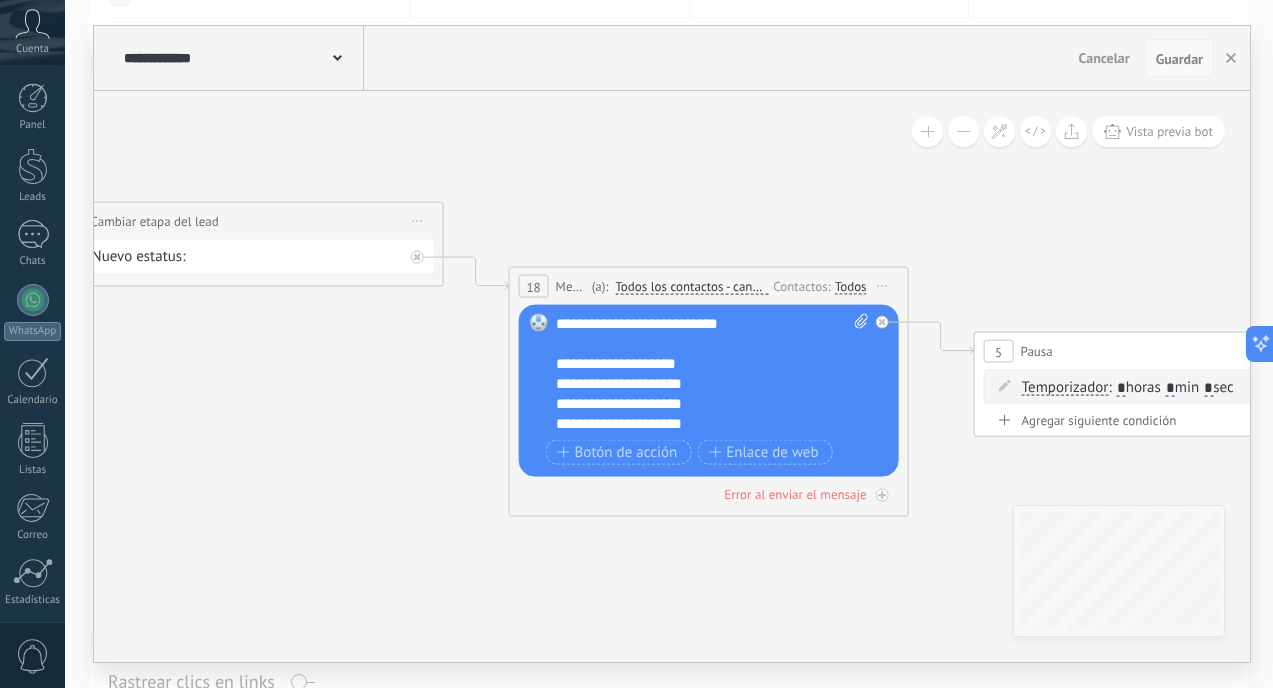 click on "Guardar" at bounding box center [1179, 59] 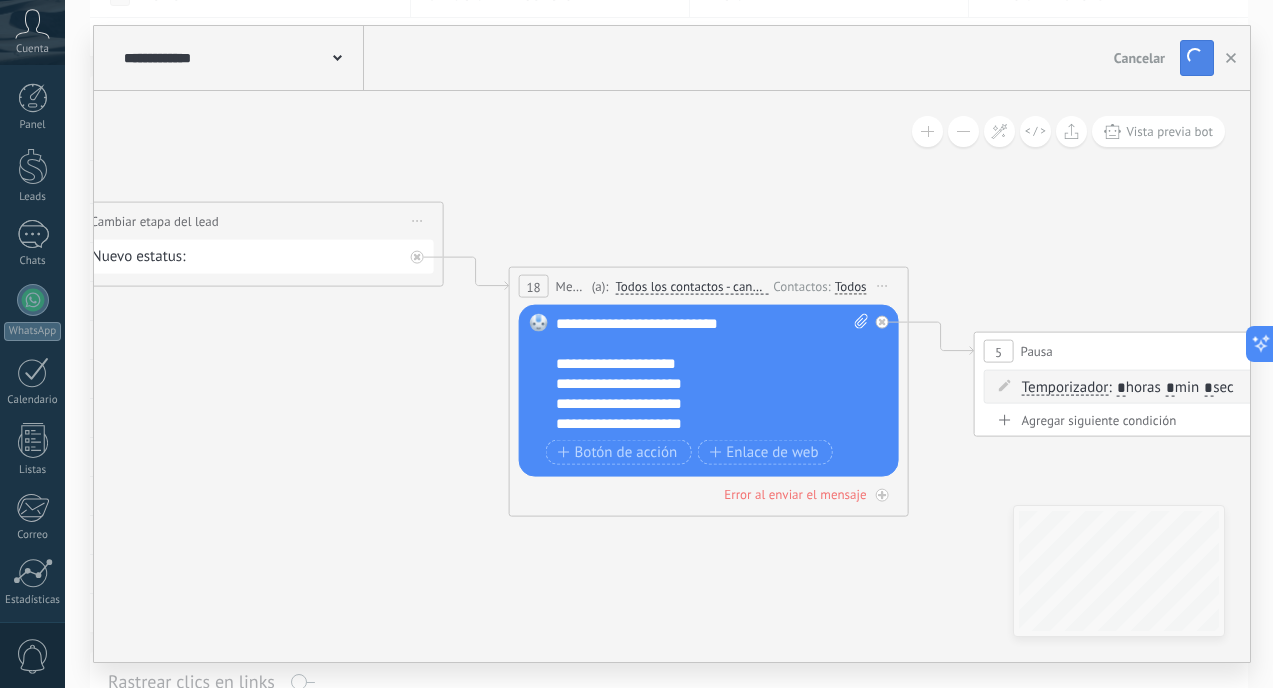 click on "Cancelar Guardar" at bounding box center [1165, 58] 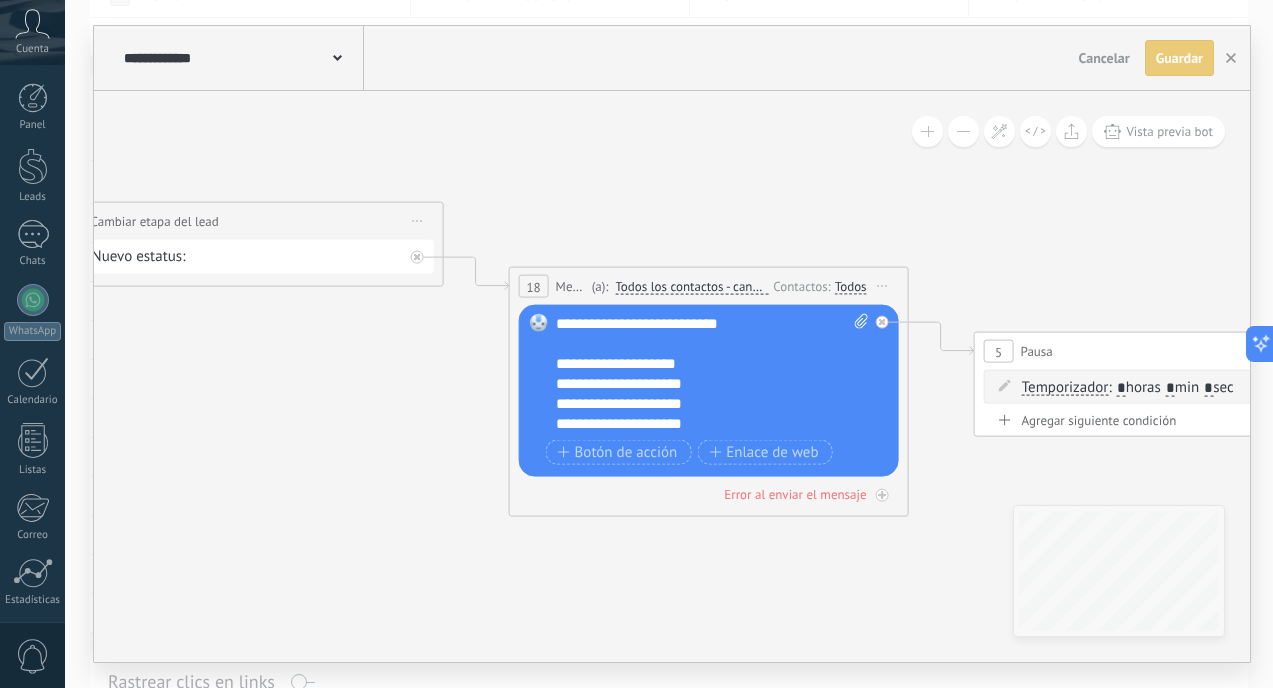 click on "Guardar" at bounding box center (1179, 58) 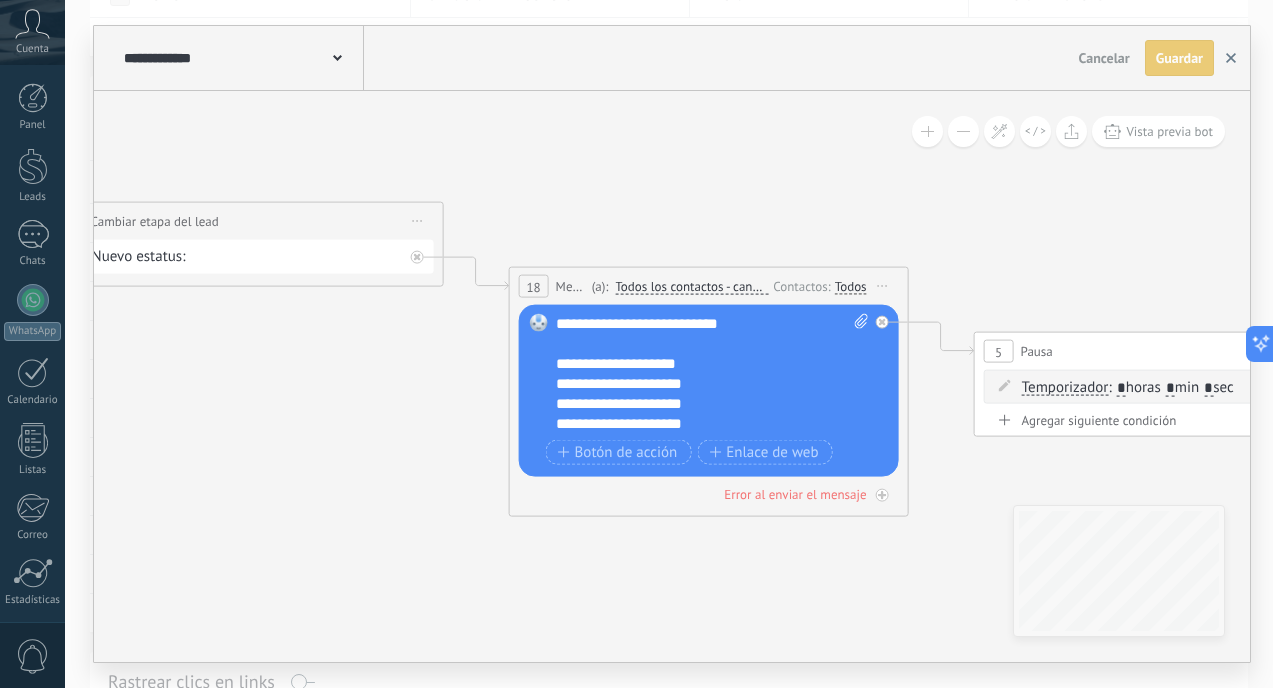 click at bounding box center [1231, 58] 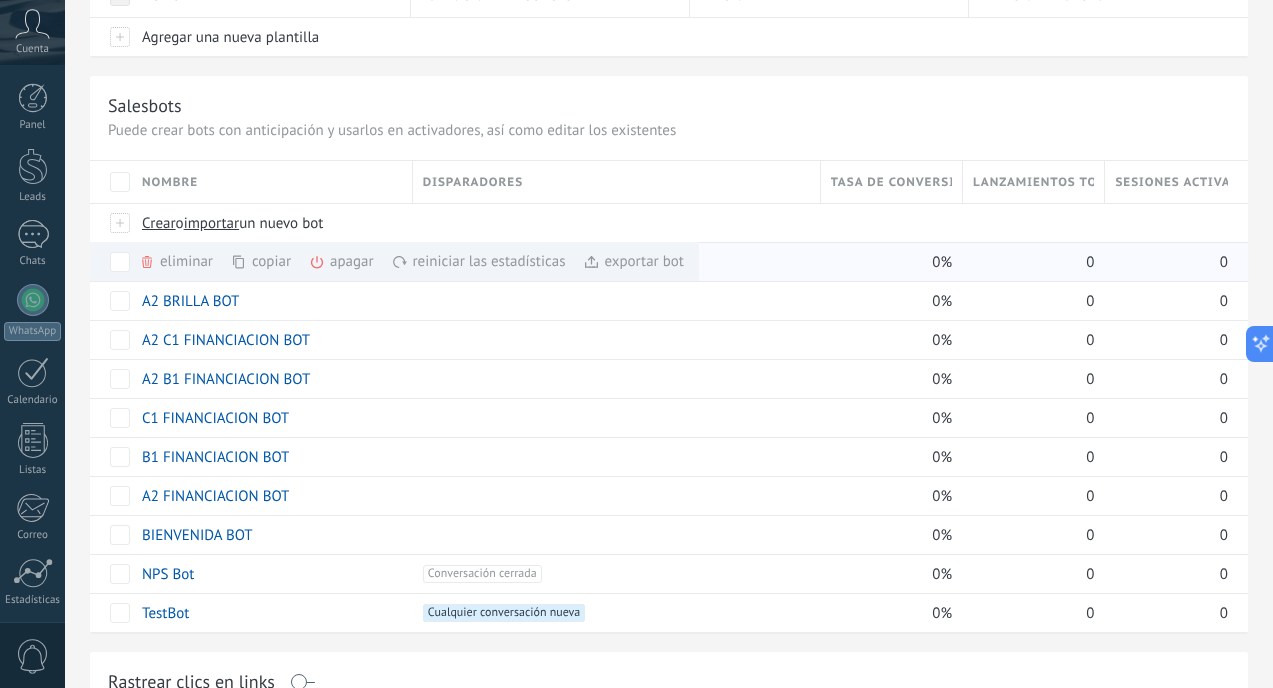 click 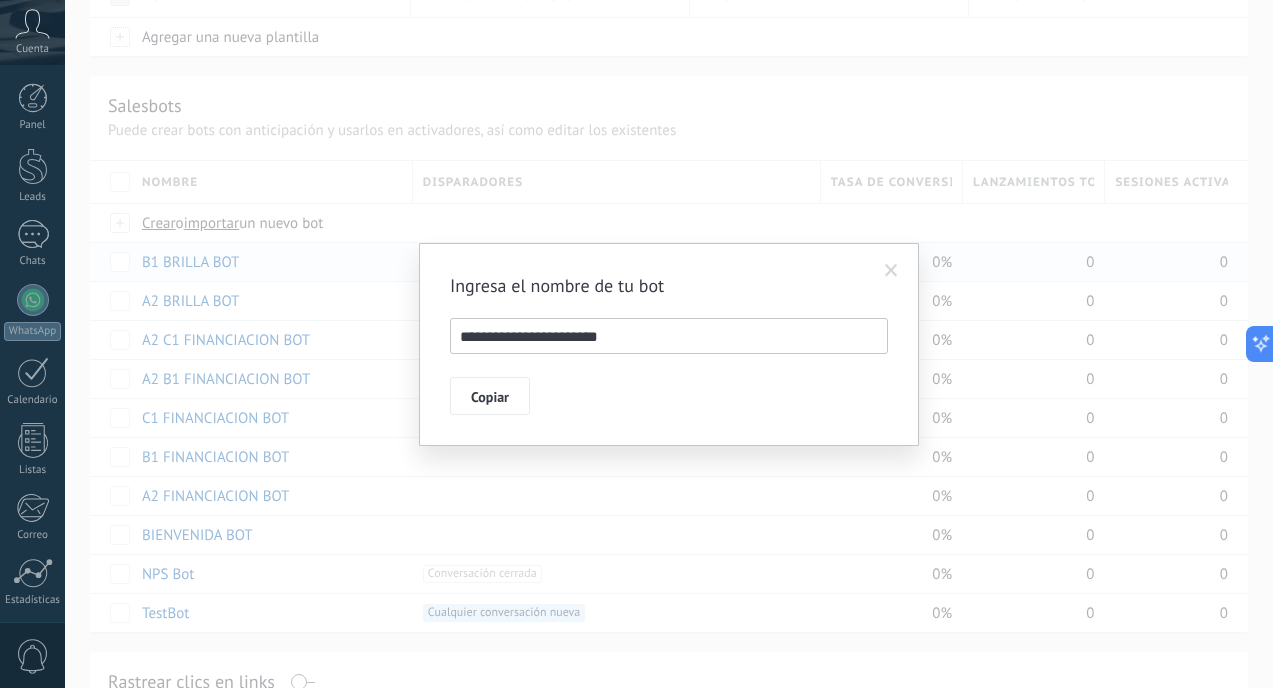 click on "**********" at bounding box center [669, 336] 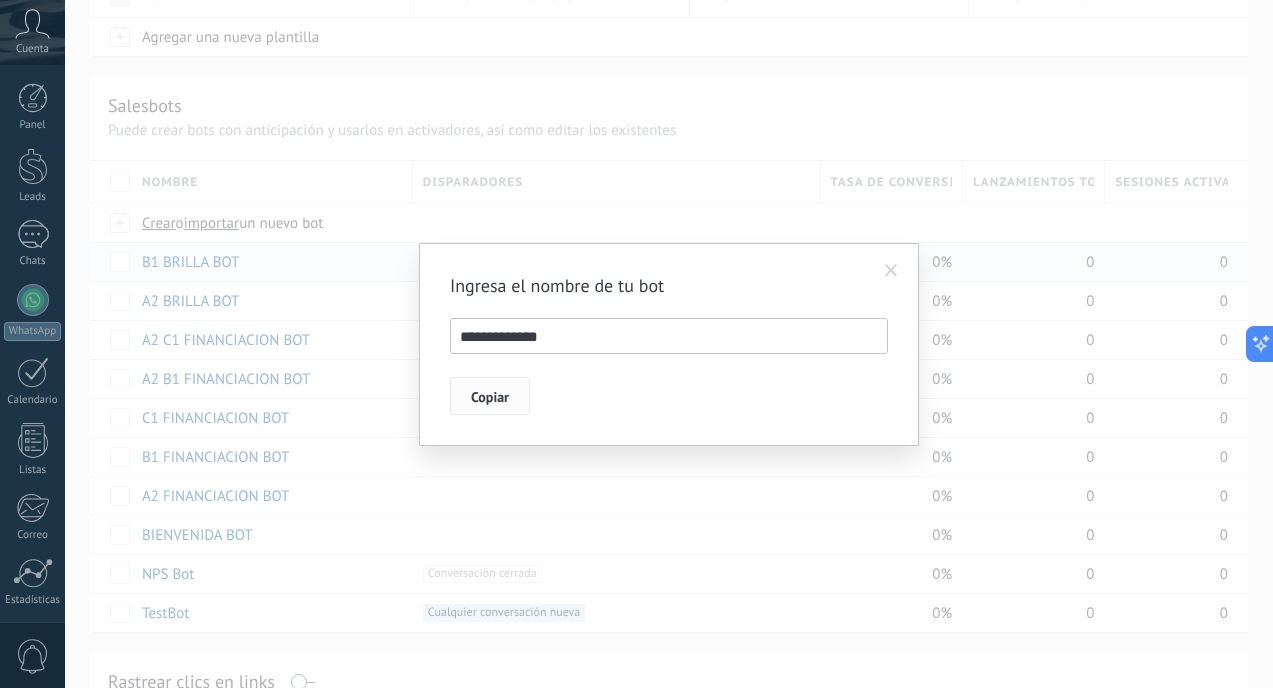 type on "**********" 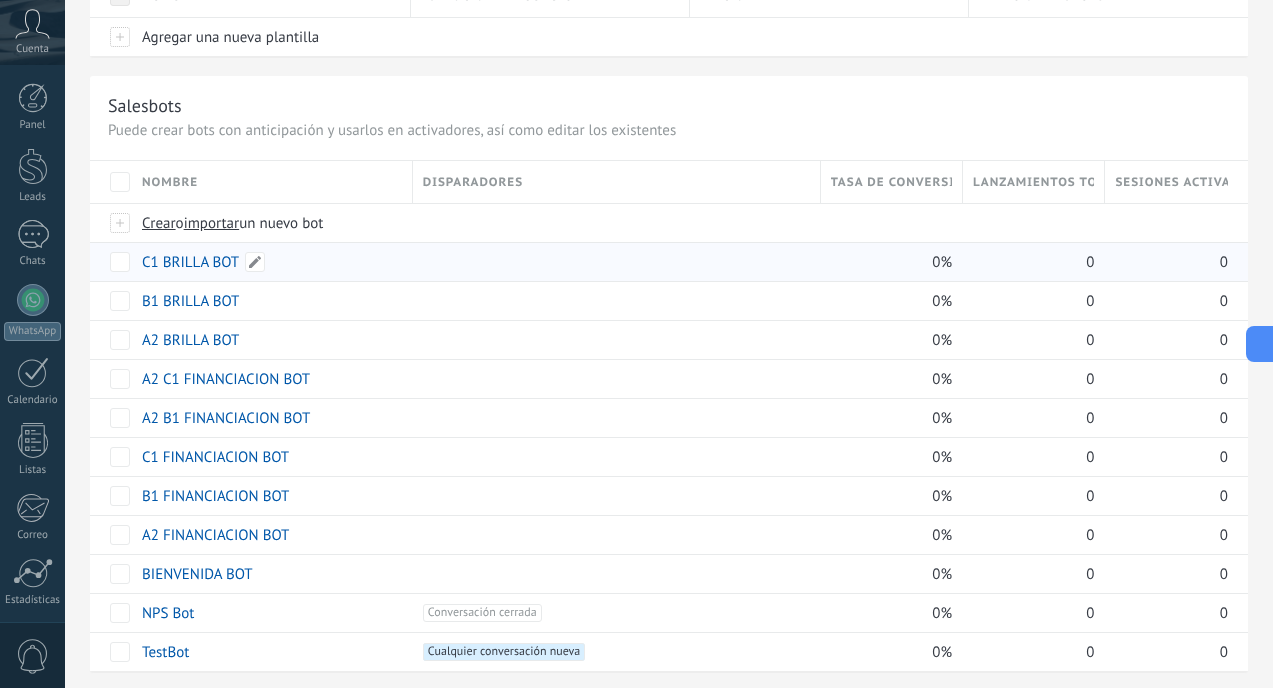 click on "C1 BRILLA BOT" at bounding box center (190, 262) 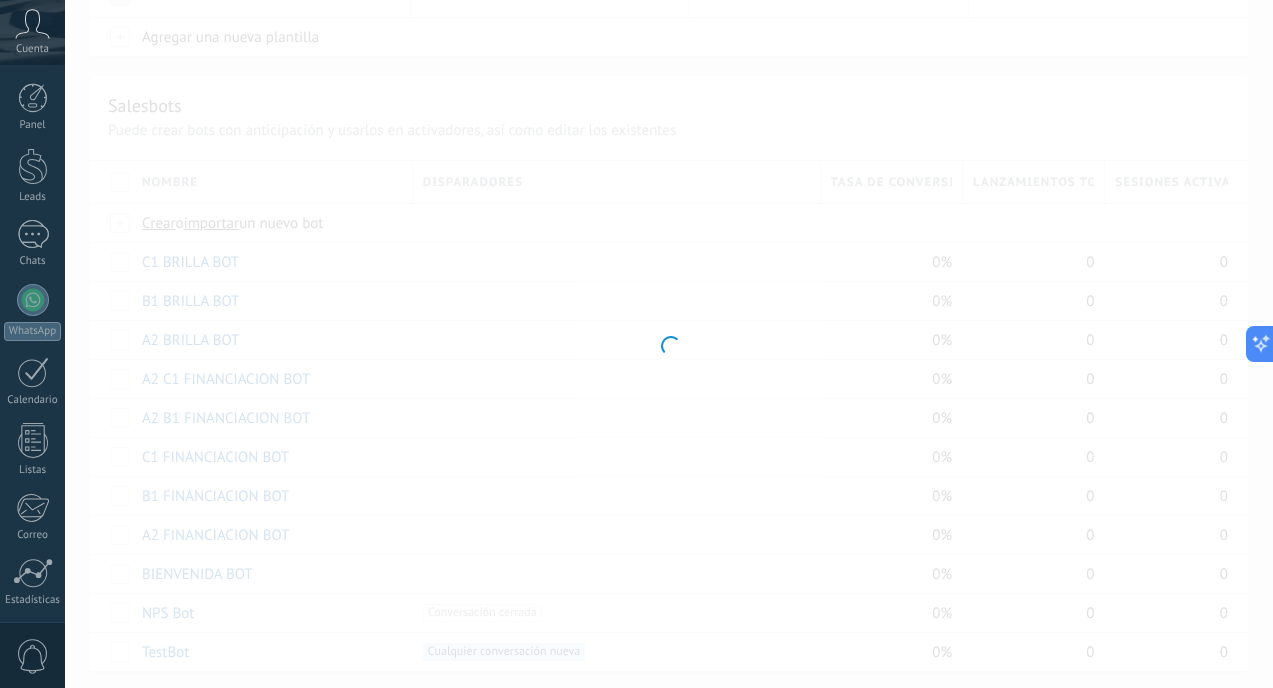 type on "**********" 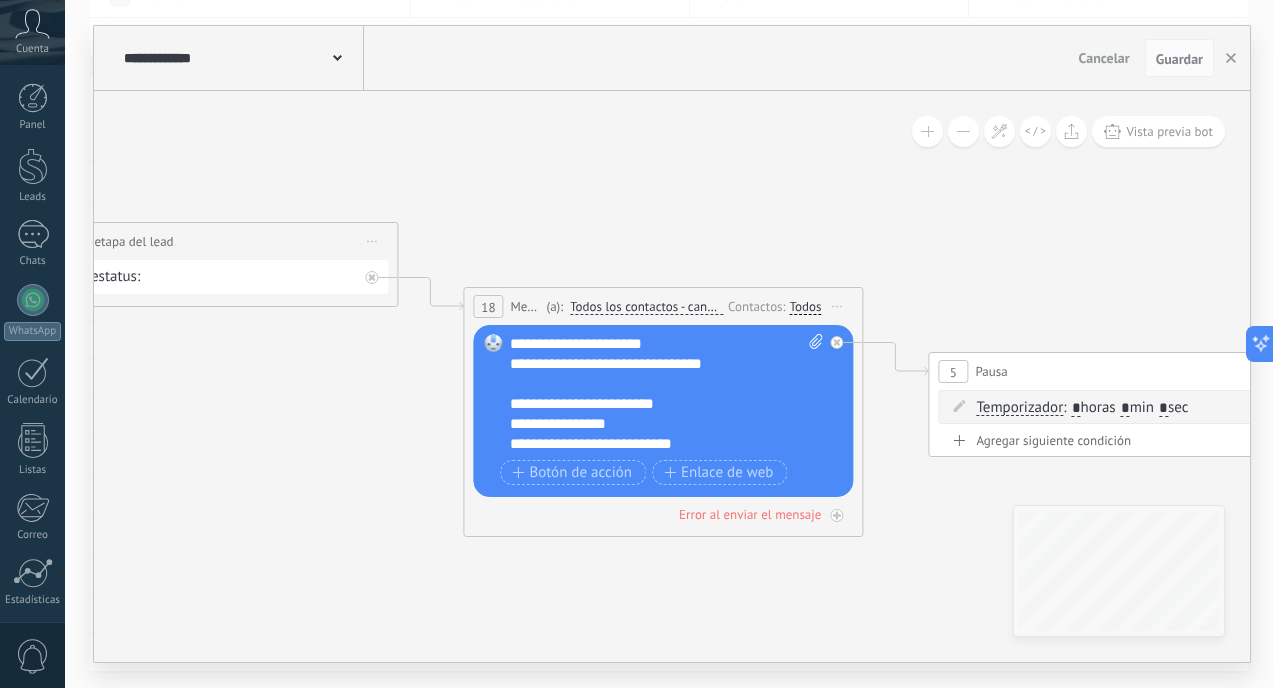 click on "**********" at bounding box center [656, 394] 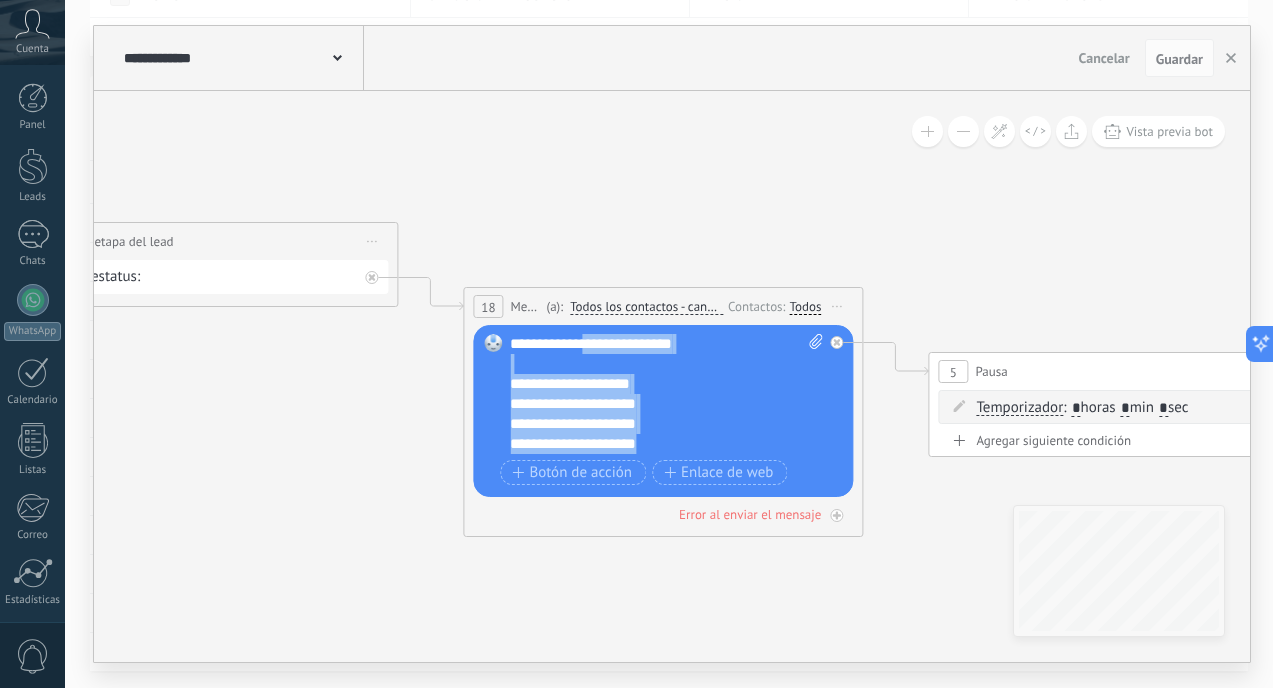 scroll, scrollTop: 0, scrollLeft: 0, axis: both 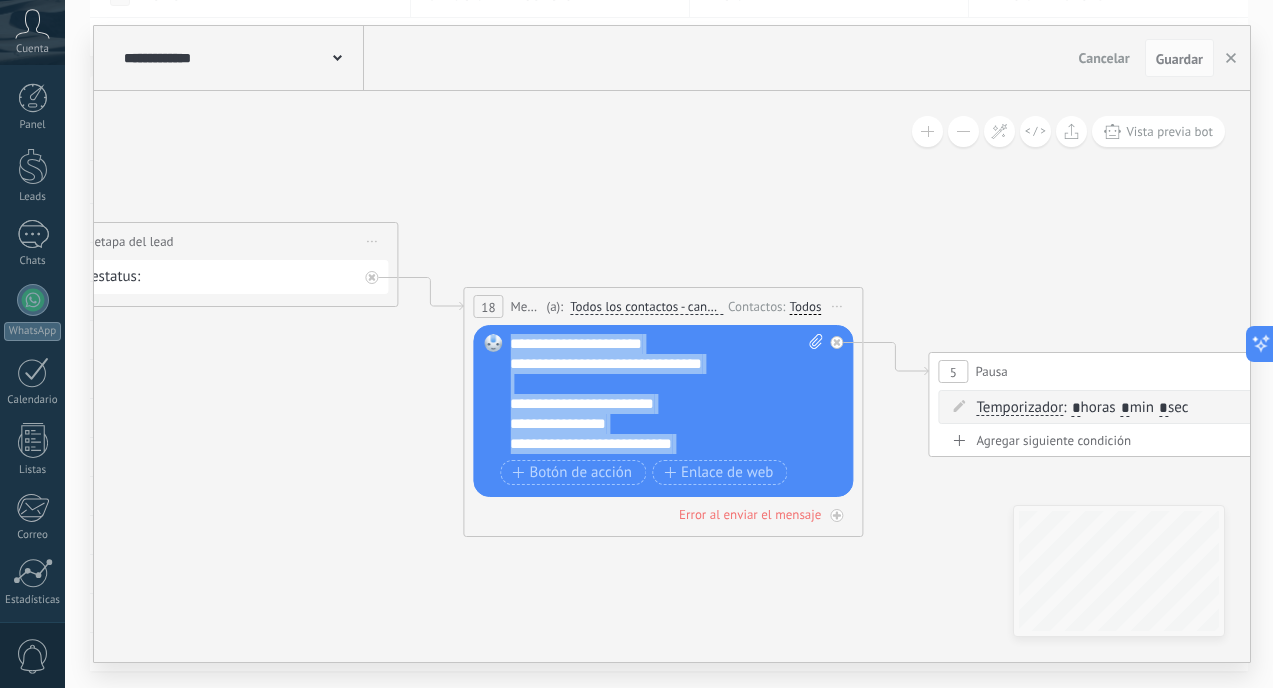 drag, startPoint x: 666, startPoint y: 440, endPoint x: 512, endPoint y: 202, distance: 283.4784 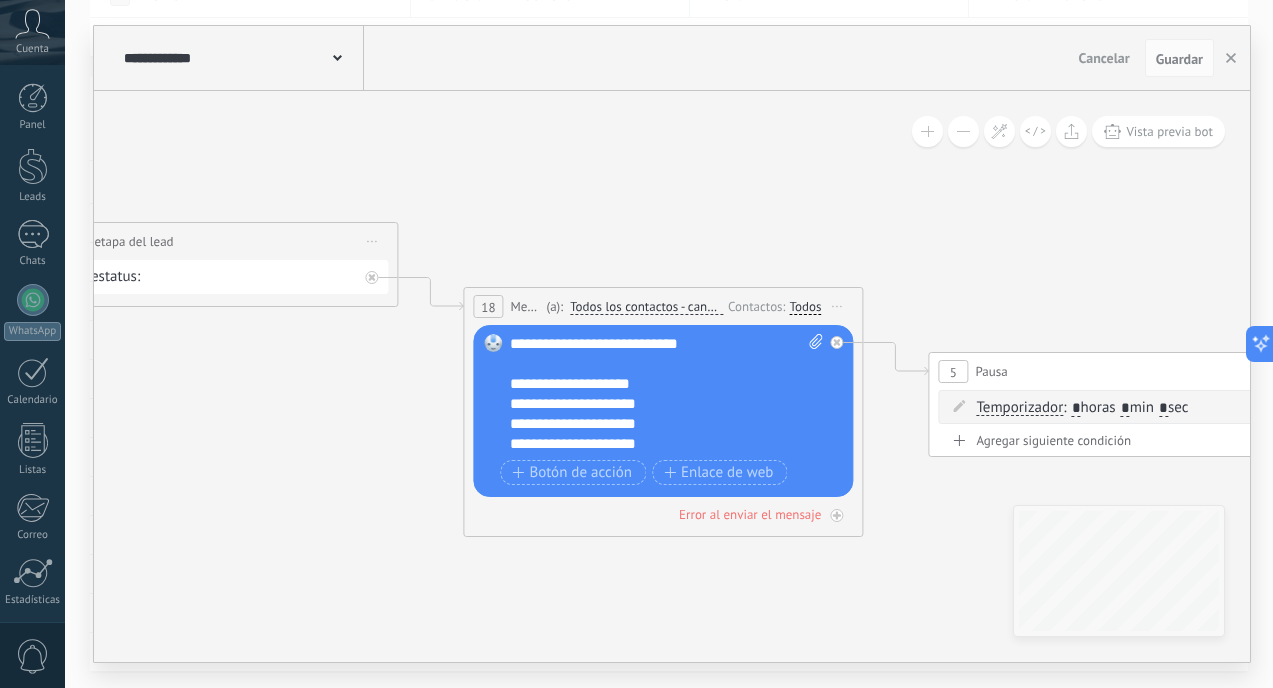 scroll, scrollTop: 0, scrollLeft: 0, axis: both 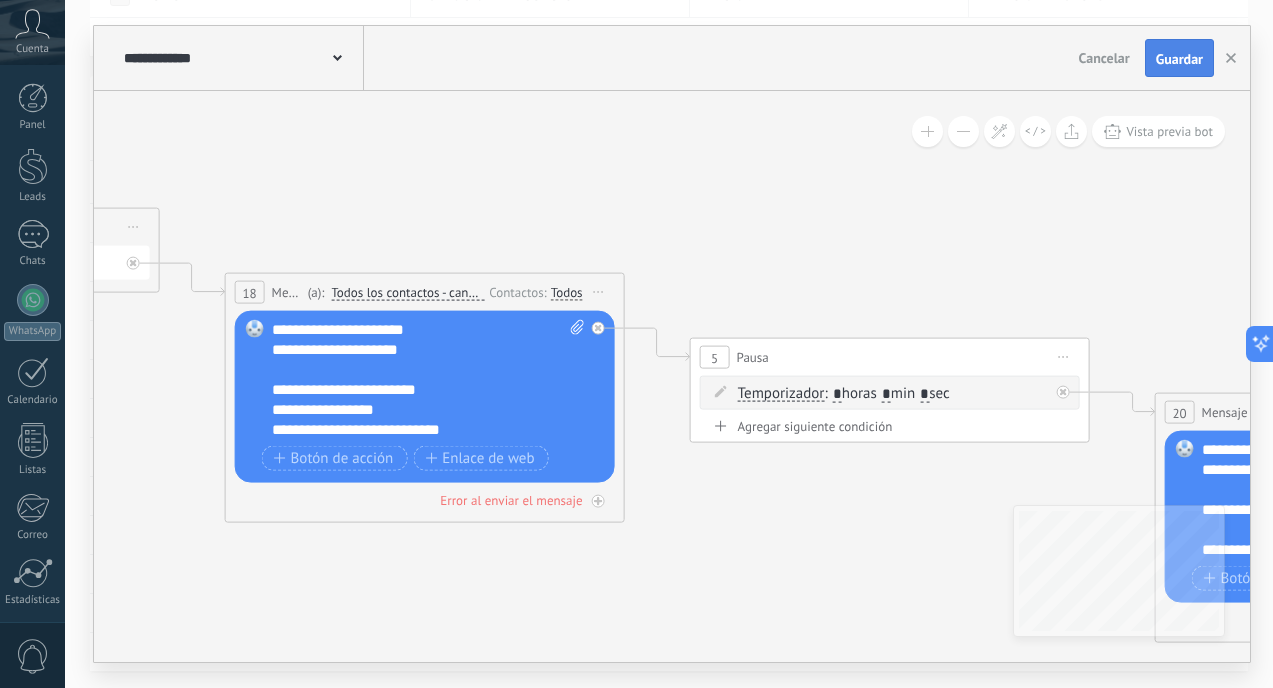 click on "Guardar" at bounding box center [1179, 59] 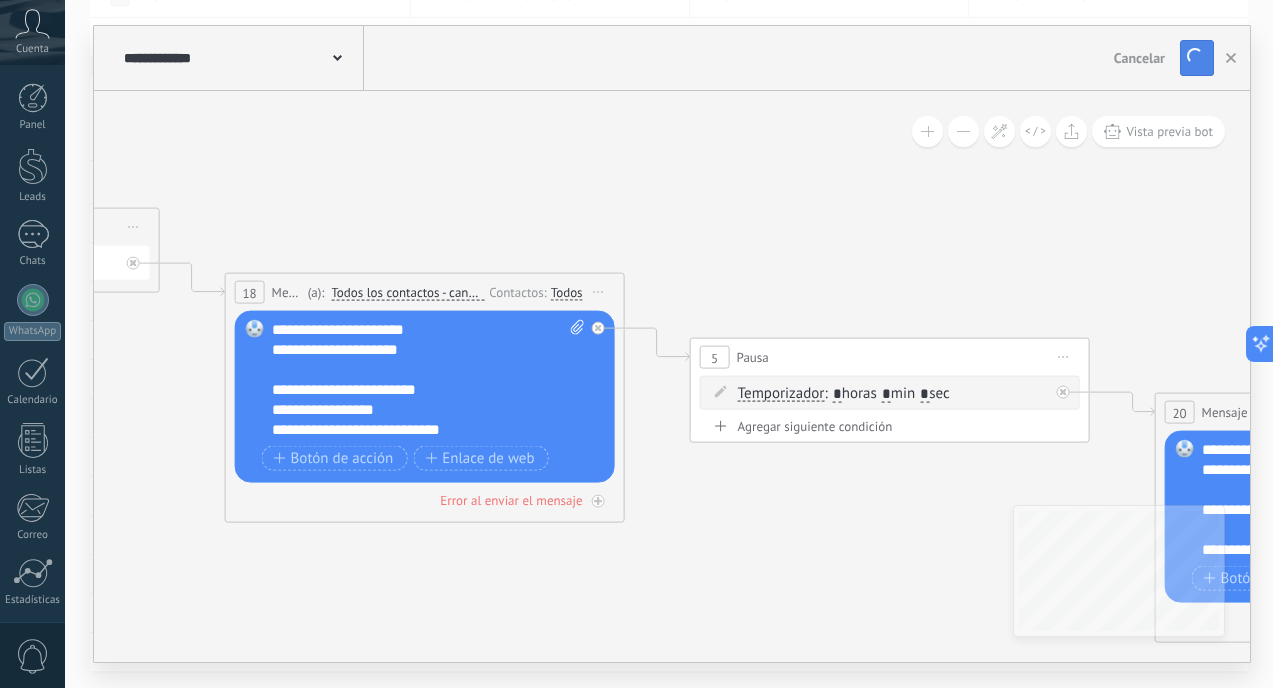 click on "Guardar" at bounding box center (1197, 58) 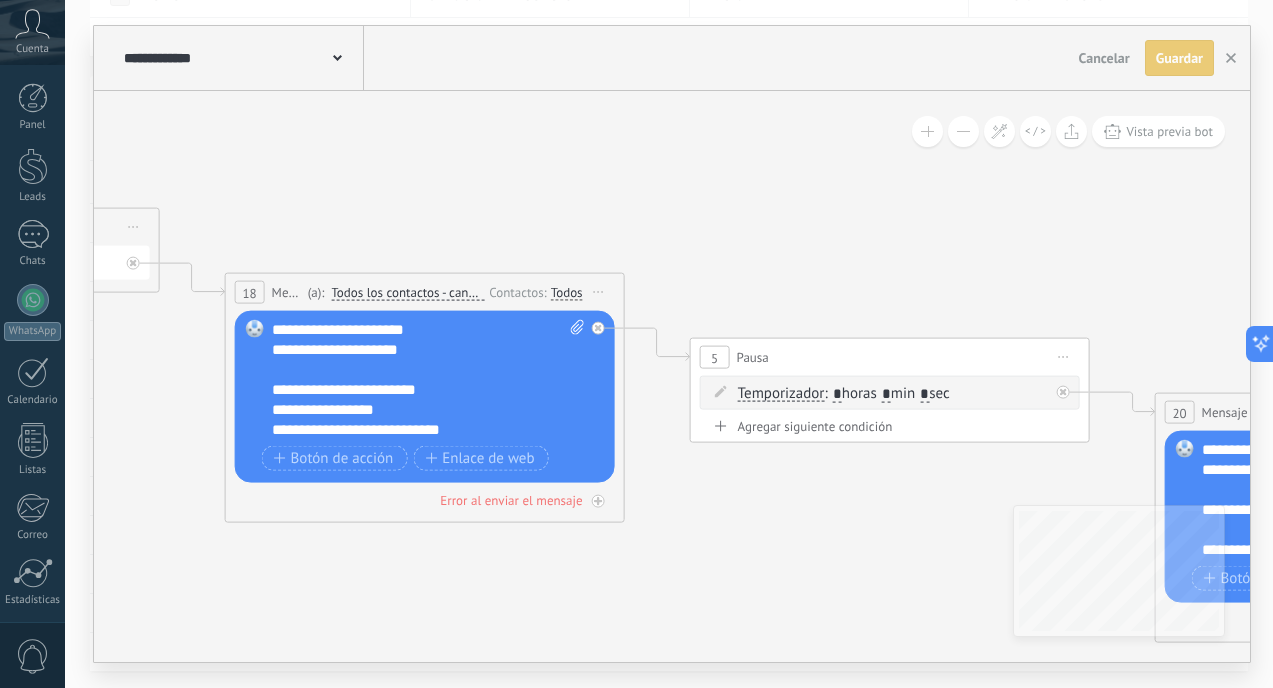 click on "Guardar" at bounding box center (1179, 58) 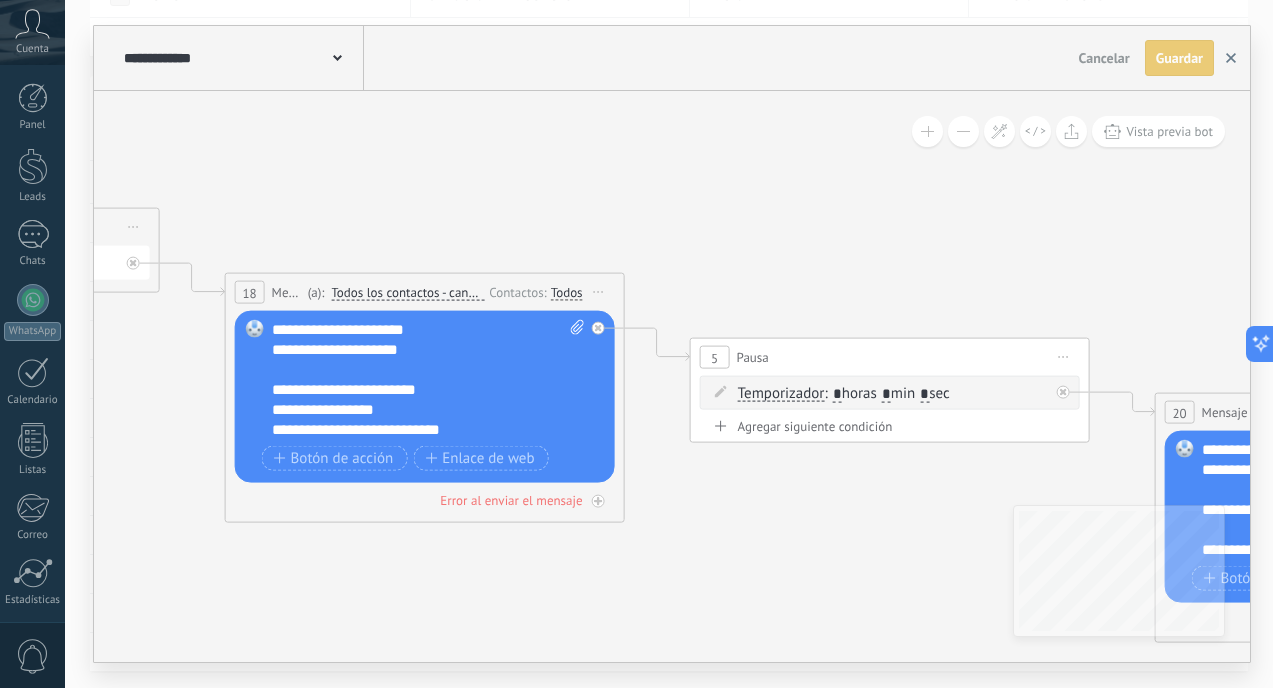 click 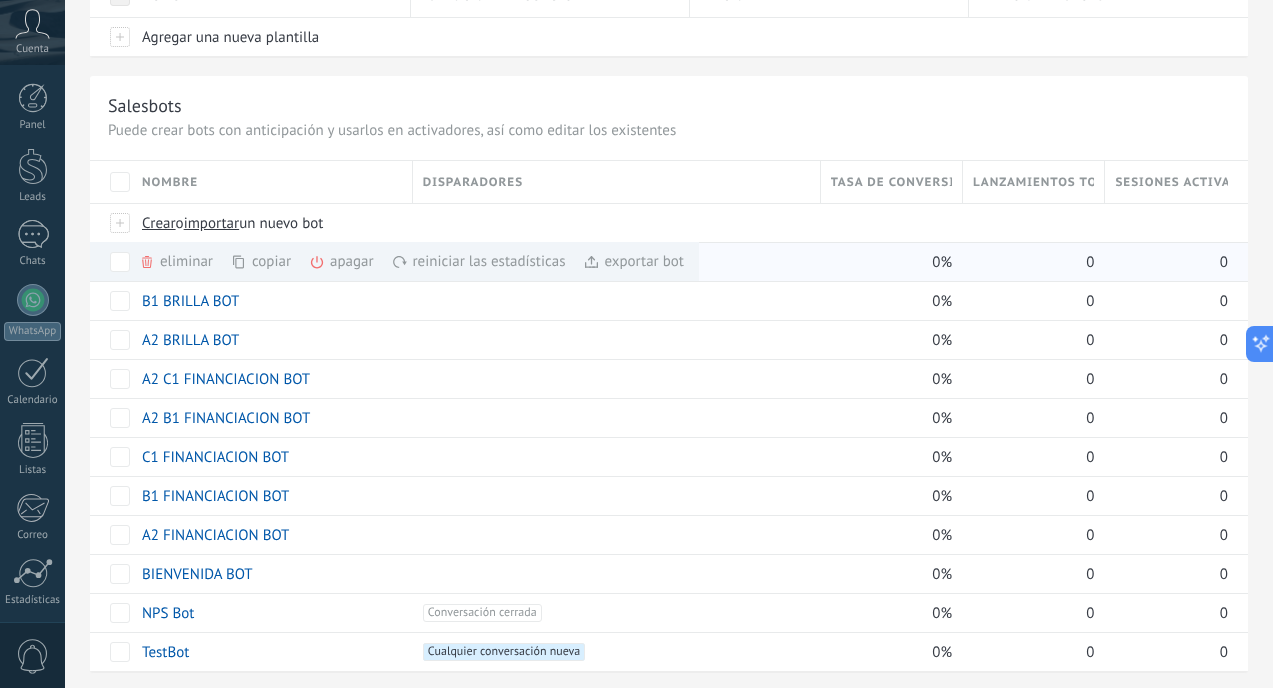 click on "copiar màs" at bounding box center (295, 261) 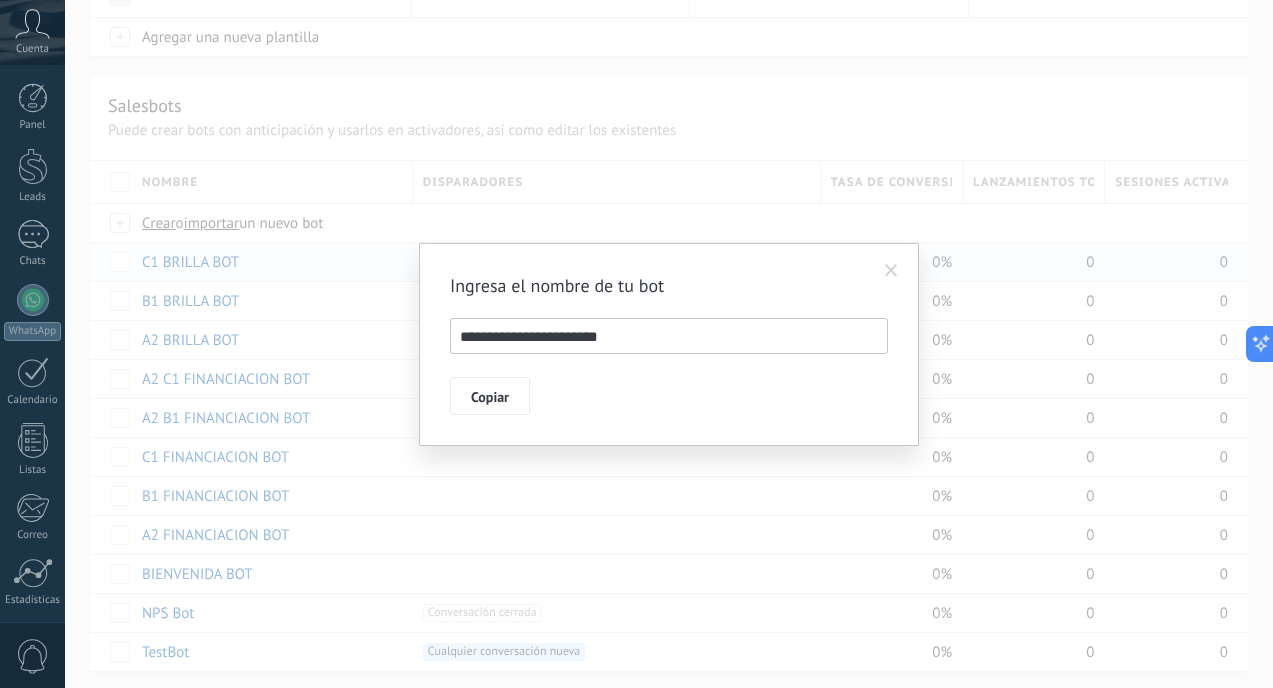 drag, startPoint x: 470, startPoint y: 340, endPoint x: 434, endPoint y: 340, distance: 36 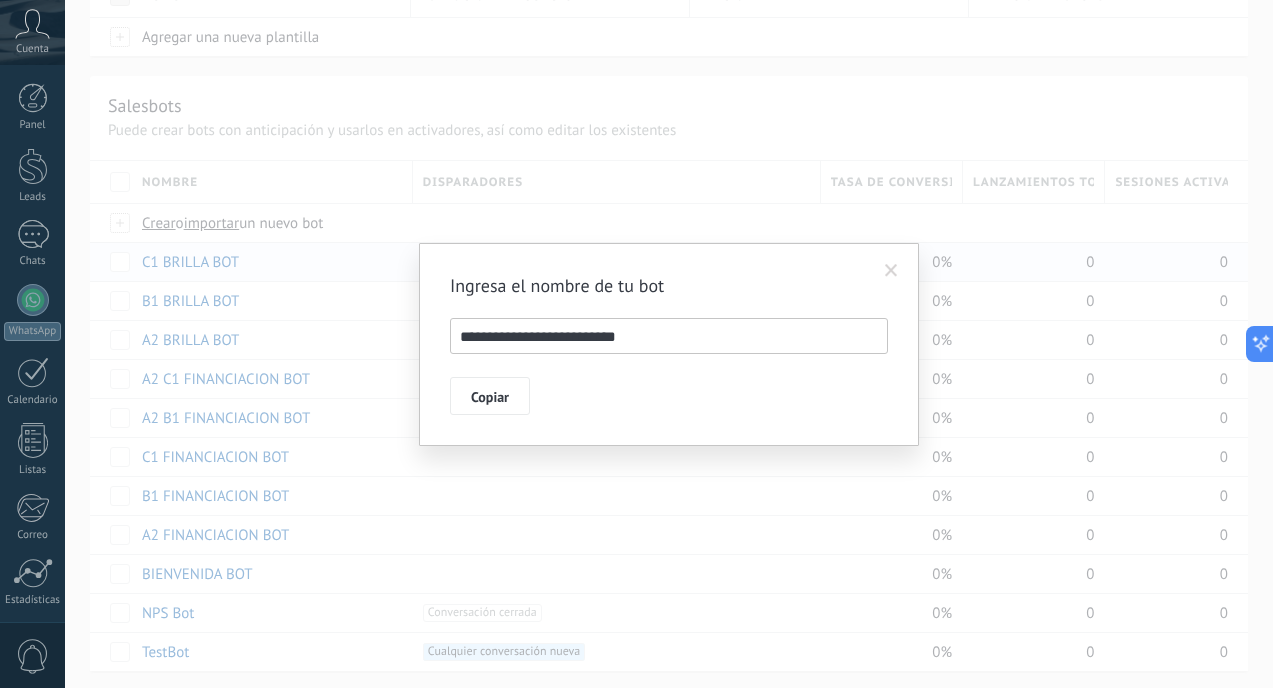 drag, startPoint x: 577, startPoint y: 336, endPoint x: 691, endPoint y: 336, distance: 114 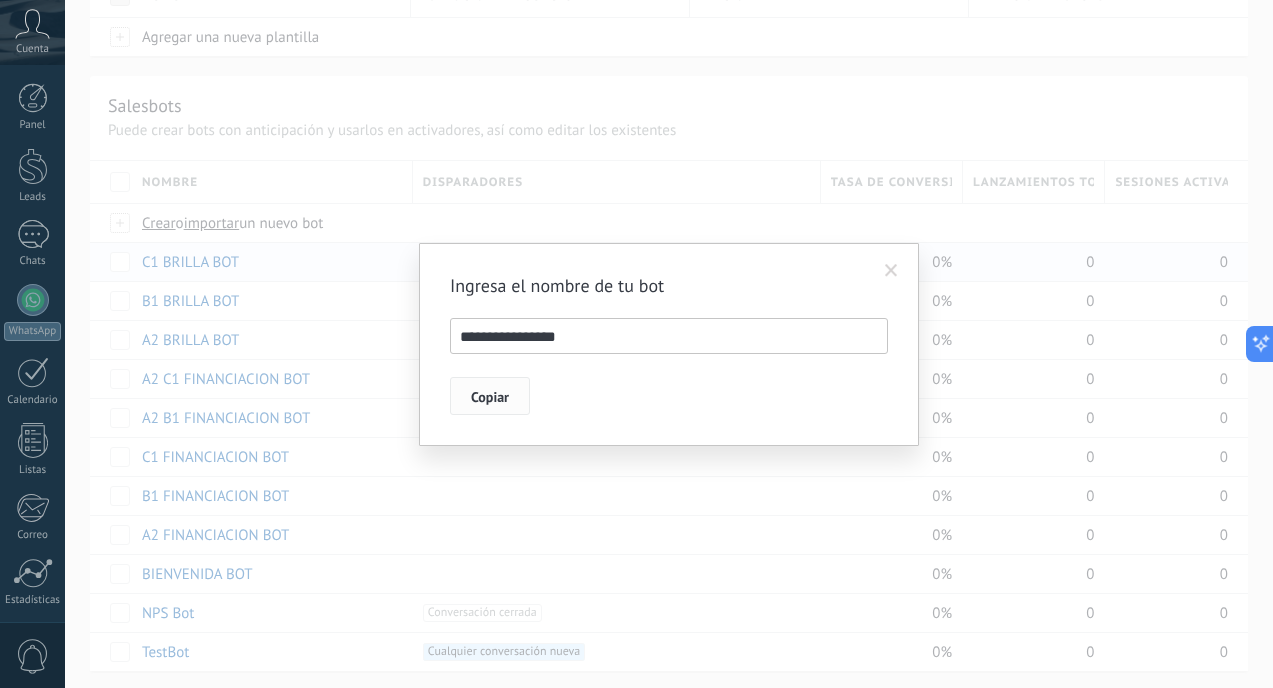 type on "**********" 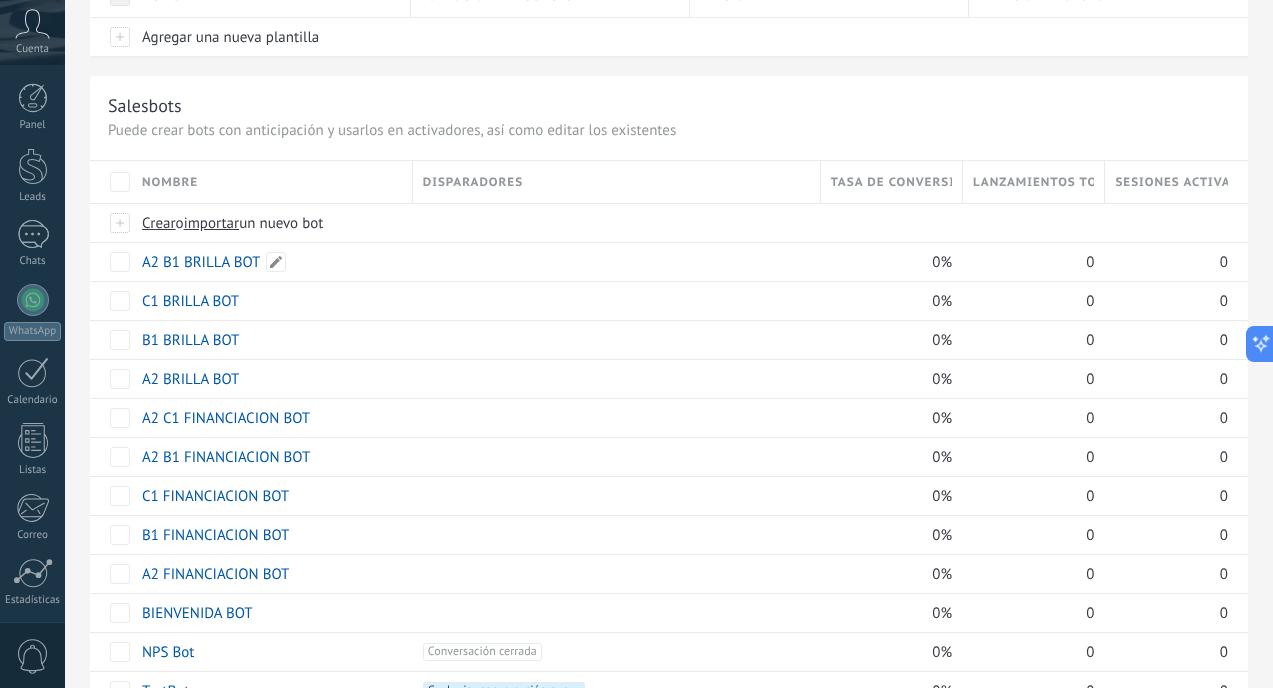 click on "A2 B1 BRILLA BOT" at bounding box center (201, 262) 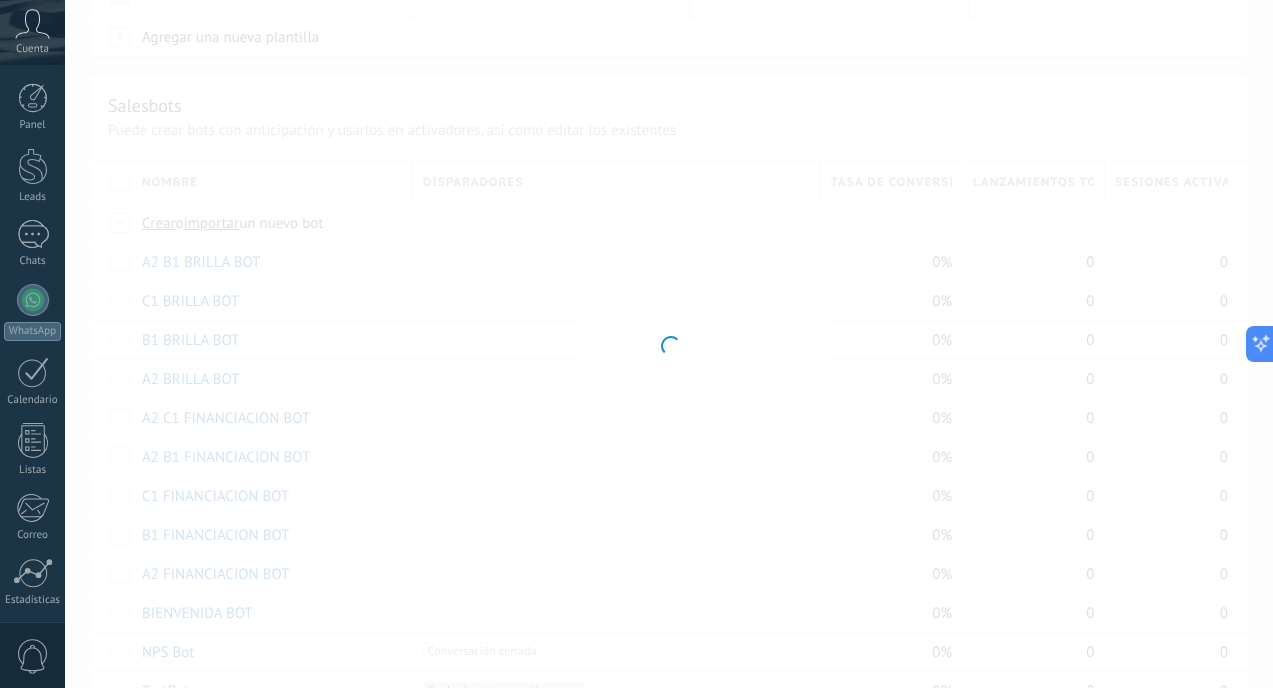 type on "**********" 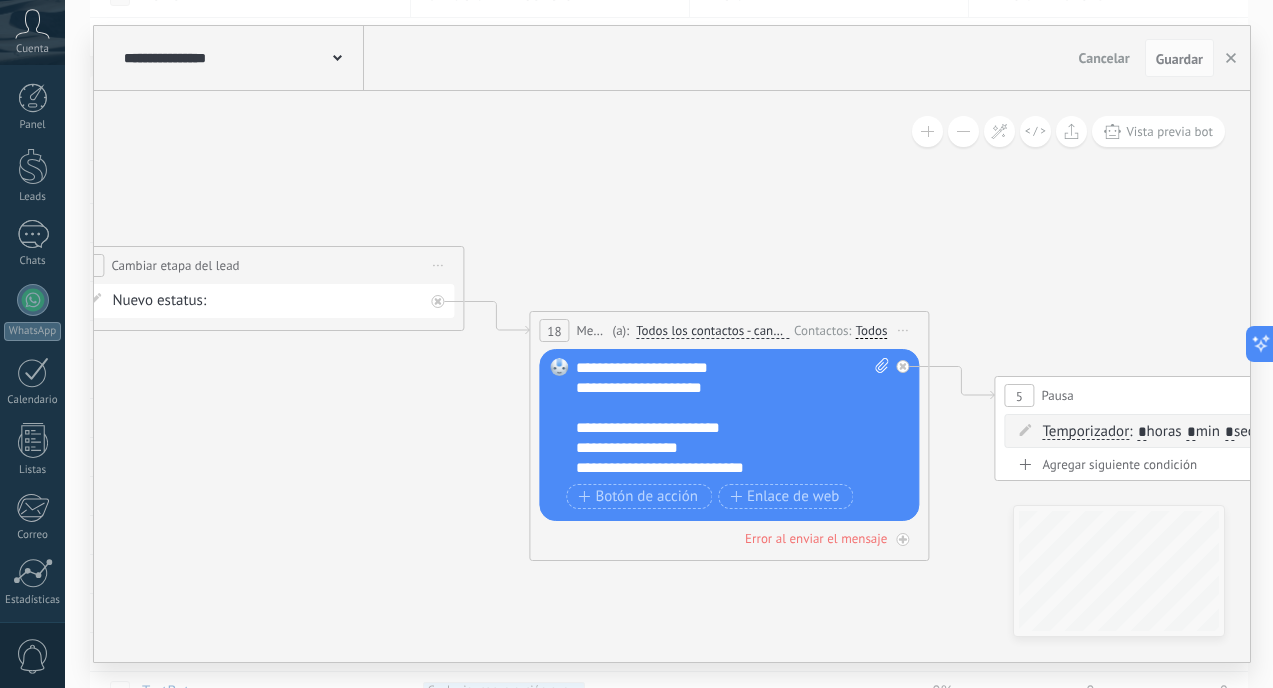 click on "**********" at bounding box center (732, 418) 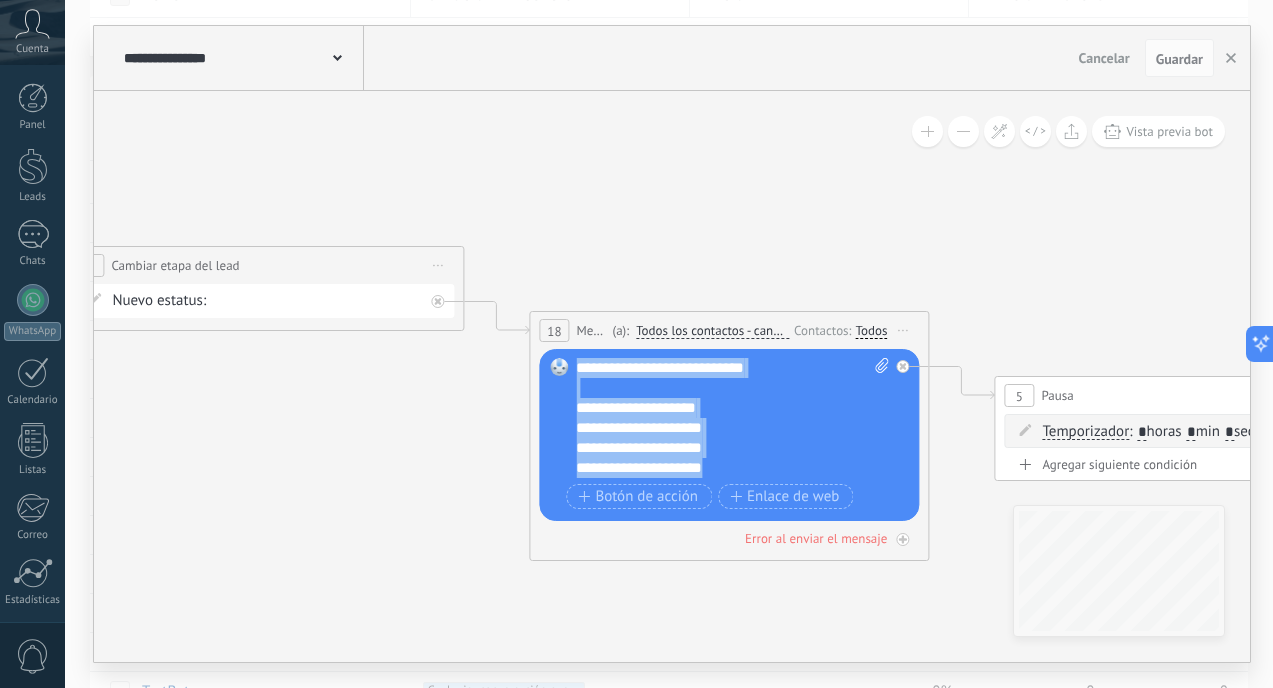 scroll, scrollTop: 0, scrollLeft: 0, axis: both 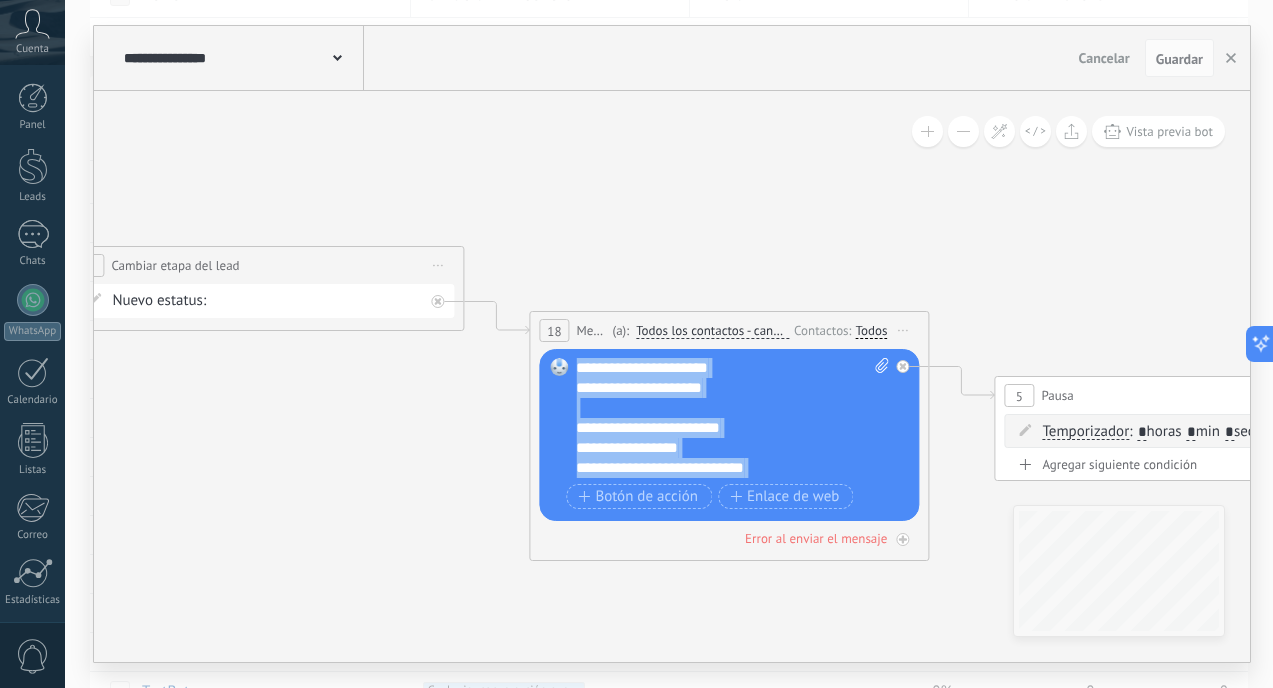 drag, startPoint x: 741, startPoint y: 463, endPoint x: 557, endPoint y: 237, distance: 291.43094 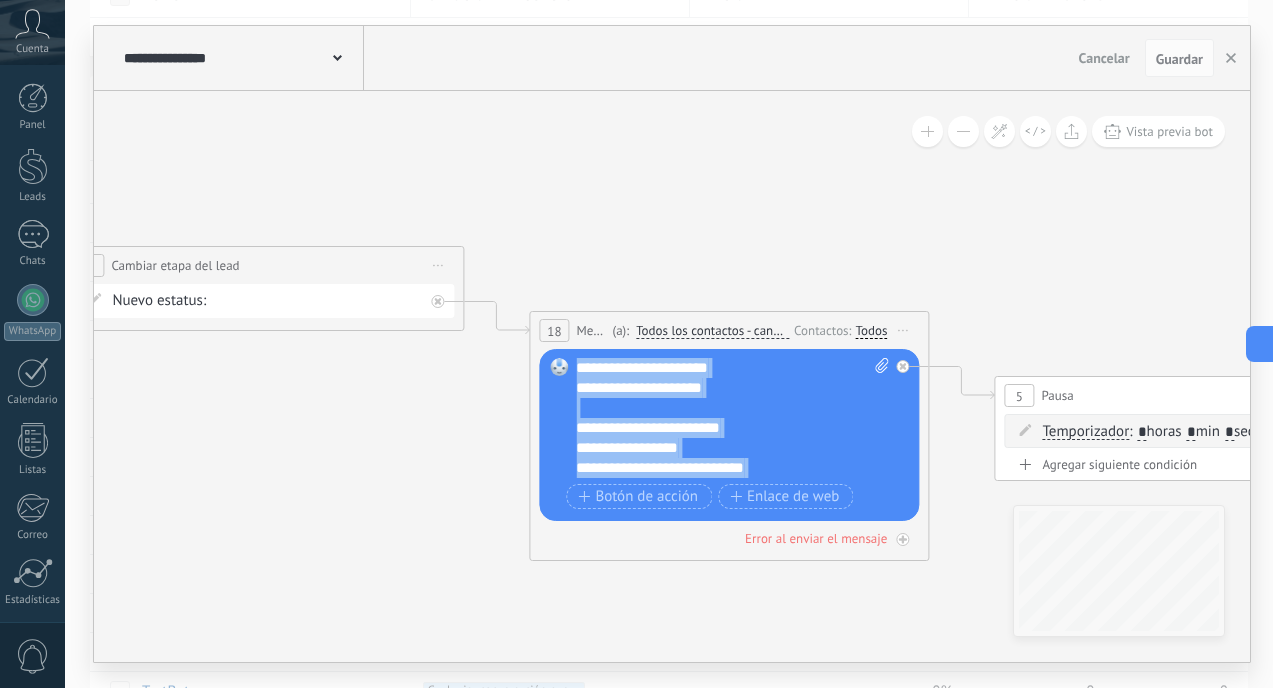 paste 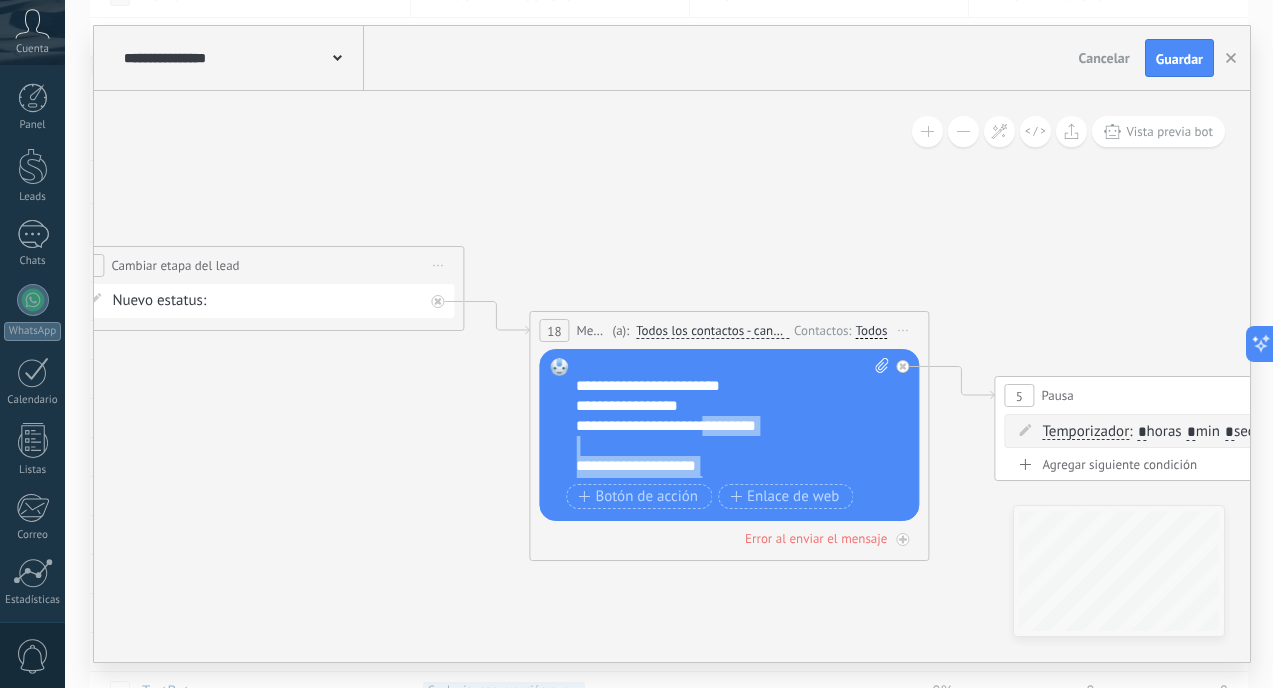 scroll, scrollTop: 75, scrollLeft: 0, axis: vertical 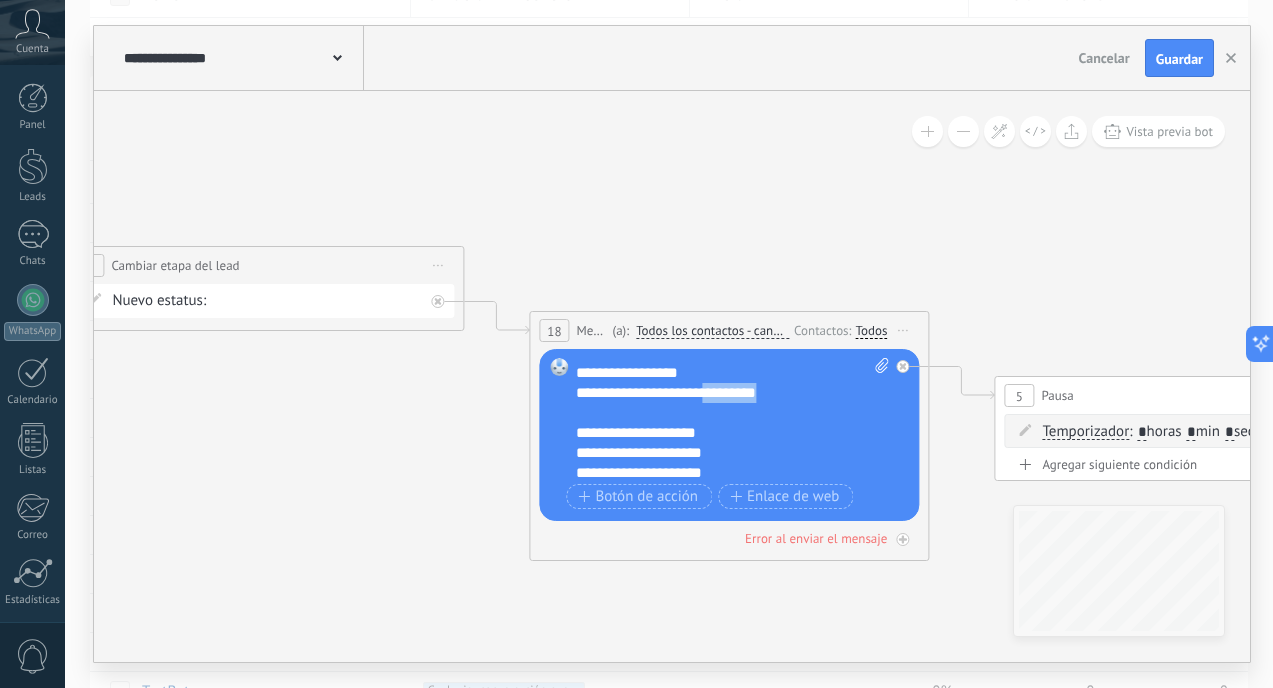 drag, startPoint x: 729, startPoint y: 470, endPoint x: 794, endPoint y: 389, distance: 103.85567 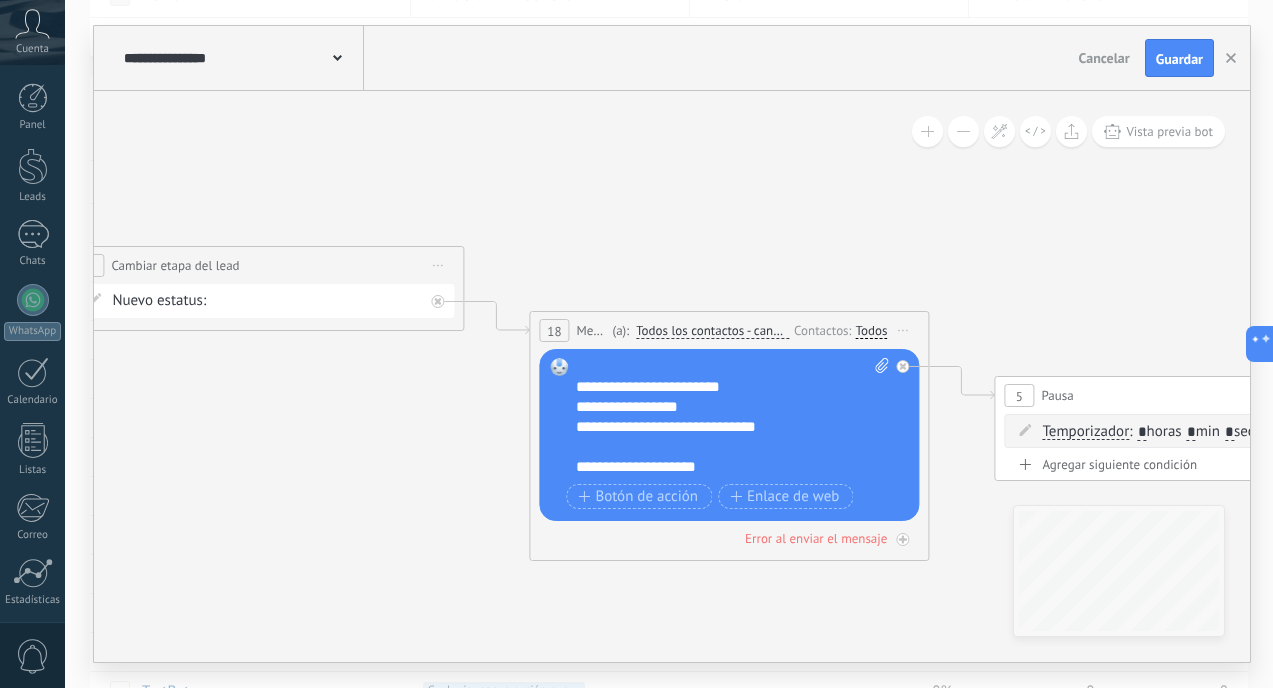 scroll, scrollTop: 38, scrollLeft: 0, axis: vertical 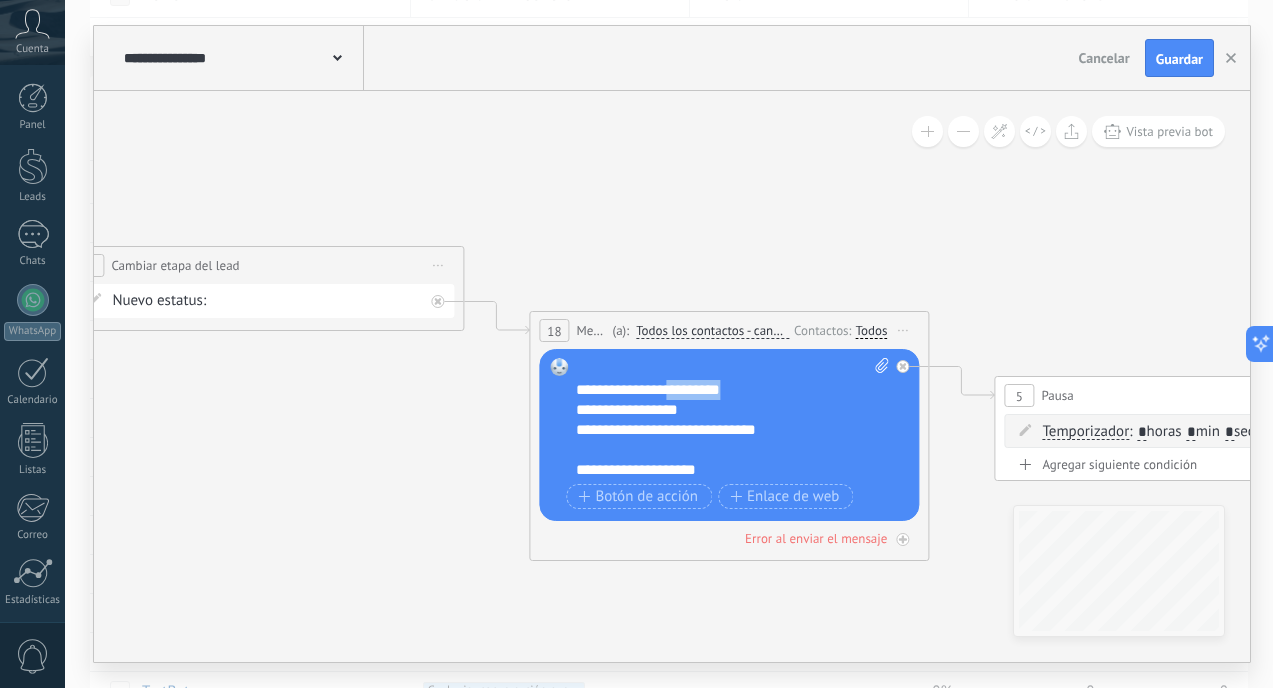 drag, startPoint x: 672, startPoint y: 390, endPoint x: 746, endPoint y: 390, distance: 74 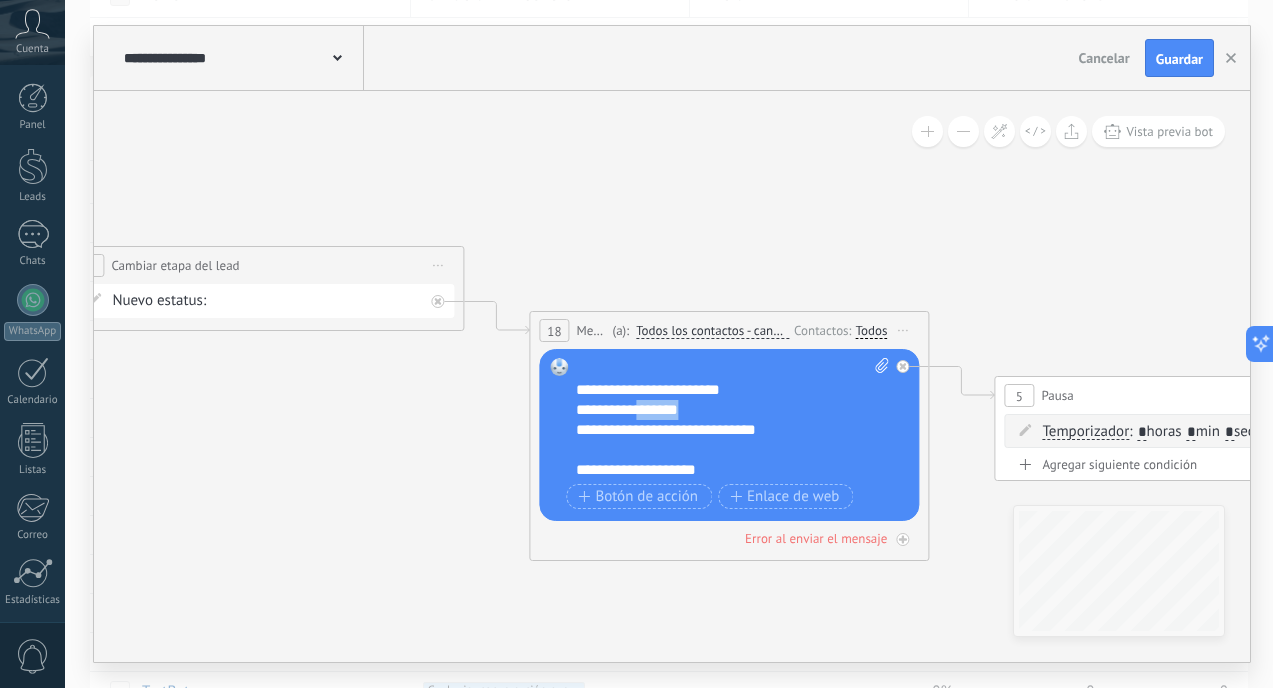 drag, startPoint x: 643, startPoint y: 411, endPoint x: 696, endPoint y: 411, distance: 53 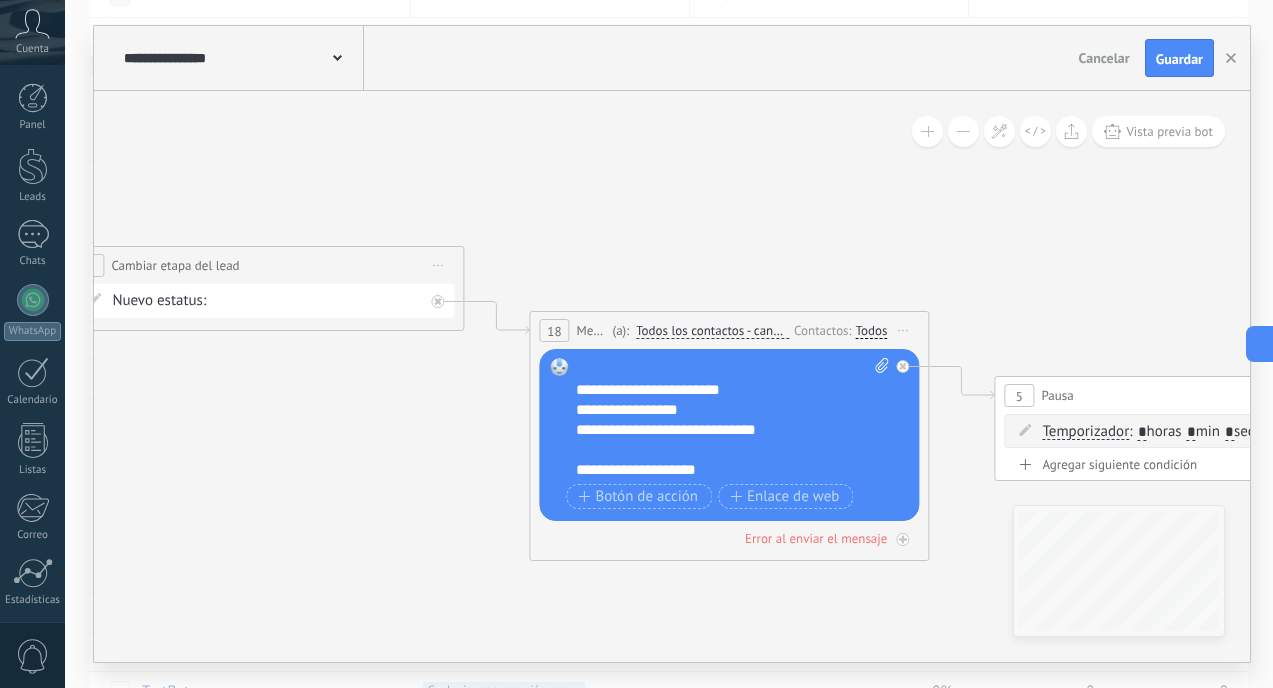 click on "**********" at bounding box center (722, 470) 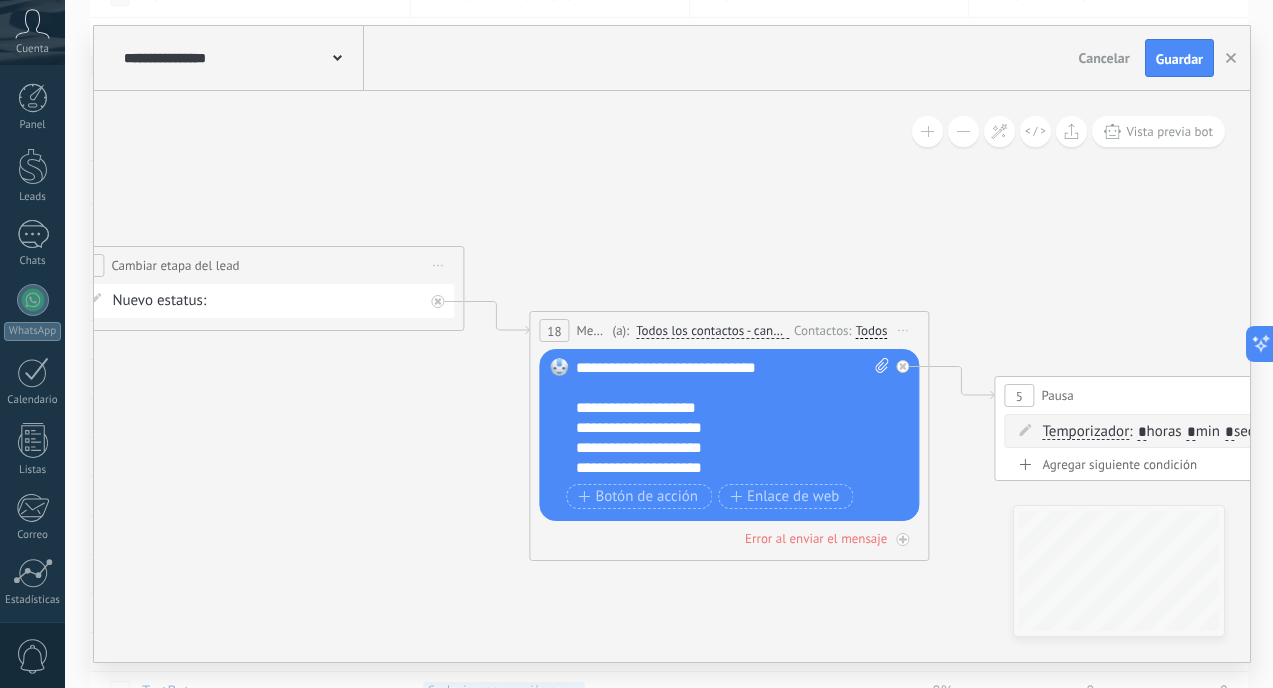 scroll, scrollTop: 0, scrollLeft: 0, axis: both 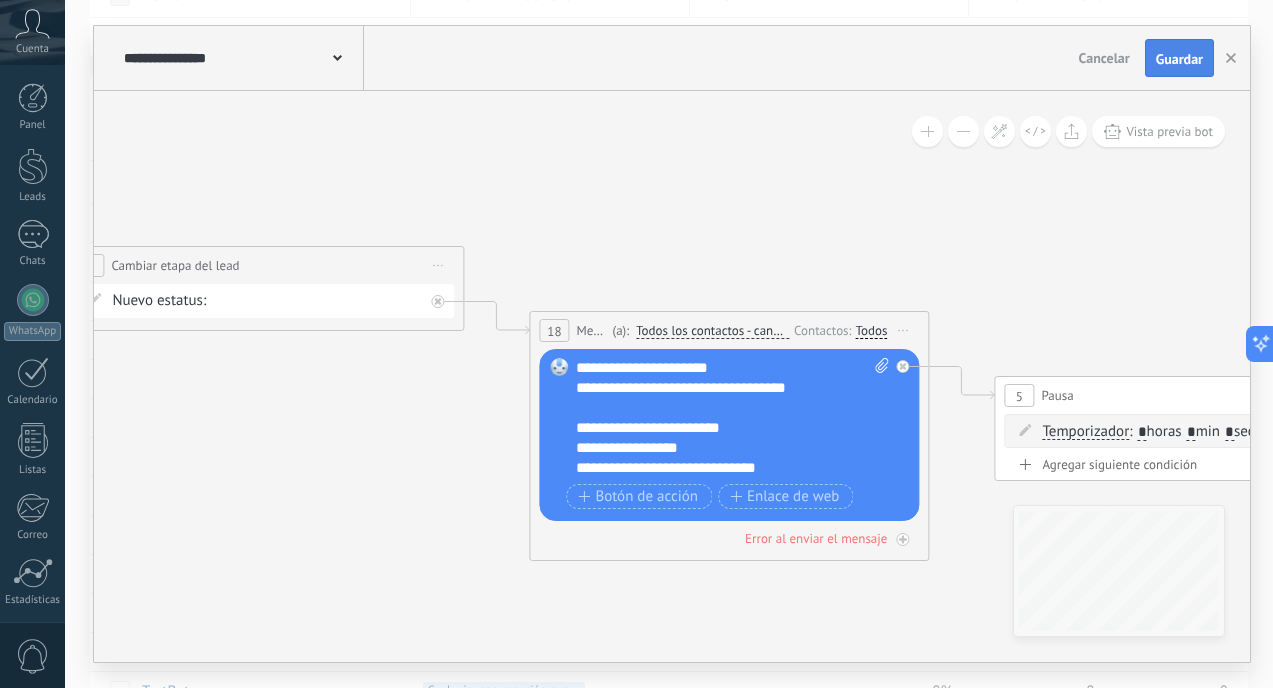 click on "Guardar" at bounding box center (1179, 59) 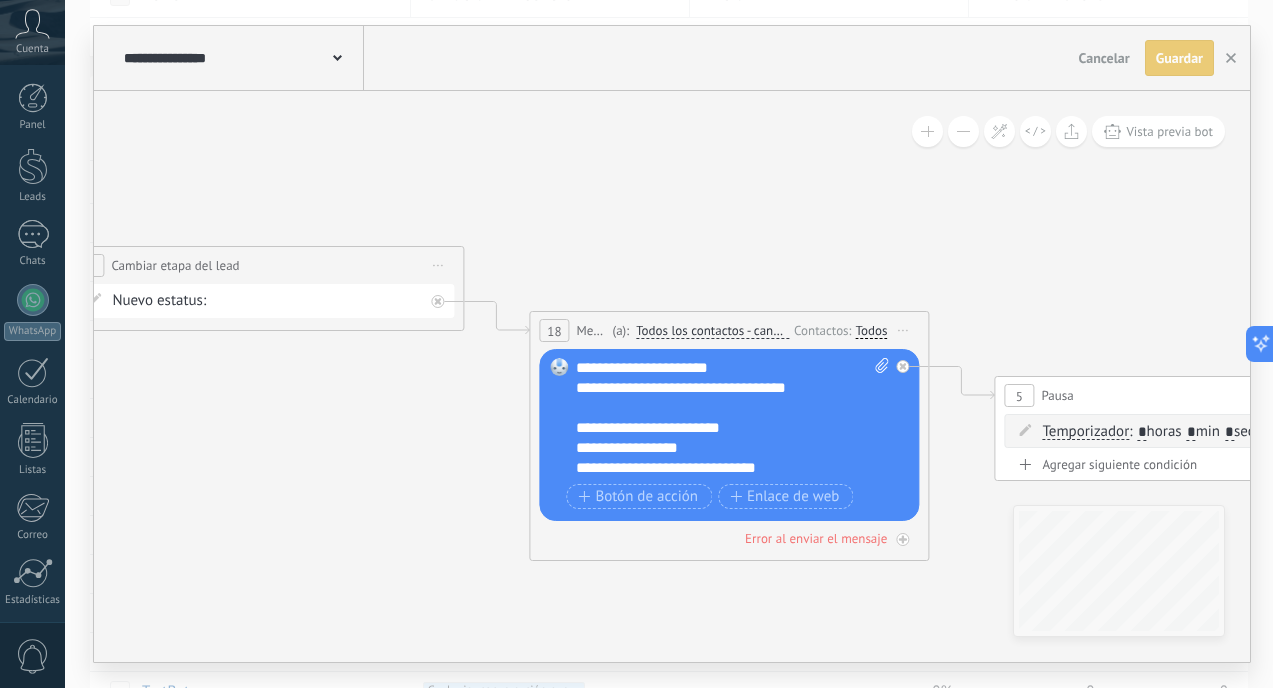 click on "Guardar" at bounding box center [1179, 58] 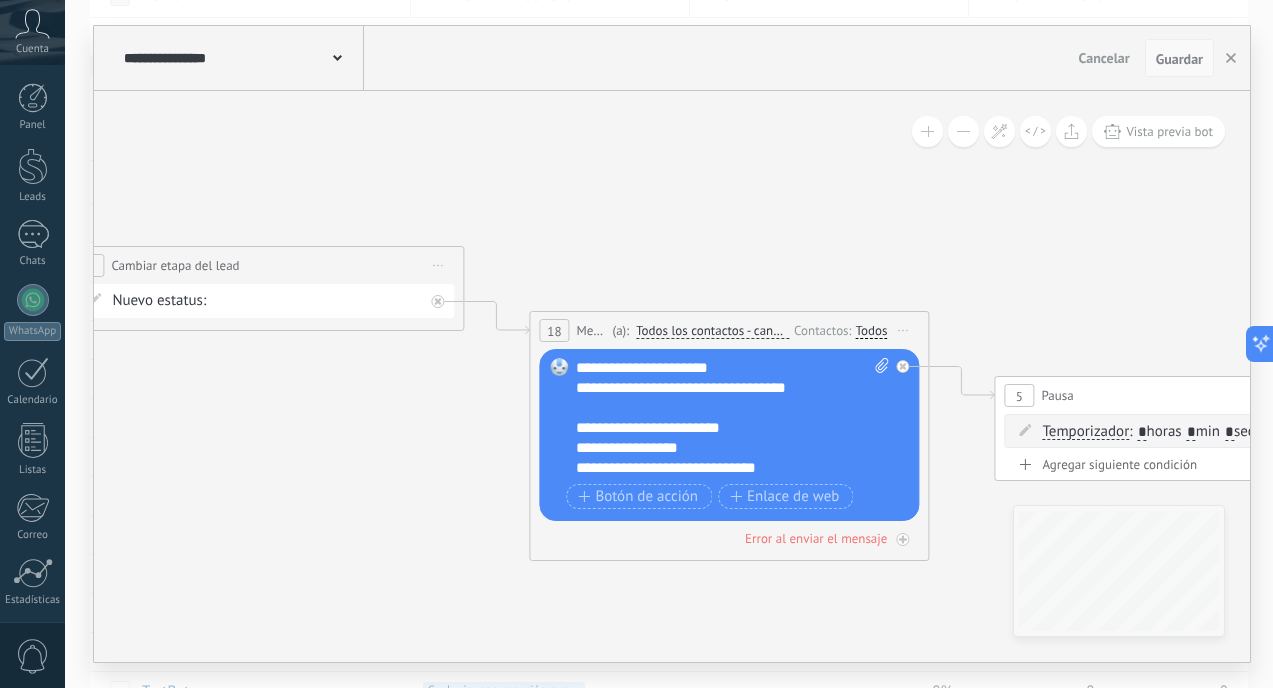 click on "Guardar" at bounding box center (1179, 59) 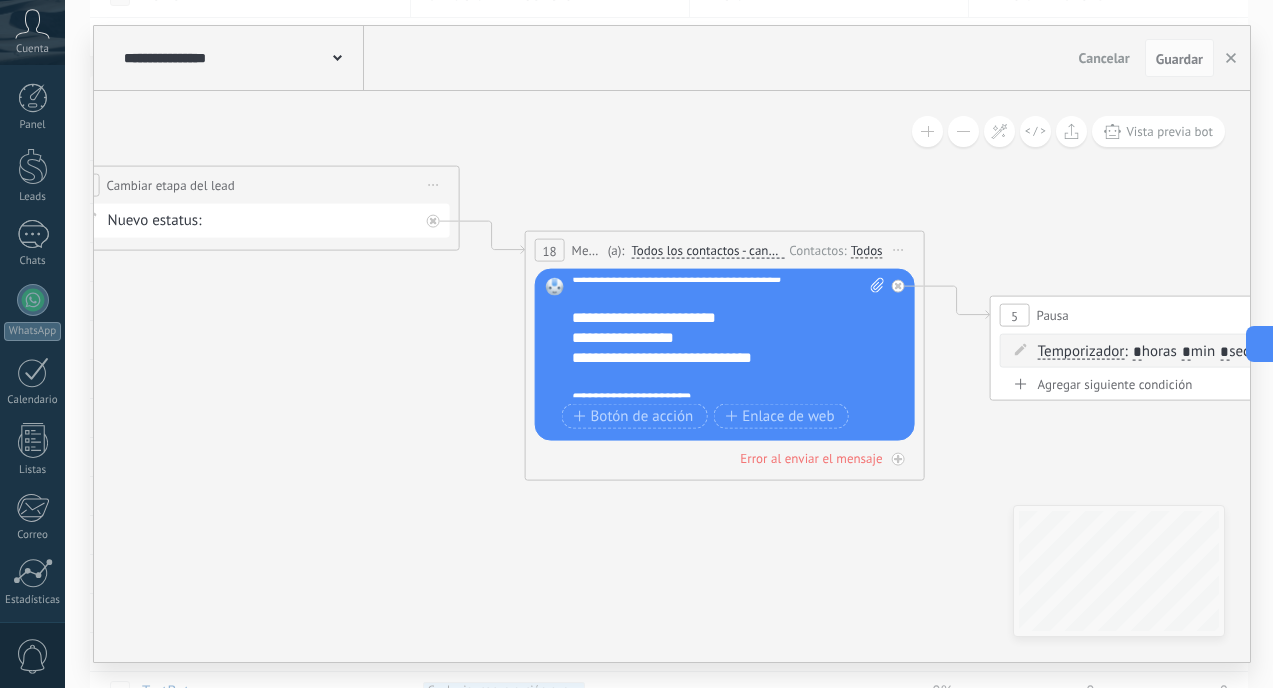 scroll, scrollTop: 33, scrollLeft: 0, axis: vertical 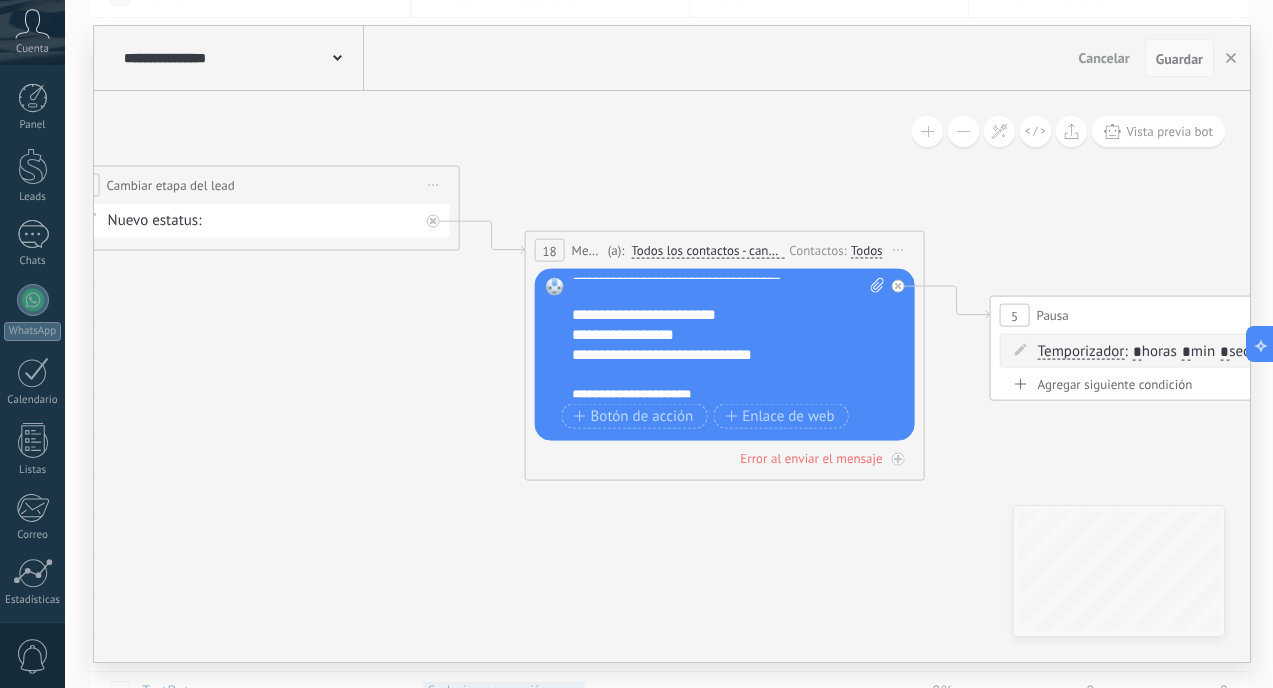 click on "Guardar" at bounding box center (1179, 58) 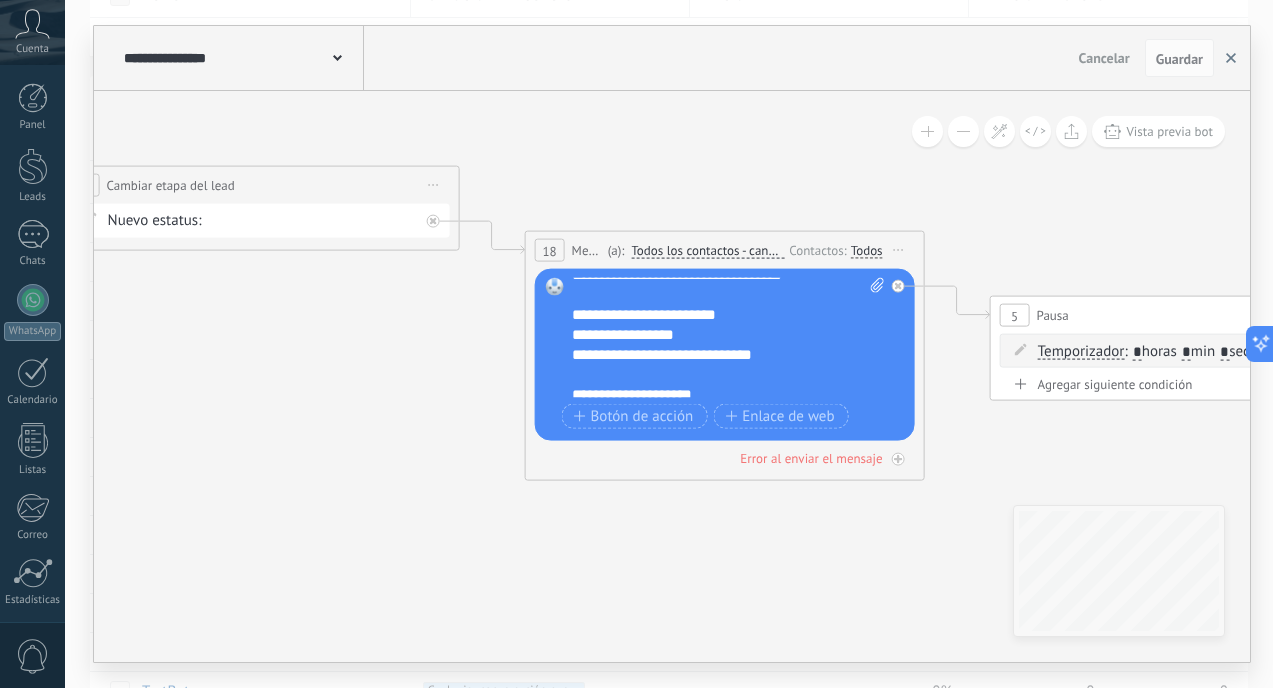 click 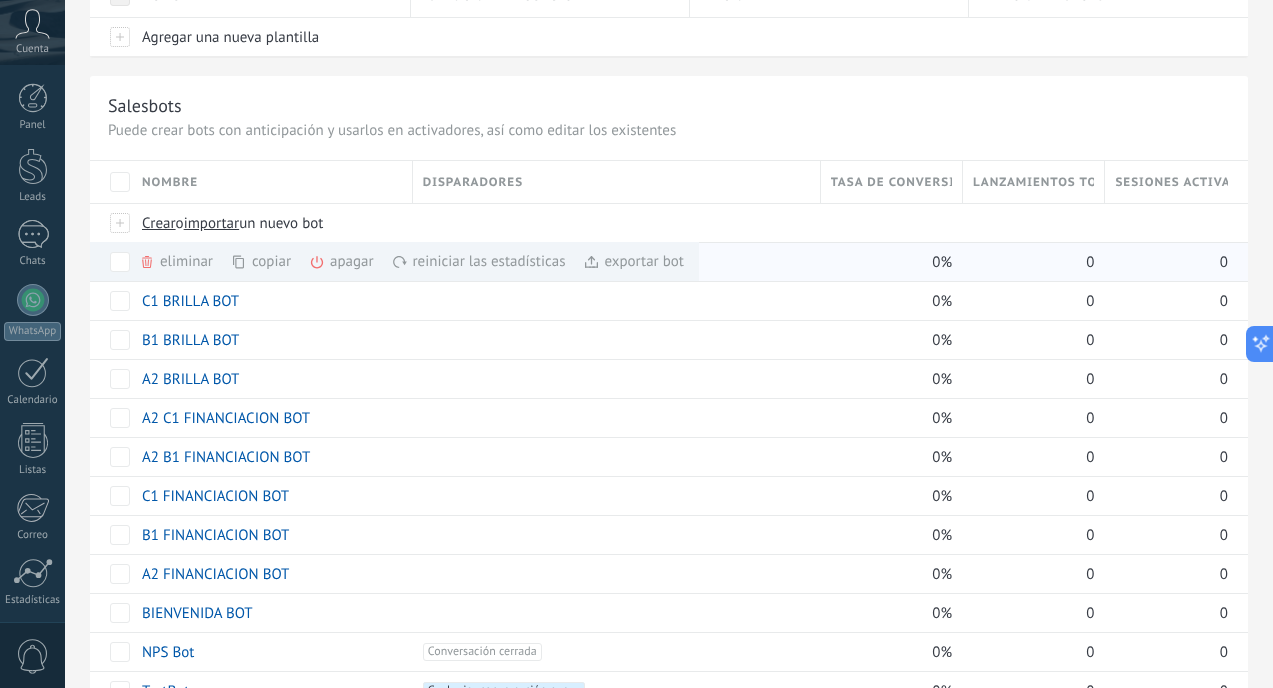 click on "copiar màs" at bounding box center (295, 261) 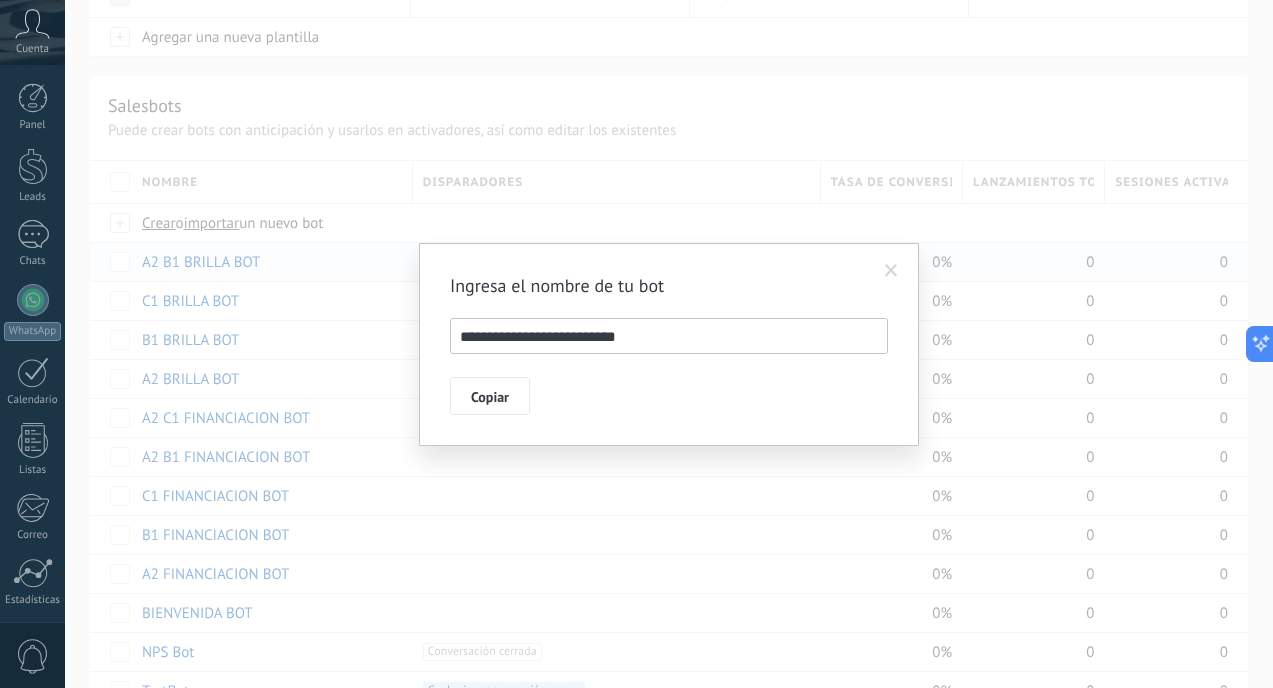 click on "**********" at bounding box center [669, 336] 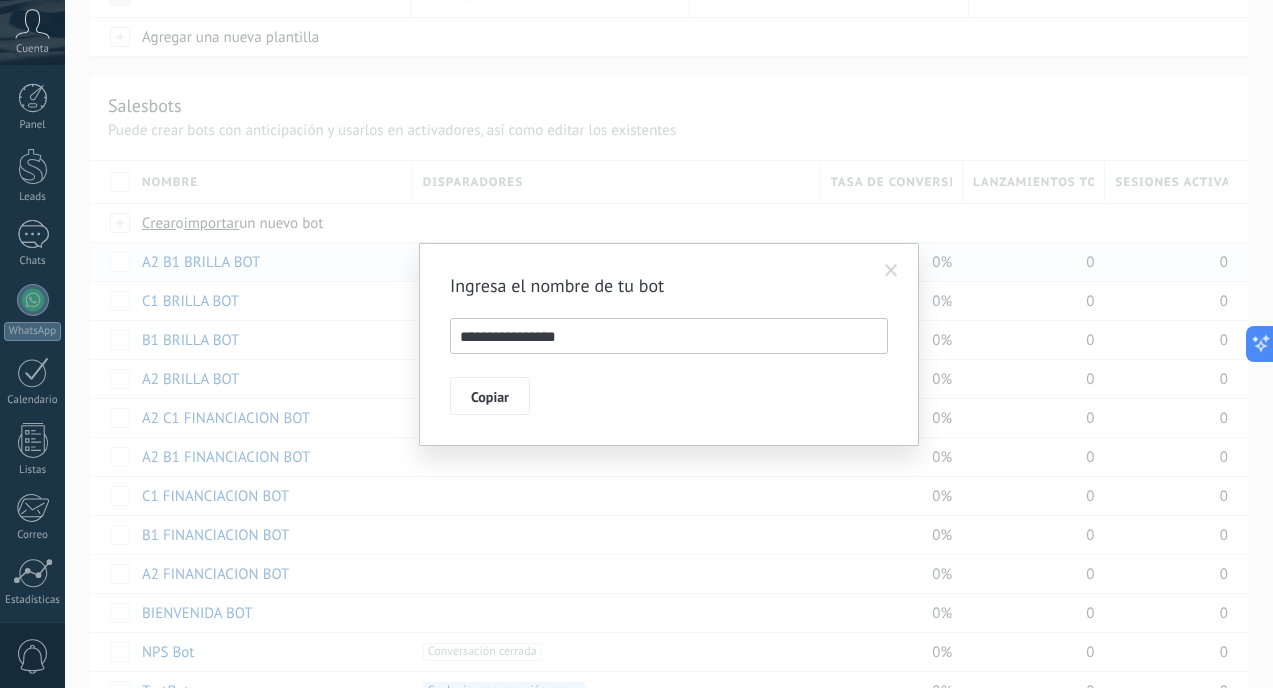 type on "**********" 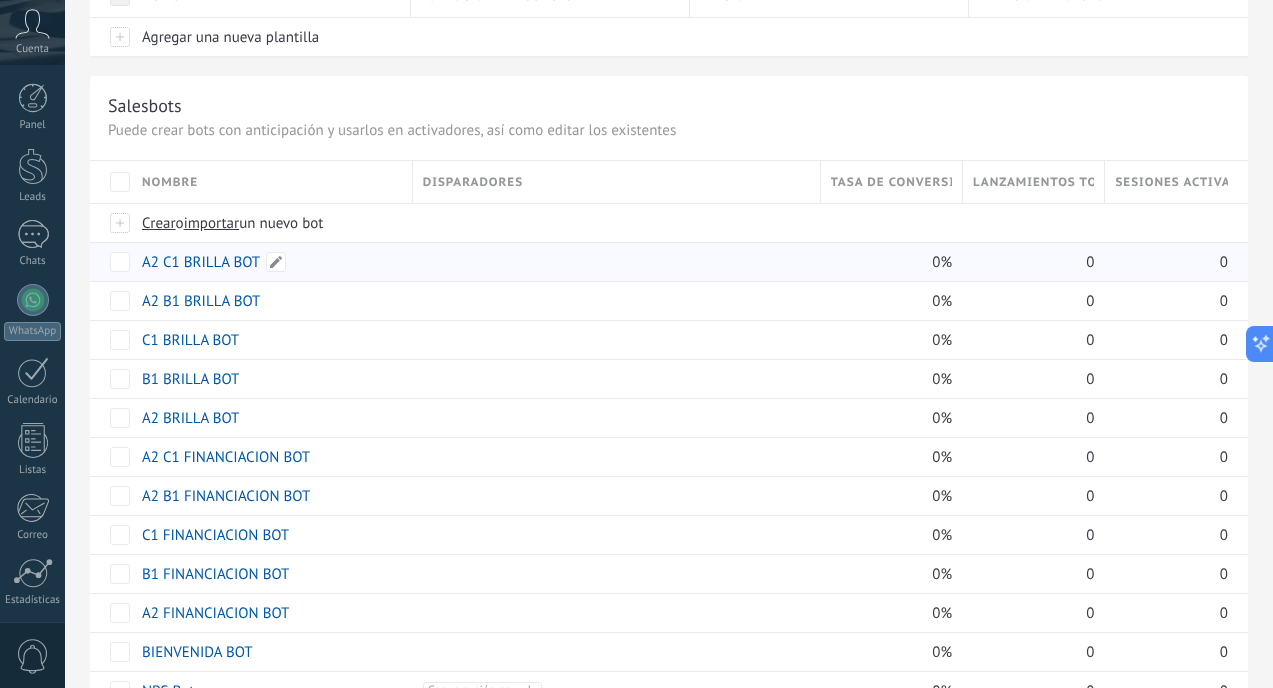 click on "A2 C1 BRILLA BOT" at bounding box center (201, 262) 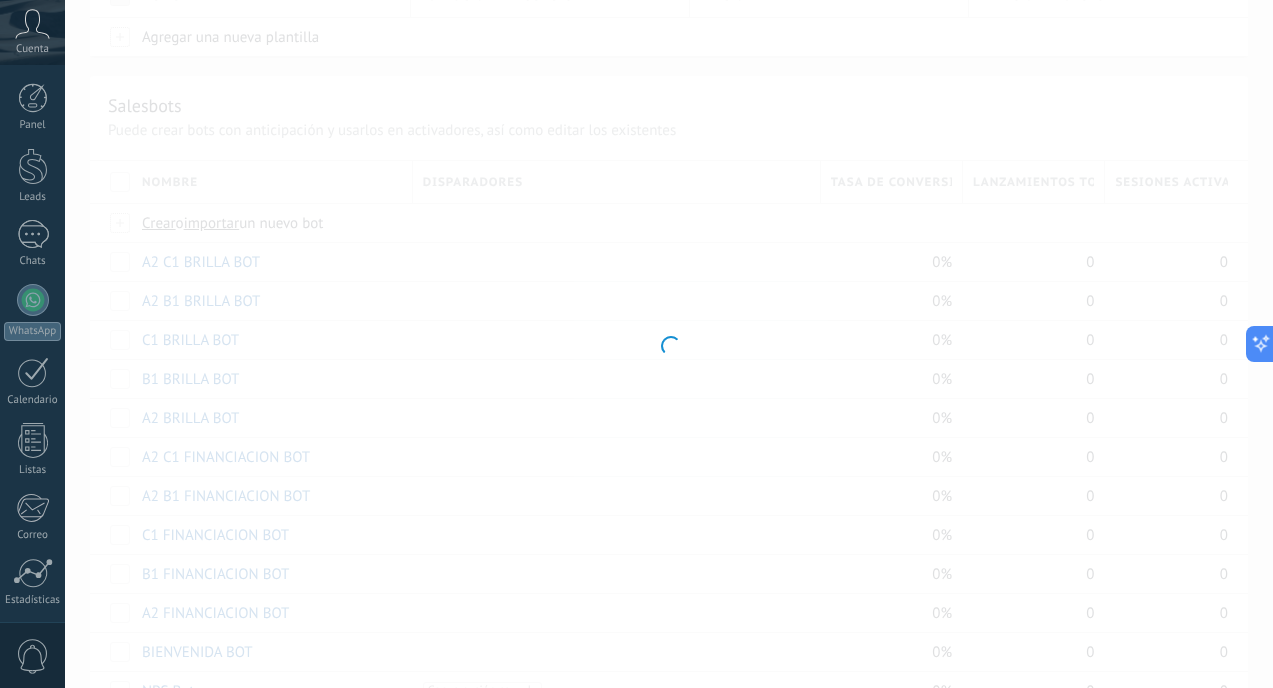type on "**********" 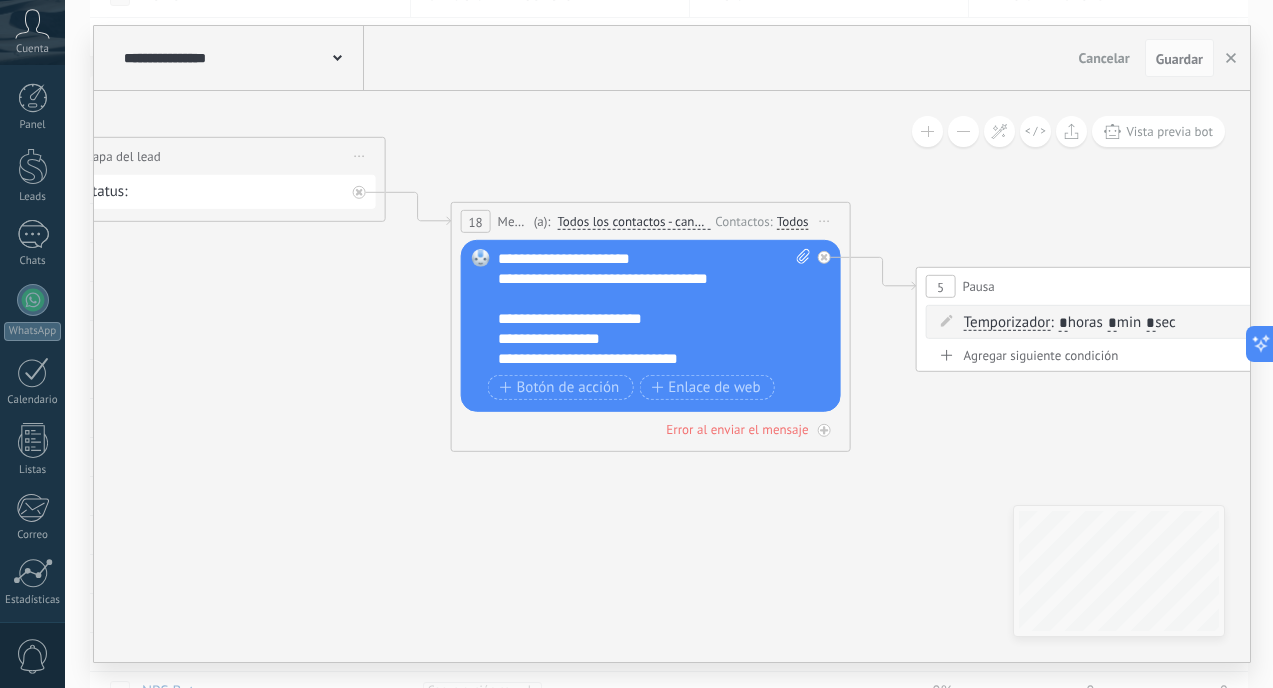 click on "**********" at bounding box center (654, 309) 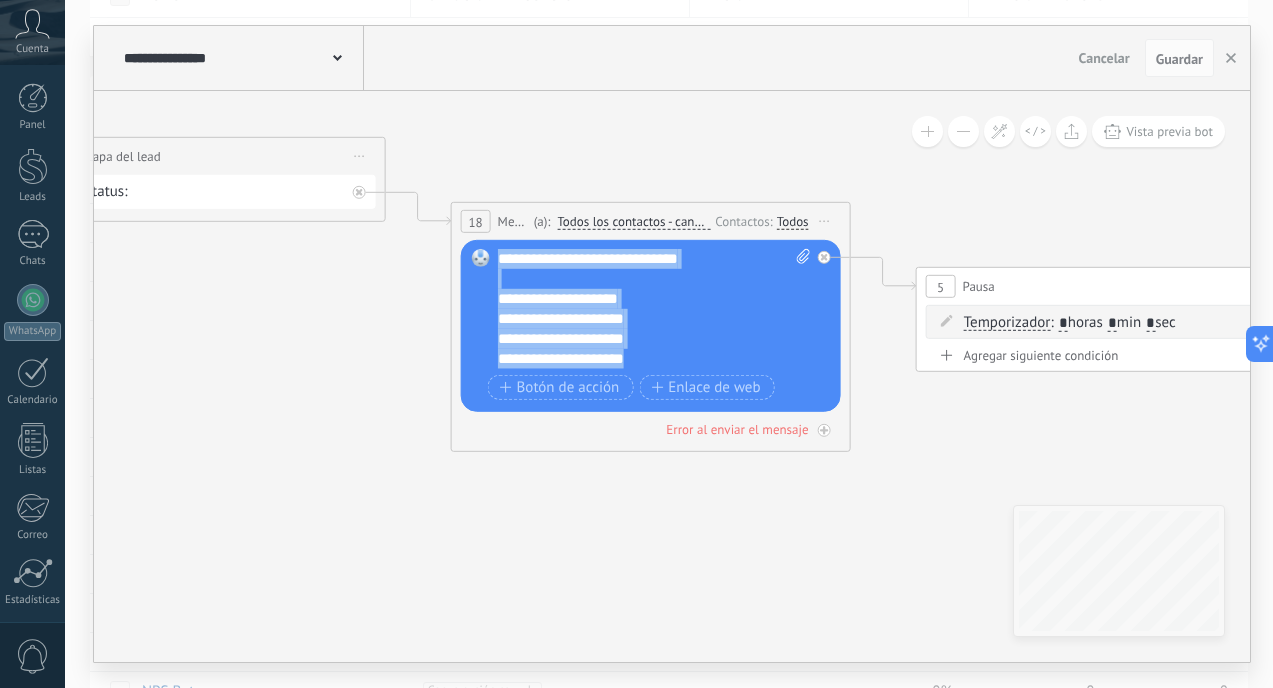 scroll, scrollTop: 0, scrollLeft: 0, axis: both 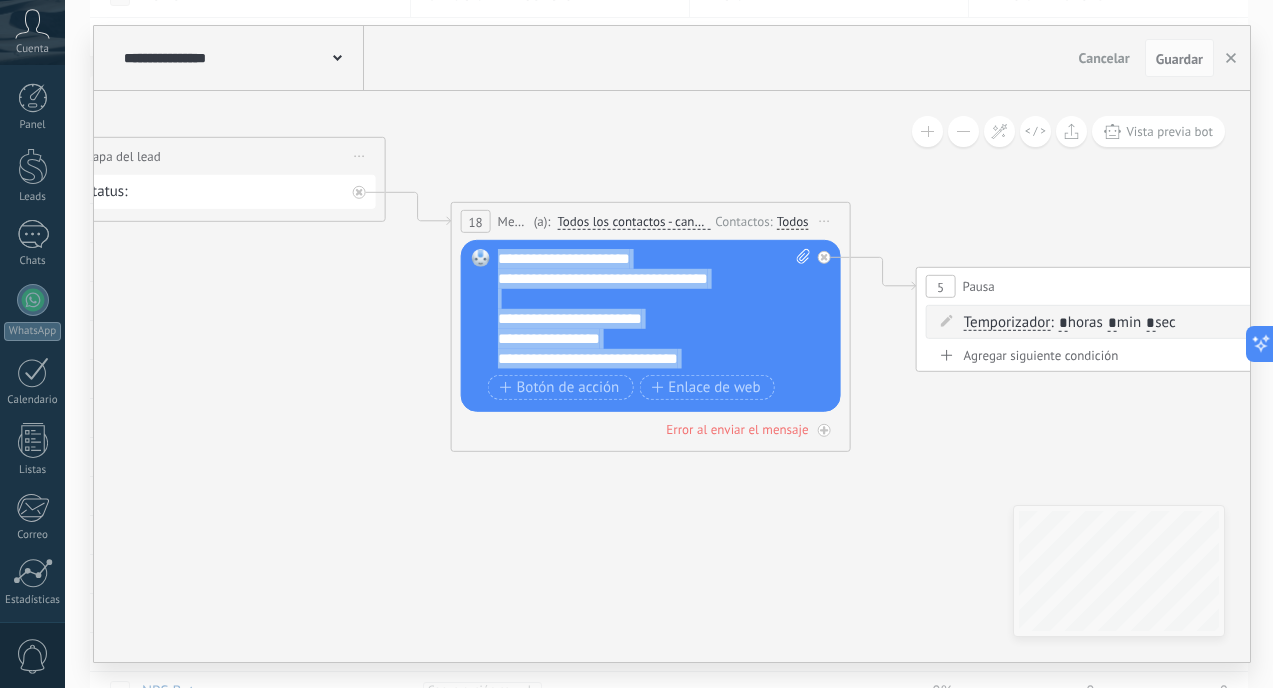 drag, startPoint x: 665, startPoint y: 358, endPoint x: 535, endPoint y: 114, distance: 276.4706 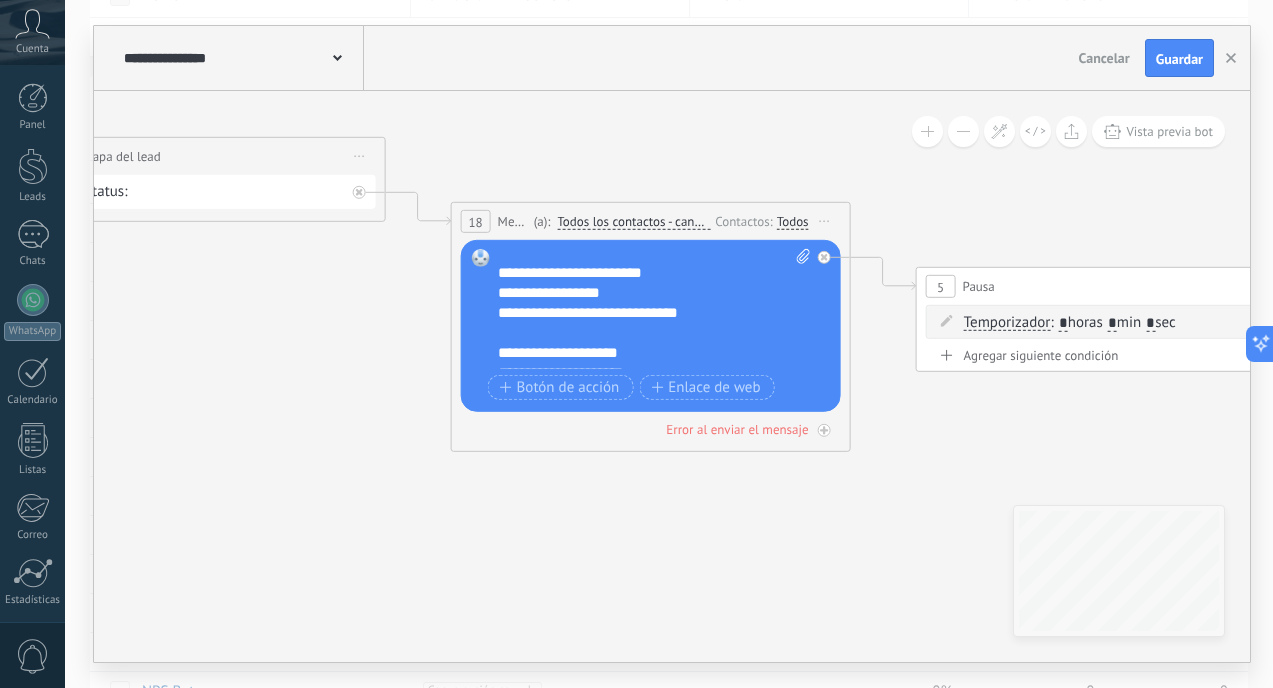scroll, scrollTop: 47, scrollLeft: 0, axis: vertical 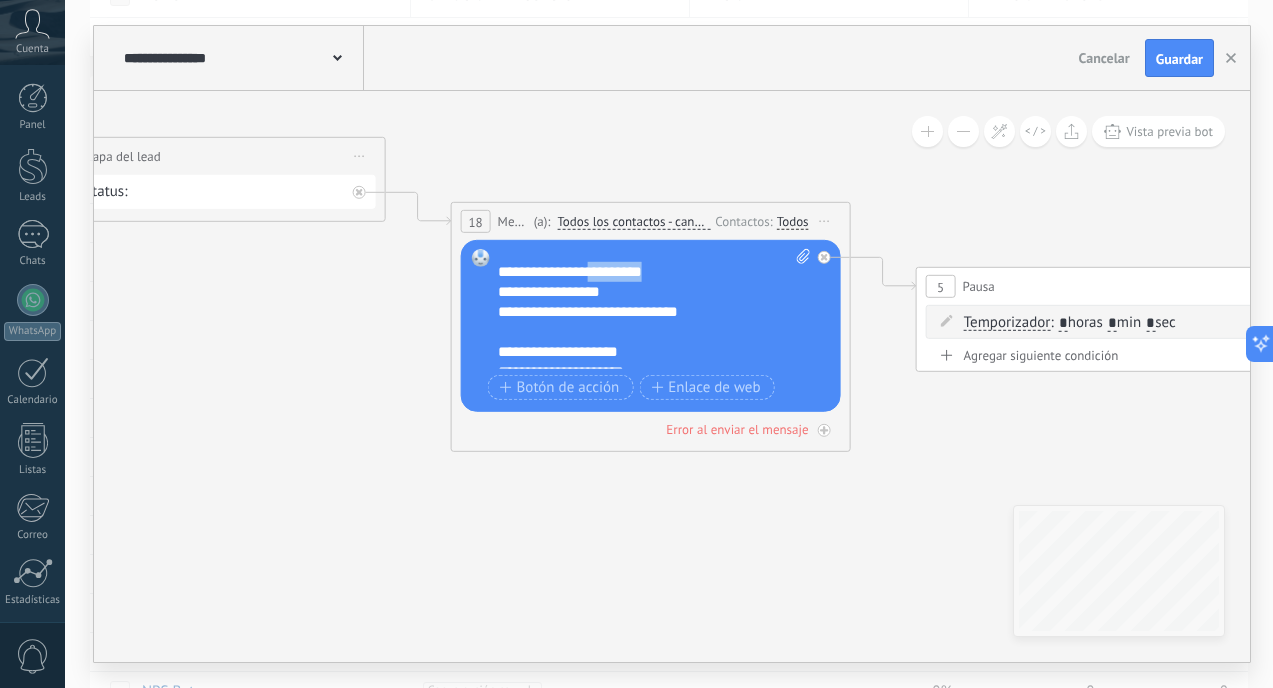 drag, startPoint x: 591, startPoint y: 274, endPoint x: 668, endPoint y: 274, distance: 77 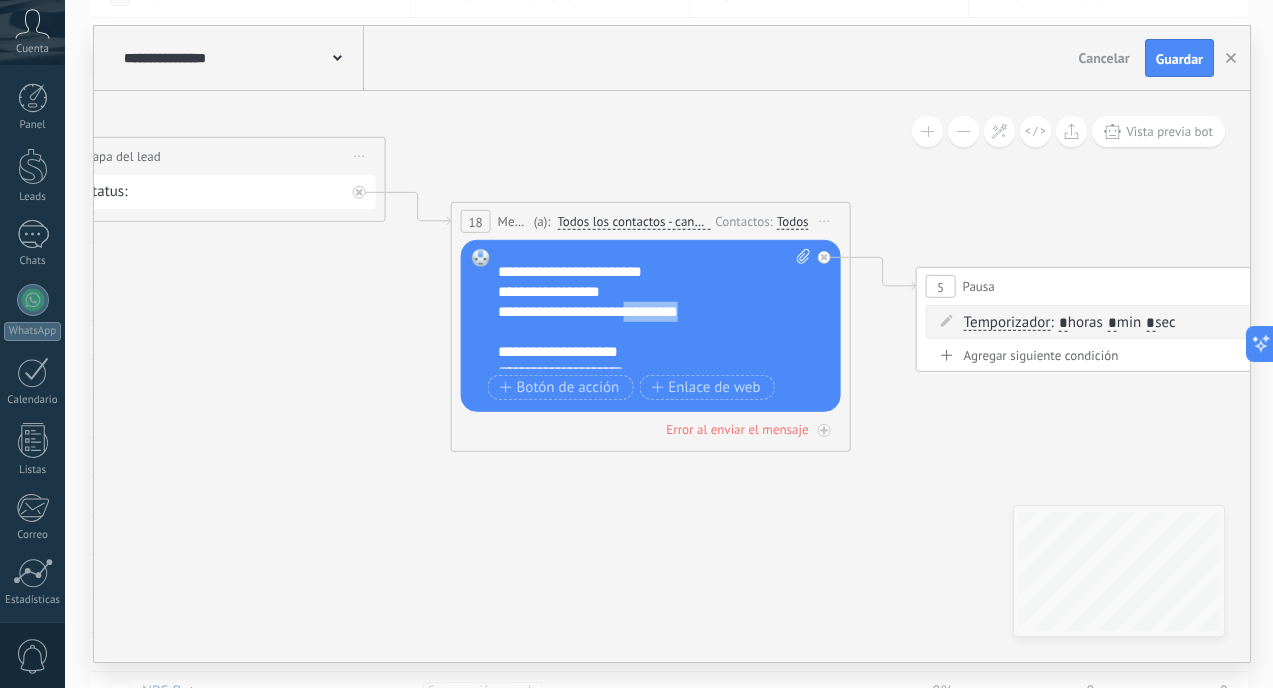 drag, startPoint x: 652, startPoint y: 314, endPoint x: 717, endPoint y: 314, distance: 65 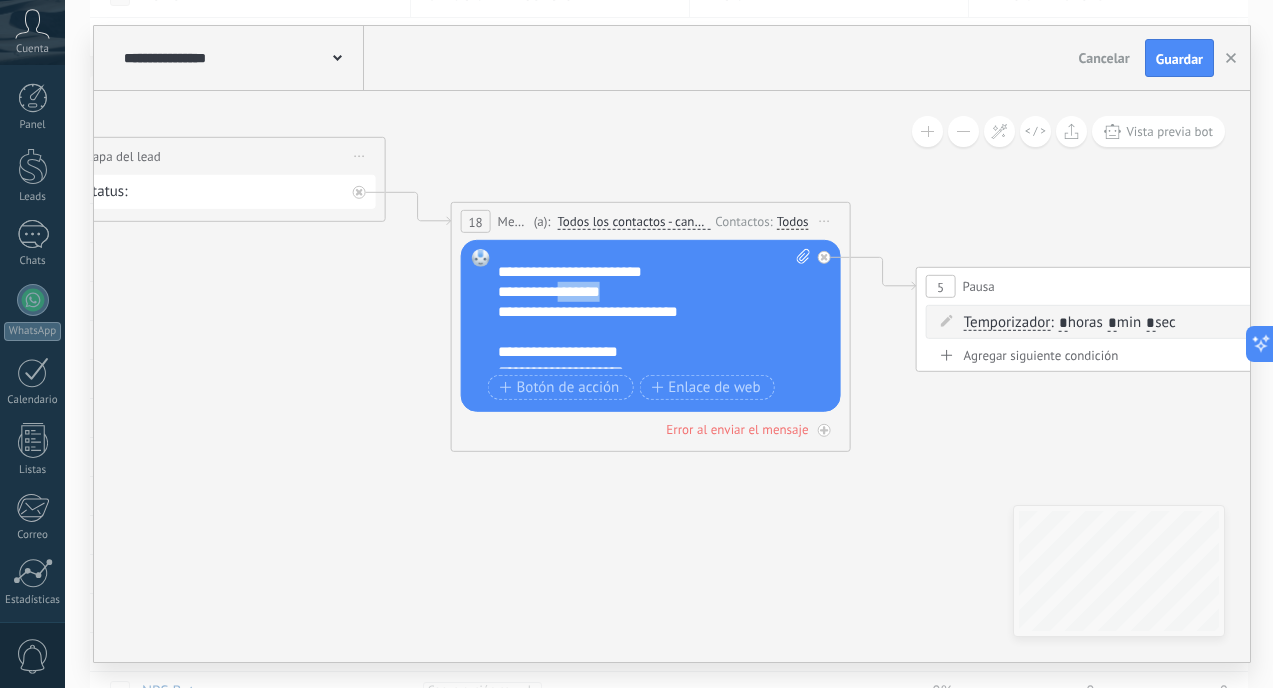 drag, startPoint x: 564, startPoint y: 293, endPoint x: 624, endPoint y: 293, distance: 60 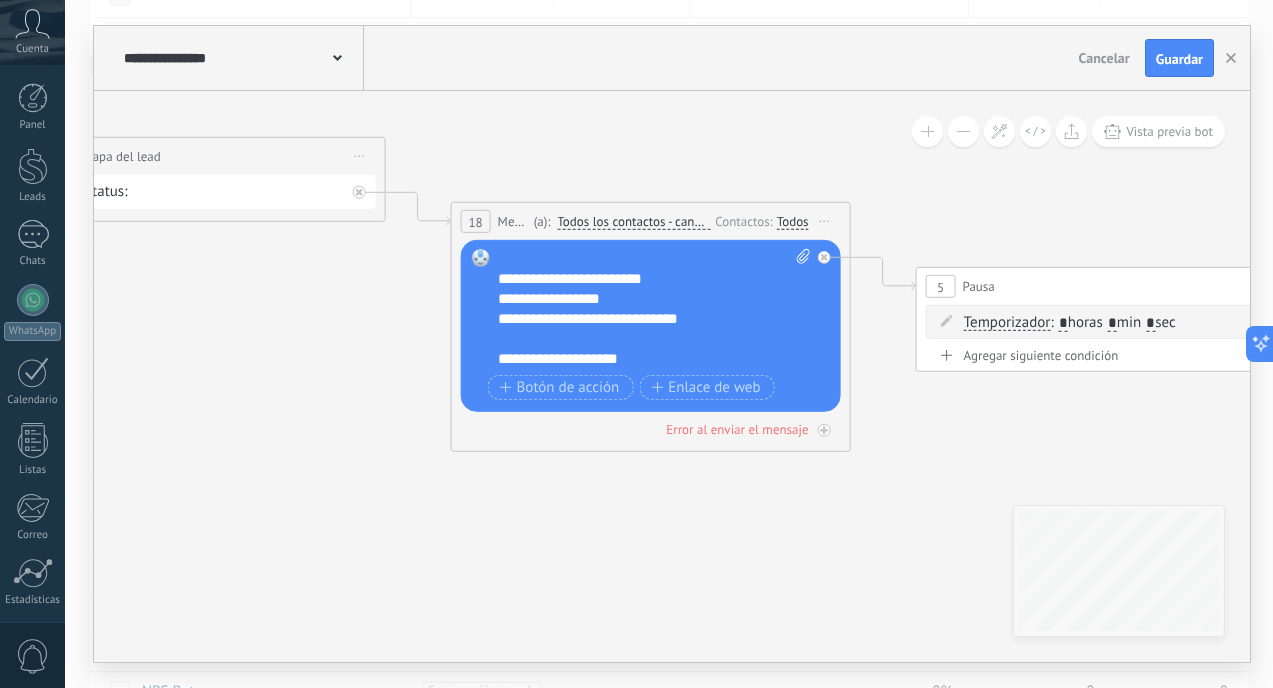 scroll, scrollTop: 46, scrollLeft: 0, axis: vertical 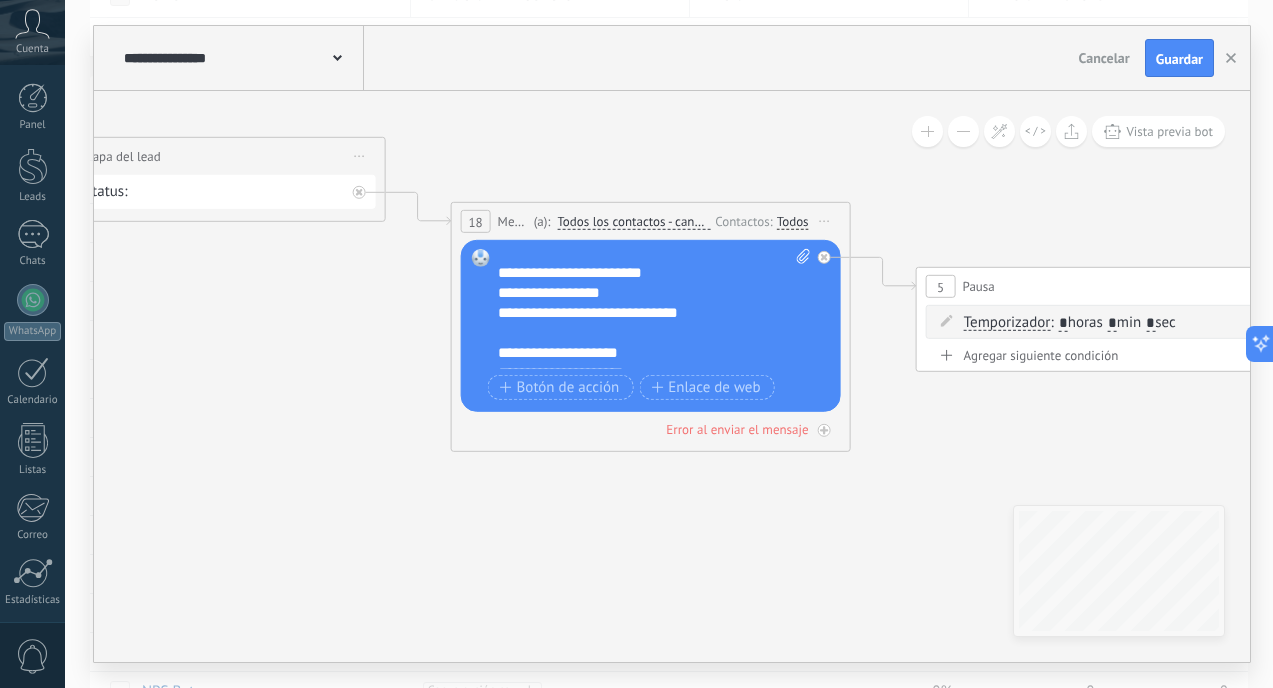 click on "**********" at bounding box center [644, 353] 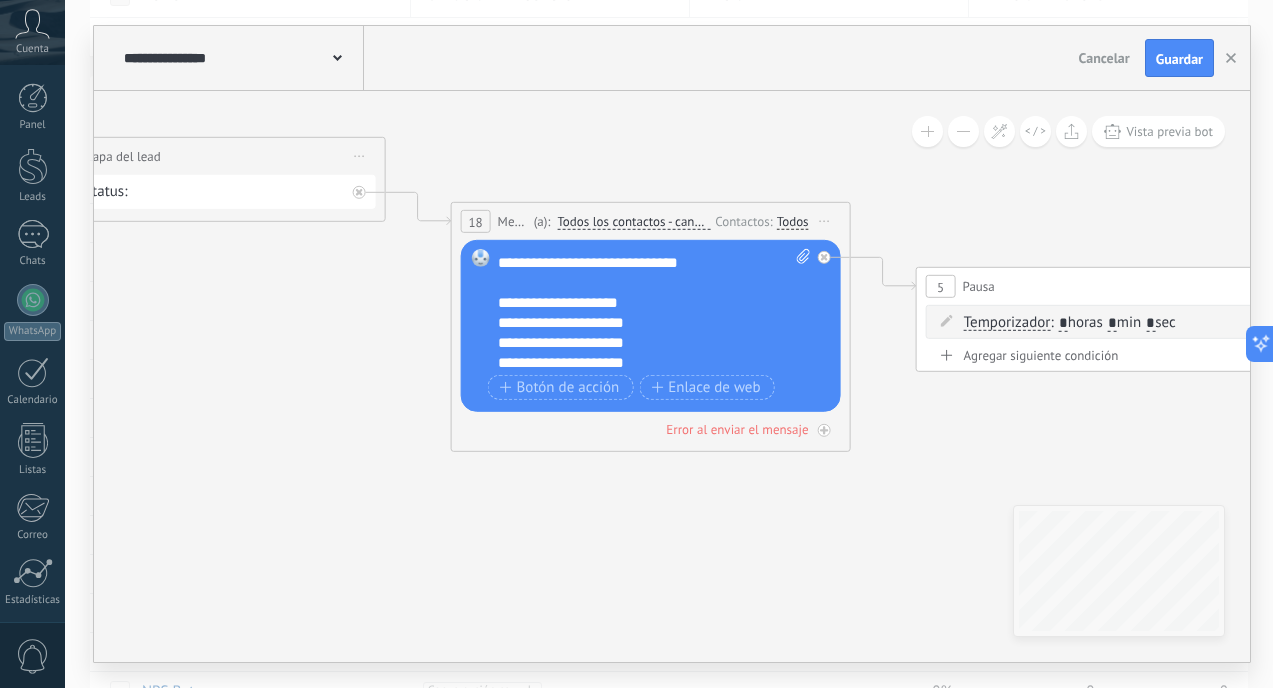 scroll, scrollTop: 98, scrollLeft: 0, axis: vertical 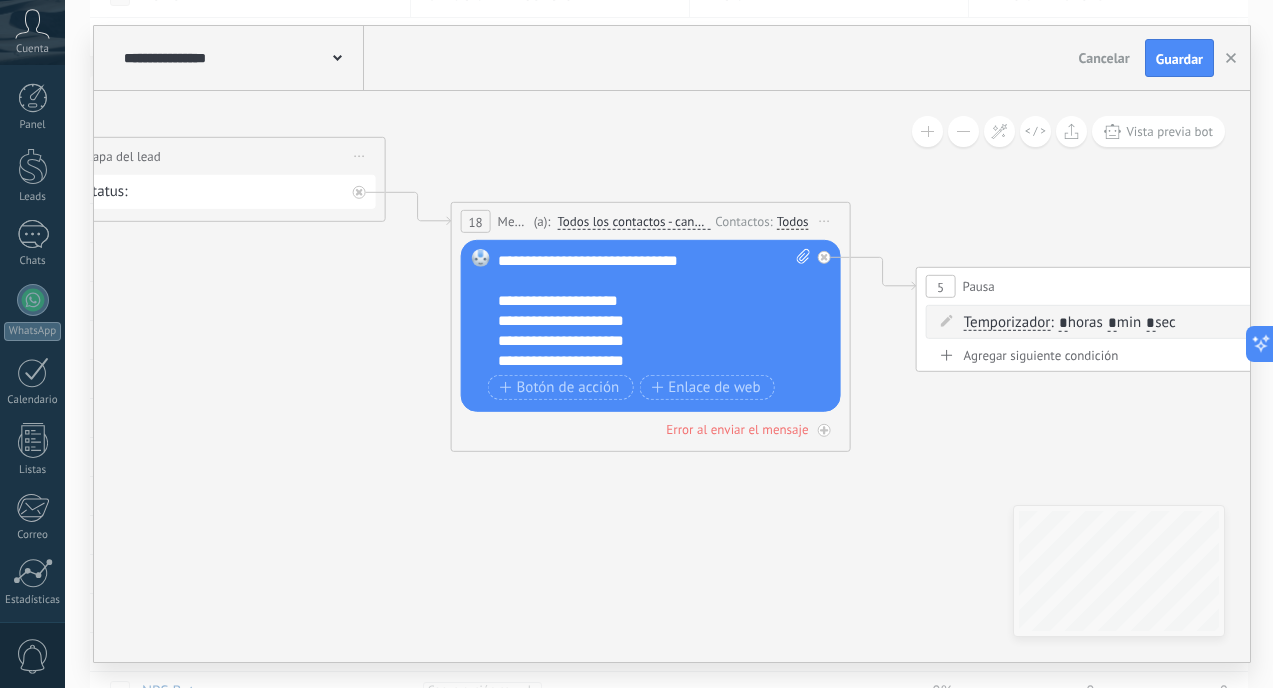 click on "**********" at bounding box center [644, 321] 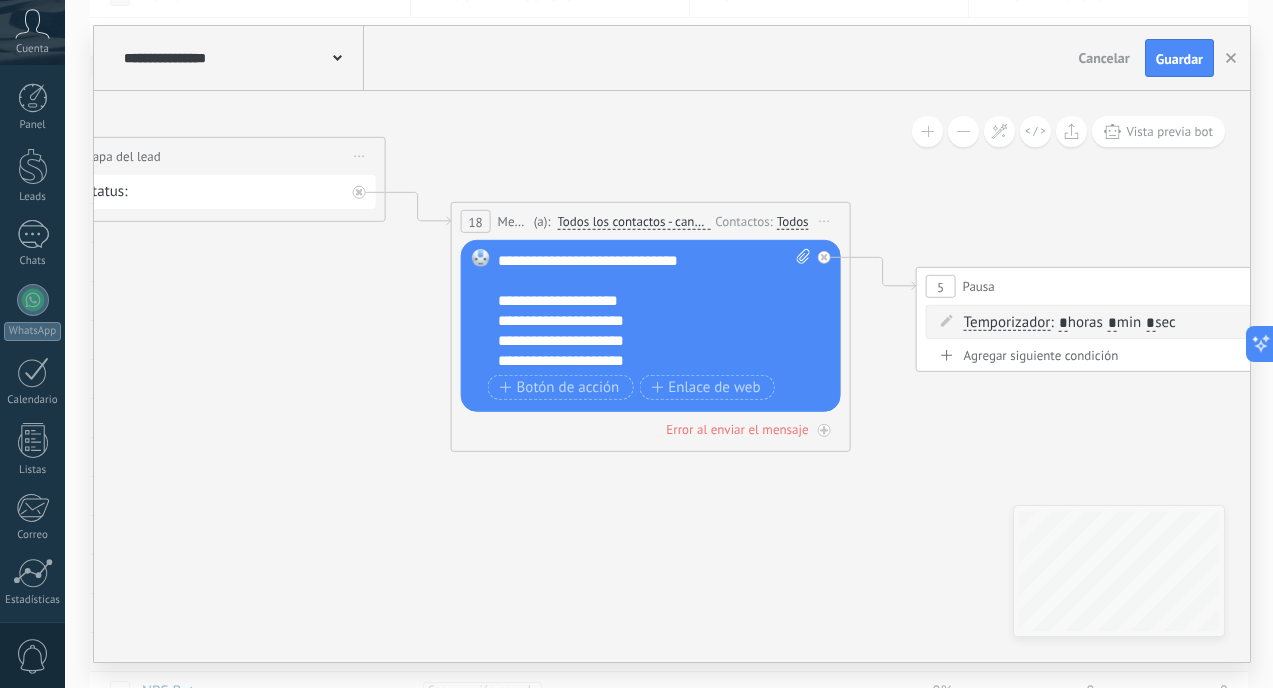 click on "**********" at bounding box center [644, 321] 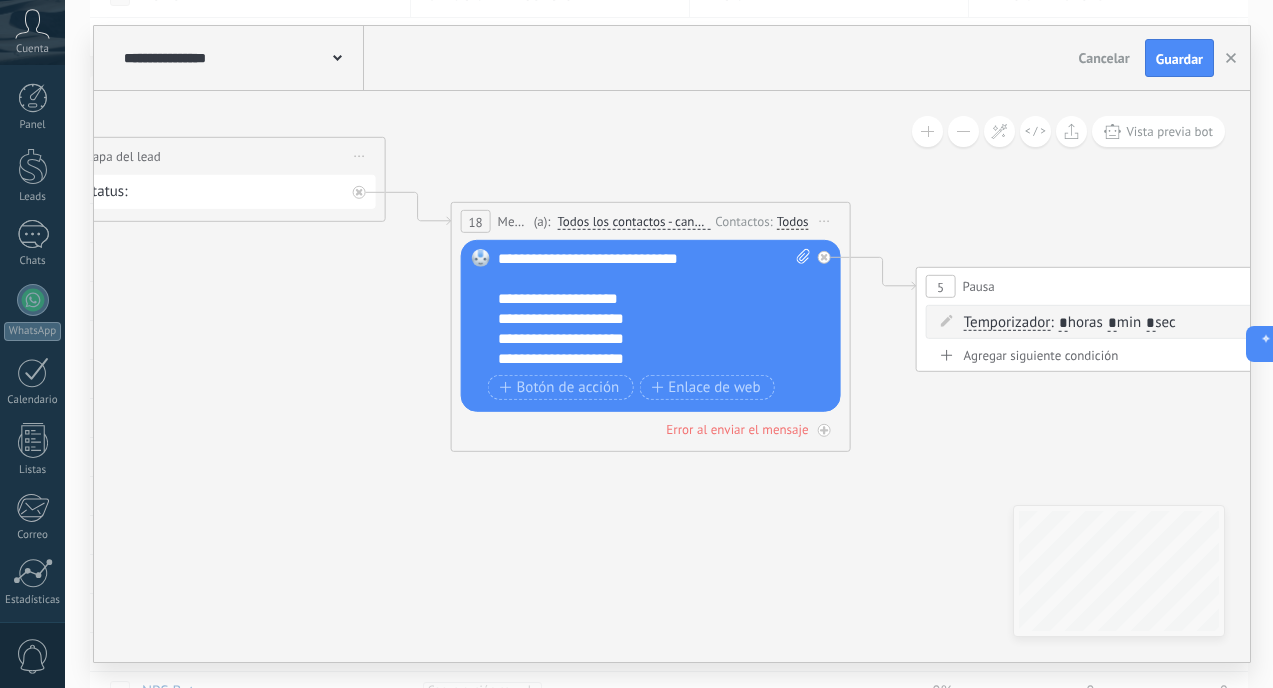 click on "**********" at bounding box center [644, 339] 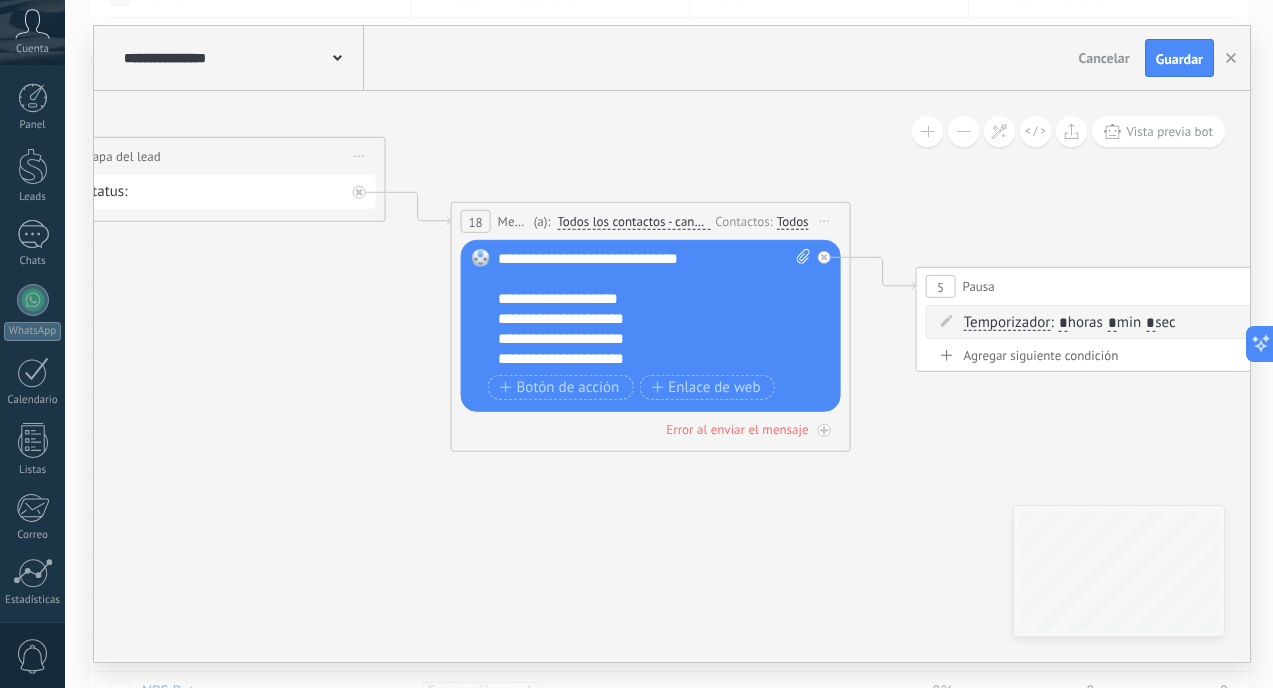 click on "**********" at bounding box center [644, 359] 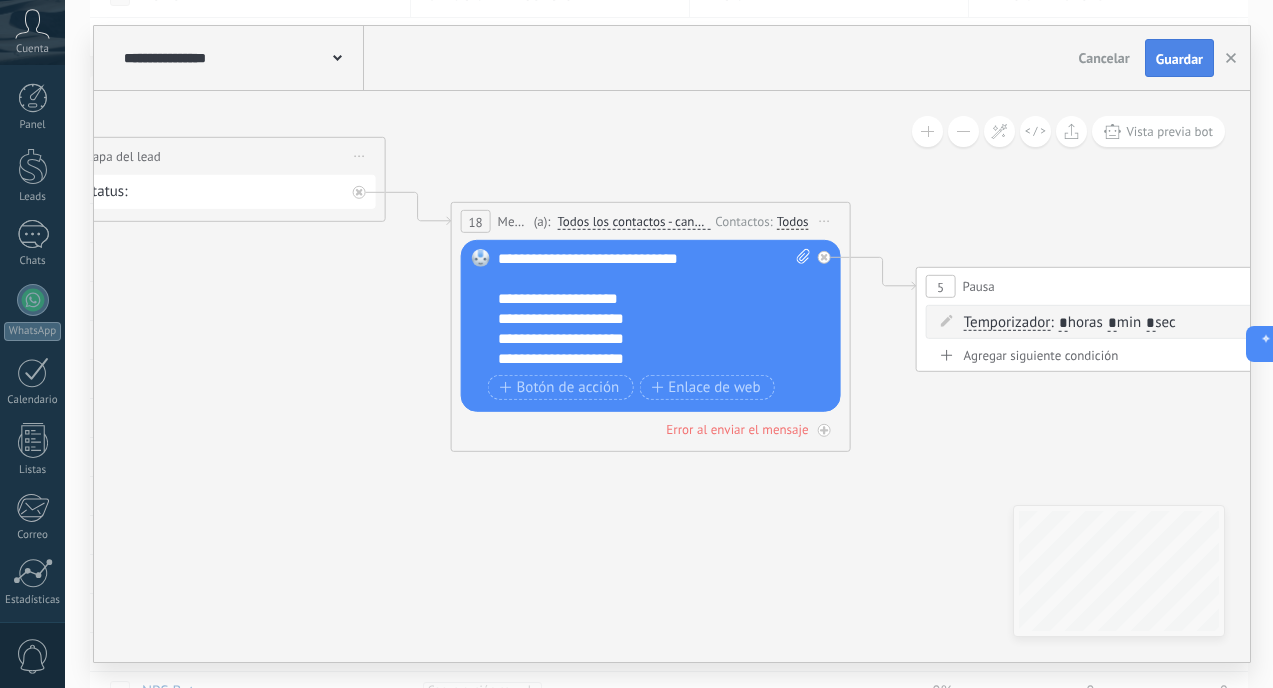 click on "Guardar" at bounding box center (1179, 59) 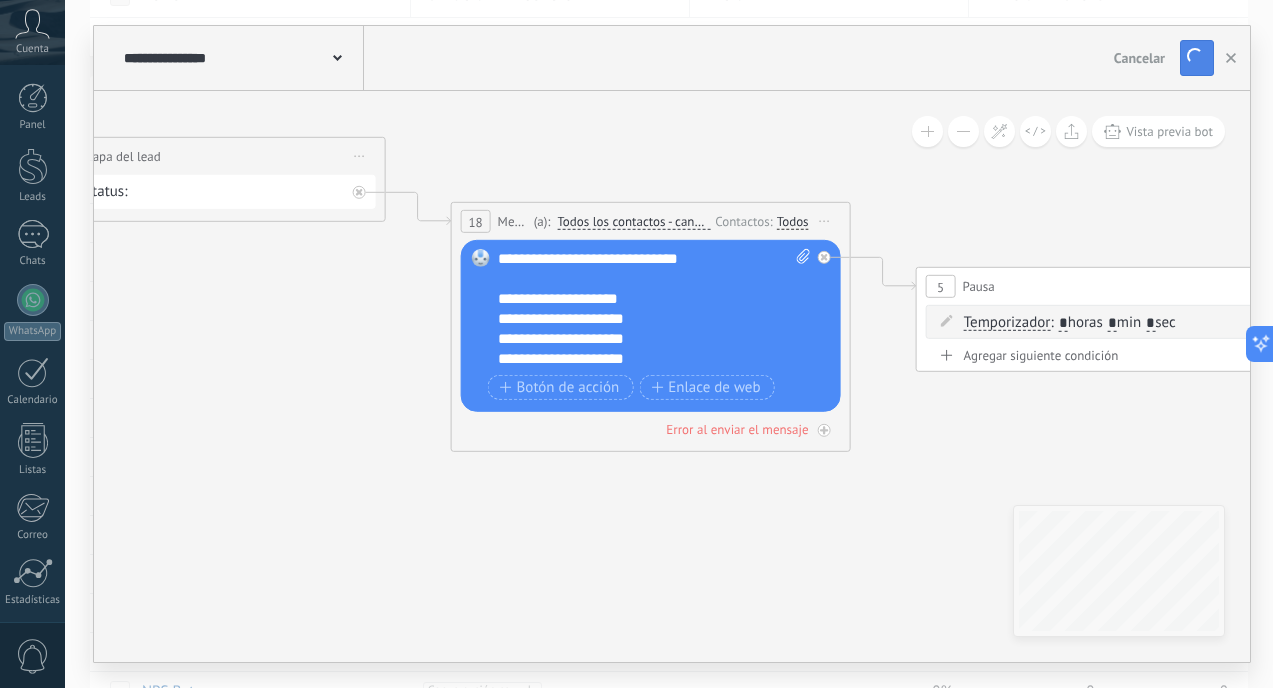 click on "Guardar" at bounding box center (1197, 58) 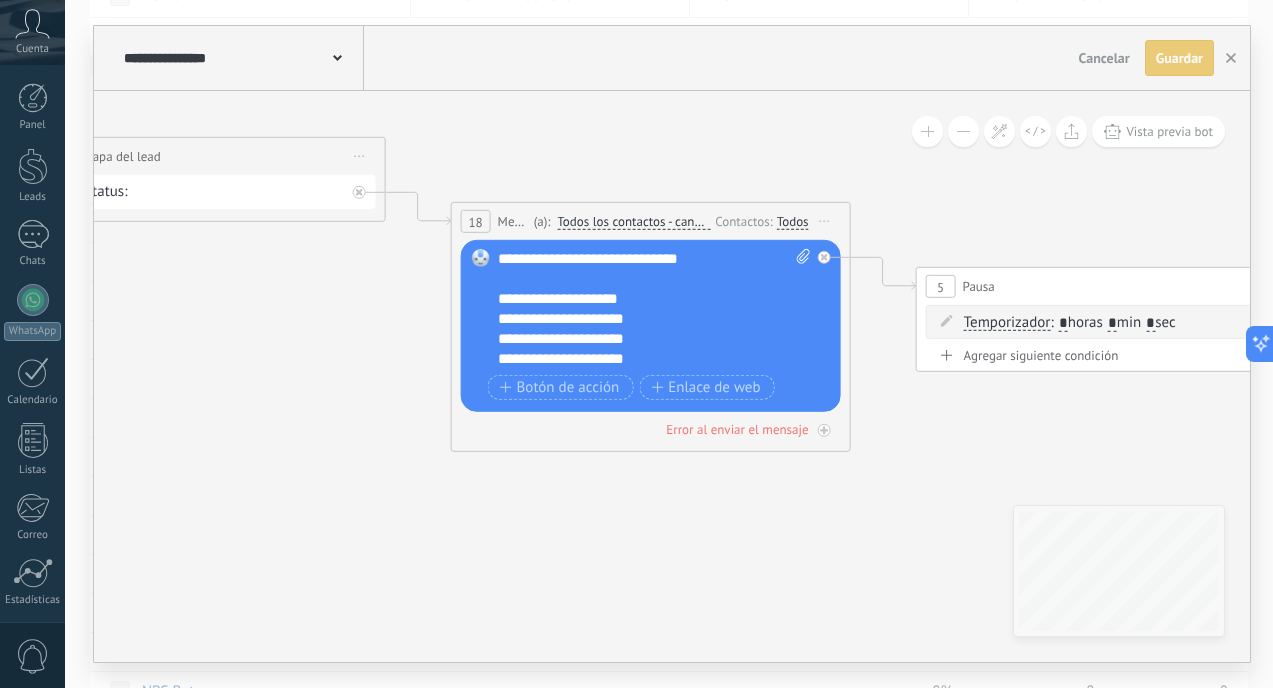 click on "Guardar" at bounding box center (1179, 58) 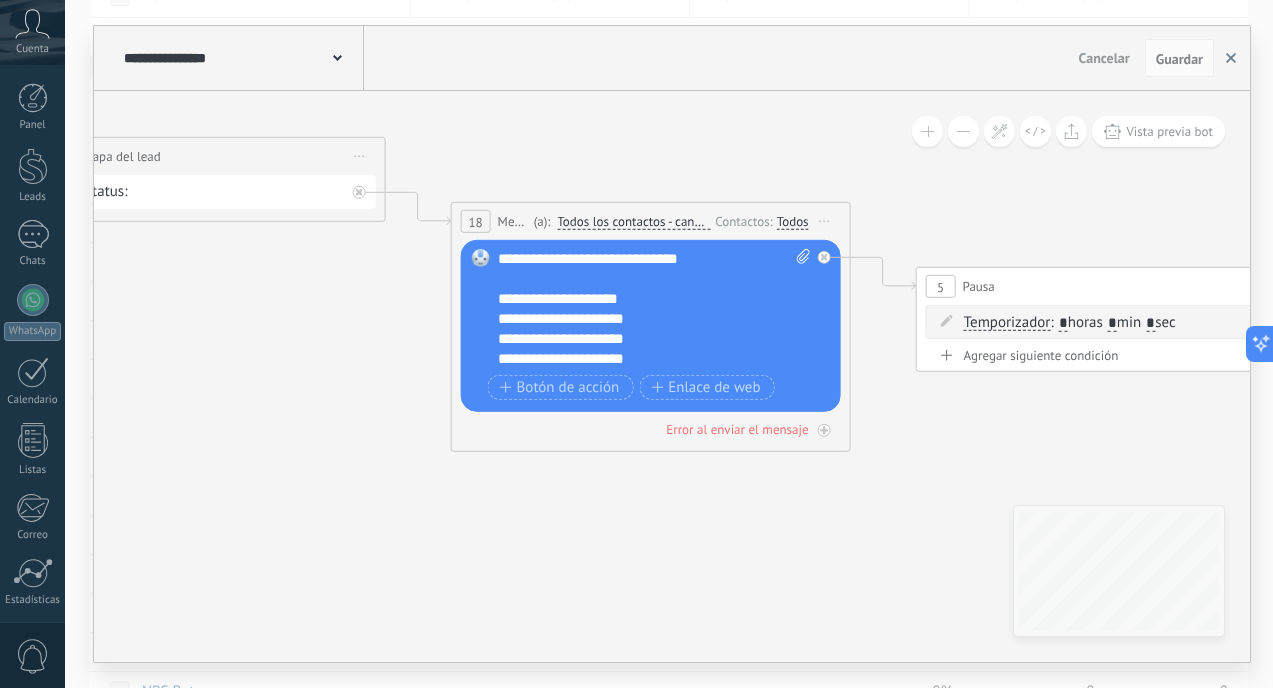click at bounding box center (1231, 58) 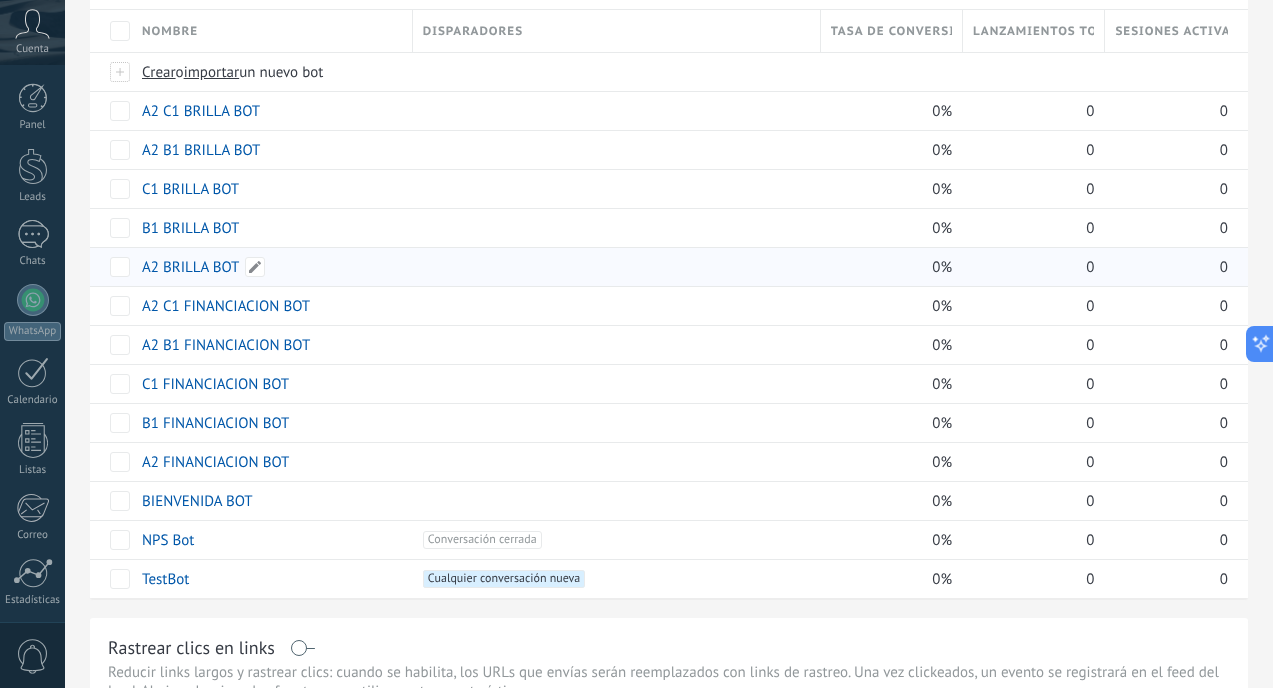 scroll, scrollTop: 322, scrollLeft: 0, axis: vertical 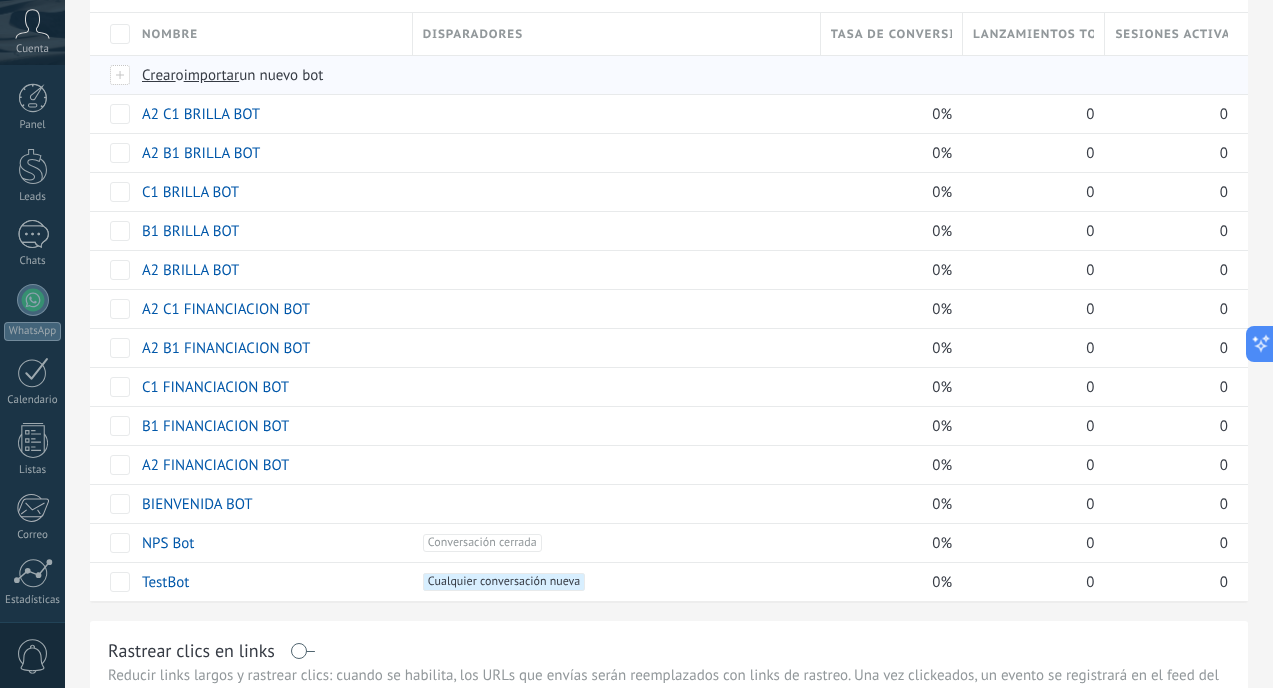 click on "importar" at bounding box center [212, 75] 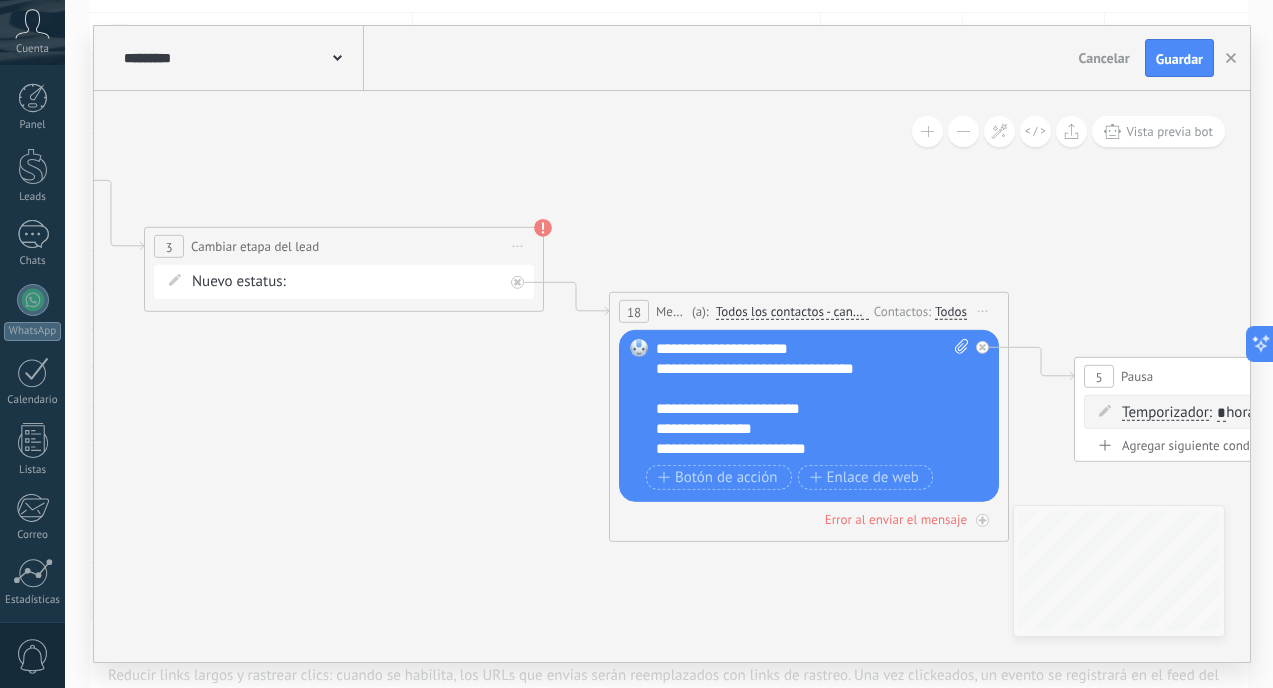 click on "RECUPERA CATEGORIA INTERESADO METODO DE PAGO RECUPERA METODO DE PAGO PROSPECTO FINANCIADO PROSPECTO CONTADO INTERESADO RENOVACION INTERESADOS BRILLA INTERESADOS ADDI/SISTE INTERESADOS RELAMPAGO INTERESADO 50/50 Logrado con éxito Venta Perdido" at bounding box center (0, 0) 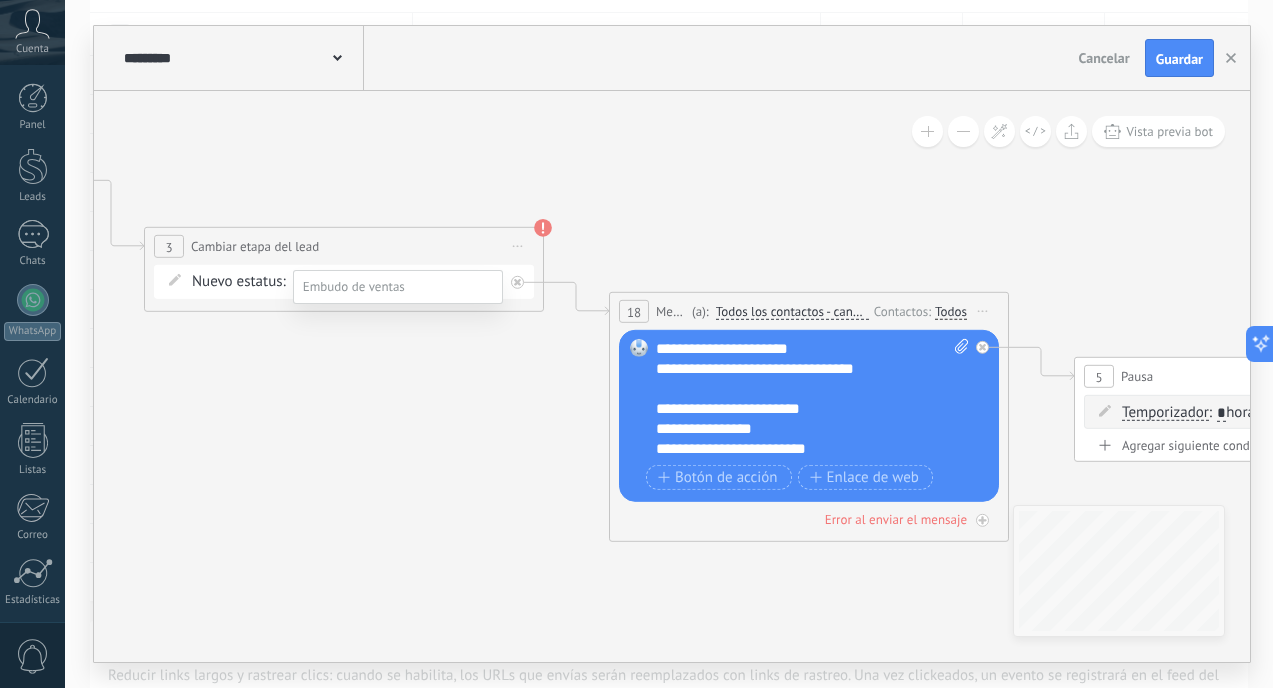 click on "PROSPECTO FINANCIADO" at bounding box center (0, 0) 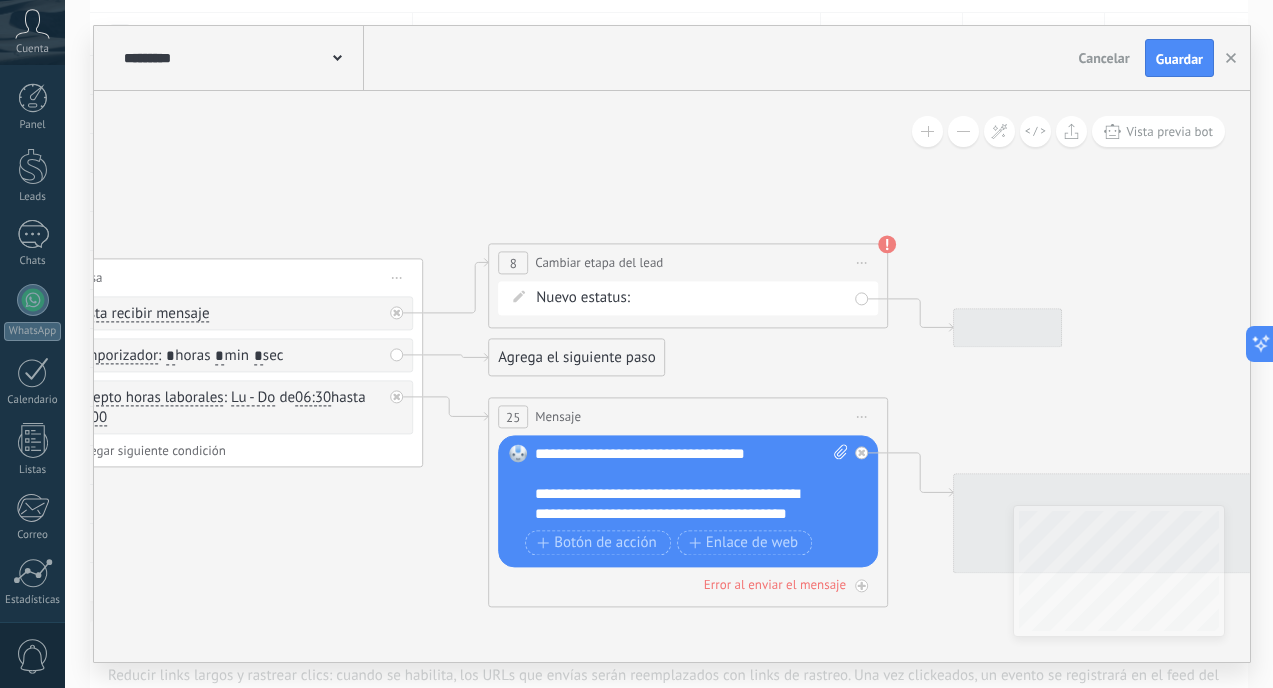 click on "RECUPERA CATEGORIA INTERESADO METODO DE PAGO RECUPERA METODO DE PAGO PROSPECTO FINANCIADO PROSPECTO CONTADO INTERESADO RENOVACION INTERESADOS BRILLA INTERESADOS ADDI/SISTE INTERESADOS RELAMPAGO INTERESADO 50/50 Logrado con éxito Venta Perdido" at bounding box center [0, 0] 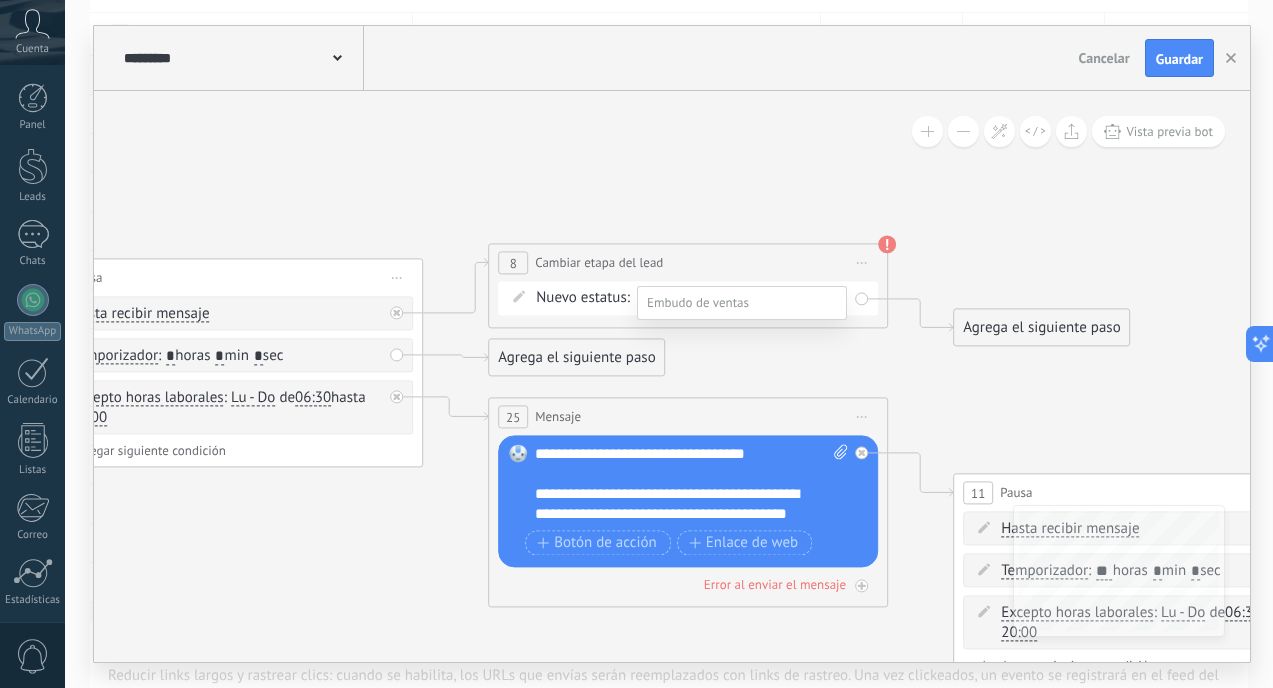 click on "INTERESADOS ADDI/SISTE" at bounding box center [0, 0] 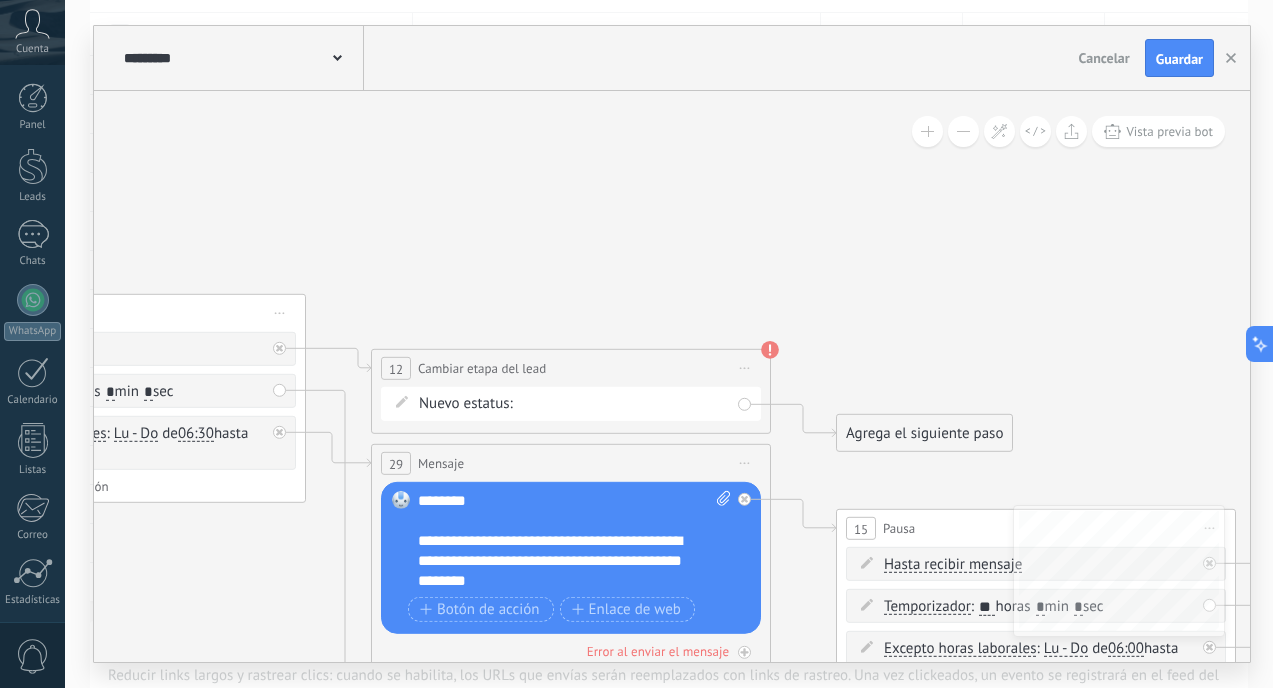 click on "RECUPERA CATEGORIA INTERESADO METODO DE PAGO RECUPERA METODO DE PAGO PROSPECTO FINANCIADO PROSPECTO CONTADO INTERESADO RENOVACION INTERESADOS BRILLA INTERESADOS ADDI/SISTE INTERESADOS RELAMPAGO INTERESADO 50/50 Logrado con éxito Venta Perdido" at bounding box center (0, 0) 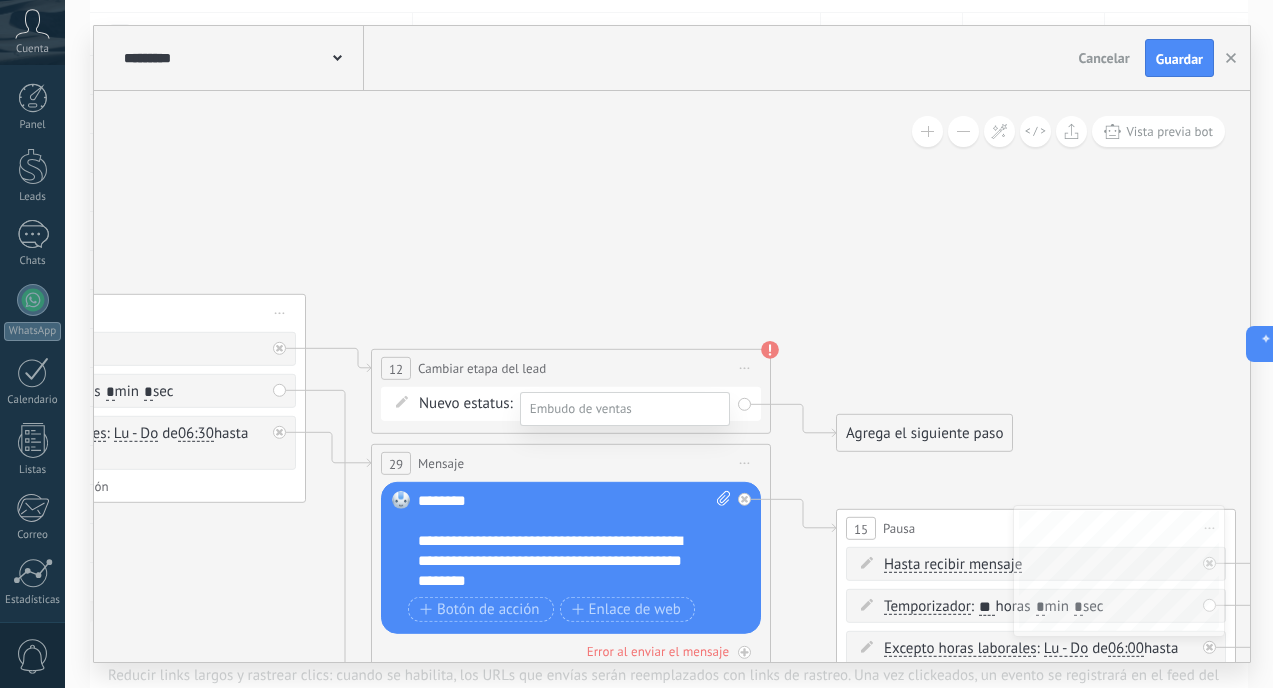 click on "INTERESADOS ADDI/SISTE" at bounding box center [0, 0] 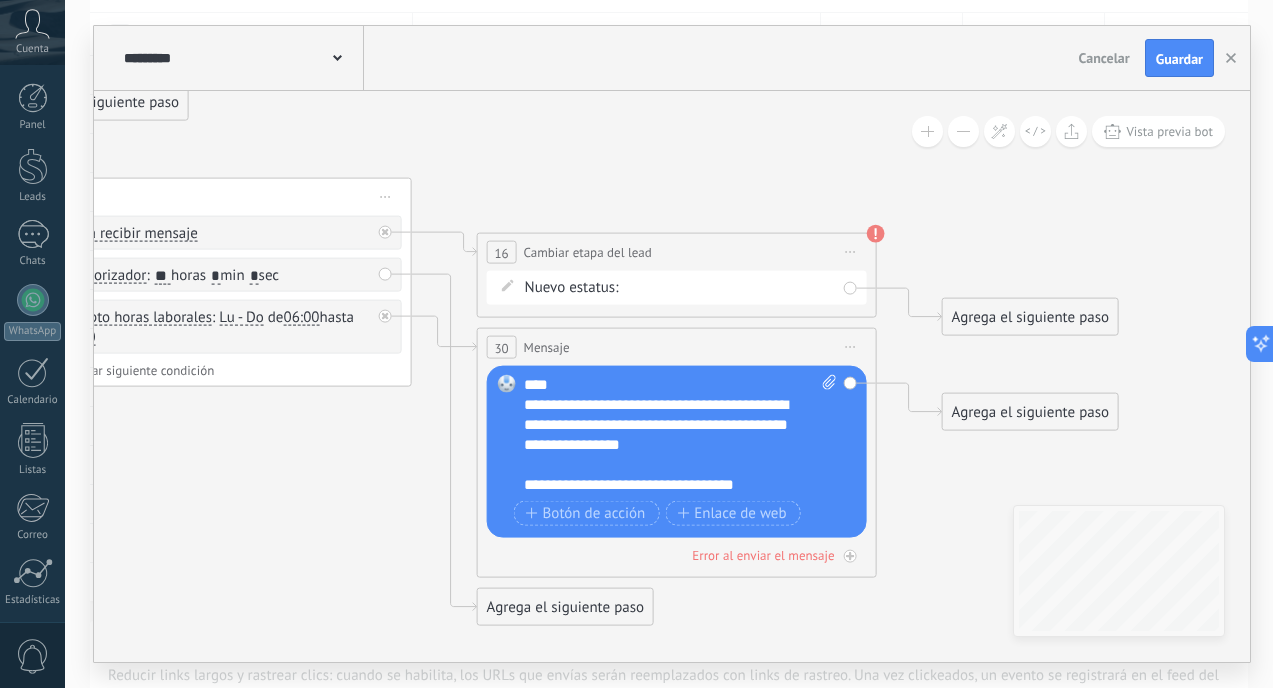 click on "RECUPERA CATEGORIA INTERESADO METODO DE PAGO RECUPERA METODO DE PAGO PROSPECTO FINANCIADO PROSPECTO CONTADO INTERESADO RENOVACION INTERESADOS BRILLA INTERESADOS ADDI/SISTE INTERESADOS RELAMPAGO INTERESADO 50/50 Logrado con éxito Venta Perdido" at bounding box center (0, 0) 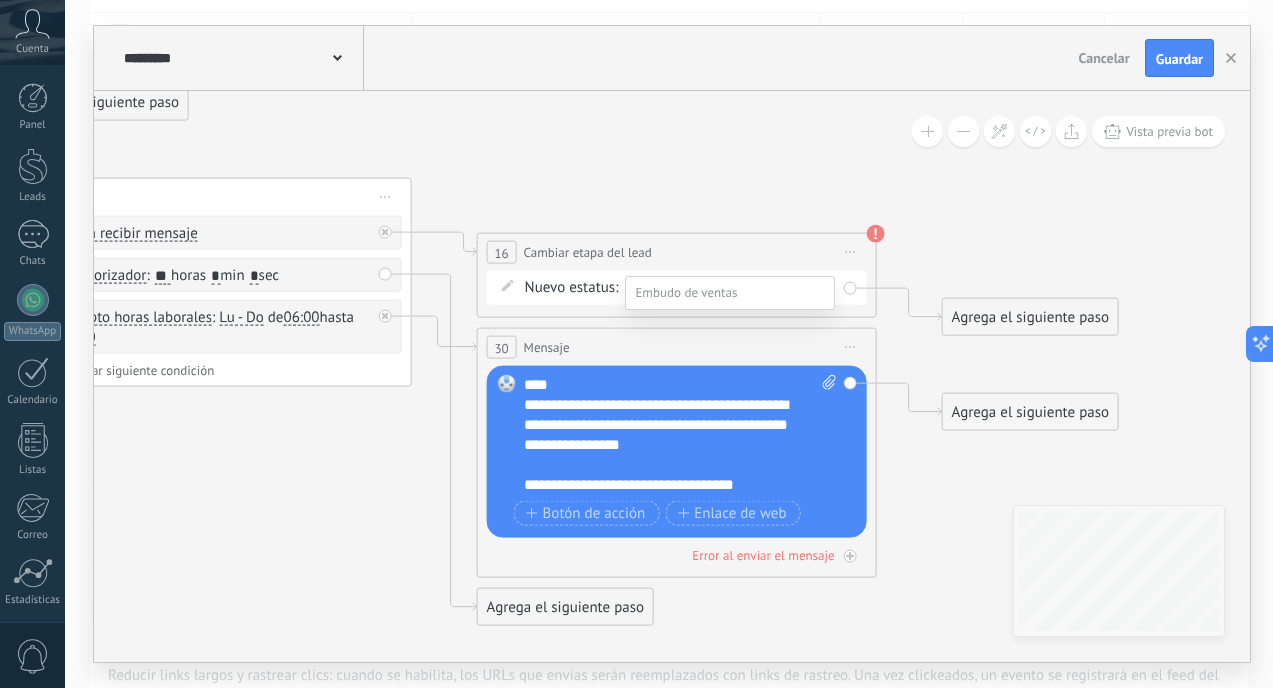 click on "INTERESADOS ADDI/SISTE" at bounding box center (0, 0) 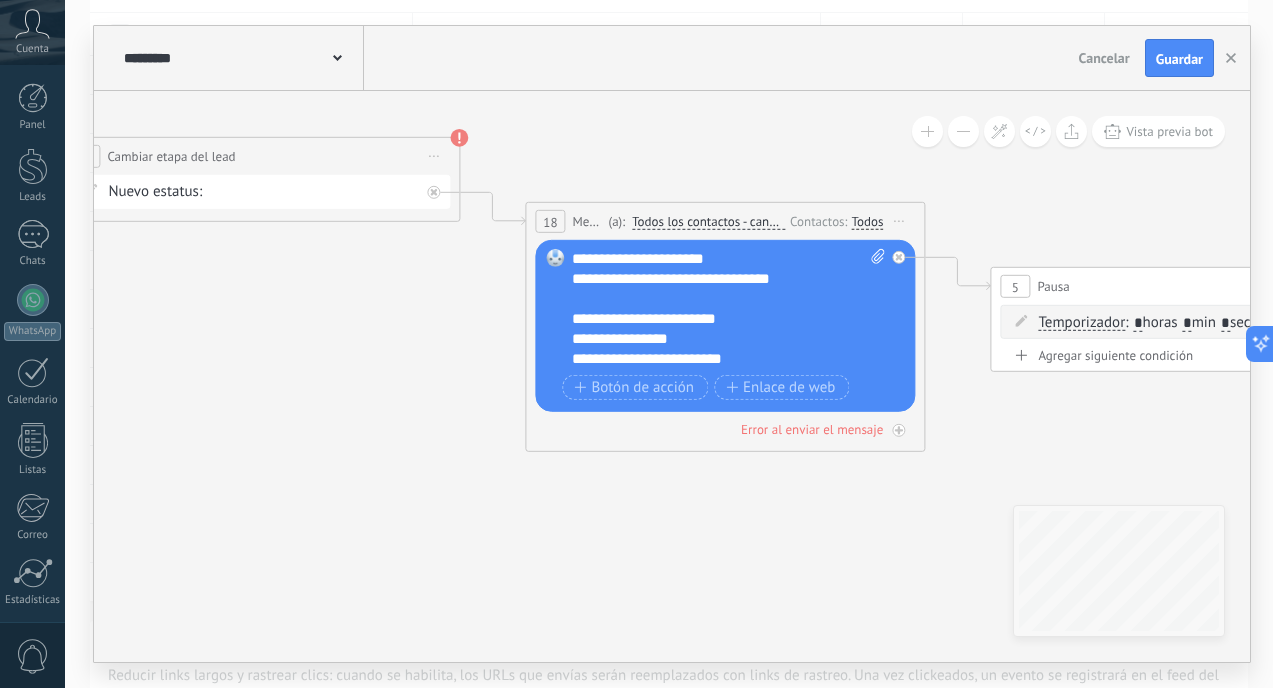 click on "**********" at bounding box center (728, 309) 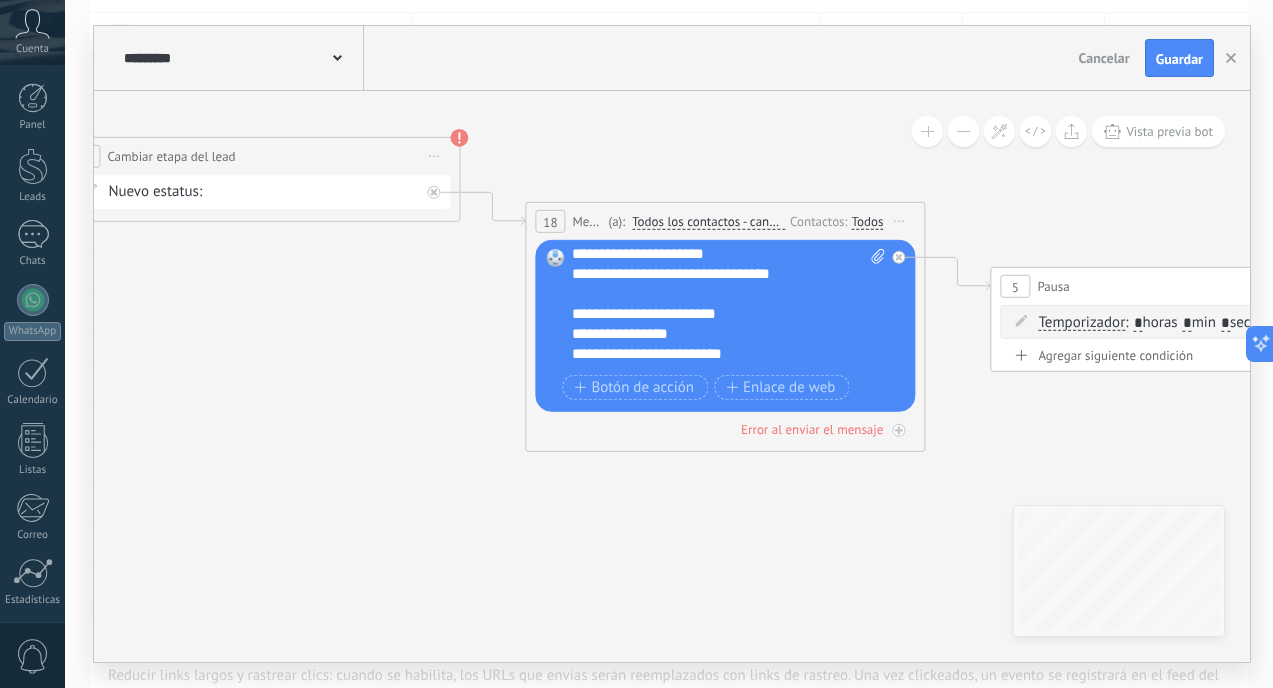 scroll, scrollTop: 4, scrollLeft: 0, axis: vertical 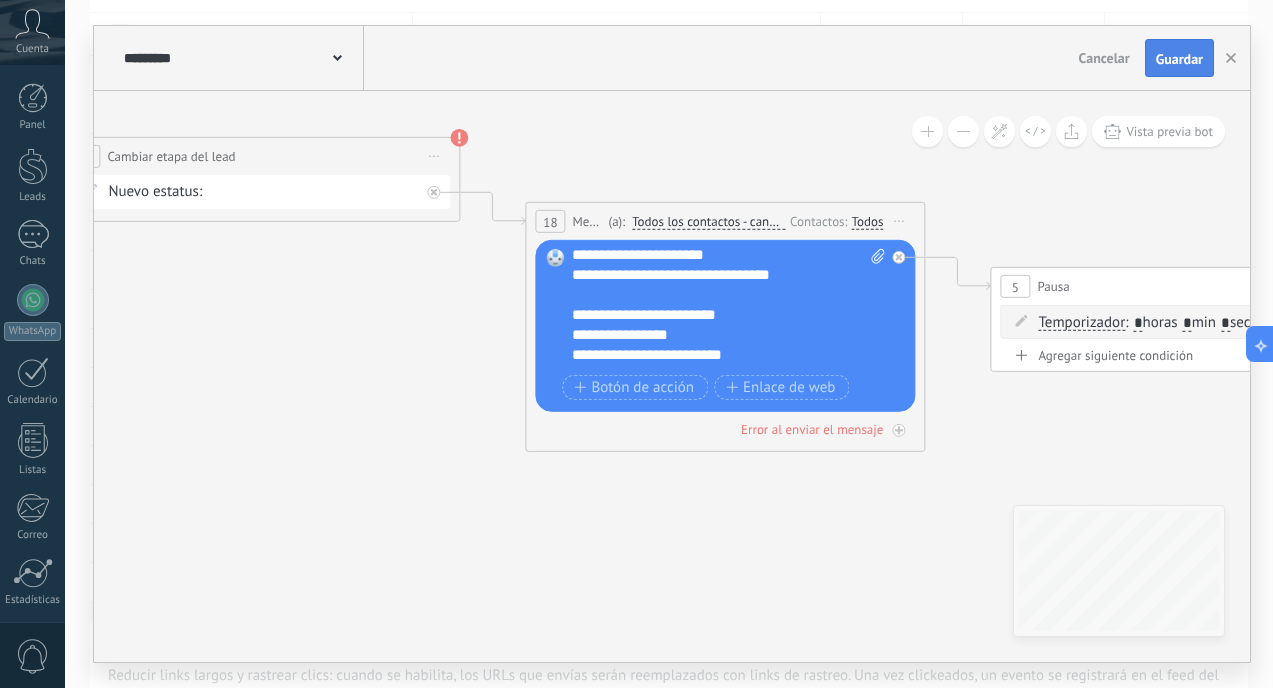 click on "Guardar" at bounding box center [1179, 58] 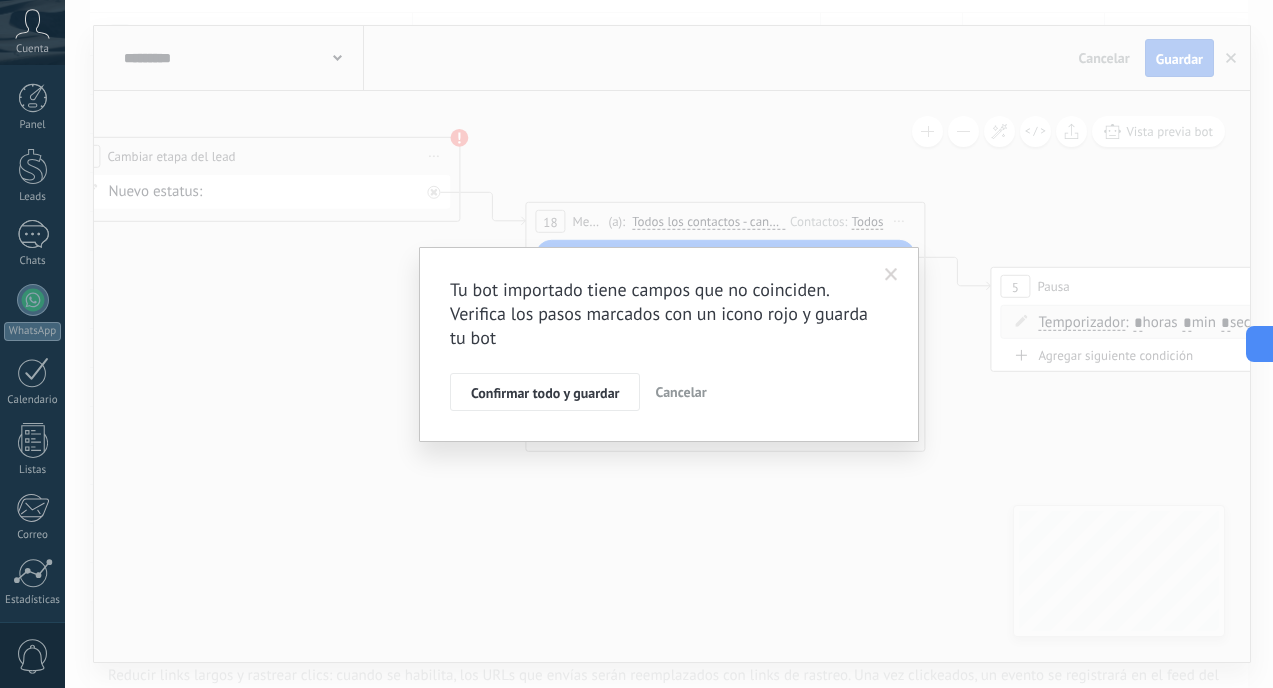 click on "Tu bot importado tiene campos que no coinciden. Verifica los pasos marcados con un icono rojo y guarda tu bot Confirmar todo y guardar Cancelar" at bounding box center [669, 344] 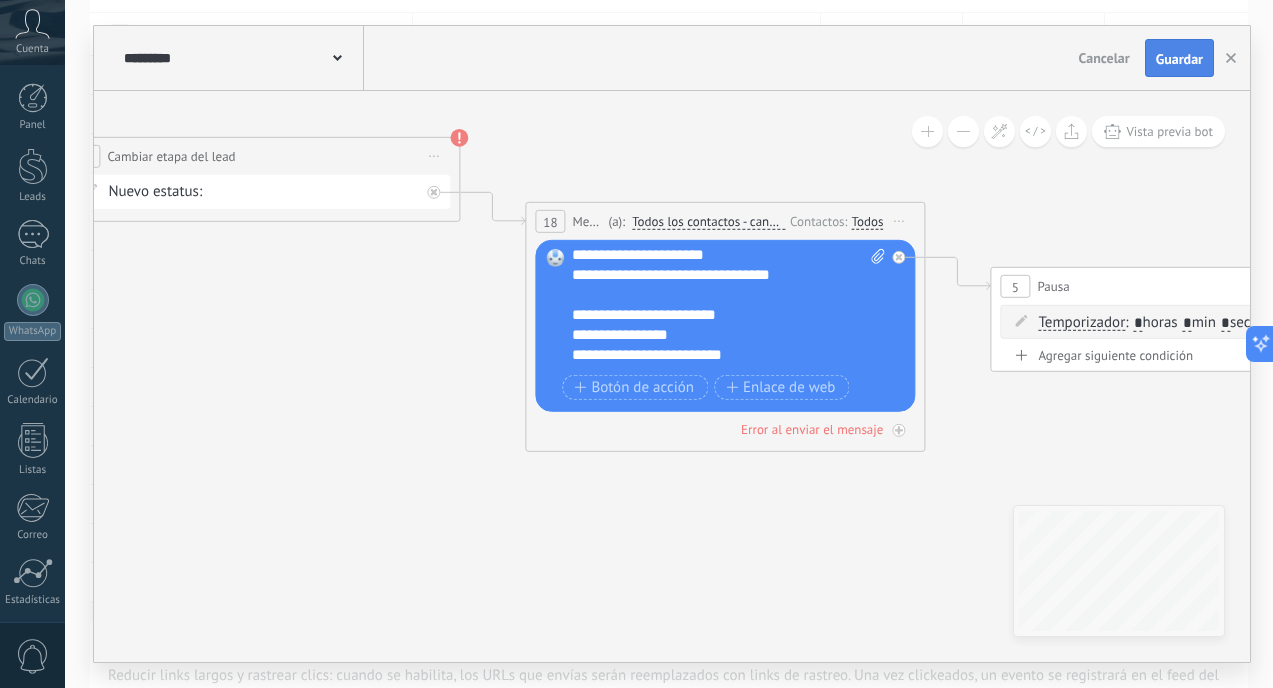 click on "Guardar" at bounding box center (1179, 58) 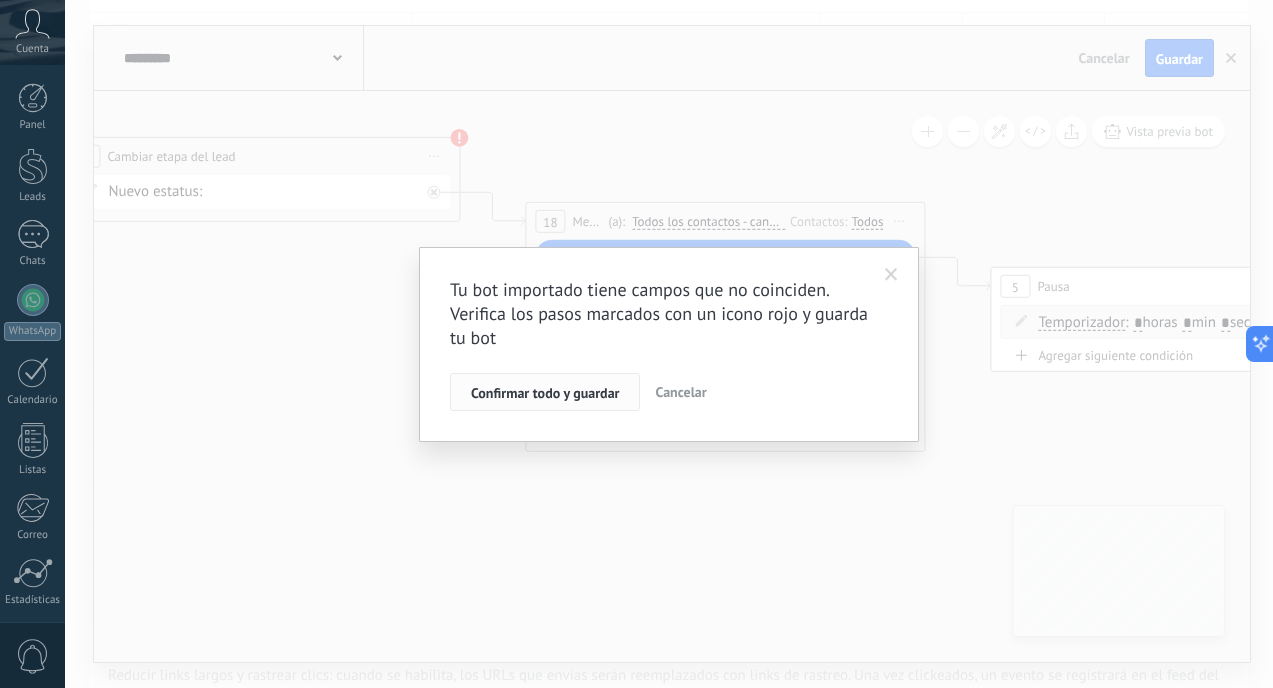 click on "Confirmar todo y guardar" at bounding box center [545, 393] 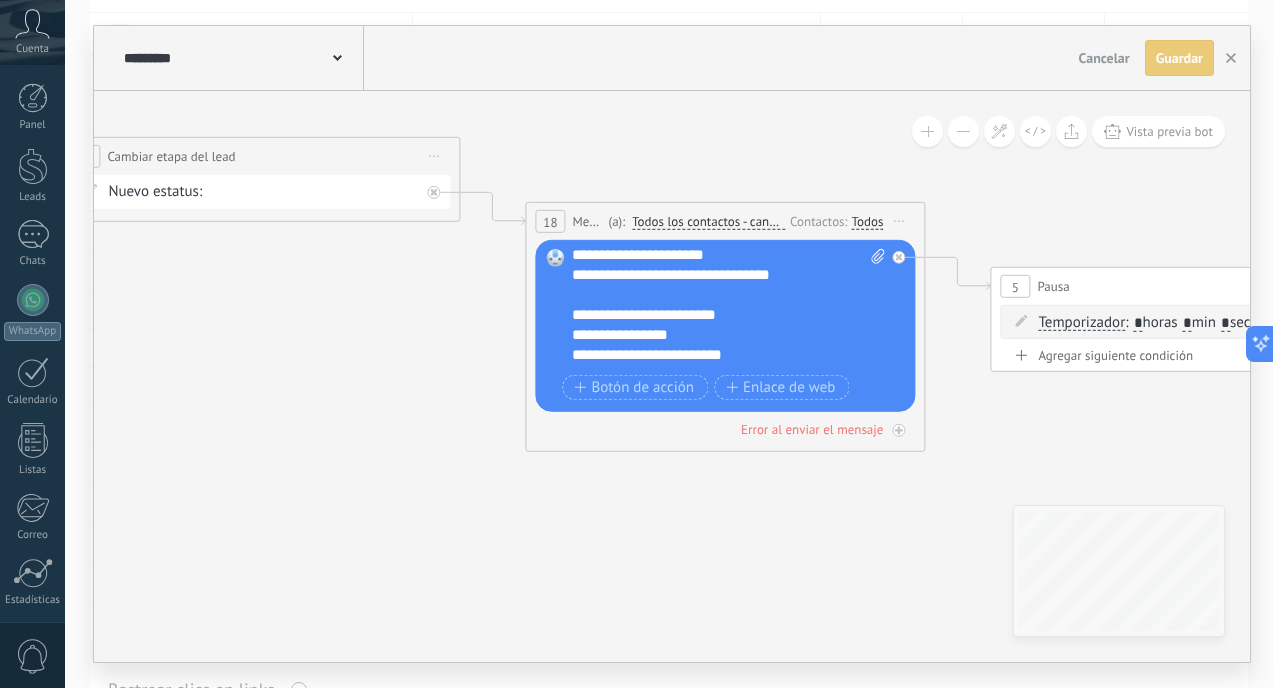 click on "Guardar" at bounding box center [1179, 58] 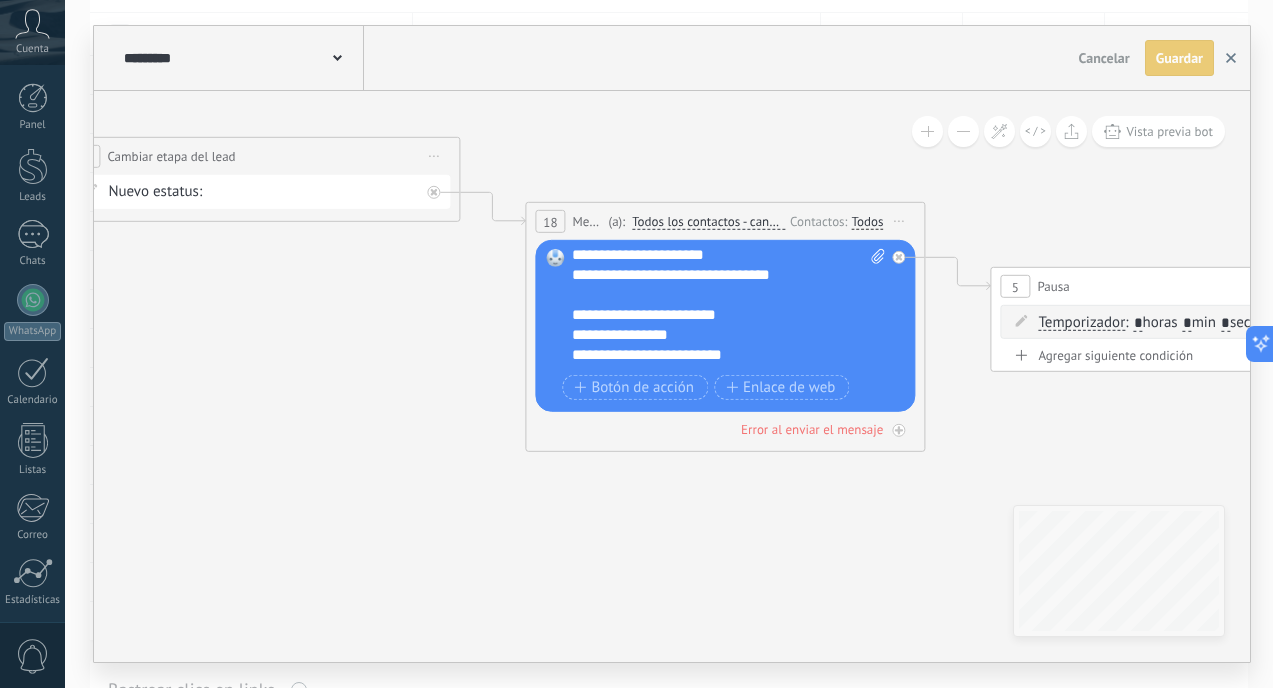 click 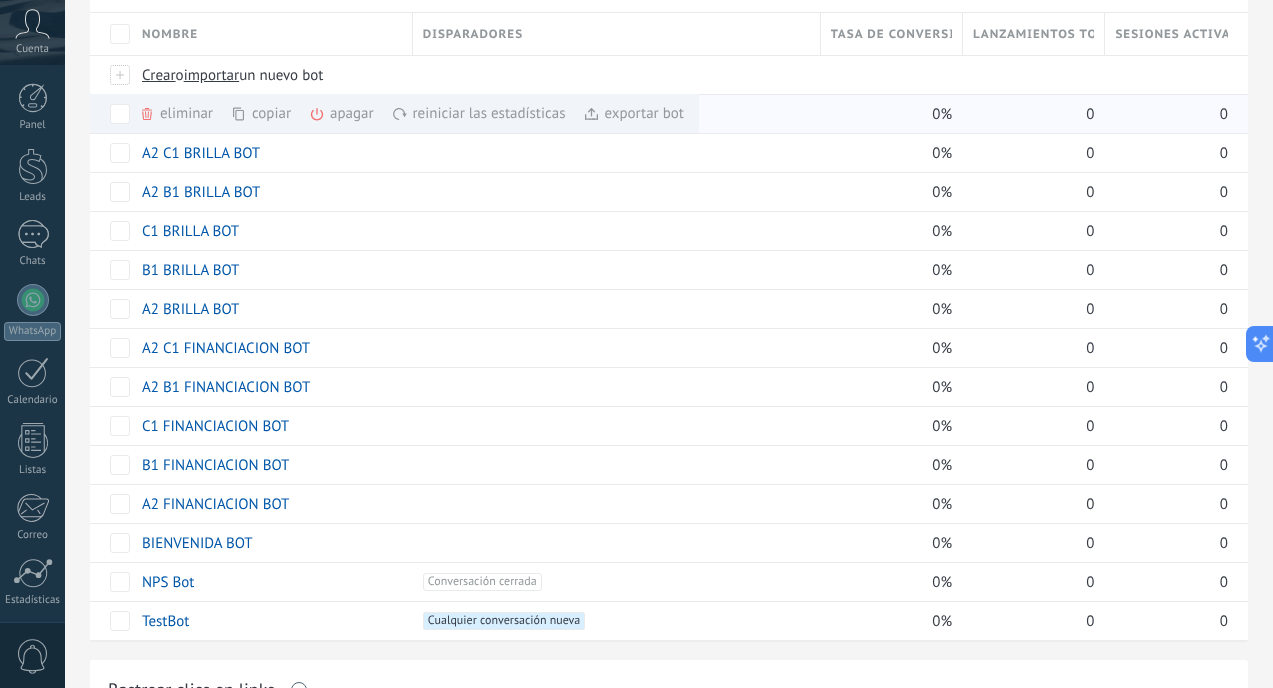 click on "copiar màs" at bounding box center (295, 113) 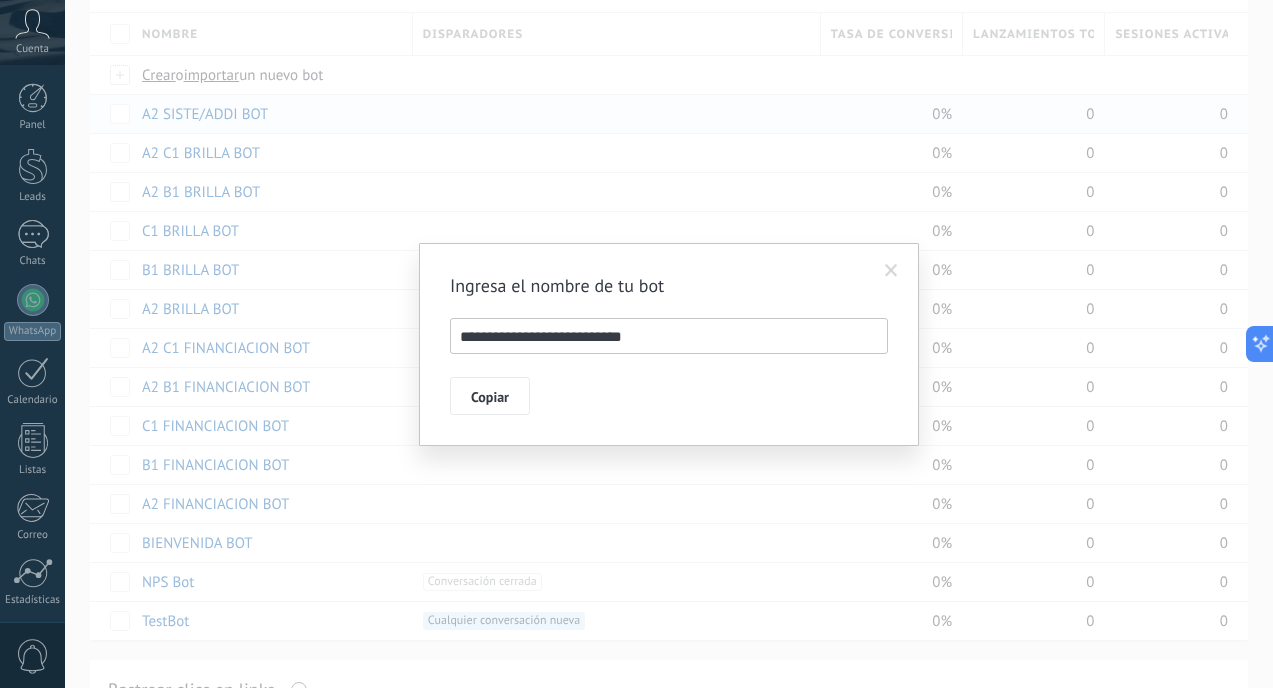 drag, startPoint x: 474, startPoint y: 341, endPoint x: 425, endPoint y: 341, distance: 49 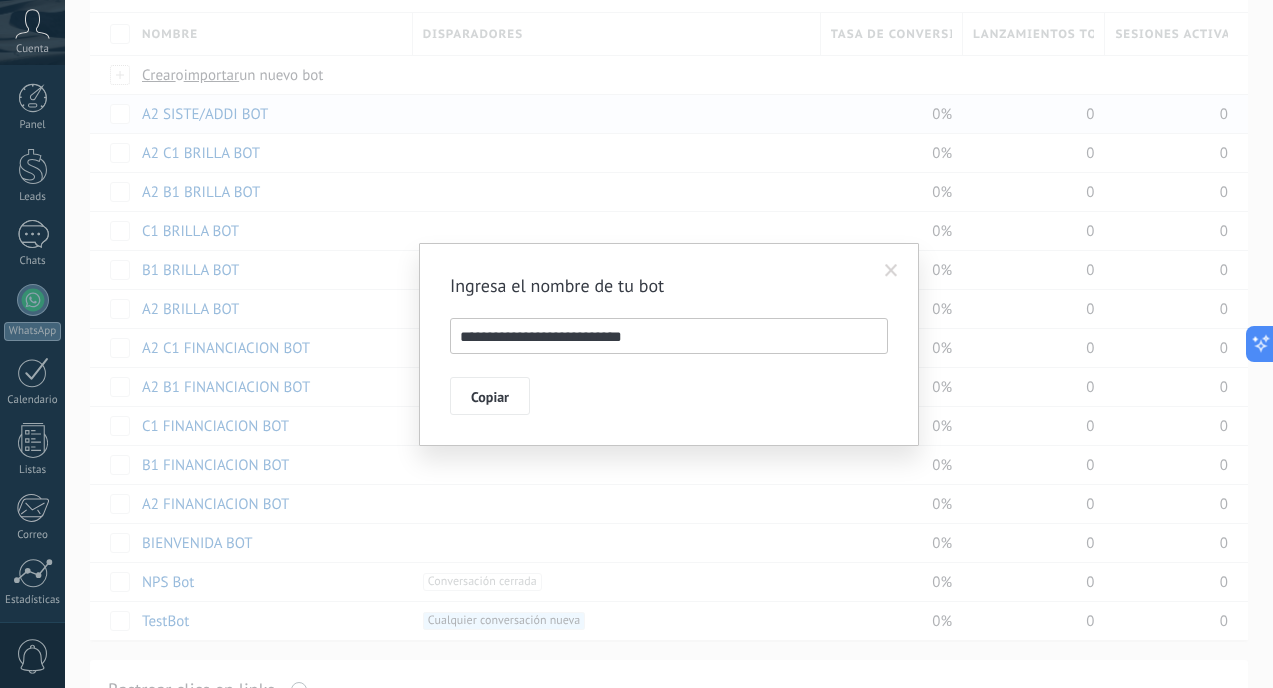 drag, startPoint x: 586, startPoint y: 340, endPoint x: 802, endPoint y: 340, distance: 216 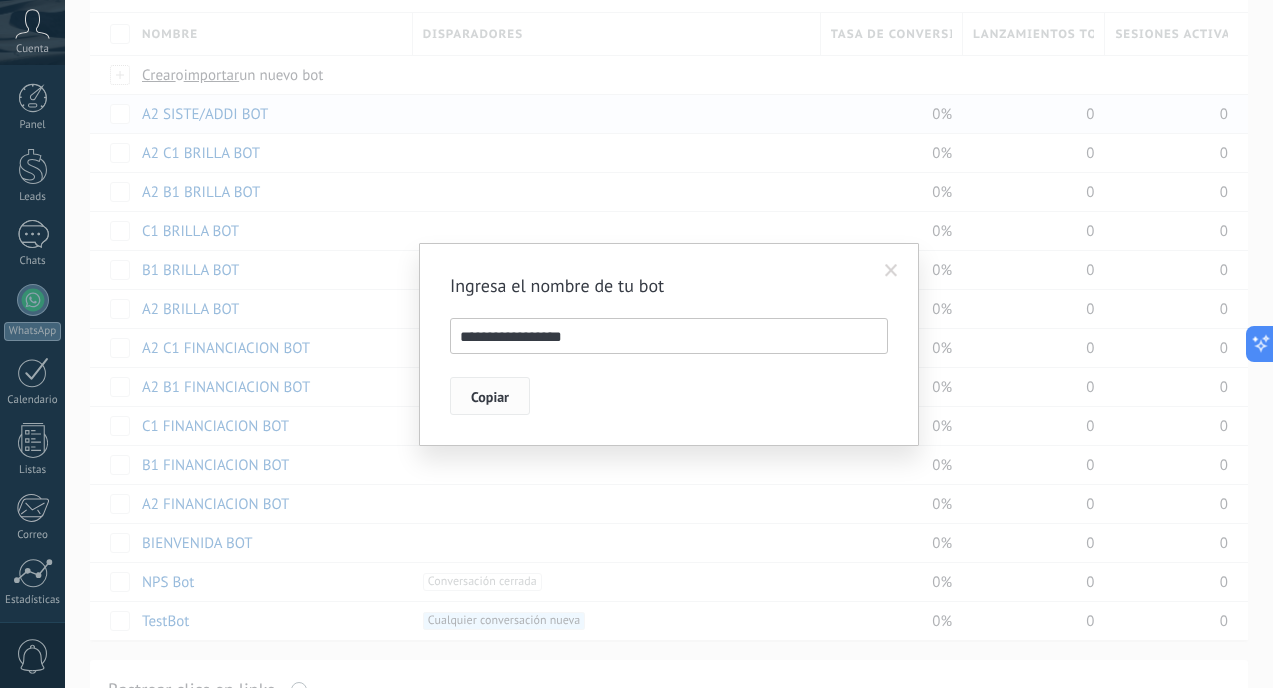 type on "**********" 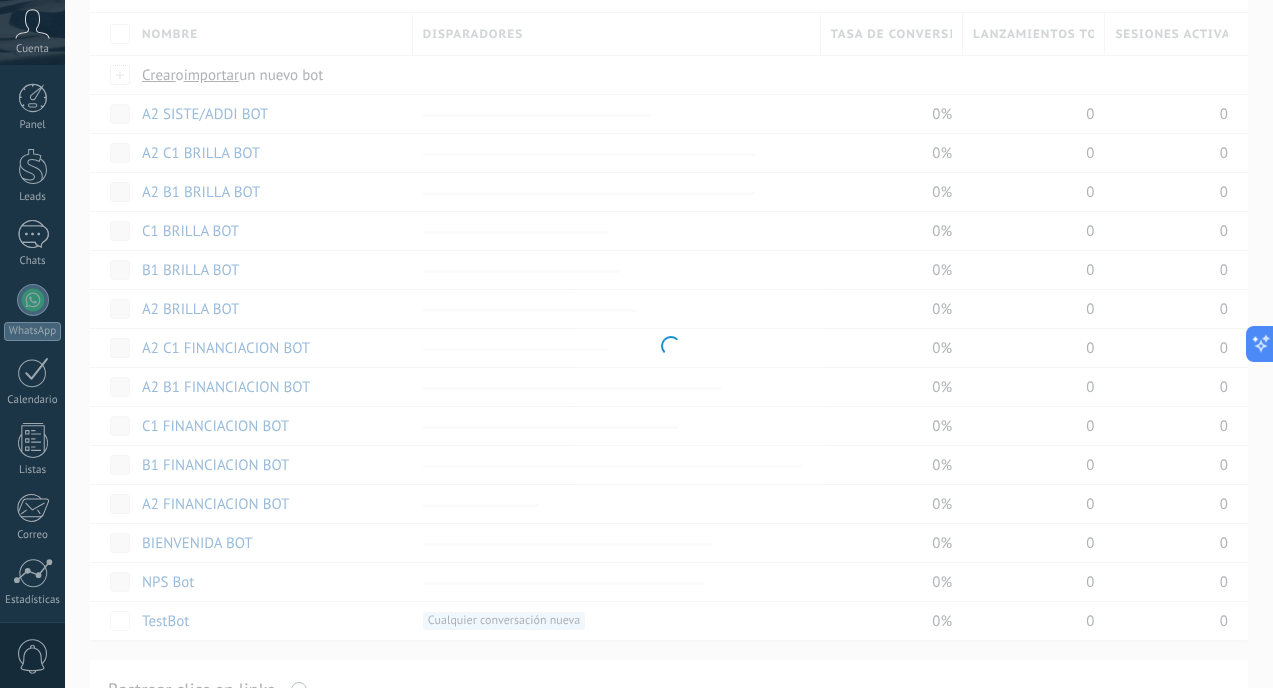 click on ".abccls-1,.abccls-2{fill-rule:evenodd}.abccls-2{fill:#fff} .abfcls-1{fill:none}.abfcls-2{fill:#fff} .abncls-1{isolation:isolate}.abncls-2{opacity:.06}.abncls-2,.abncls-3,.abncls-6{mix-blend-mode:multiply}.abncls-3{opacity:.15}.abncls-4,.abncls-8{fill:#fff}.abncls-5{fill:url(#abnlinear-gradient)}.abncls-6{opacity:.04}.abncls-7{fill:url(#abnlinear-gradient-2)}.abncls-8{fill-rule:evenodd} .abqst0{fill:#ffa200} .abwcls-1{fill:#252525} .cls-1{isolation:isolate} .acicls-1{fill:none} .aclcls-1{fill:#232323} .acnst0{display:none} .addcls-1,.addcls-2{fill:none;stroke-miterlimit:10}.addcls-1{stroke:#dfe0e5}.addcls-2{stroke:#a1a7ab} .adecls-1,.adecls-2{fill:none;stroke-miterlimit:10}.adecls-1{stroke:#dfe0e5}.adecls-2{stroke:#a1a7ab} .adqcls-1{fill:#8591a5;fill-rule:evenodd} .aeccls-1{fill:#5c9f37} .aeecls-1{fill:#f86161} .aejcls-1{fill:#8591a5;fill-rule:evenodd} .aekcls-1{fill-rule:evenodd} .aelcls-1{fill-rule:evenodd;fill:currentColor} .aemcls-1{fill-rule:evenodd;fill:currentColor} .aencls-2{fill:#f86161;opacity:.3}" at bounding box center [636, 22] 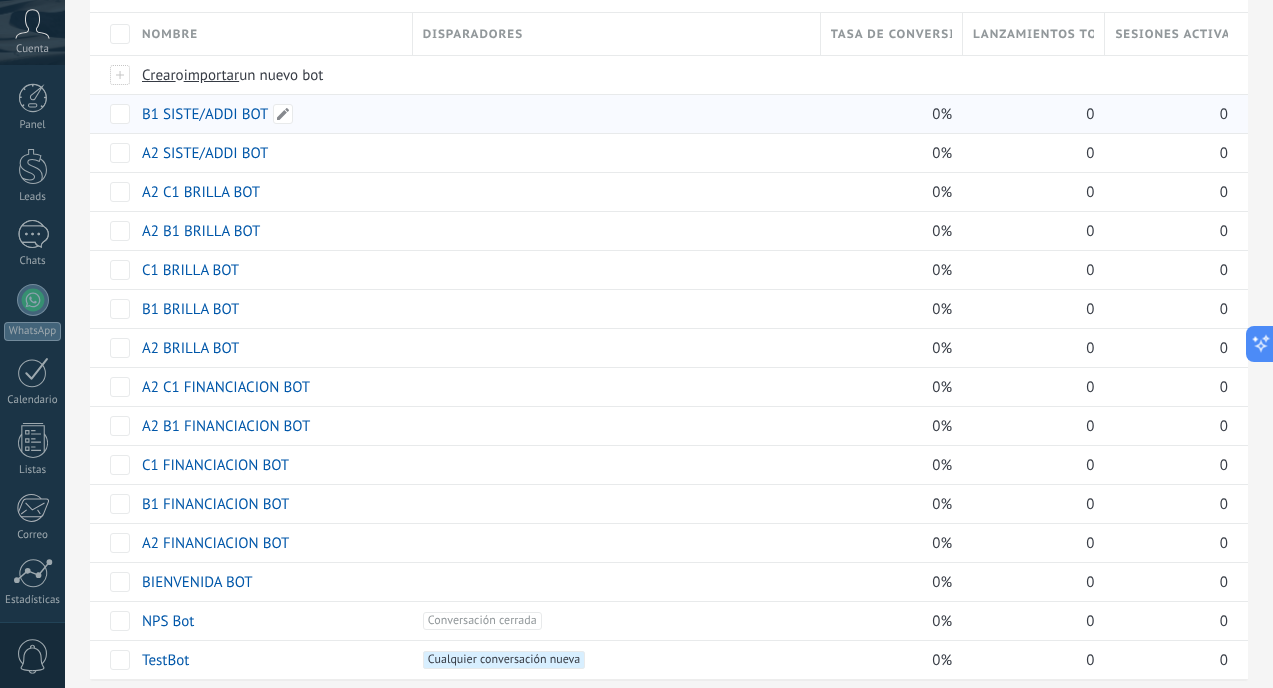 click on "B1 SISTE/ADDI BOT" at bounding box center (205, 114) 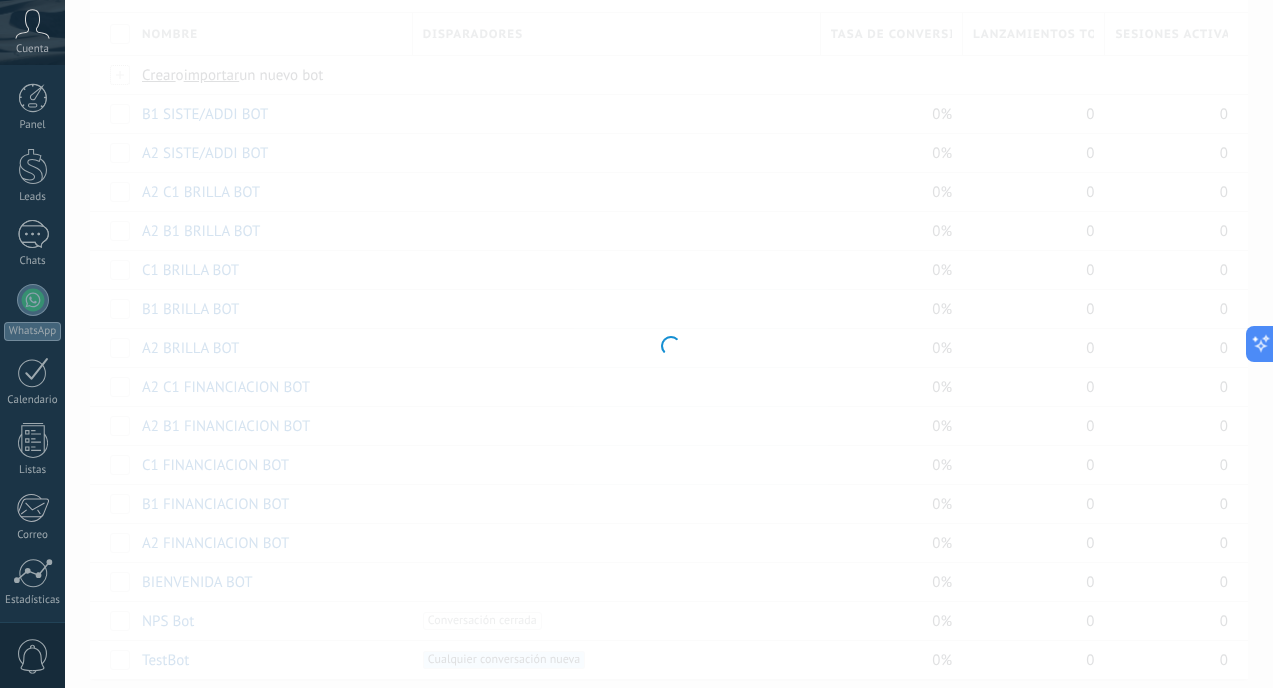 type on "**********" 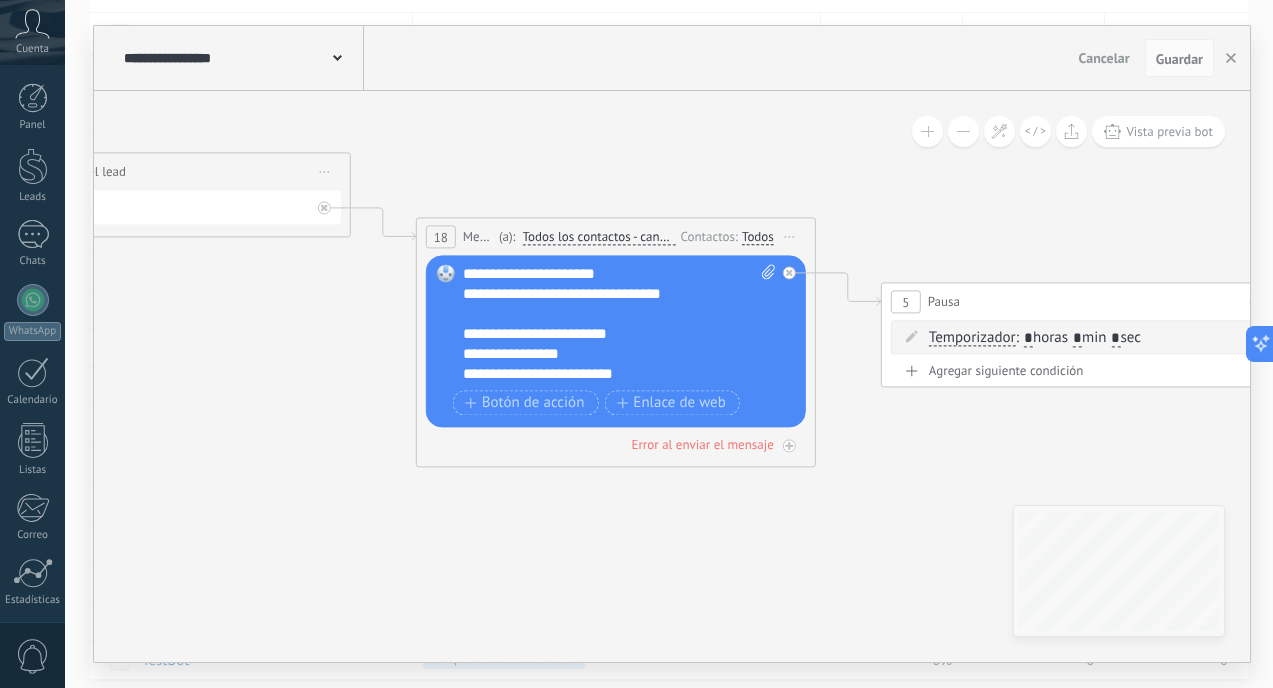 click on "**********" at bounding box center (609, 324) 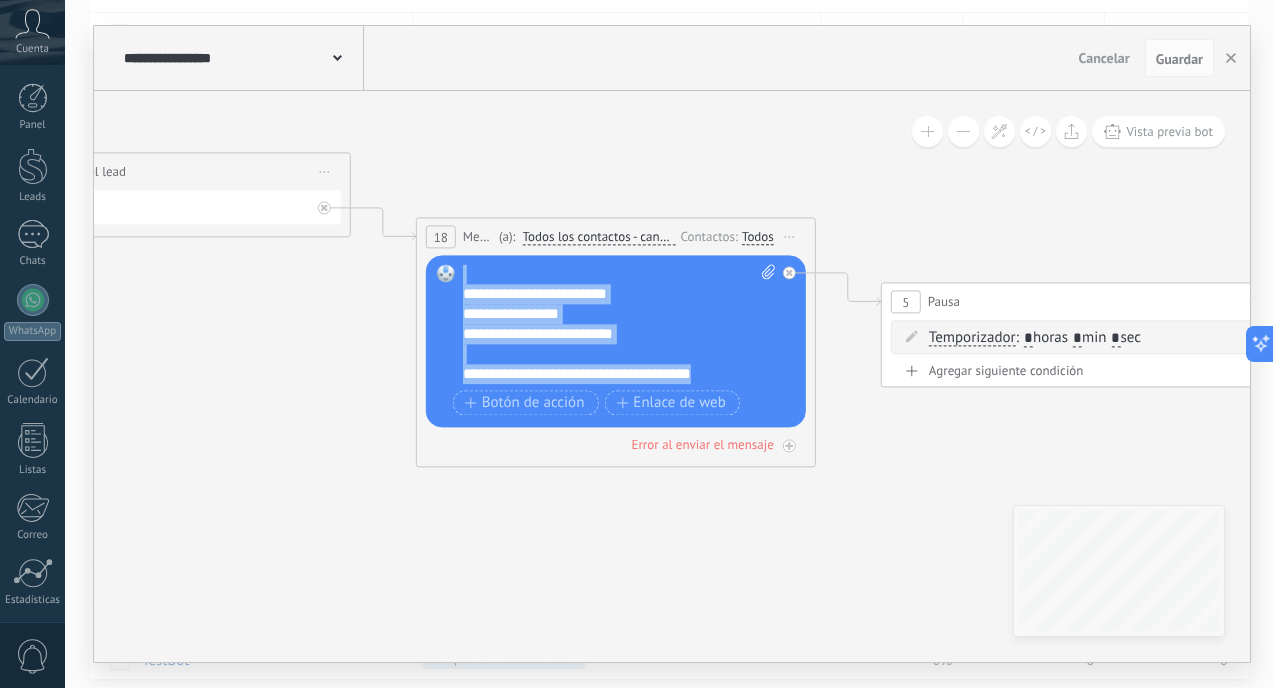 scroll, scrollTop: 0, scrollLeft: 0, axis: both 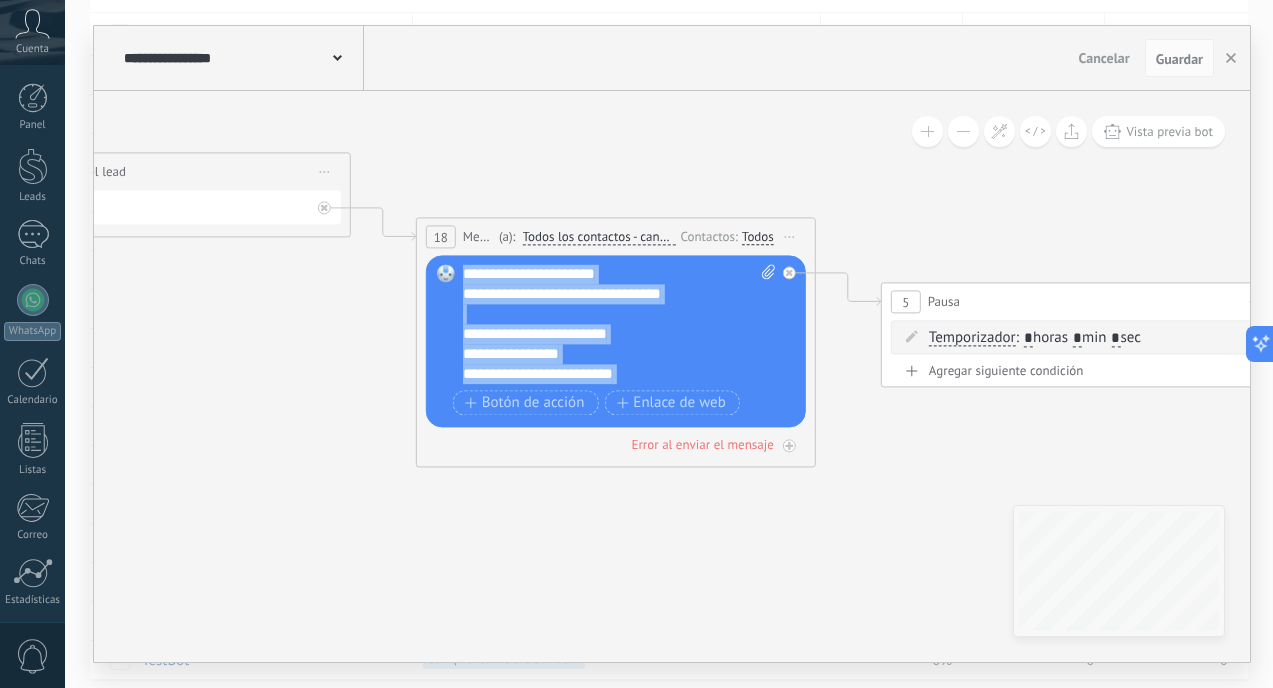 drag, startPoint x: 735, startPoint y: 378, endPoint x: 485, endPoint y: 173, distance: 323.30325 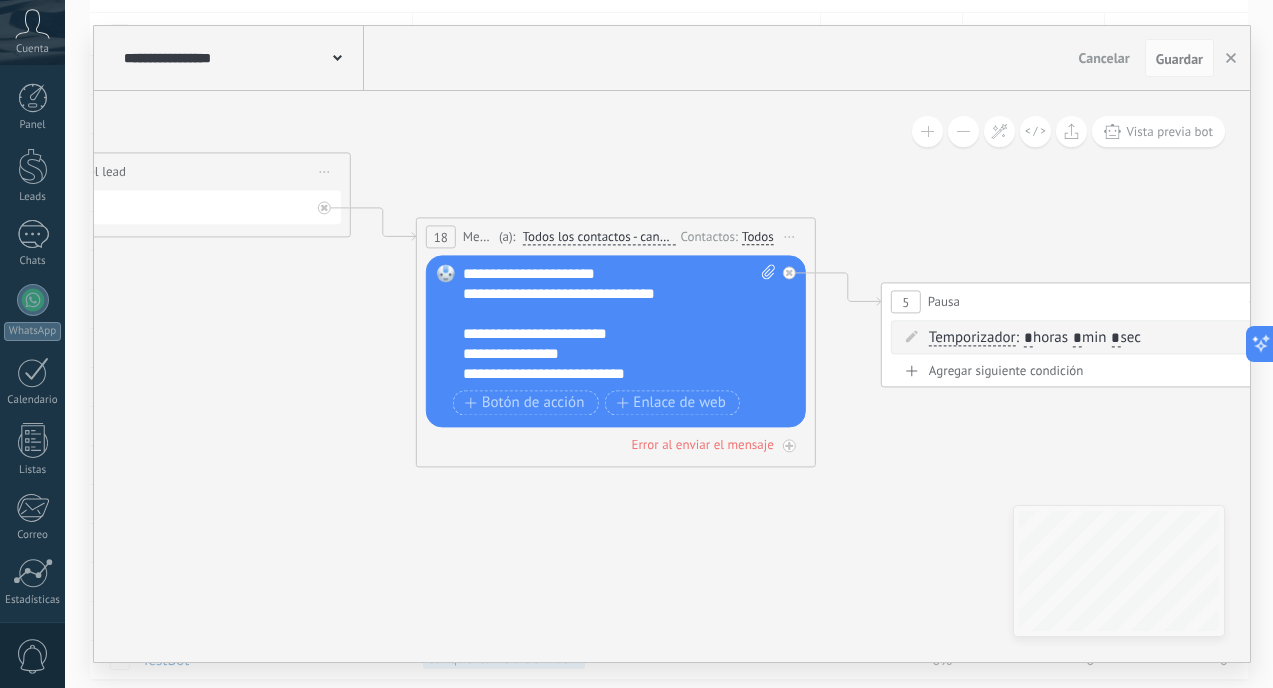 scroll, scrollTop: 40, scrollLeft: 0, axis: vertical 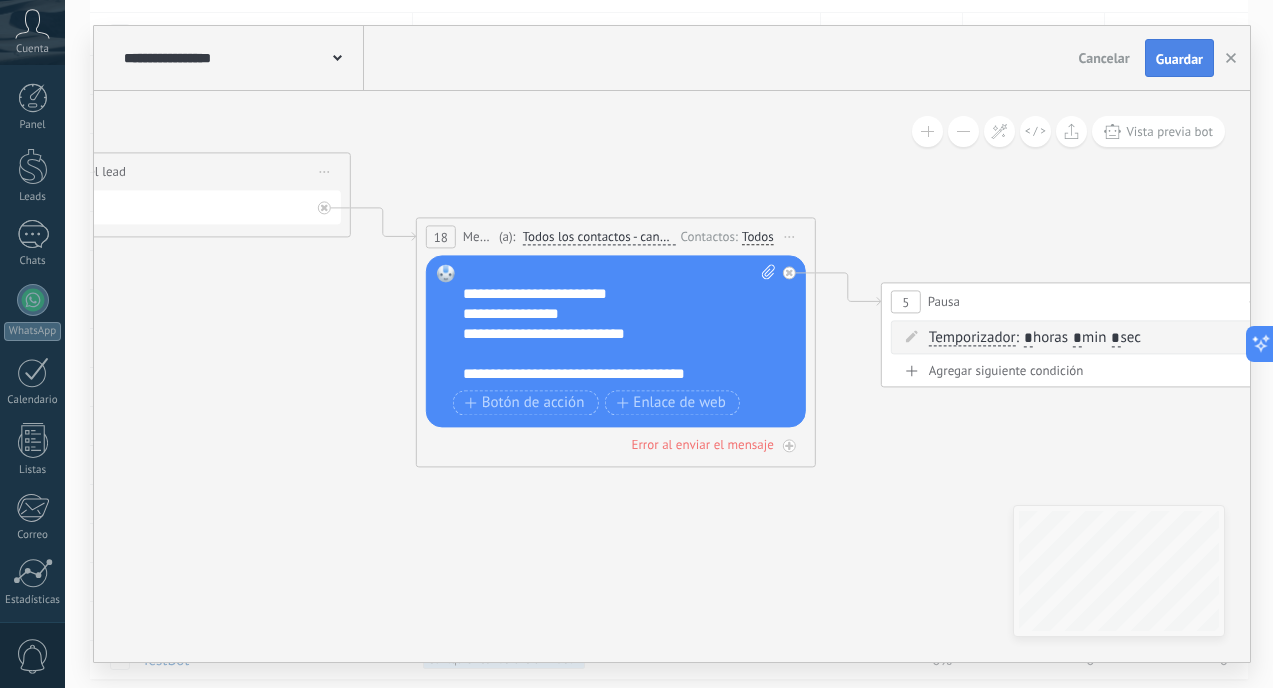 click on "Guardar" at bounding box center (1179, 59) 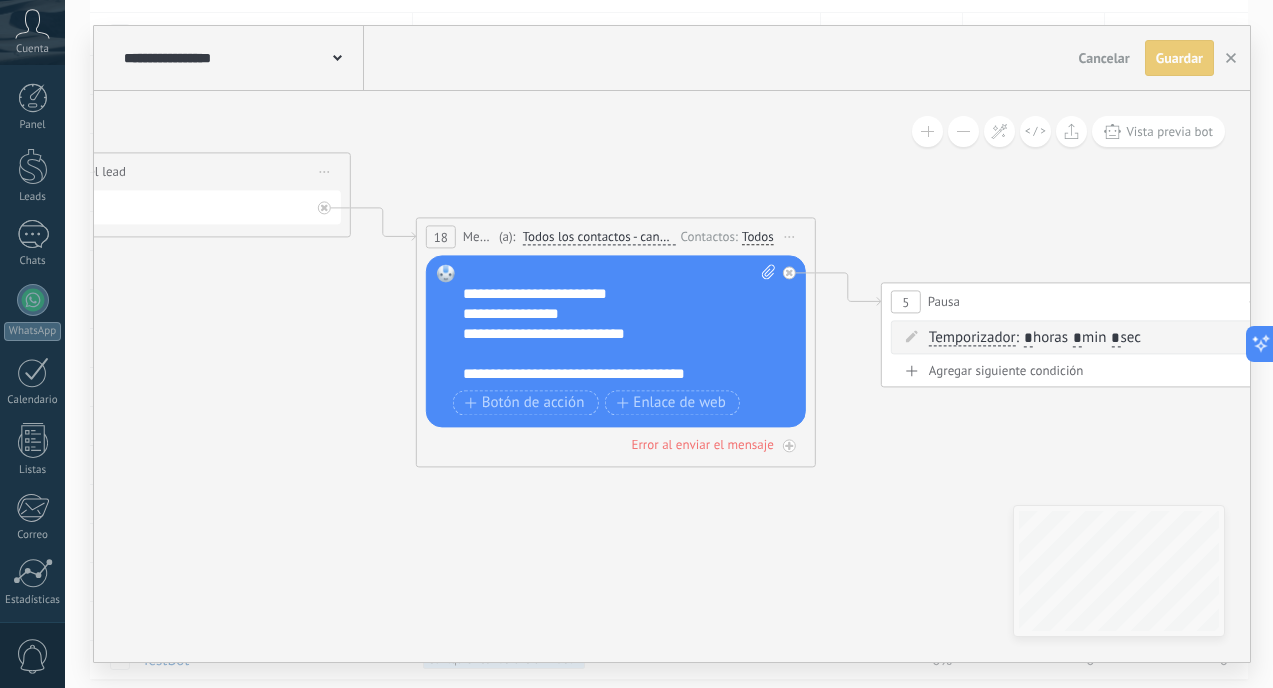 click on "Guardar" at bounding box center [1179, 58] 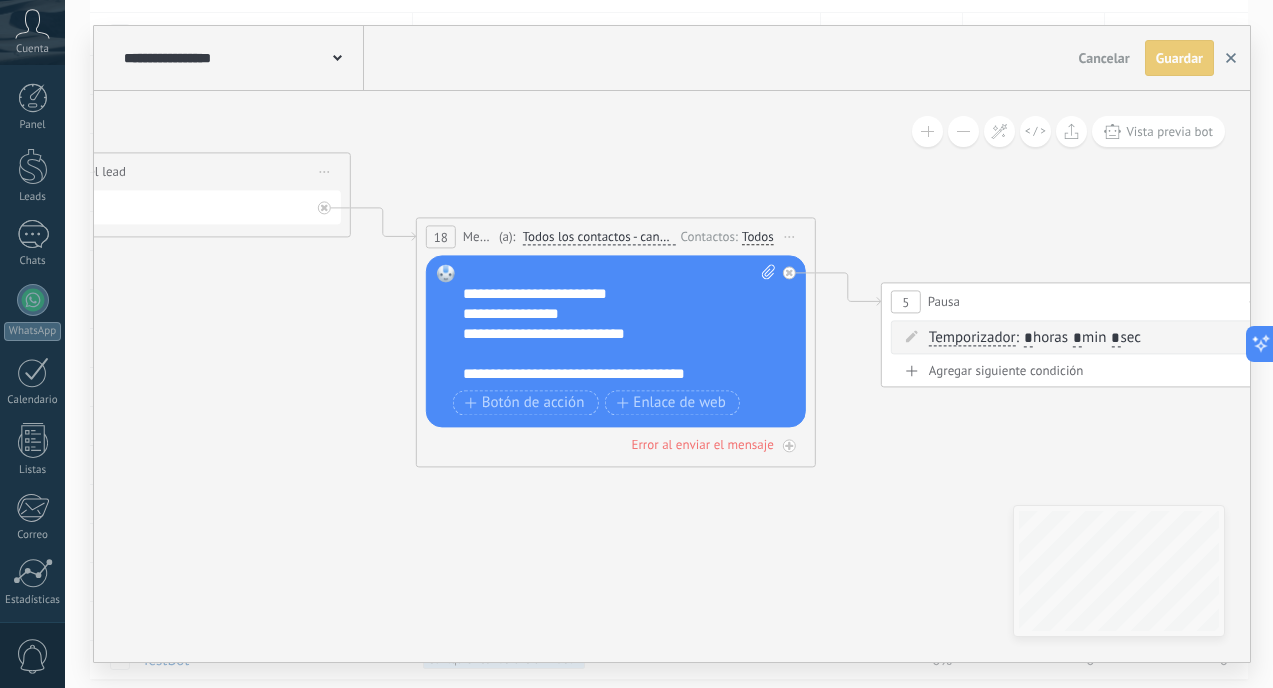 click at bounding box center [1231, 58] 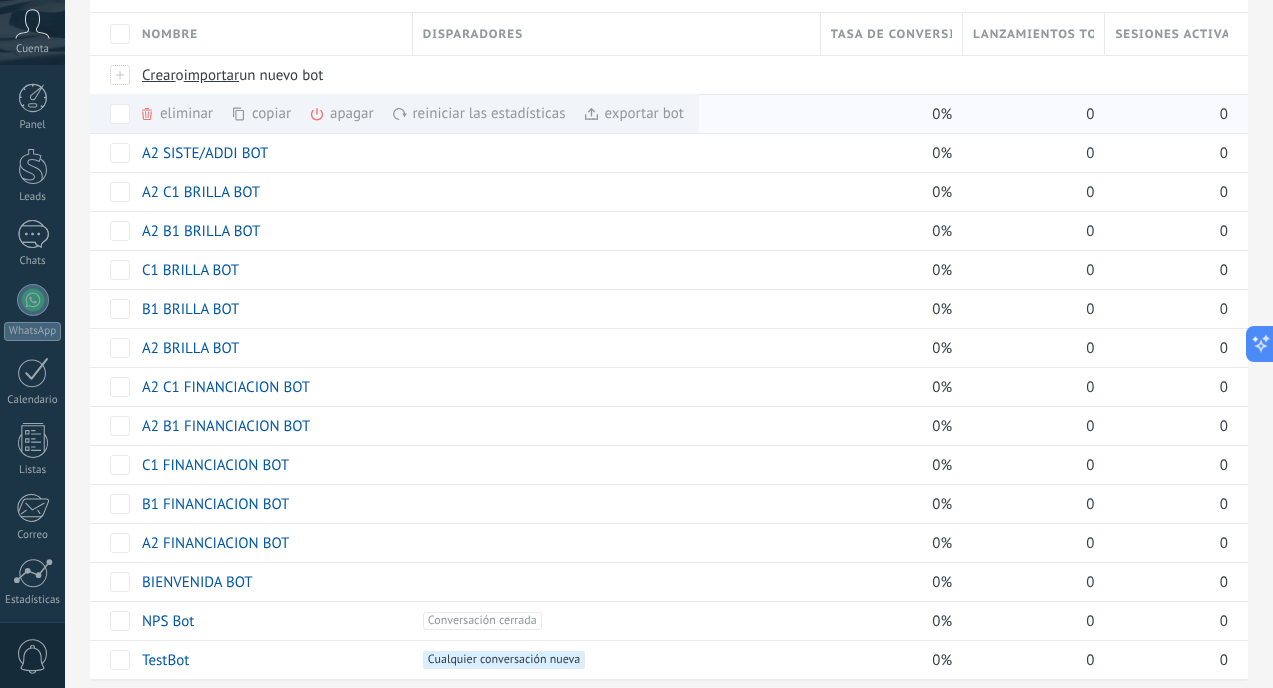 click on "copiar màs" at bounding box center (295, 113) 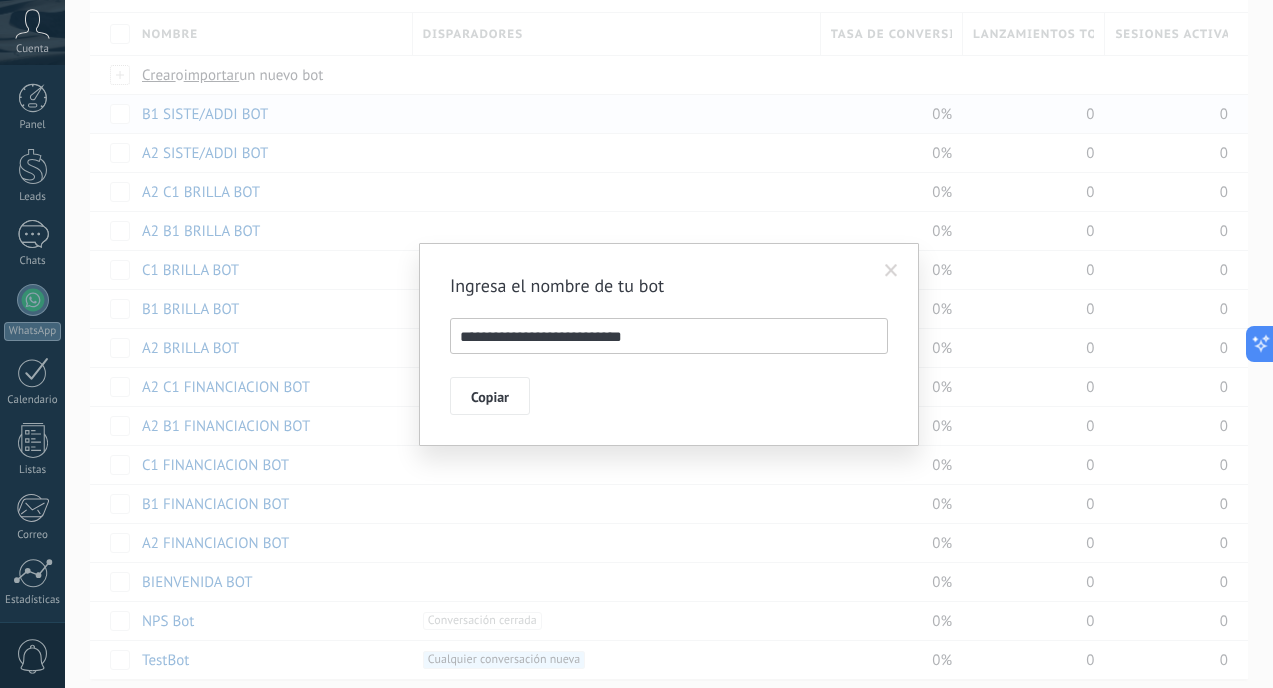 click on "**********" at bounding box center (669, 336) 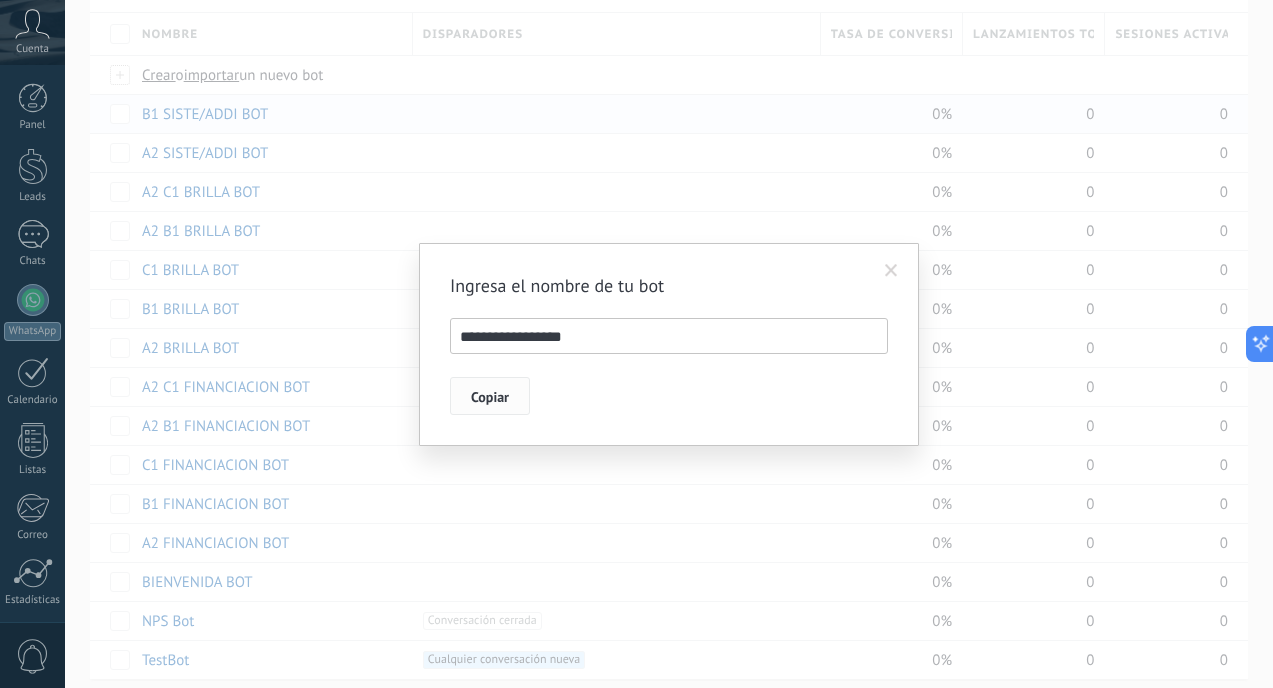 type on "**********" 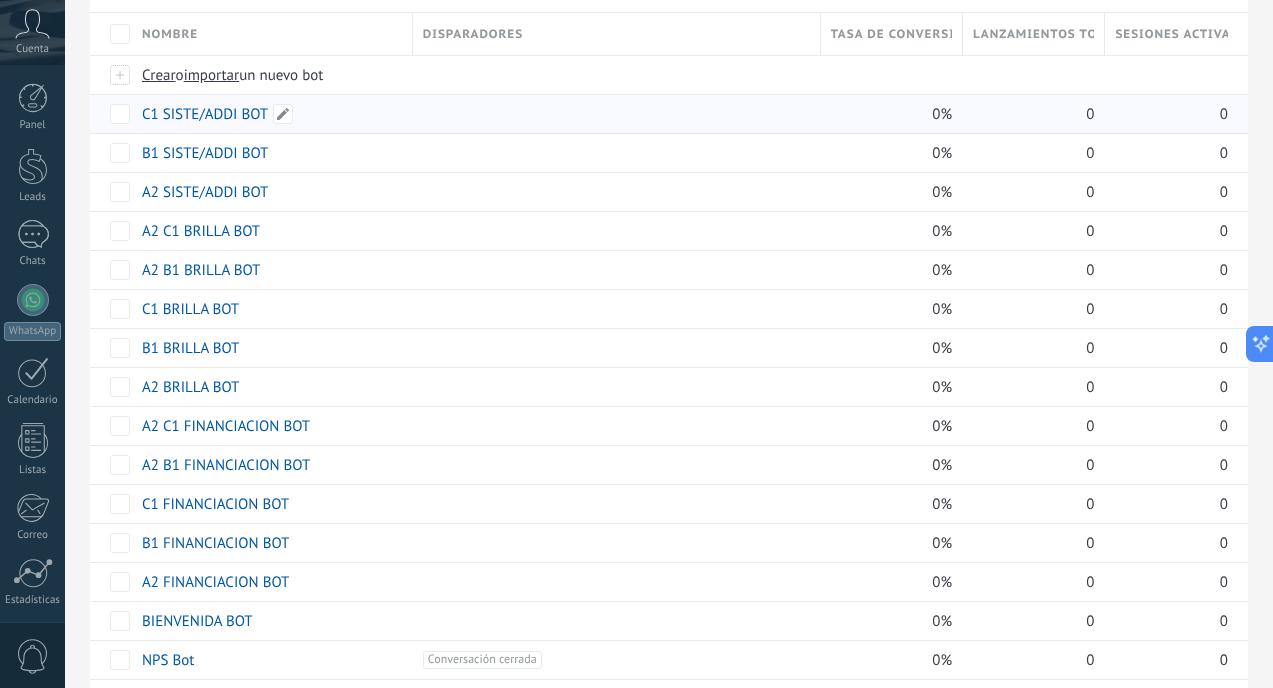 click on "C1 SISTE/ADDI BOT" at bounding box center [205, 114] 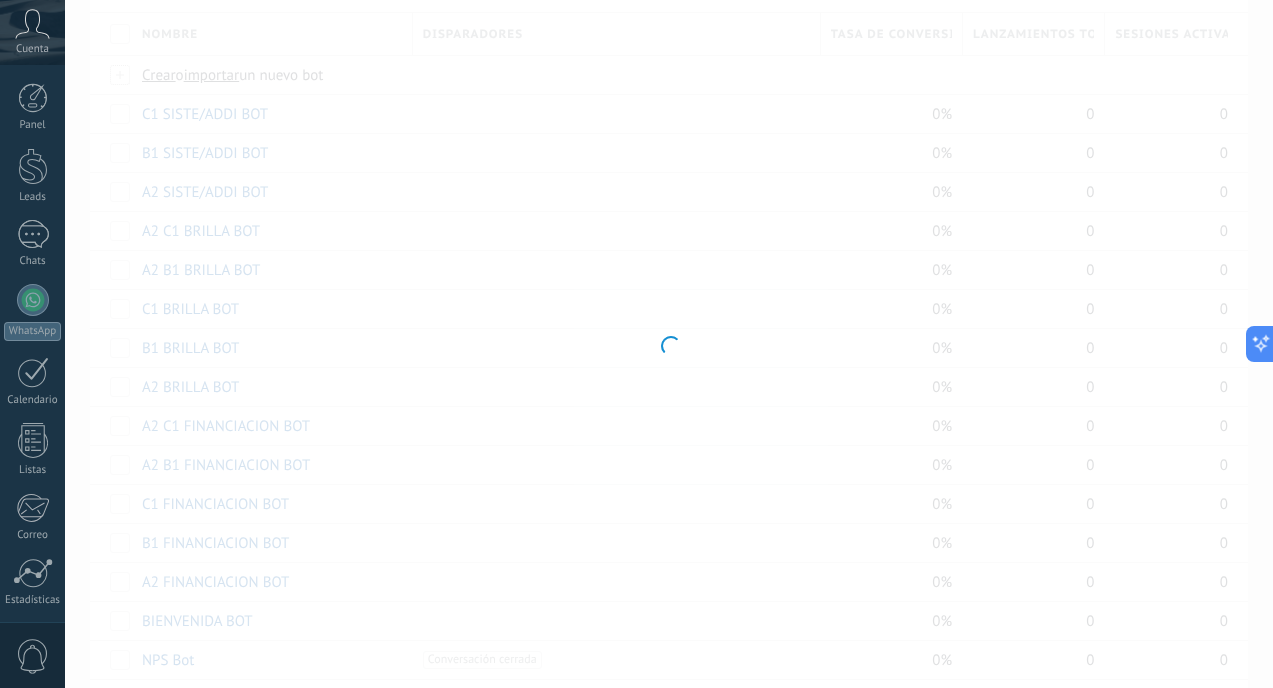 type on "**********" 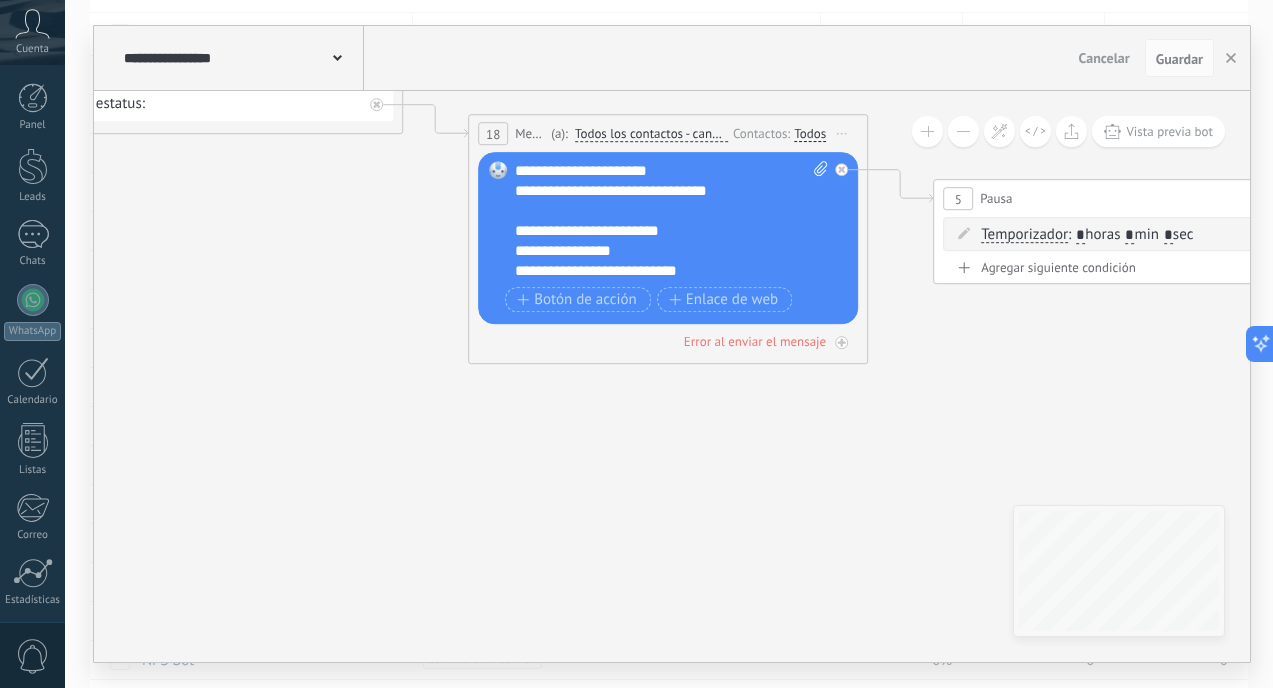 click on "**********" at bounding box center (671, 221) 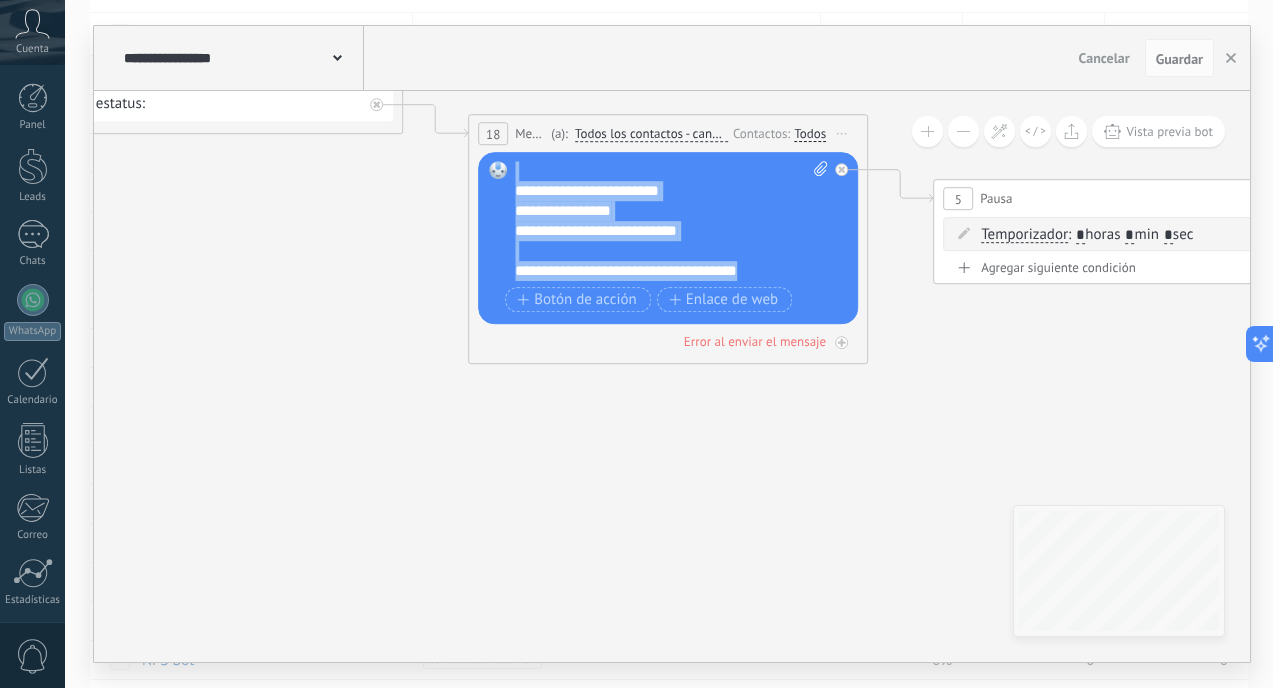 scroll, scrollTop: 0, scrollLeft: 0, axis: both 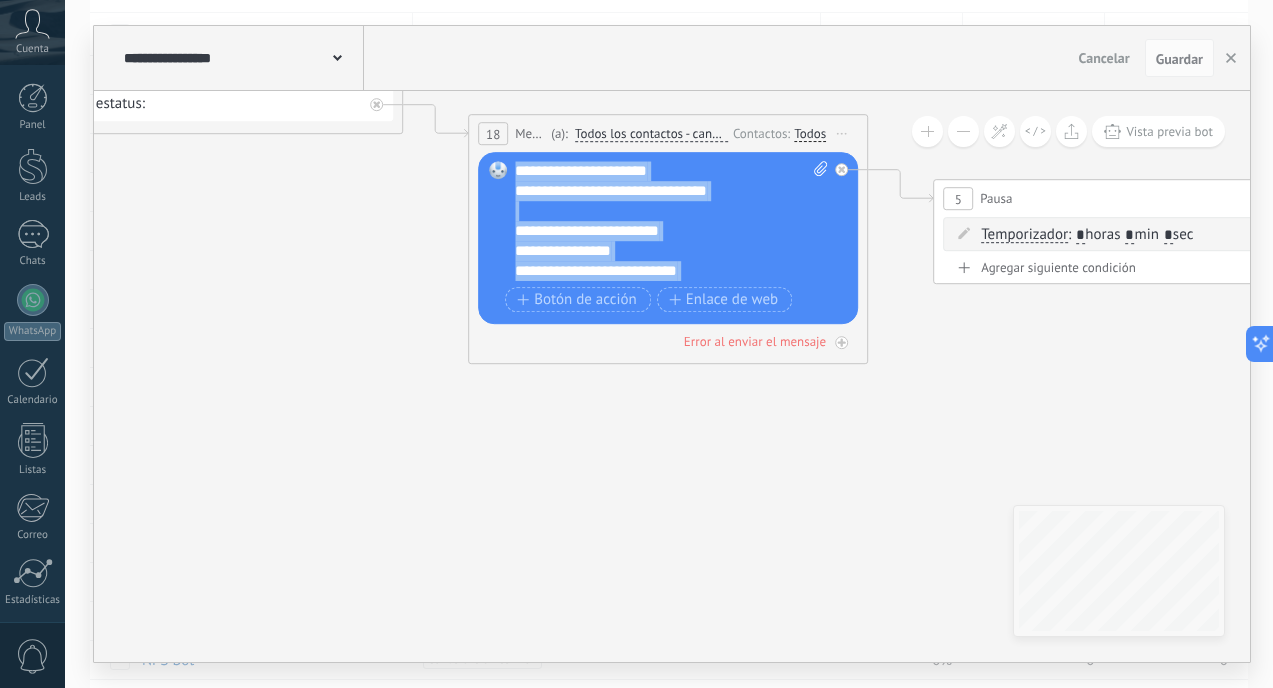 drag, startPoint x: 786, startPoint y: 273, endPoint x: 600, endPoint y: 102, distance: 252.65985 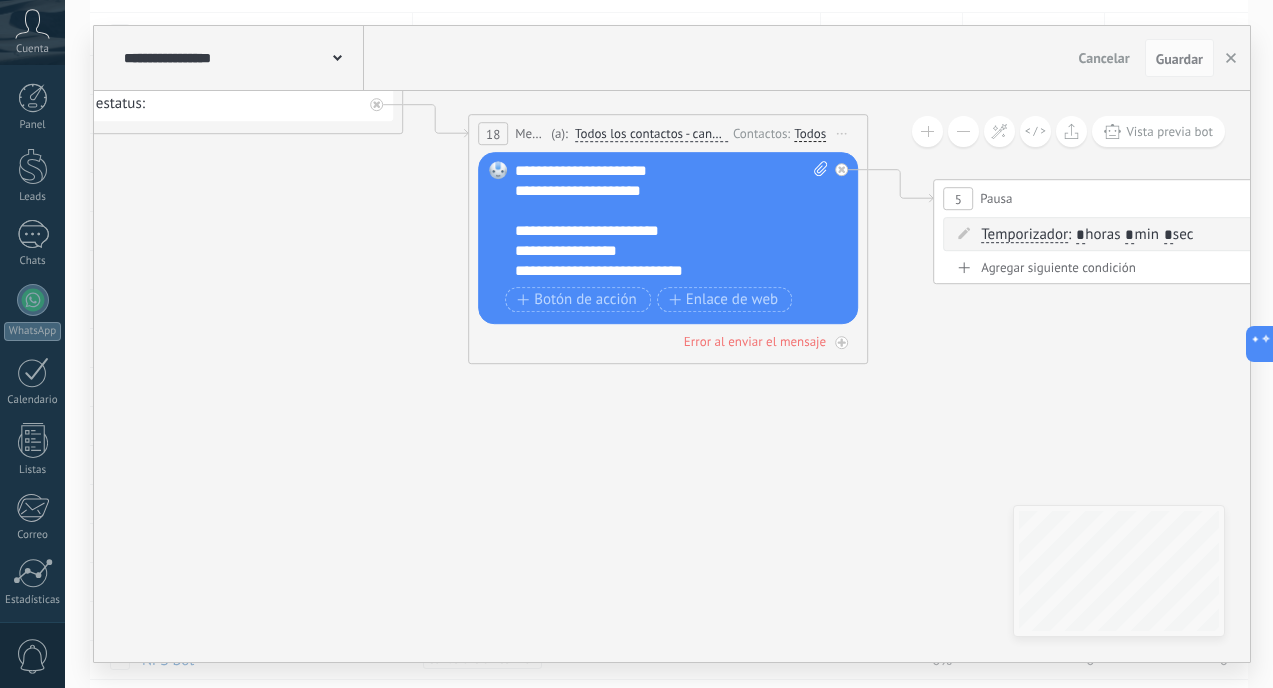 scroll, scrollTop: 40, scrollLeft: 0, axis: vertical 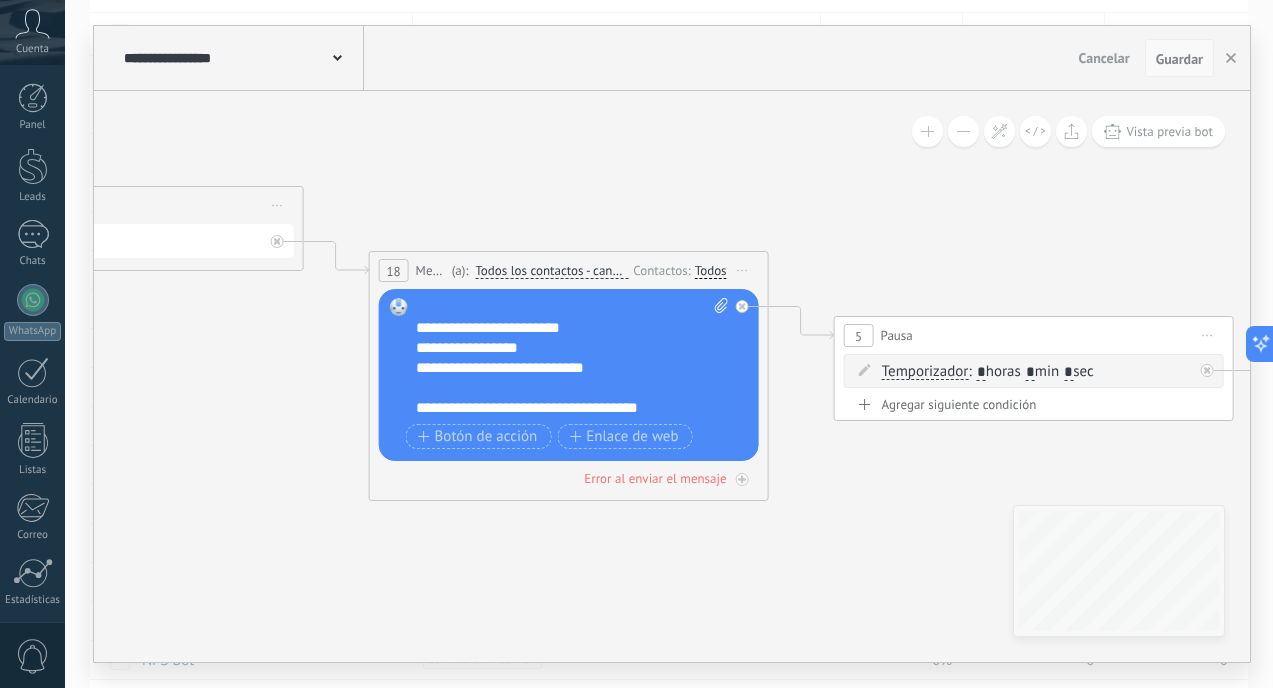 click on "Guardar" at bounding box center [1179, 58] 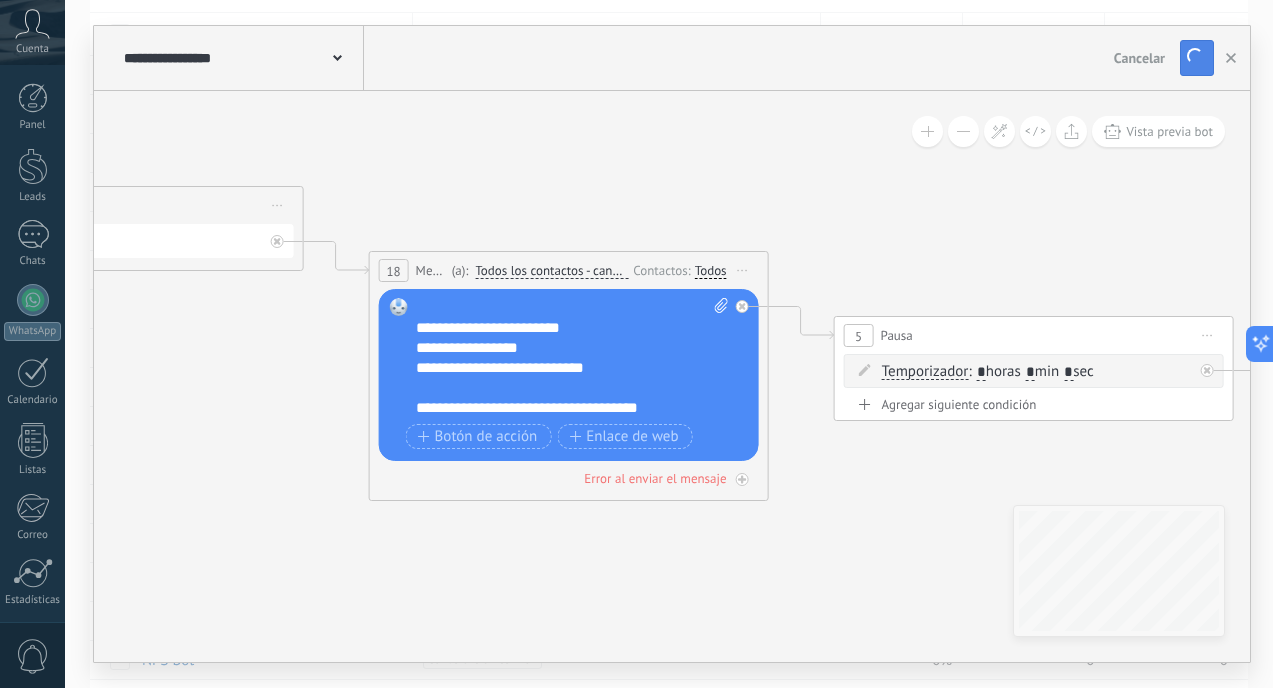 click on "Guardar" at bounding box center [1197, 58] 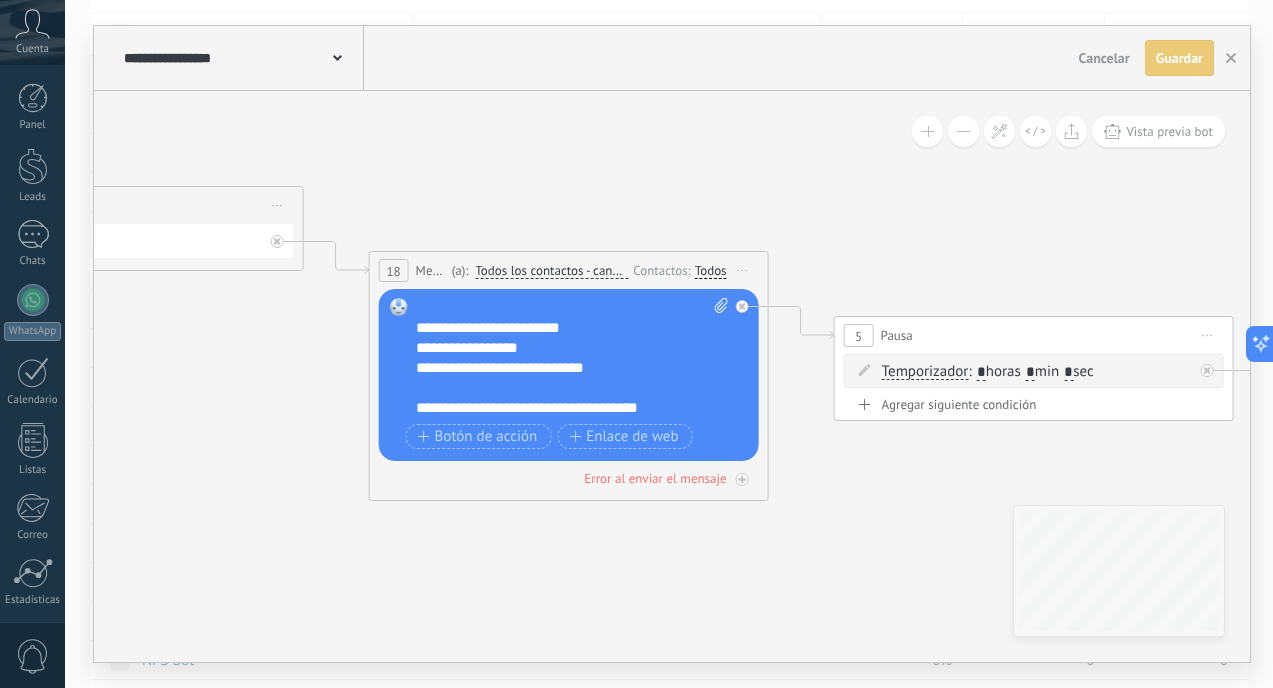 click on "Guardar Guardar" at bounding box center [1179, 58] 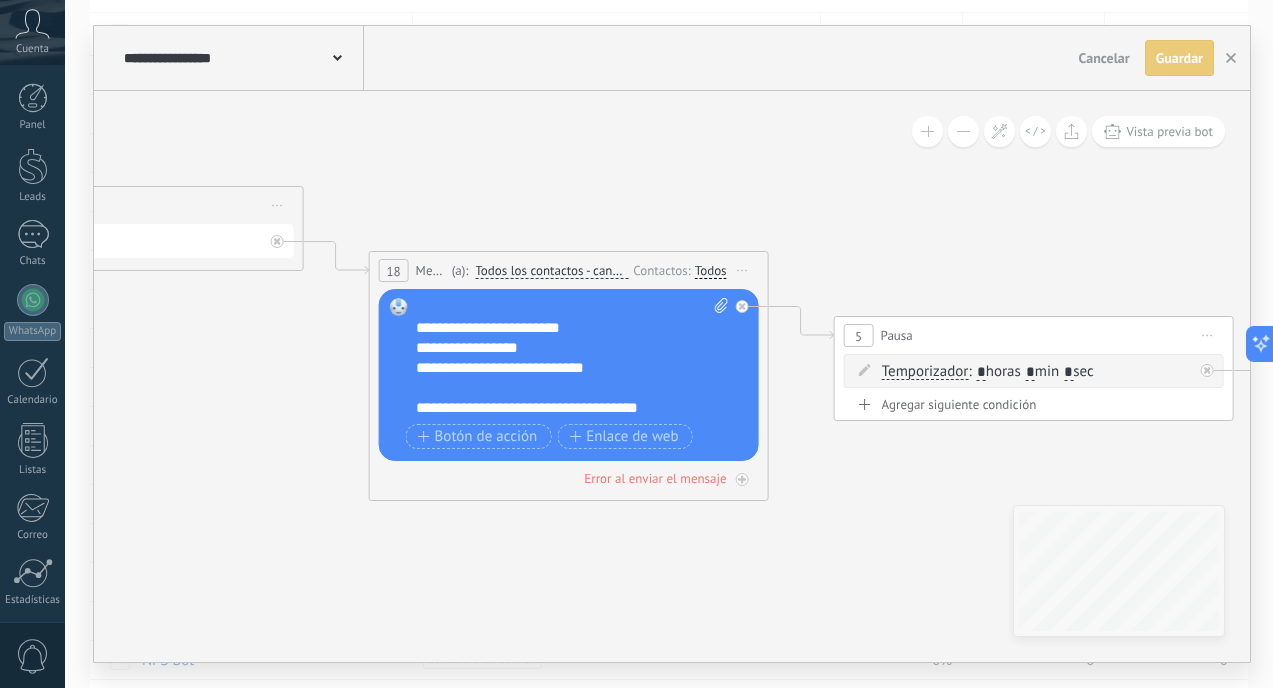 click on "Guardar Guardar" at bounding box center [1179, 58] 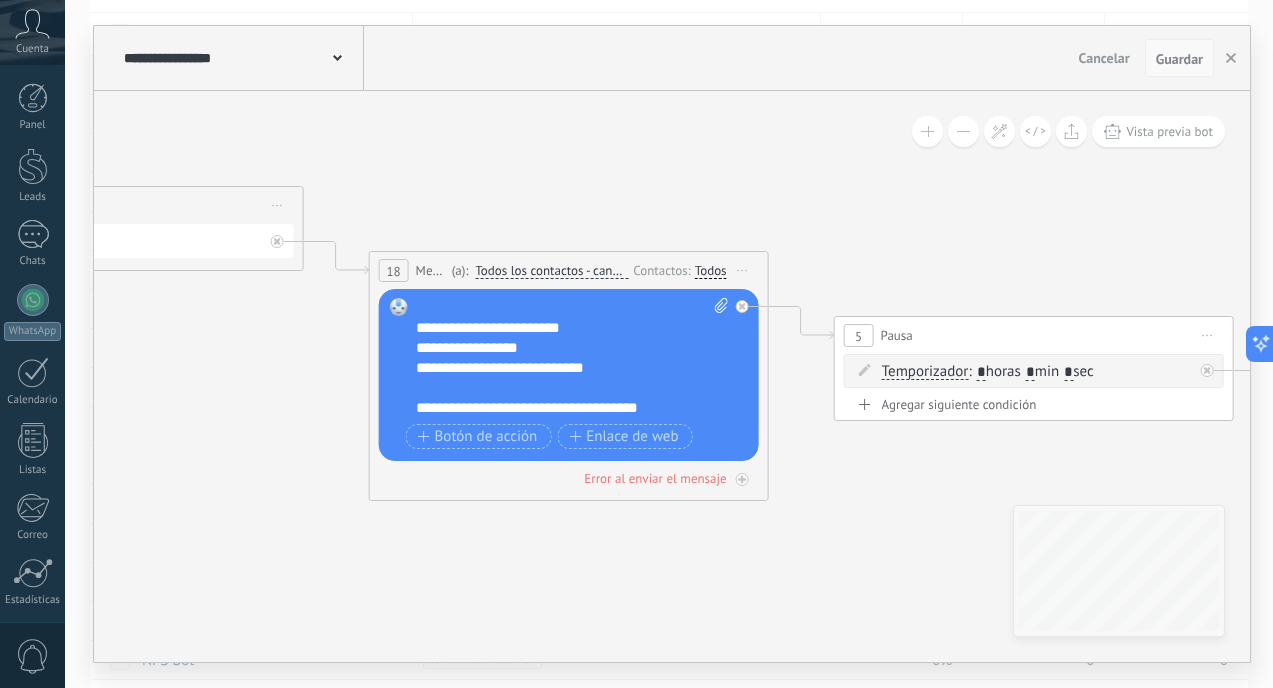 click on "Guardar" at bounding box center [1179, 59] 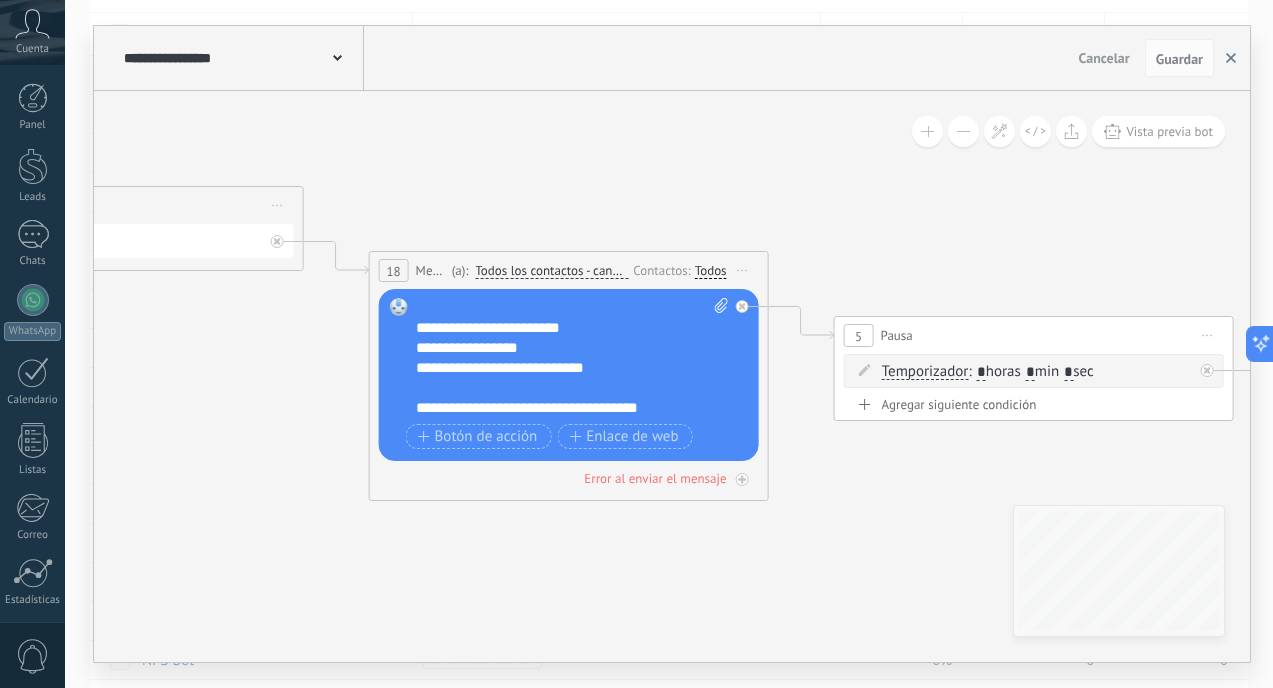 click 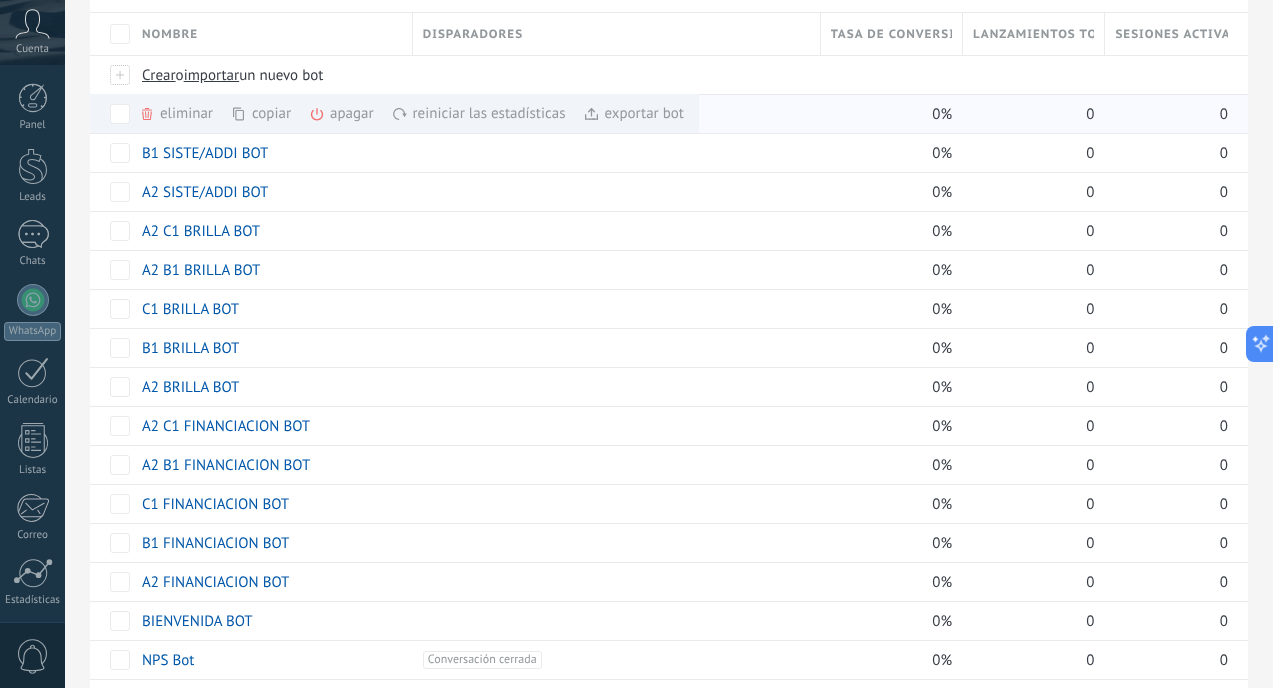 click on "copiar màs" at bounding box center (295, 113) 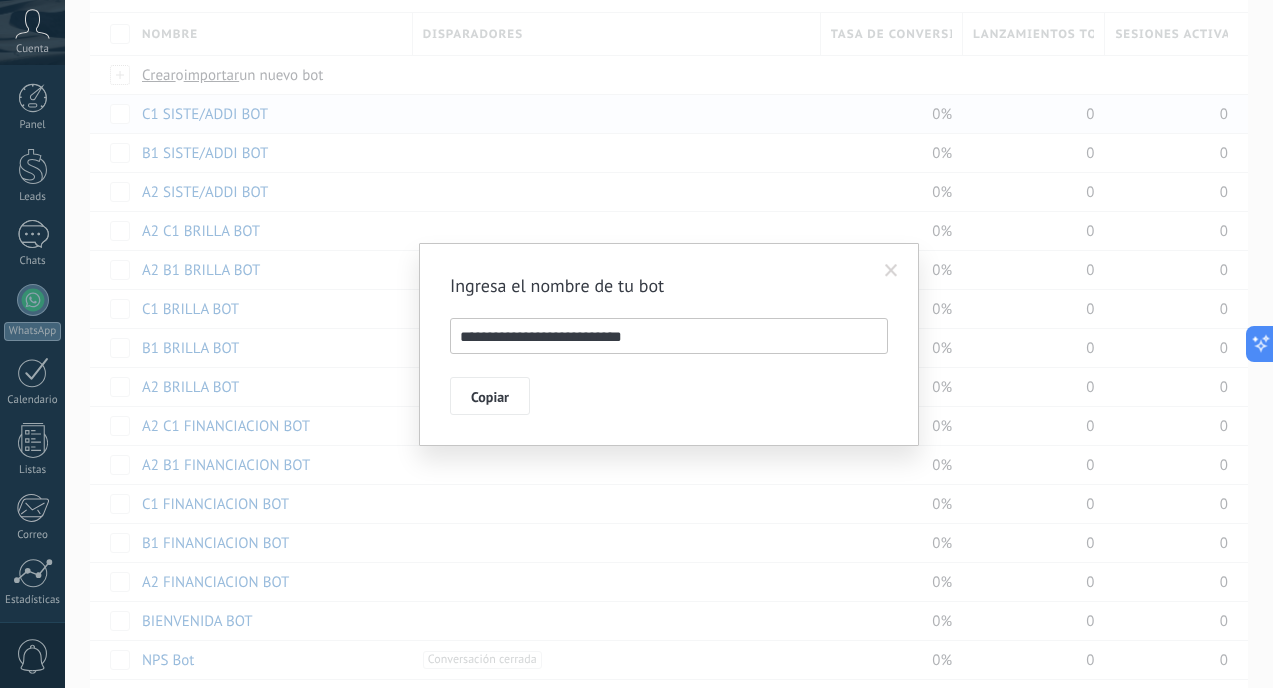 click on "**********" at bounding box center (669, 336) 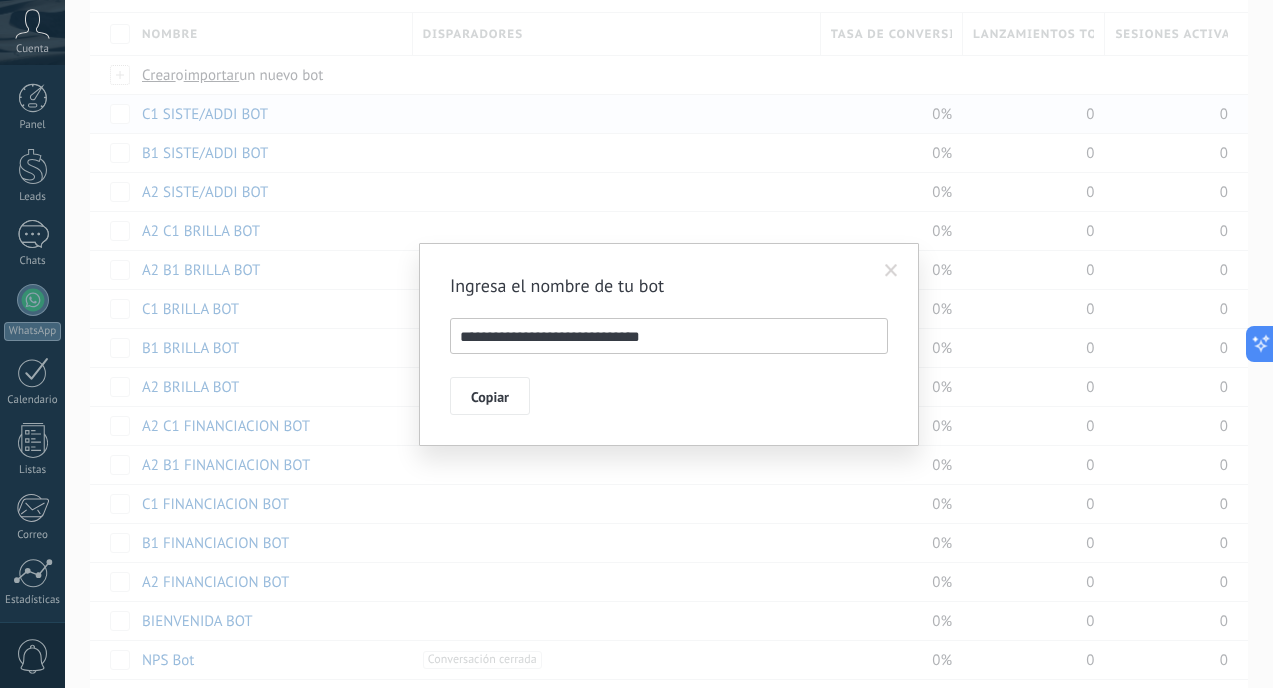 drag, startPoint x: 605, startPoint y: 336, endPoint x: 722, endPoint y: 337, distance: 117.00427 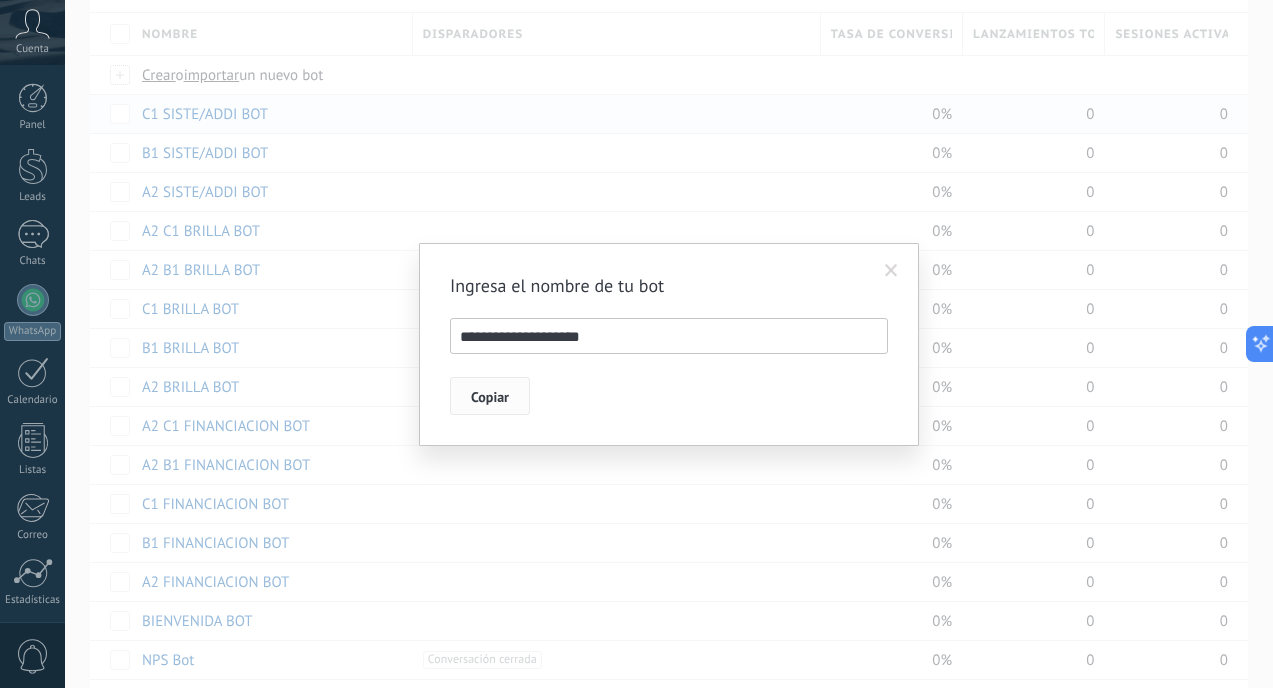 type on "**********" 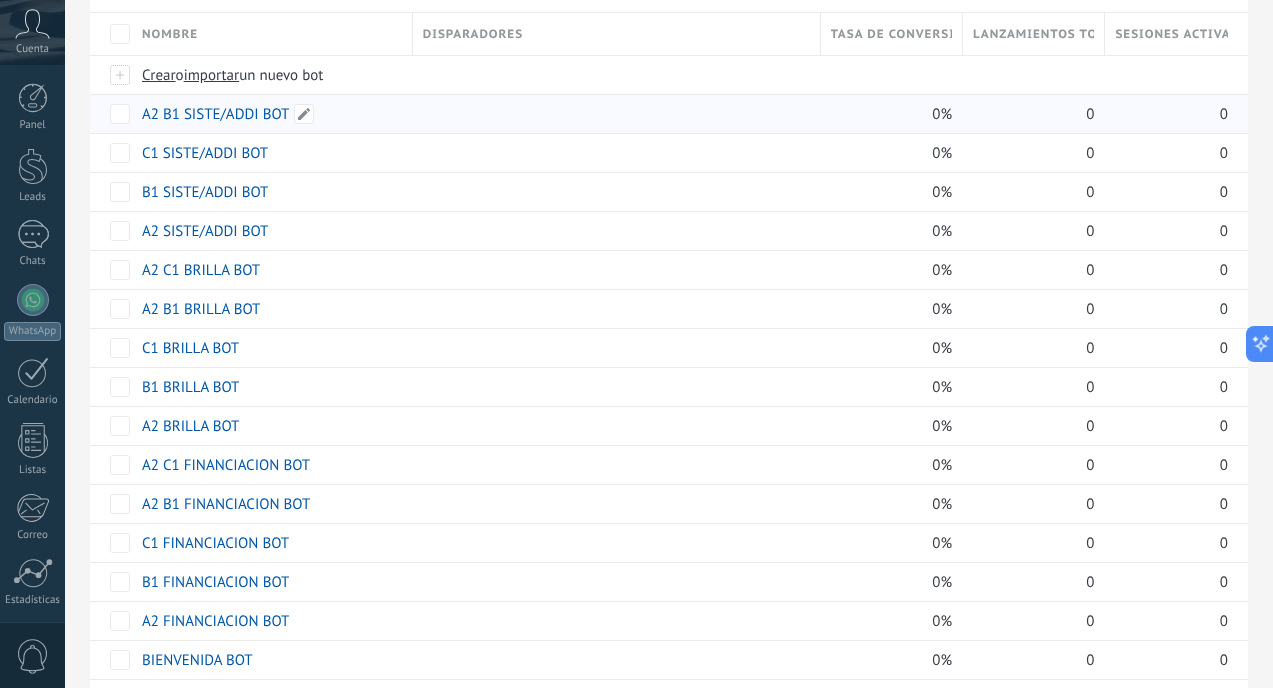 click on "A2 B1 SISTE/ADDI BOT" at bounding box center [215, 114] 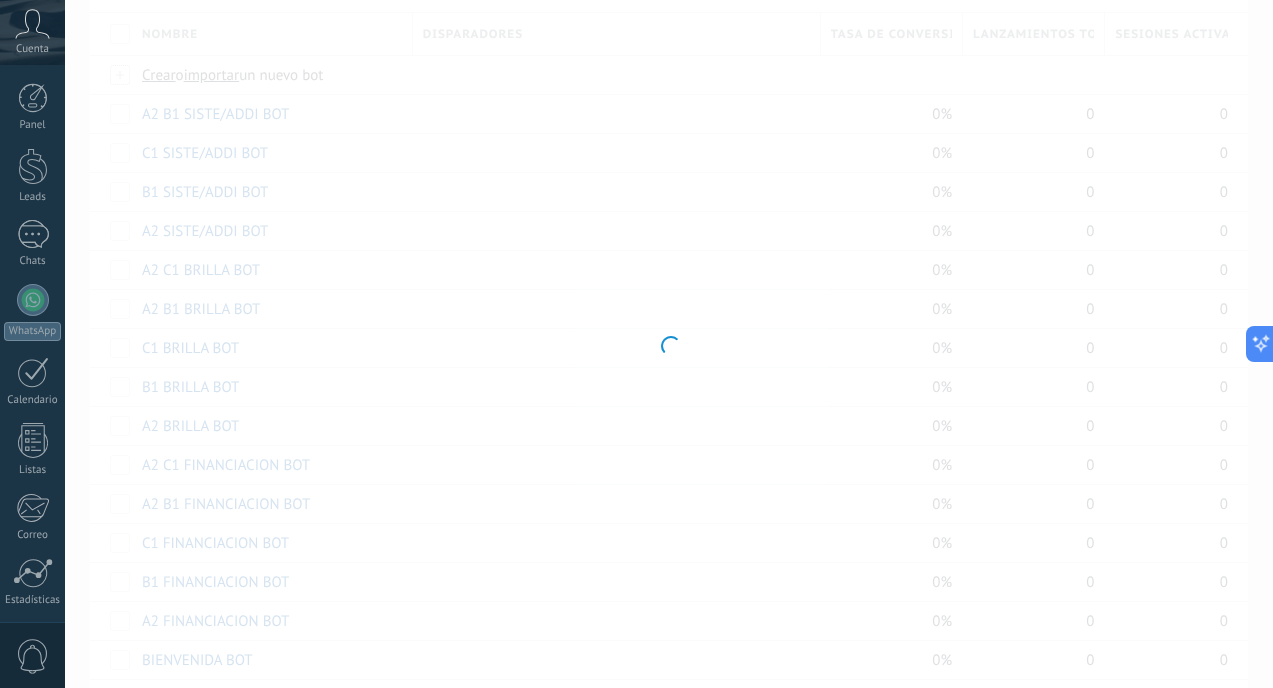 type on "**********" 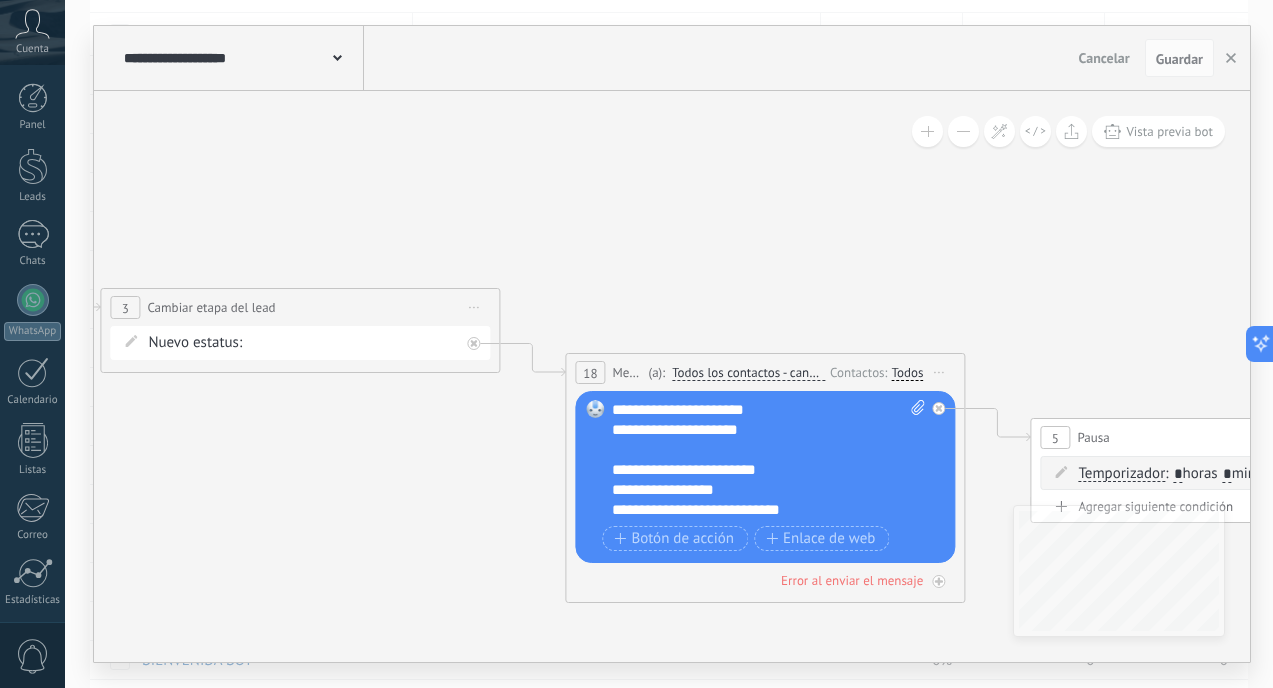 click on "**********" at bounding box center [768, 460] 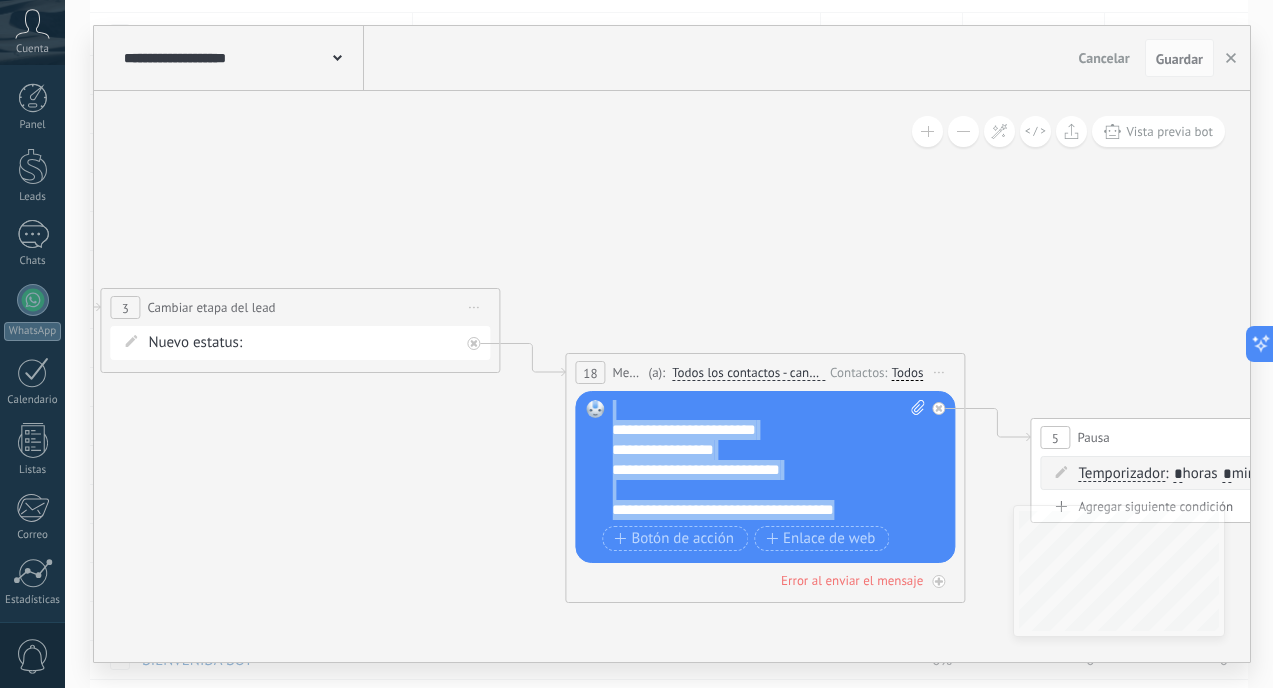 scroll, scrollTop: 0, scrollLeft: 0, axis: both 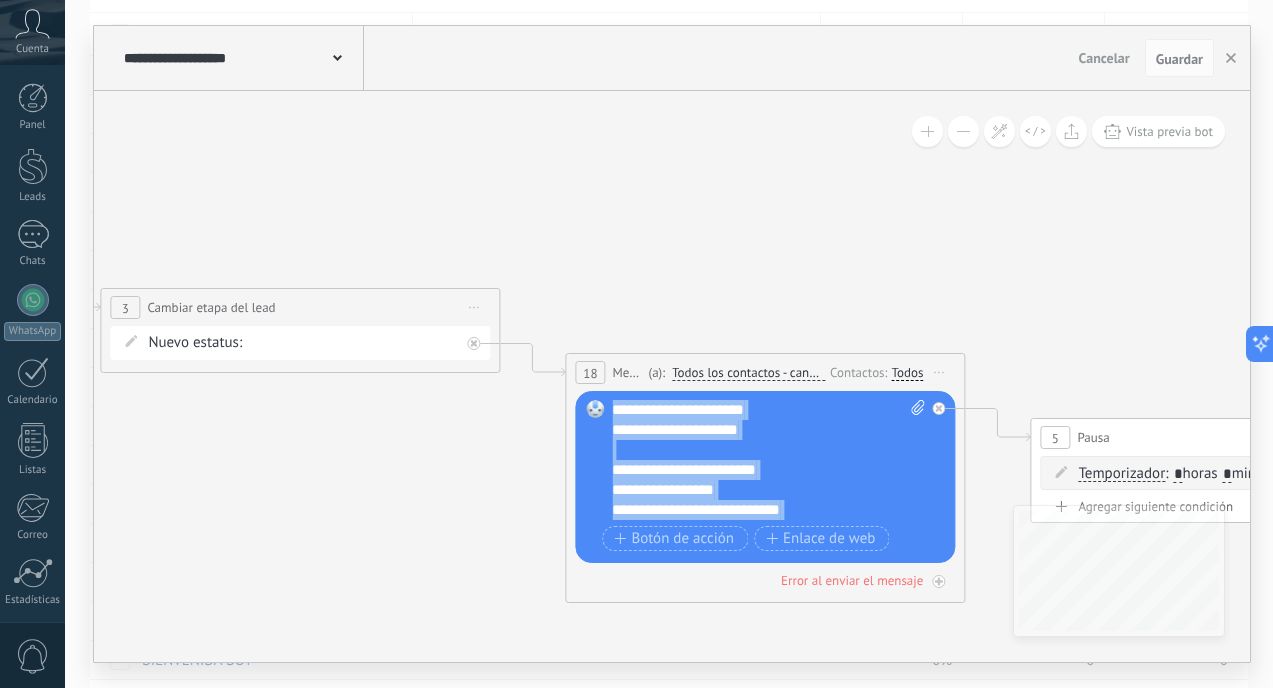 drag, startPoint x: 878, startPoint y: 514, endPoint x: 694, endPoint y: 333, distance: 258.1027 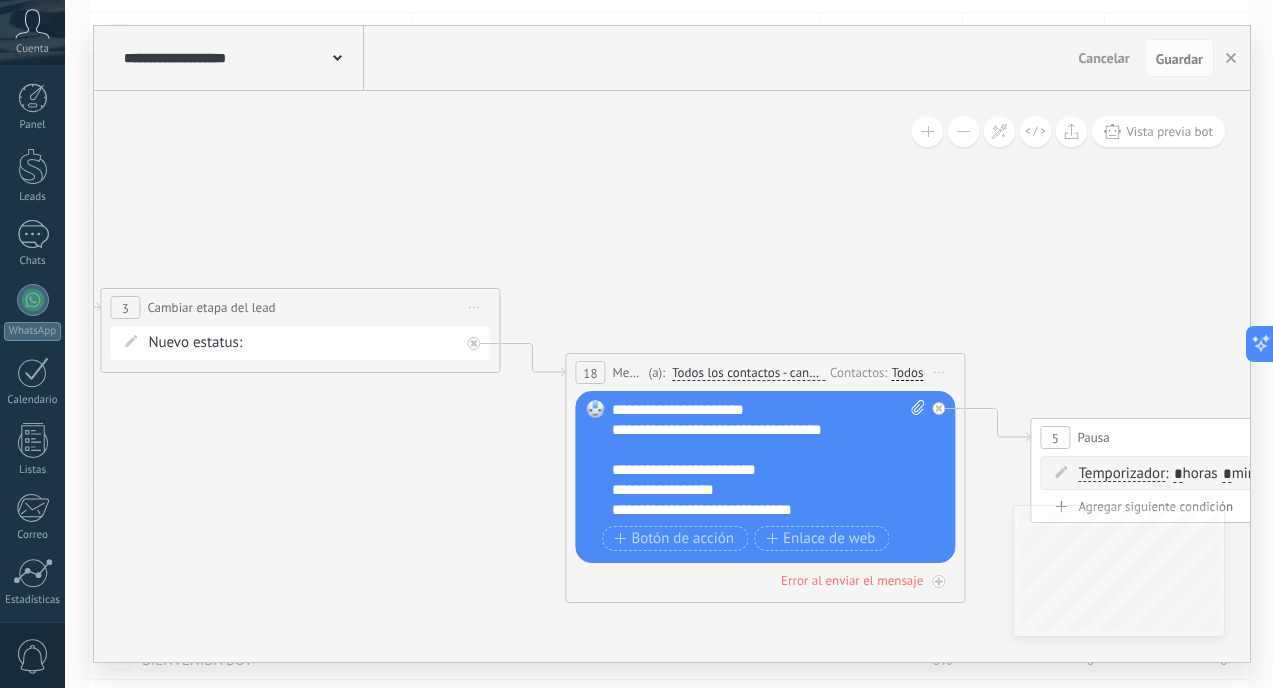 scroll, scrollTop: 40, scrollLeft: 0, axis: vertical 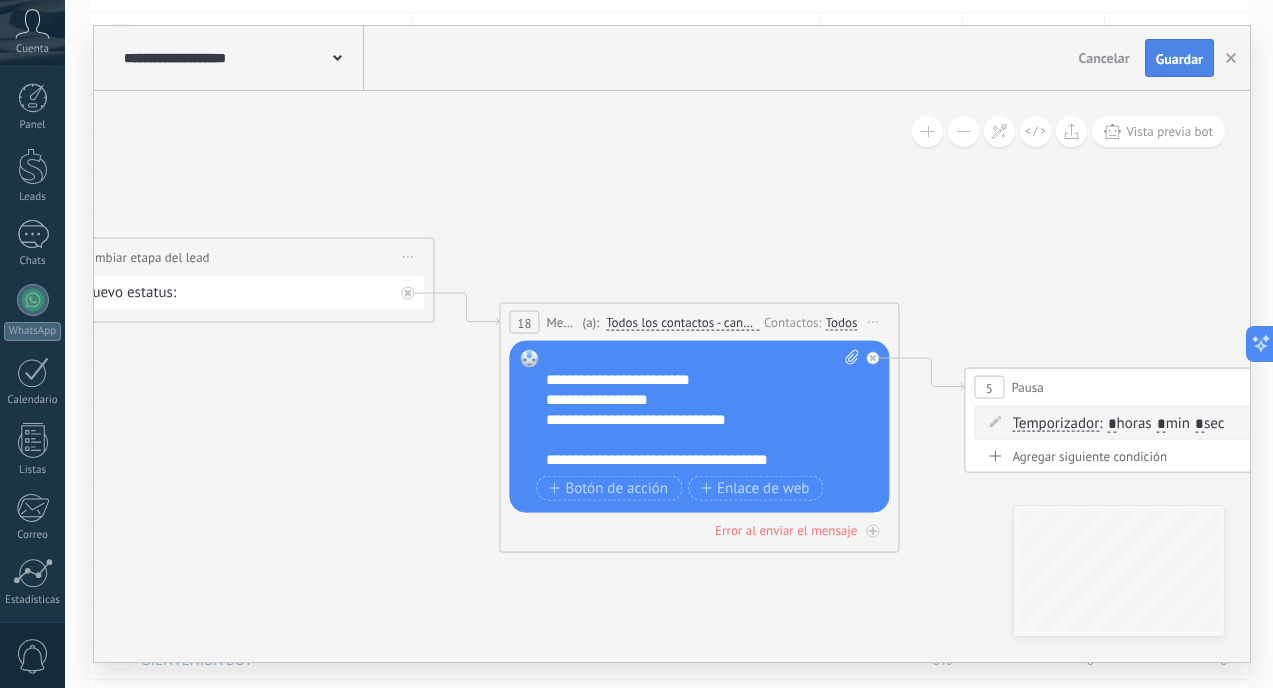 click on "Guardar" at bounding box center [1179, 59] 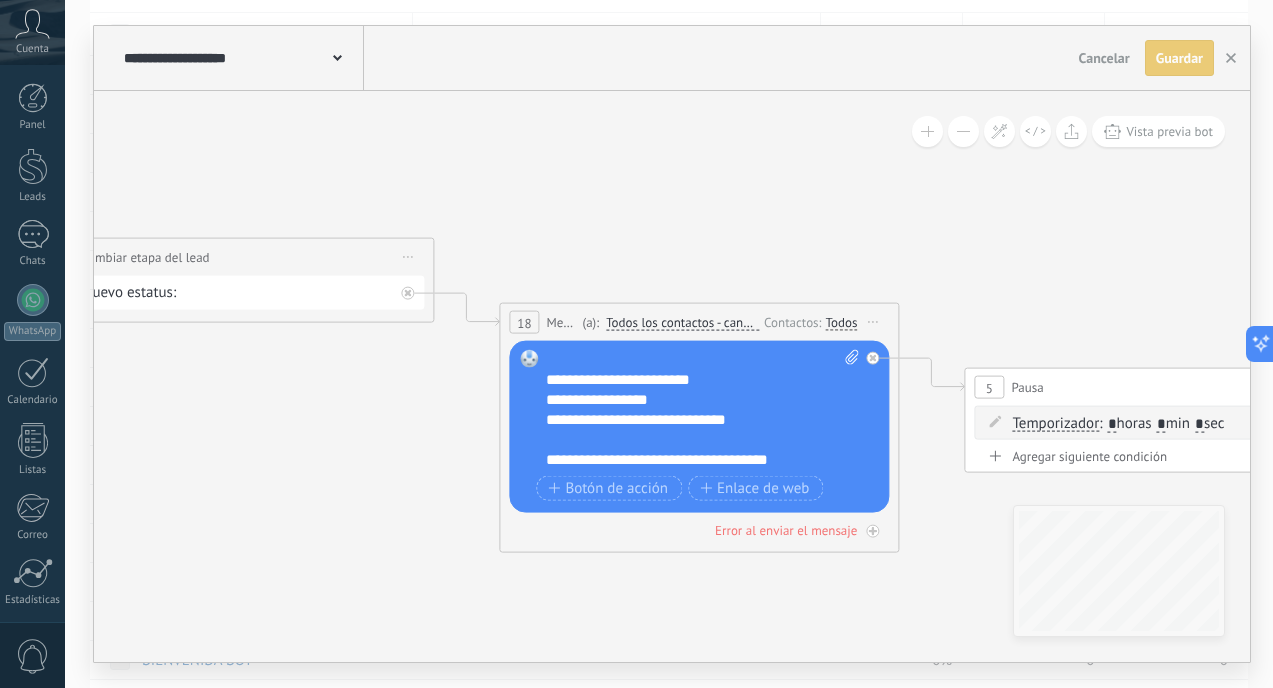 click on "Guardar" at bounding box center [1179, 58] 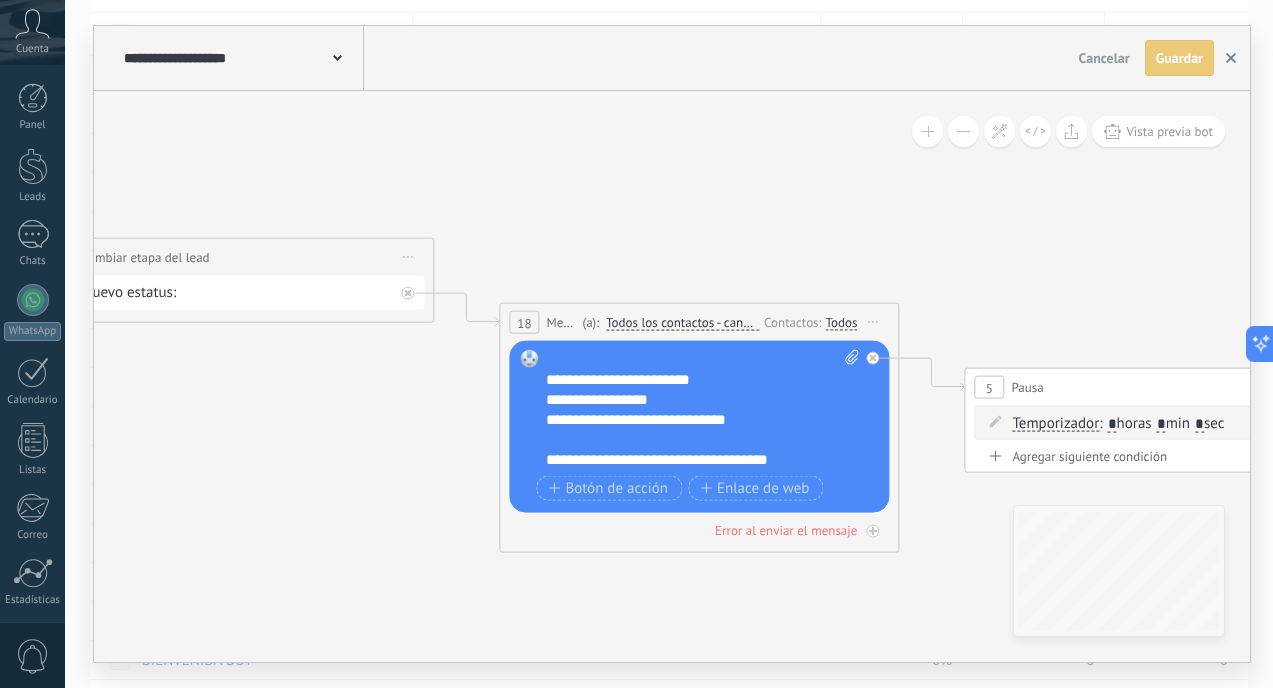 click at bounding box center [1231, 58] 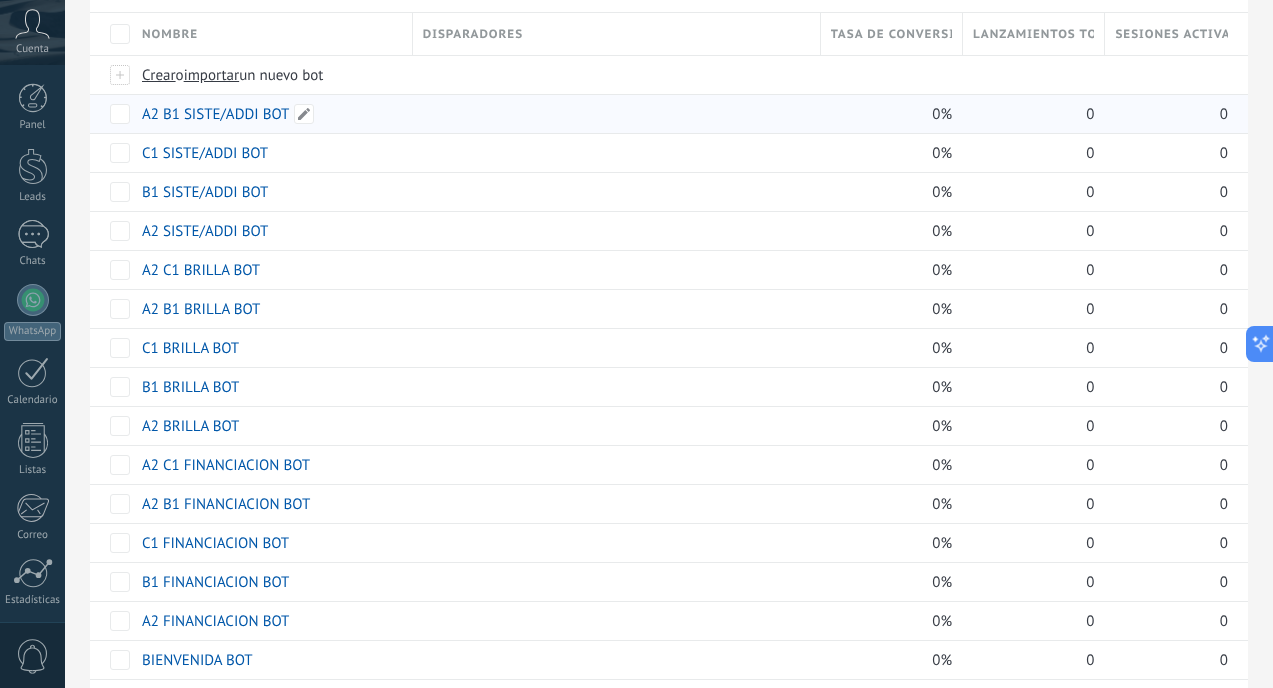 click on "A2 B1 SISTE/ADDI BOT" at bounding box center (215, 114) 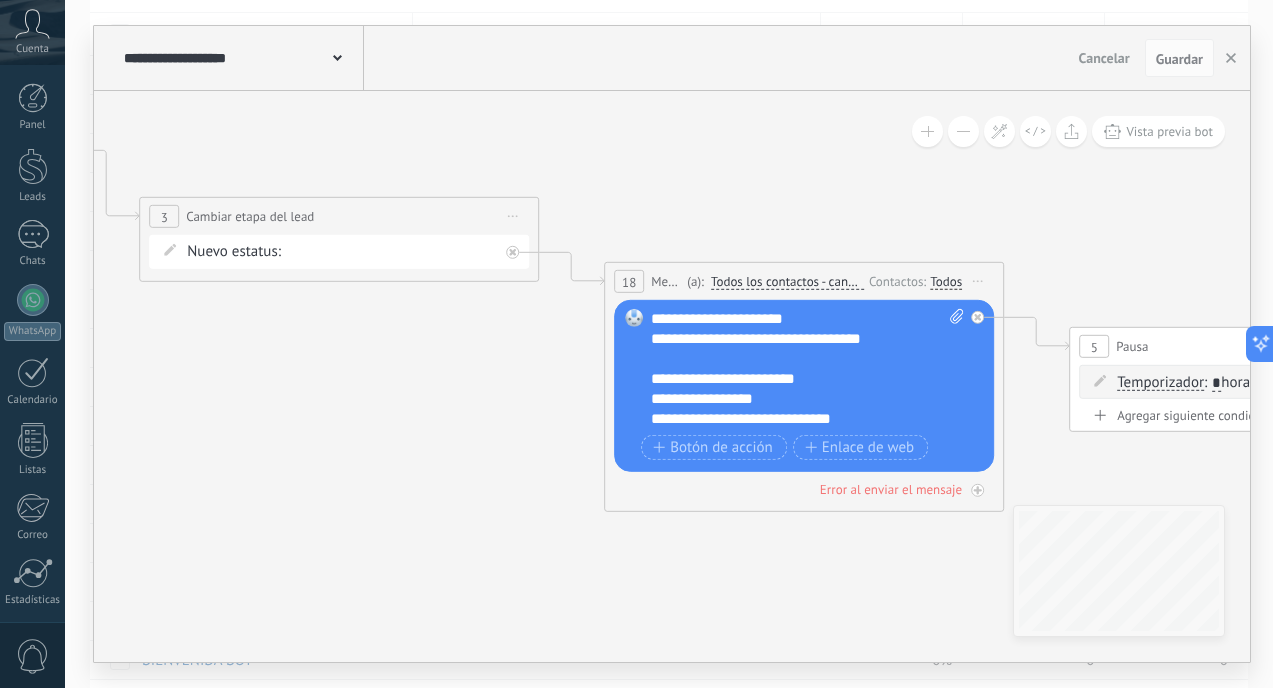 click on "**********" at bounding box center [807, 369] 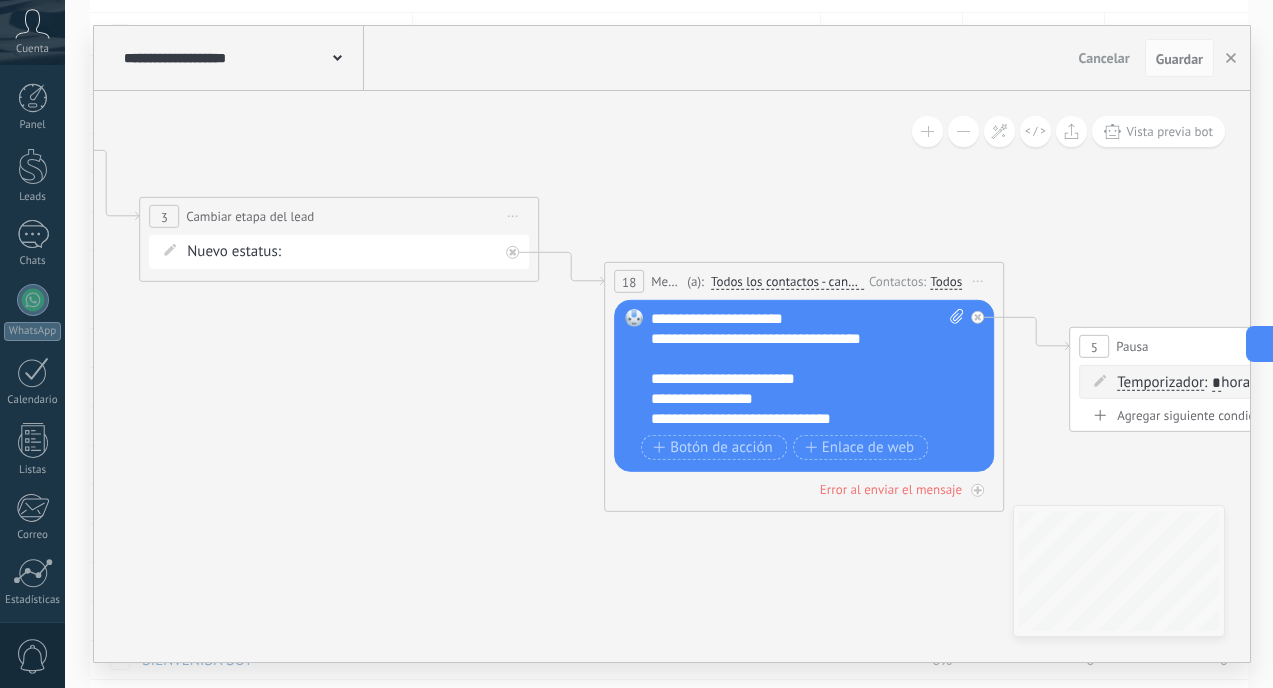 scroll, scrollTop: 24, scrollLeft: 0, axis: vertical 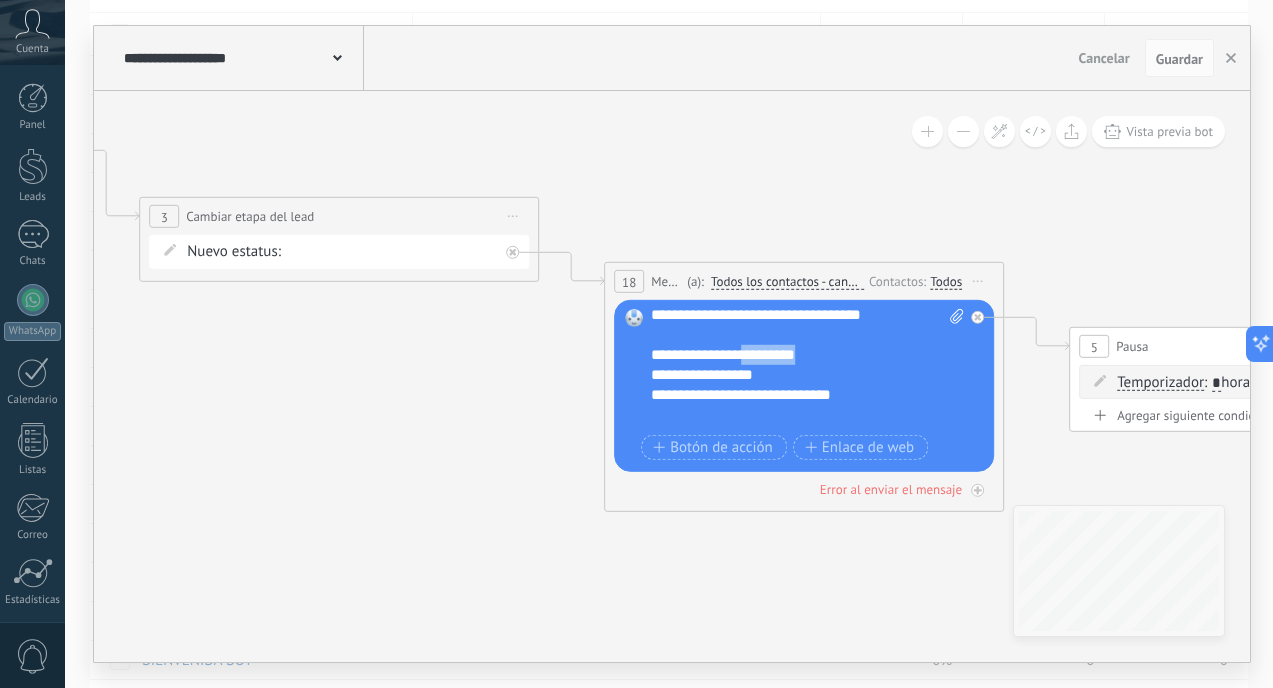 drag, startPoint x: 746, startPoint y: 359, endPoint x: 809, endPoint y: 359, distance: 63 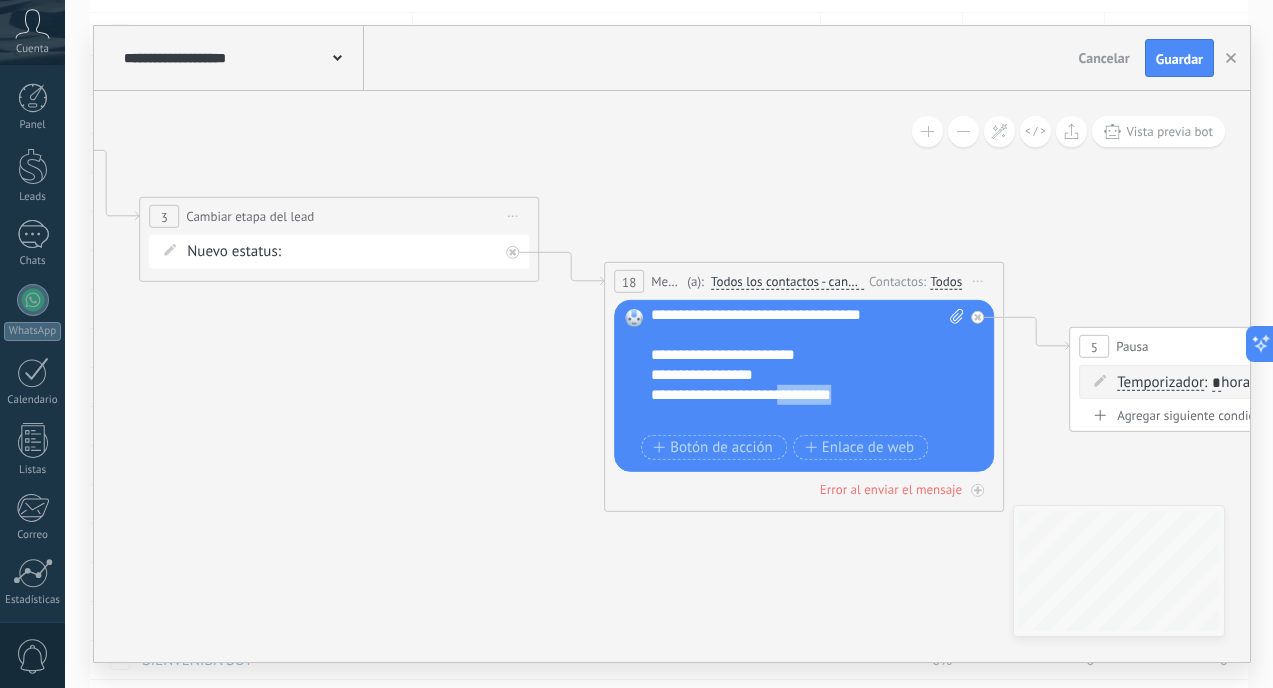 drag, startPoint x: 802, startPoint y: 394, endPoint x: 885, endPoint y: 396, distance: 83.02409 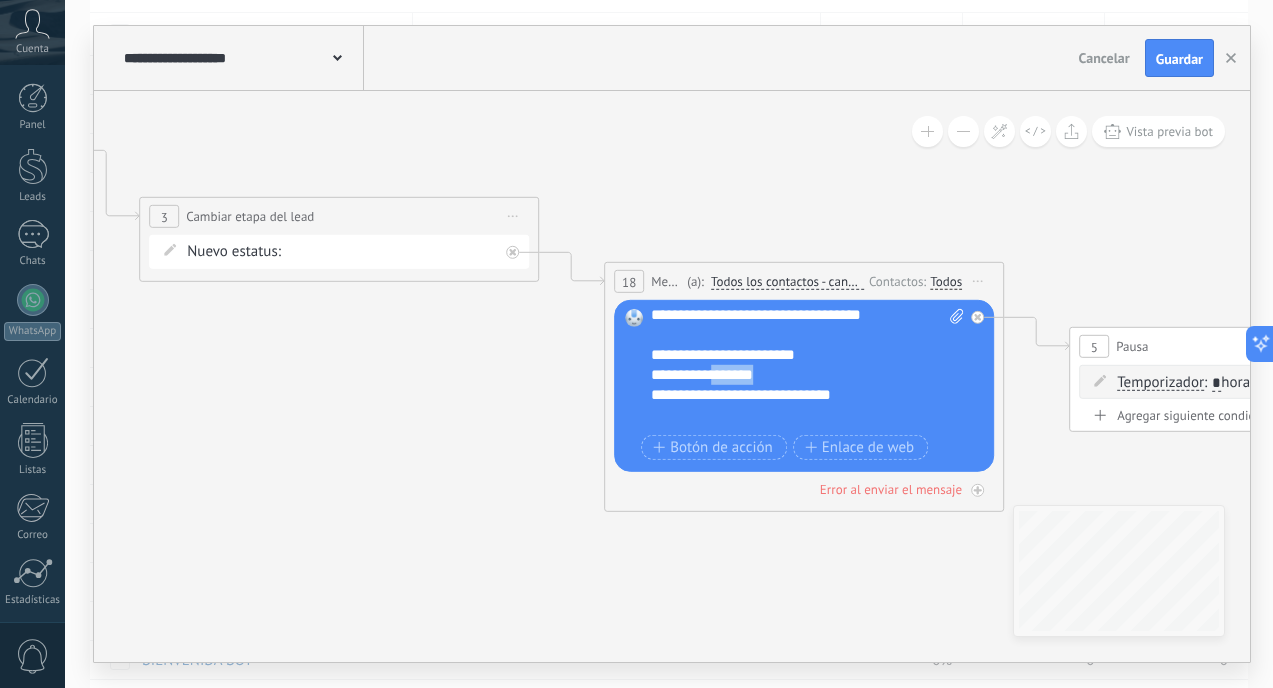 drag, startPoint x: 715, startPoint y: 373, endPoint x: 780, endPoint y: 372, distance: 65.00769 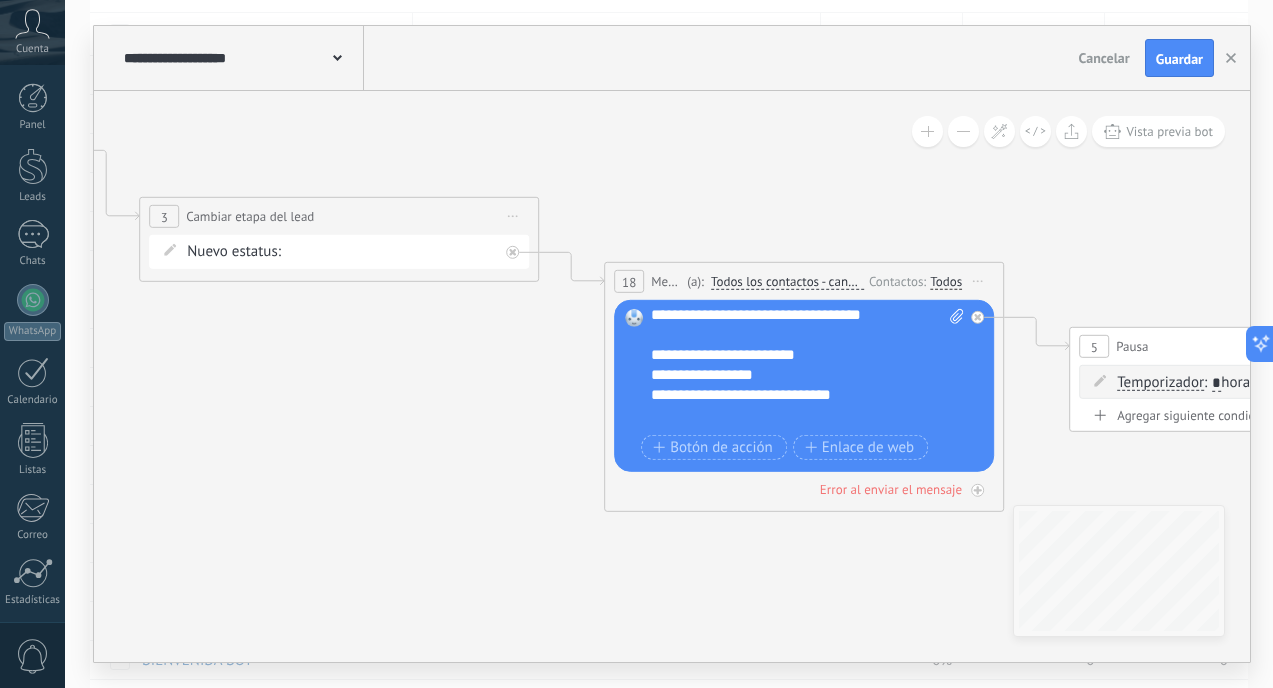 click on "**********" at bounding box center (807, 369) 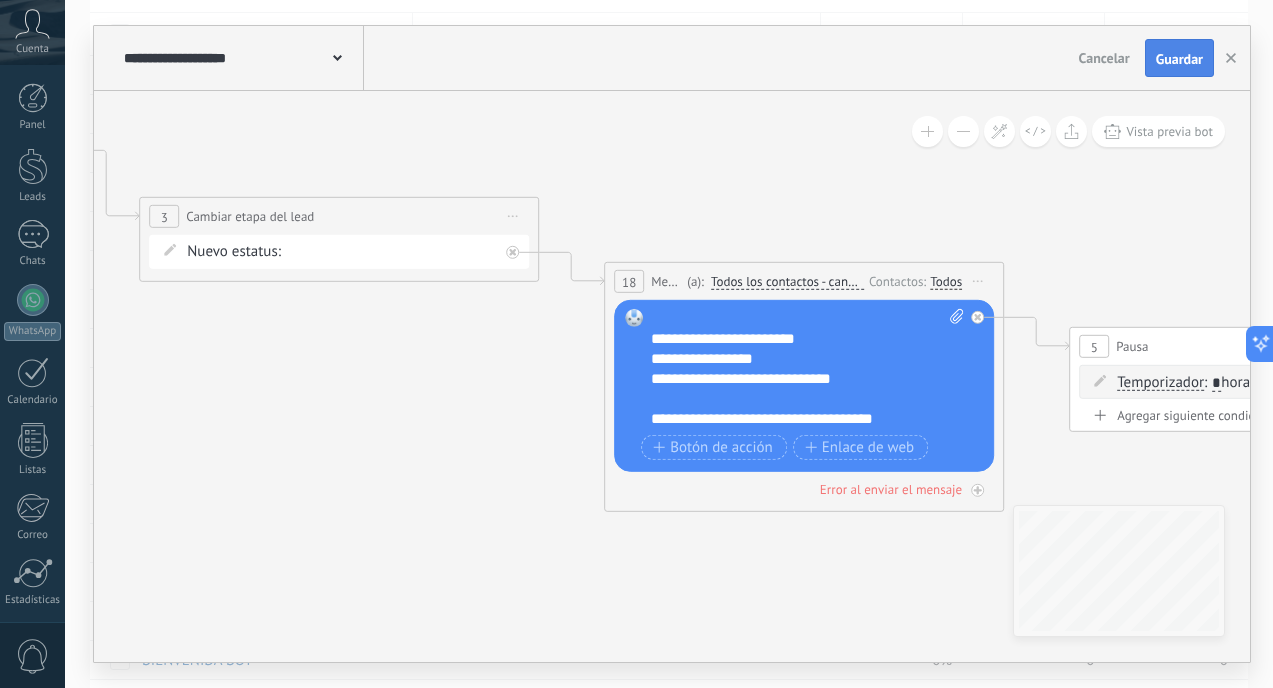 click on "Guardar" at bounding box center (1179, 58) 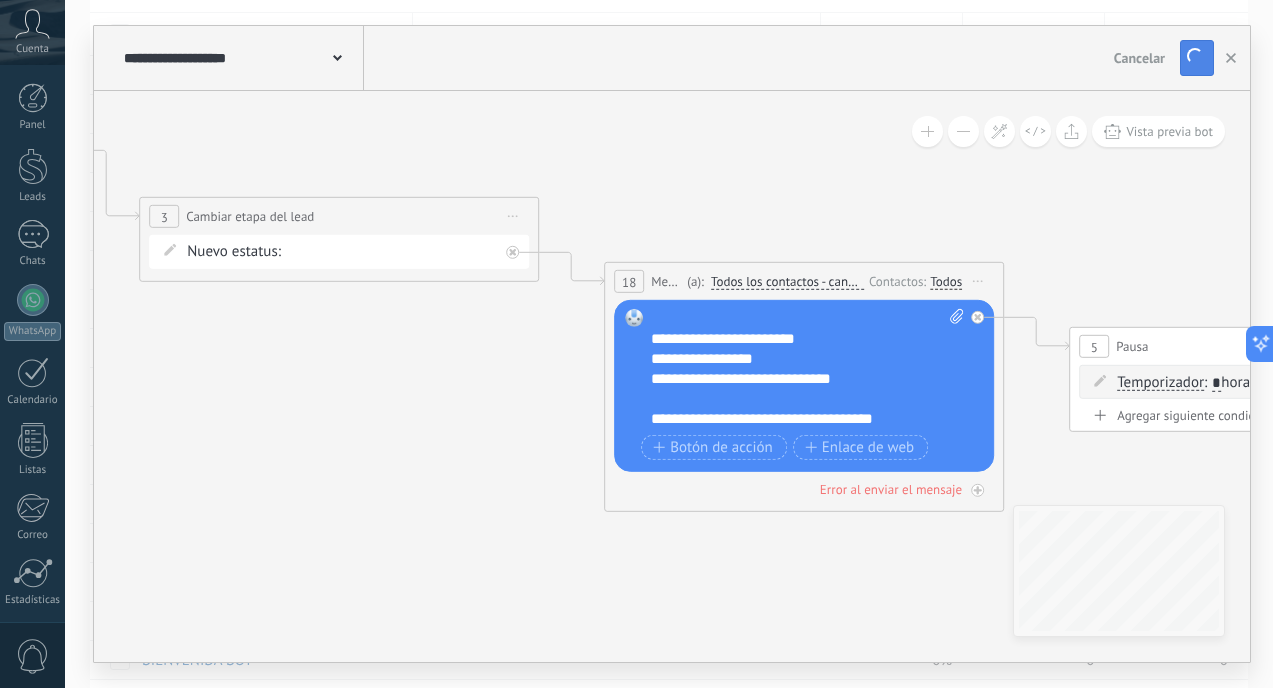 click on "Guardar" at bounding box center (1197, 58) 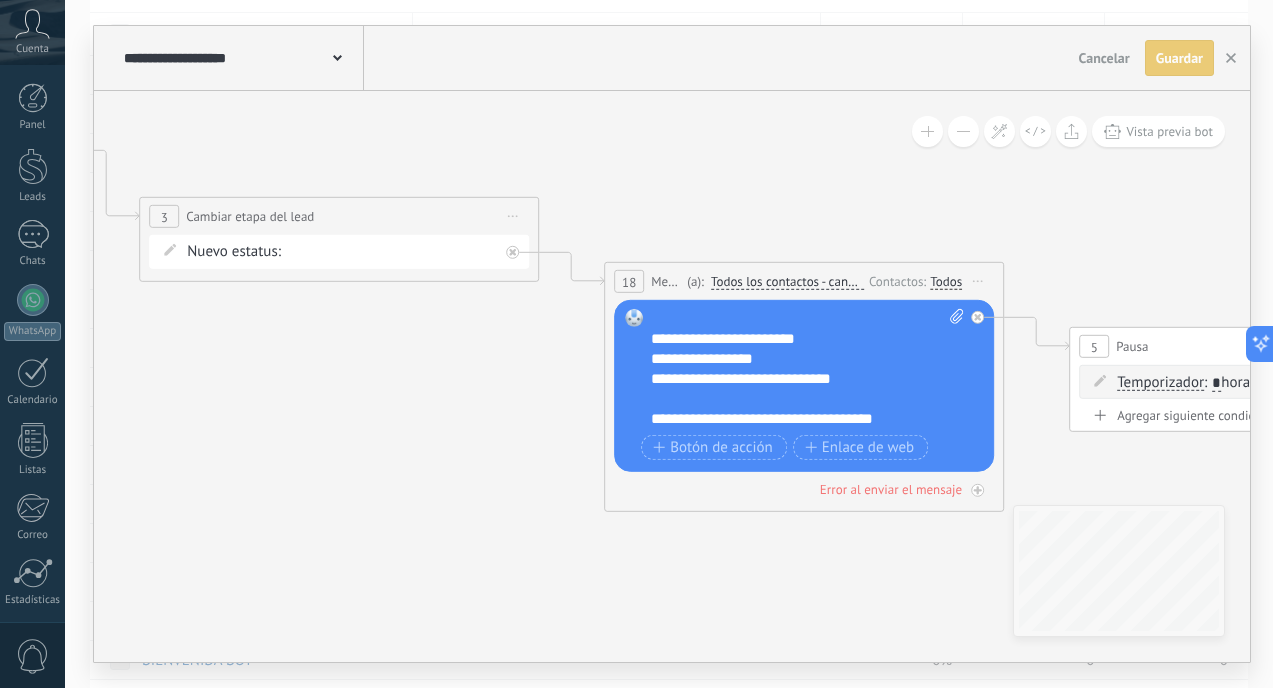 click on "Guardar Guardar" at bounding box center [1179, 58] 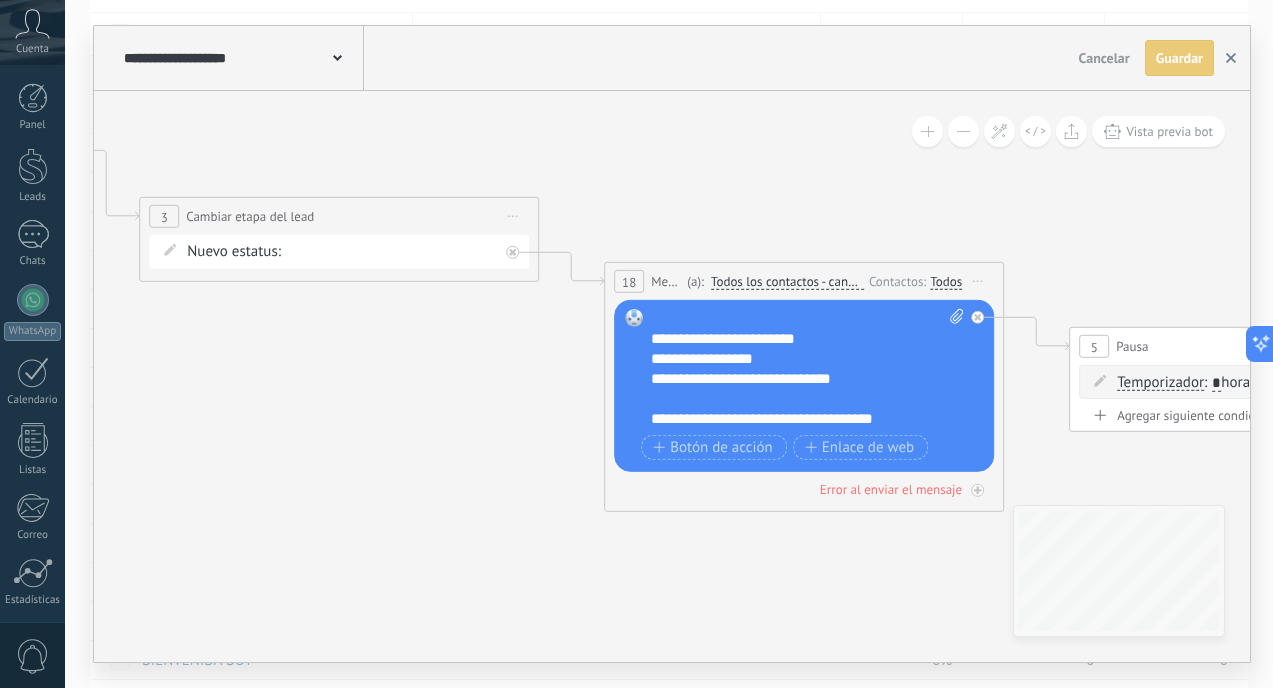 click 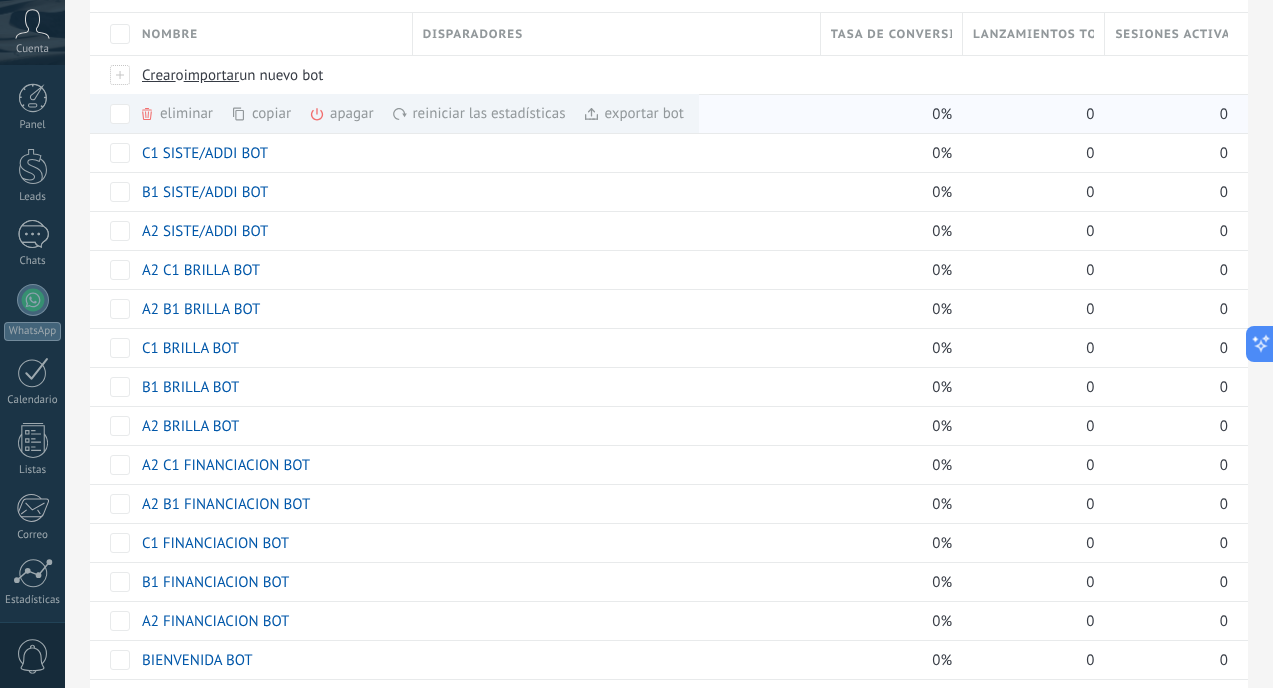 click on "copiar màs" at bounding box center (295, 113) 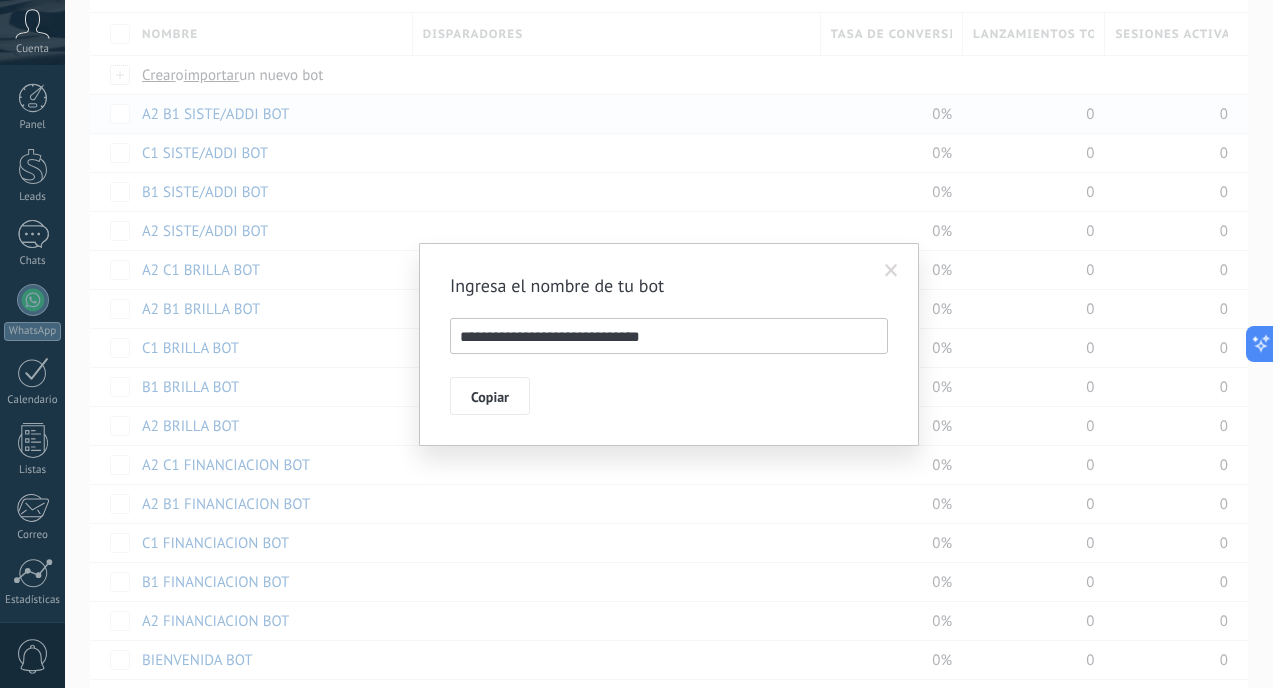 click on "**********" at bounding box center (669, 336) 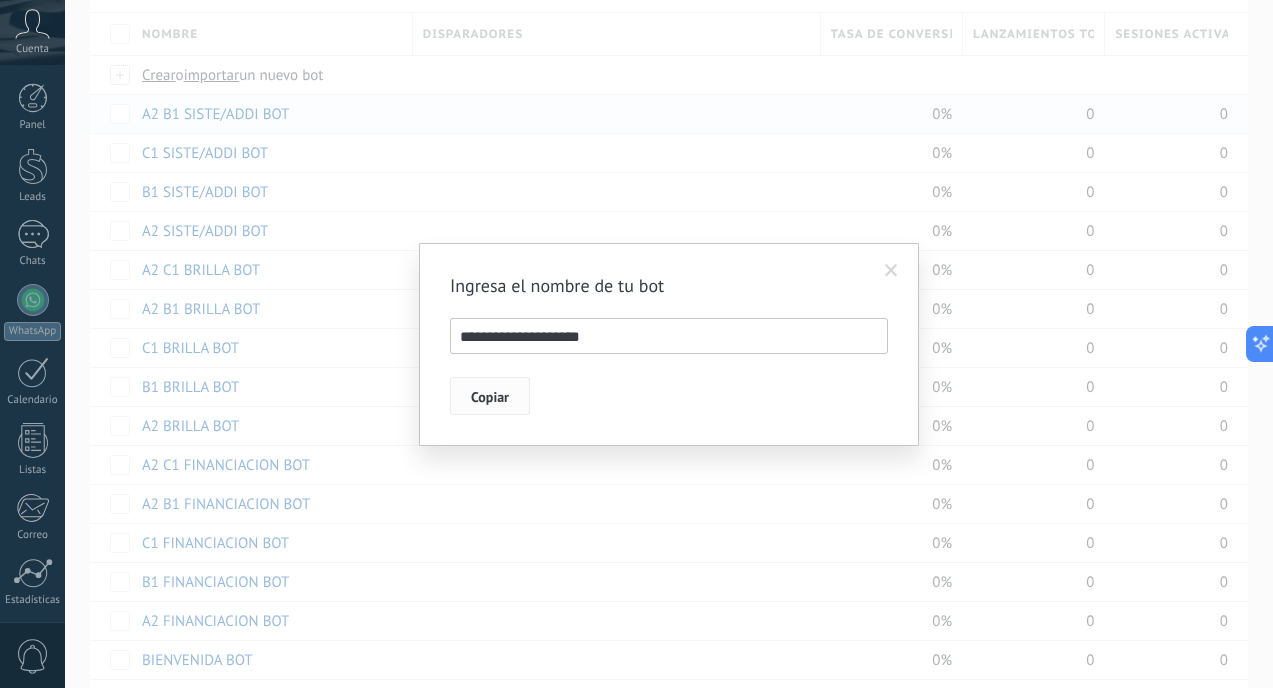 type on "**********" 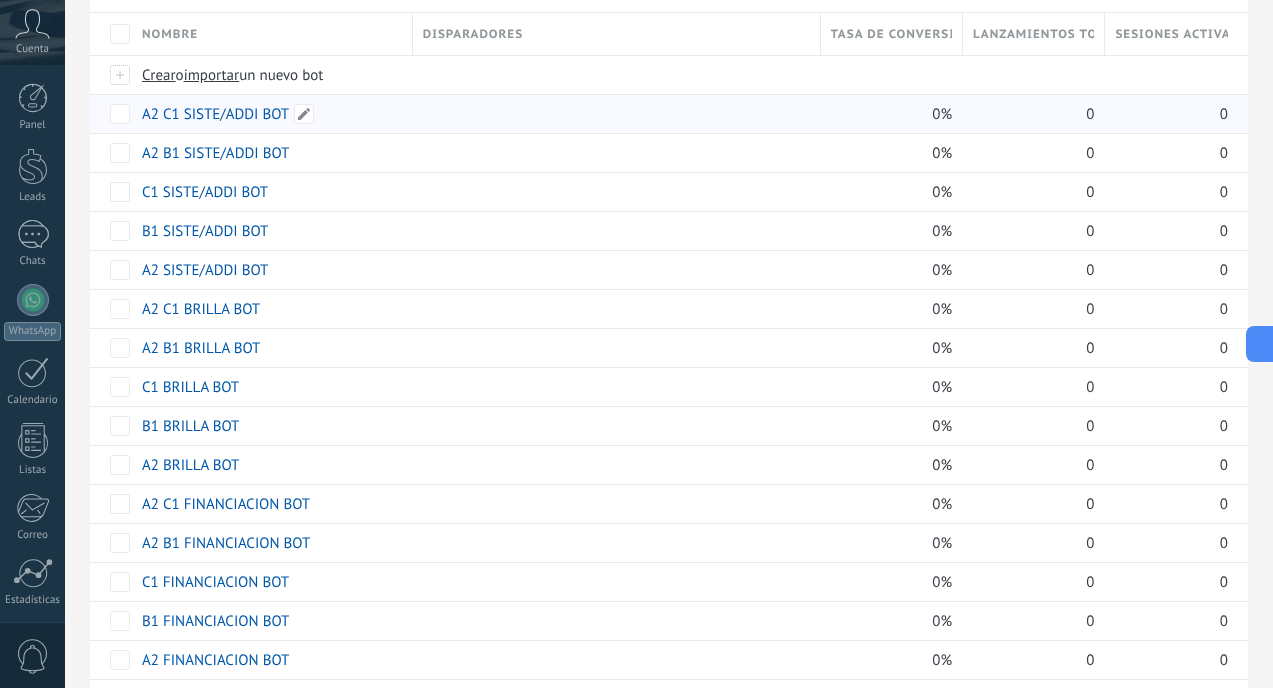 click on "A2 C1 SISTE/ADDI BOT" at bounding box center (215, 114) 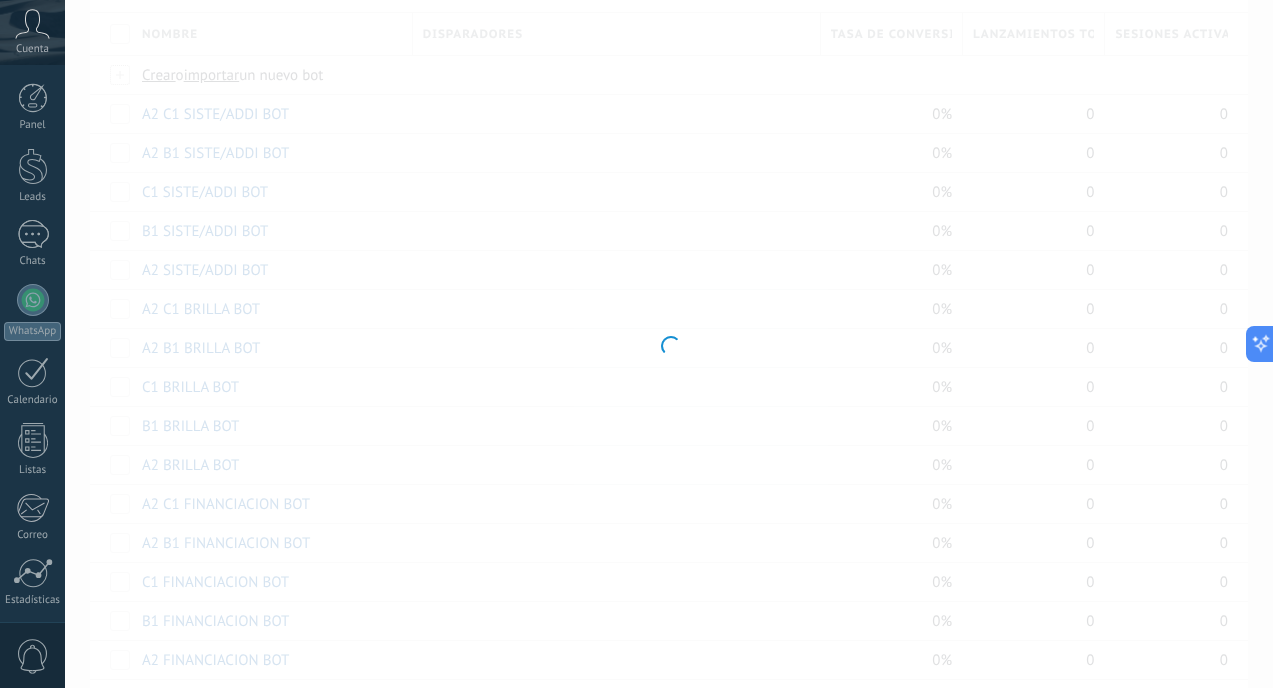 type on "**********" 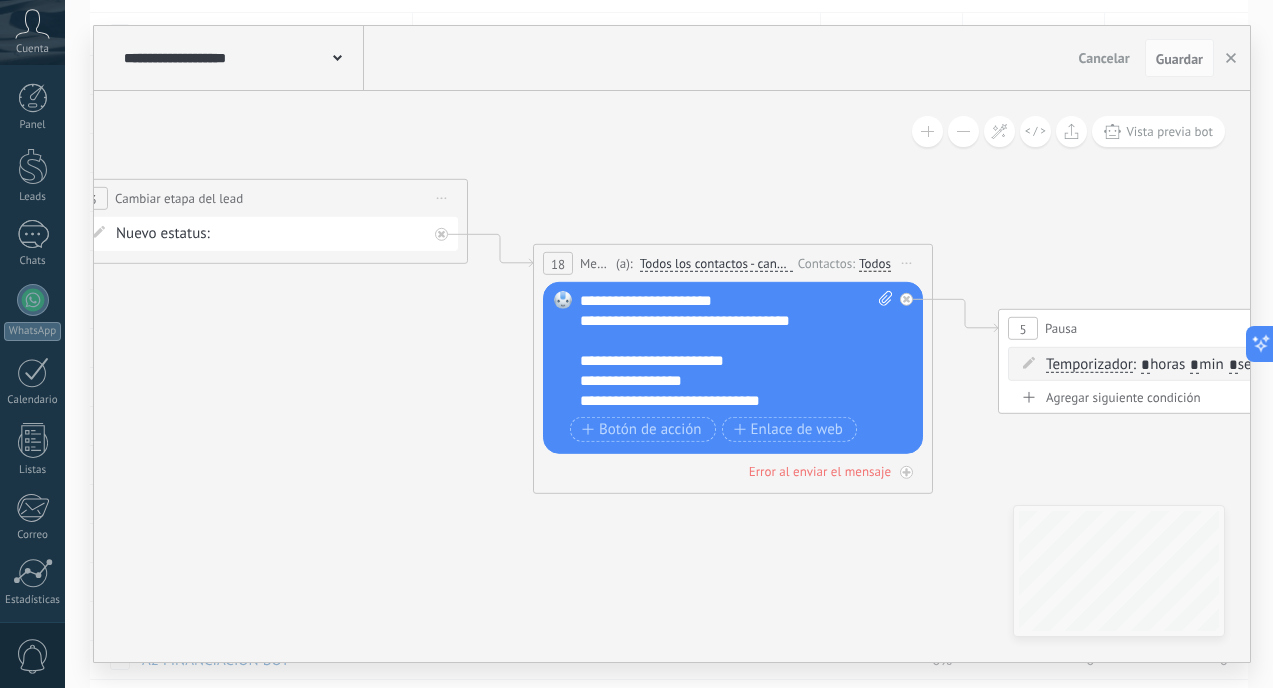 click on "**********" at bounding box center [736, 351] 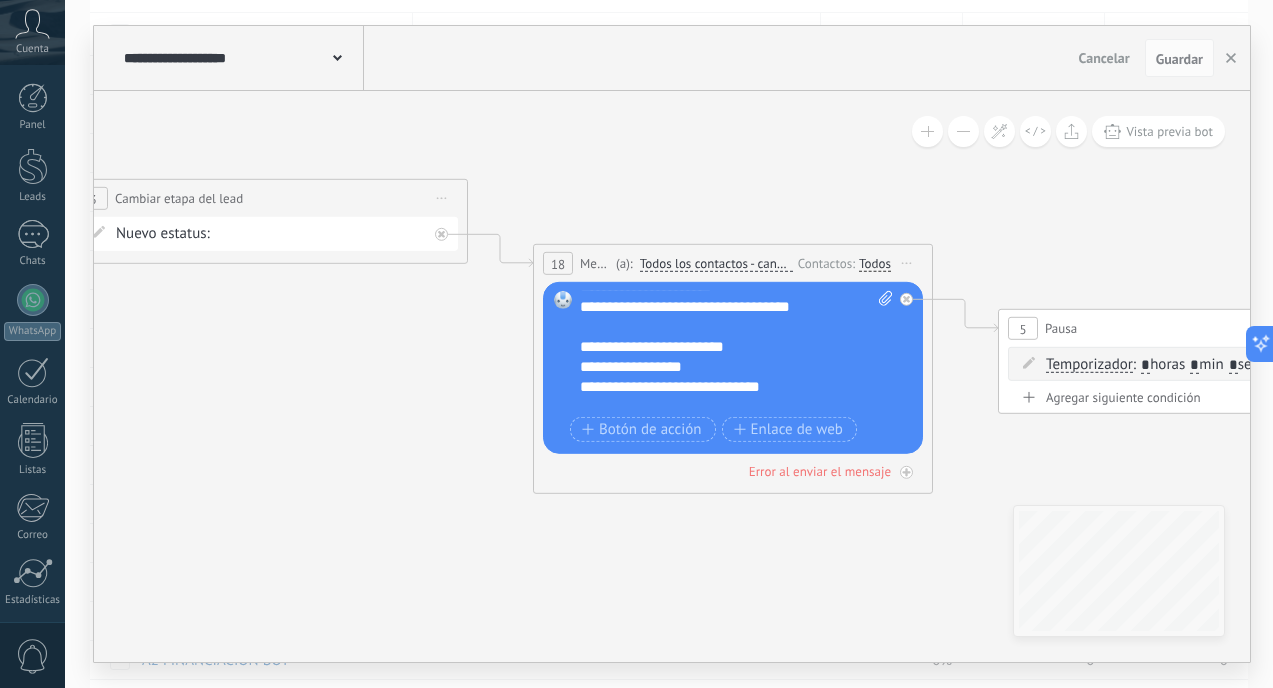 scroll, scrollTop: 0, scrollLeft: 0, axis: both 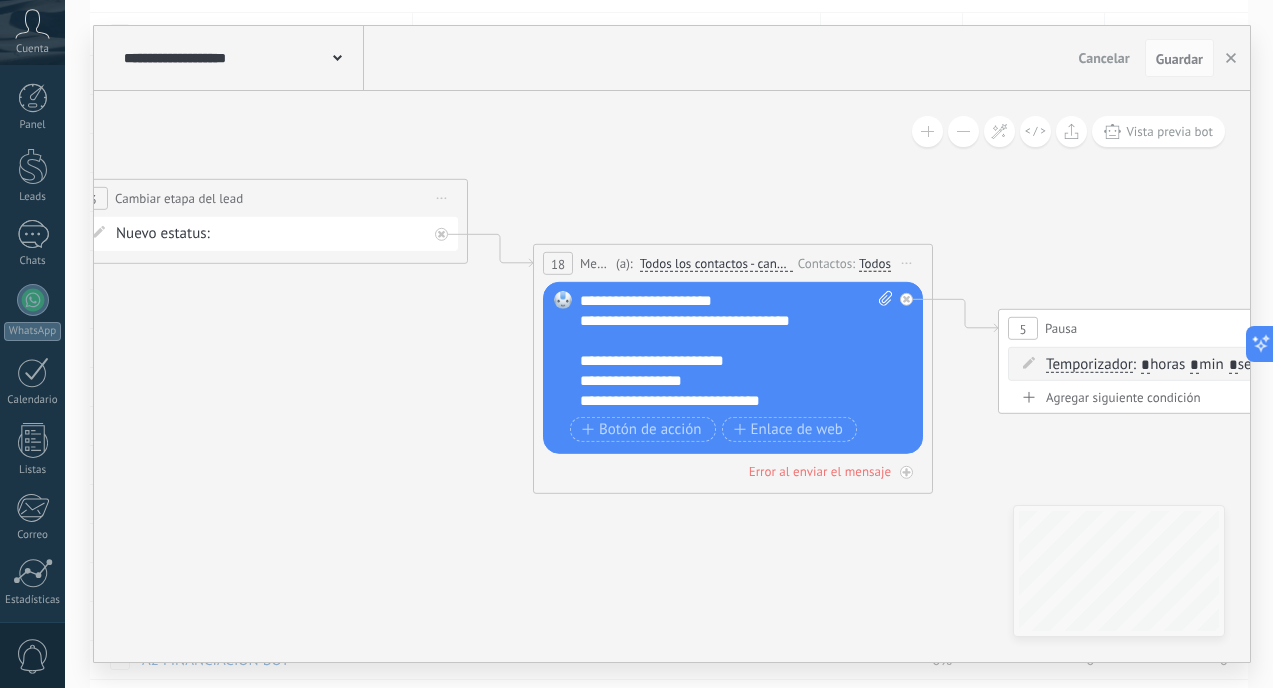 click on "**********" at bounding box center (736, 351) 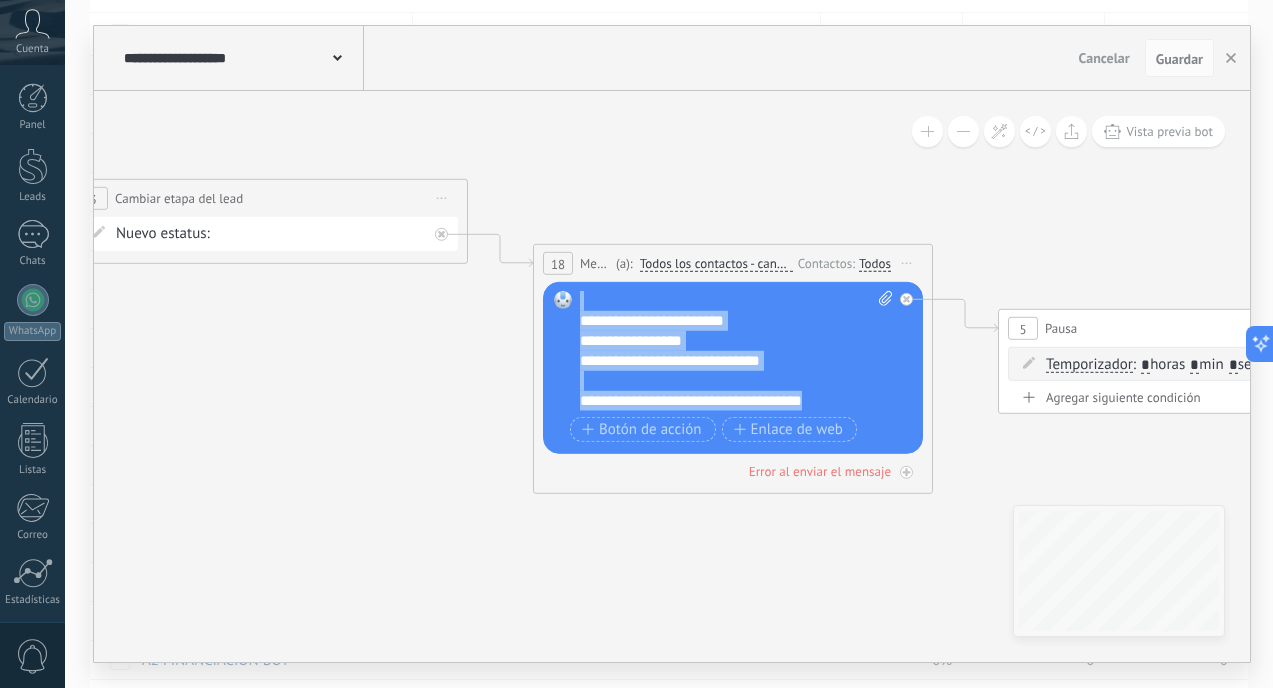 scroll, scrollTop: 0, scrollLeft: 0, axis: both 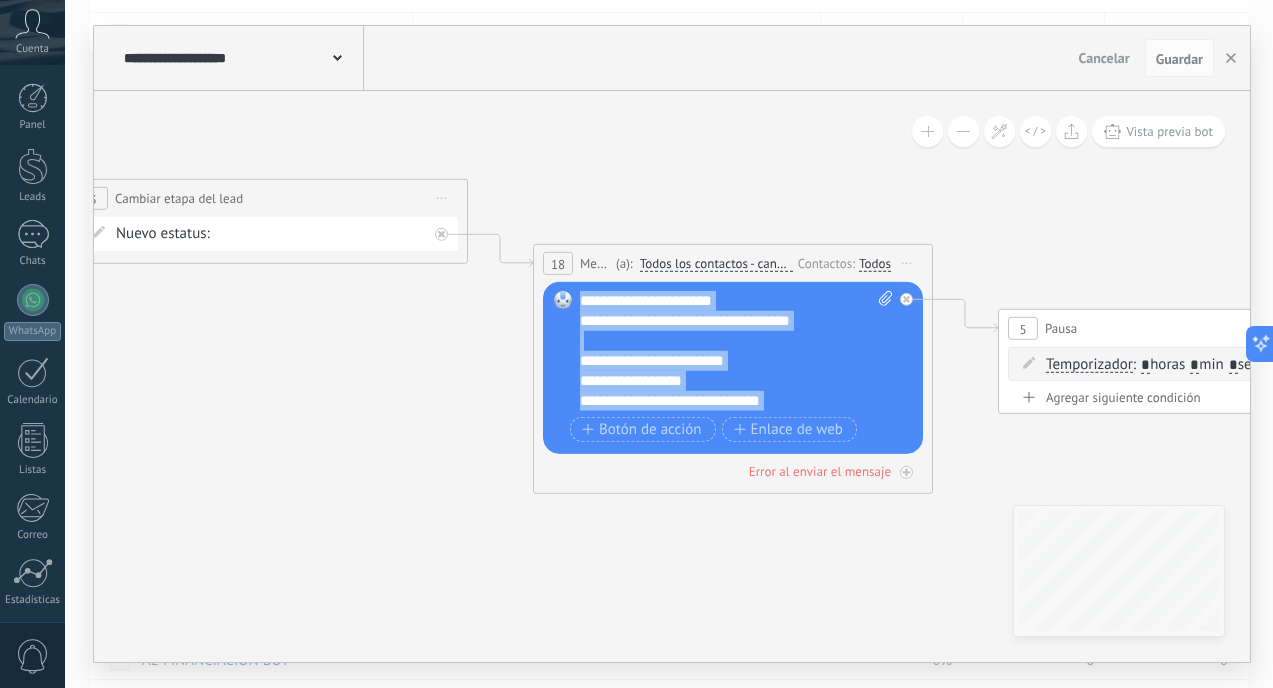 drag, startPoint x: 848, startPoint y: 401, endPoint x: 675, endPoint y: 196, distance: 268.24243 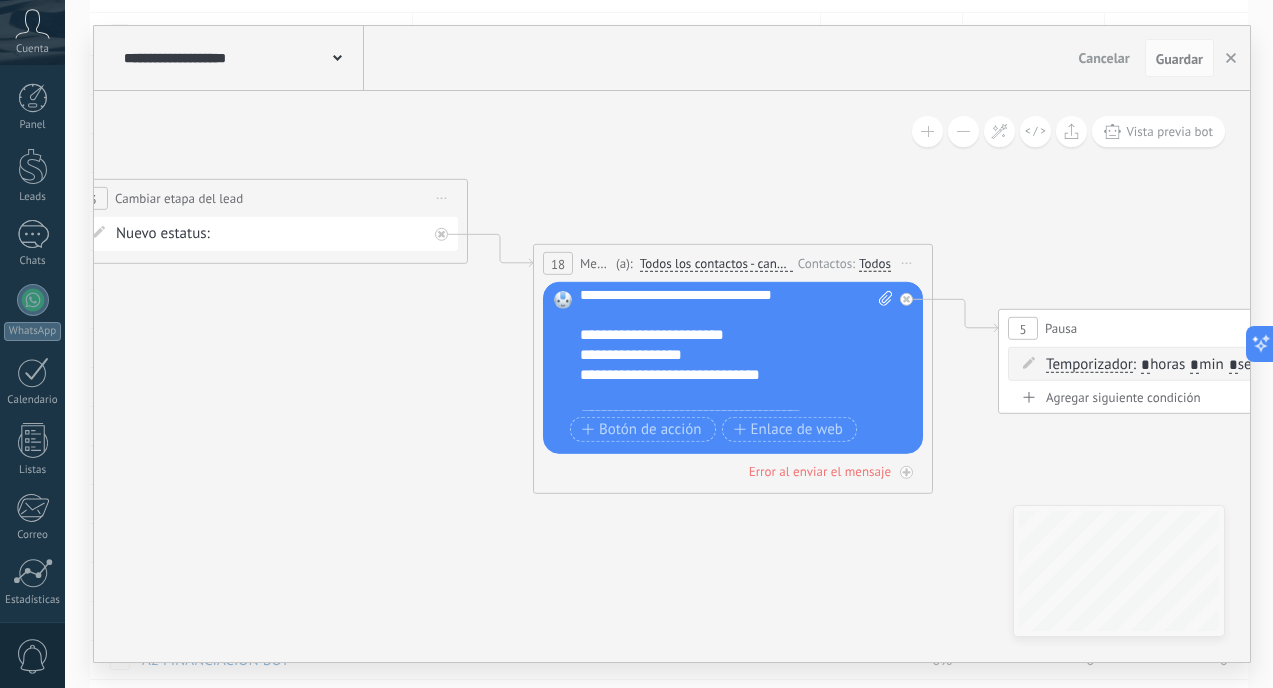 scroll, scrollTop: 28, scrollLeft: 0, axis: vertical 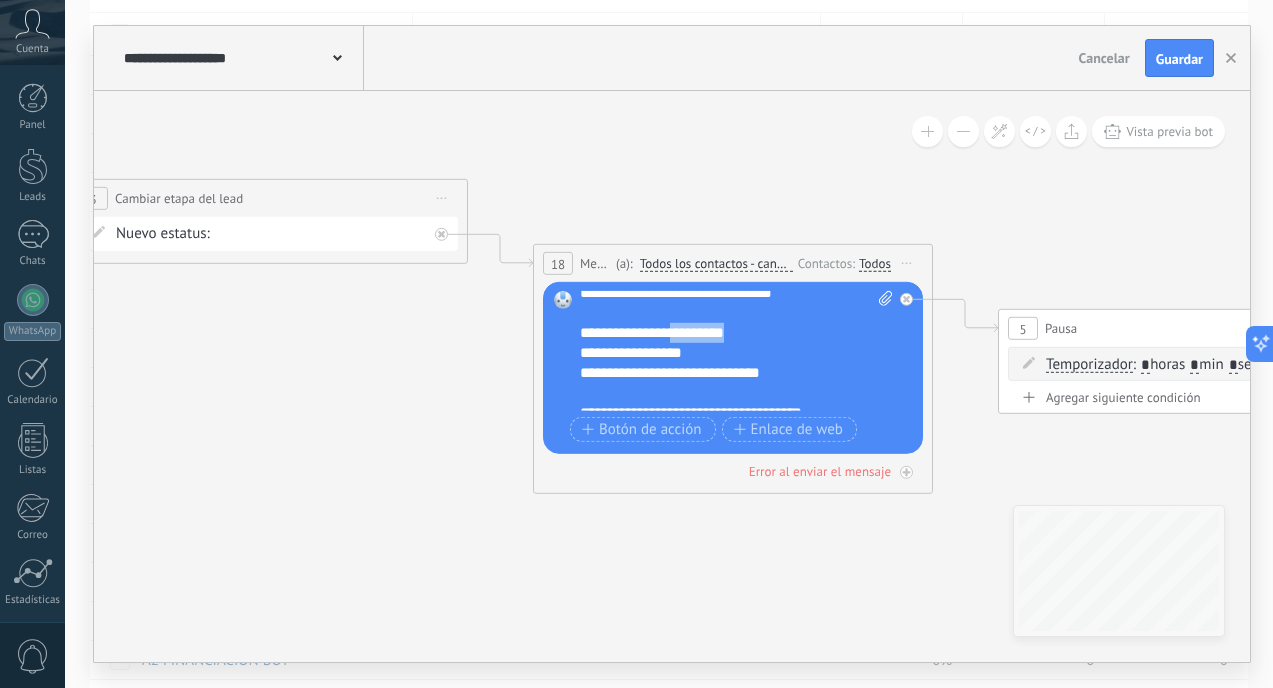 drag, startPoint x: 676, startPoint y: 334, endPoint x: 770, endPoint y: 334, distance: 94 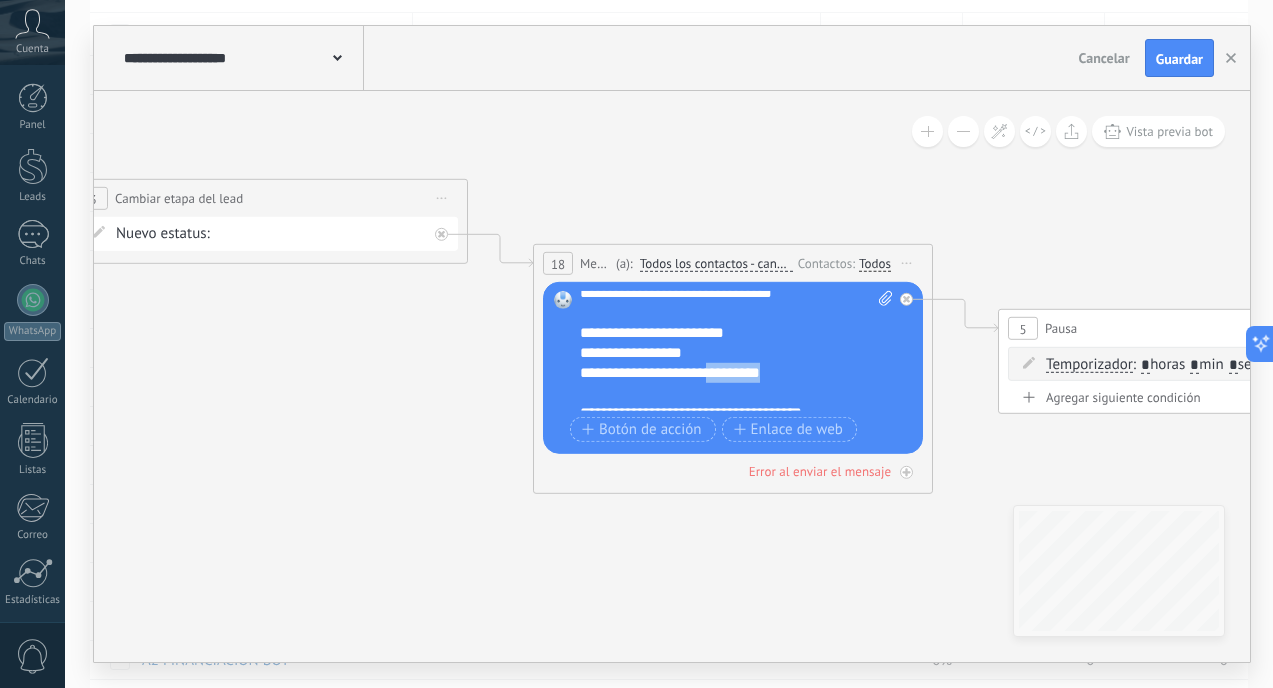 drag, startPoint x: 733, startPoint y: 377, endPoint x: 797, endPoint y: 377, distance: 64 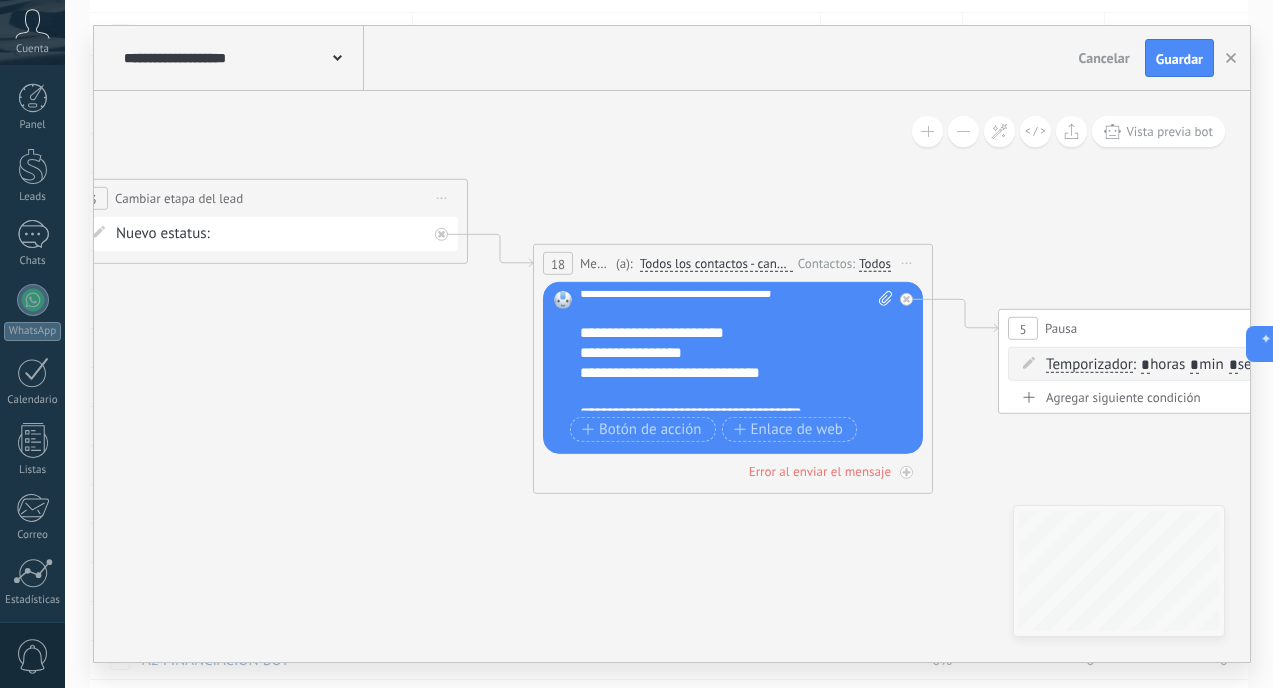 click on "**********" at bounding box center (726, 353) 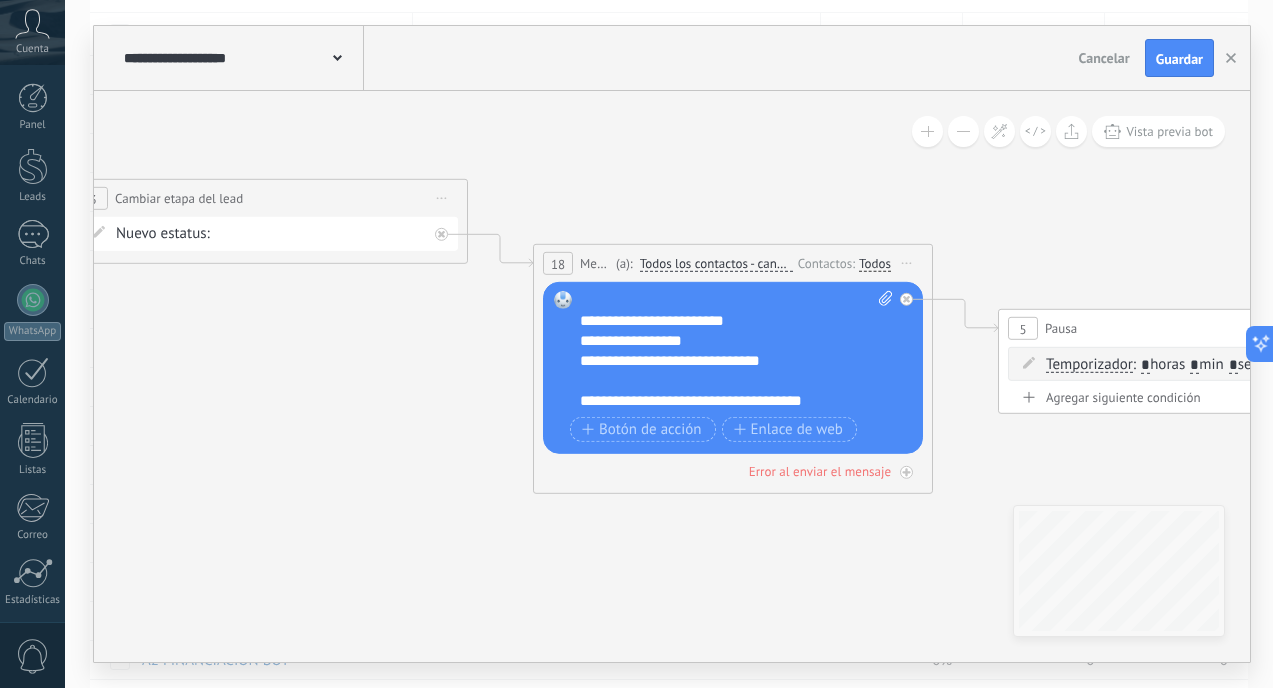 scroll, scrollTop: 0, scrollLeft: 0, axis: both 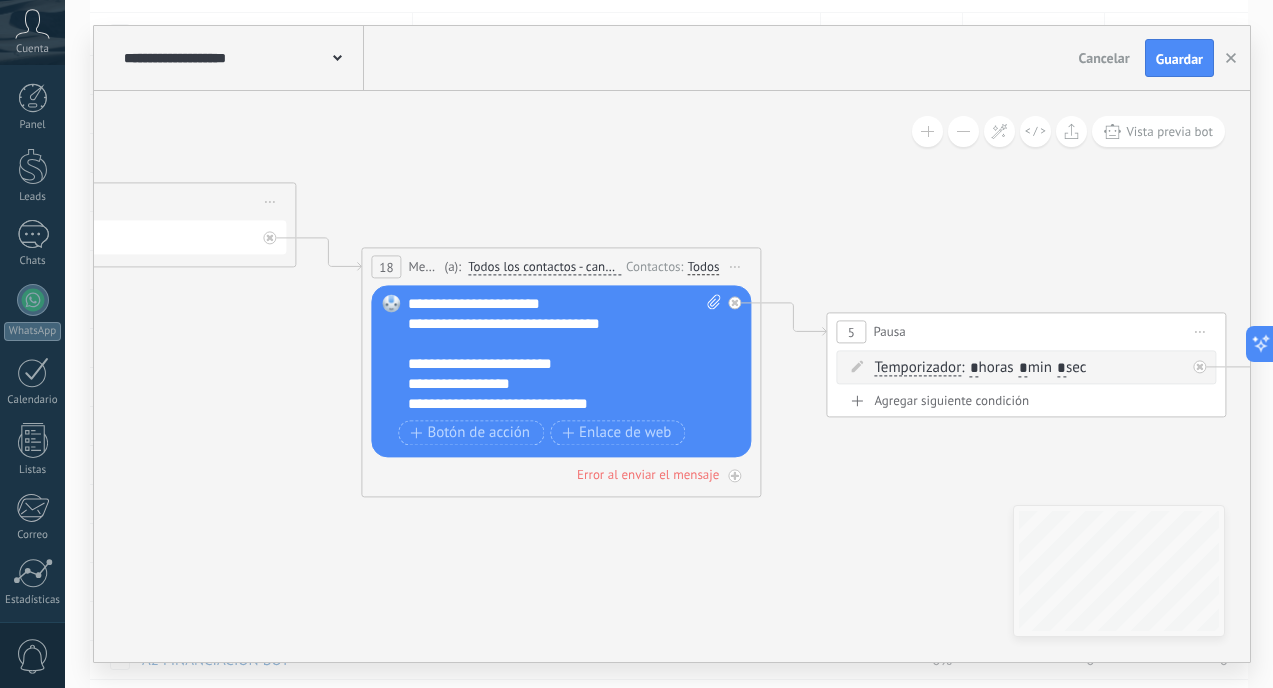 click on "**********" at bounding box center (554, 364) 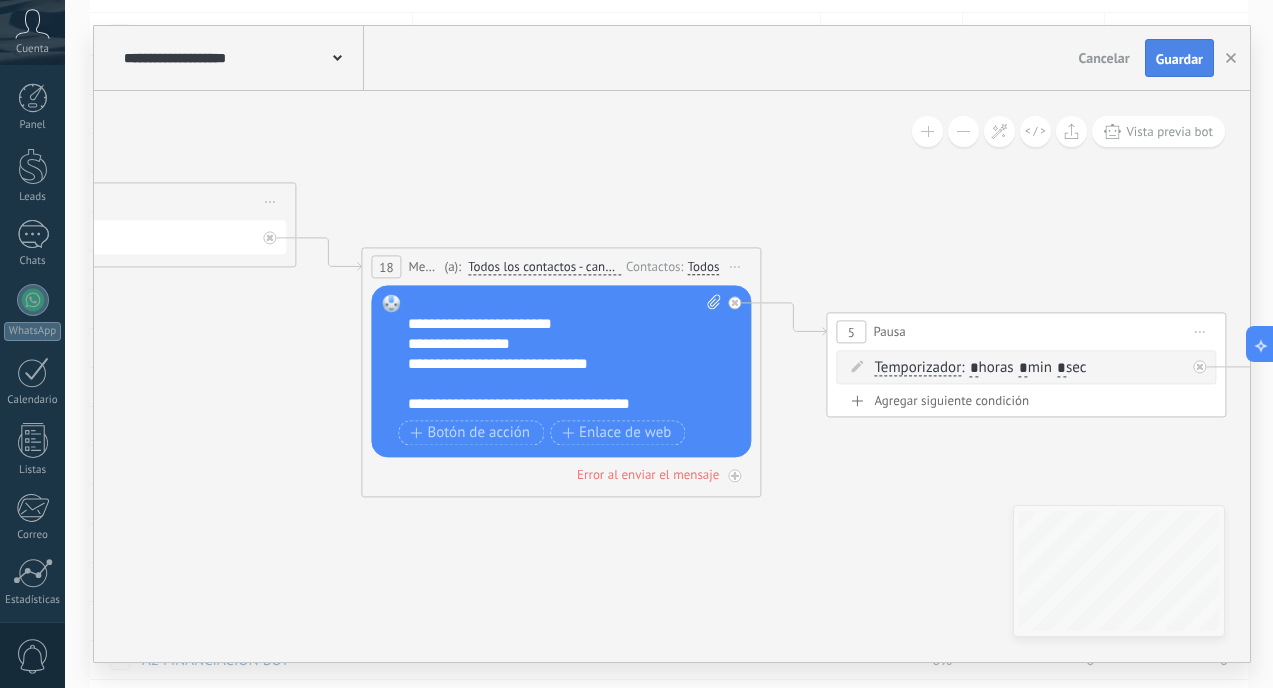 click on "Guardar" at bounding box center [1179, 59] 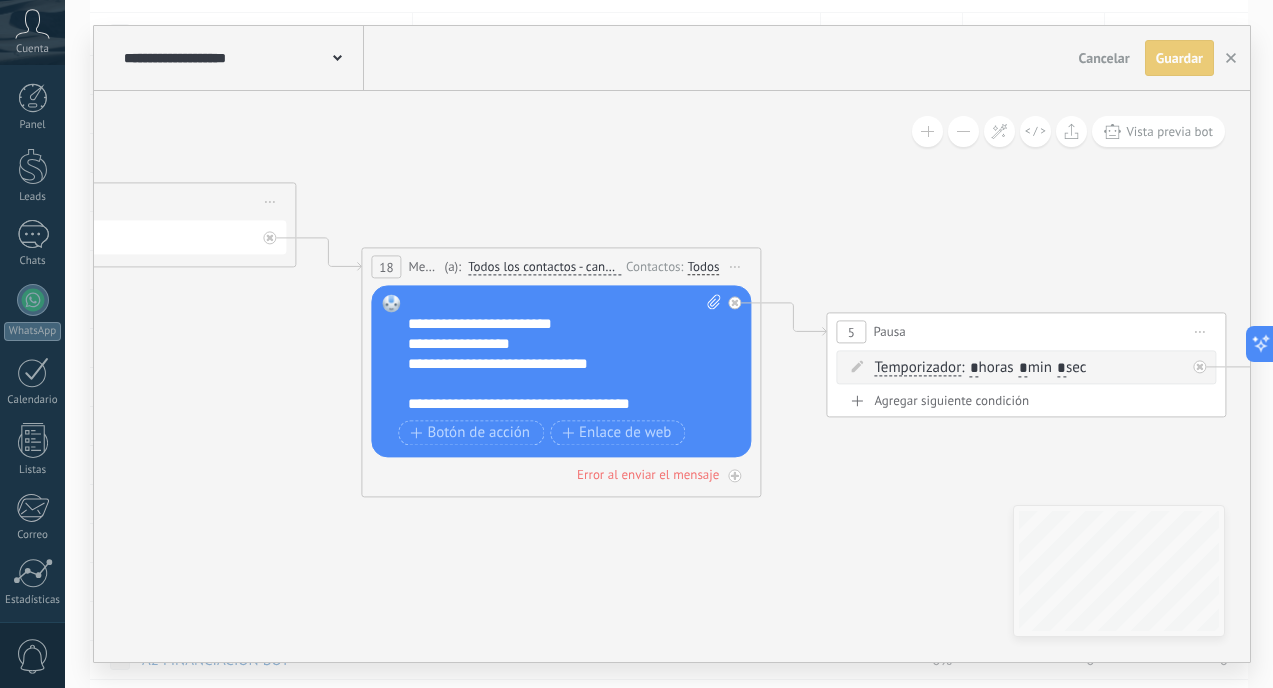 click on "Guardar" at bounding box center (1179, 58) 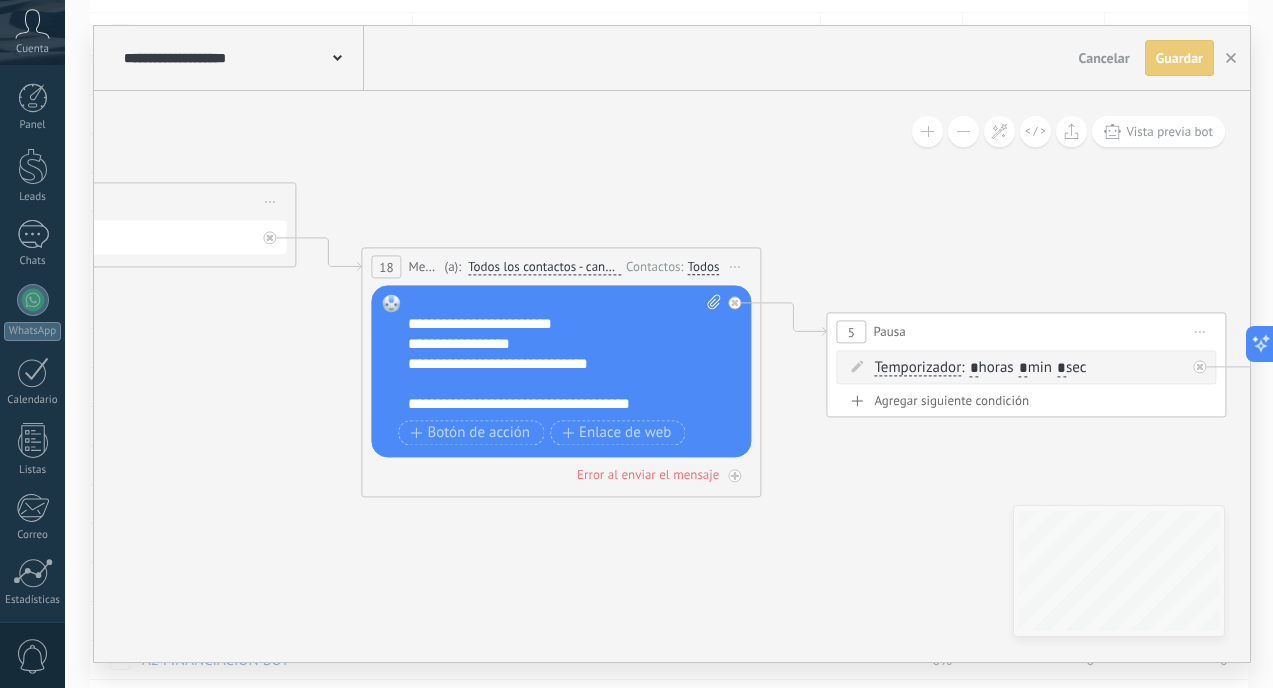 click on "Guardar" at bounding box center (1179, 58) 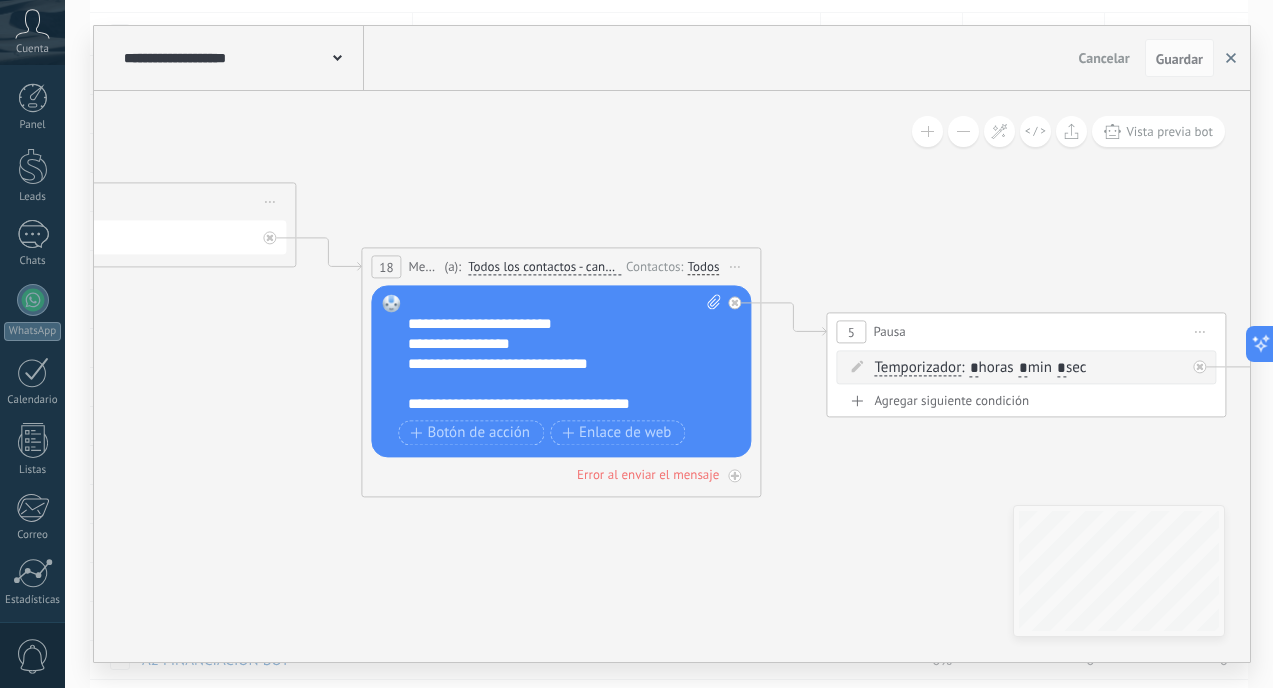 click at bounding box center [1231, 58] 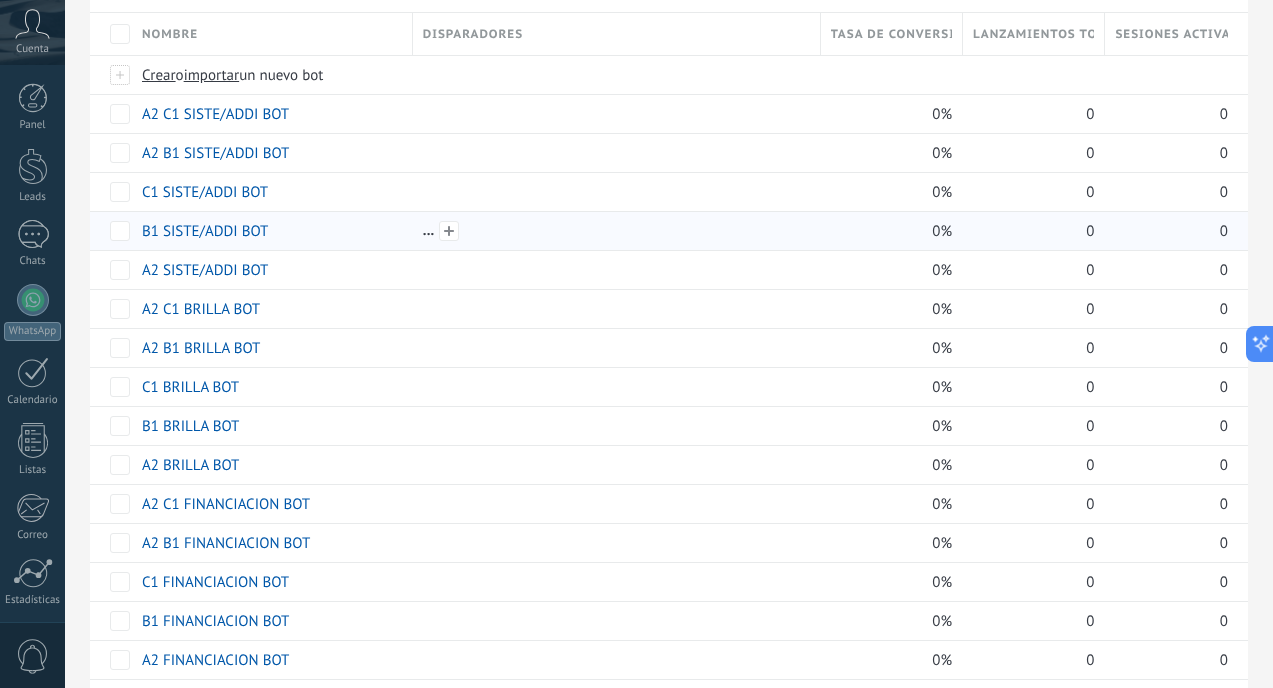 scroll, scrollTop: 298, scrollLeft: 0, axis: vertical 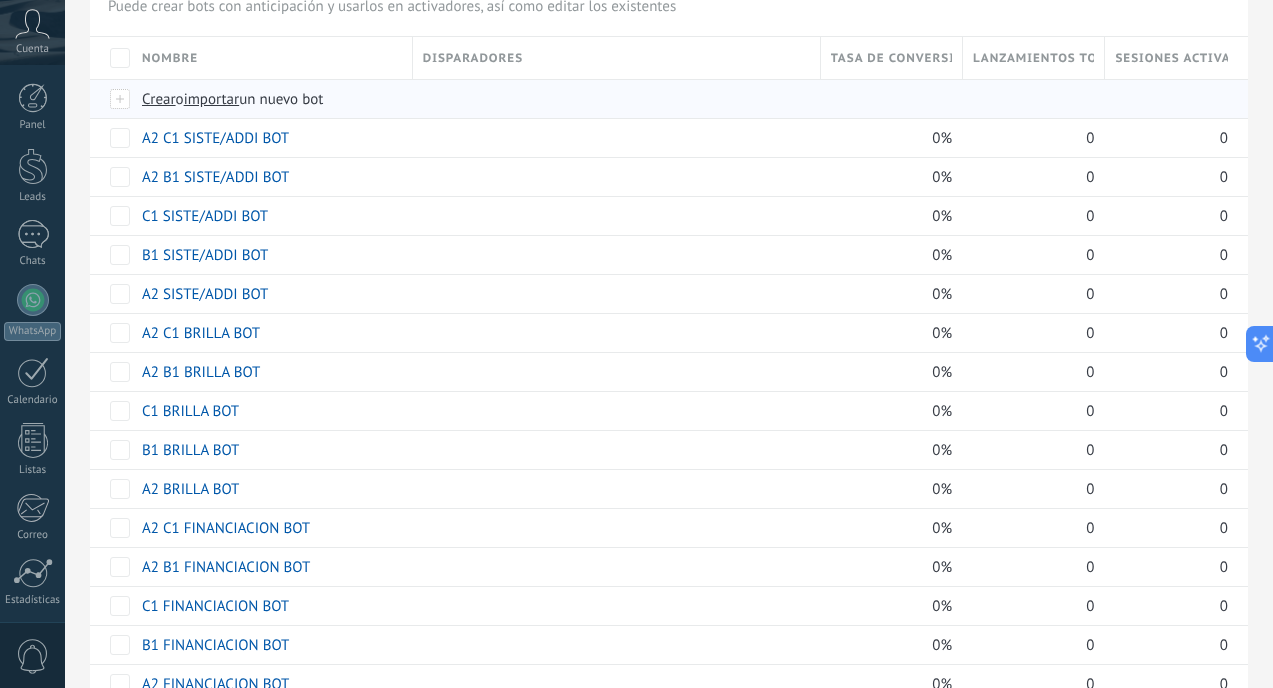 click on "importar" at bounding box center (212, 99) 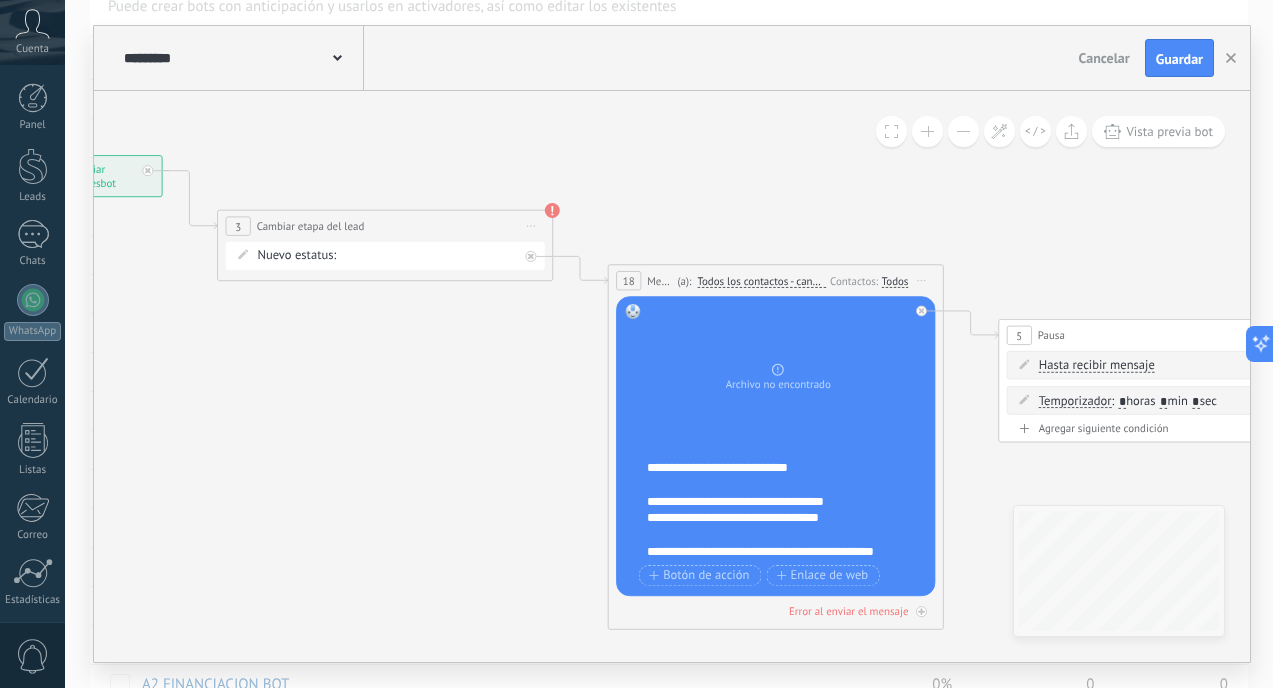 click on "RECUPERA CATEGORIA INTERESADO METODO DE PAGO RECUPERA METODO DE PAGO PROSPECTO FINANCIADO PROSPECTO CONTADO INTERESADO RENOVACION INTERESADOS BRILLA INTERESADOS ADDI/SISTE INTERESADOS RELAMPAGO INTERESADO 50/50 Logrado con éxito Venta Perdido" at bounding box center (0, 0) 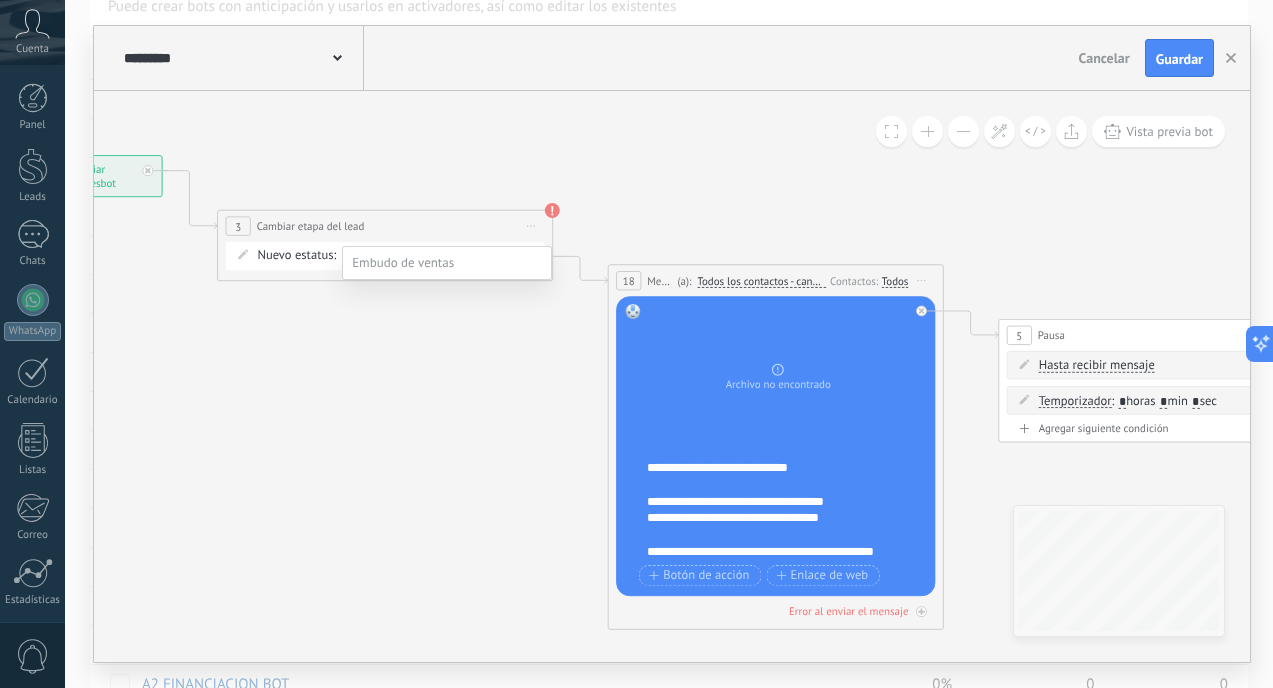 click on "PROSPECTO CONTADO" at bounding box center (0, 0) 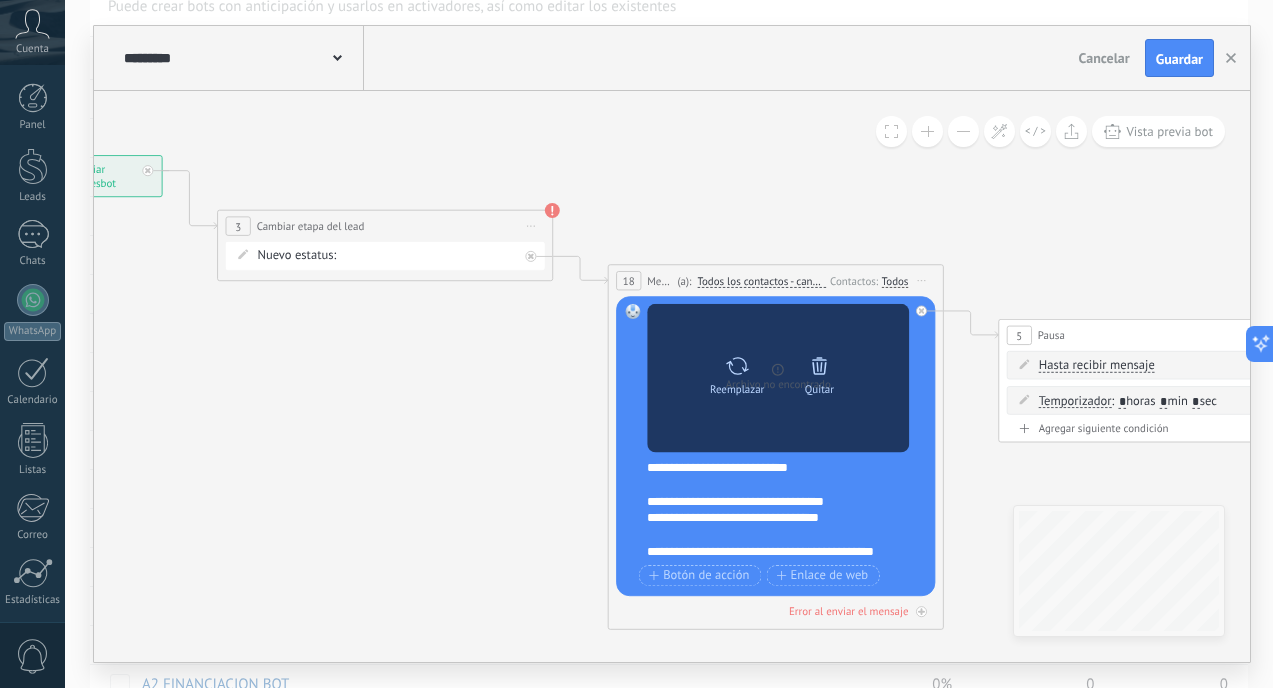 click at bounding box center (820, 366) 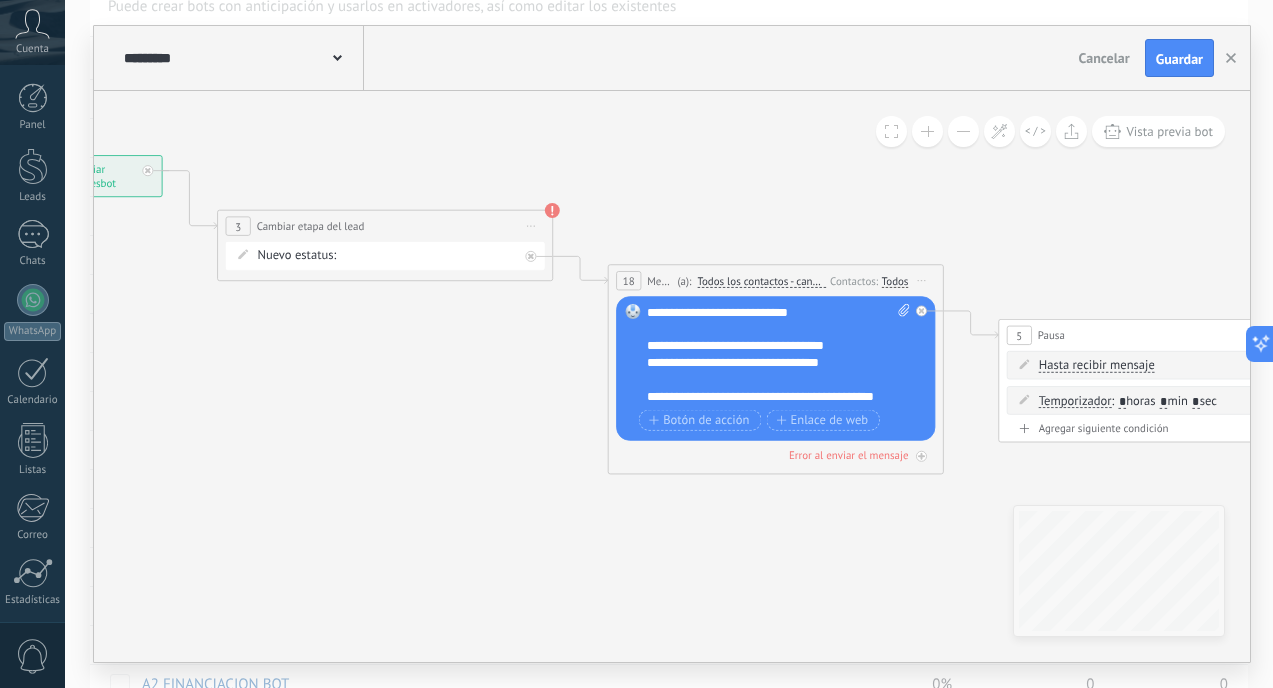 click on "**********" at bounding box center [778, 354] 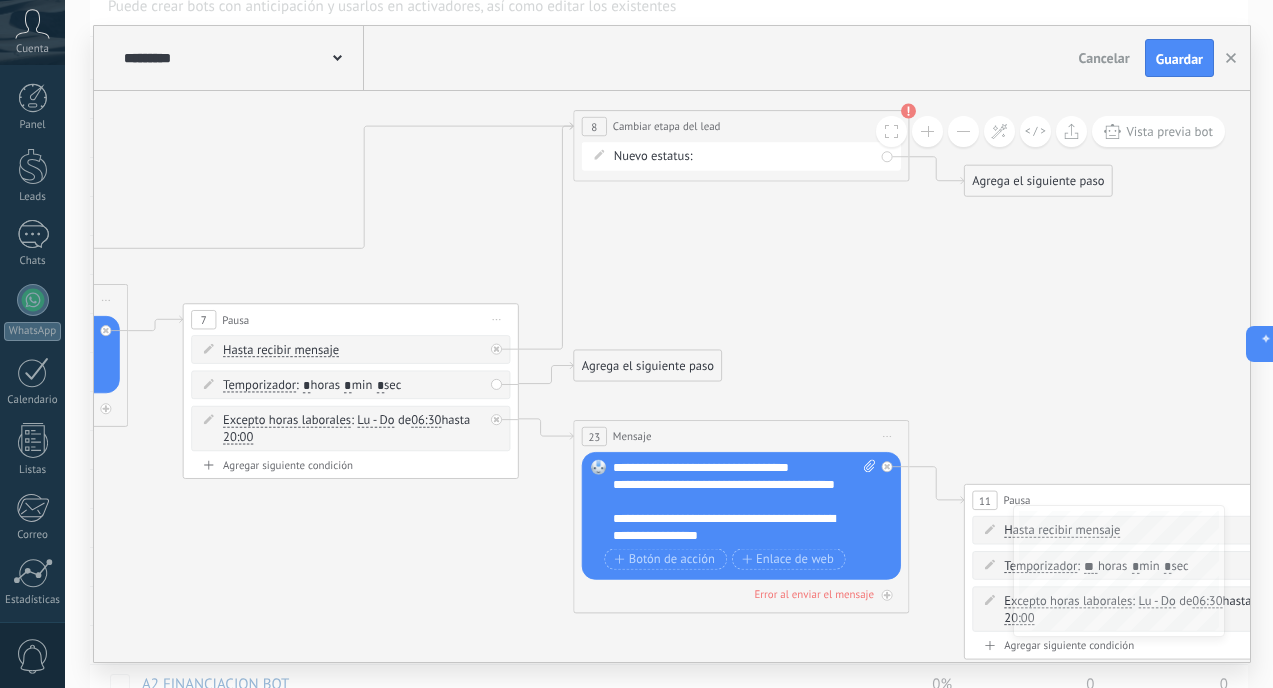 click on "RECUPERA CATEGORIA INTERESADO METODO DE PAGO RECUPERA METODO DE PAGO PROSPECTO FINANCIADO PROSPECTO CONTADO INTERESADO RENOVACION INTERESADOS BRILLA INTERESADOS ADDI/SISTE INTERESADOS RELAMPAGO INTERESADO 50/50 Logrado con éxito Venta Perdido" at bounding box center [0, 0] 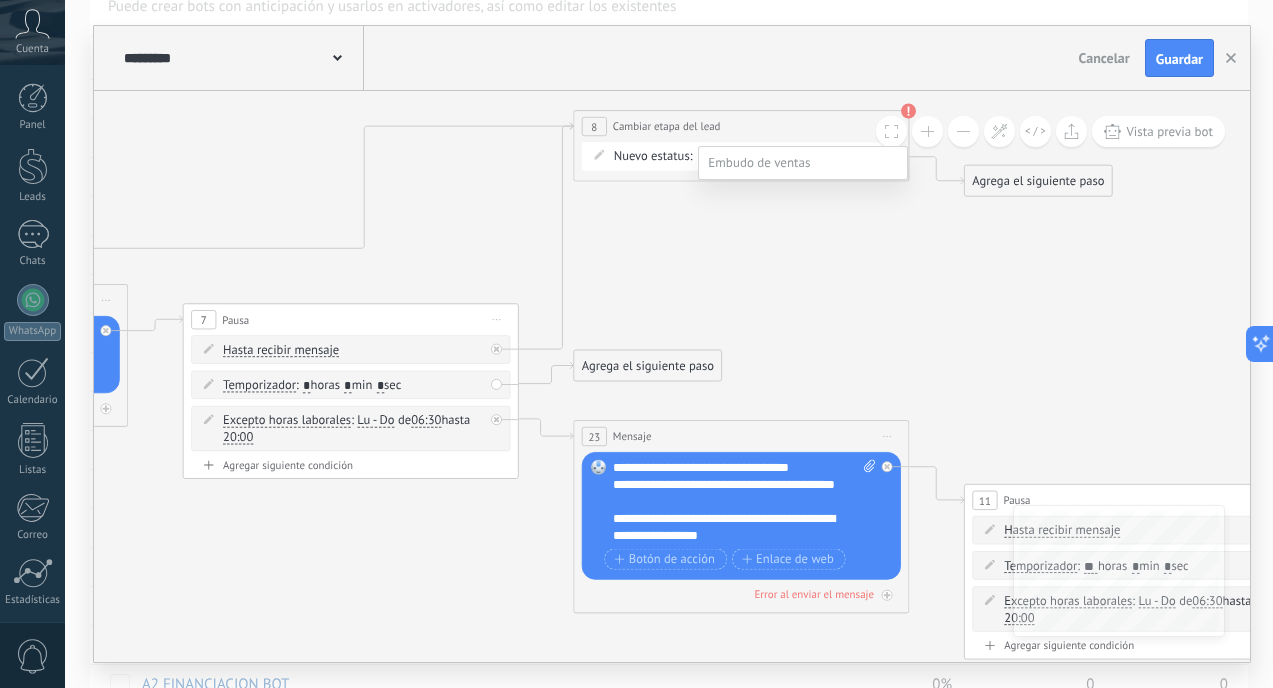 click on "INTERESADOS RELAMPAGO" at bounding box center [0, 0] 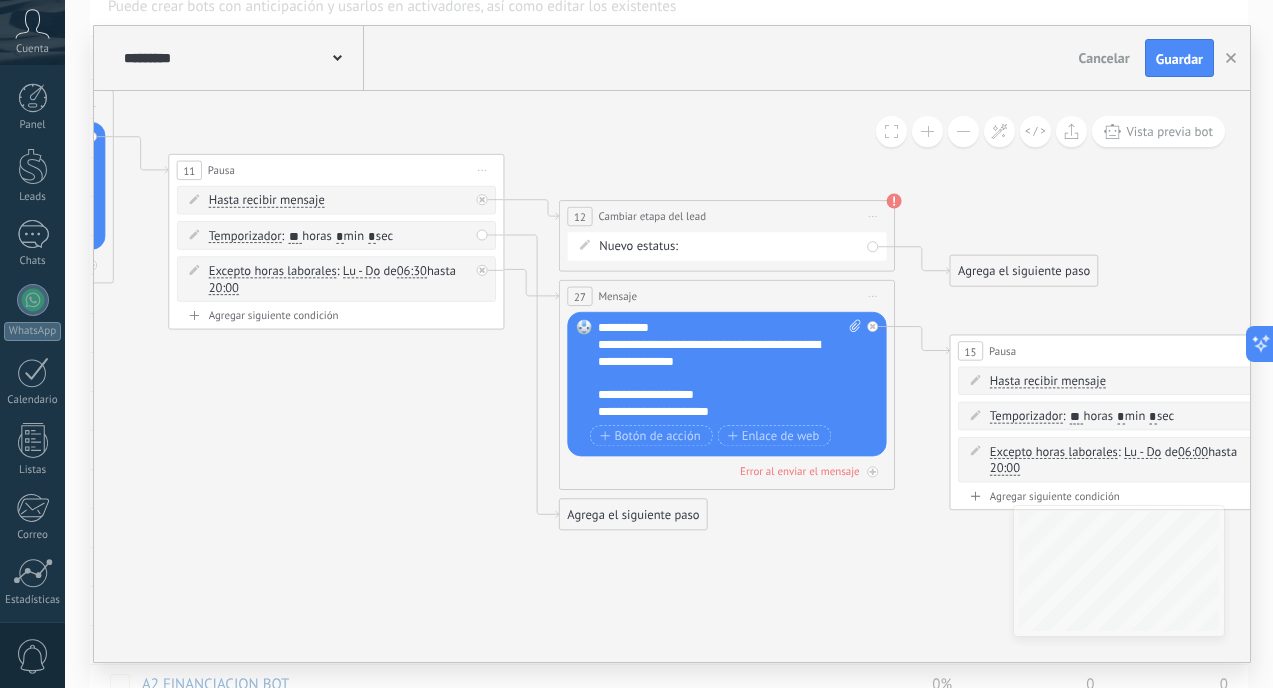 click on "RECUPERA CATEGORIA INTERESADO METODO DE PAGO RECUPERA METODO DE PAGO PROSPECTO FINANCIADO PROSPECTO CONTADO INTERESADO RENOVACION INTERESADOS BRILLA INTERESADOS ADDI/SISTE INTERESADOS RELAMPAGO INTERESADO 50/50 Logrado con éxito Venta Perdido" at bounding box center (0, 0) 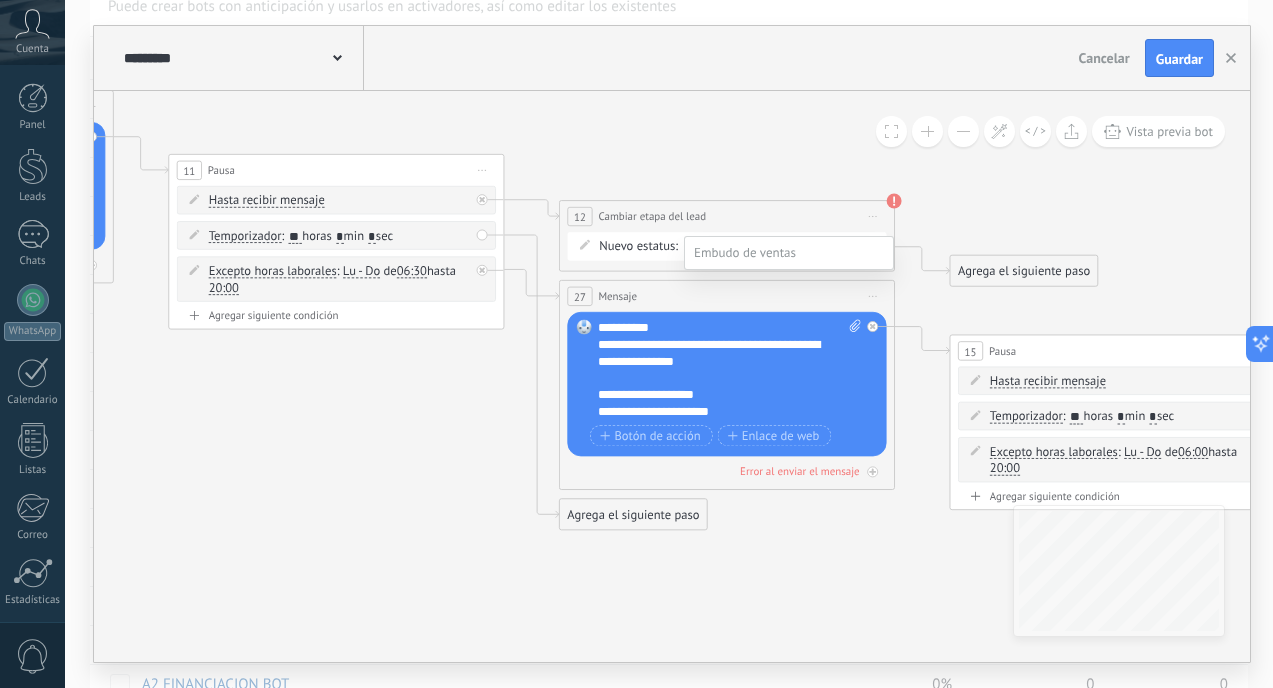 click on "INTERESADOS RELAMPAGO" at bounding box center (0, 0) 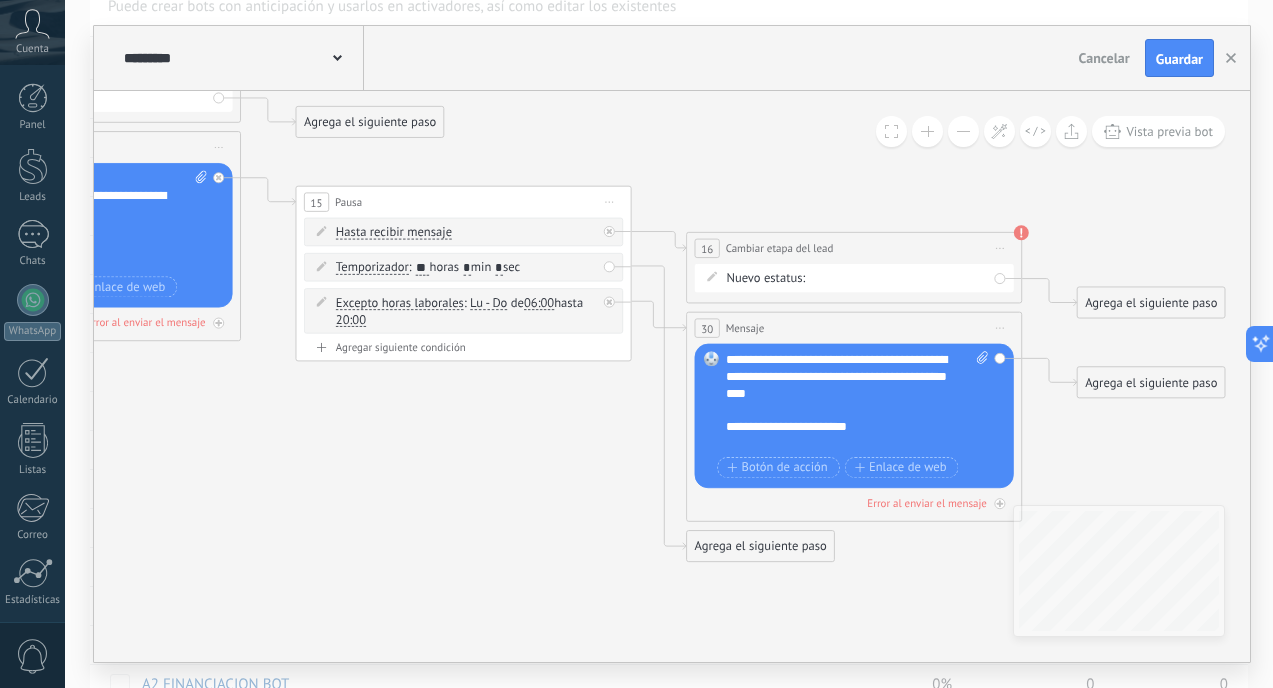 click on "RECUPERA CATEGORIA INTERESADO METODO DE PAGO RECUPERA METODO DE PAGO PROSPECTO FINANCIADO PROSPECTO CONTADO INTERESADO RENOVACION INTERESADOS BRILLA INTERESADOS ADDI/SISTE INTERESADOS RELAMPAGO INTERESADO 50/50 Logrado con éxito Venta Perdido" at bounding box center (0, 0) 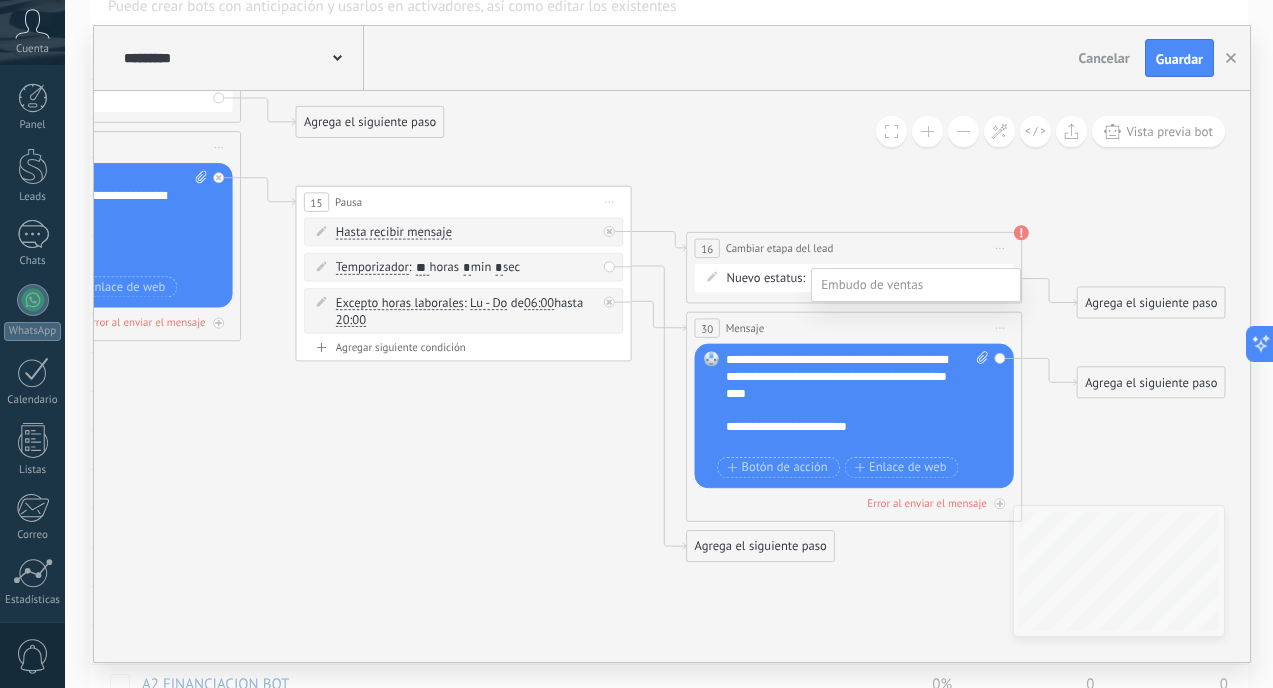 click on "INTERESADOS RELAMPAGO" at bounding box center [0, 0] 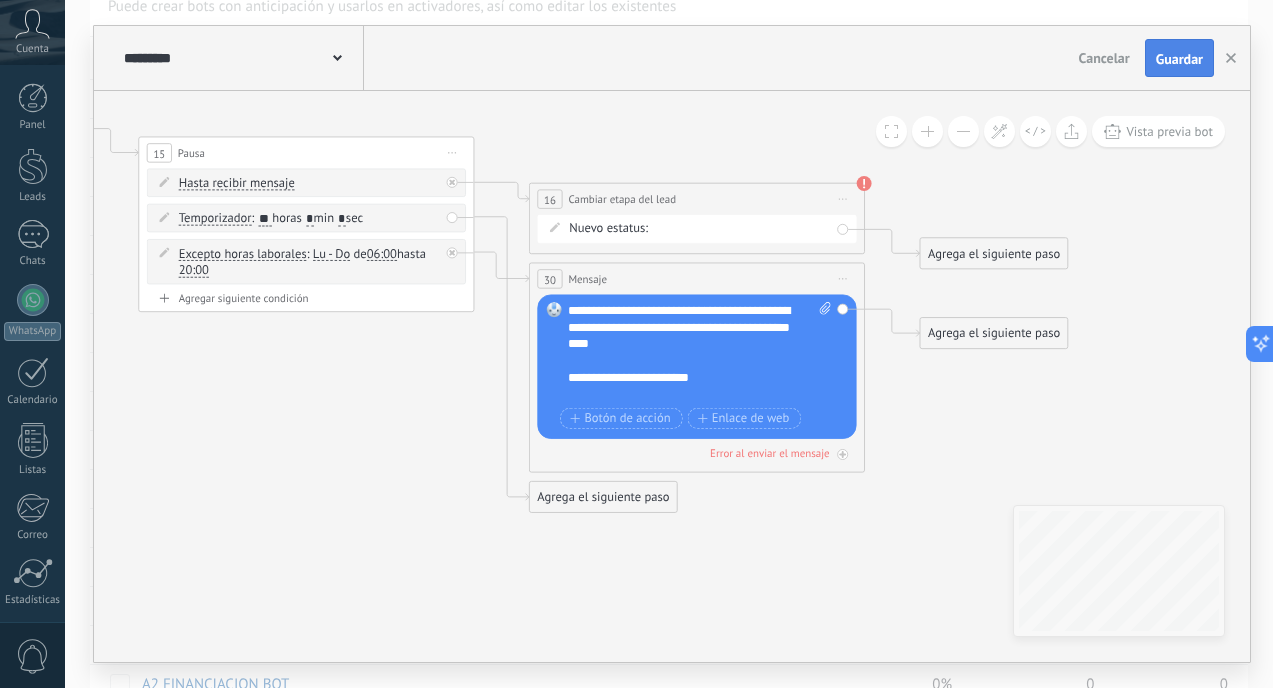 click on "Guardar" at bounding box center (1179, 59) 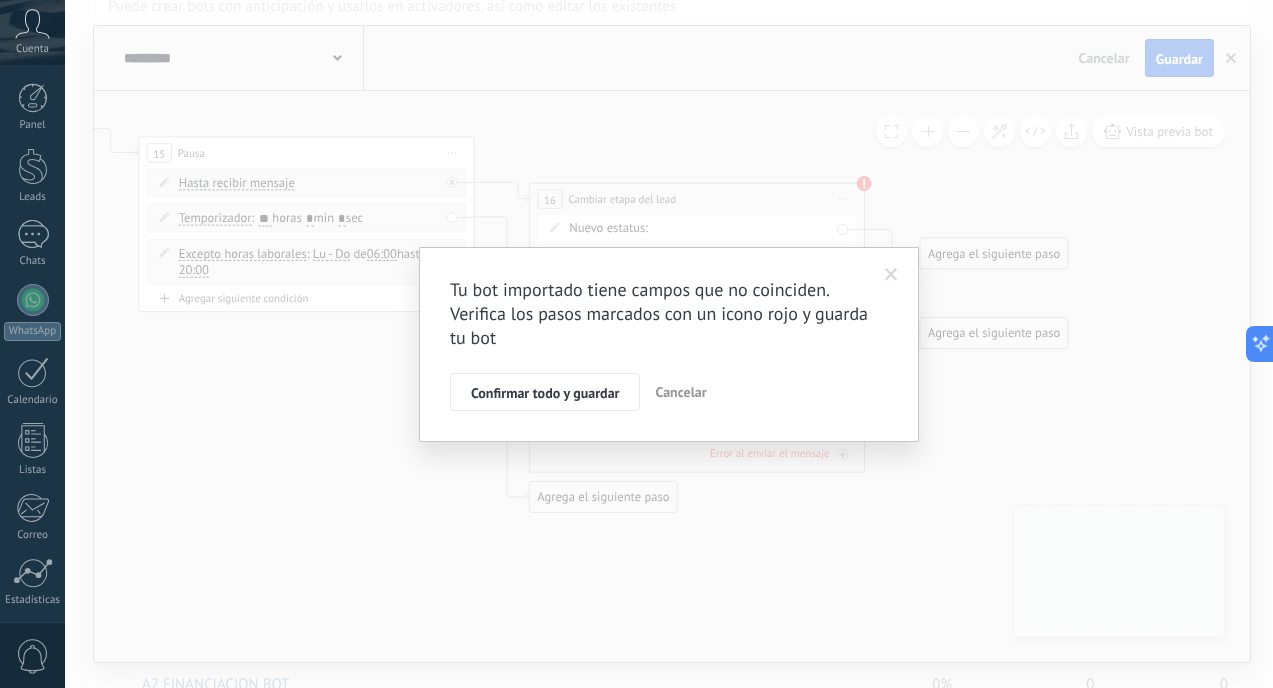 click on "Tu bot importado tiene campos que no coinciden. Verifica los pasos marcados con un icono rojo y guarda tu bot Confirmar todo y guardar Cancelar" at bounding box center (669, 344) 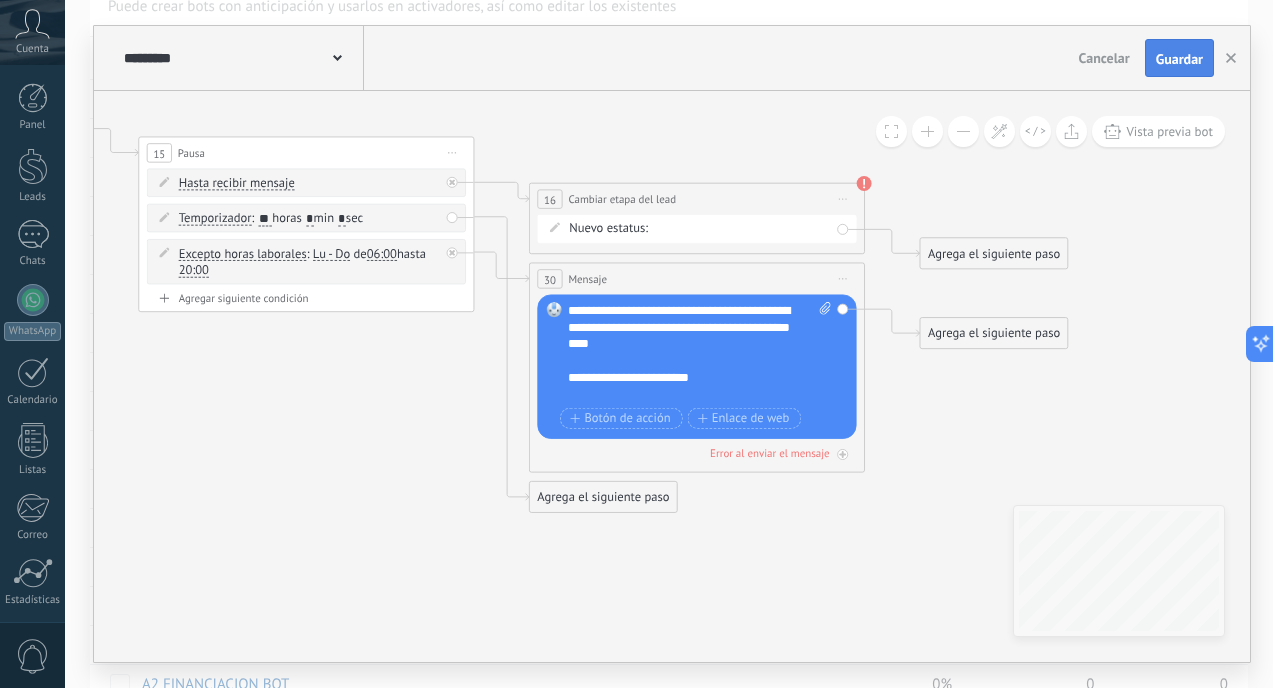 click at bounding box center [669, 344] 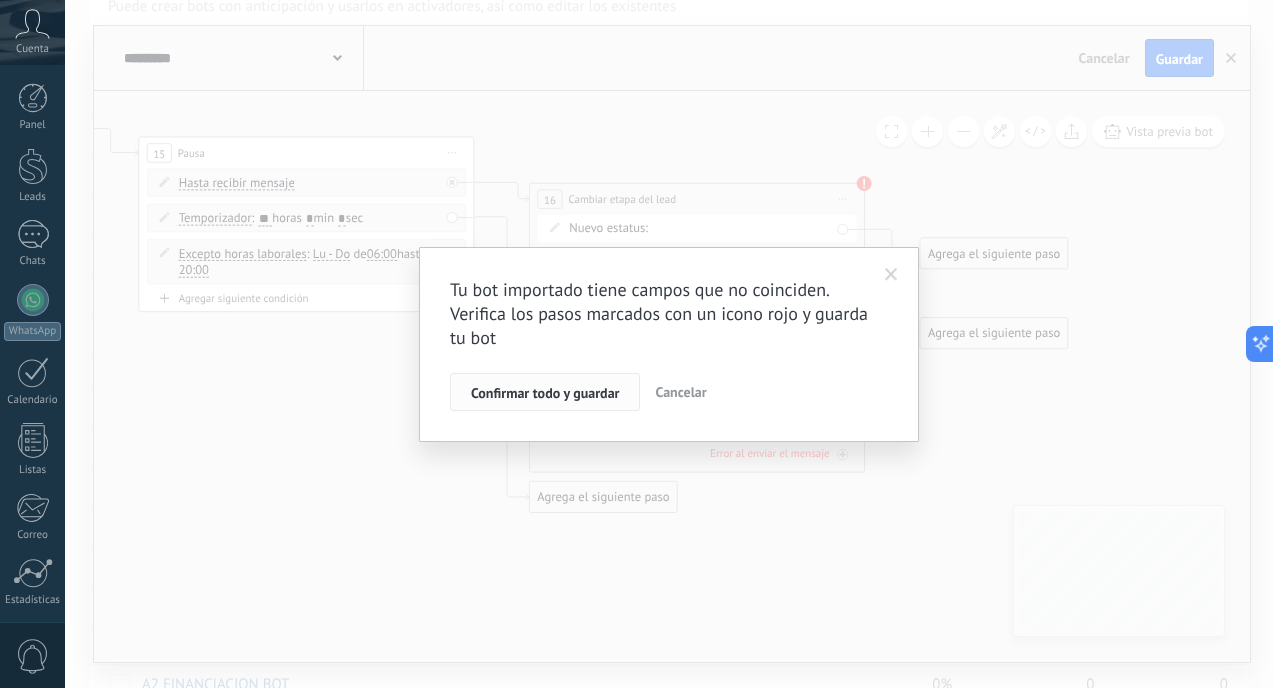 click on "Confirmar todo y guardar" at bounding box center [545, 392] 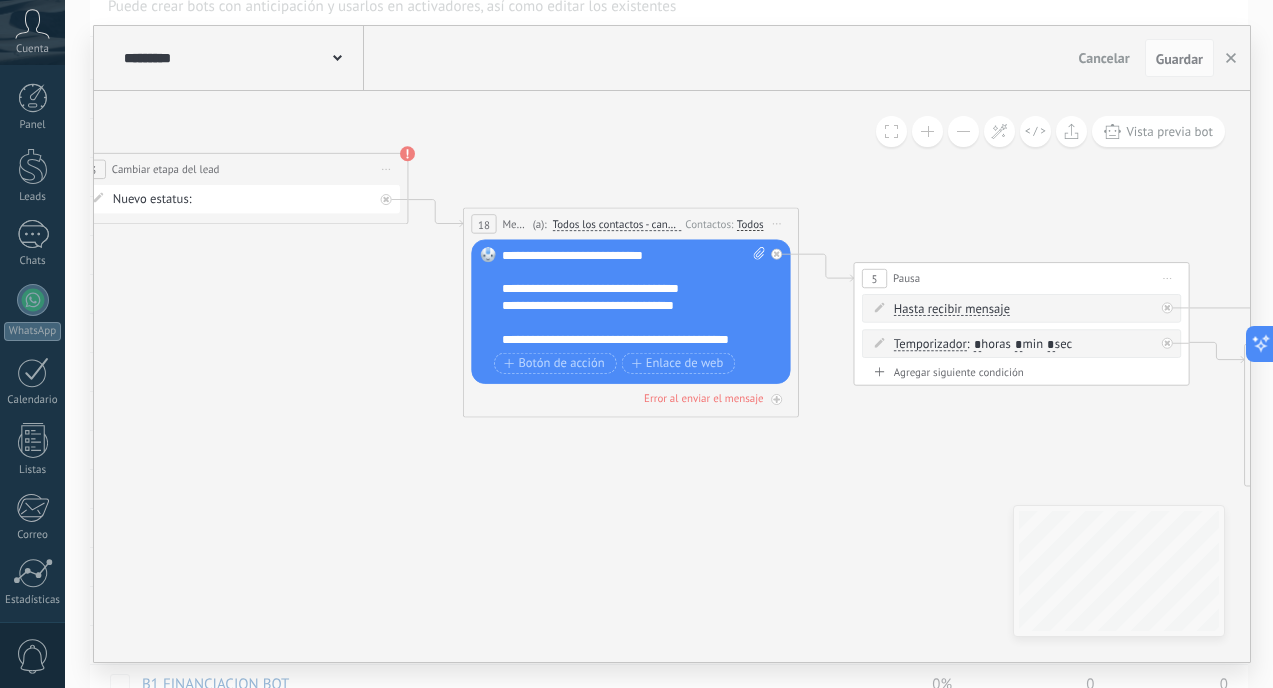 click on "**********" at bounding box center (633, 297) 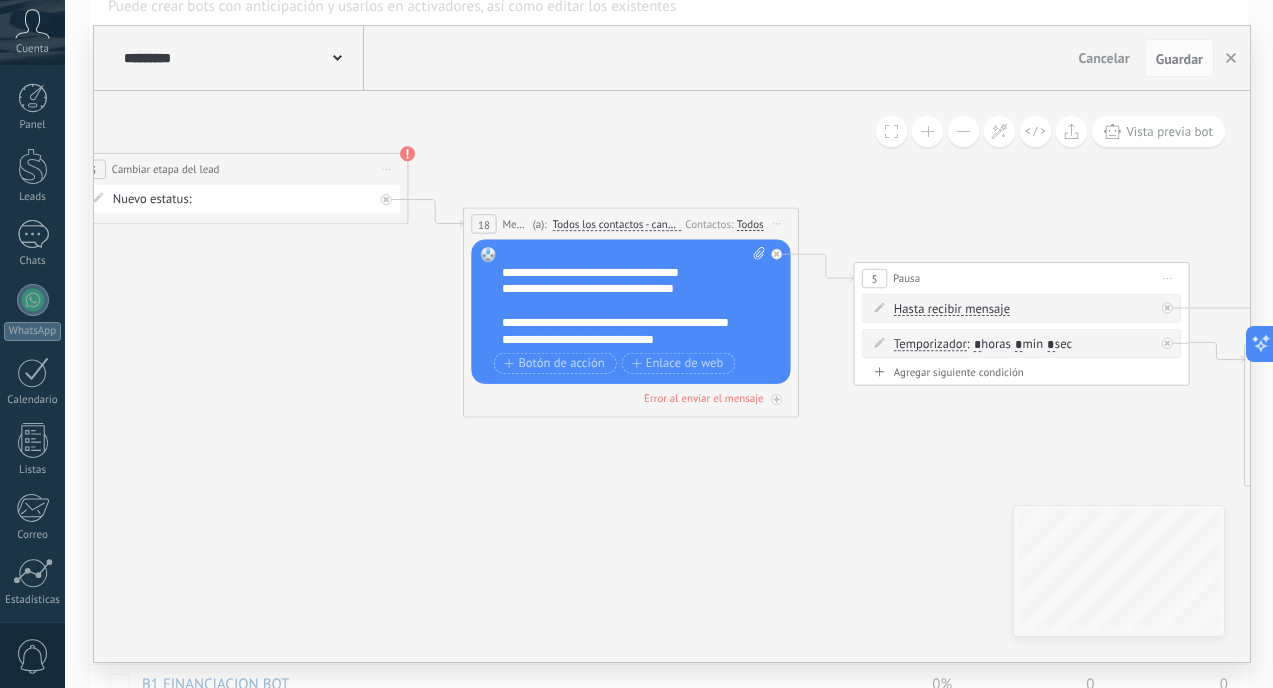 scroll, scrollTop: 0, scrollLeft: 0, axis: both 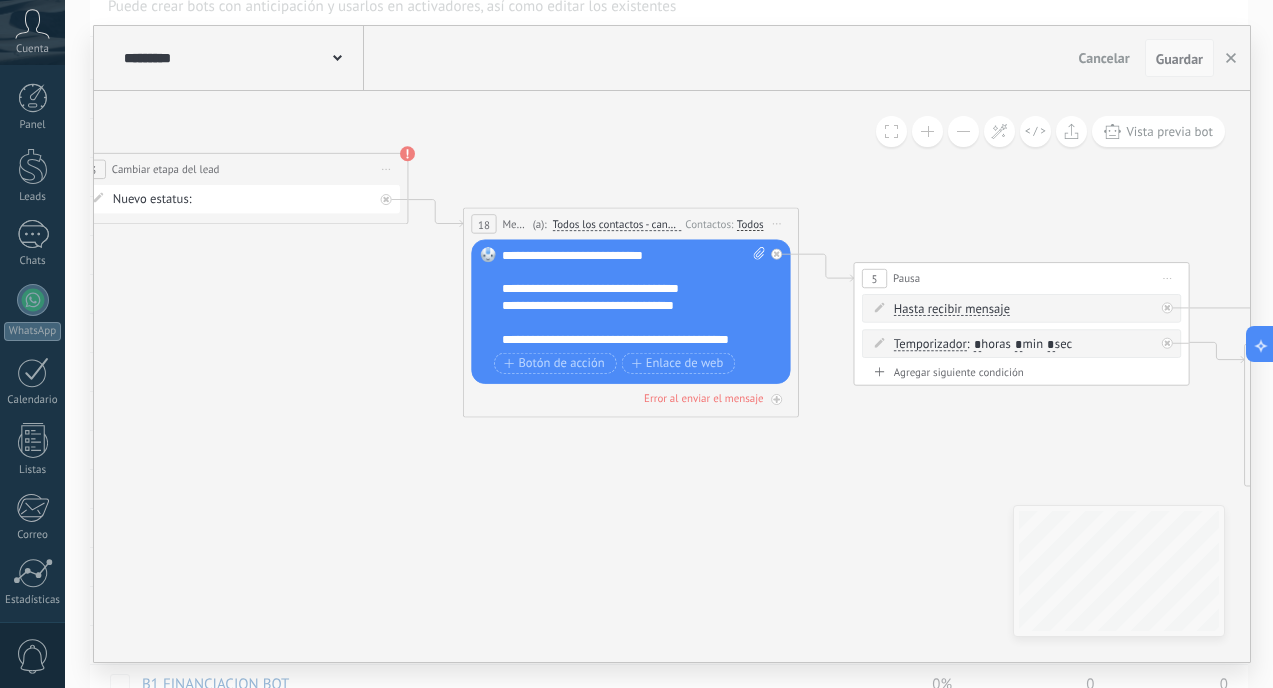 click on "Guardar" at bounding box center (1179, 59) 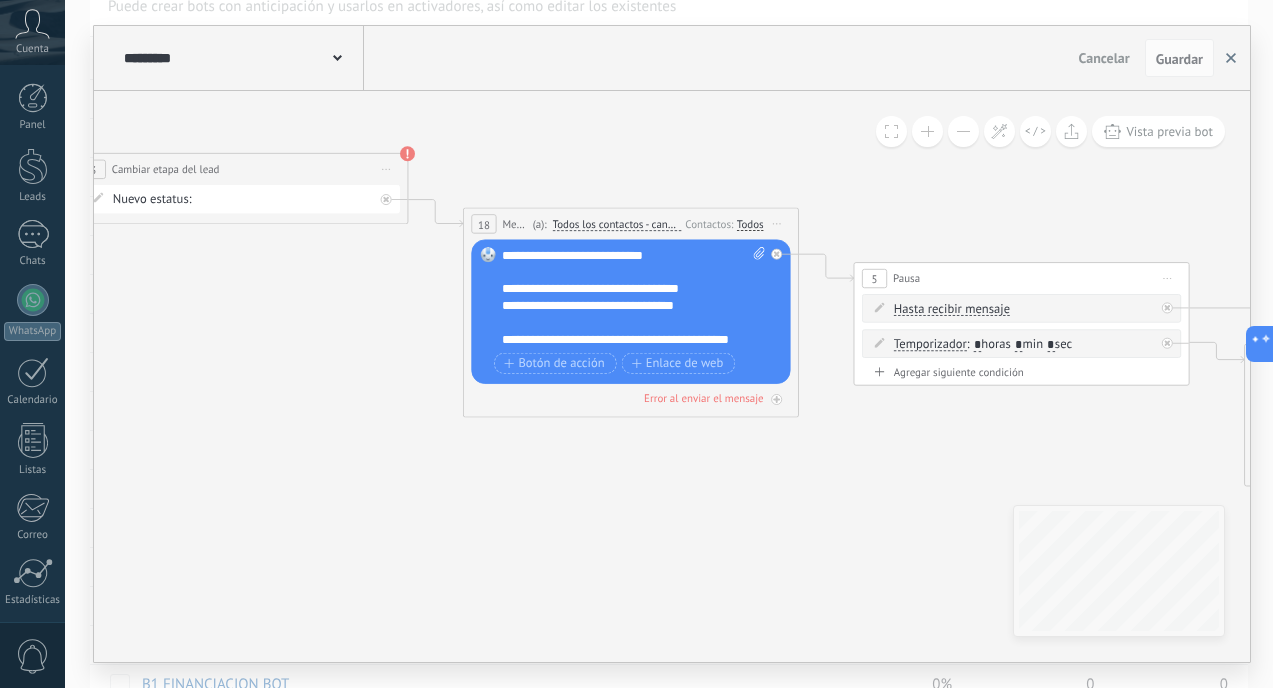 click 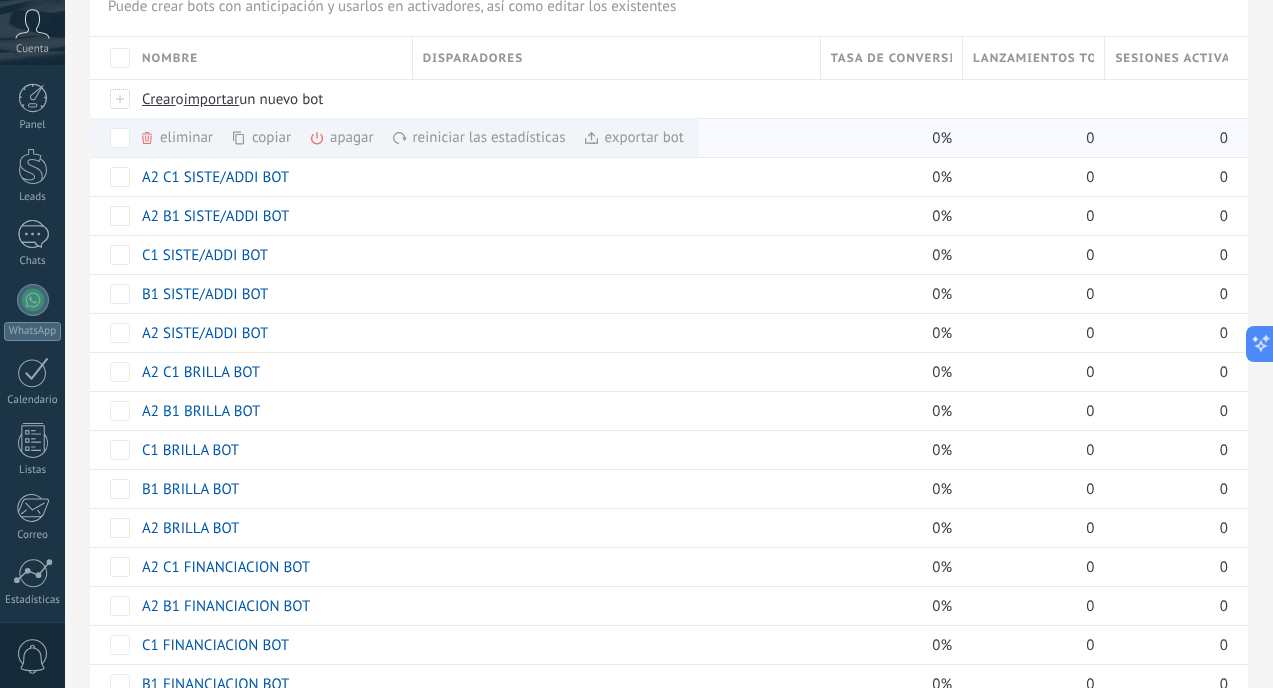 click on "copiar màs" at bounding box center [295, 137] 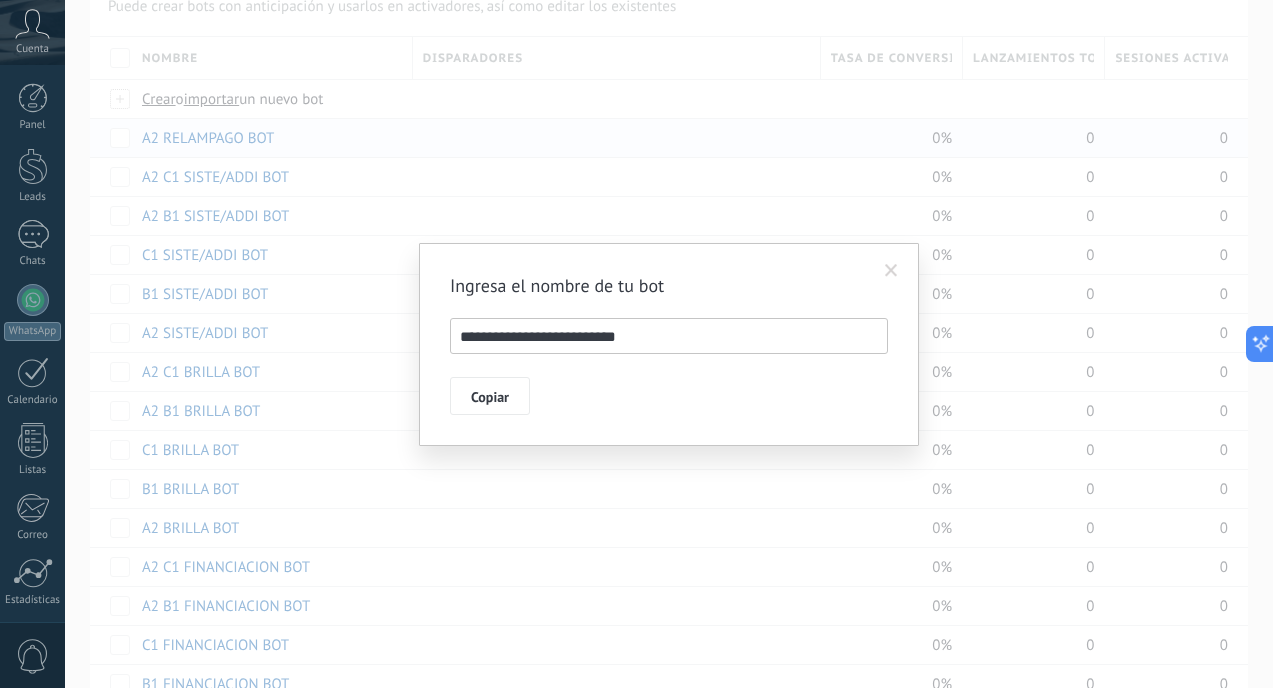 click on "**********" at bounding box center (669, 336) 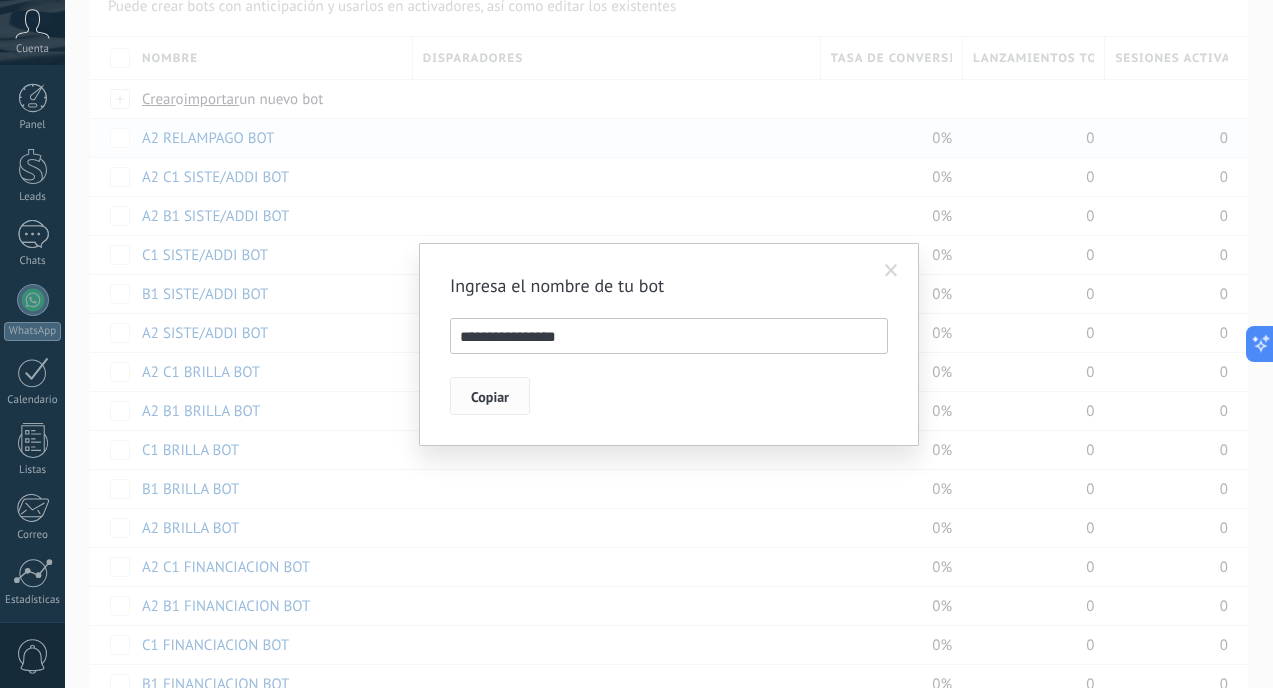 type on "**********" 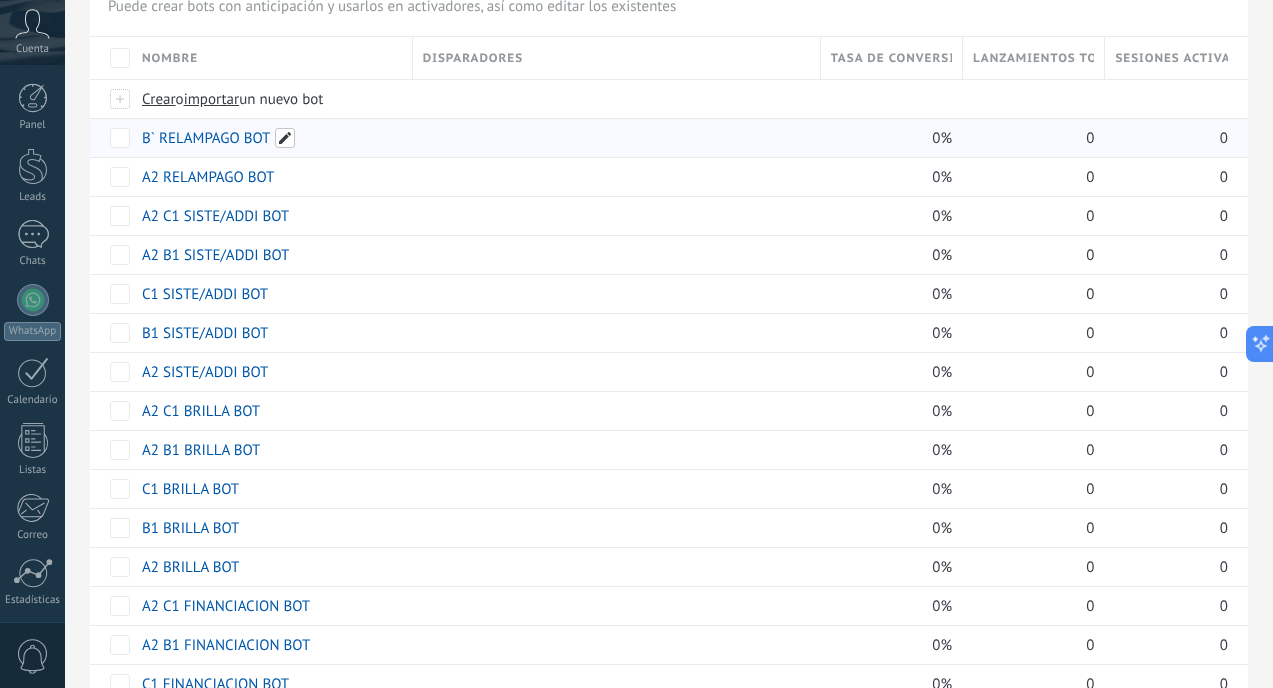 click at bounding box center (285, 138) 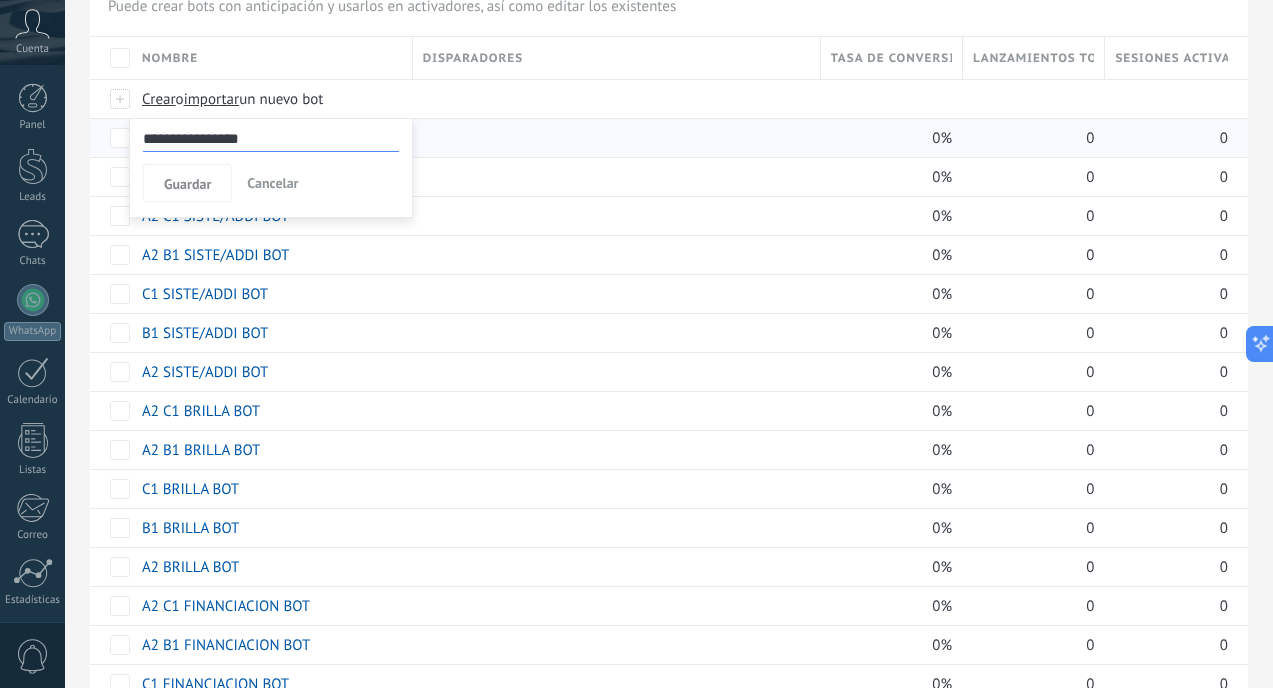 click on "**********" at bounding box center [271, 139] 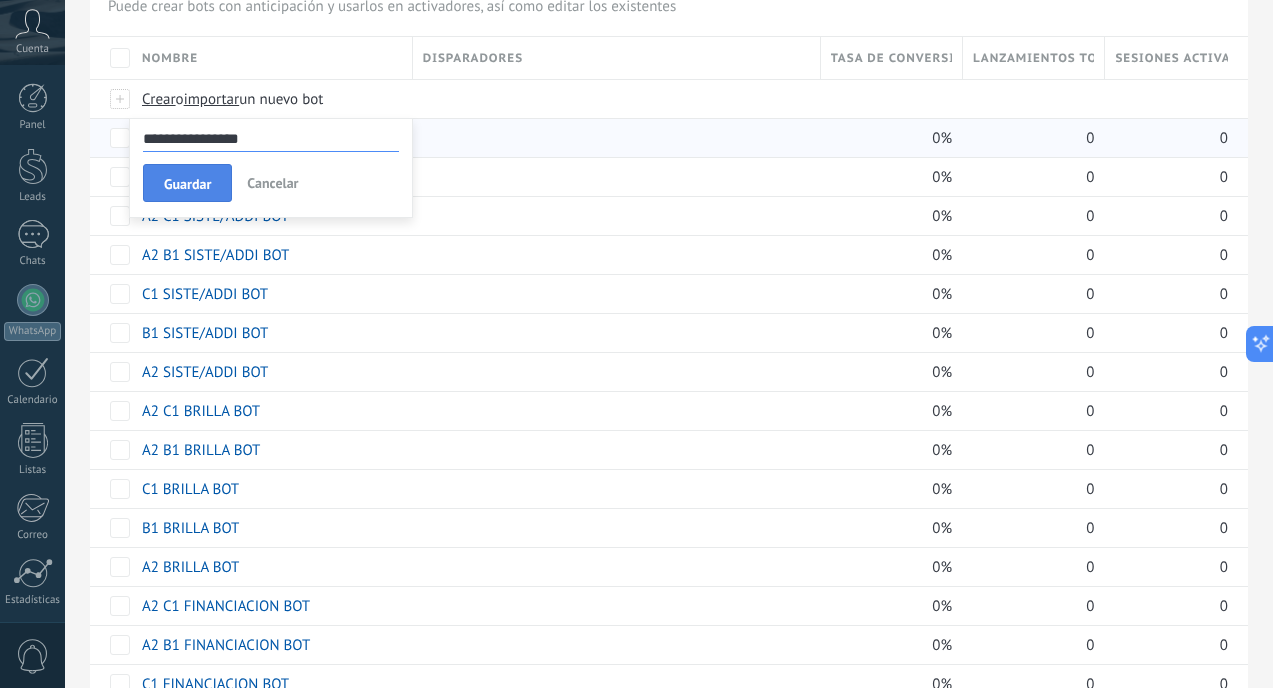 type on "**********" 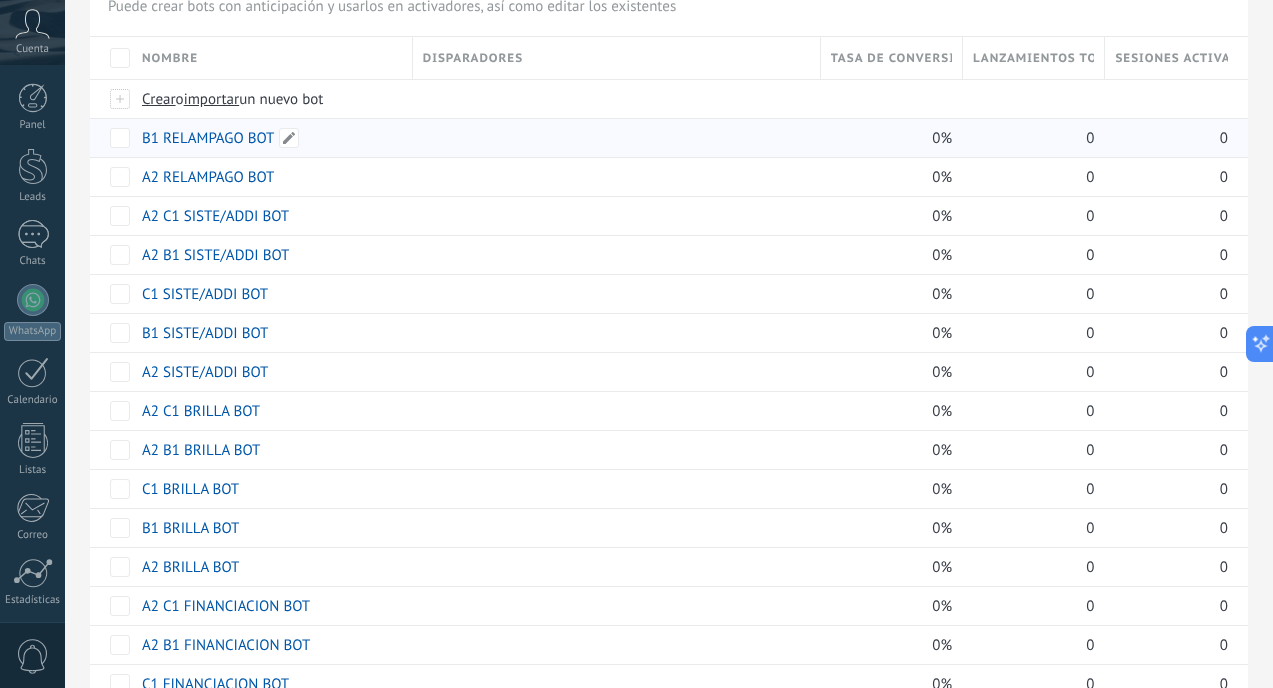 click on "B1 RELAMPAGO BOT" at bounding box center (208, 138) 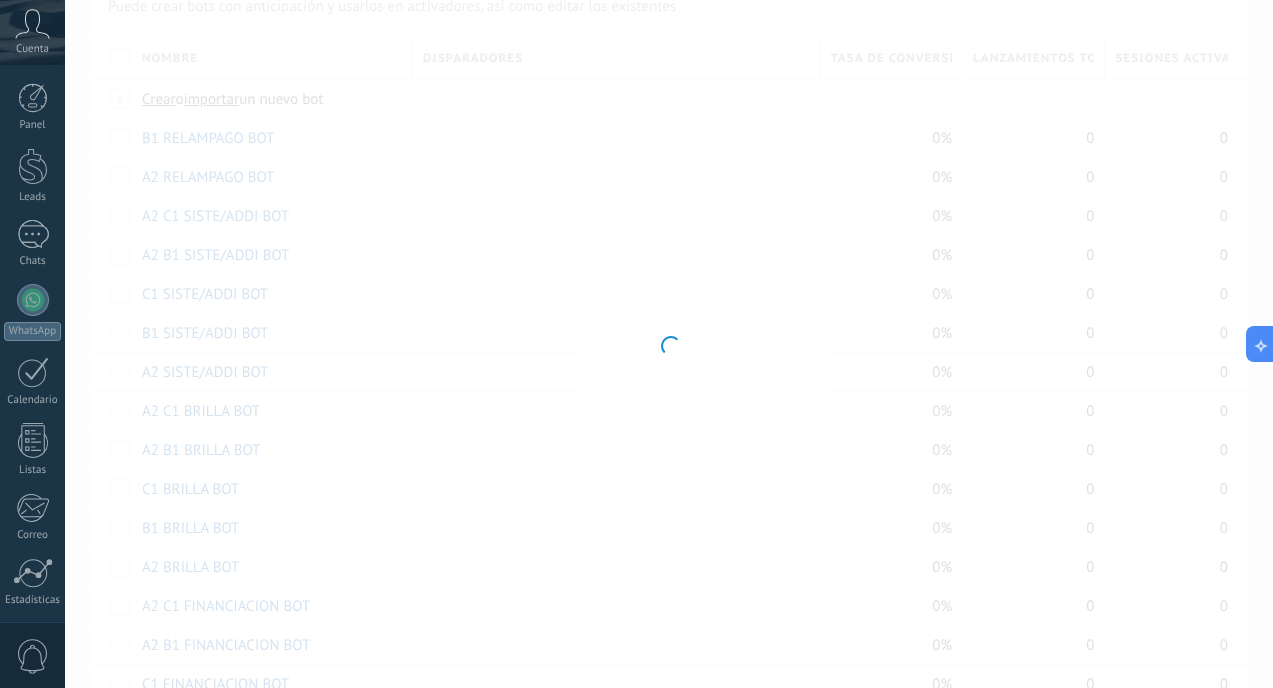 type on "**********" 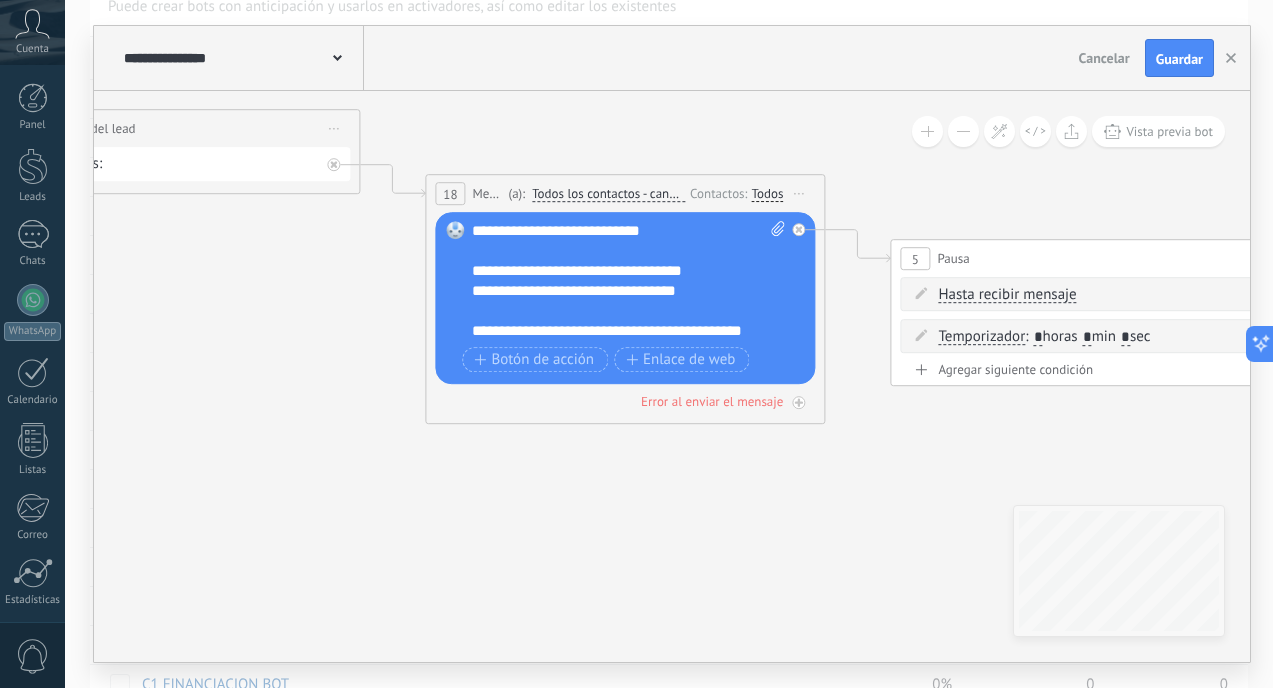 click on "**********" at bounding box center (628, 281) 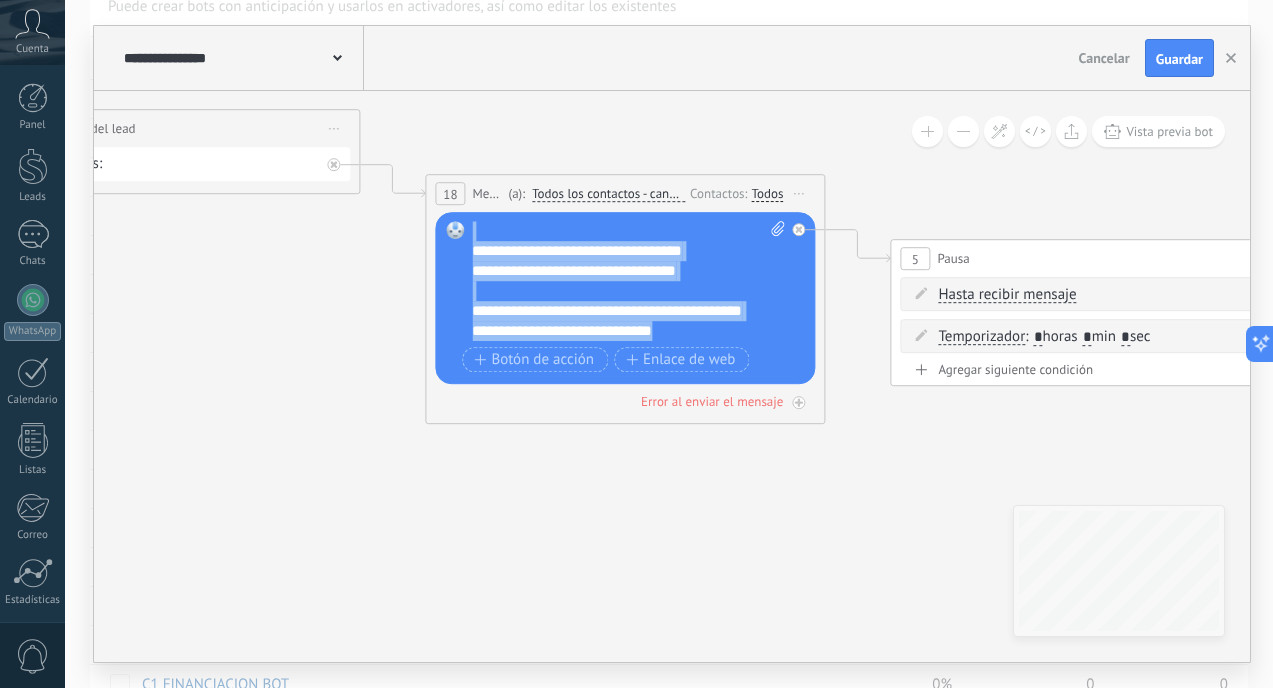 scroll, scrollTop: 0, scrollLeft: 0, axis: both 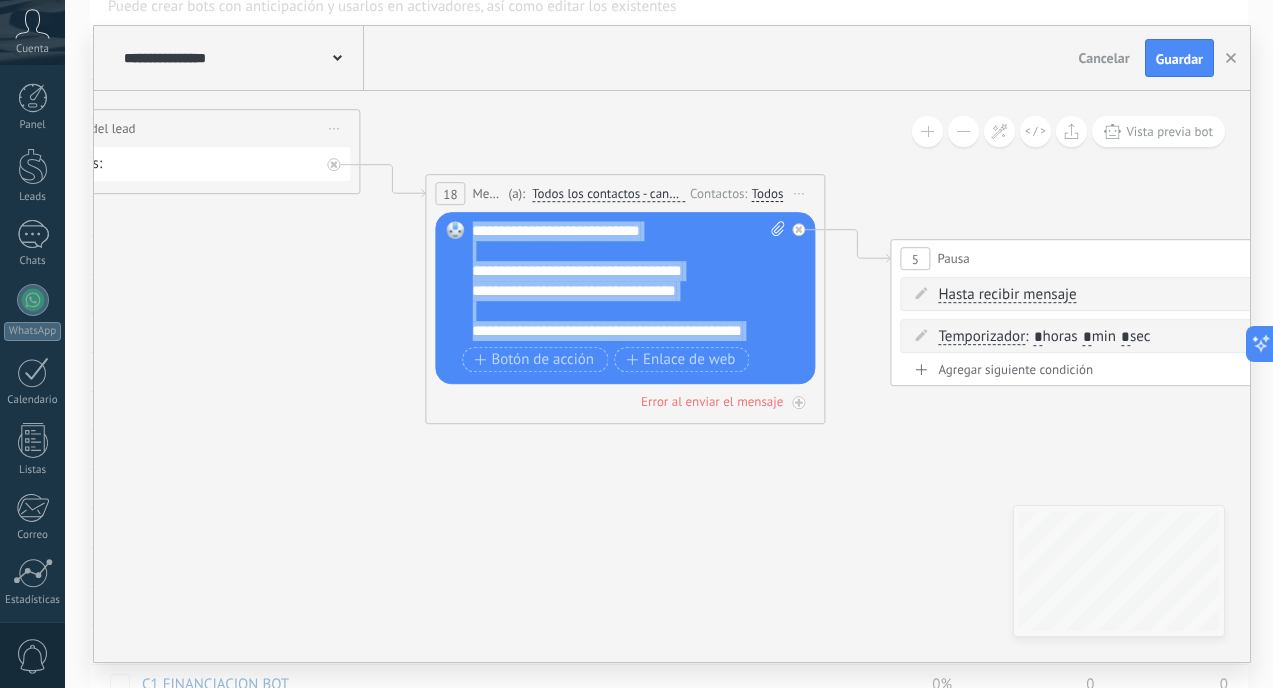drag, startPoint x: 706, startPoint y: 329, endPoint x: 608, endPoint y: 131, distance: 220.92532 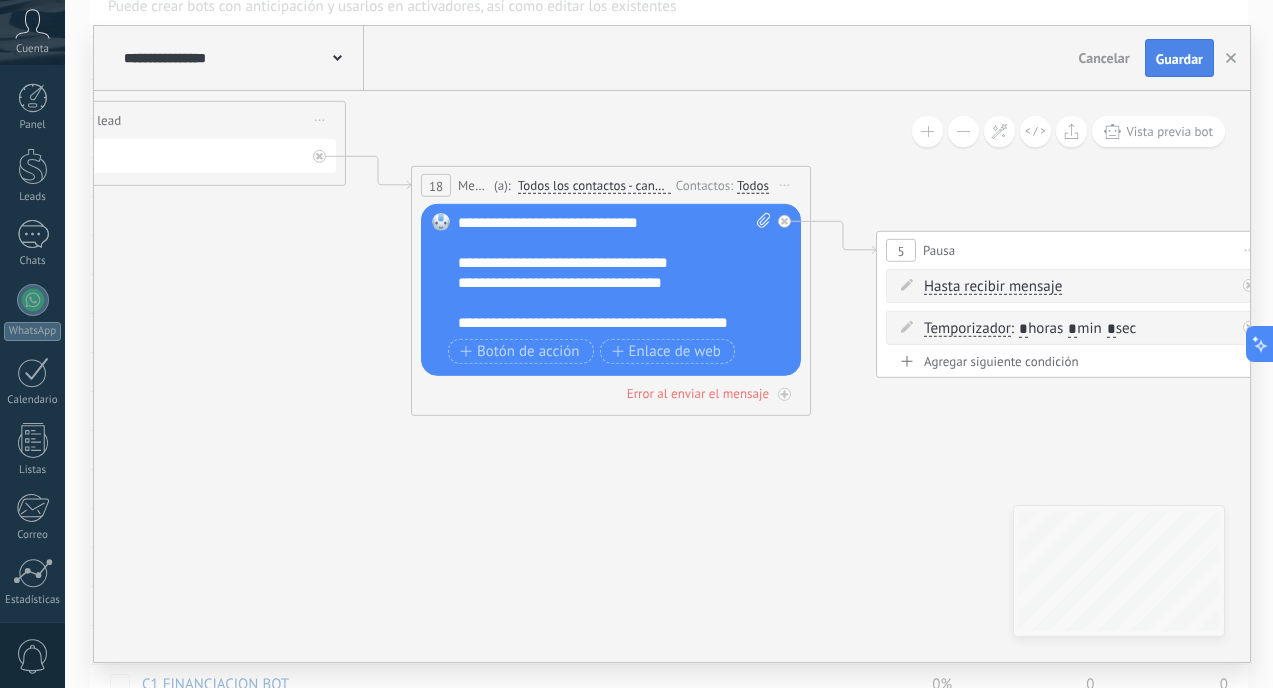 click on "Guardar" at bounding box center (1179, 58) 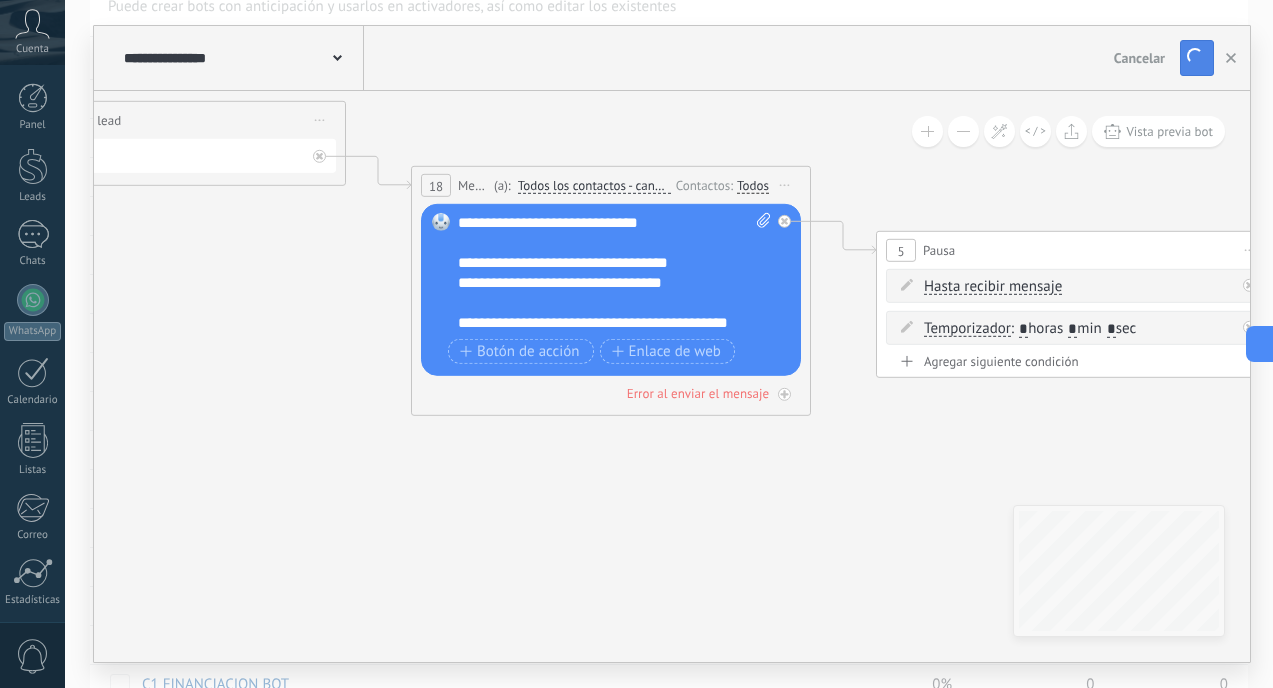 click on "Guardar" at bounding box center [1197, 58] 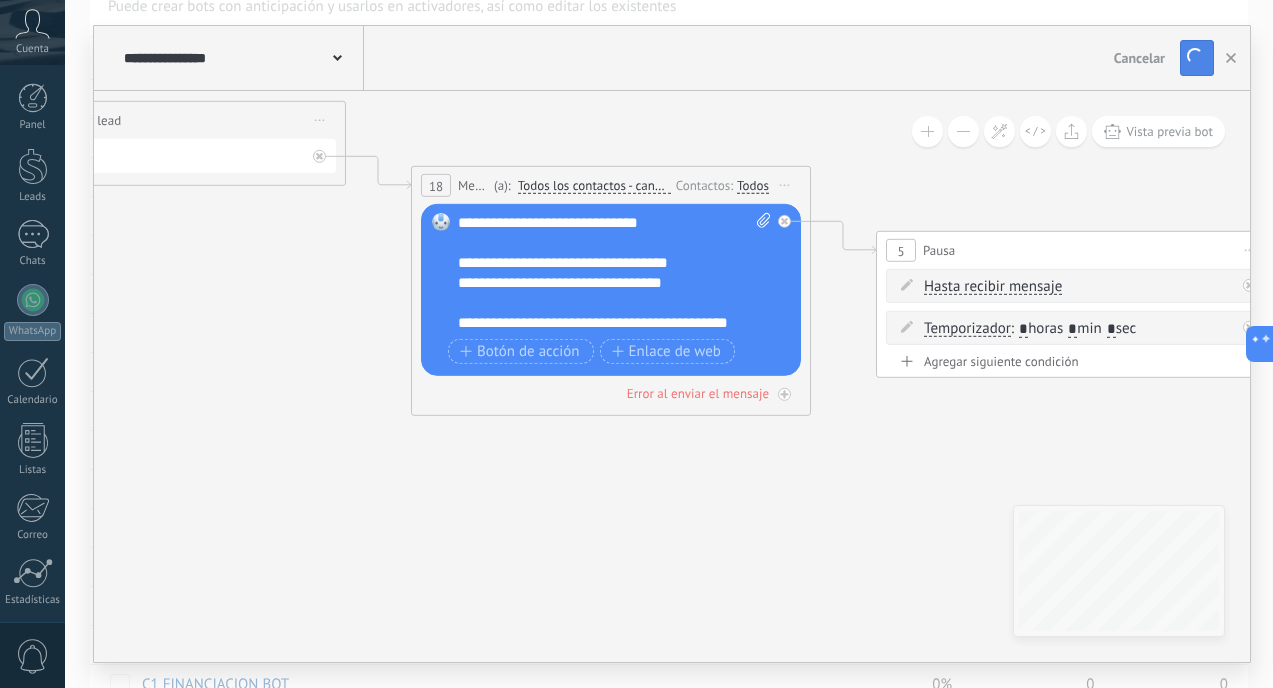 click on "Guardar" at bounding box center [1197, 58] 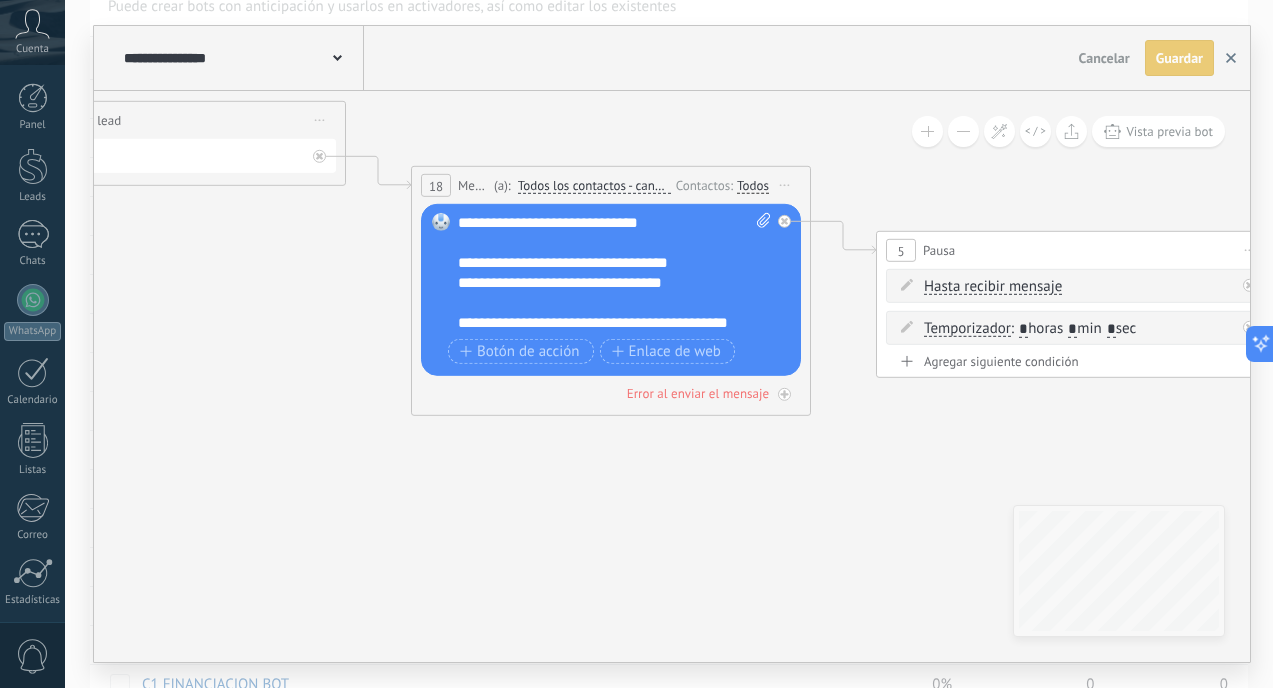 click at bounding box center [1231, 58] 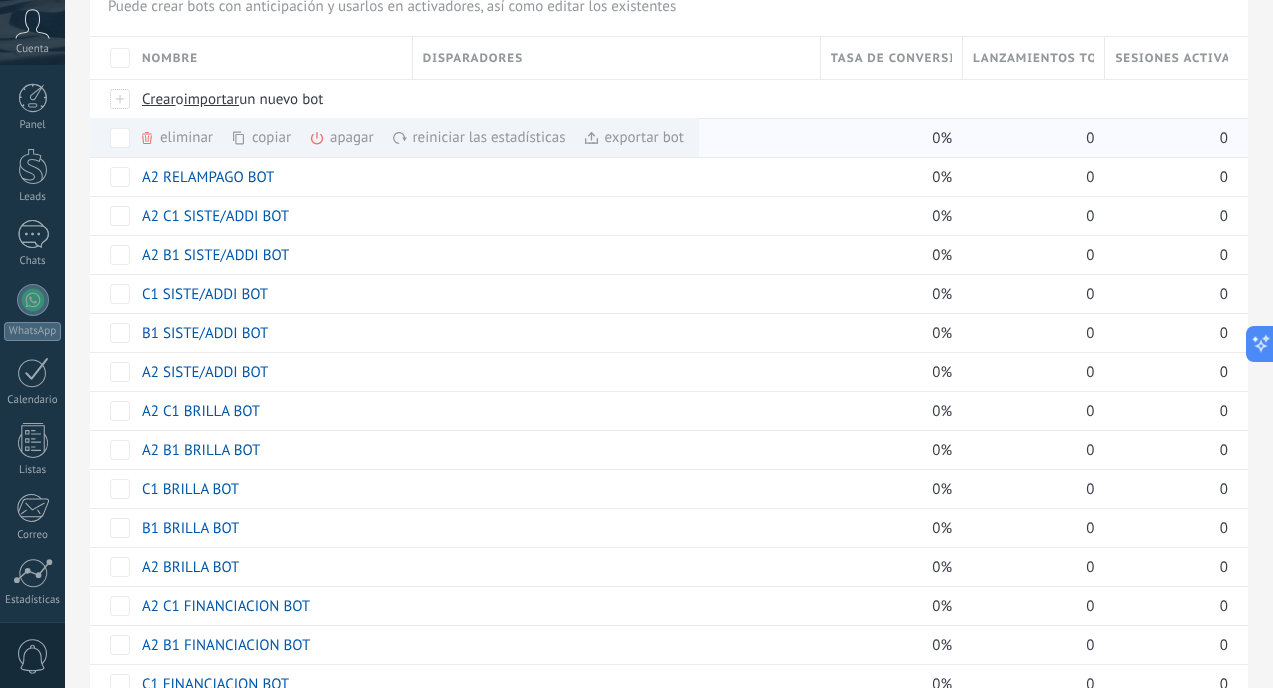 click on "copiar màs" at bounding box center [295, 137] 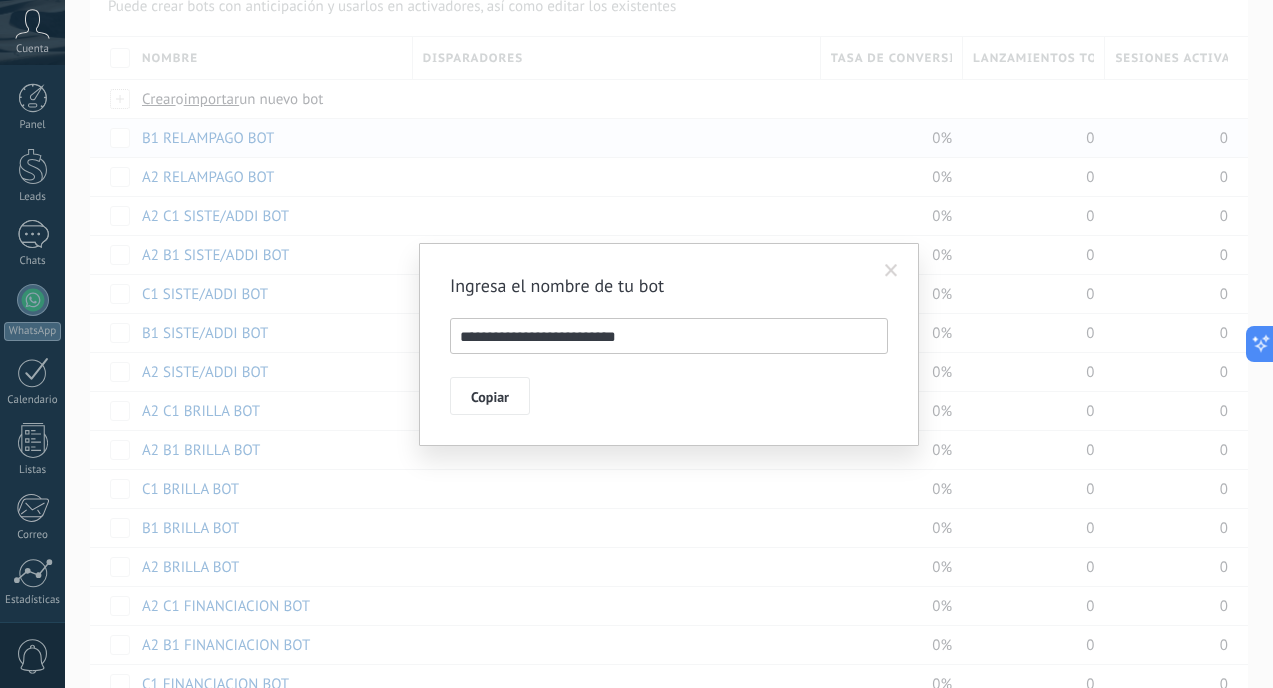 click on "**********" at bounding box center (669, 336) 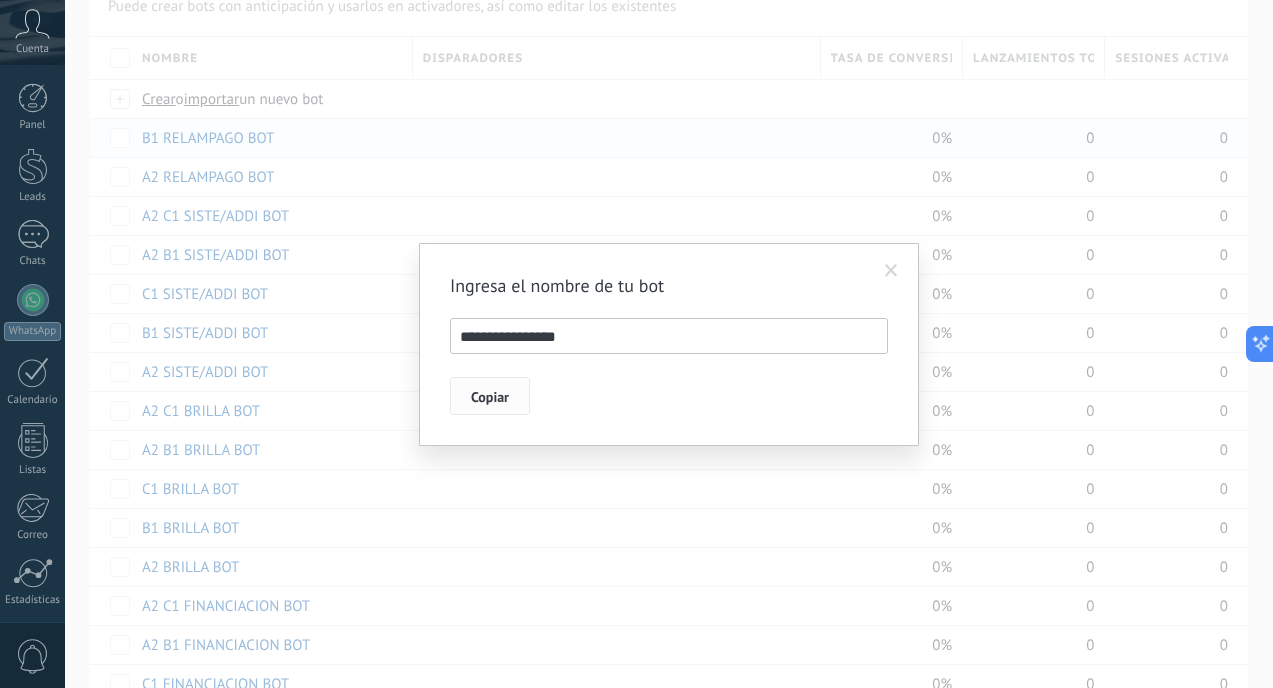 type on "**********" 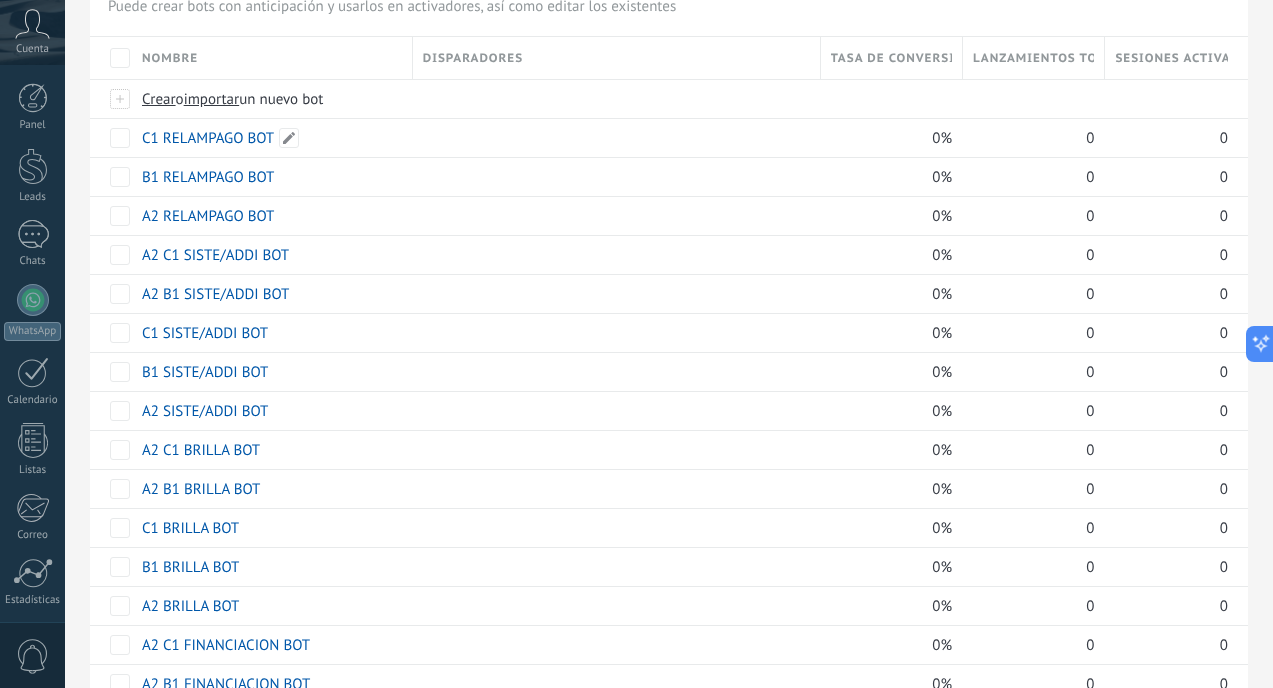 click on "C1 RELAMPAGO BOT" at bounding box center (208, 138) 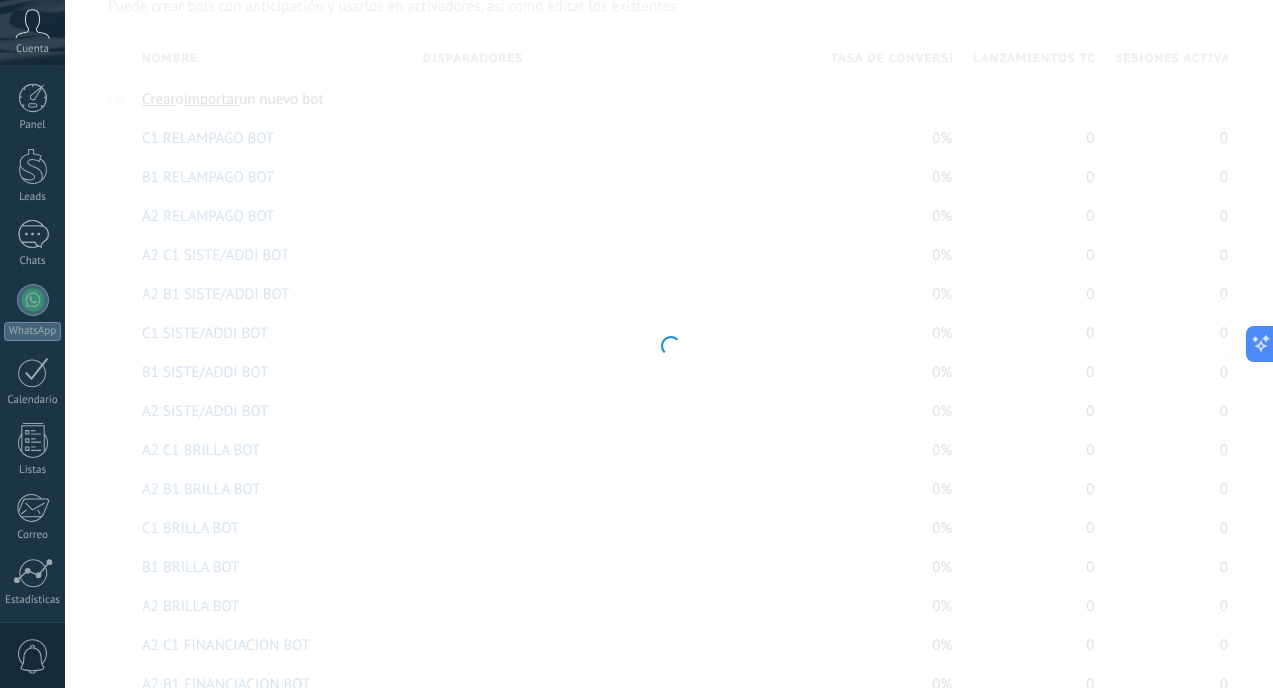 type on "**********" 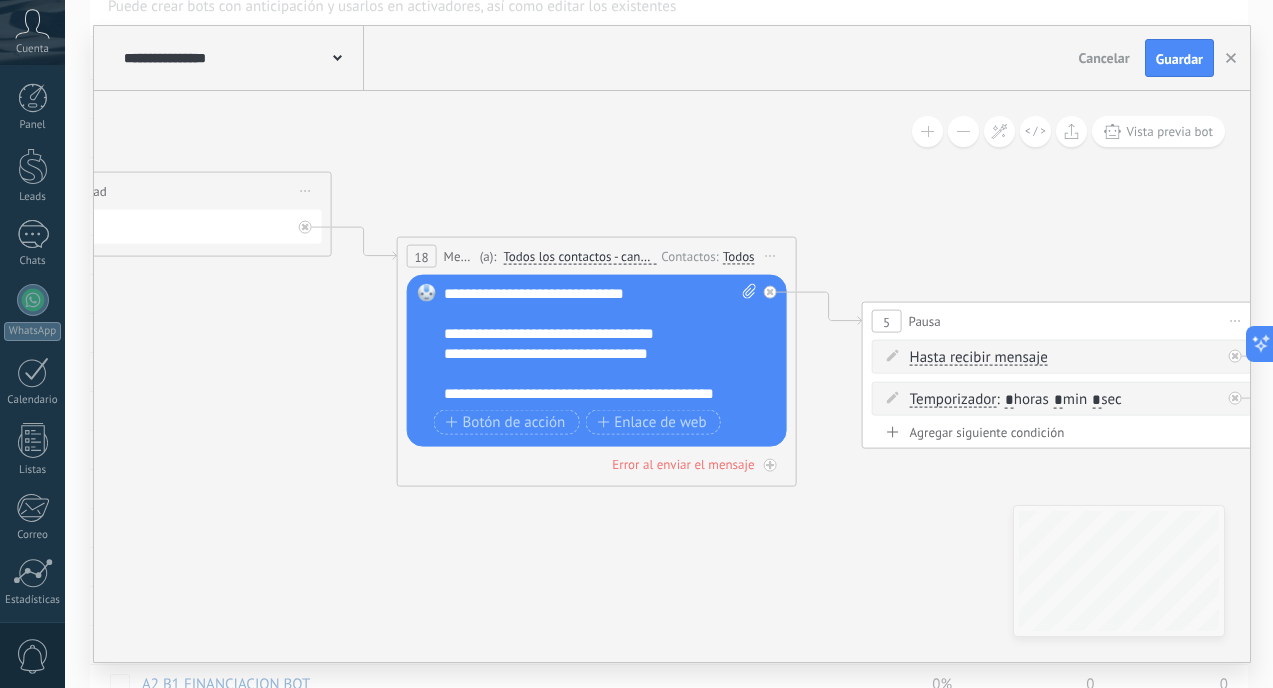 click on "**********" at bounding box center (590, 344) 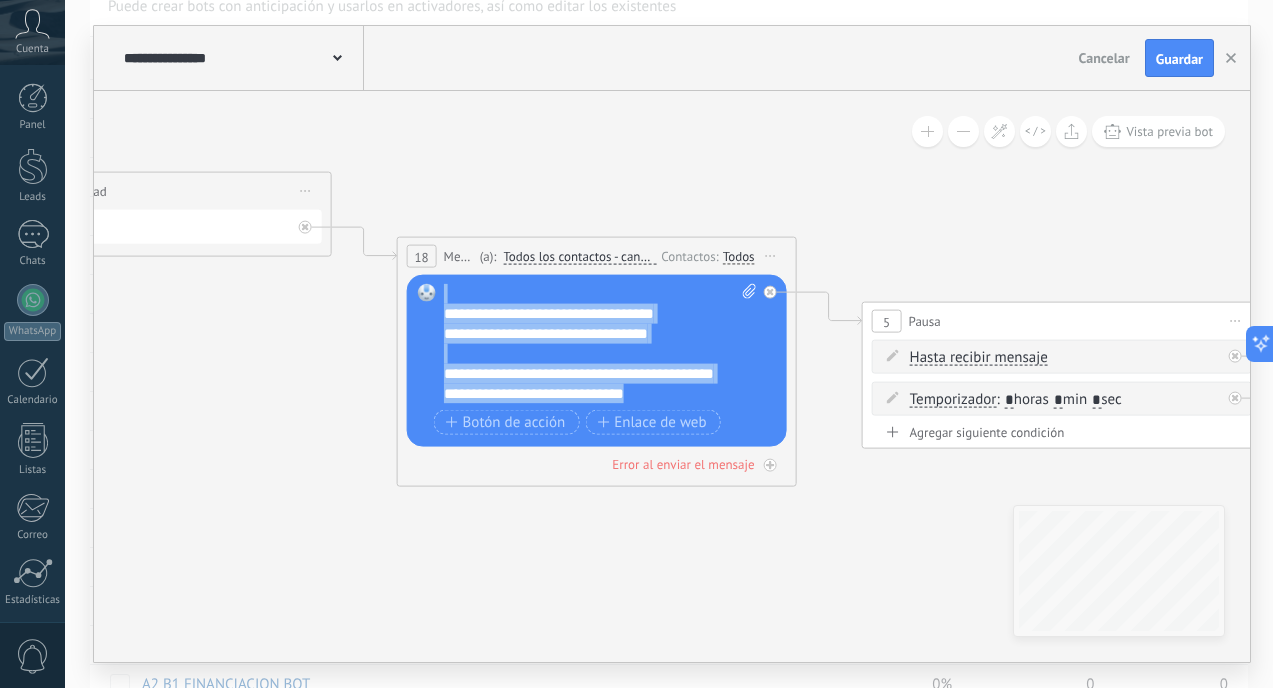 scroll, scrollTop: 0, scrollLeft: 0, axis: both 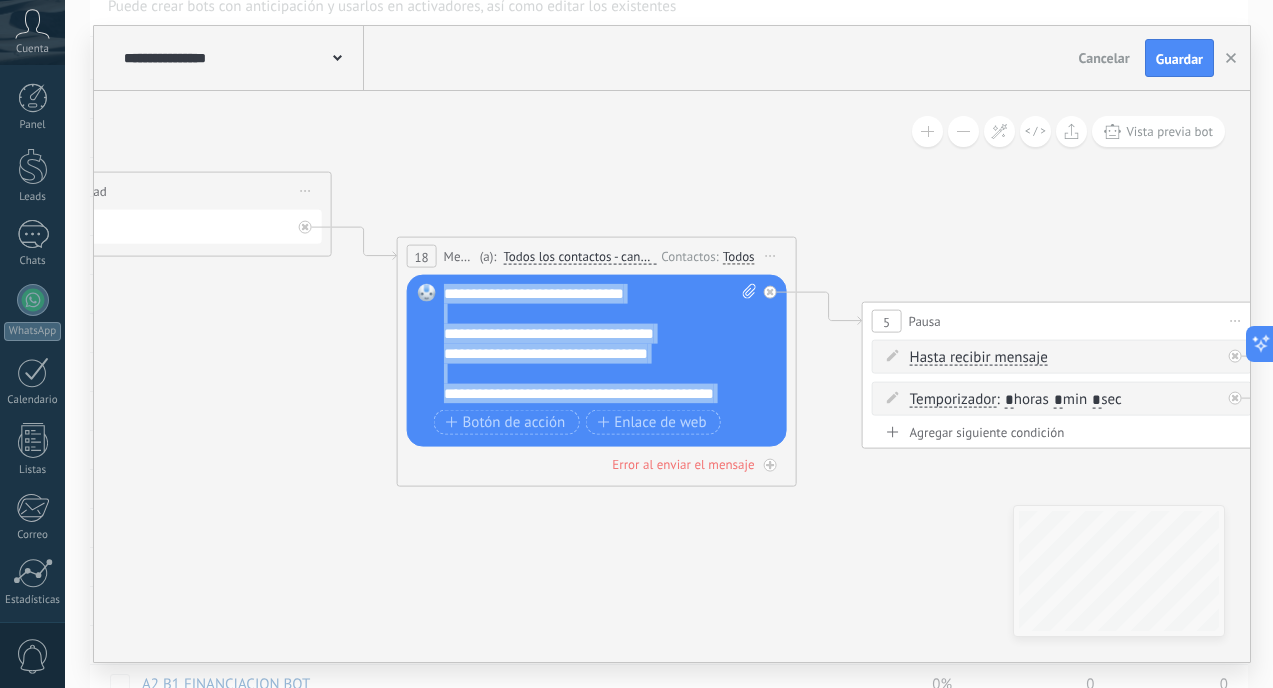 drag, startPoint x: 669, startPoint y: 397, endPoint x: 483, endPoint y: 113, distance: 339.48785 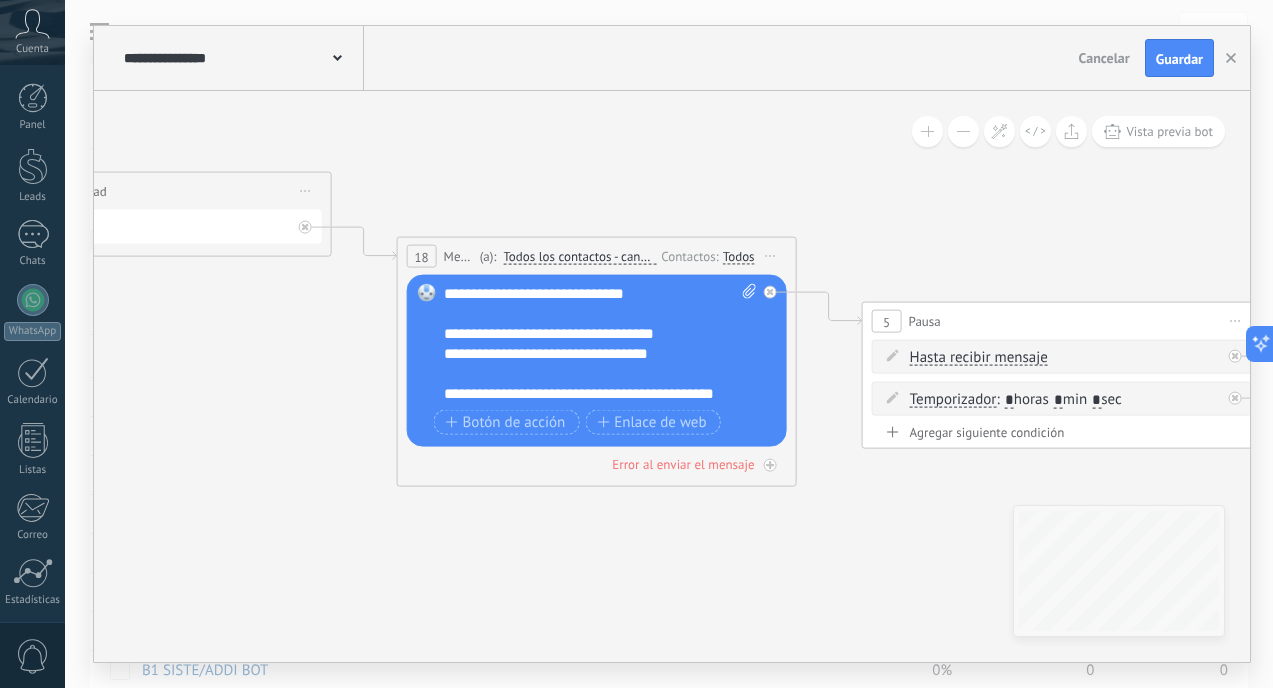scroll, scrollTop: 298, scrollLeft: 0, axis: vertical 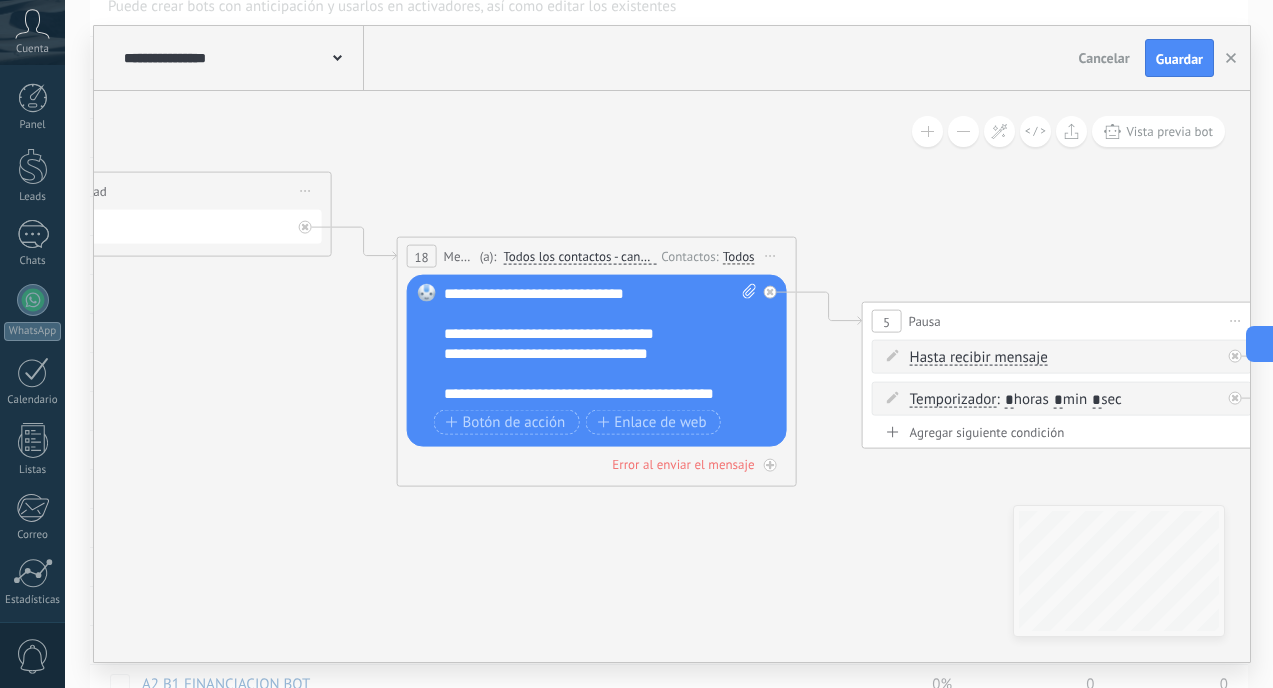 click at bounding box center [590, 374] 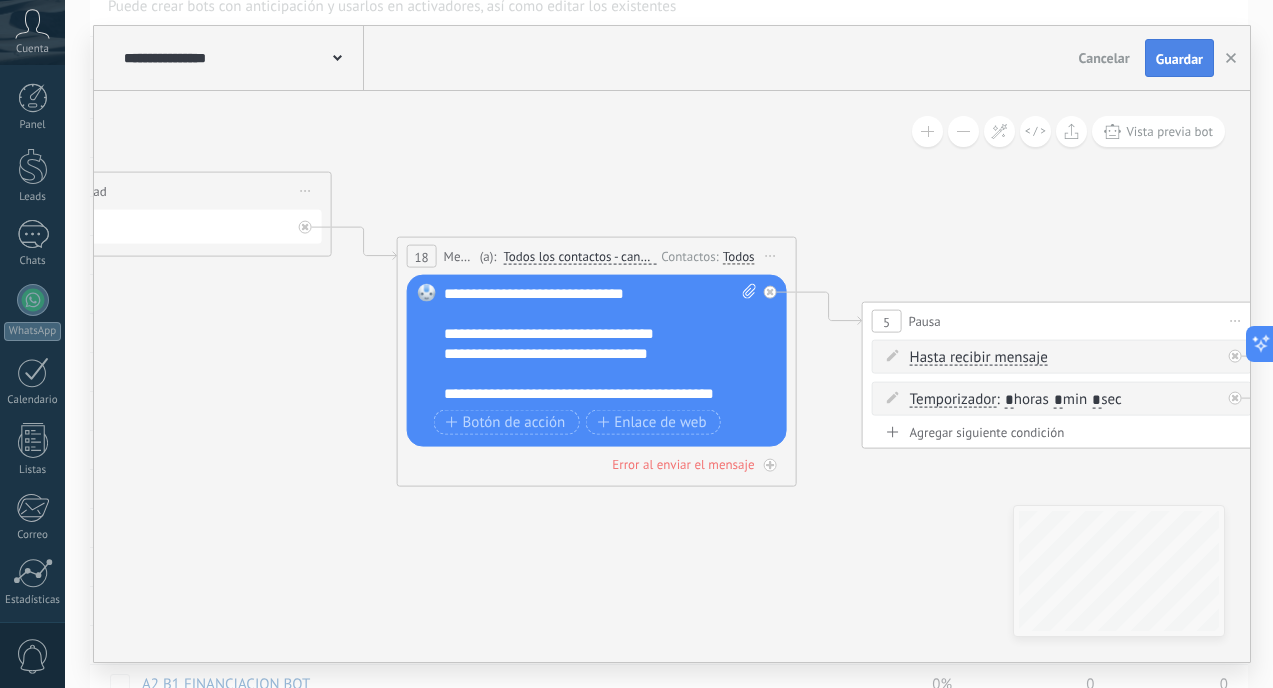 click on "Guardar" at bounding box center [1179, 59] 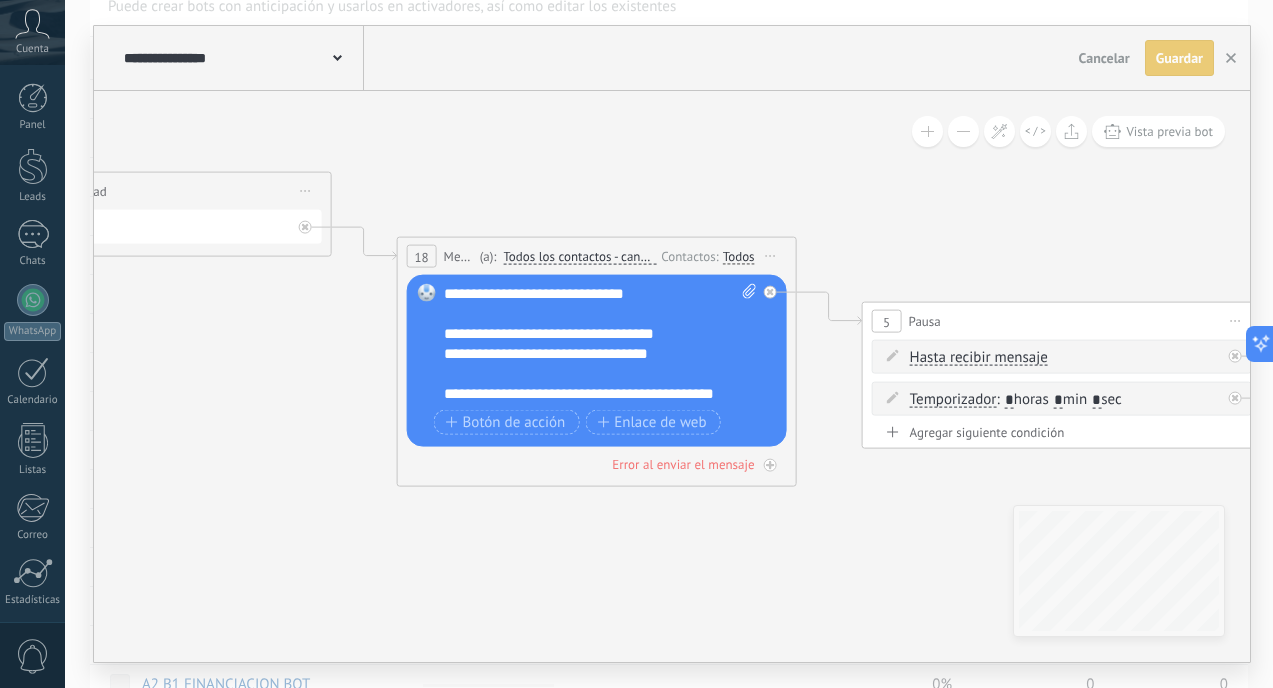 click on "Guardar" at bounding box center (1179, 58) 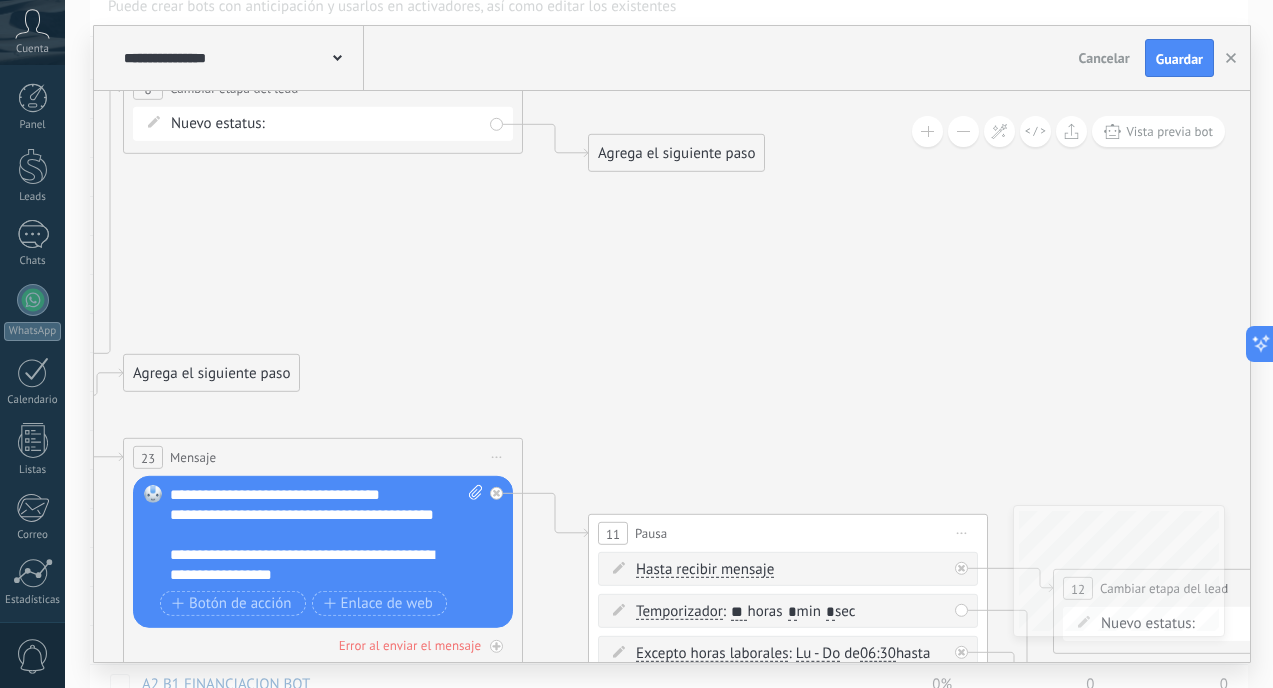click on "RECUPERA CATEGORIA INTERESADO METODO DE PAGO RECUPERA METODO DE PAGO PROSPECTO FINANCIADO PROSPECTO CONTADO INTERESADO RENOVACION INTERESADOS BRILLA INTERESADOS ADDI/SISTE INTERESADOS RELAMPAGO INTERESADO 50/50 Logrado con éxito Venta Perdido" at bounding box center [0, 0] 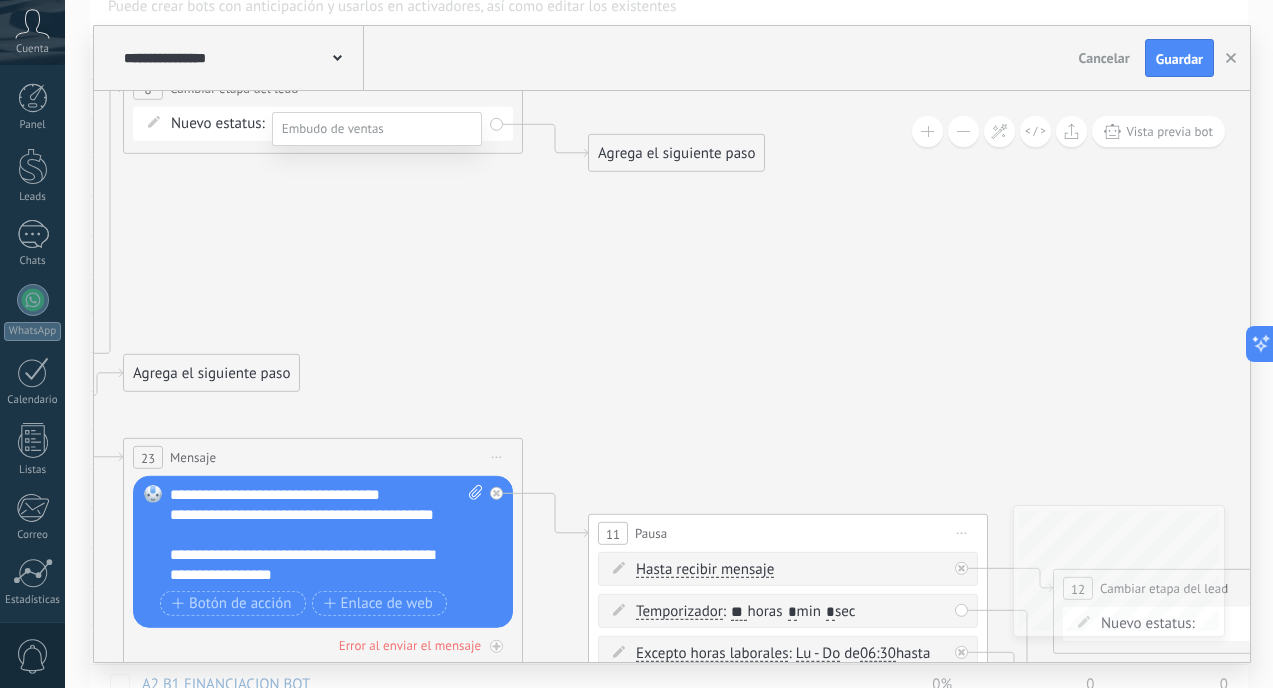 click at bounding box center [669, 344] 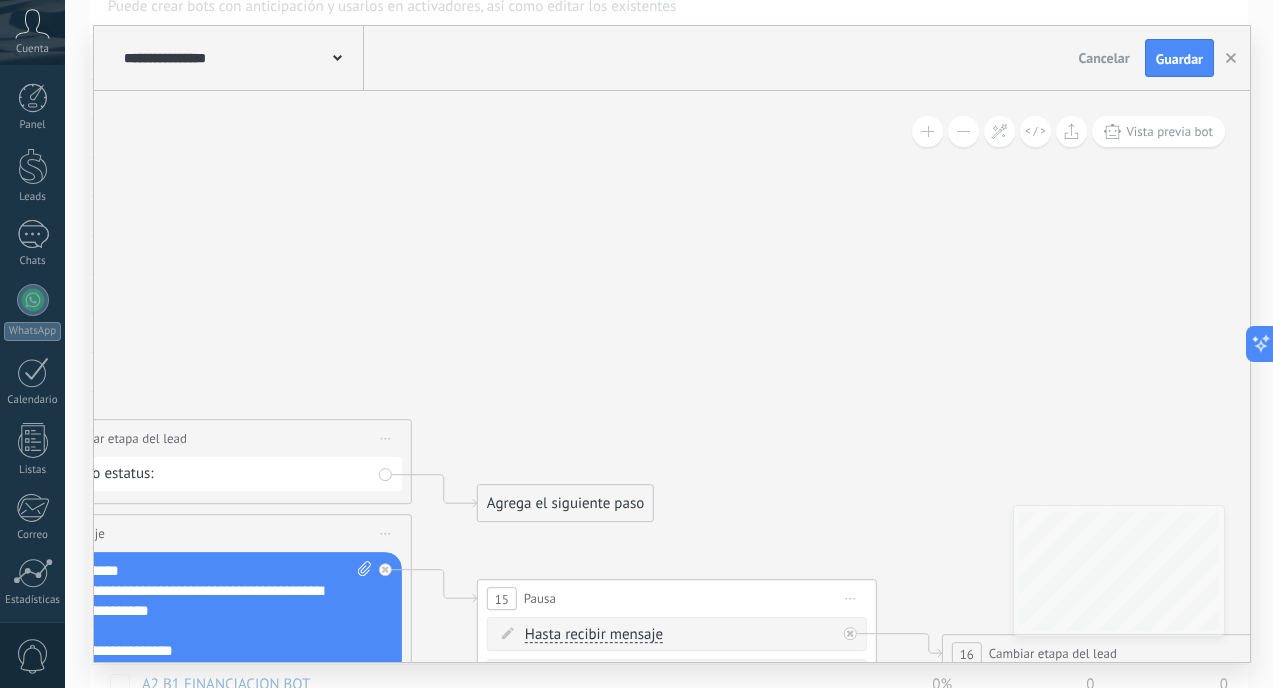 click on "RECUPERA CATEGORIA INTERESADO METODO DE PAGO RECUPERA METODO DE PAGO PROSPECTO FINANCIADO PROSPECTO CONTADO INTERESADO RENOVACION INTERESADOS BRILLA INTERESADOS ADDI/SISTE INTERESADOS RELAMPAGO INTERESADO 50/50 Logrado con éxito Venta Perdido" at bounding box center [0, 0] 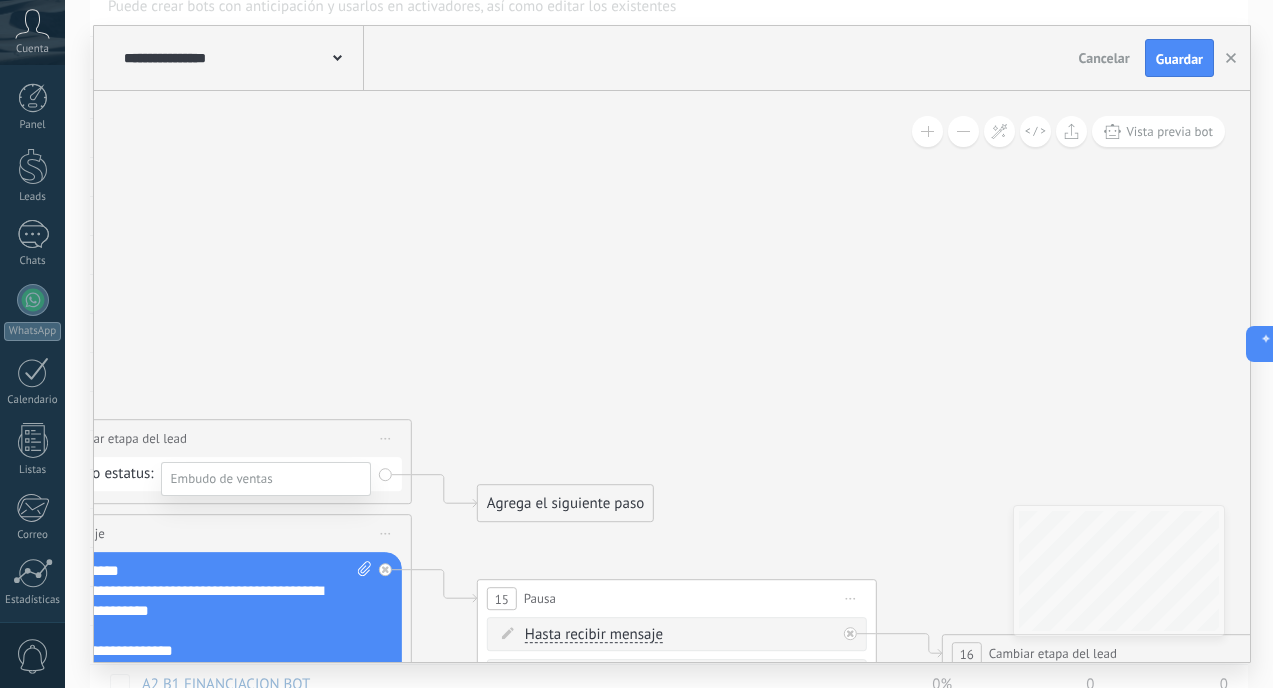 click at bounding box center (669, 344) 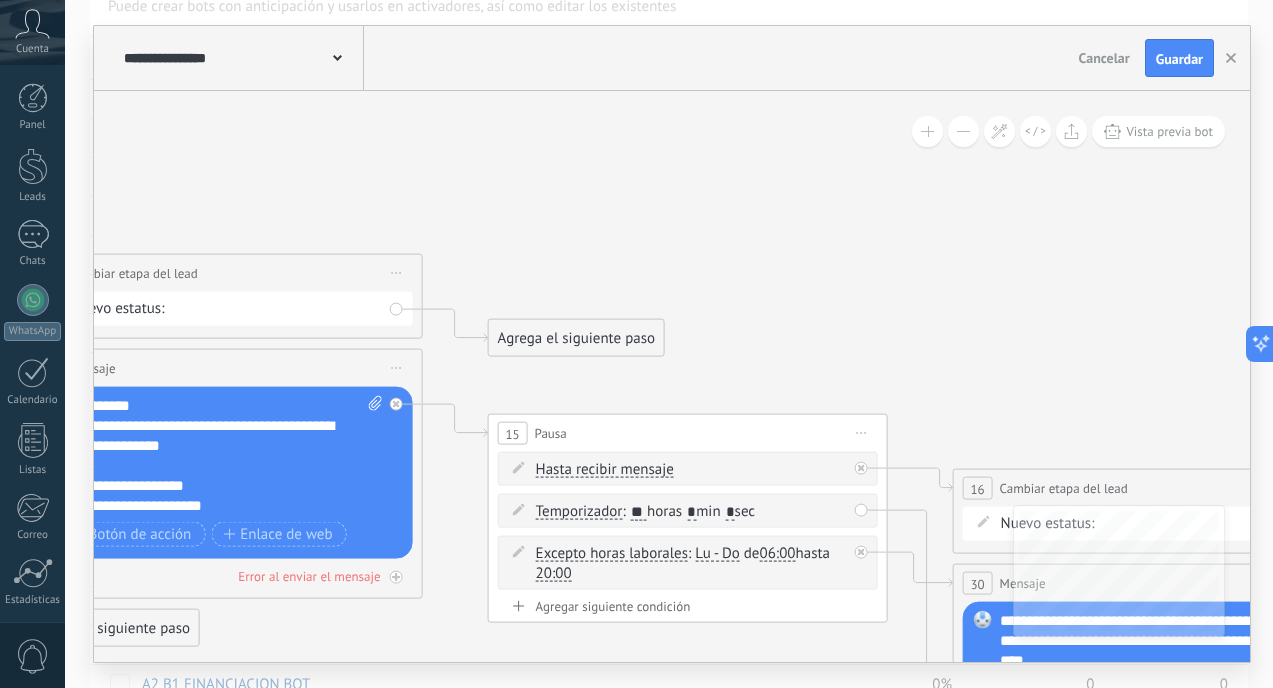 click on "RECUPERA CATEGORIA INTERESADO METODO DE PAGO RECUPERA METODO DE PAGO PROSPECTO FINANCIADO PROSPECTO CONTADO INTERESADO RENOVACION INTERESADOS BRILLA INTERESADOS ADDI/SISTE INTERESADOS RELAMPAGO INTERESADO 50/50 Logrado con éxito Venta Perdido" at bounding box center [0, 0] 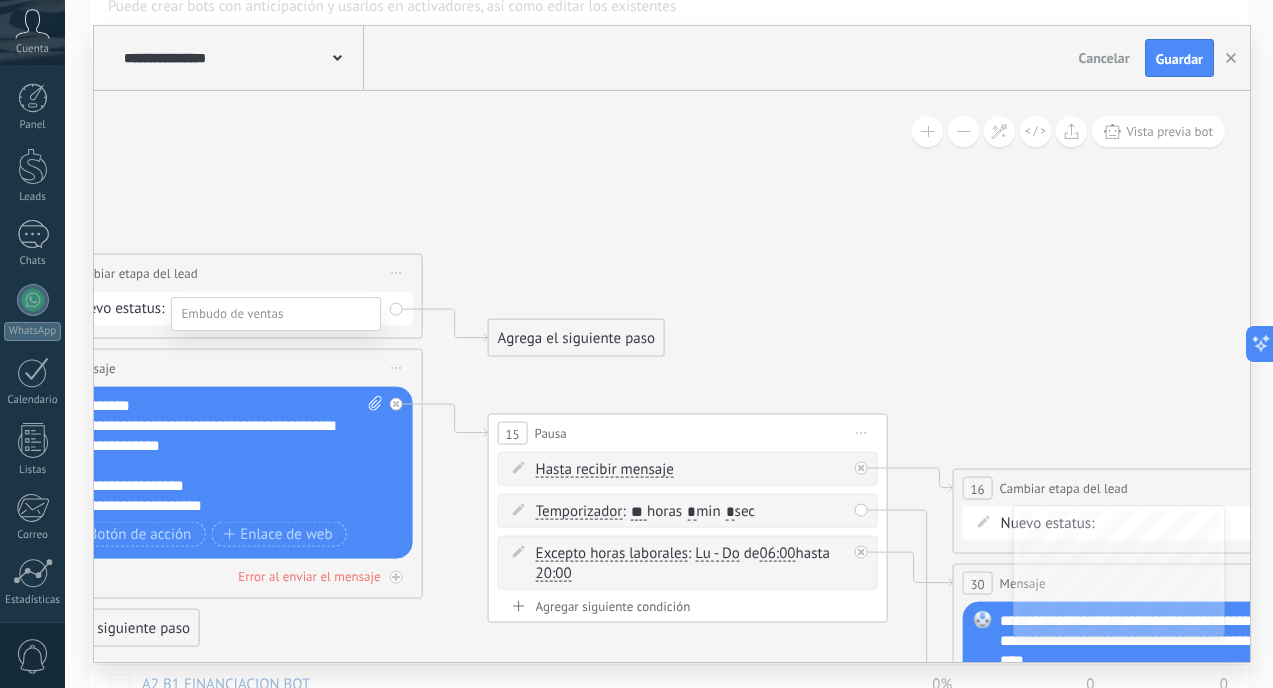 click at bounding box center [669, 344] 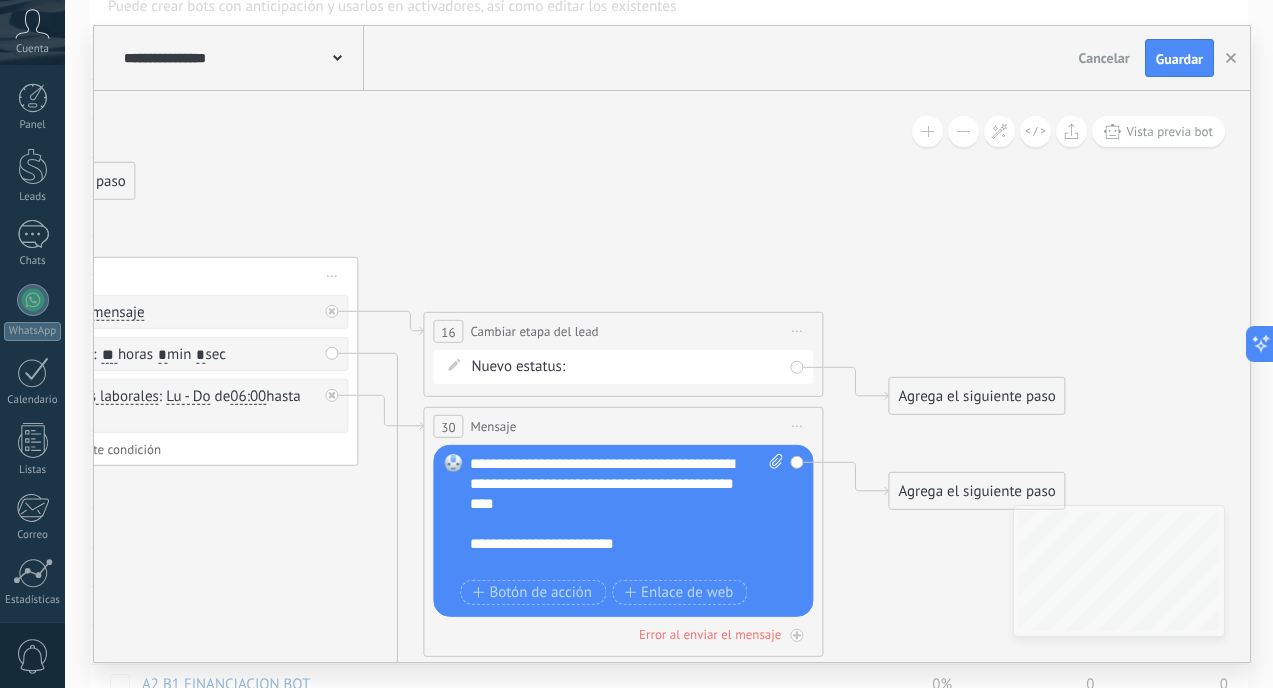 click on "RECUPERA CATEGORIA INTERESADO METODO DE PAGO RECUPERA METODO DE PAGO PROSPECTO FINANCIADO PROSPECTO CONTADO INTERESADO RENOVACION INTERESADOS BRILLA INTERESADOS ADDI/SISTE INTERESADOS RELAMPAGO INTERESADO 50/50 Logrado con éxito Venta Perdido" at bounding box center [0, 0] 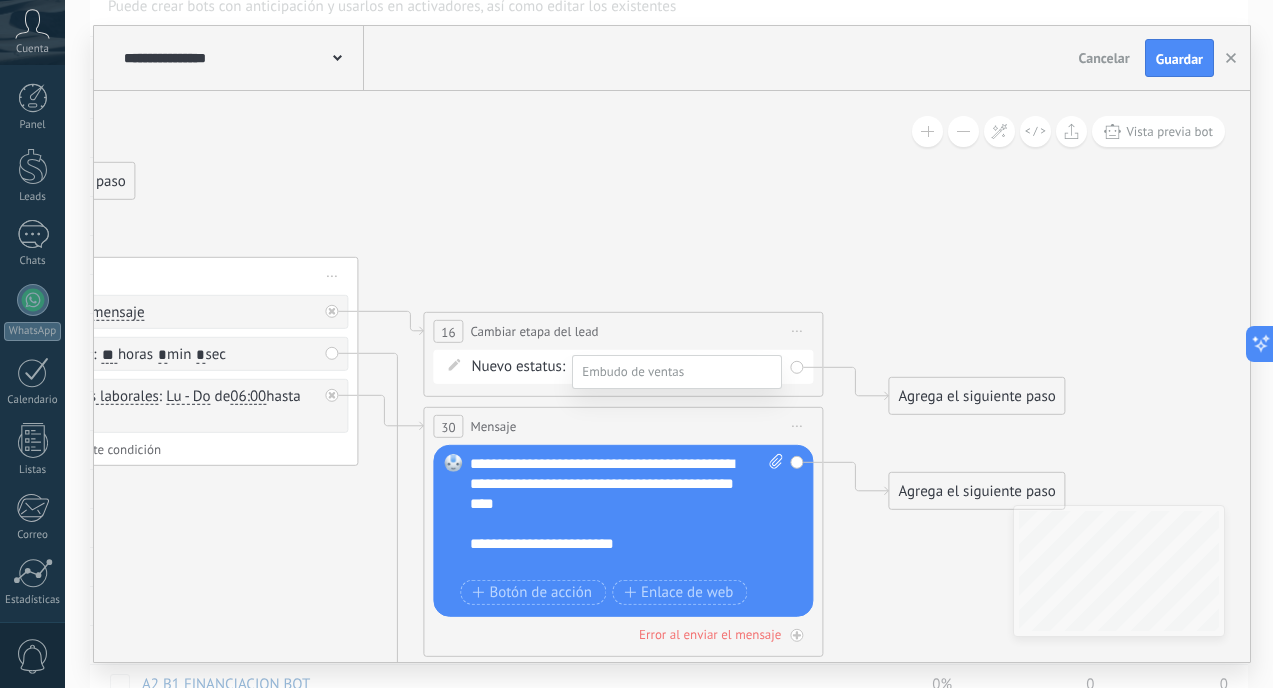 click at bounding box center [669, 344] 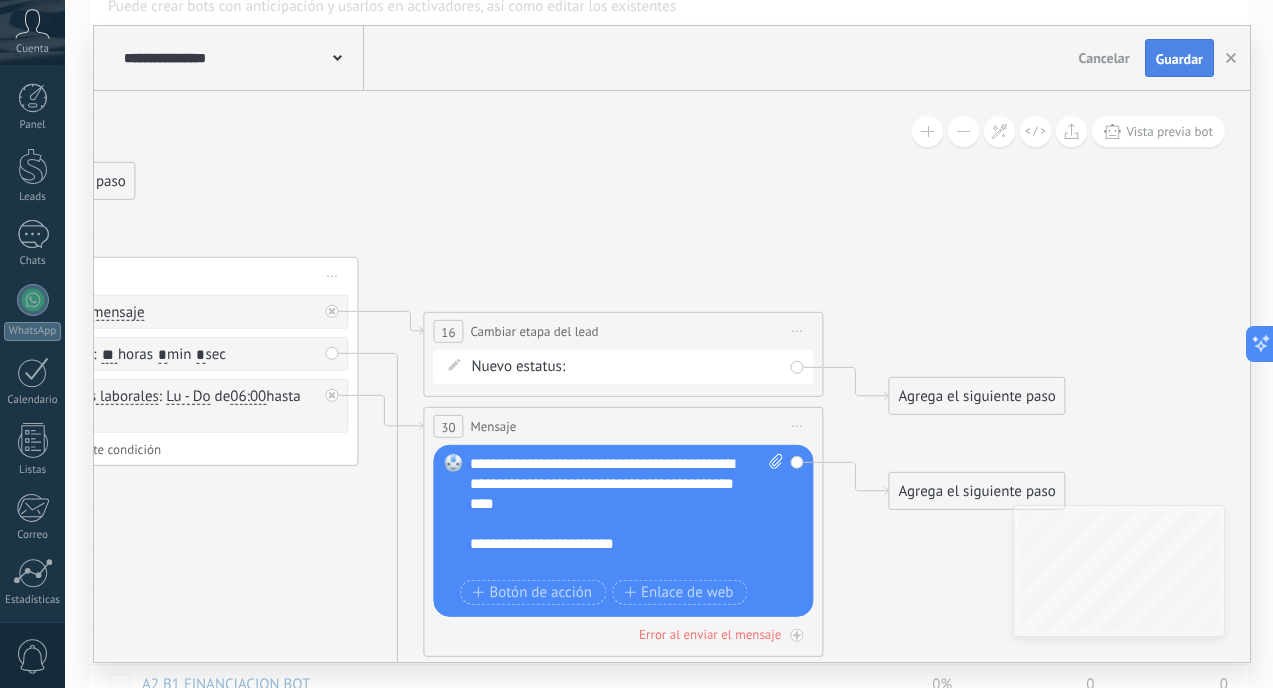click on "Guardar" at bounding box center (1179, 59) 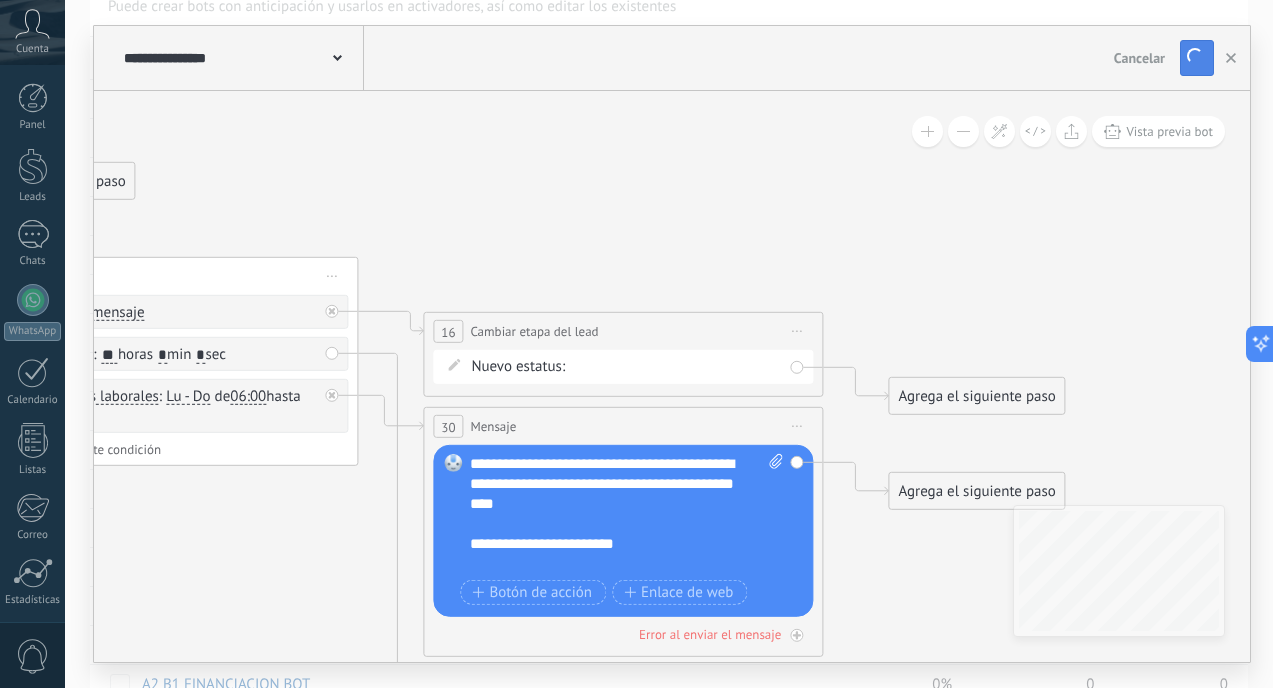 click at bounding box center (1195, 56) 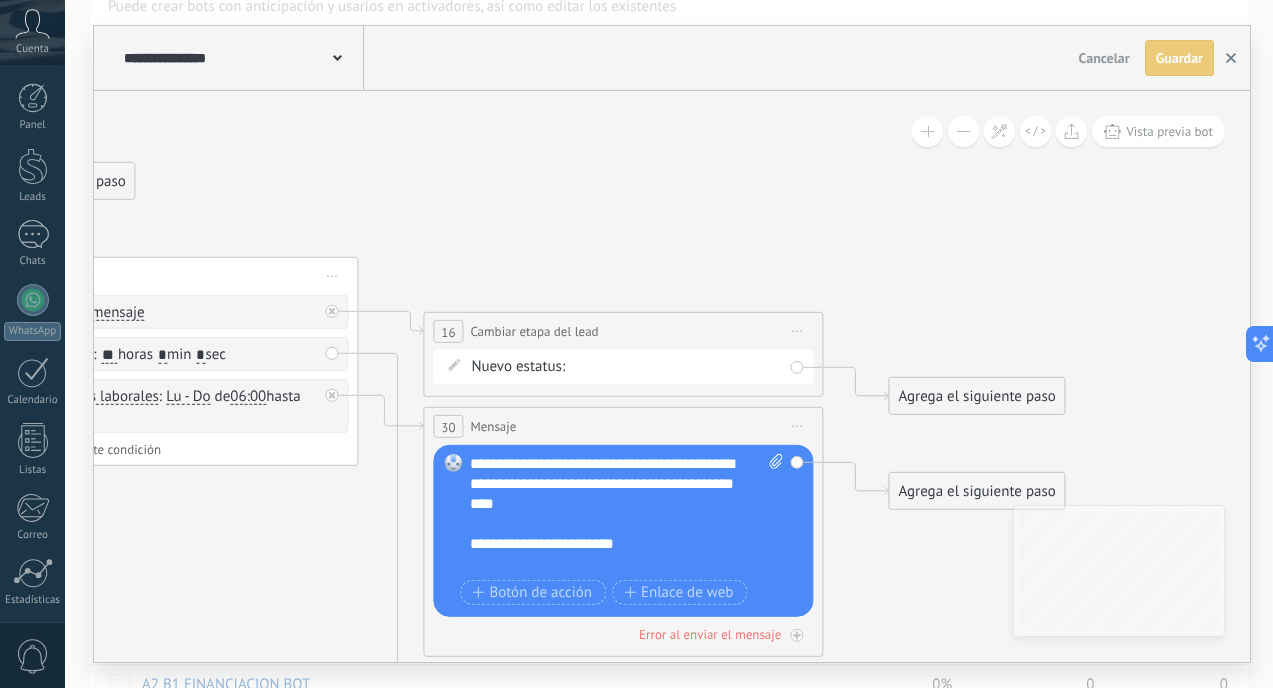 click 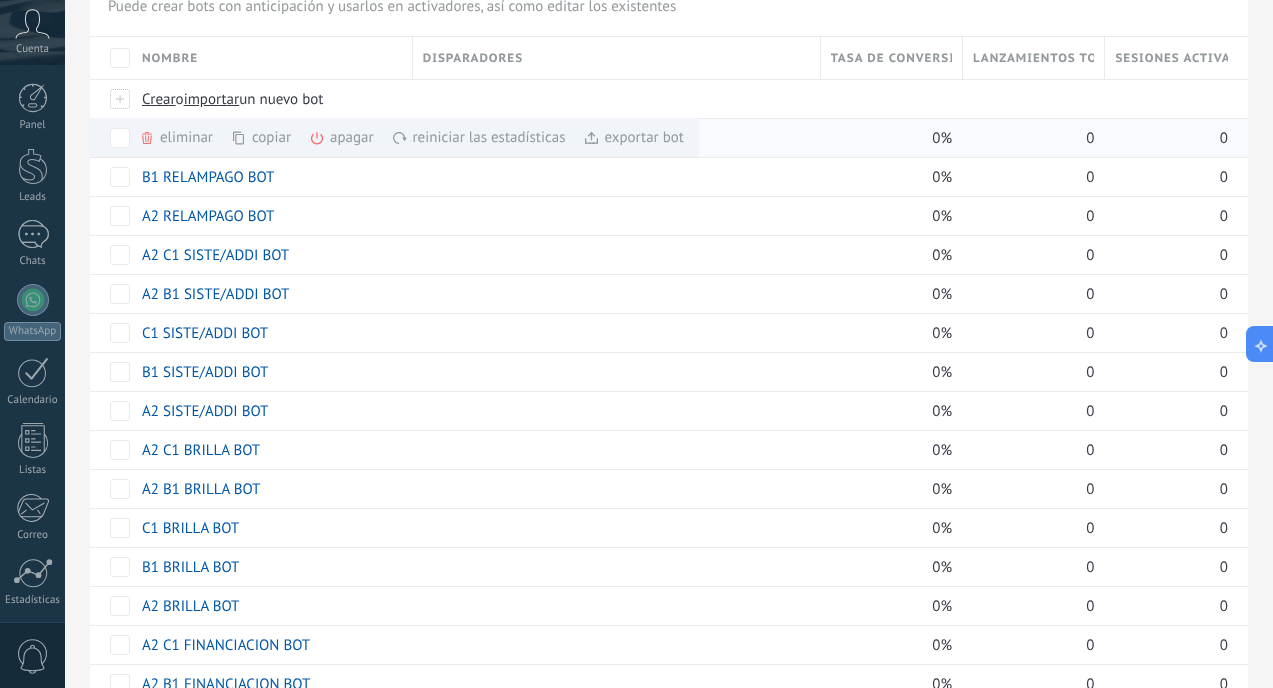 click on "copiar màs" at bounding box center (295, 137) 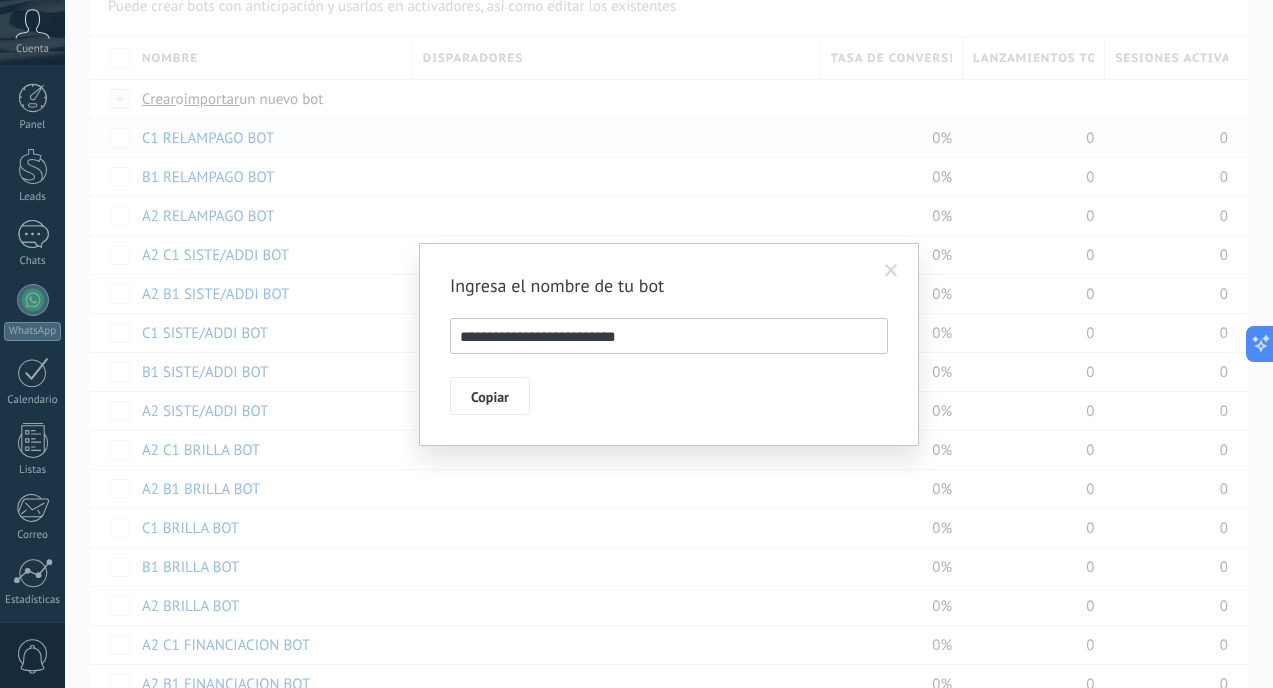 drag, startPoint x: 469, startPoint y: 340, endPoint x: 442, endPoint y: 334, distance: 27.658634 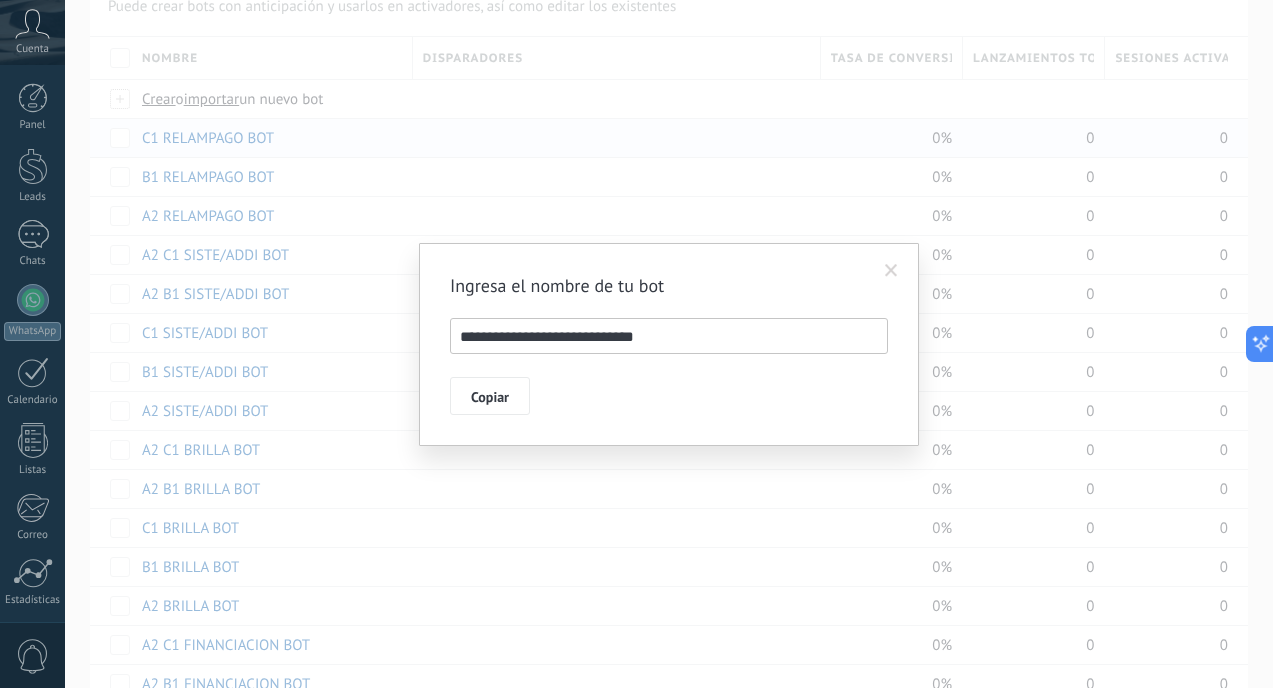 drag, startPoint x: 615, startPoint y: 338, endPoint x: 773, endPoint y: 338, distance: 158 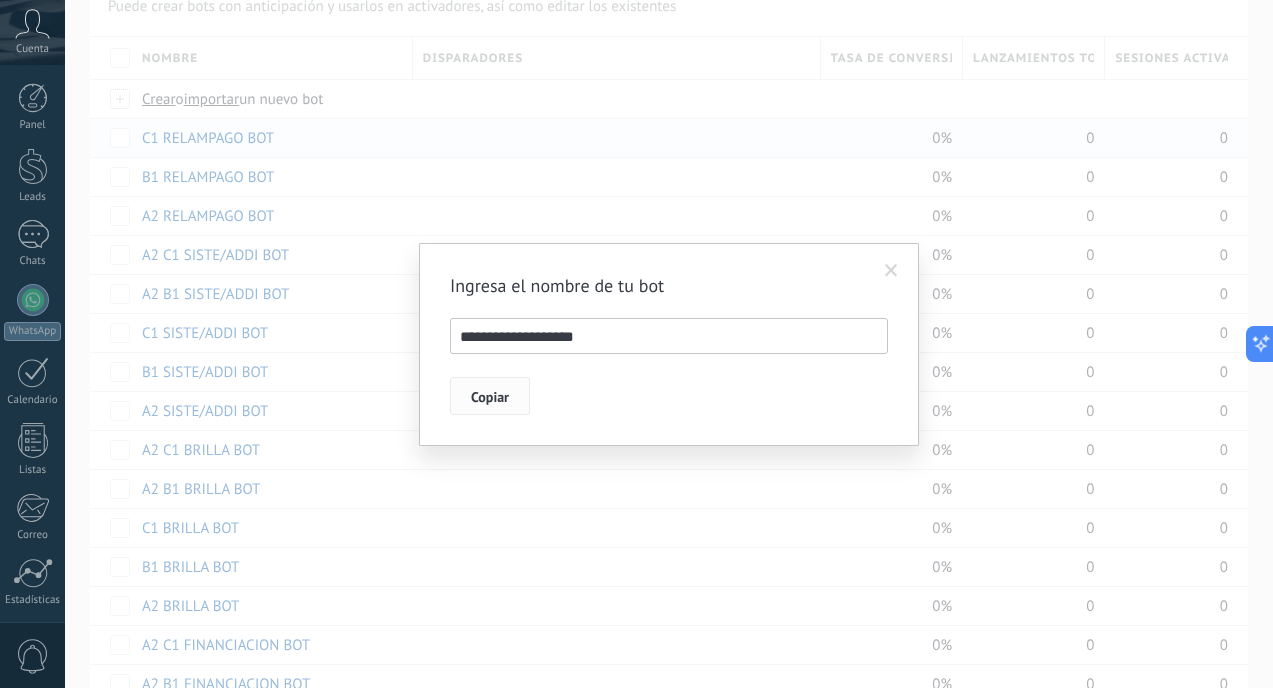 type on "**********" 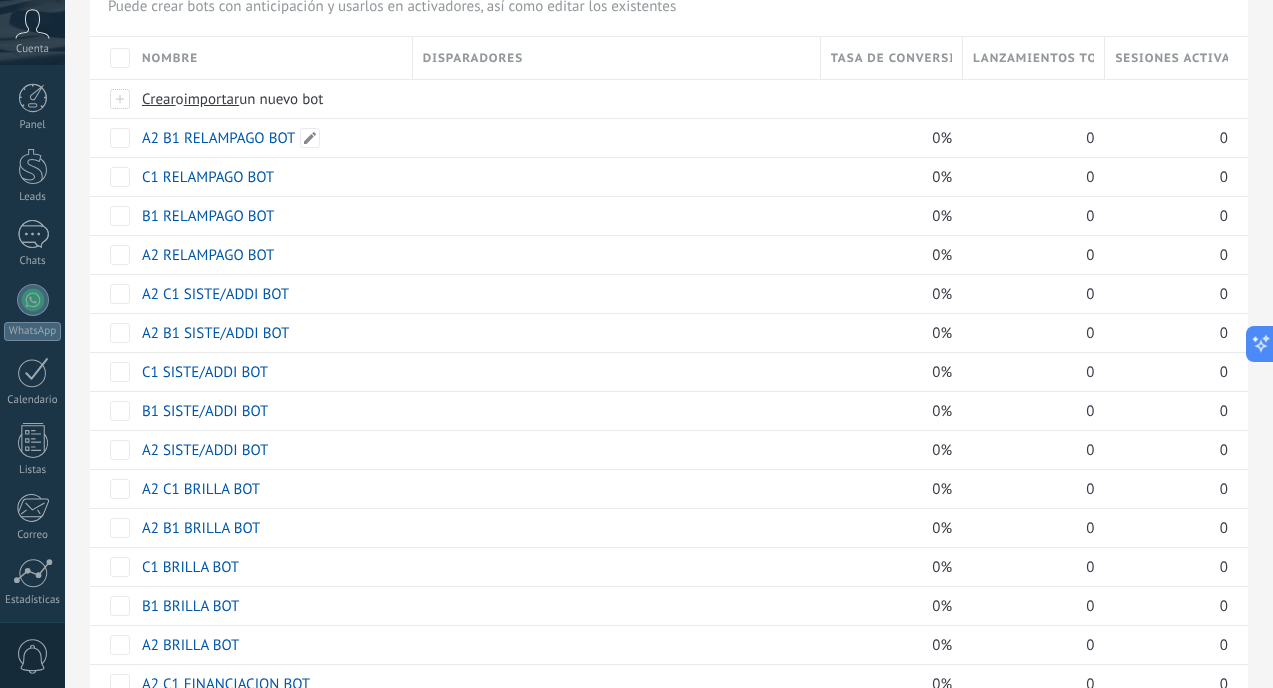 click on "A2 B1 RELAMPAGO BOT" at bounding box center [218, 138] 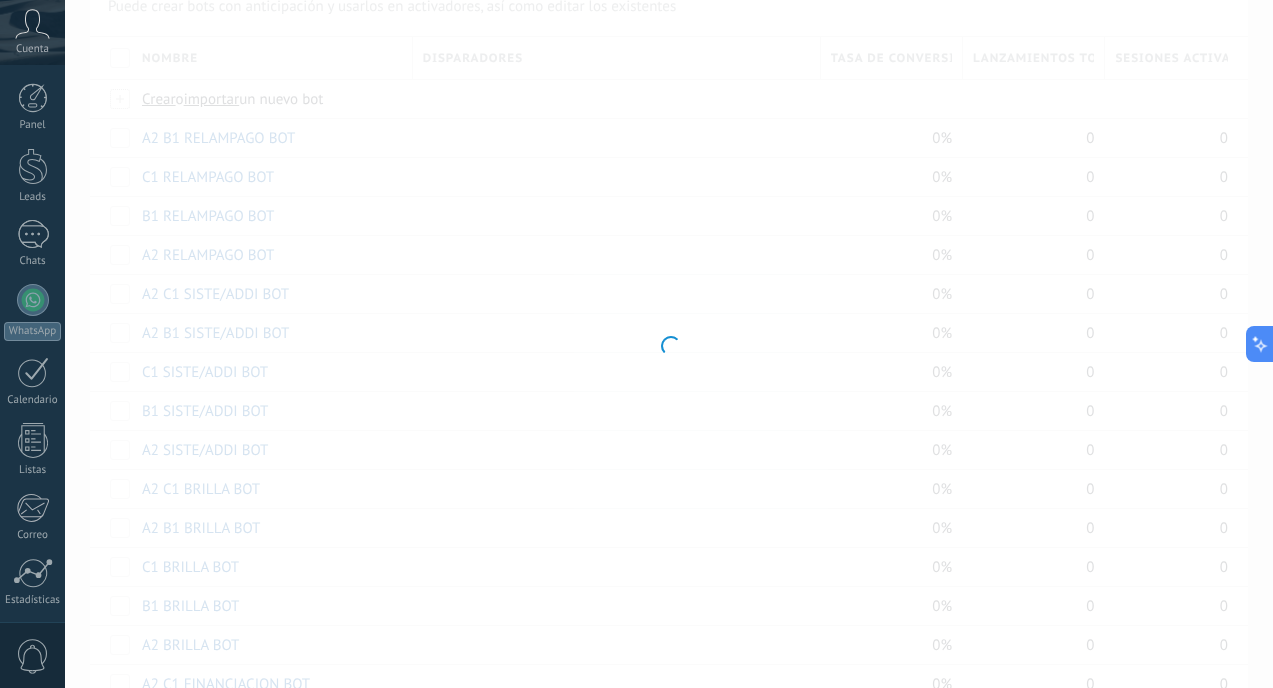 type on "**********" 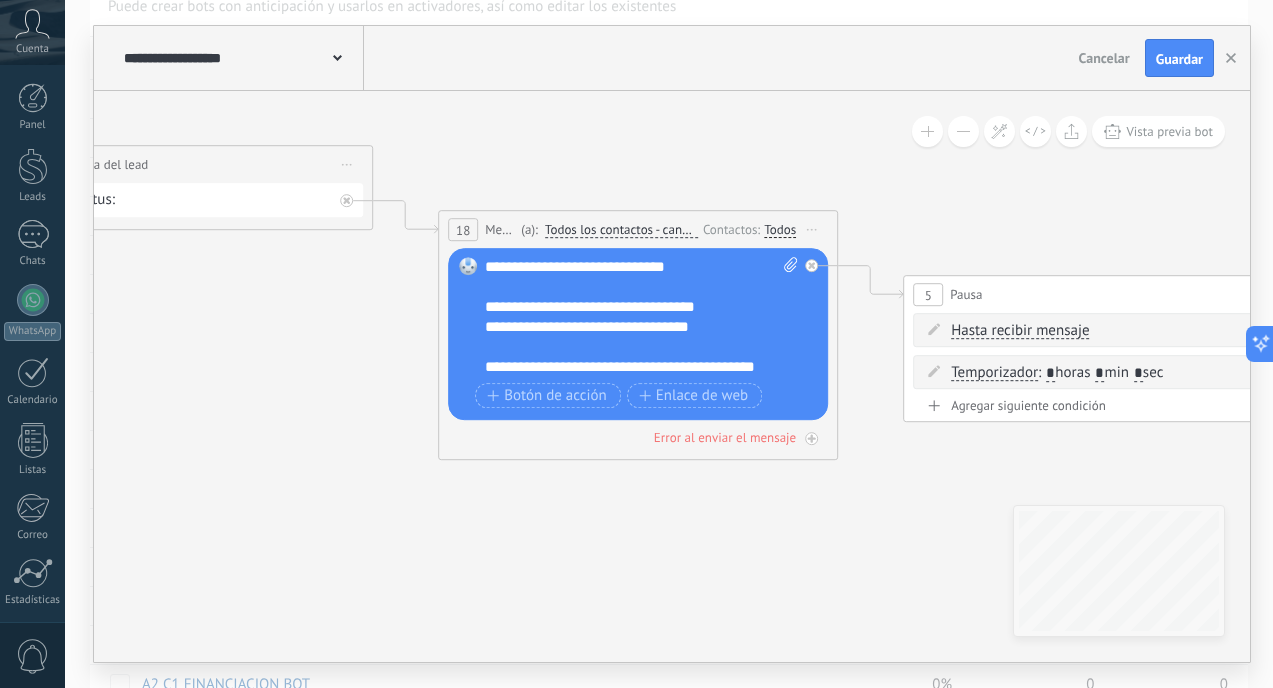 click on "**********" at bounding box center (641, 317) 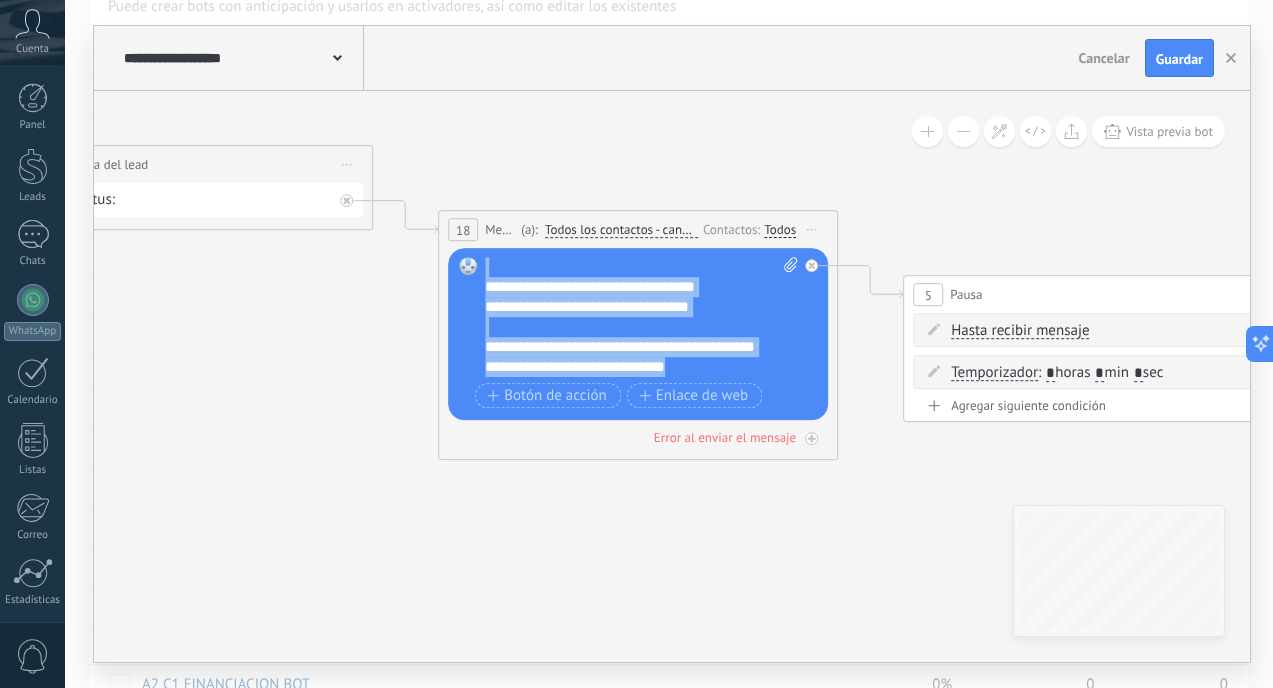scroll, scrollTop: 0, scrollLeft: 0, axis: both 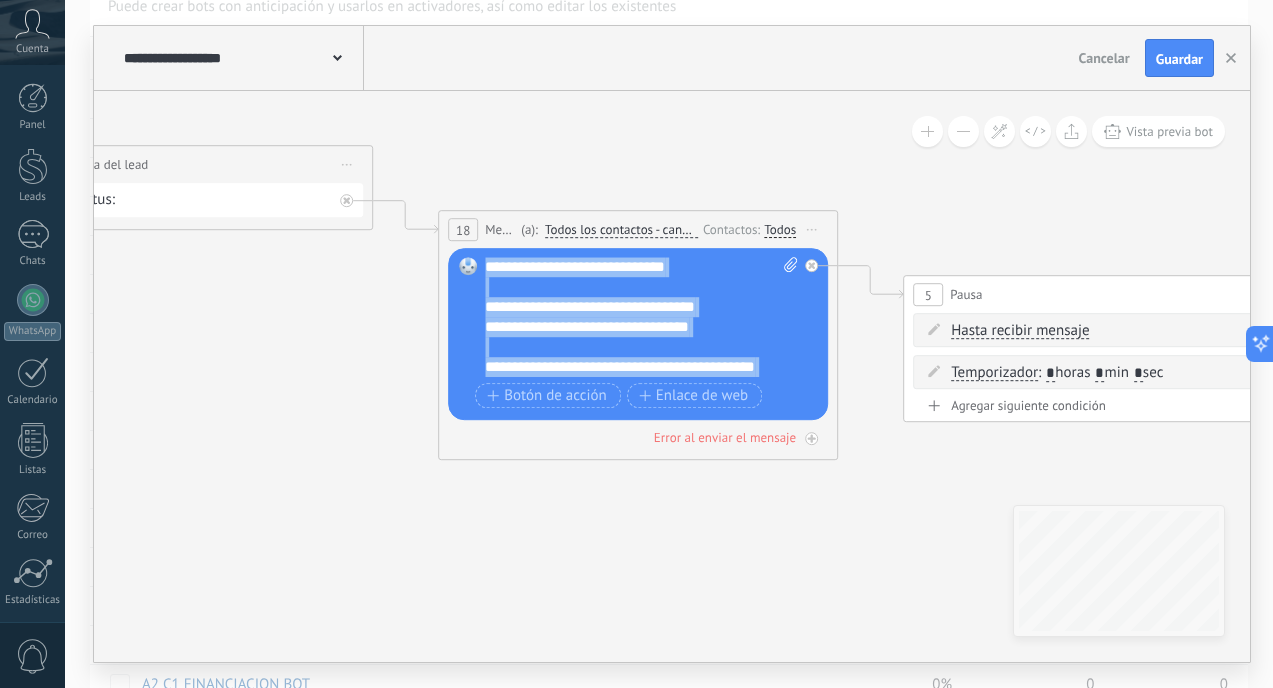 drag, startPoint x: 703, startPoint y: 368, endPoint x: 534, endPoint y: 124, distance: 296.8114 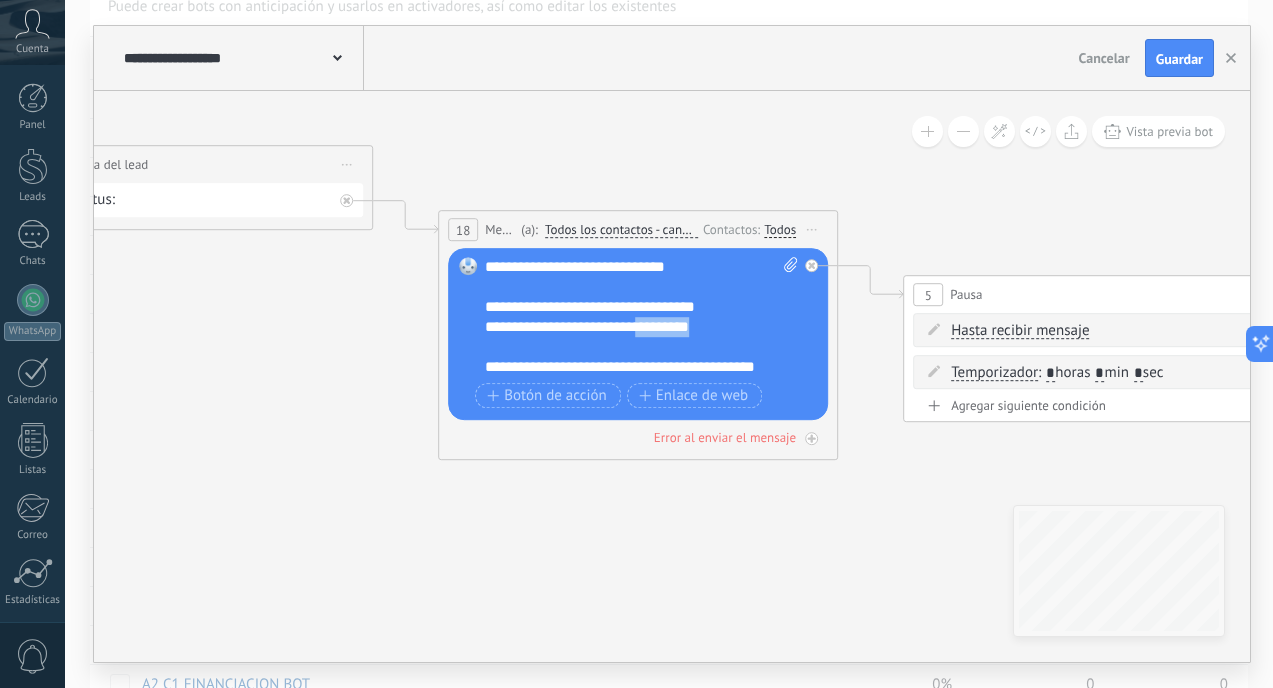 drag, startPoint x: 639, startPoint y: 328, endPoint x: 724, endPoint y: 328, distance: 85 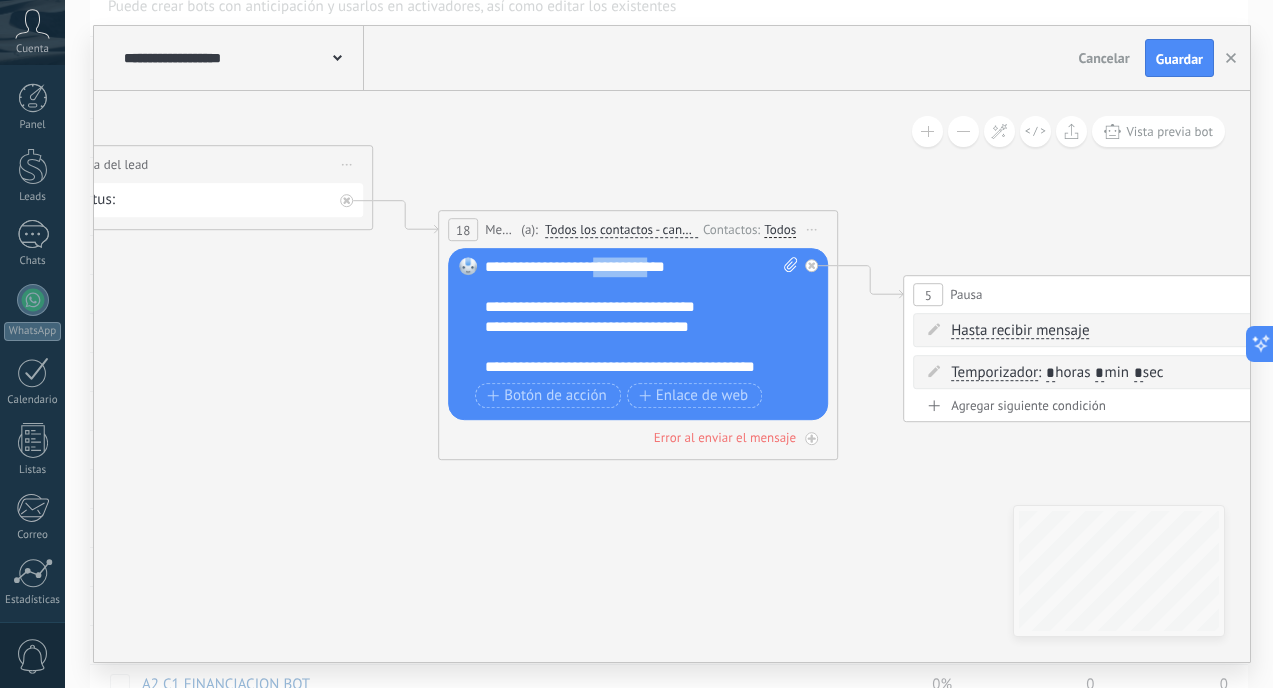 drag, startPoint x: 604, startPoint y: 265, endPoint x: 663, endPoint y: 266, distance: 59.008472 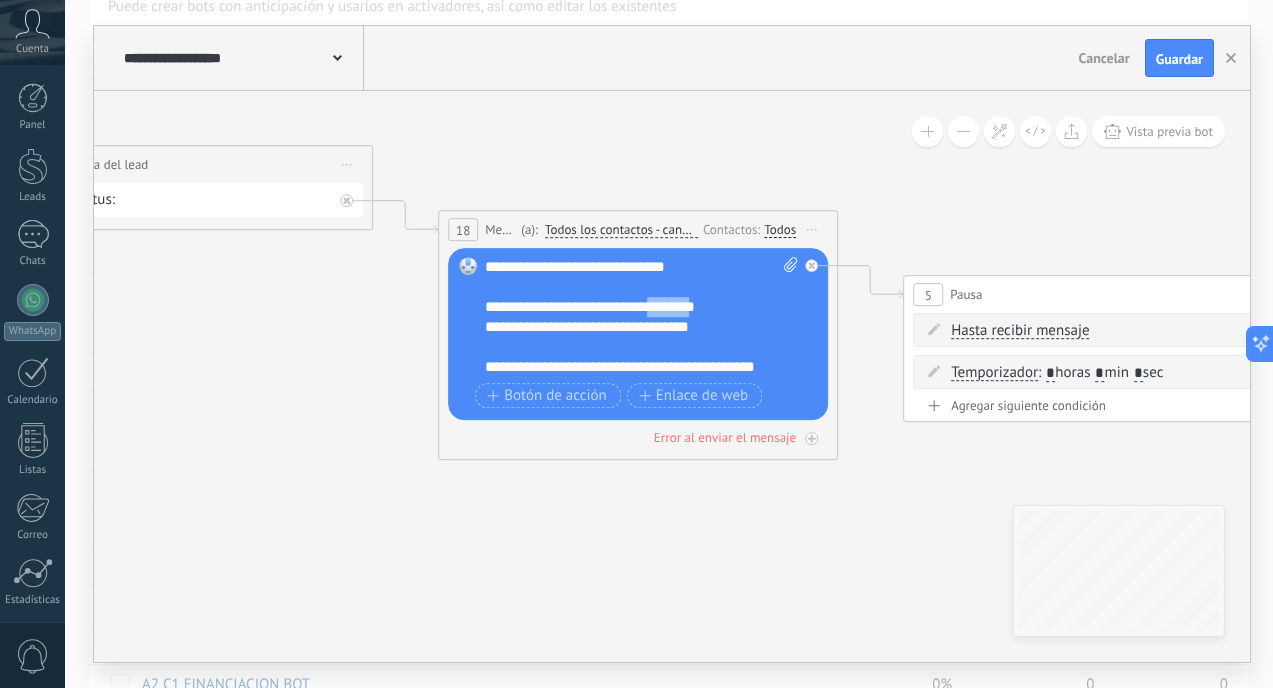 drag, startPoint x: 667, startPoint y: 308, endPoint x: 718, endPoint y: 308, distance: 51 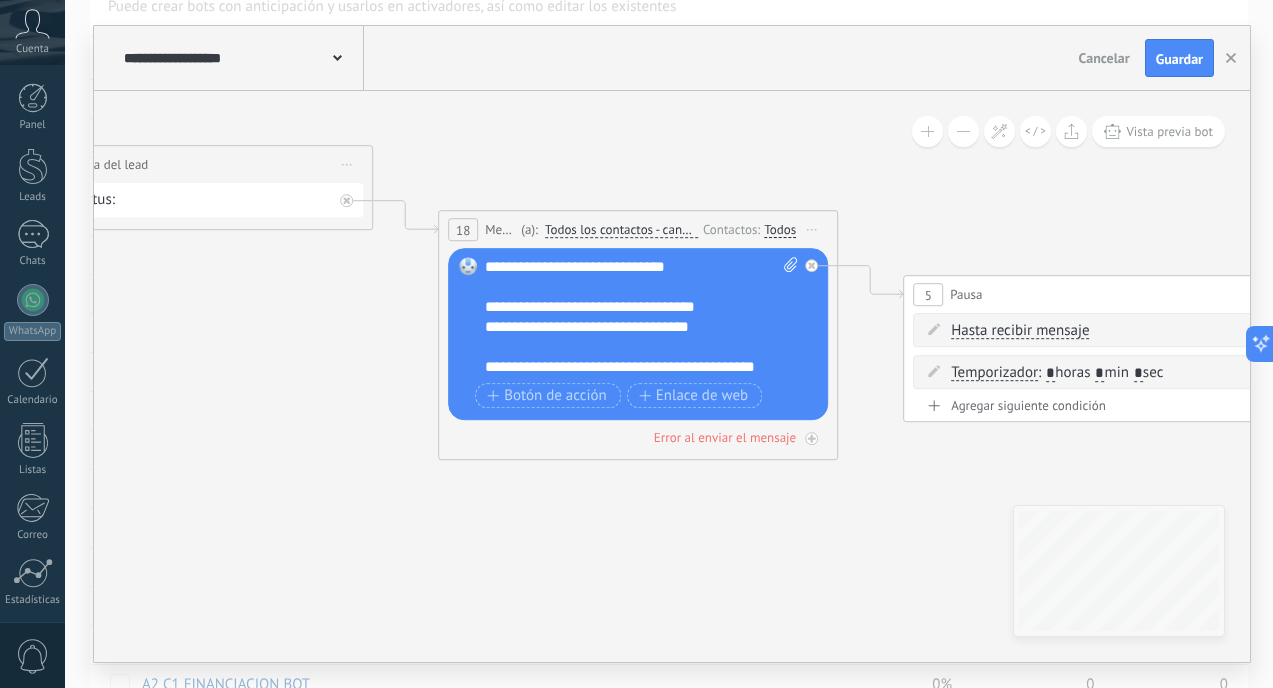 click 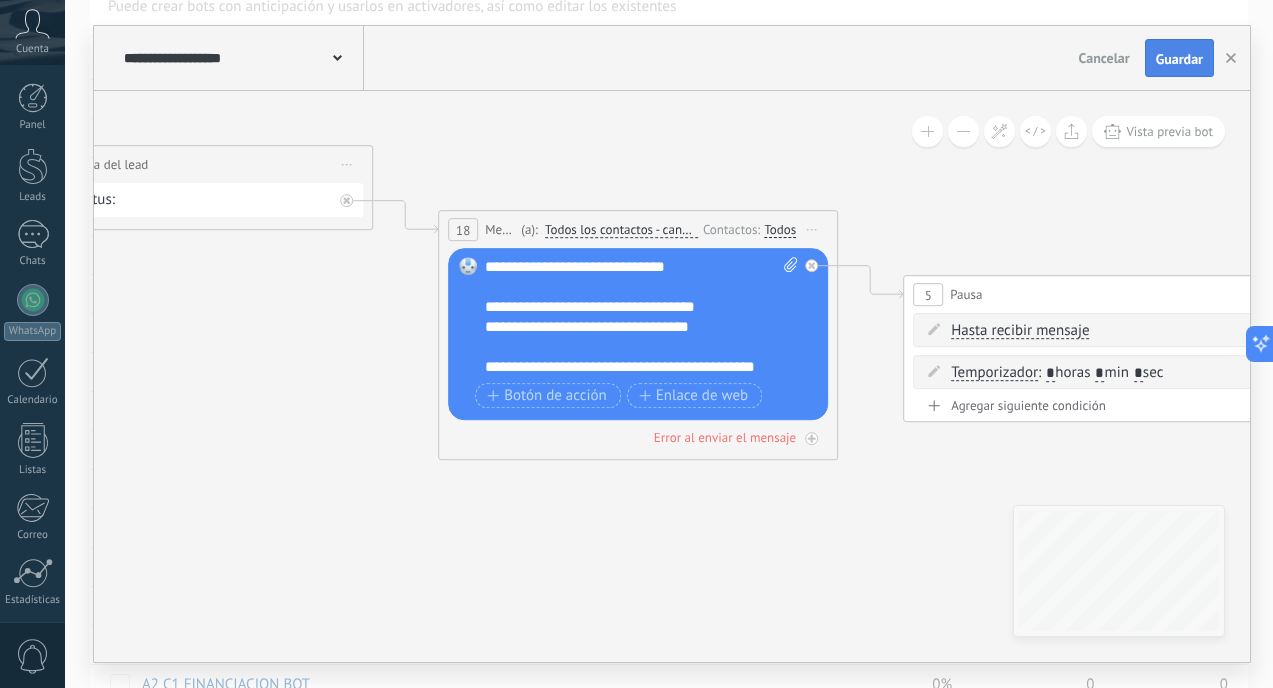 click on "Guardar" at bounding box center (1179, 59) 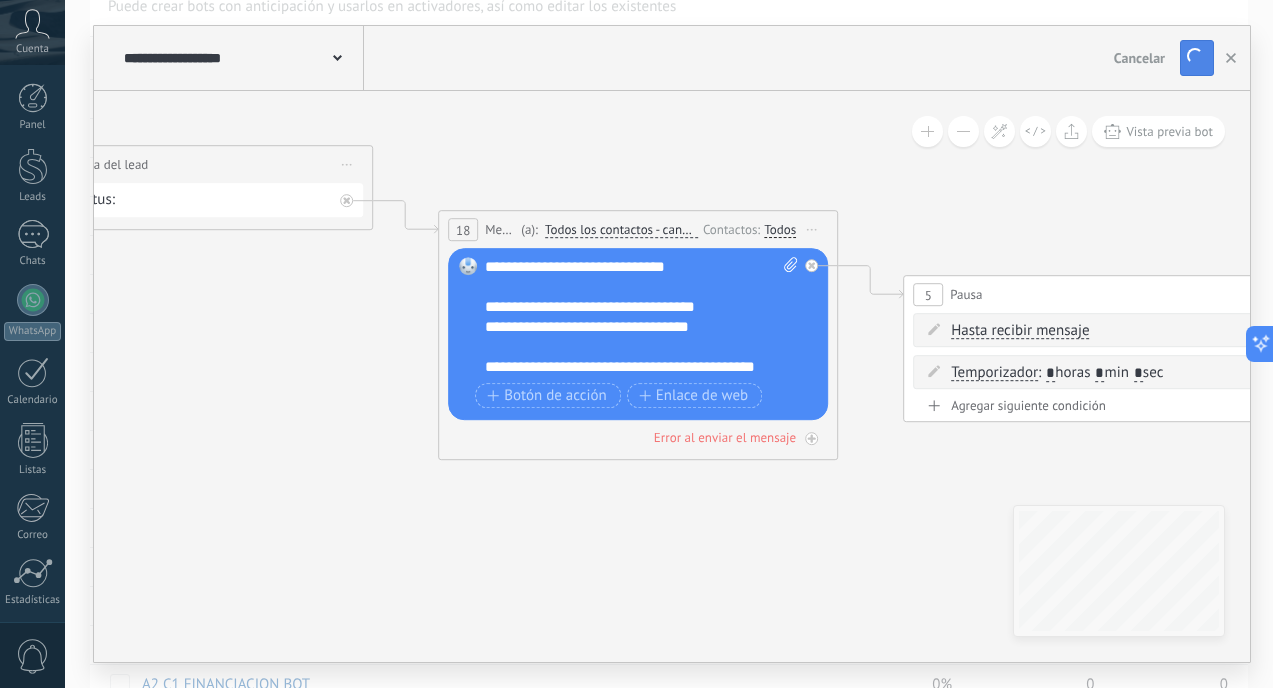 click on "Guardar" at bounding box center (1197, 58) 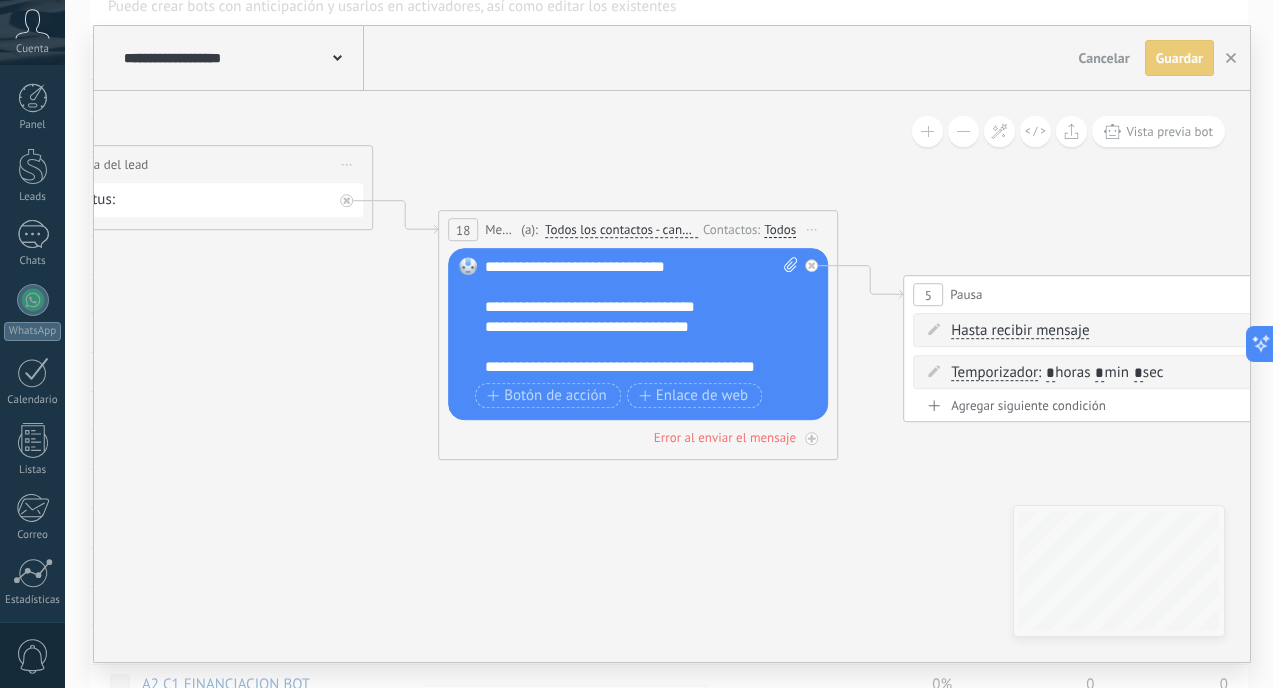 click on "Guardar" at bounding box center [1179, 58] 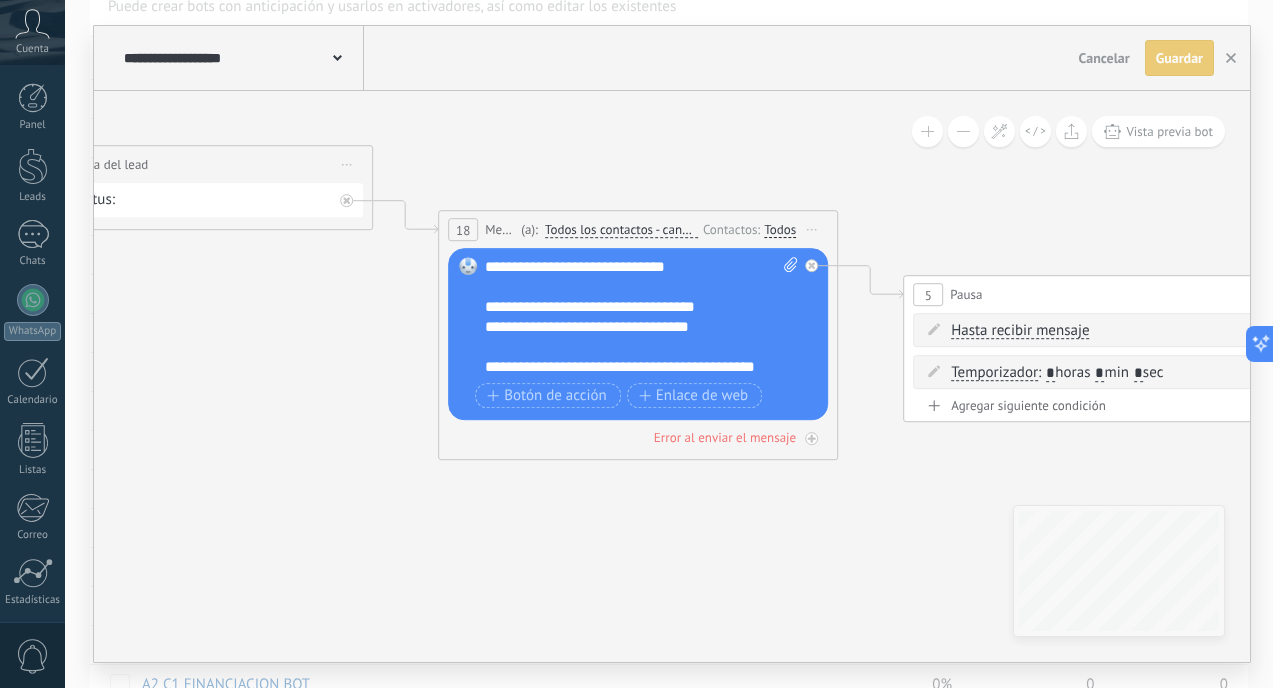 click at bounding box center (631, 287) 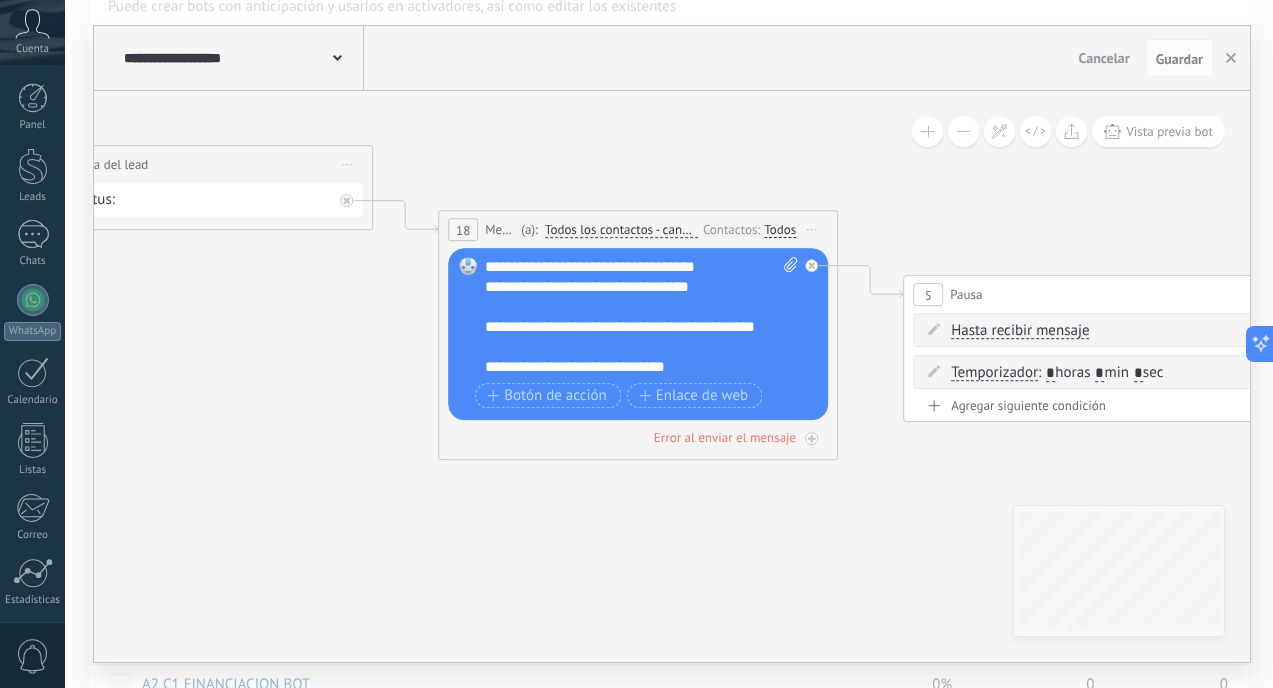 scroll, scrollTop: 0, scrollLeft: 0, axis: both 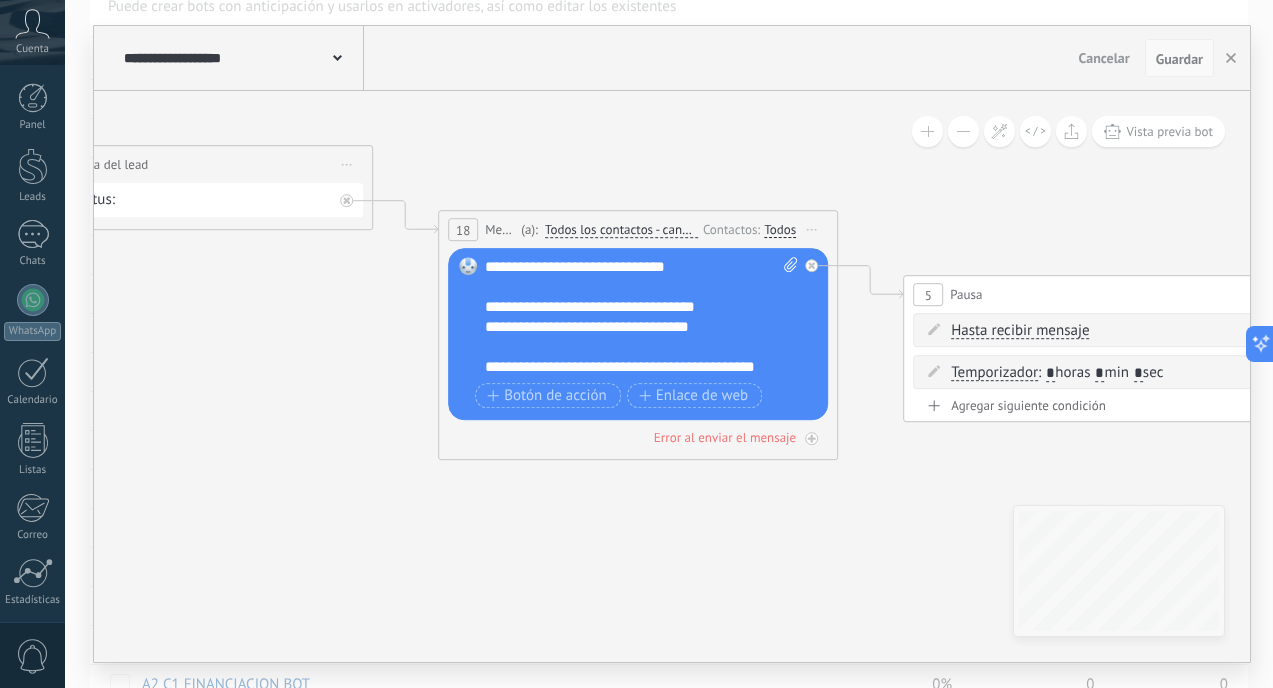 click on "Guardar" at bounding box center [1179, 59] 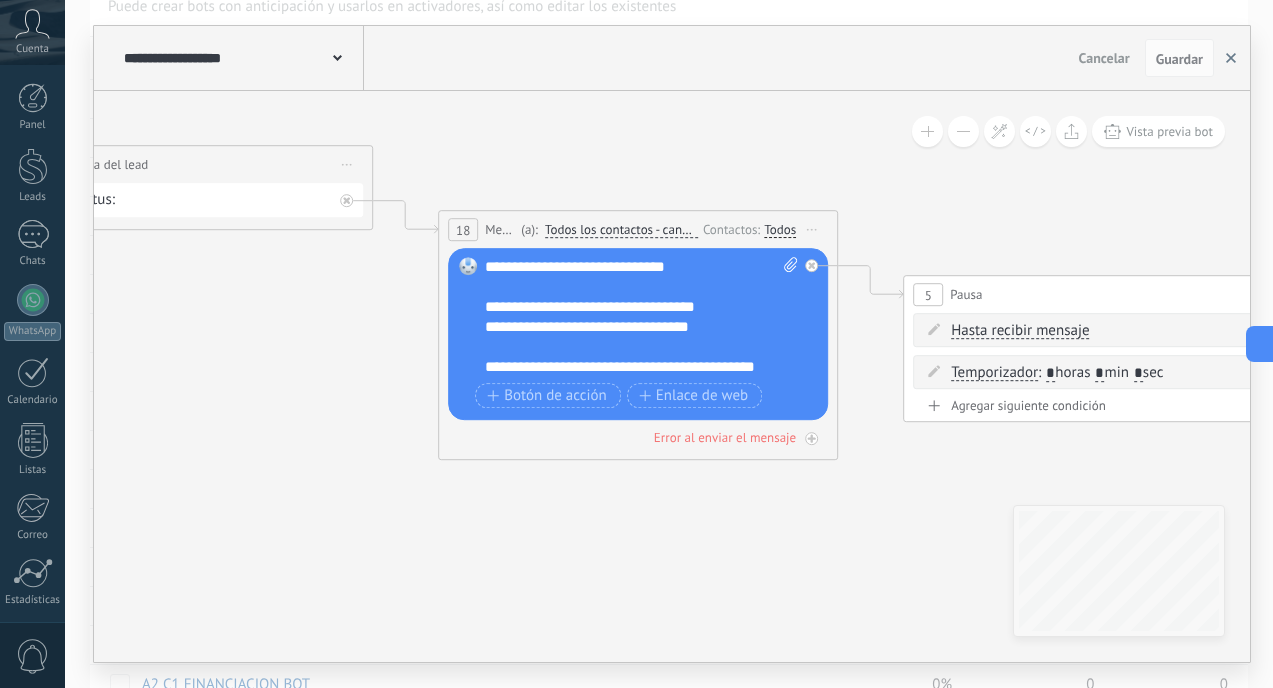 click at bounding box center [1231, 58] 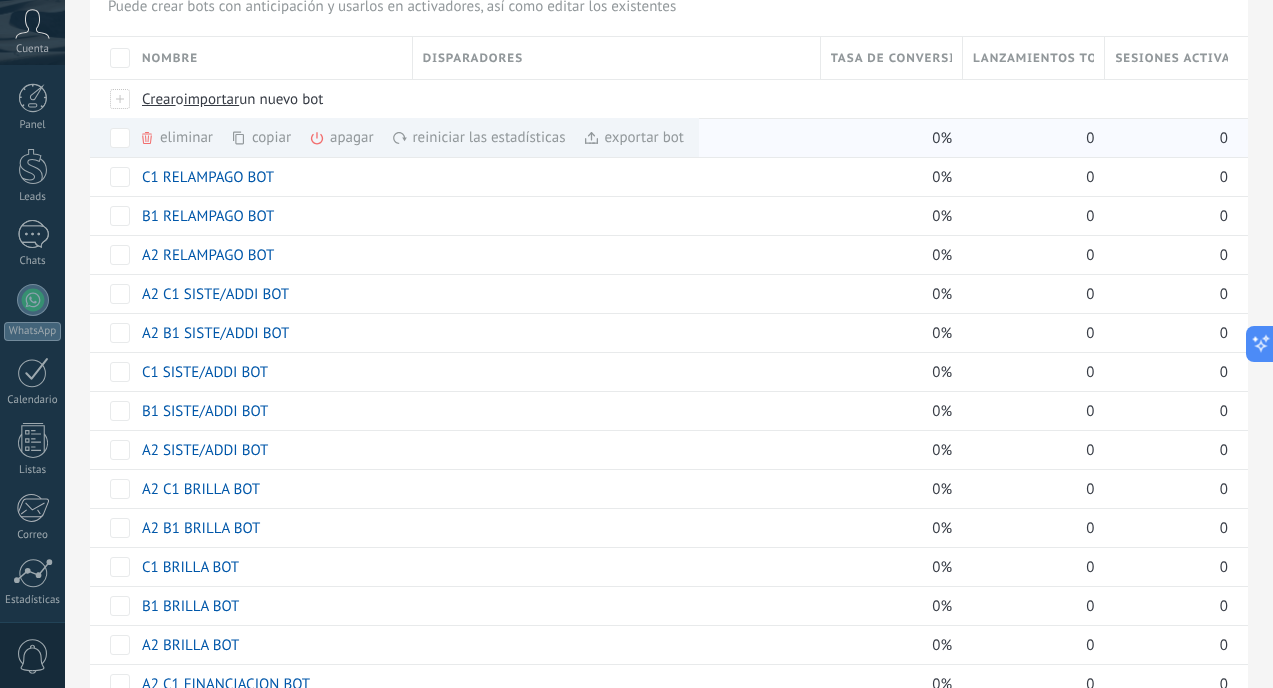 click at bounding box center (239, 138) 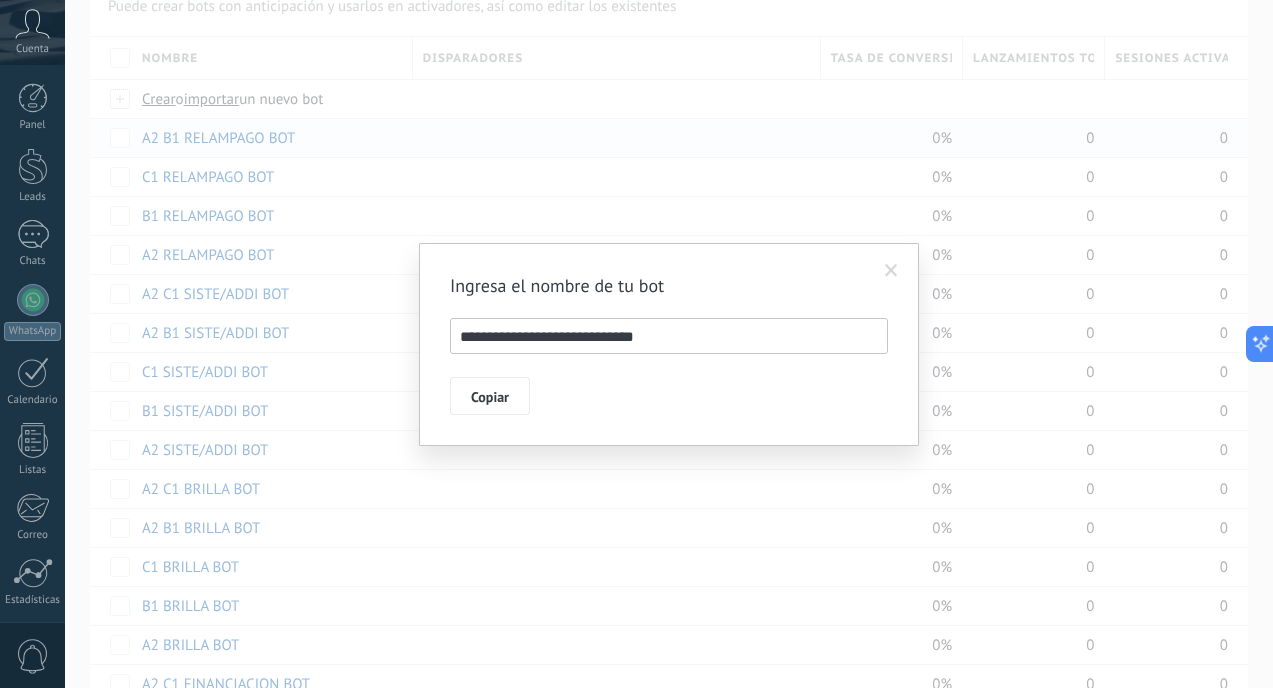 click on "**********" at bounding box center [669, 336] 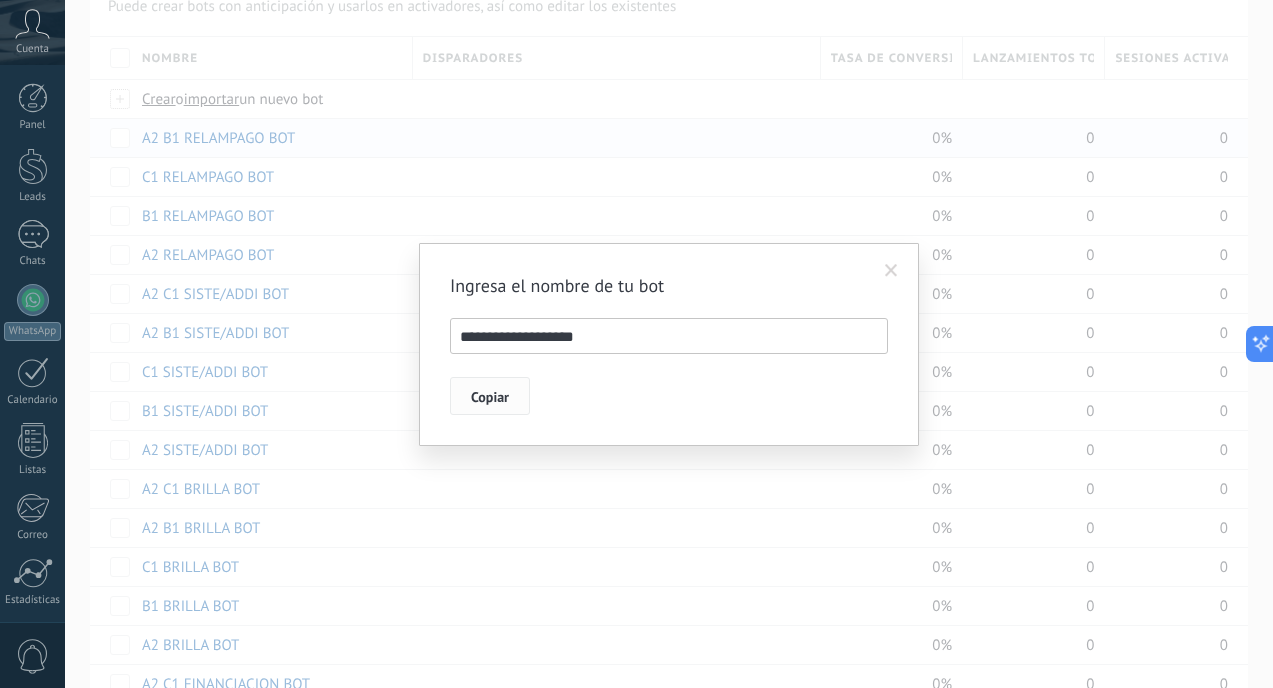 type on "**********" 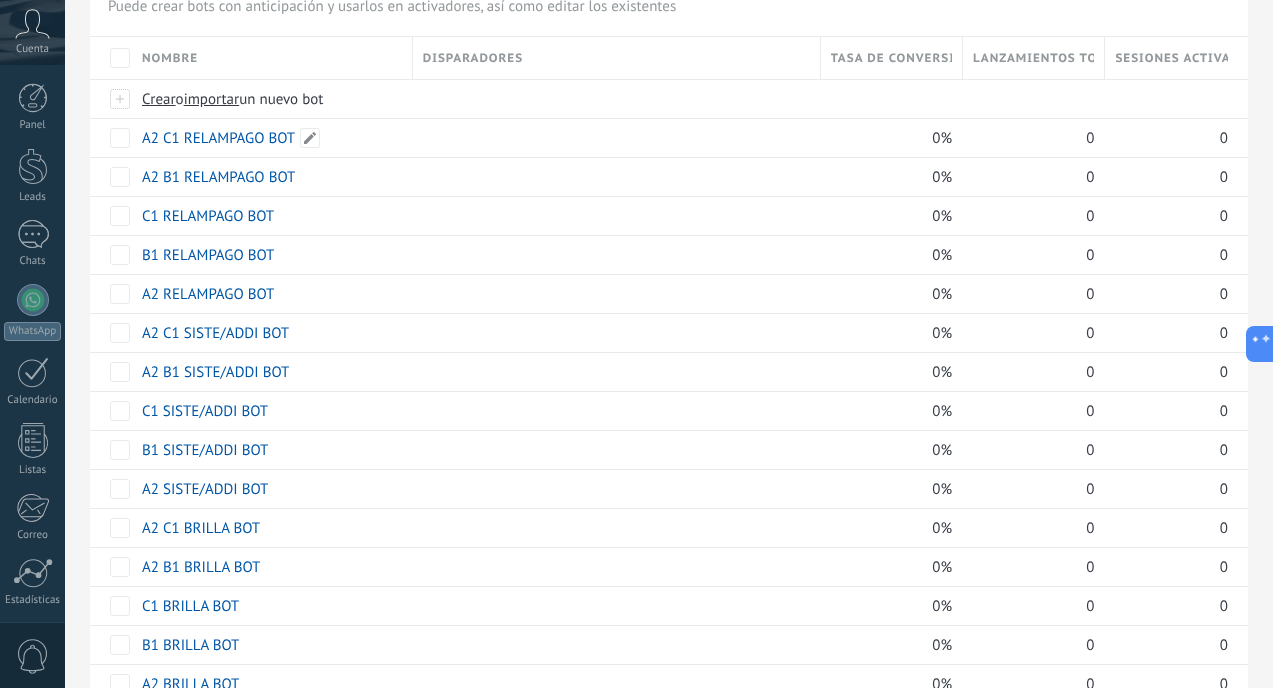 click on "A2 C1 RELAMPAGO BOT" at bounding box center [218, 138] 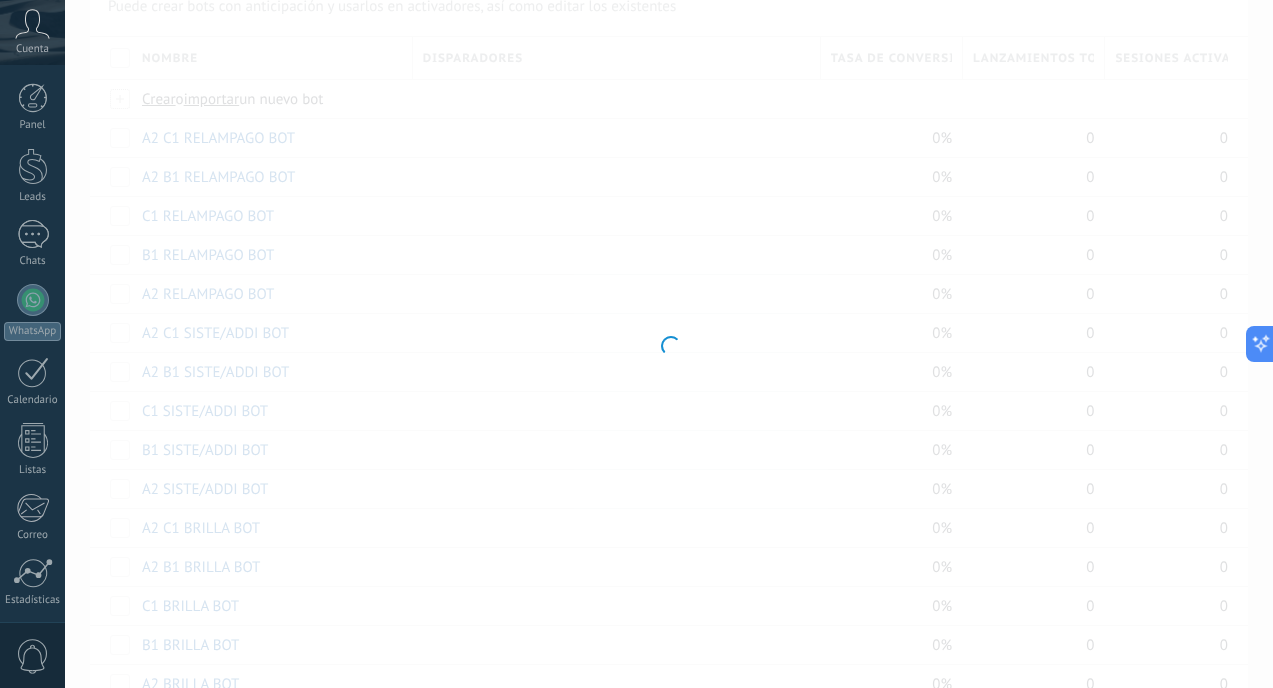 type on "**********" 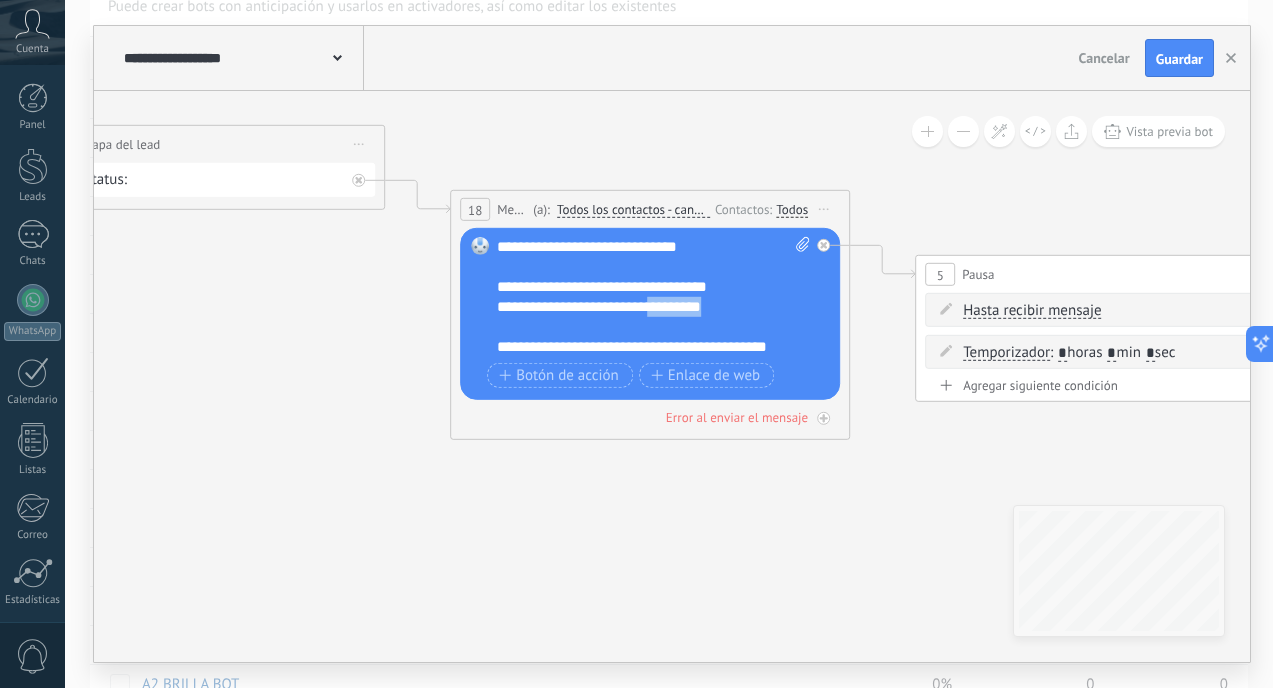 drag, startPoint x: 722, startPoint y: 311, endPoint x: 653, endPoint y: 311, distance: 69 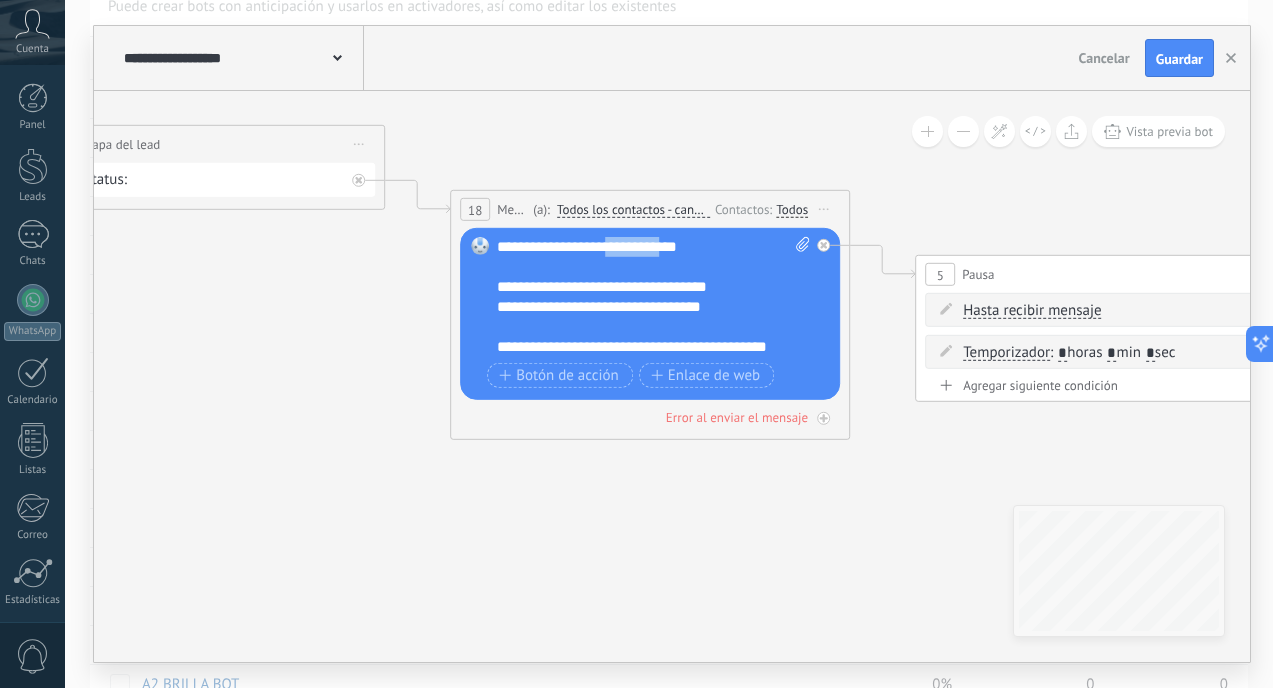 drag, startPoint x: 678, startPoint y: 249, endPoint x: 618, endPoint y: 250, distance: 60.00833 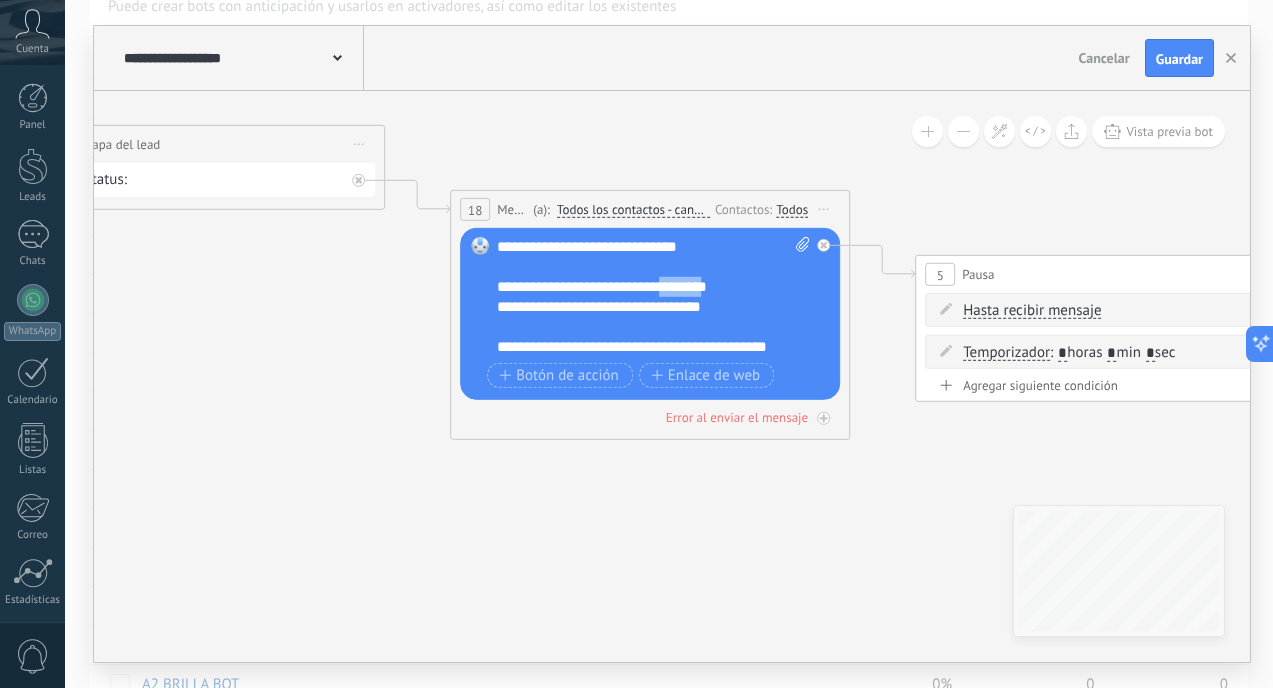 drag, startPoint x: 731, startPoint y: 290, endPoint x: 681, endPoint y: 290, distance: 50 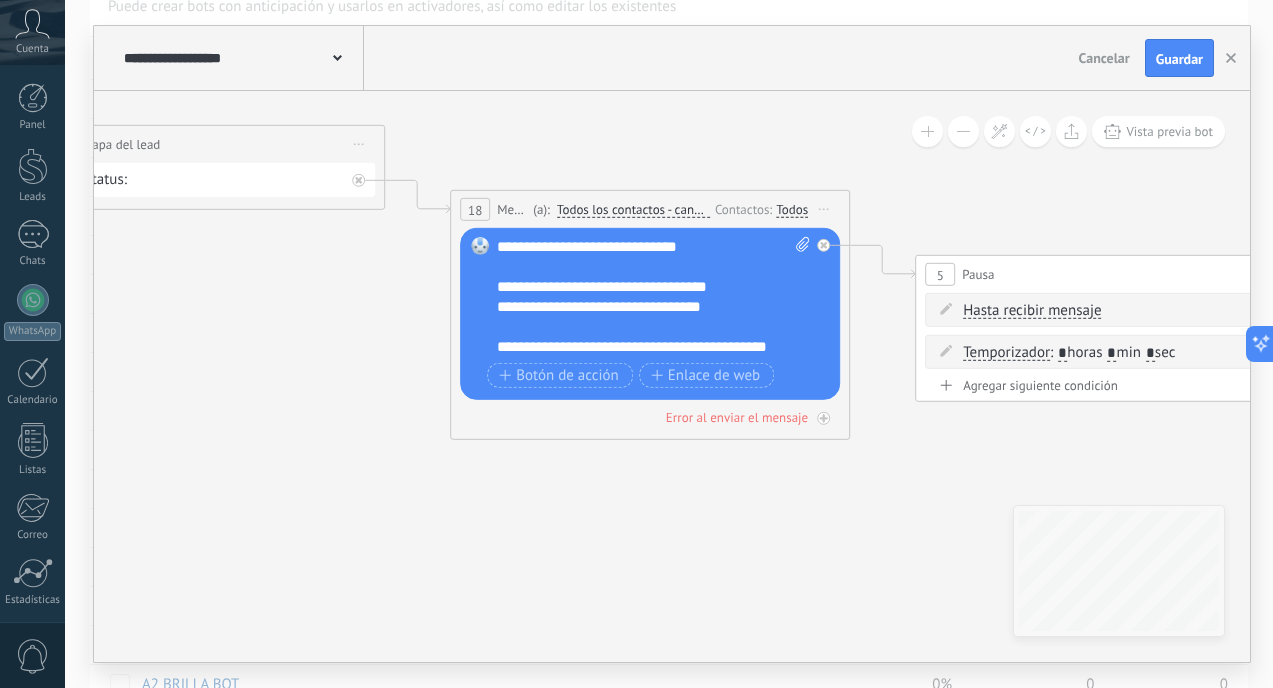 click on "**********" at bounding box center [653, 297] 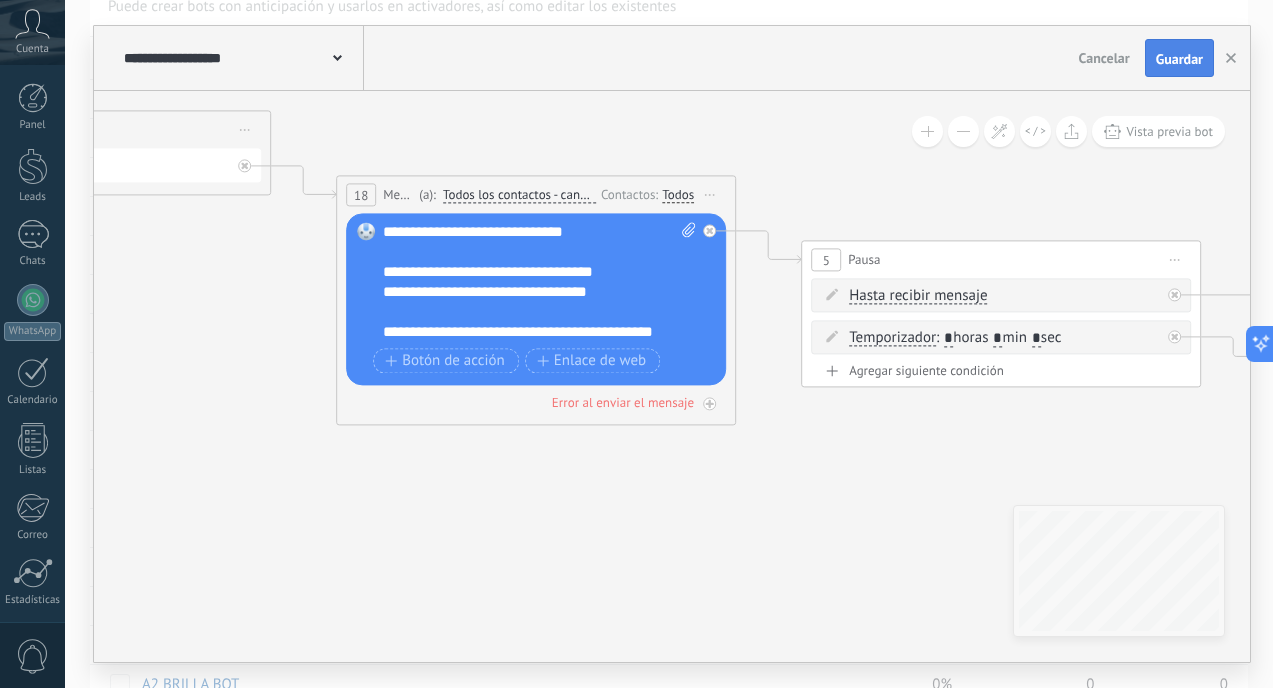 click on "Guardar" at bounding box center [1179, 59] 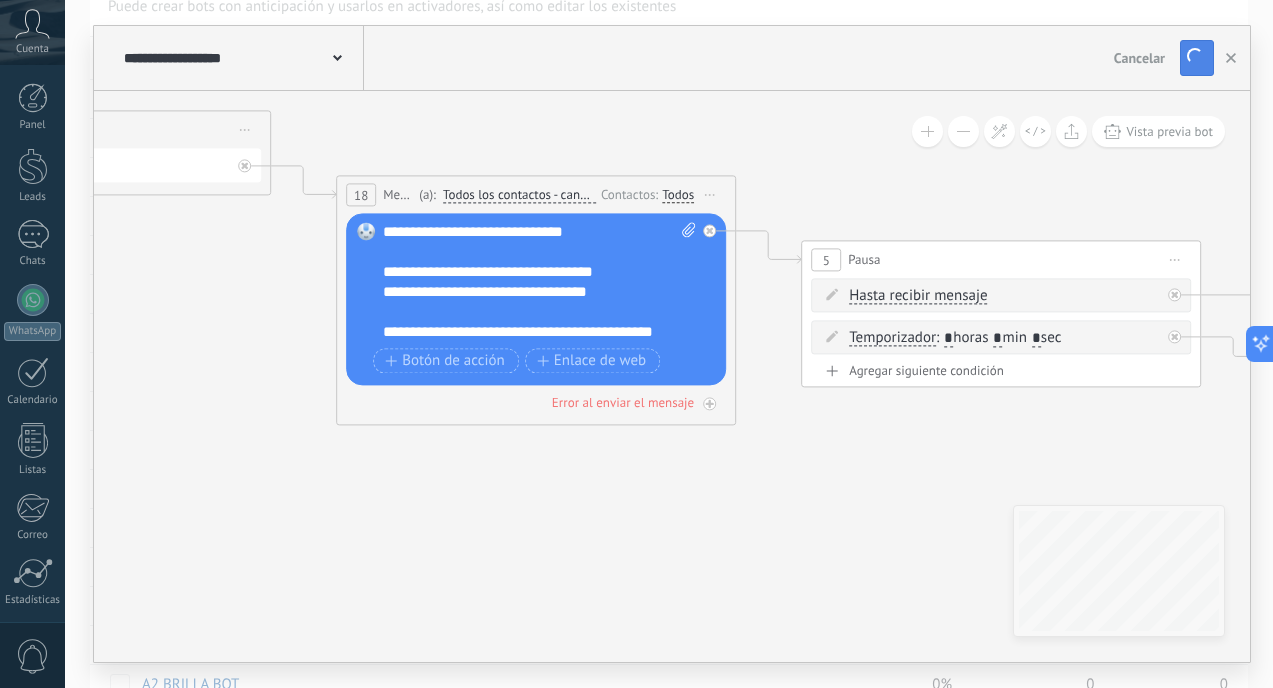 click on "Guardar" at bounding box center (1197, 58) 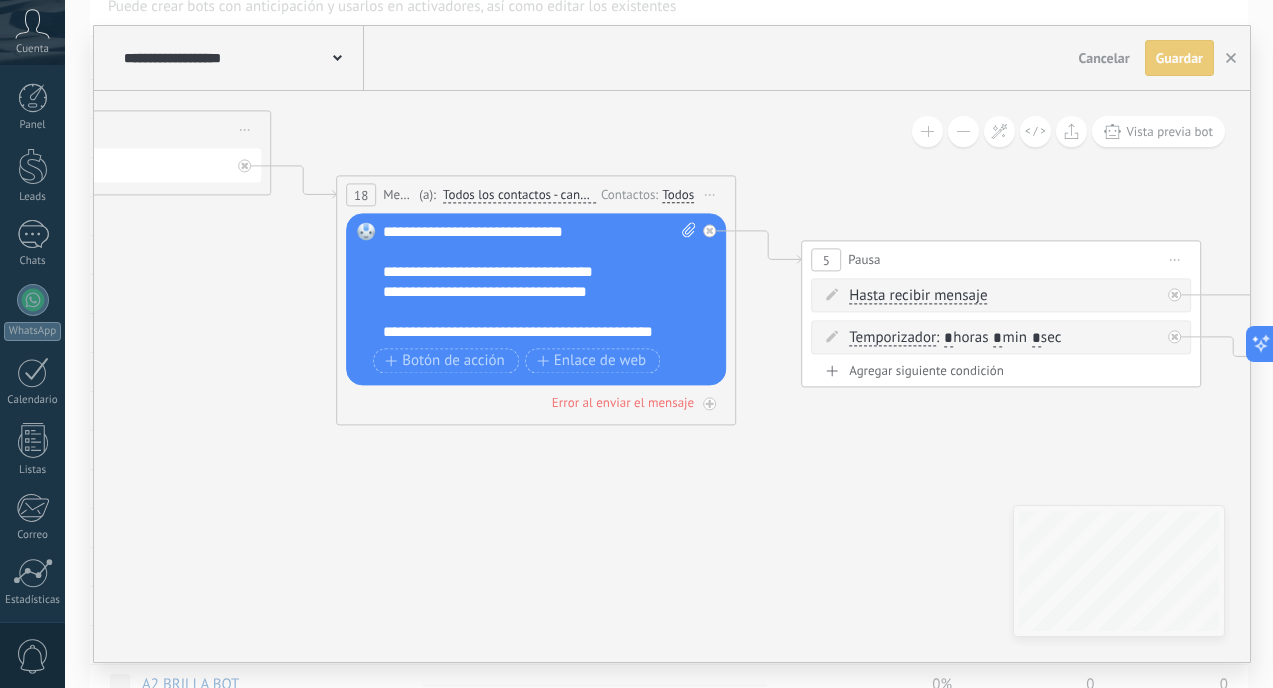 click on "Guardar" at bounding box center (1179, 58) 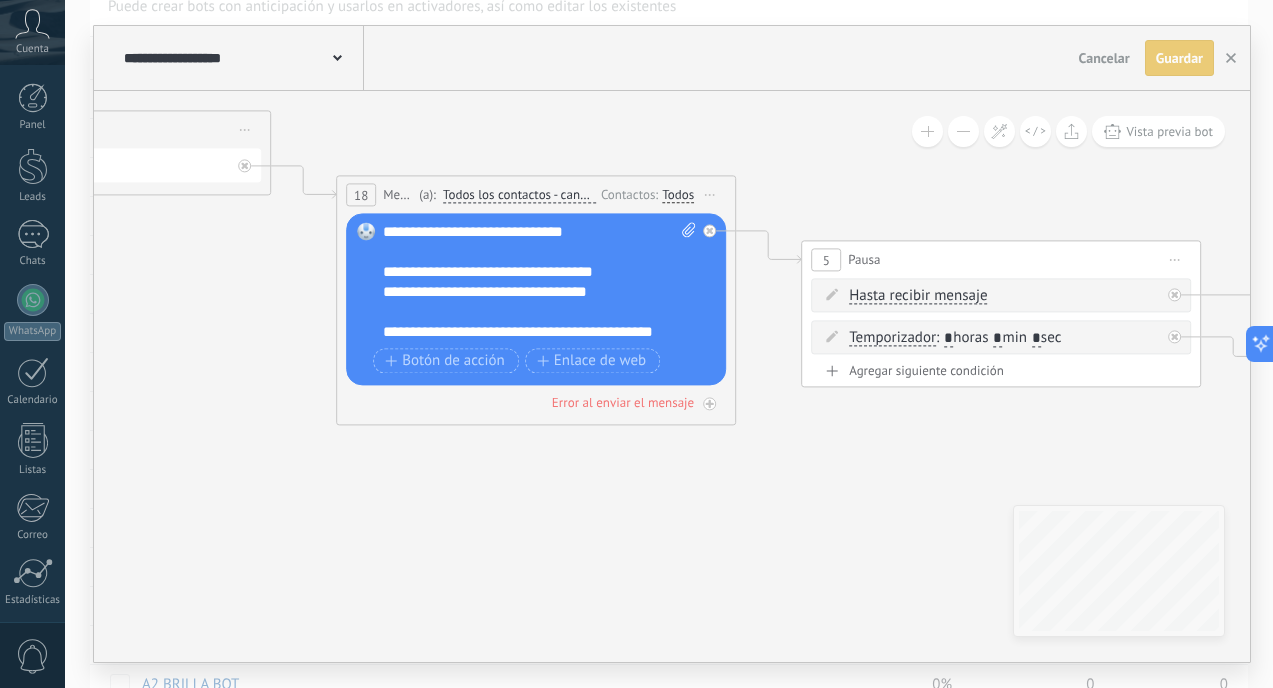 click on "Guardar" at bounding box center (1179, 58) 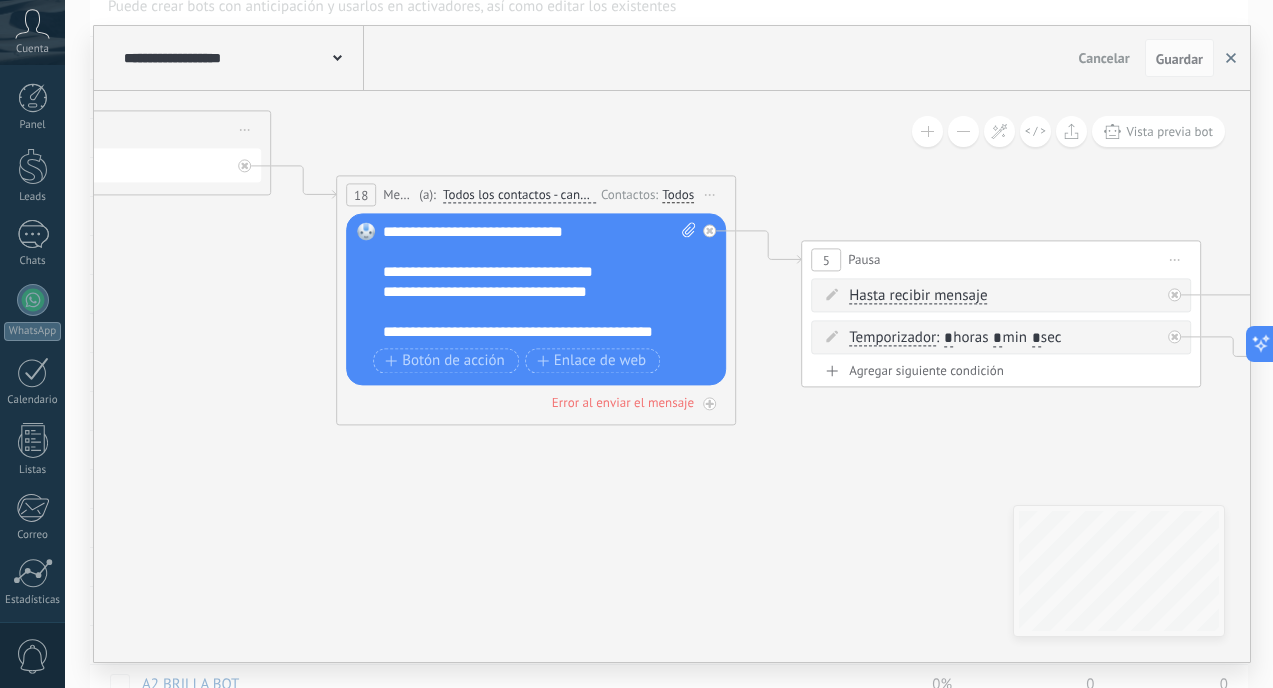 click at bounding box center [1231, 58] 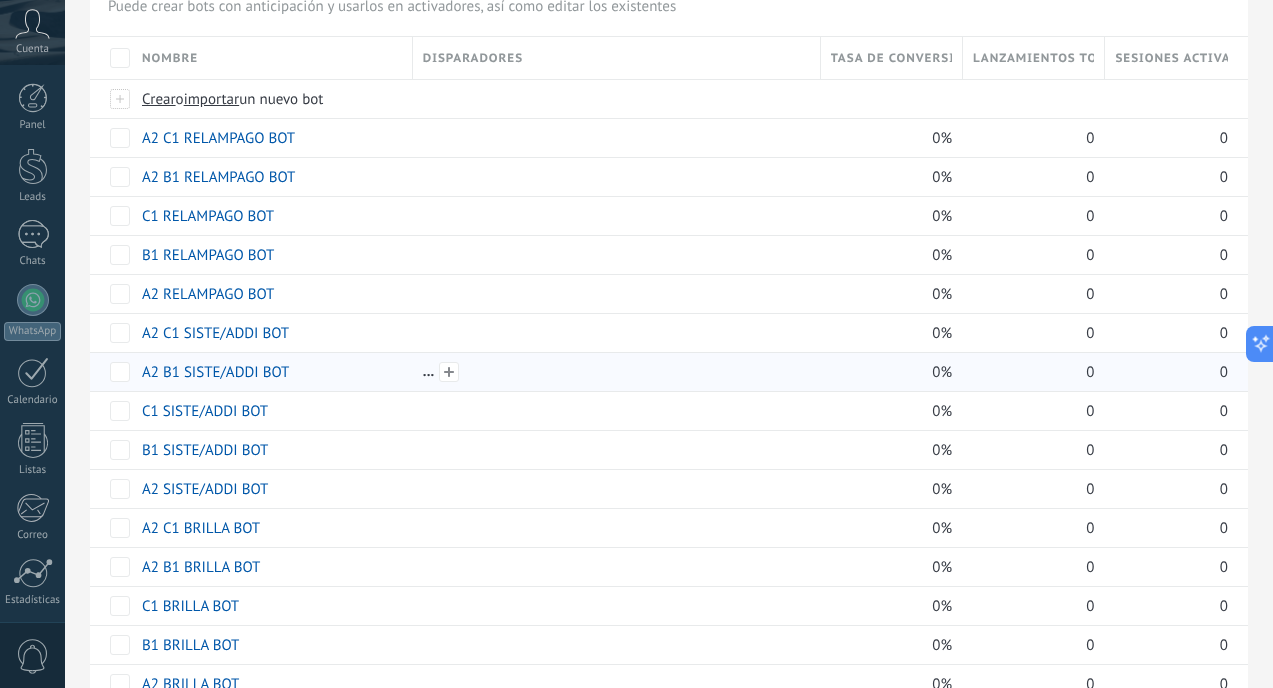 scroll, scrollTop: 282, scrollLeft: 0, axis: vertical 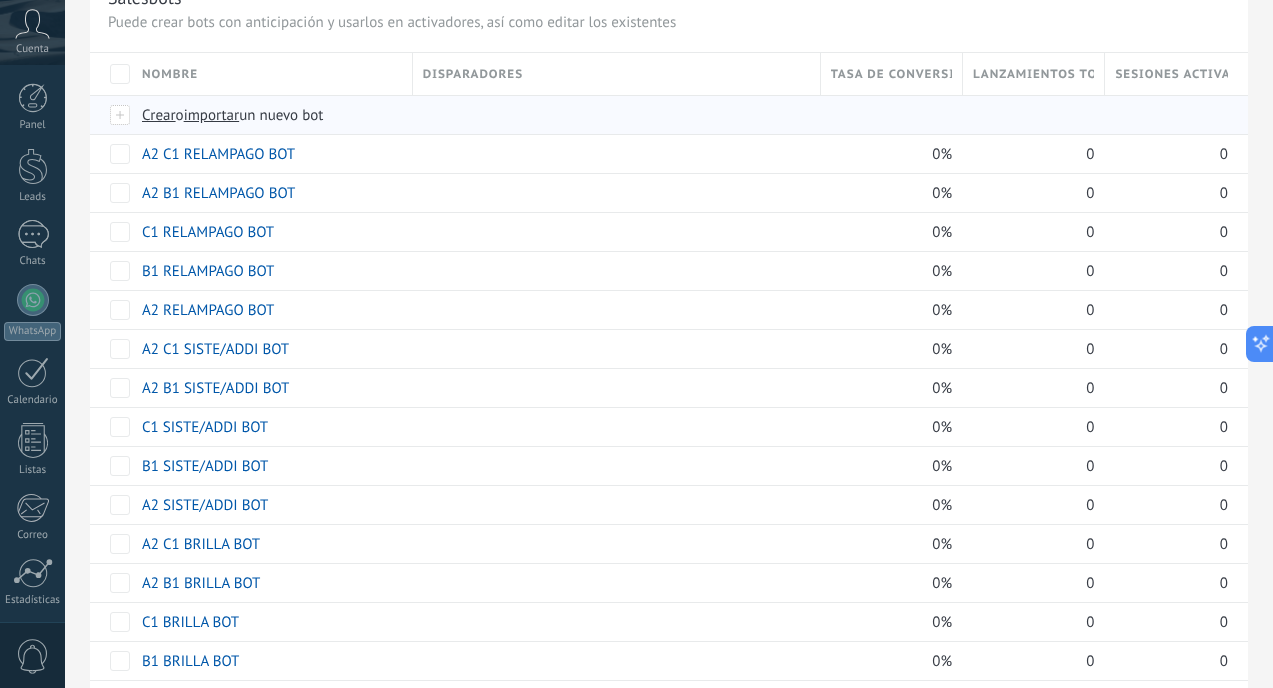 click on "importar" at bounding box center [212, 115] 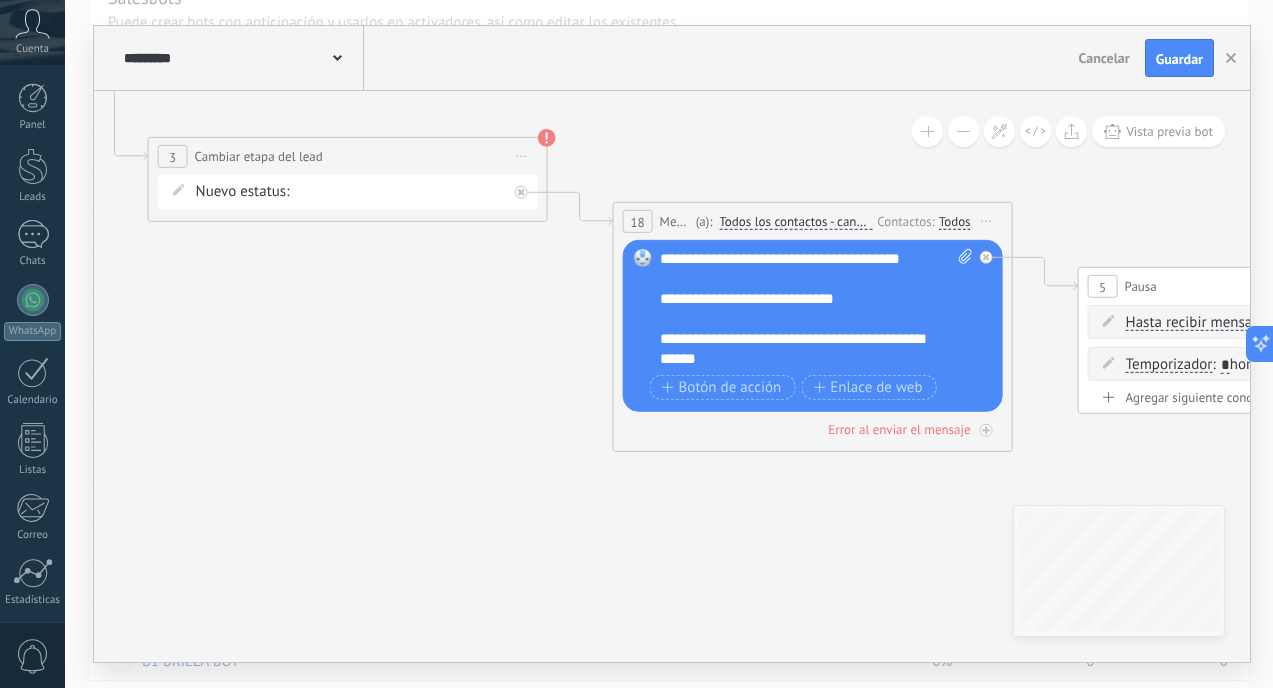 click on "RECUPERA CATEGORIA INTERESADO METODO DE PAGO RECUPERA METODO DE PAGO PROSPECTO FINANCIADO PROSPECTO CONTADO INTERESADO RENOVACION INTERESADOS BRILLA INTERESADOS ADDI/SISTE INTERESADOS RELAMPAGO INTERESADO 50/50 Logrado con éxito Venta Perdido" at bounding box center [0, 0] 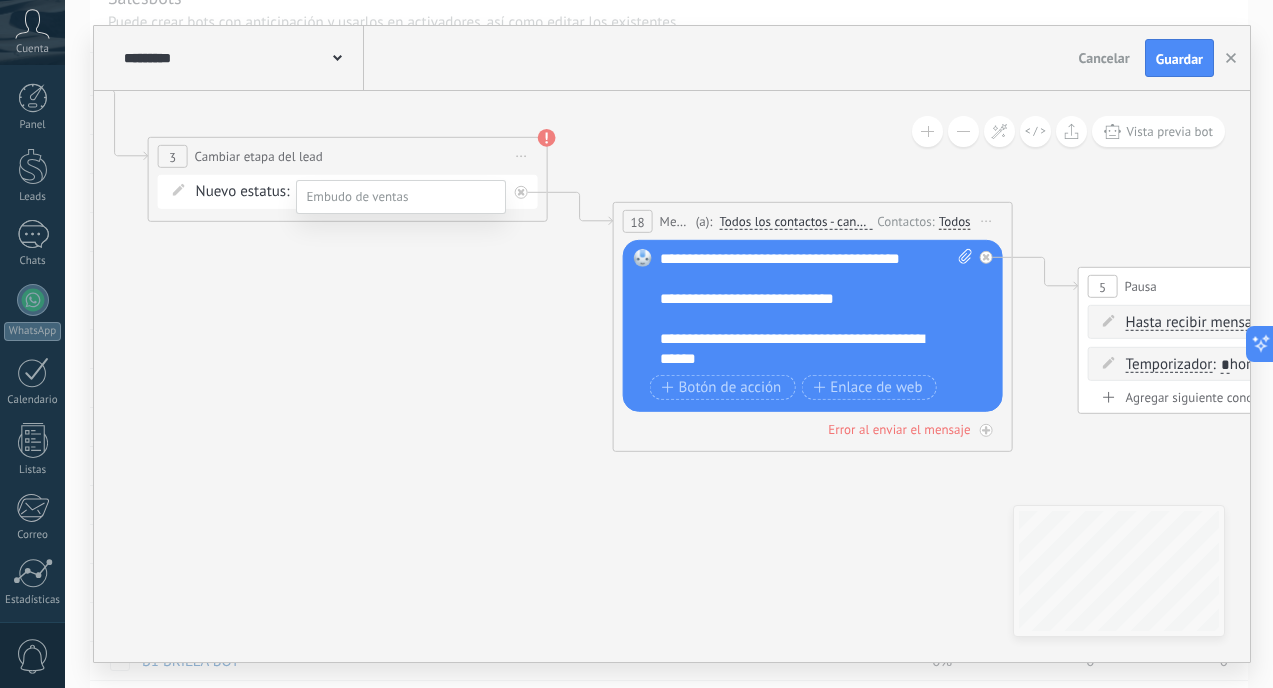 click on "PROSPECTO CONTADO" at bounding box center (0, 0) 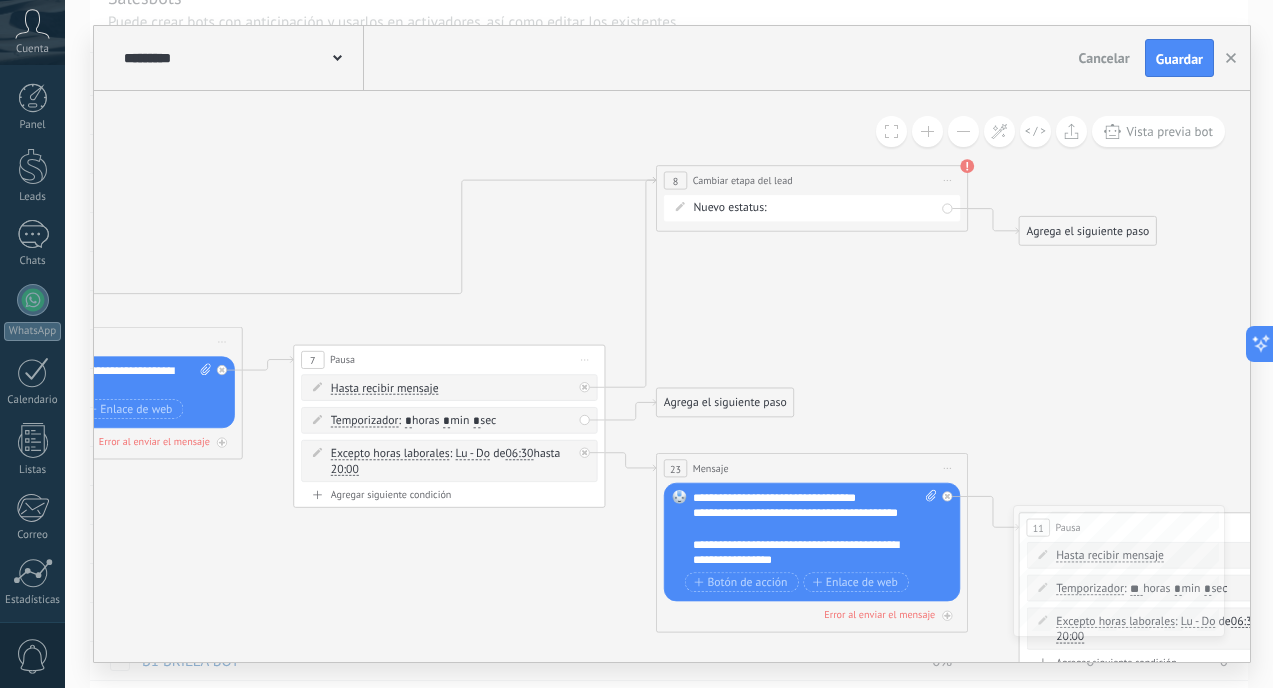 click on "RECUPERA CATEGORIA INTERESADO METODO DE PAGO RECUPERA METODO DE PAGO PROSPECTO FINANCIADO PROSPECTO CONTADO INTERESADO RENOVACION INTERESADOS BRILLA INTERESADOS ADDI/SISTE INTERESADOS RELAMPAGO INTERESADO 50/50 Logrado con éxito Venta Perdido" at bounding box center [0, 0] 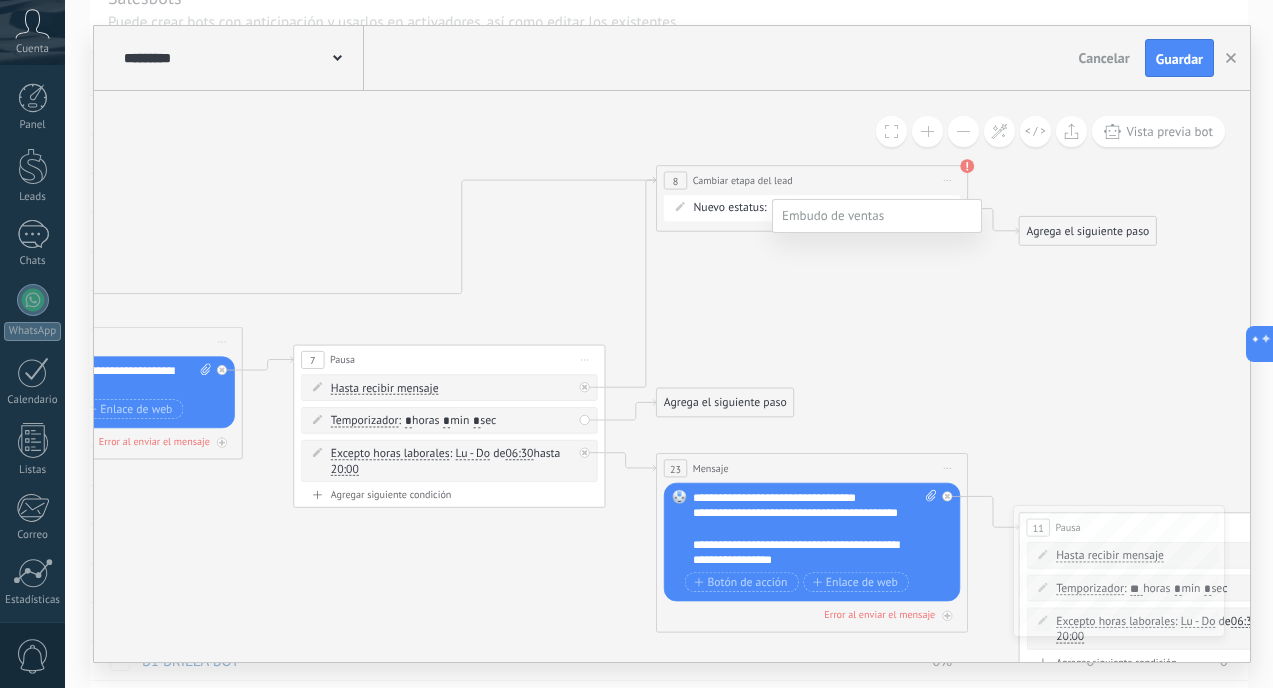 click on "INTERESADO 50/50" at bounding box center [0, 0] 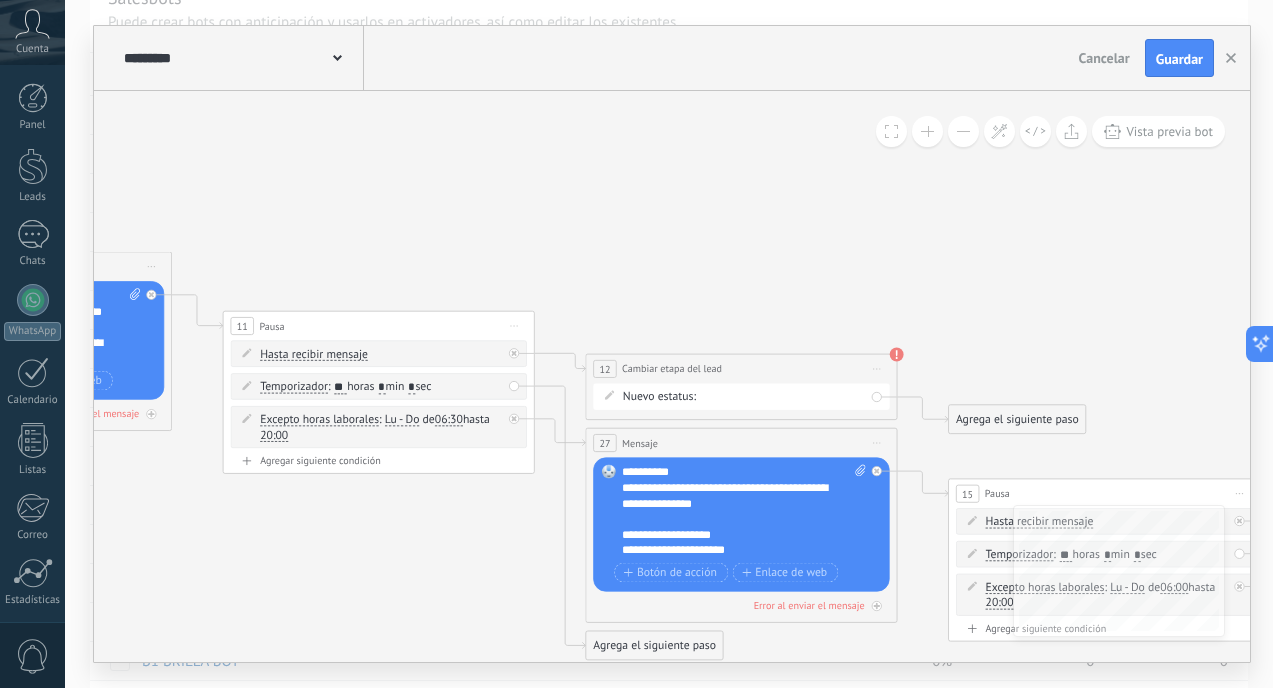 click on "RECUPERA CATEGORIA INTERESADO METODO DE PAGO RECUPERA METODO DE PAGO PROSPECTO FINANCIADO PROSPECTO CONTADO INTERESADO RENOVACION INTERESADOS BRILLA INTERESADOS ADDI/SISTE INTERESADOS RELAMPAGO INTERESADO 50/50 Logrado con éxito Venta Perdido" at bounding box center (0, 0) 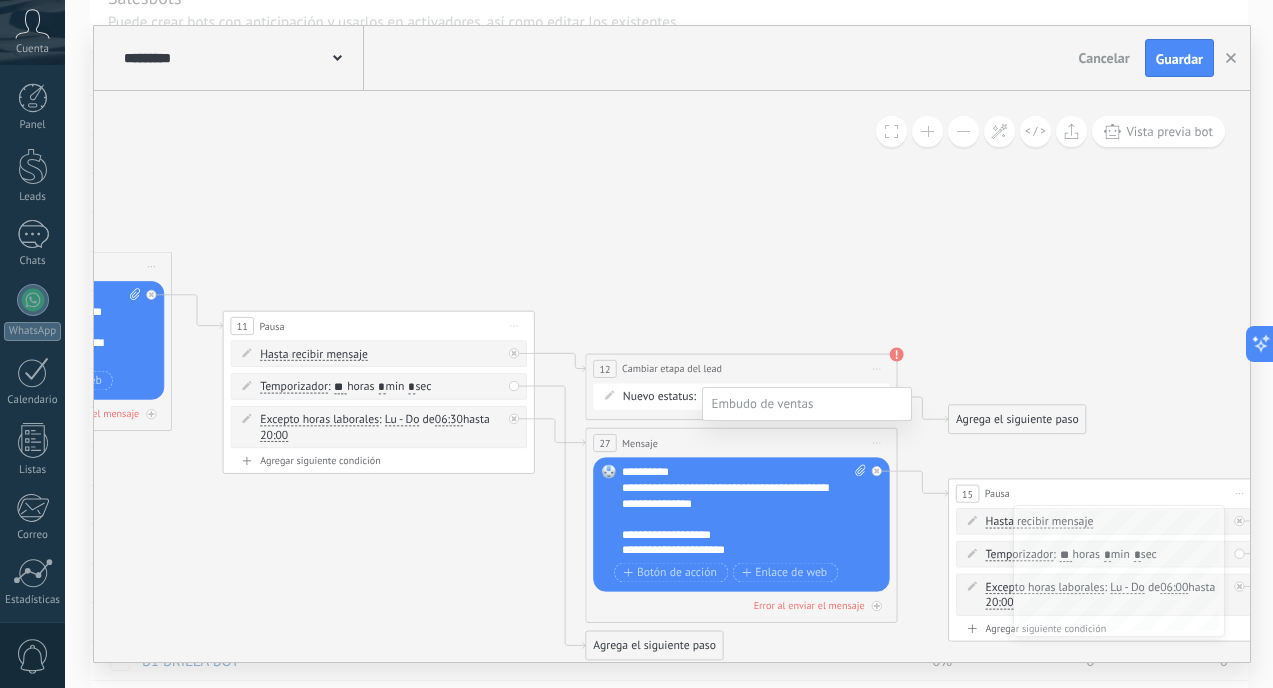 scroll, scrollTop: 72, scrollLeft: 0, axis: vertical 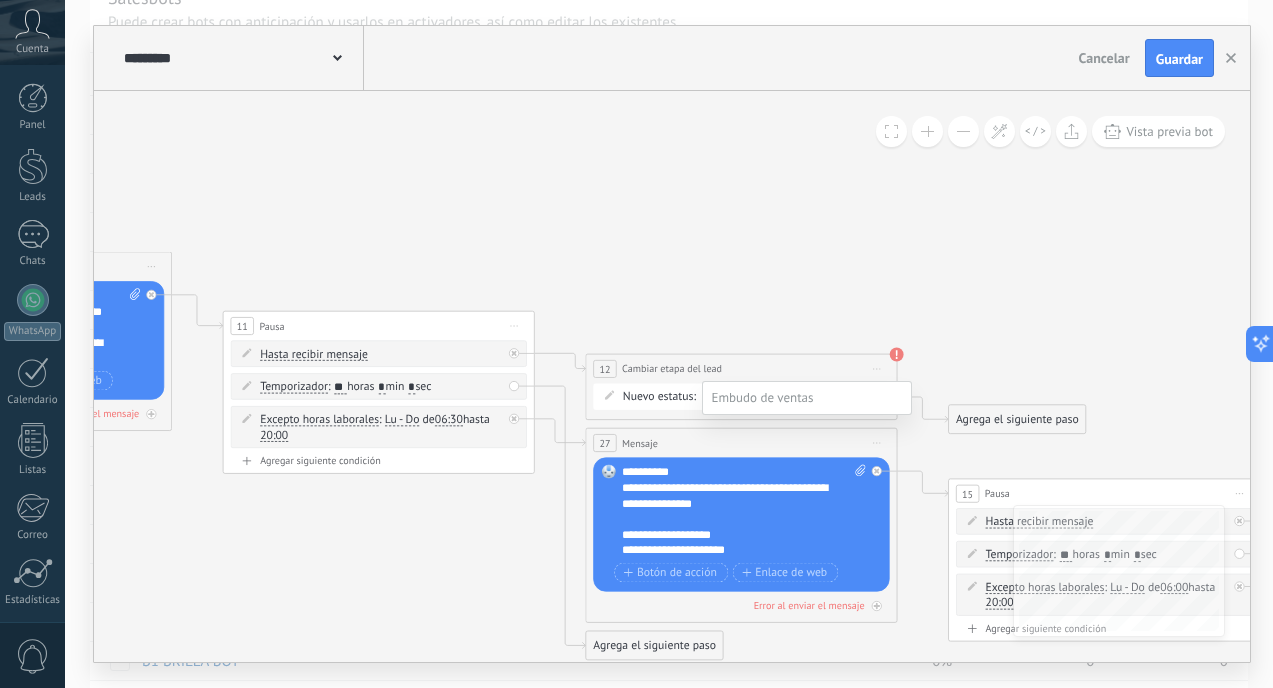 click on "INTERESADO 50/50" at bounding box center (0, 0) 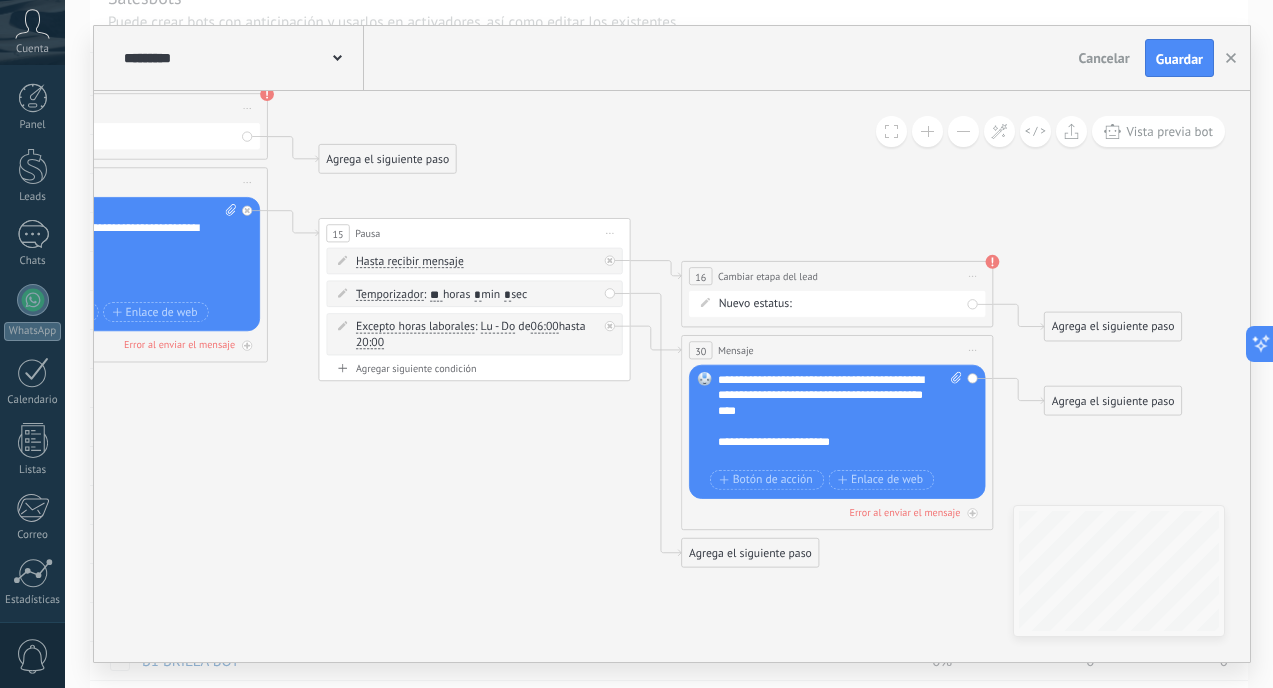 click on "RECUPERA CATEGORIA INTERESADO METODO DE PAGO RECUPERA METODO DE PAGO PROSPECTO FINANCIADO PROSPECTO CONTADO INTERESADO RENOVACION INTERESADOS BRILLA INTERESADOS ADDI/SISTE INTERESADOS RELAMPAGO INTERESADO 50/50 Logrado con éxito Venta Perdido" at bounding box center [0, 0] 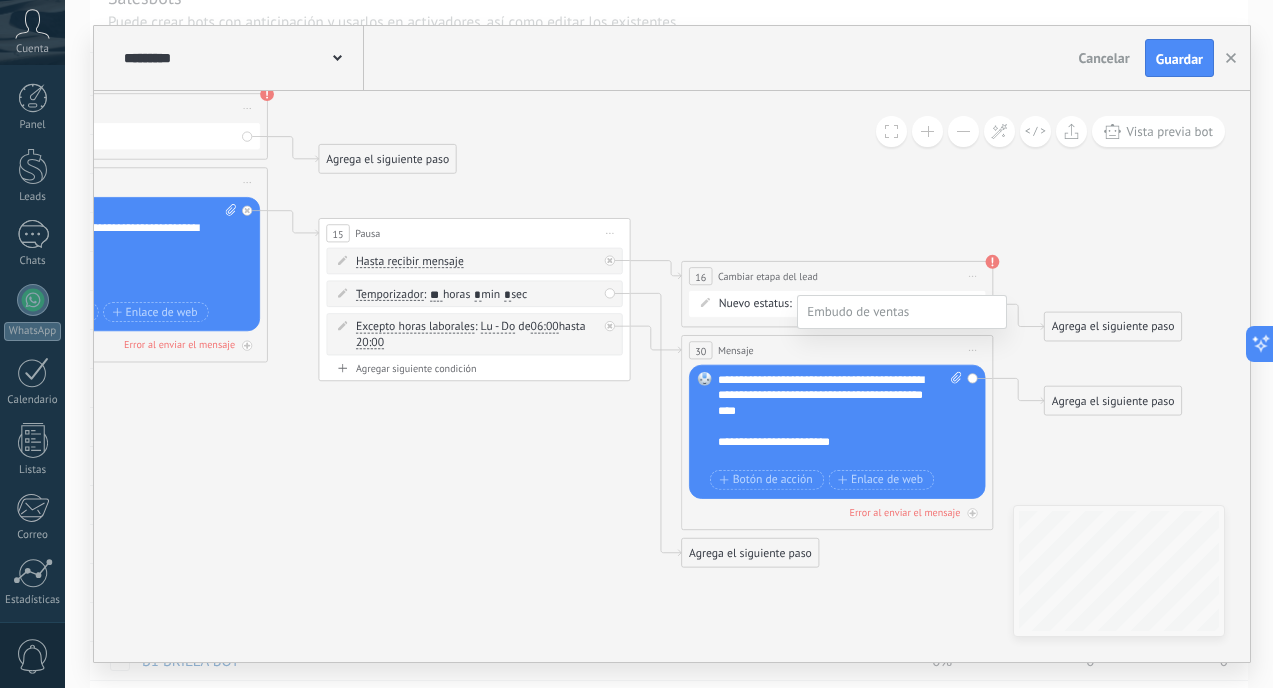 click on "INTERESADO 50/50" at bounding box center [0, 0] 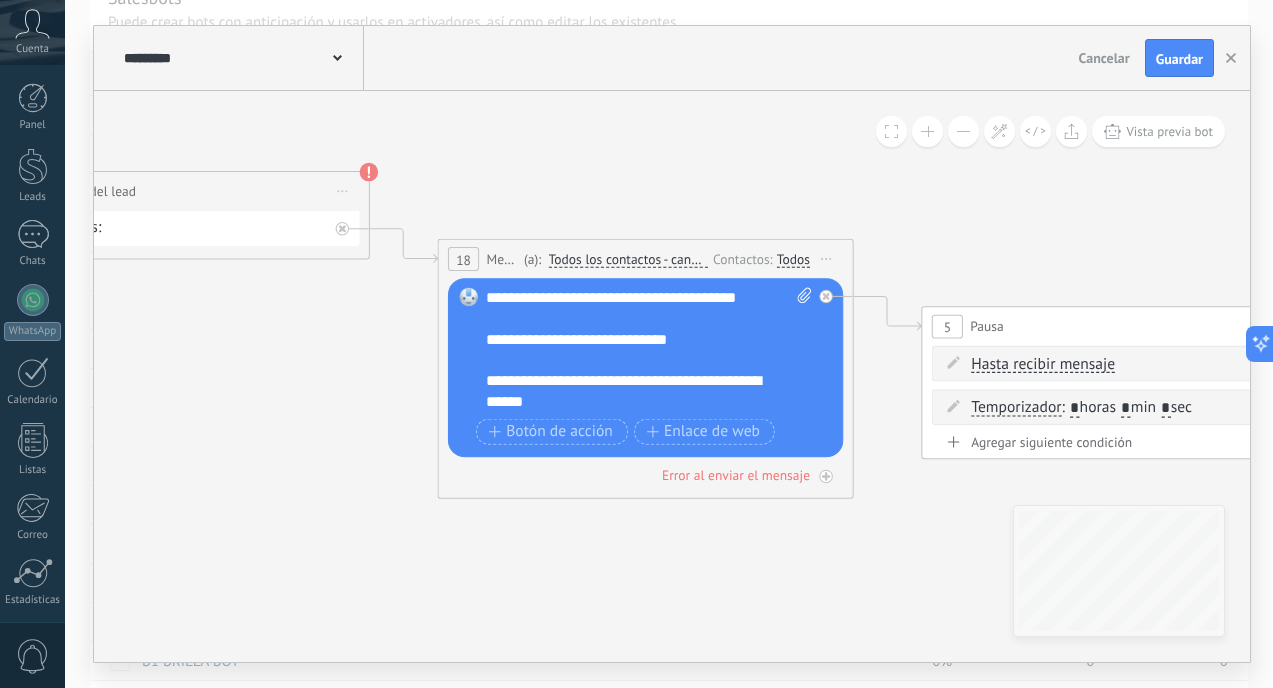 click on "**********" at bounding box center (649, 350) 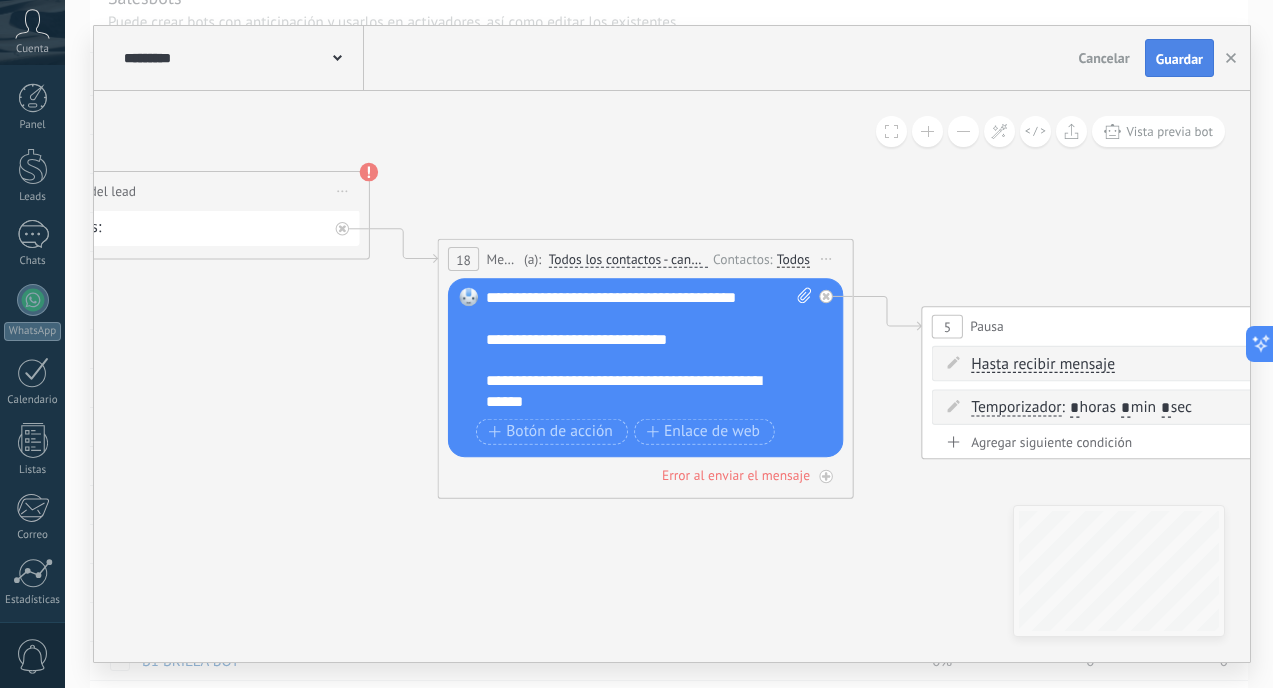 click on "Guardar" at bounding box center (1179, 59) 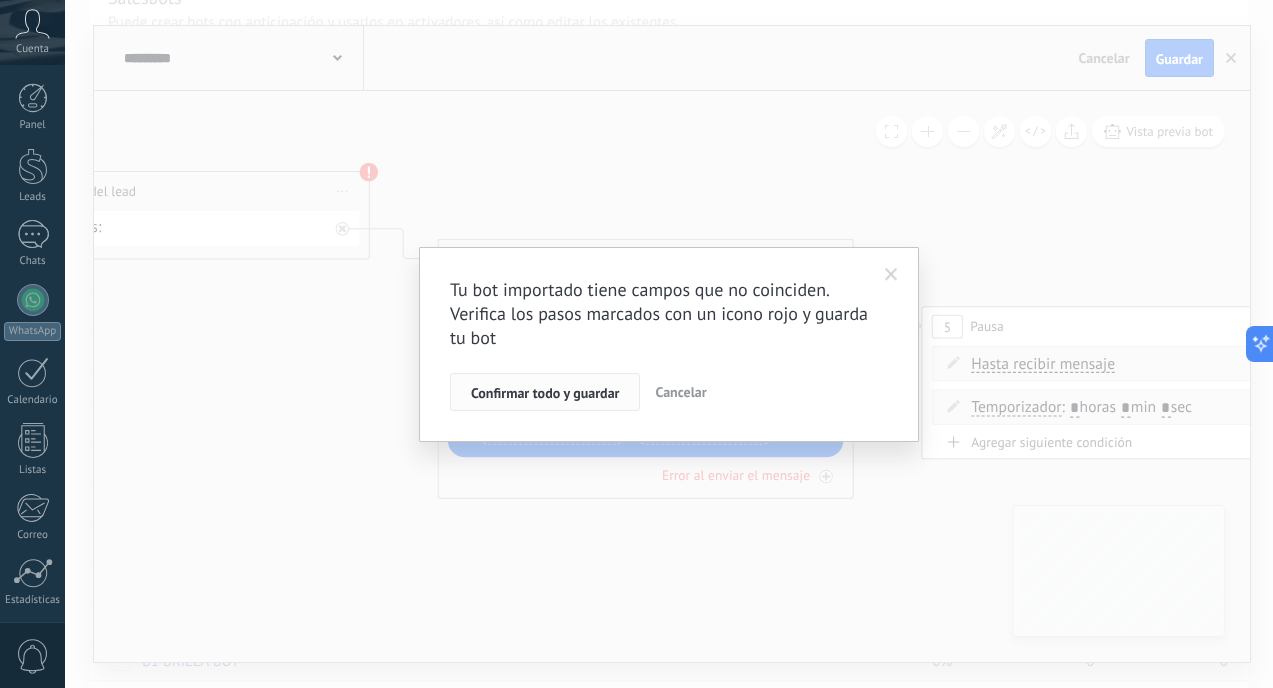 click on "Confirmar todo y guardar" at bounding box center [545, 392] 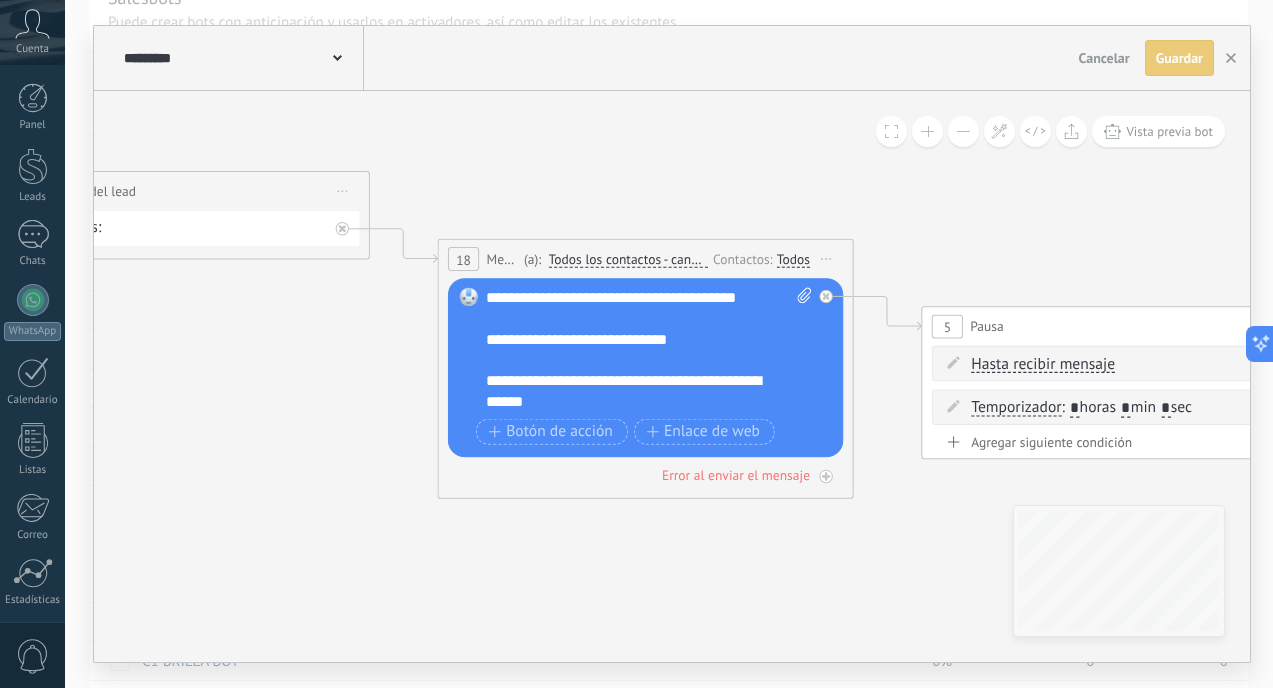 click on "Guardar Guardar" at bounding box center [1179, 58] 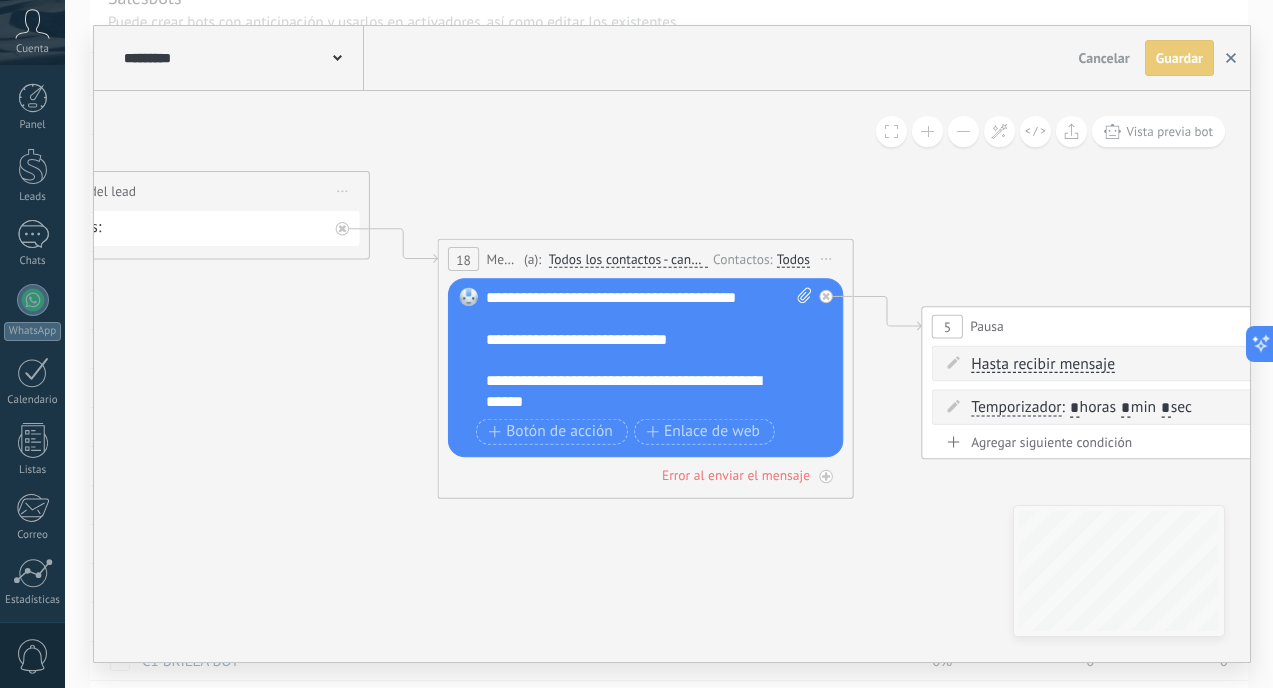 click 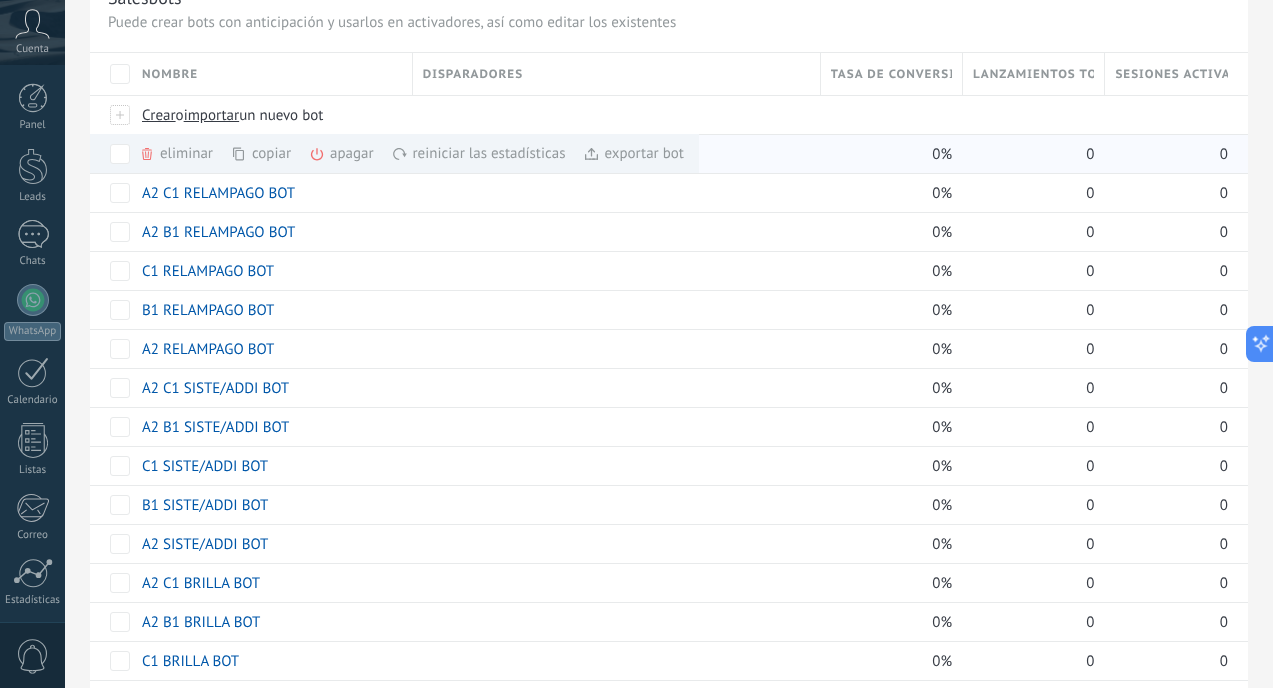 click on "copiar màs" at bounding box center [295, 153] 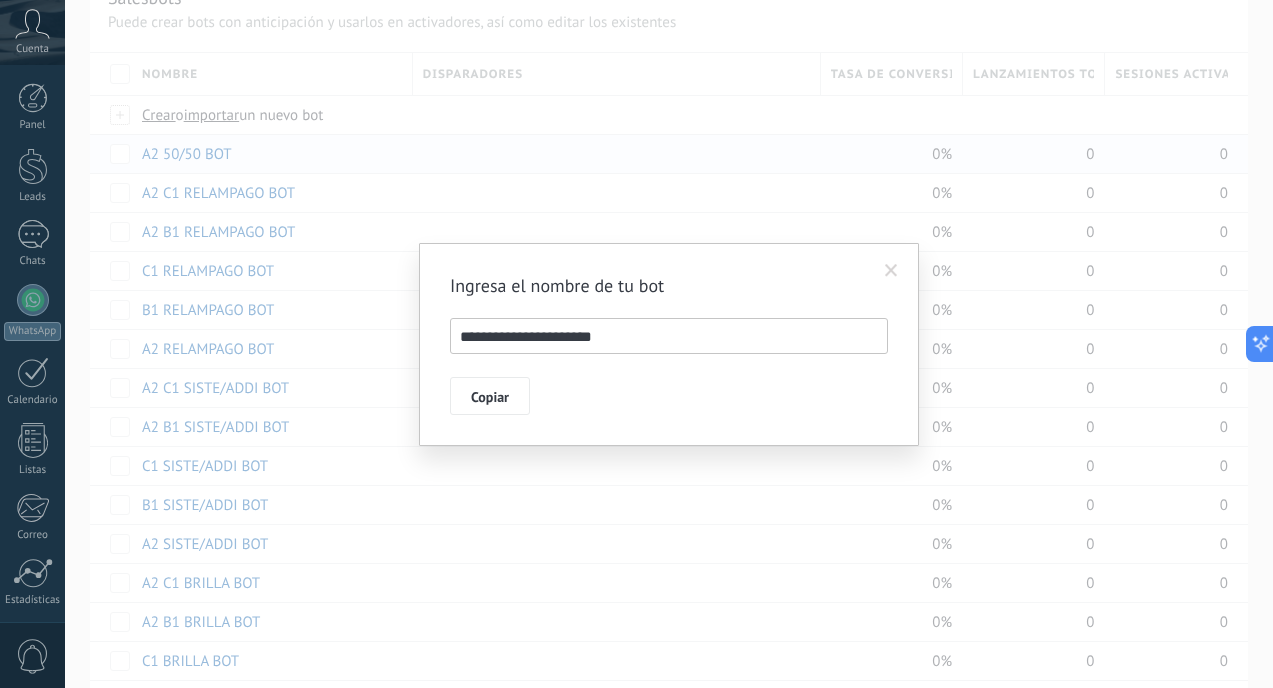 drag, startPoint x: 477, startPoint y: 334, endPoint x: 411, endPoint y: 332, distance: 66.0303 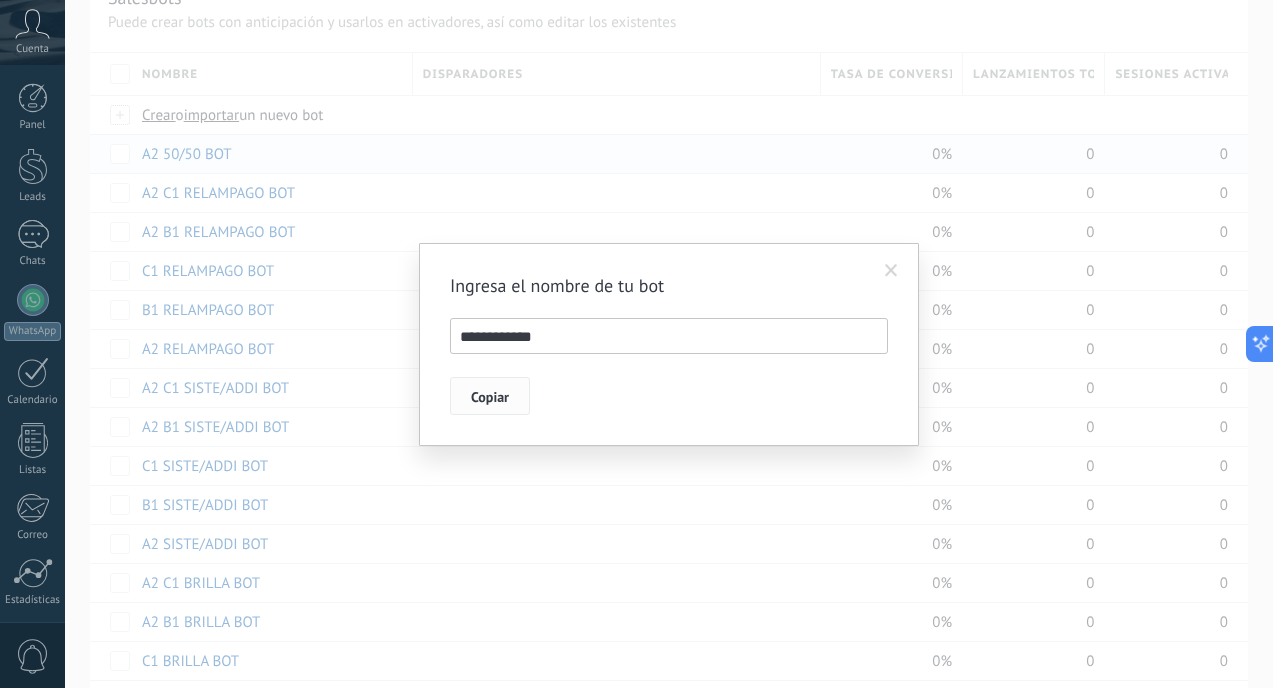 type on "**********" 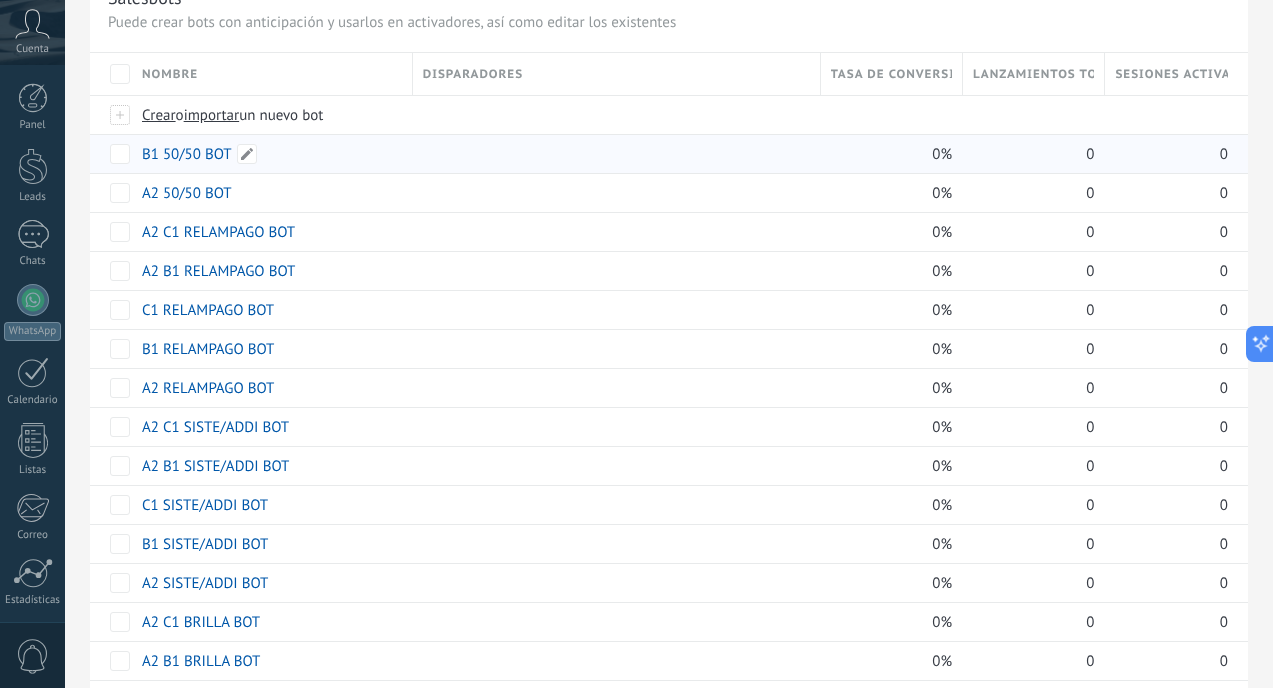 click on "B1 50/50 BOT" at bounding box center (187, 154) 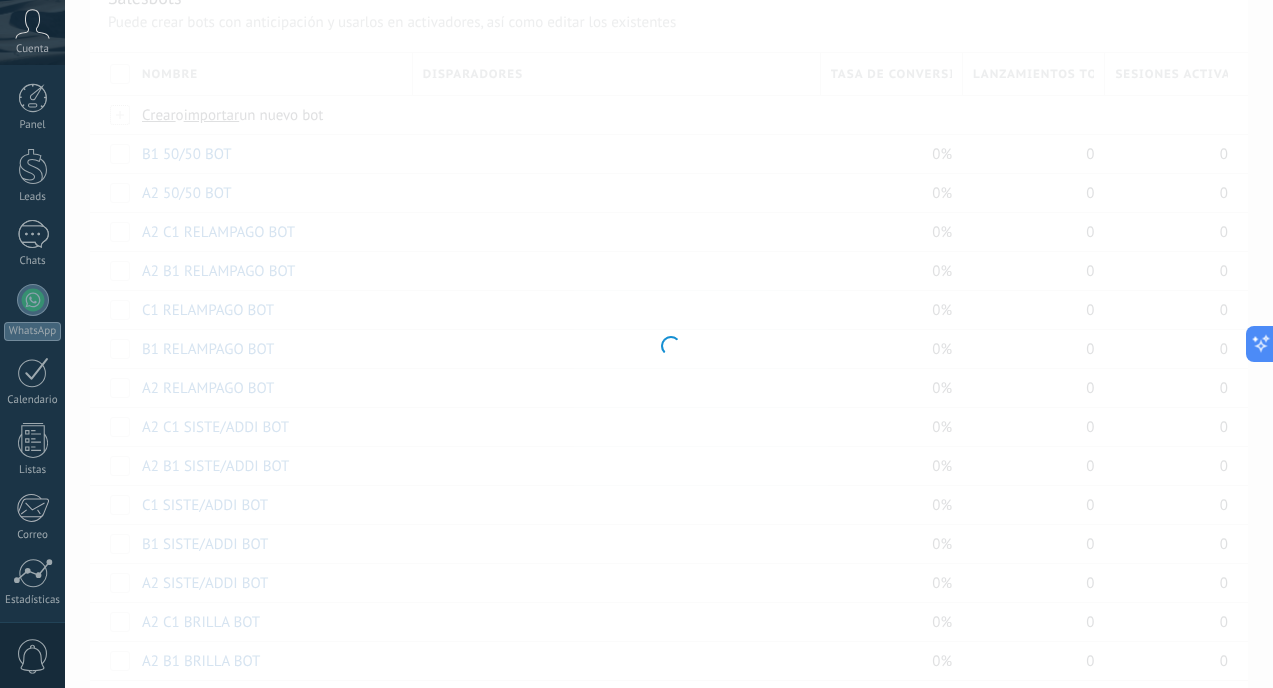 type on "**********" 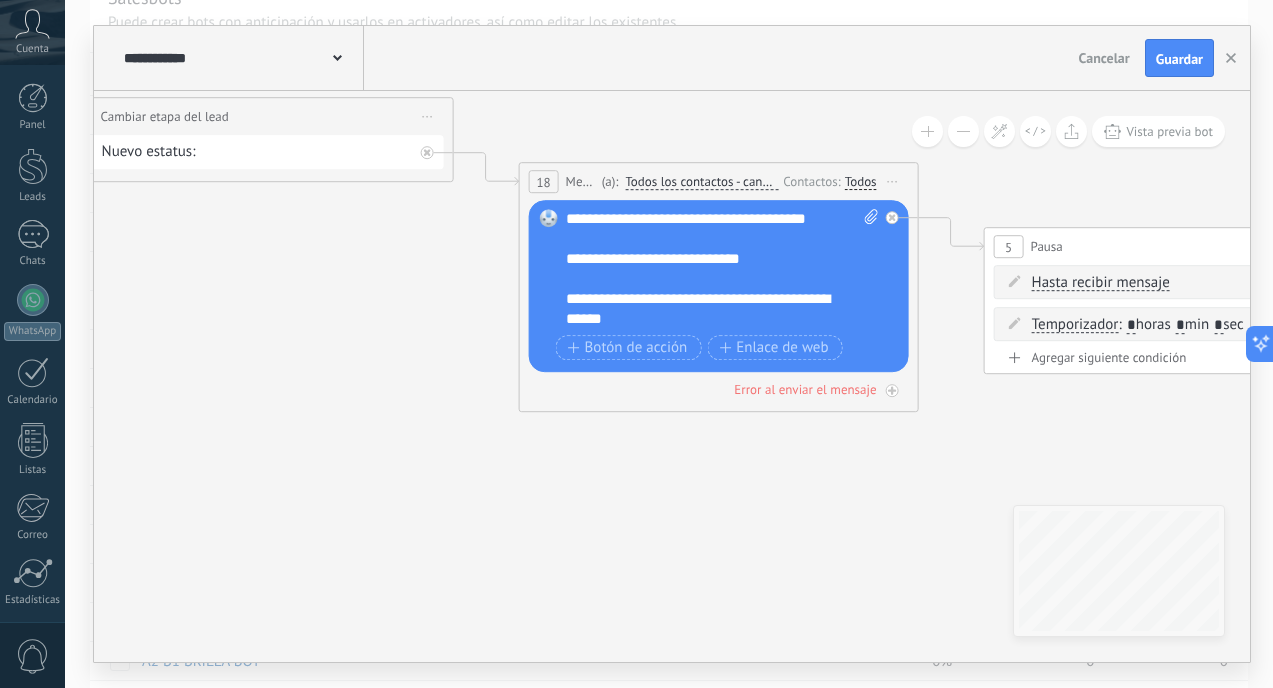 click on "**********" at bounding box center (722, 269) 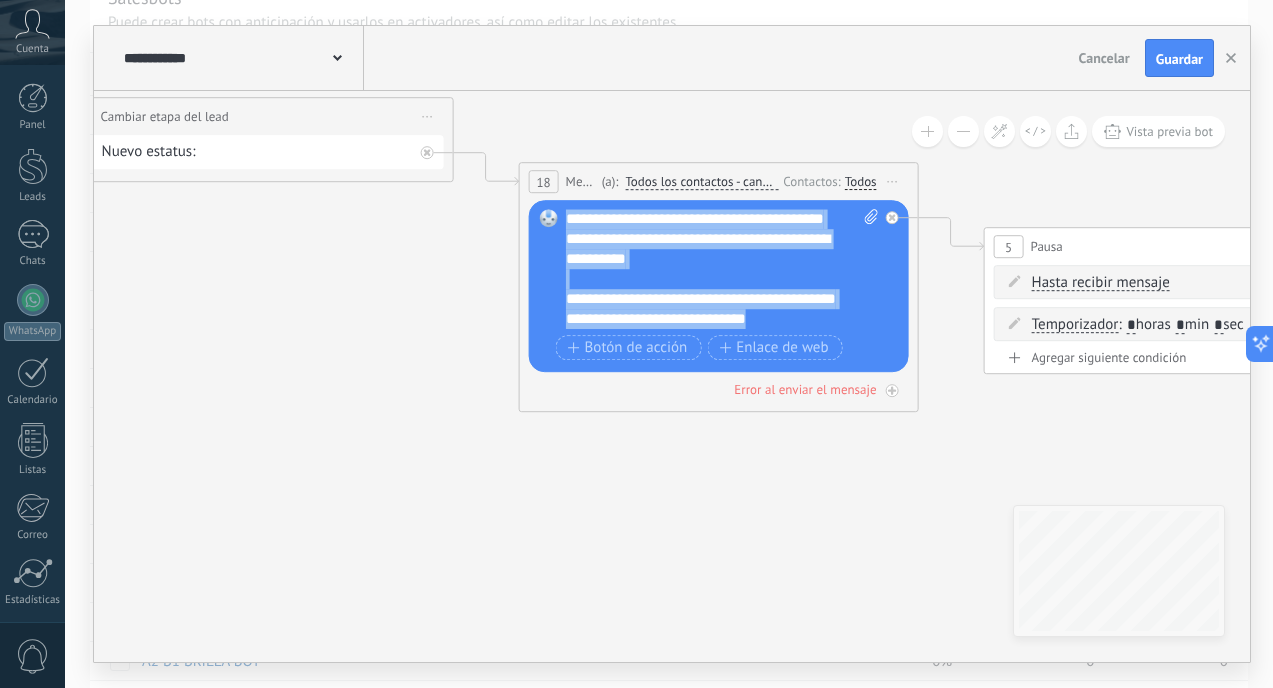 scroll, scrollTop: 0, scrollLeft: 0, axis: both 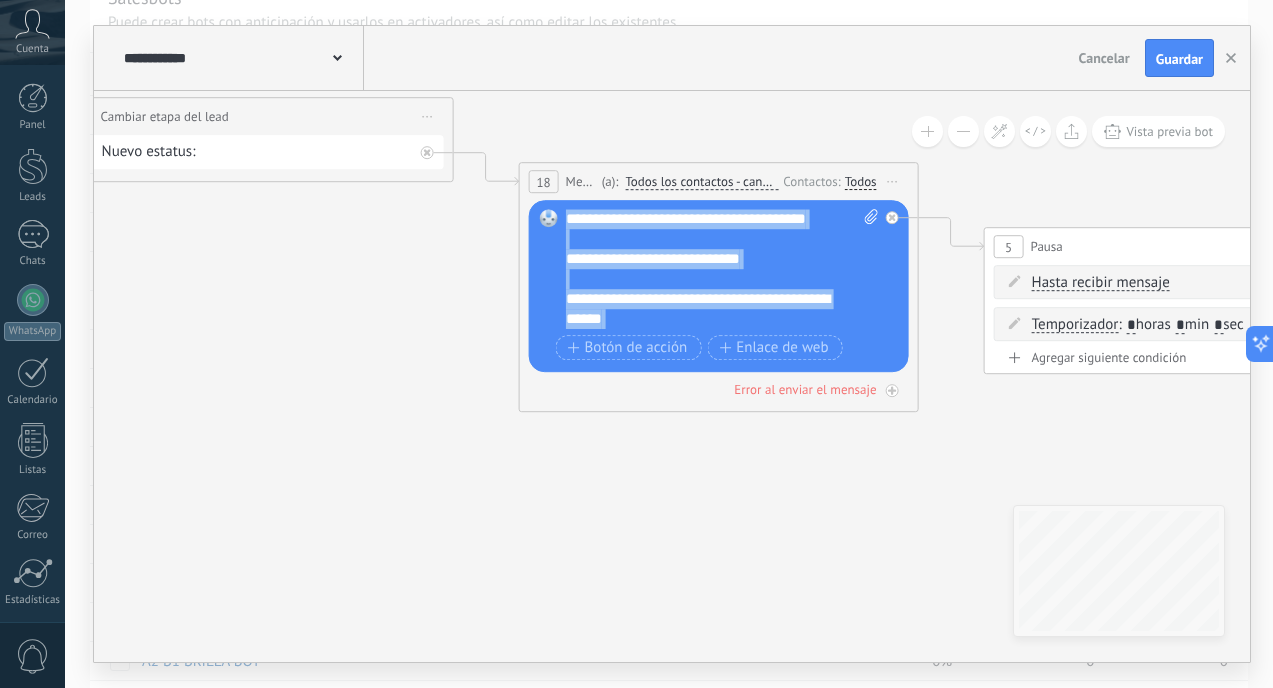 drag, startPoint x: 789, startPoint y: 316, endPoint x: 606, endPoint y: 92, distance: 289.24902 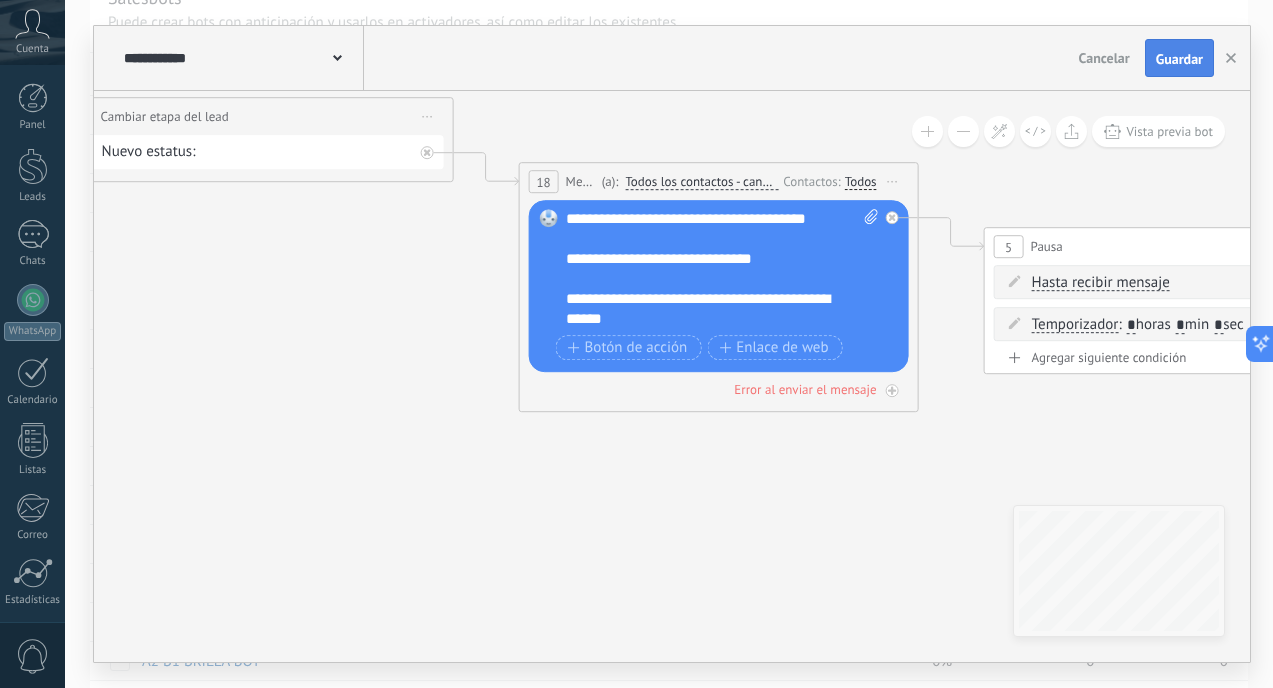 click on "Guardar" at bounding box center [1179, 58] 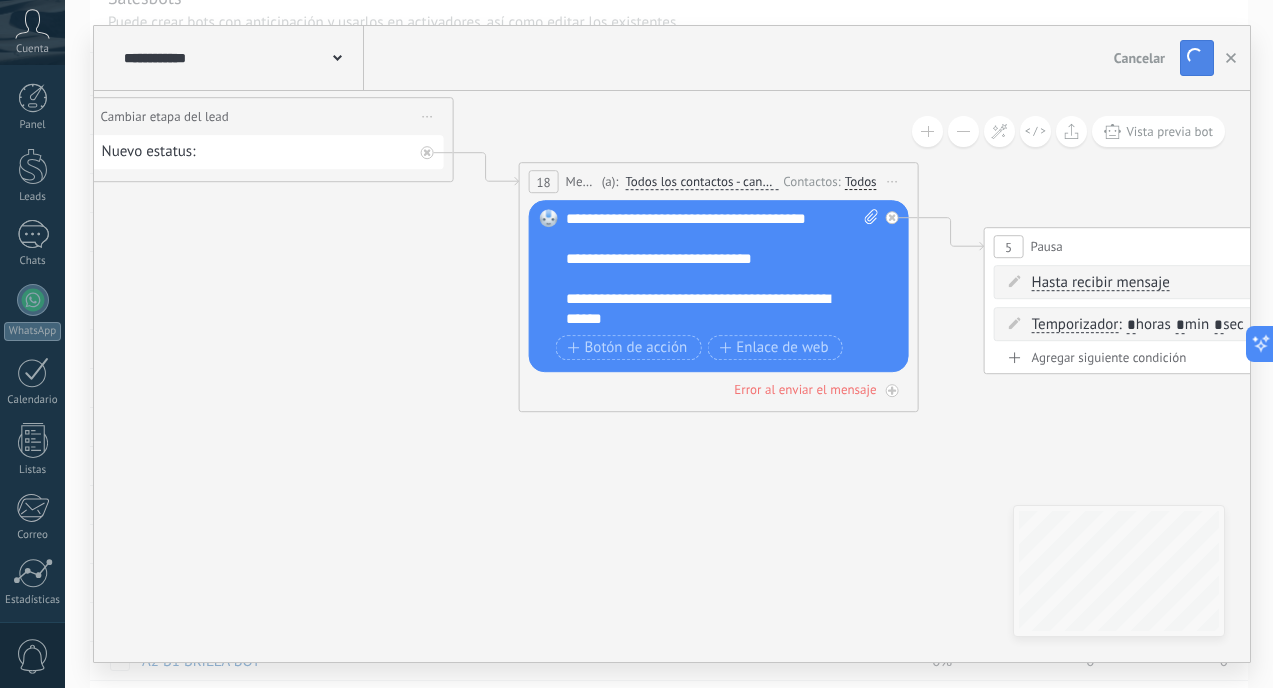 click on "Guardar" at bounding box center (1197, 58) 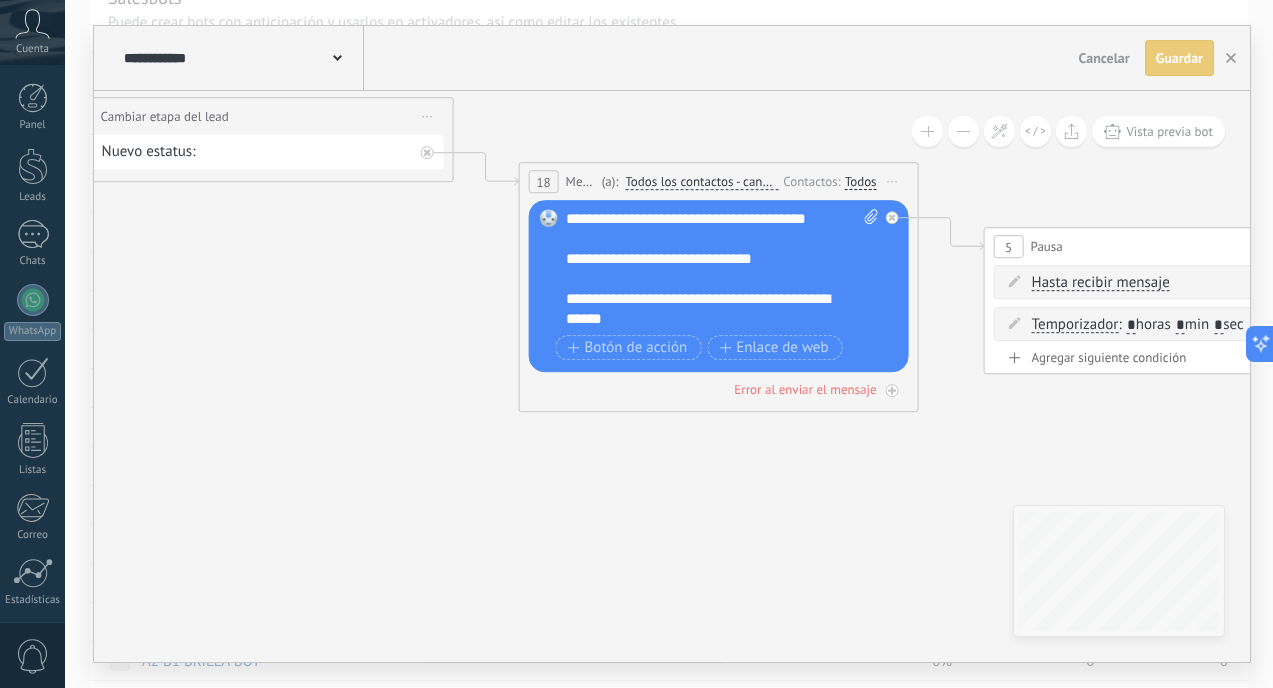 click on "Guardar Guardar" at bounding box center (1179, 58) 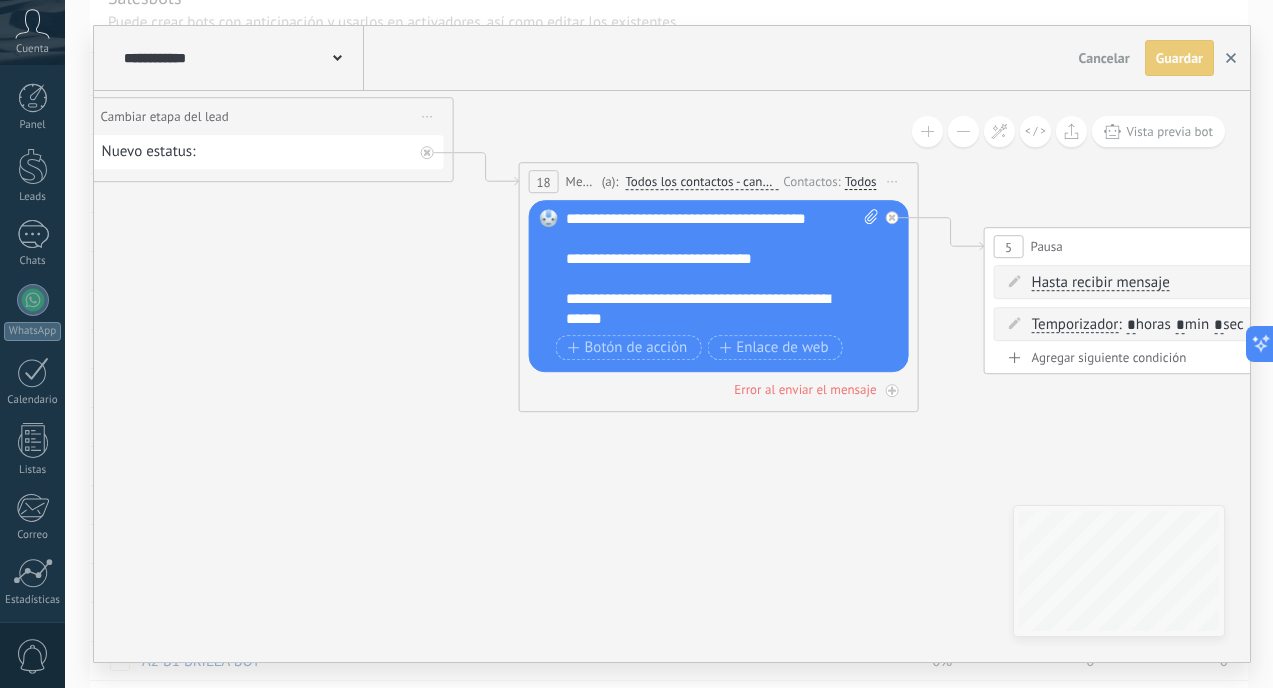 click at bounding box center [1231, 58] 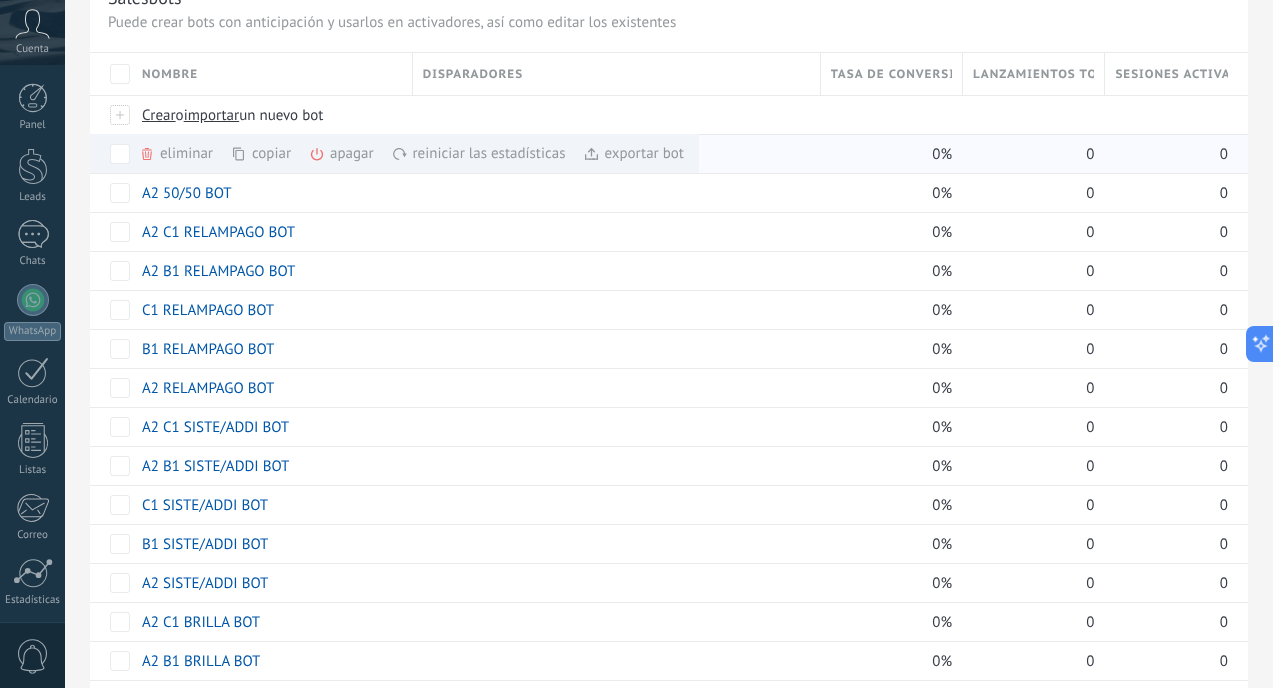 click on "copiar màs" at bounding box center [295, 153] 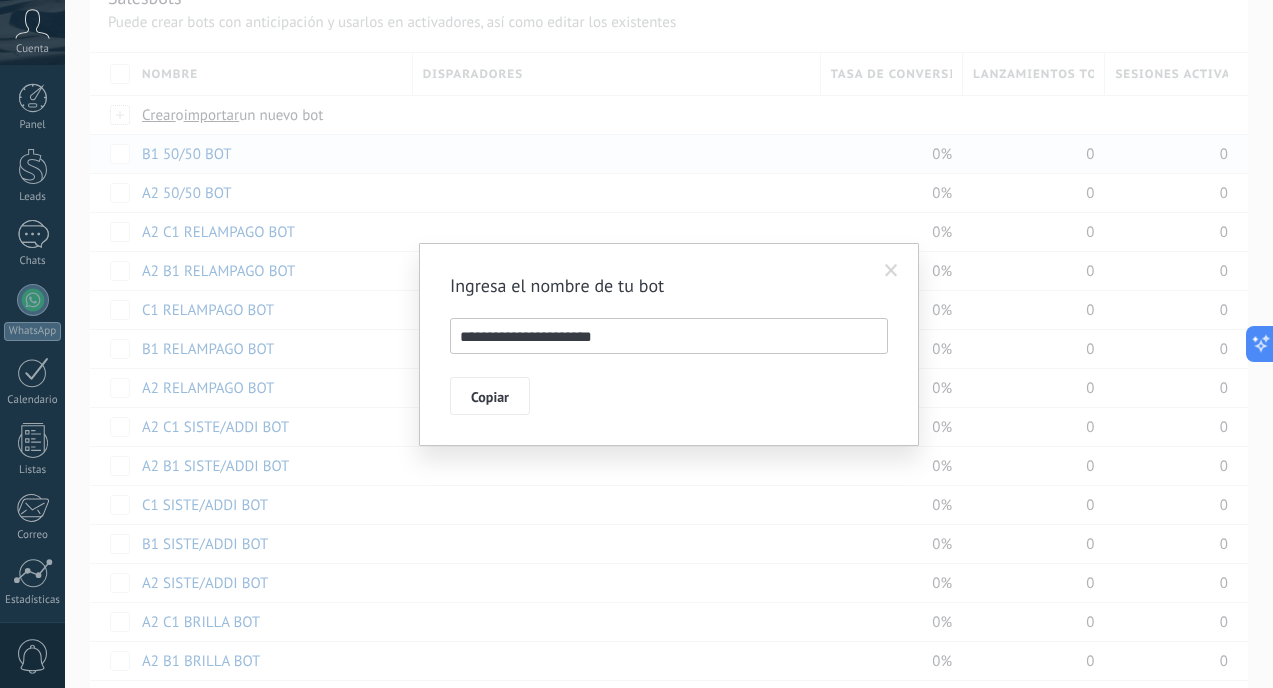 click on "**********" at bounding box center (669, 336) 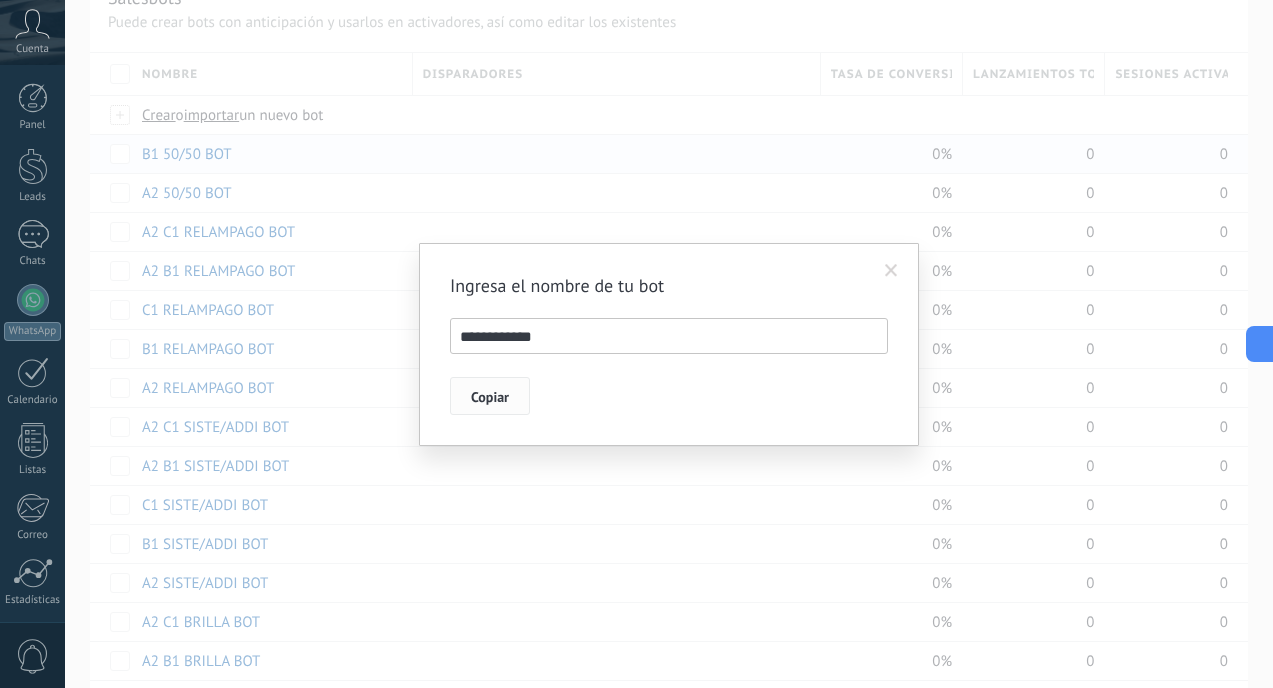 type on "**********" 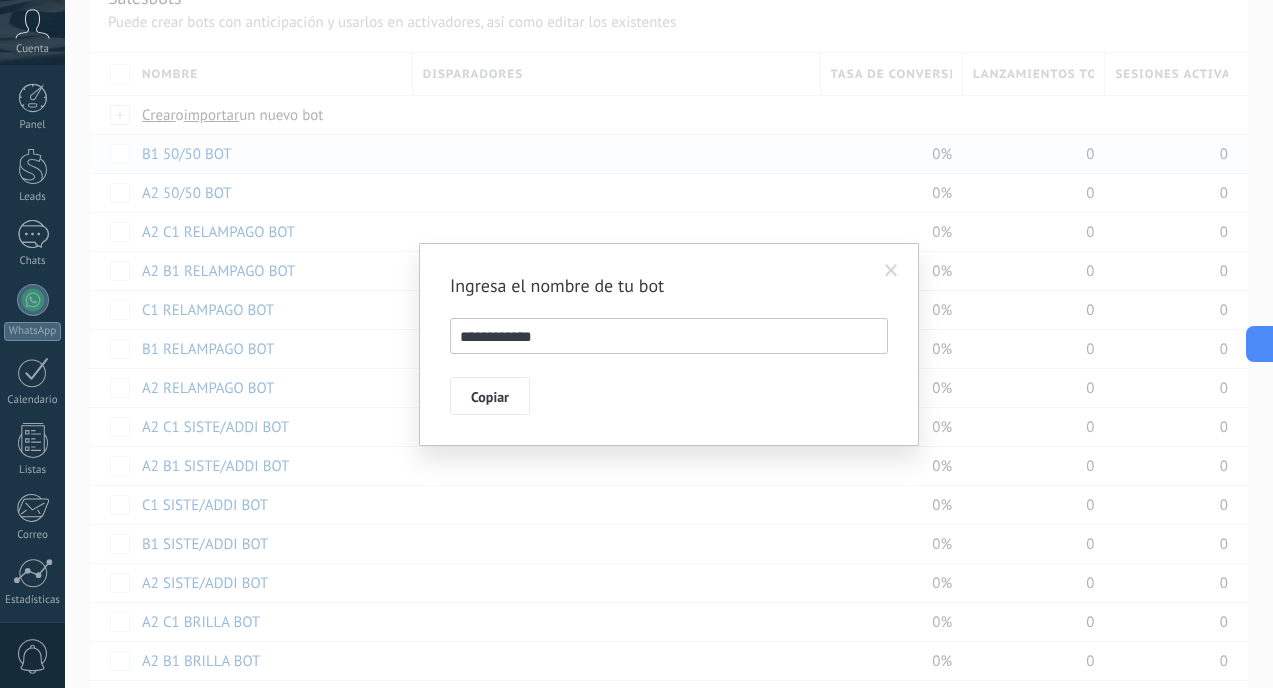 click on "Copiar" at bounding box center (490, 397) 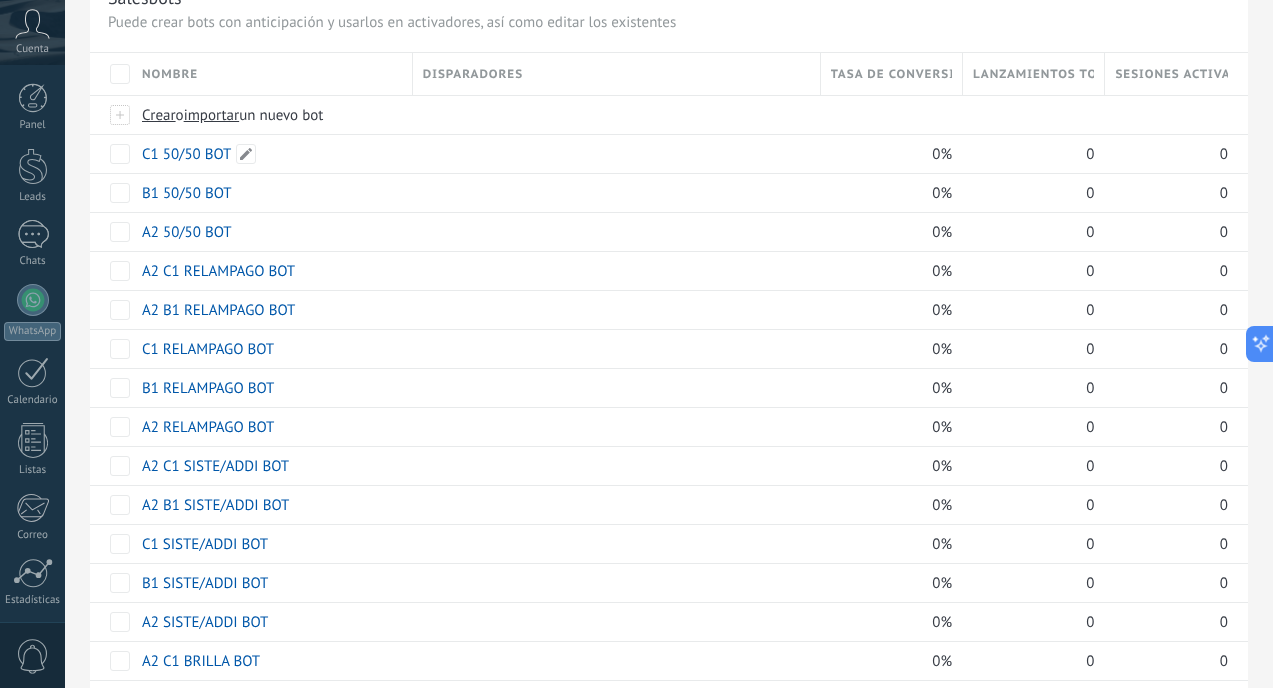 click on "C1 50/50 BOT" at bounding box center (186, 154) 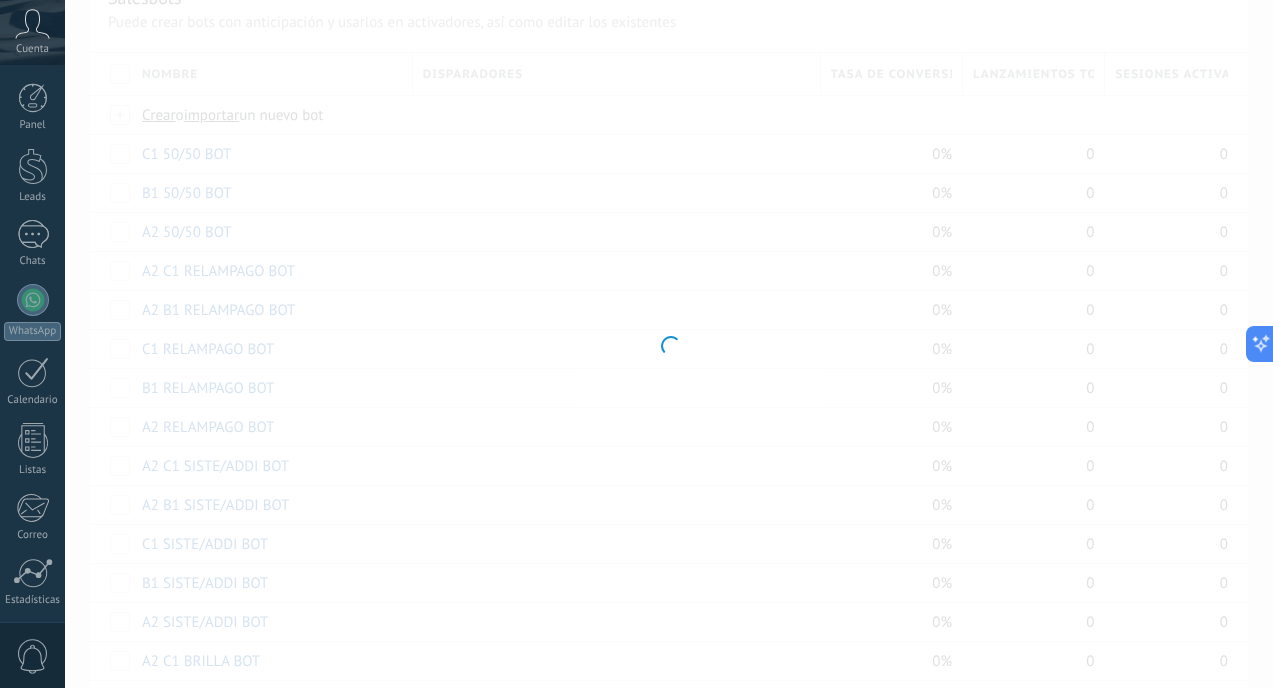 type on "**********" 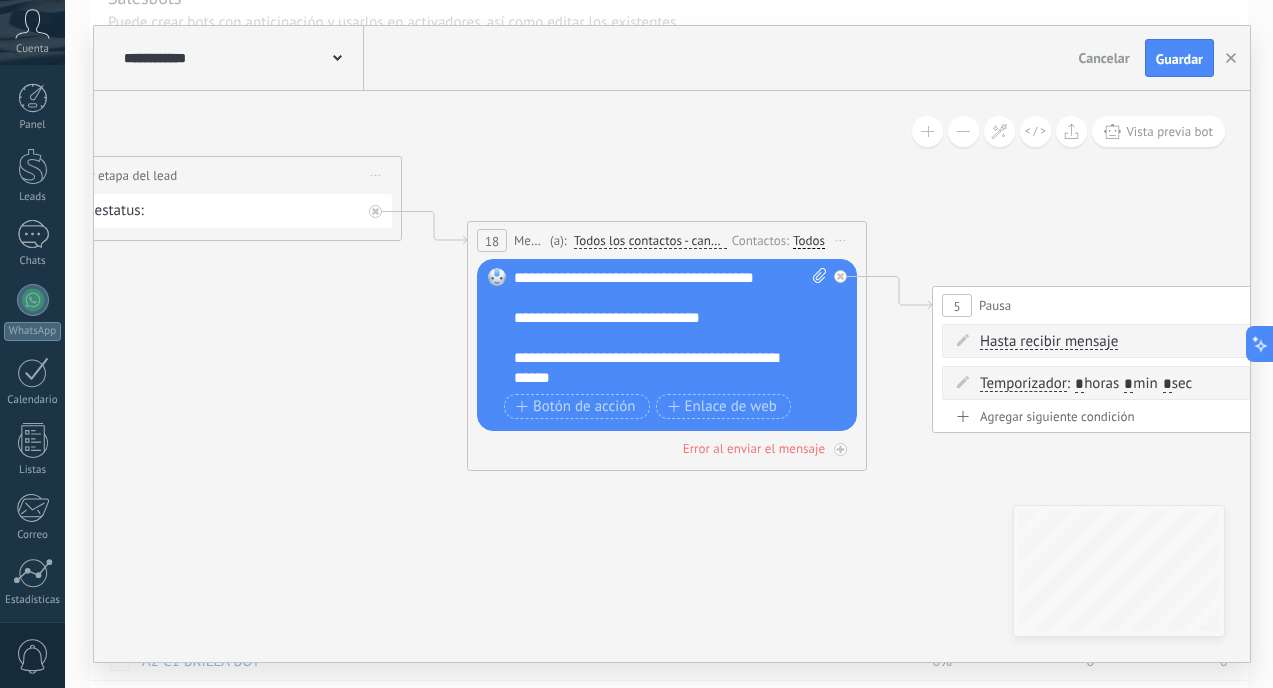 click on "**********" at bounding box center [670, 328] 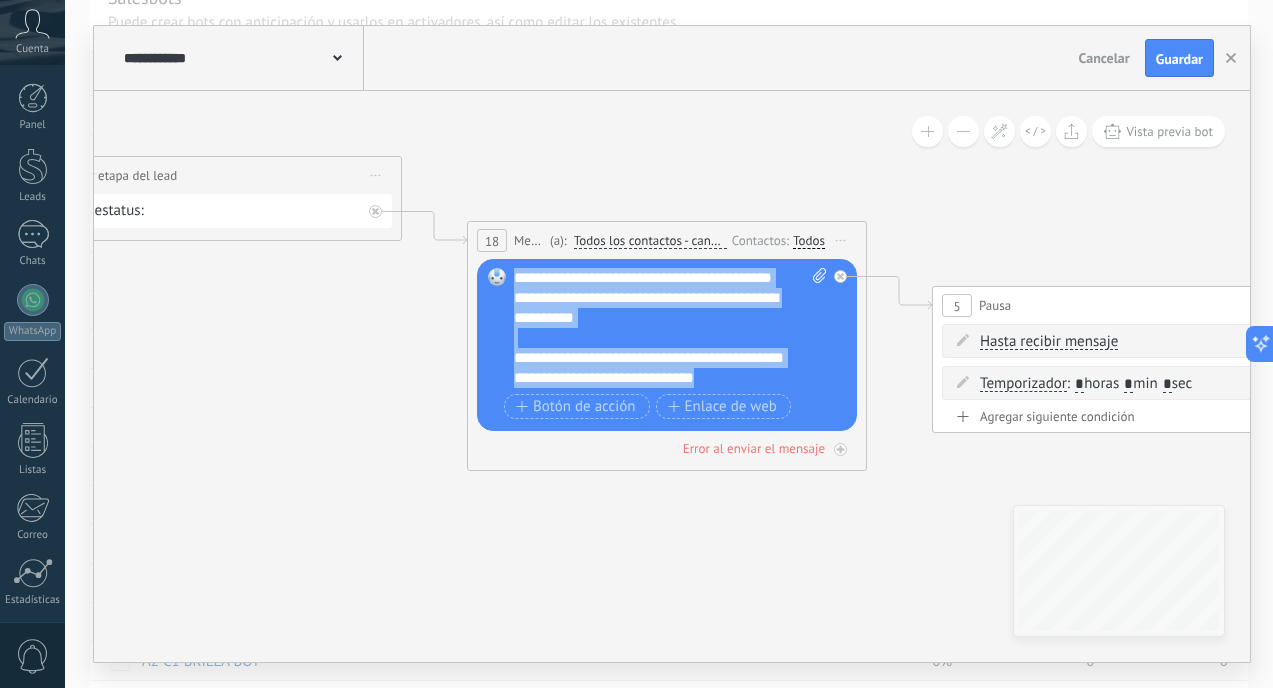 scroll, scrollTop: 0, scrollLeft: 0, axis: both 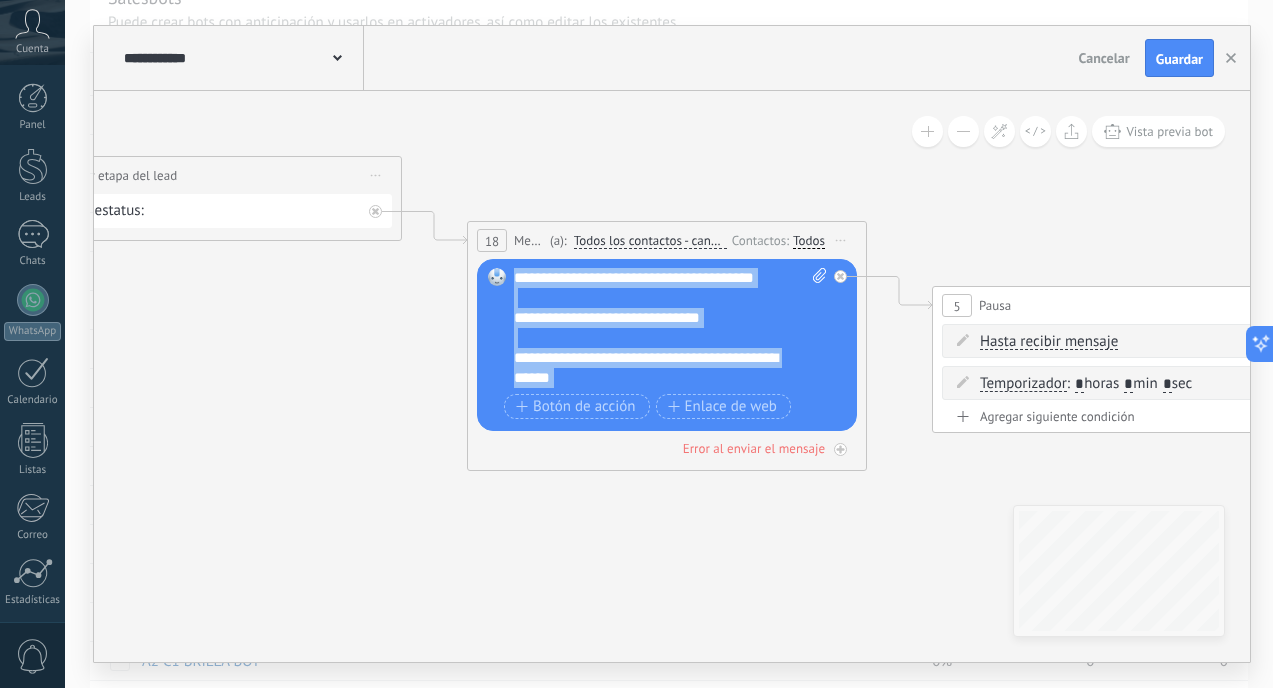 drag, startPoint x: 733, startPoint y: 385, endPoint x: 572, endPoint y: 120, distance: 310.0742 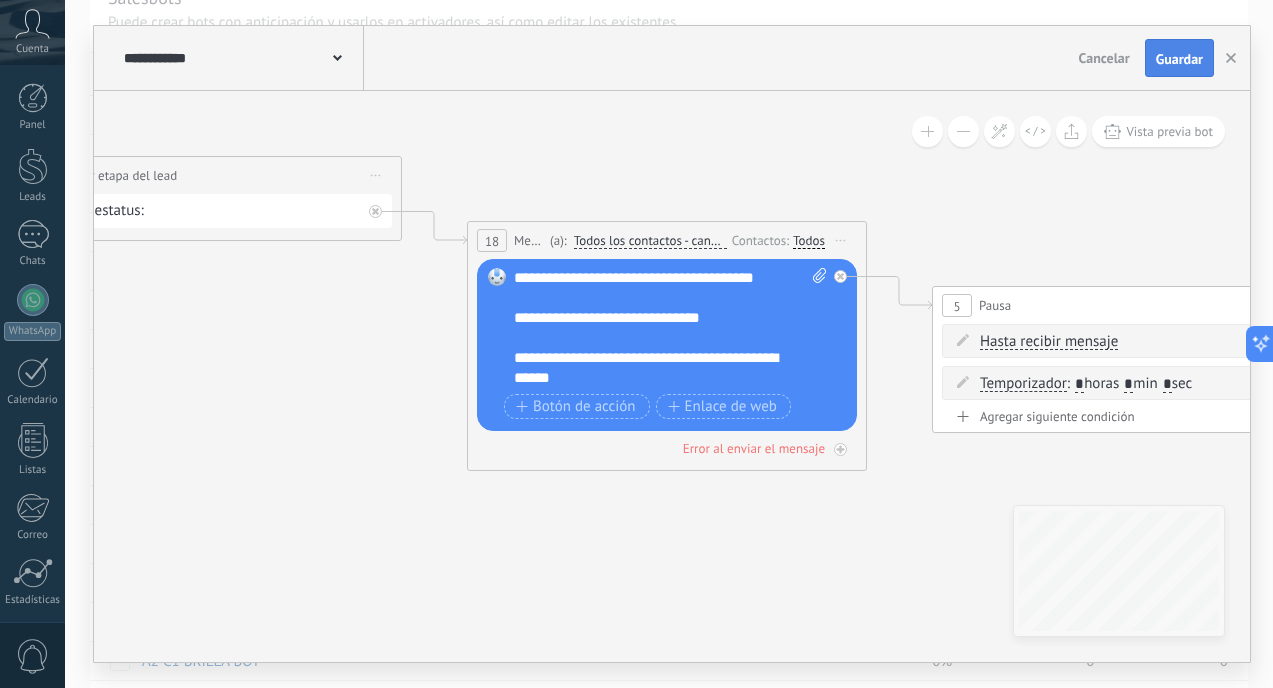 click on "Guardar" at bounding box center (1179, 58) 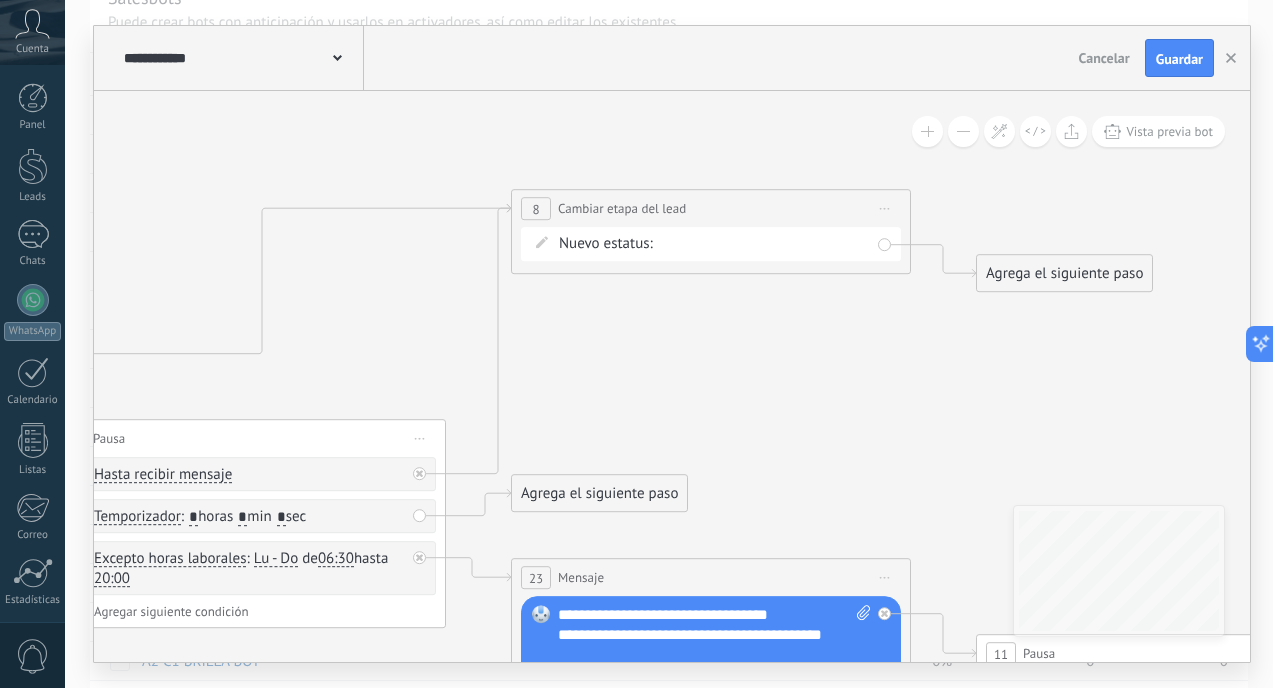 click on "RECUPERA CATEGORIA INTERESADO METODO DE PAGO RECUPERA METODO DE PAGO PROSPECTO FINANCIADO PROSPECTO CONTADO INTERESADO RENOVACION INTERESADOS BRILLA INTERESADOS ADDI/SISTE INTERESADOS RELAMPAGO INTERESADO 50/50 Logrado con éxito Venta Perdido" at bounding box center (0, 0) 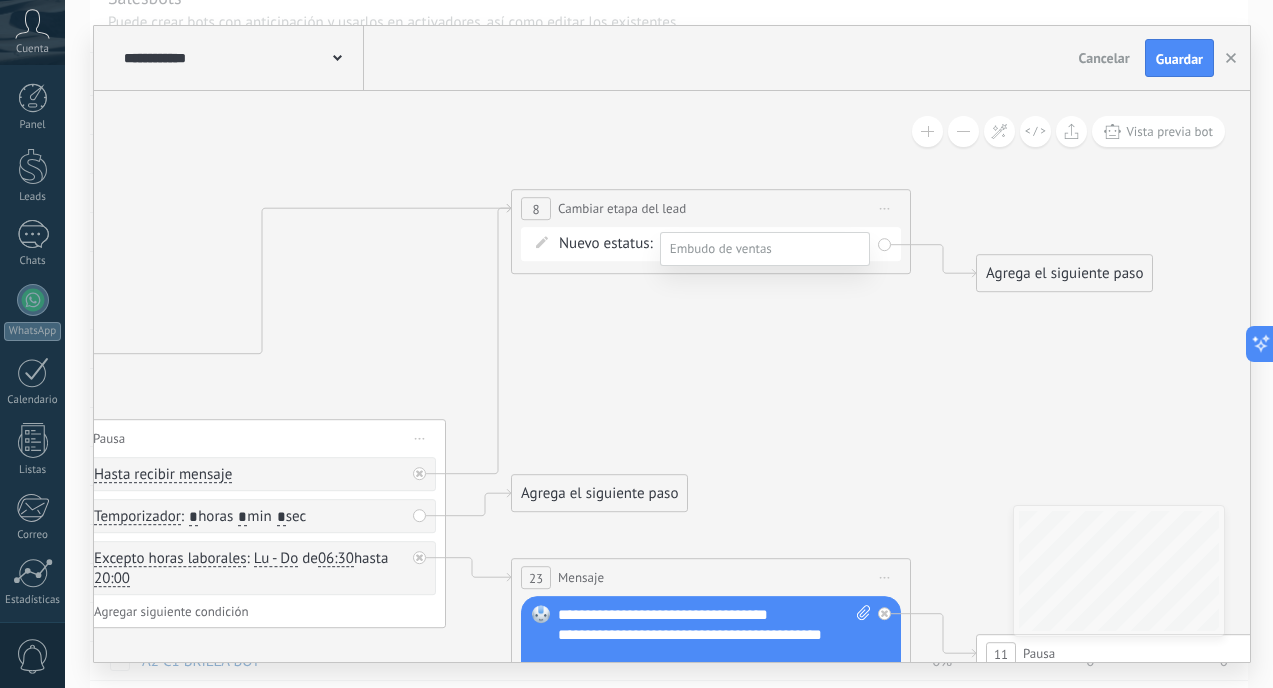 click at bounding box center [669, 344] 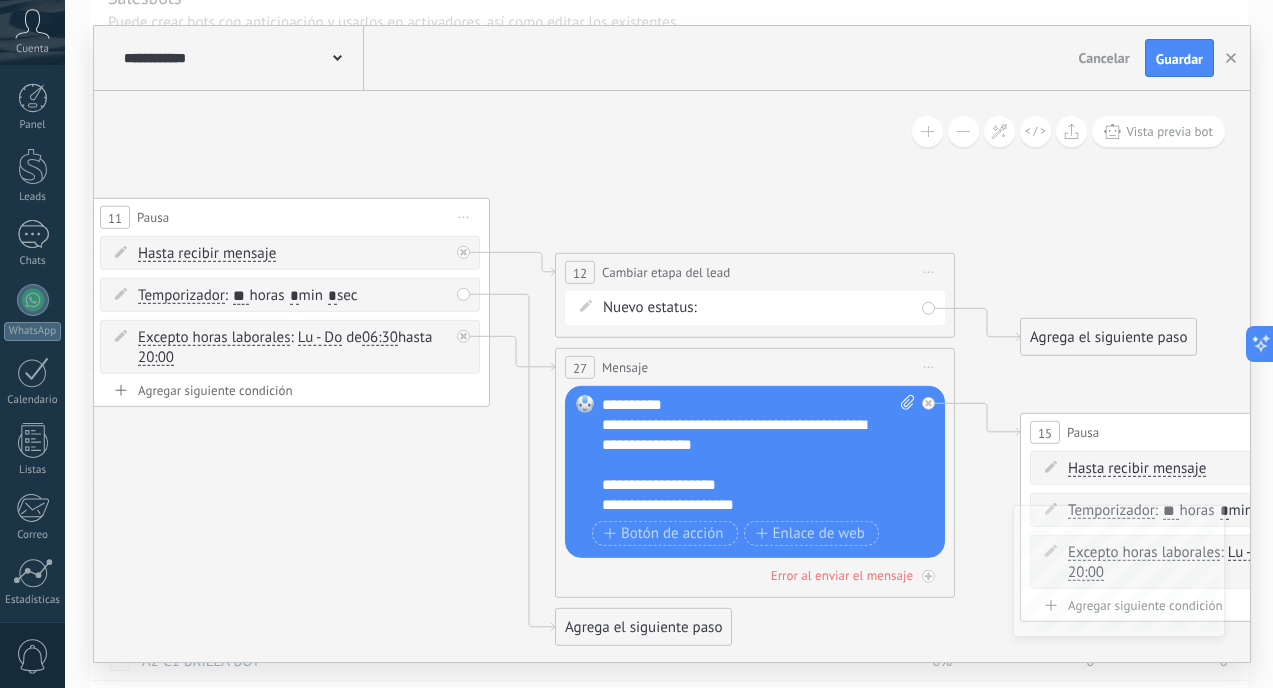 click on "RECUPERA CATEGORIA INTERESADO METODO DE PAGO RECUPERA METODO DE PAGO PROSPECTO FINANCIADO PROSPECTO CONTADO INTERESADO RENOVACION INTERESADOS BRILLA INTERESADOS ADDI/SISTE INTERESADOS RELAMPAGO INTERESADO 50/50 Logrado con éxito Venta Perdido" at bounding box center (0, 0) 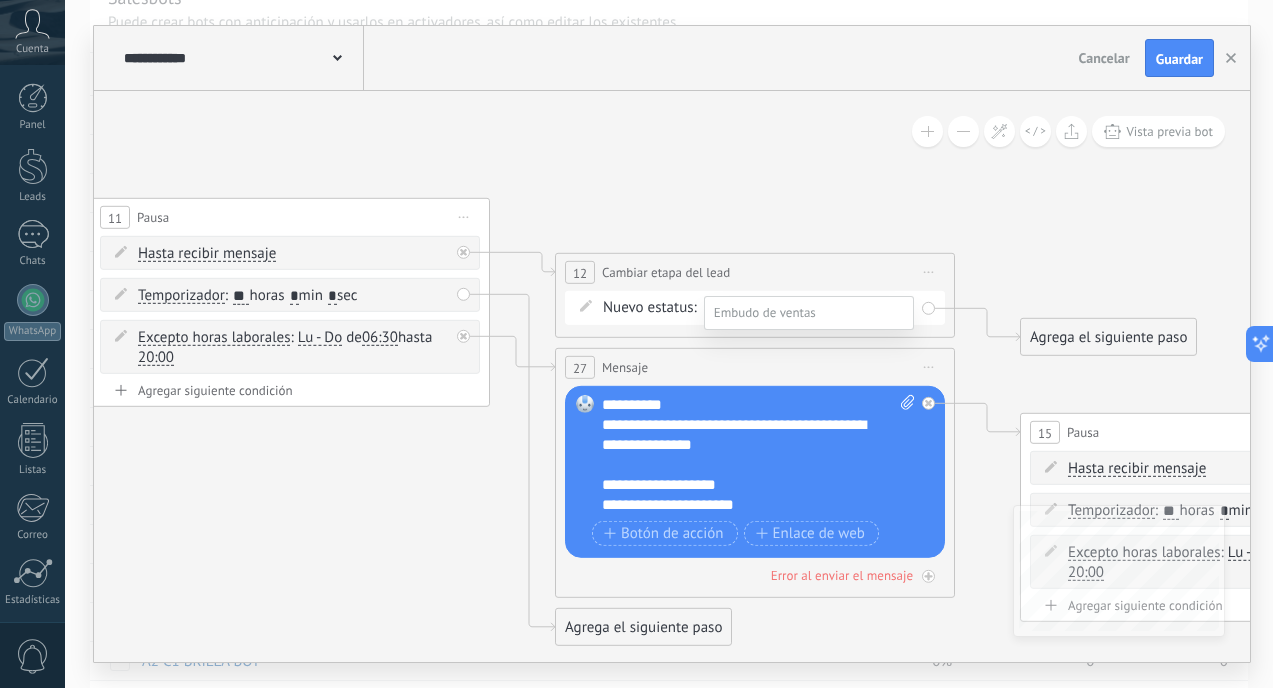 click at bounding box center [669, 344] 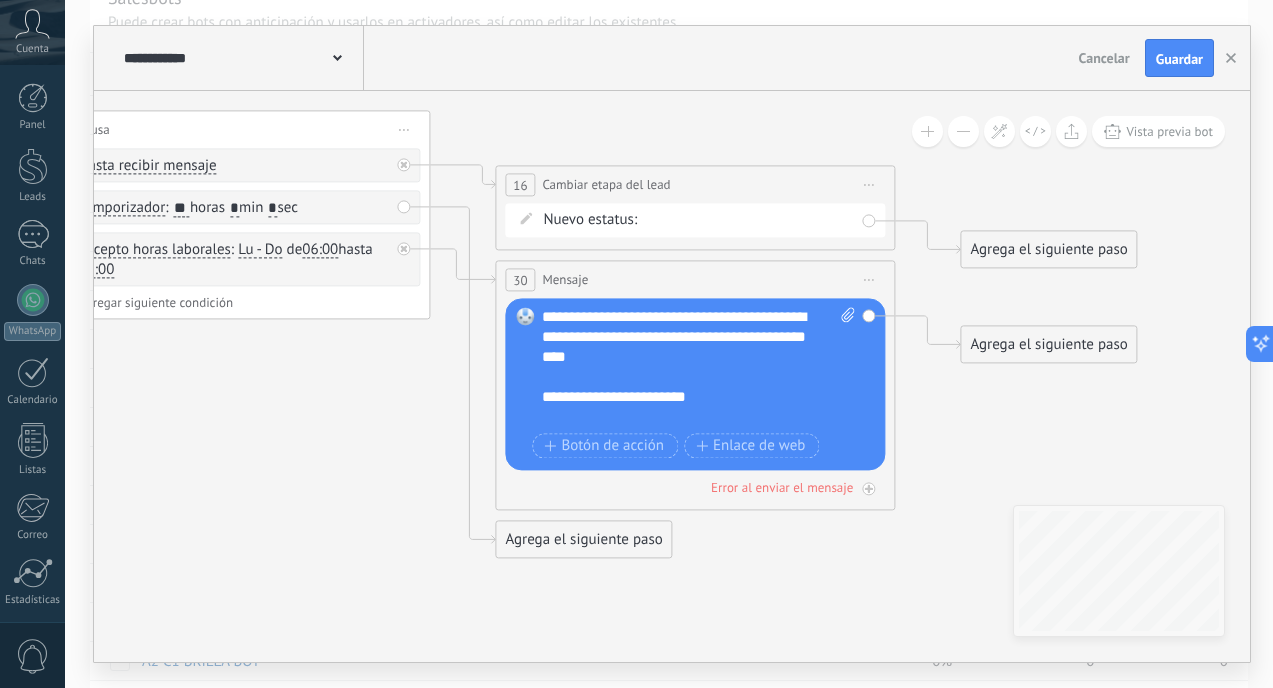 click on "RECUPERA CATEGORIA INTERESADO METODO DE PAGO RECUPERA METODO DE PAGO PROSPECTO FINANCIADO PROSPECTO CONTADO INTERESADO RENOVACION INTERESADOS BRILLA INTERESADOS ADDI/SISTE INTERESADOS RELAMPAGO INTERESADO 50/50 Logrado con éxito Venta Perdido" at bounding box center (0, 0) 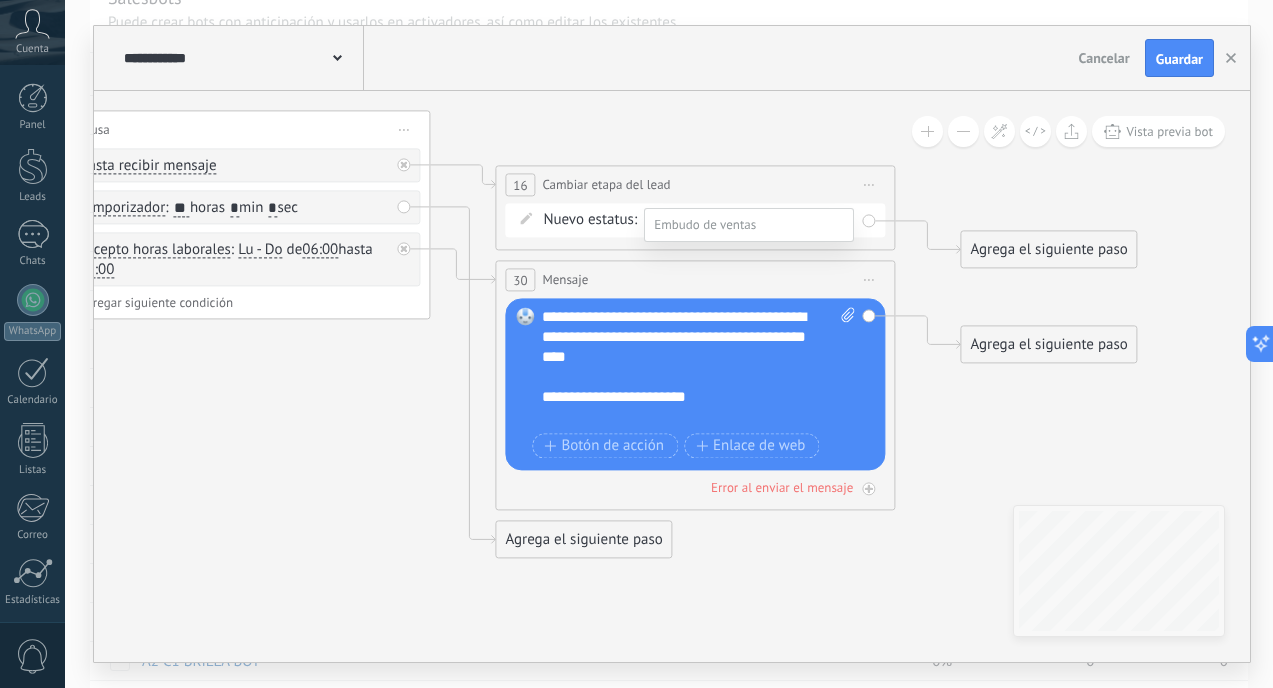 click at bounding box center (669, 344) 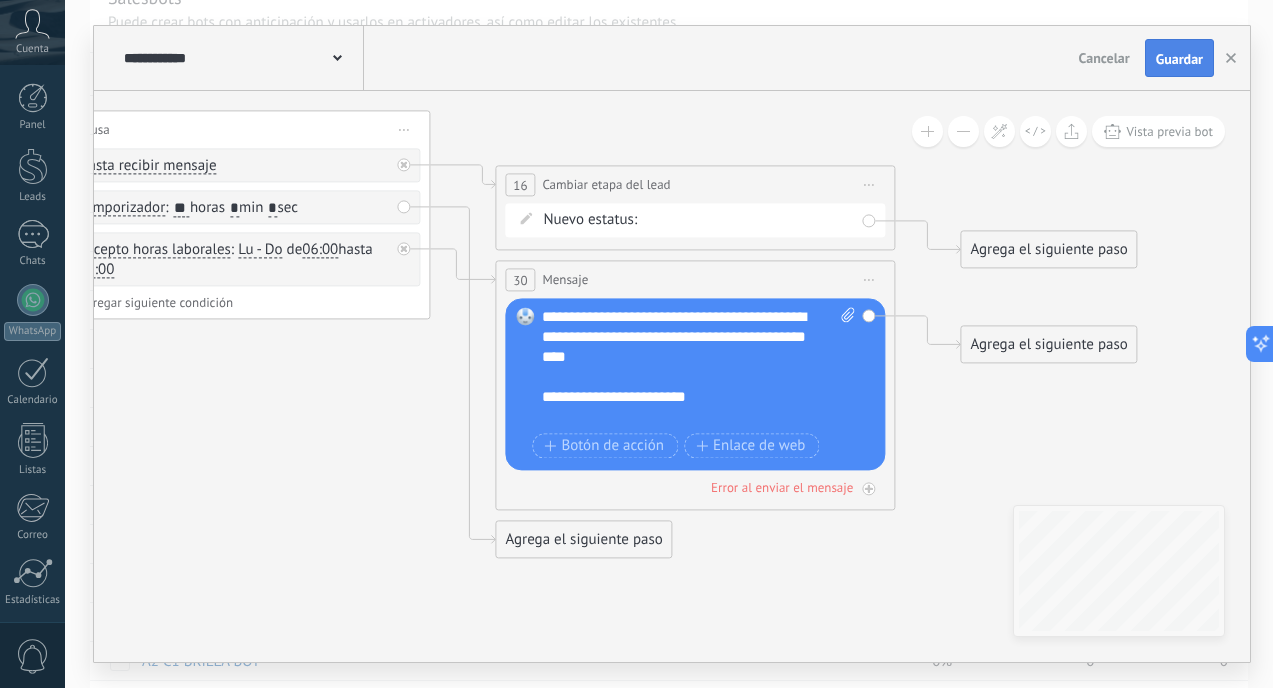 click on "Guardar" at bounding box center (1179, 59) 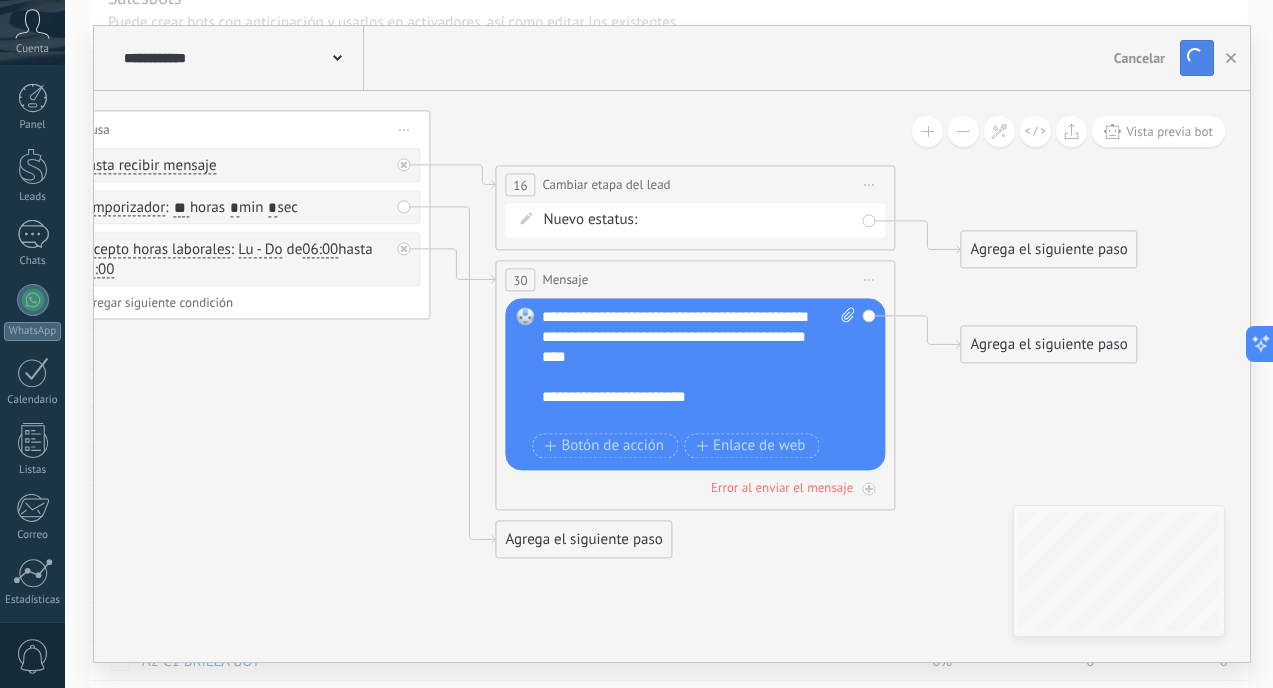click on "Guardar" at bounding box center (1197, 58) 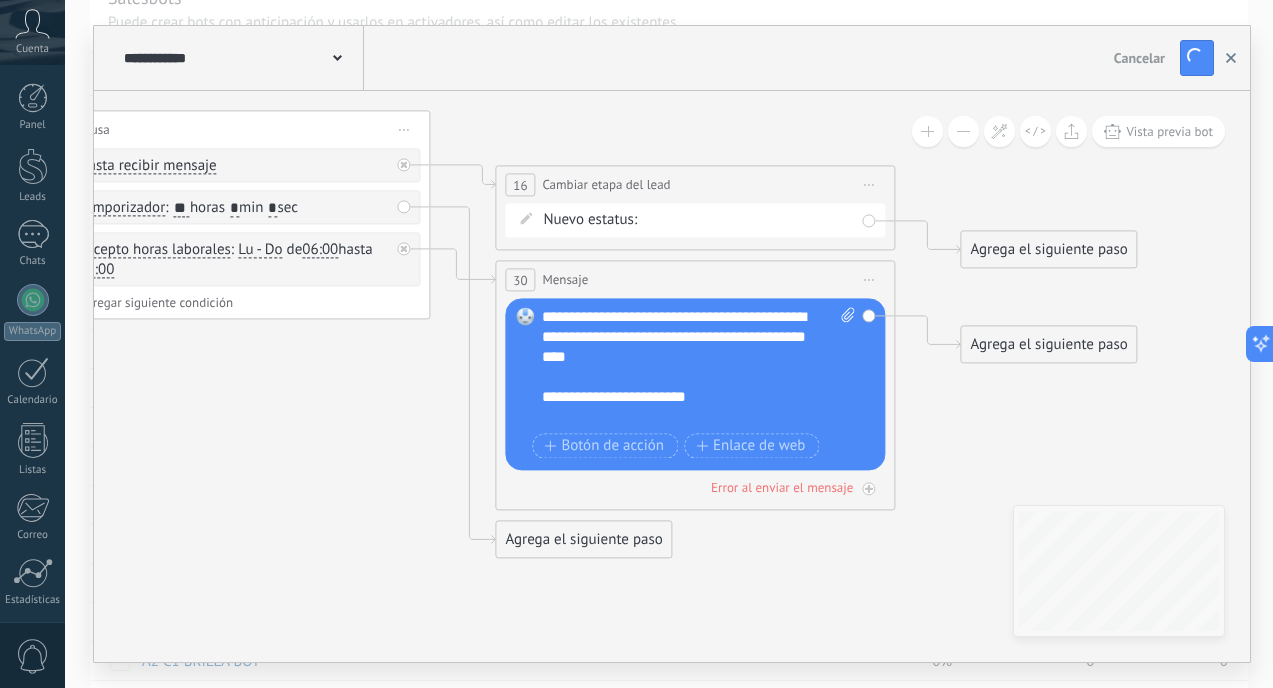 click 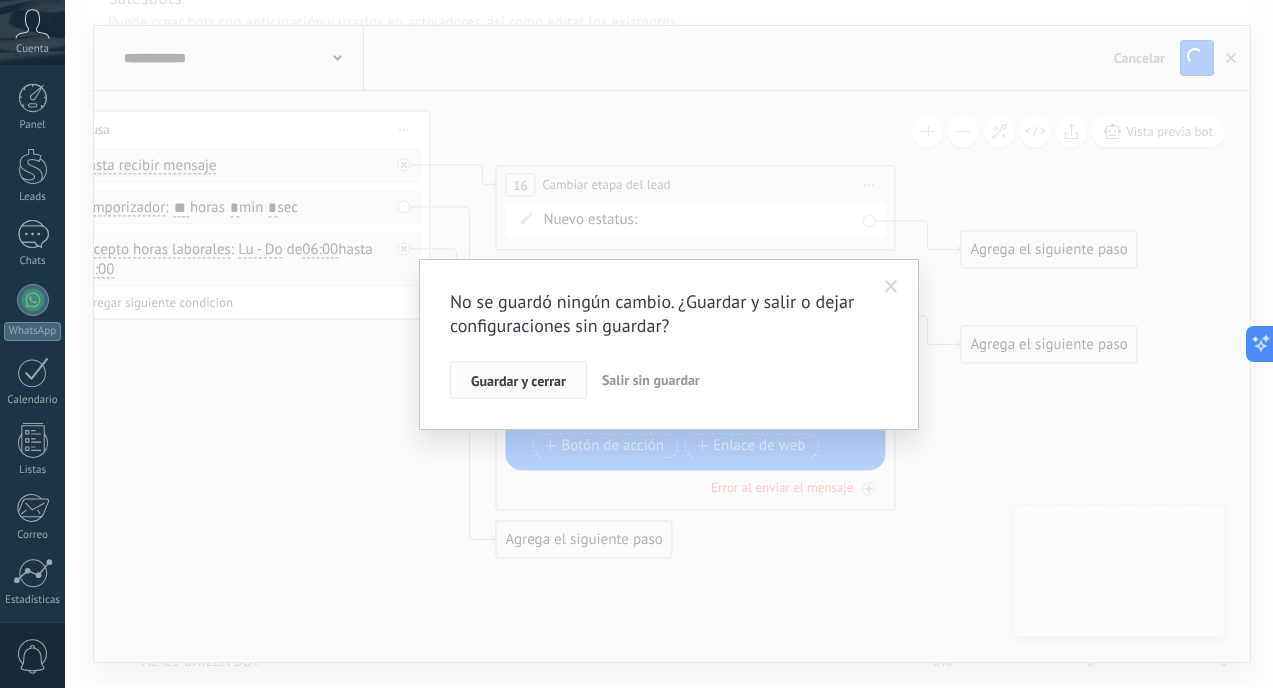click on "Guardar y cerrar" at bounding box center (518, 381) 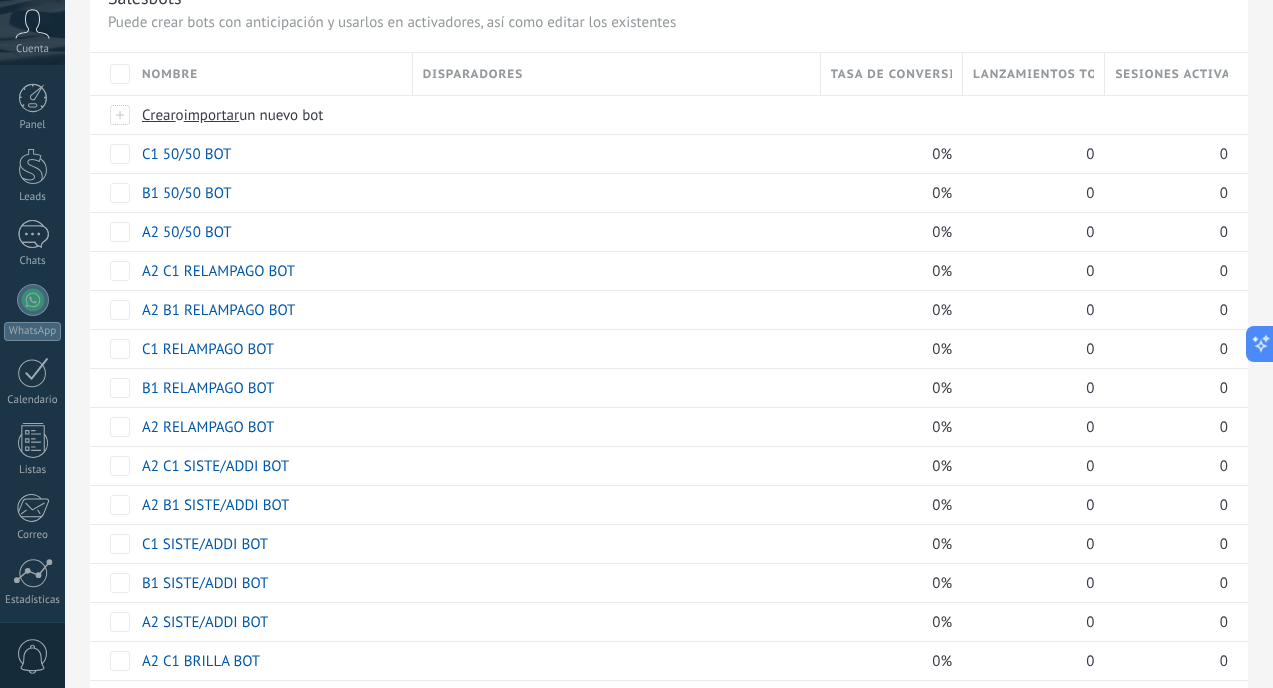 click on "Sesiones activas" at bounding box center (1176, 74) 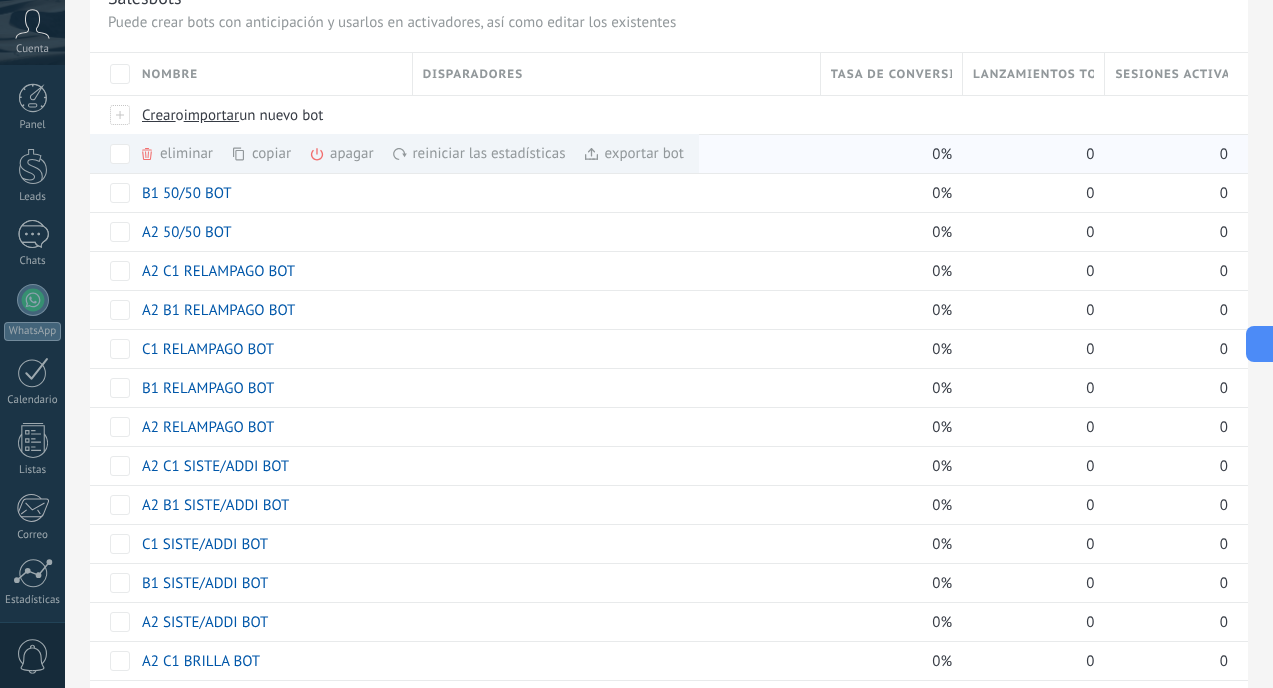 click on "copiar màs" at bounding box center (295, 153) 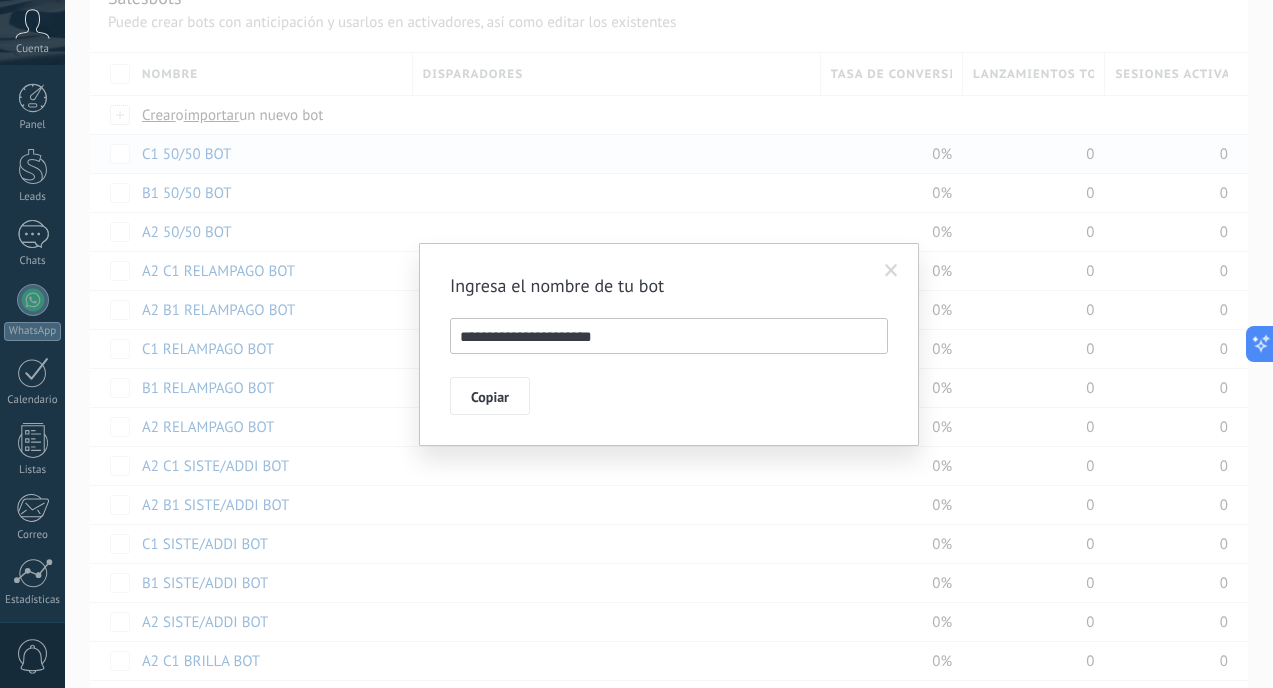 drag, startPoint x: 469, startPoint y: 341, endPoint x: 428, endPoint y: 340, distance: 41.01219 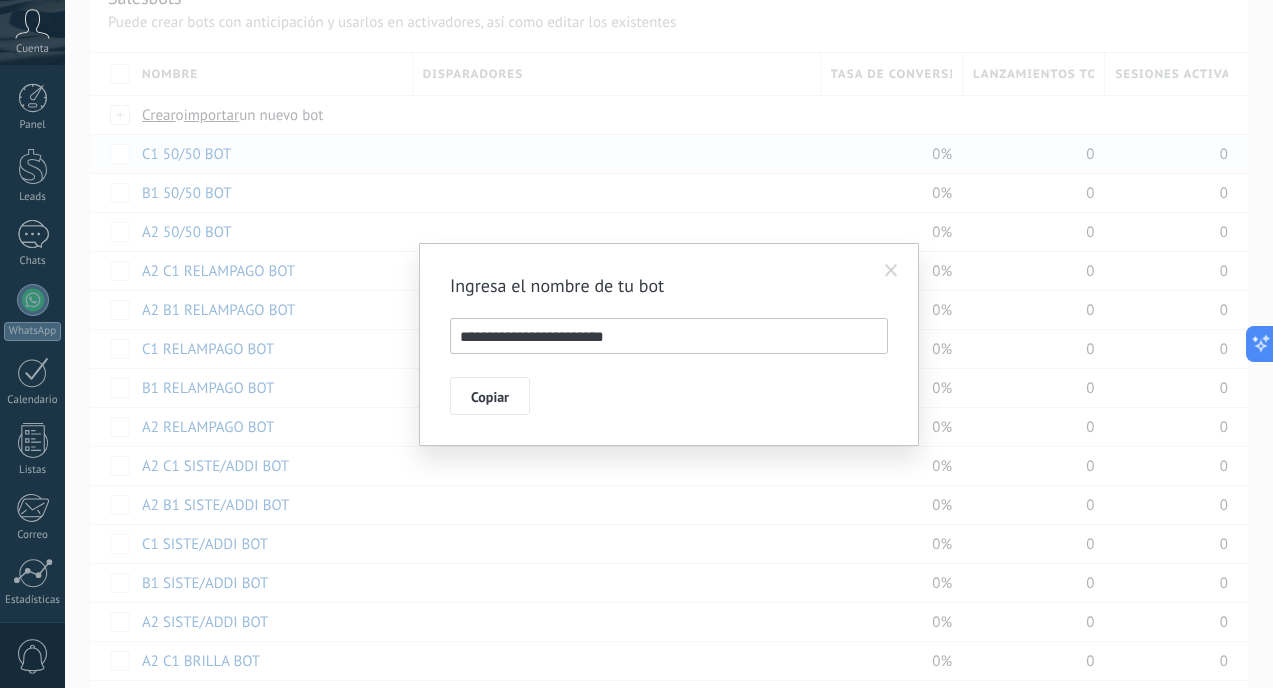 type on "**********" 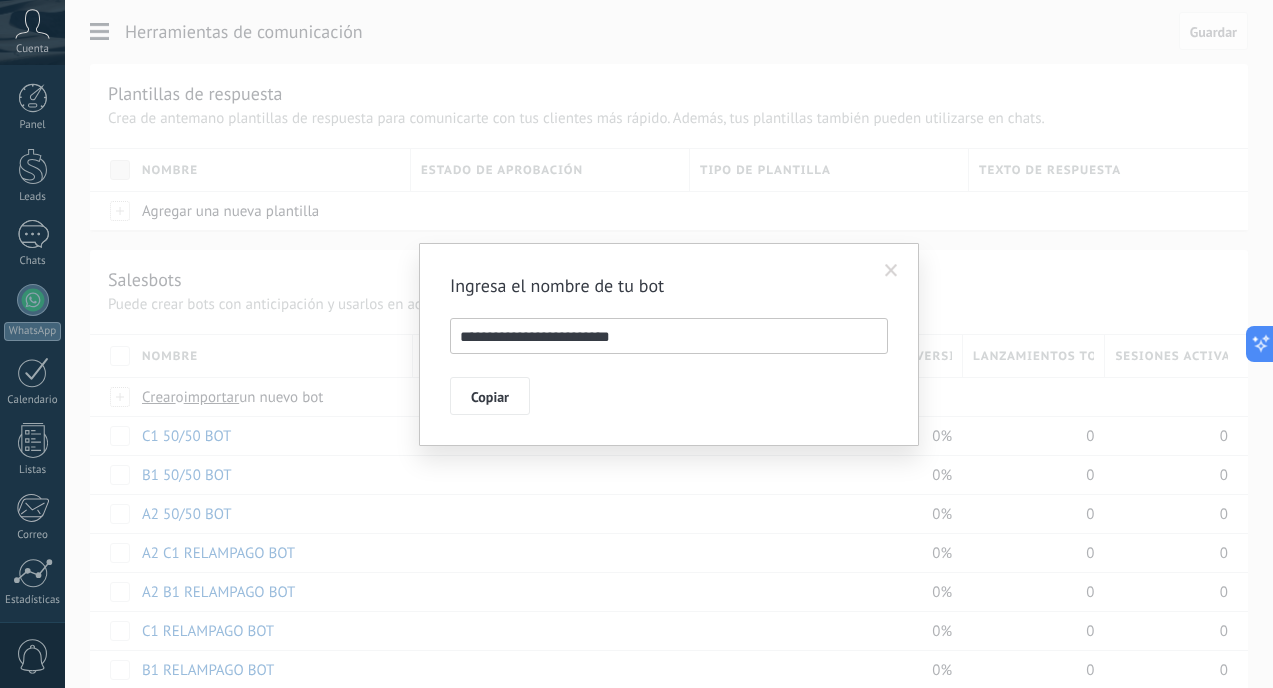 scroll, scrollTop: 282, scrollLeft: 0, axis: vertical 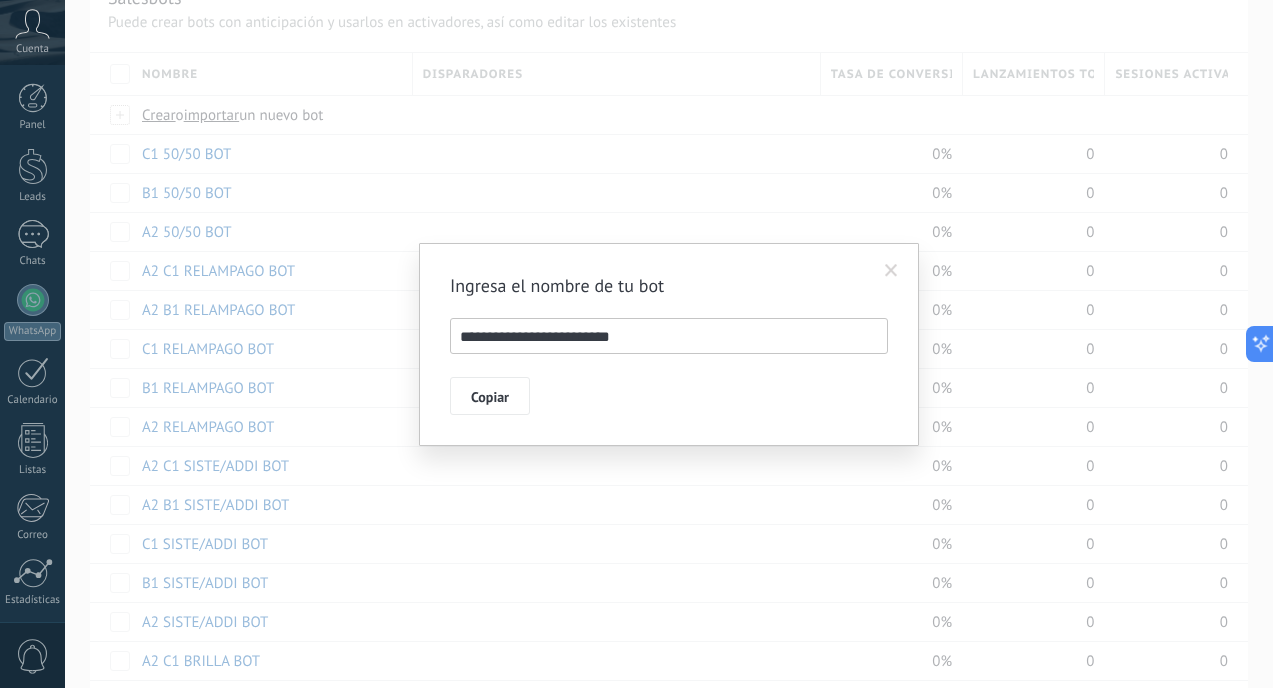 drag, startPoint x: 571, startPoint y: 338, endPoint x: 739, endPoint y: 338, distance: 168 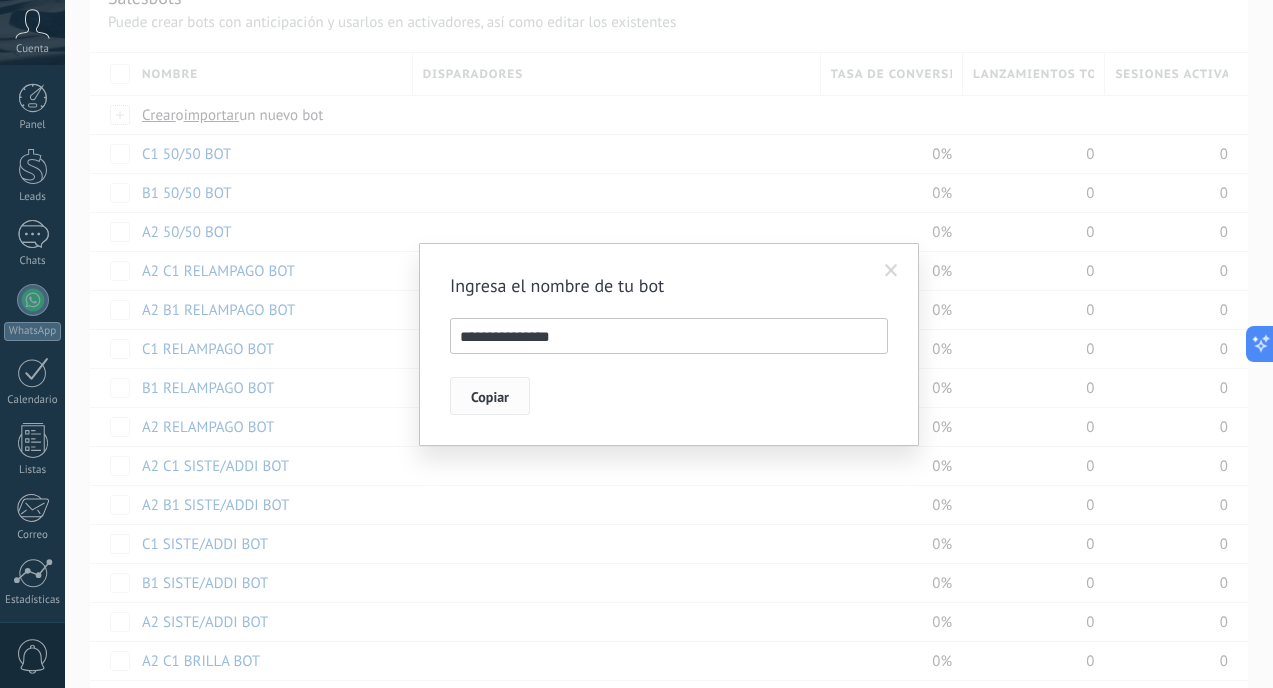 type on "**********" 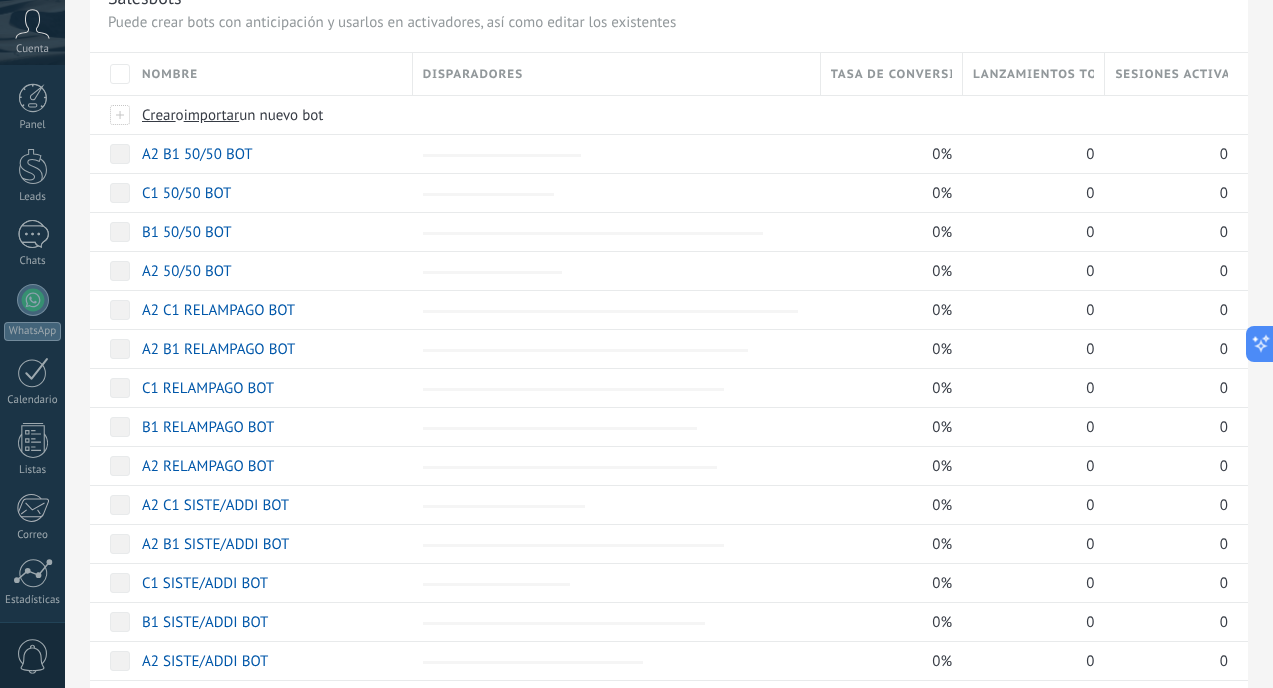 click on "A2 B1 50/50 BOT" at bounding box center [197, 154] 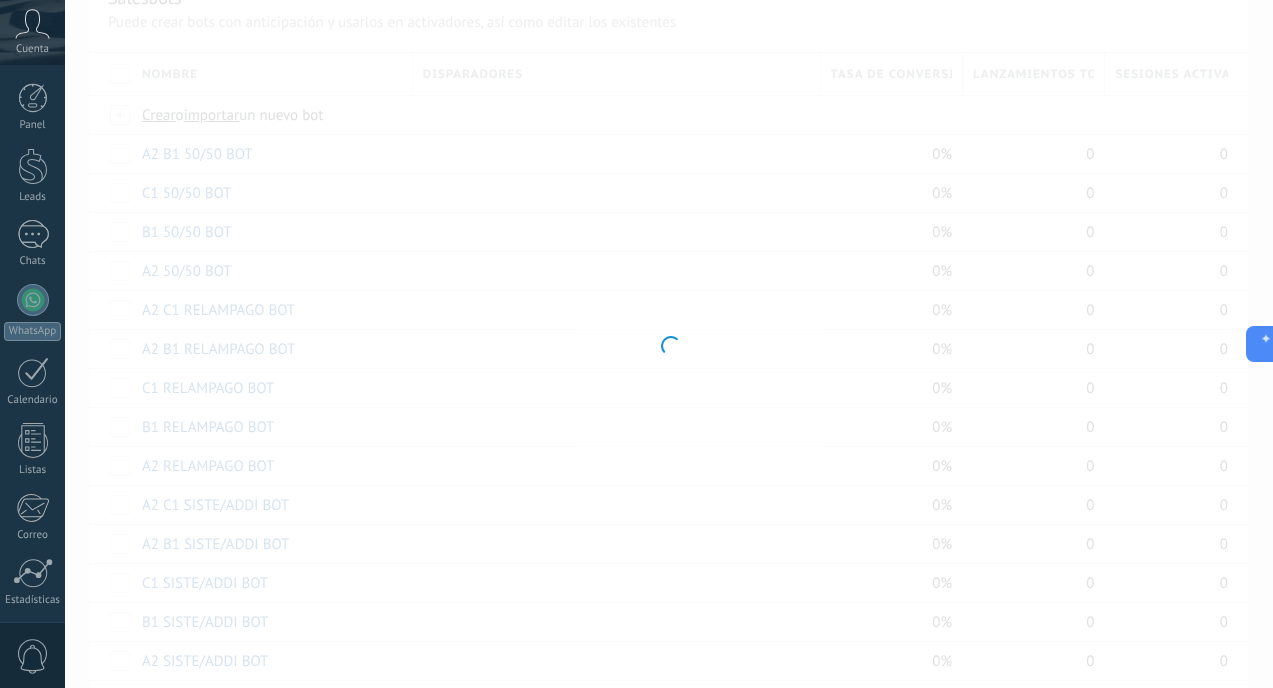 type on "**********" 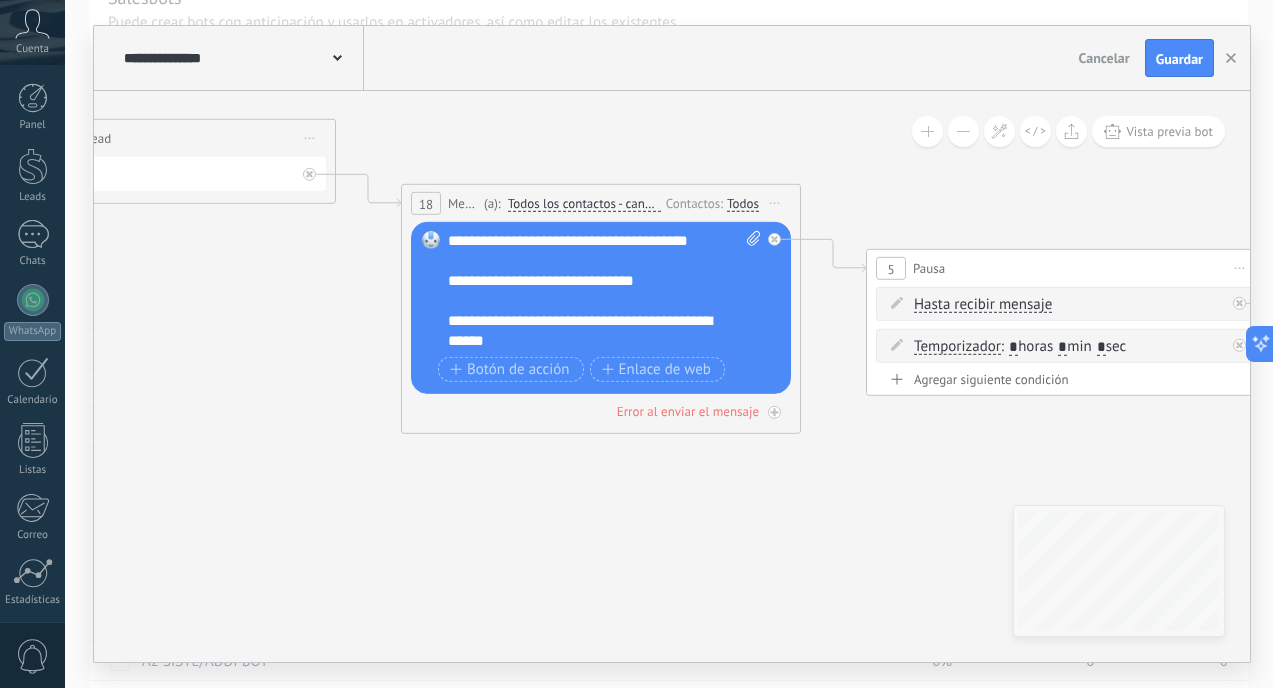 click on "**********" at bounding box center [604, 291] 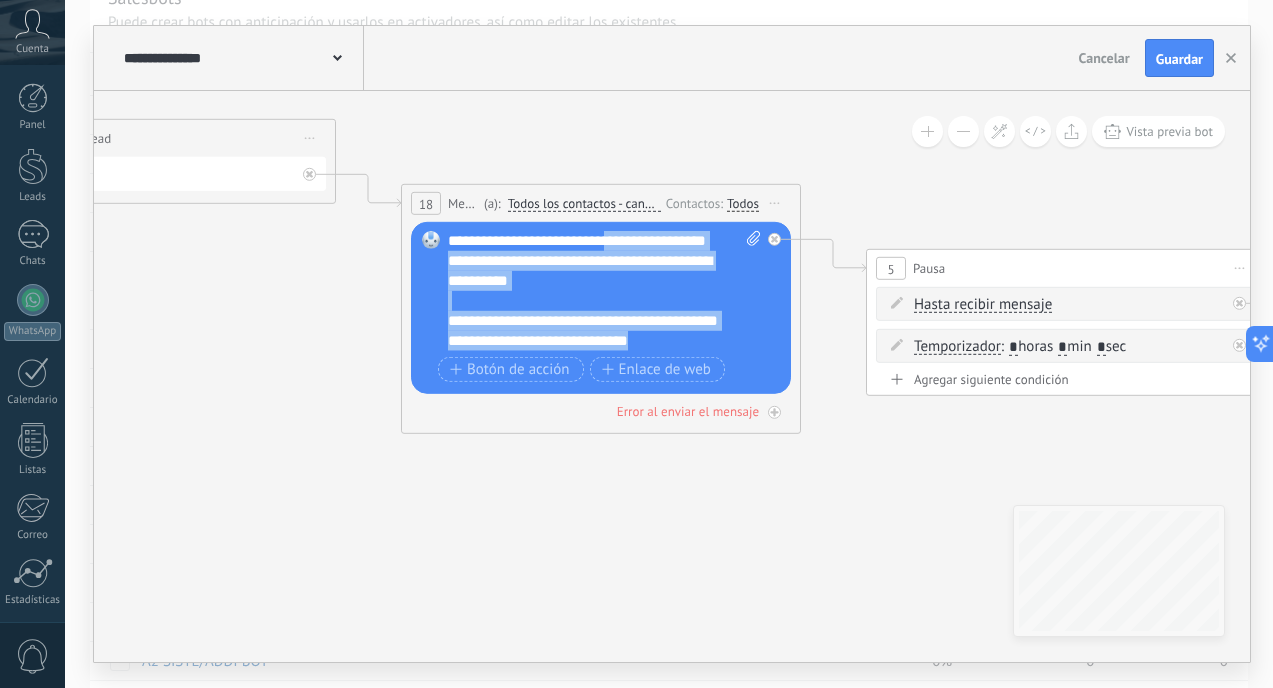 scroll, scrollTop: 0, scrollLeft: 0, axis: both 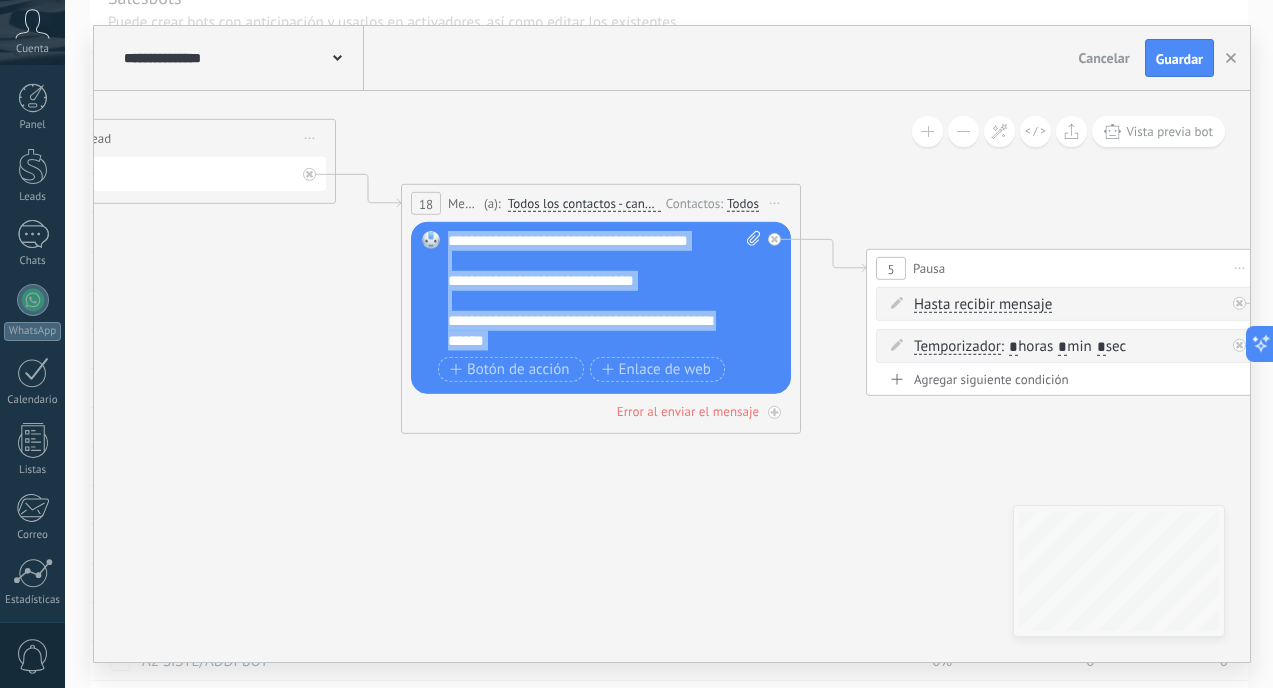 drag, startPoint x: 668, startPoint y: 340, endPoint x: 536, endPoint y: 117, distance: 259.13895 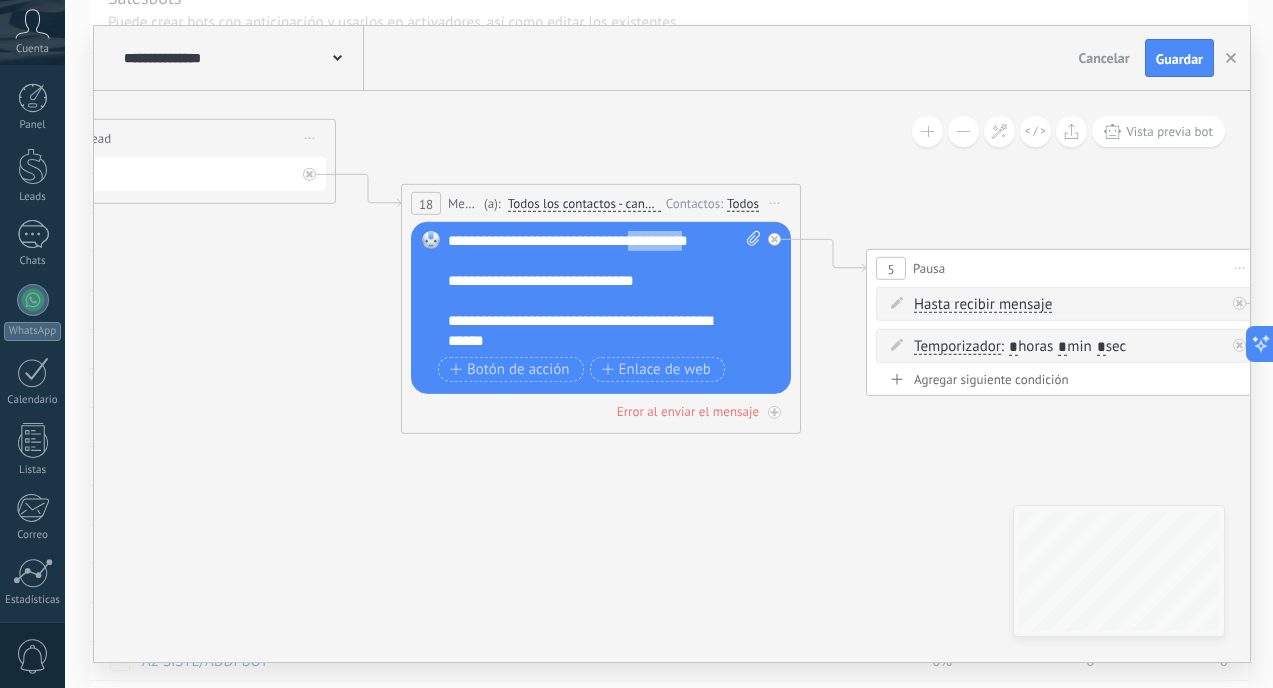 drag, startPoint x: 704, startPoint y: 245, endPoint x: 639, endPoint y: 241, distance: 65.12296 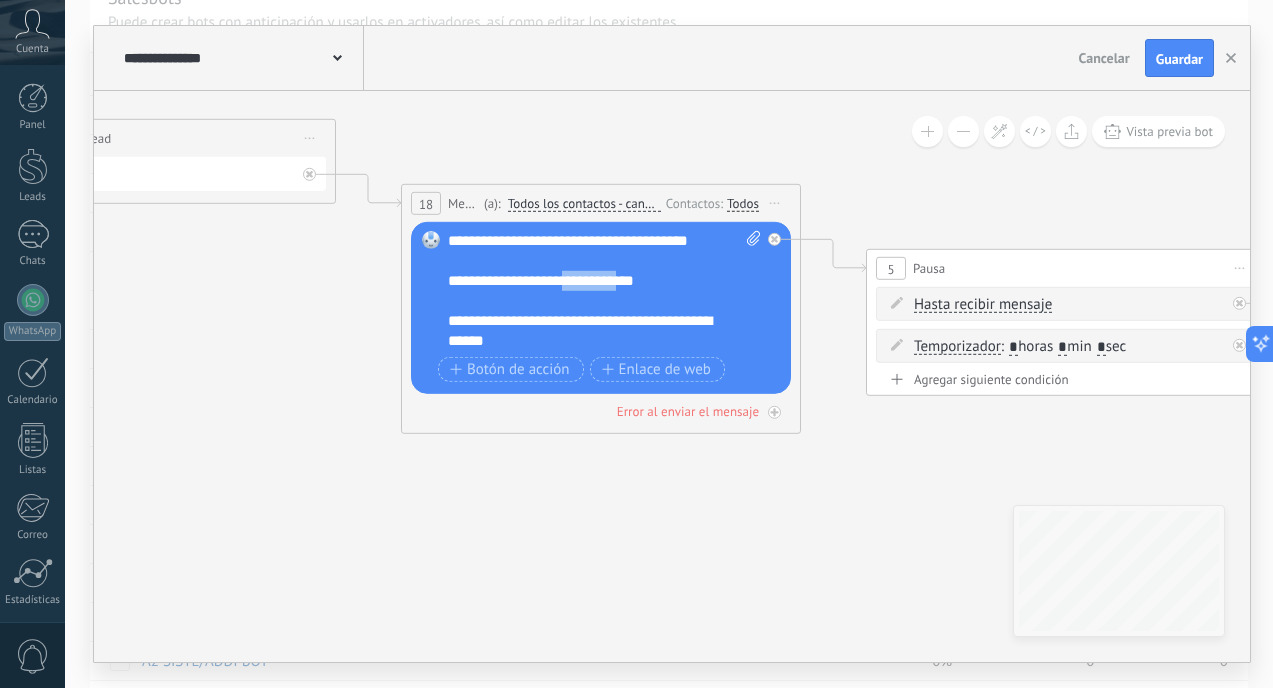 drag, startPoint x: 635, startPoint y: 281, endPoint x: 577, endPoint y: 283, distance: 58.034473 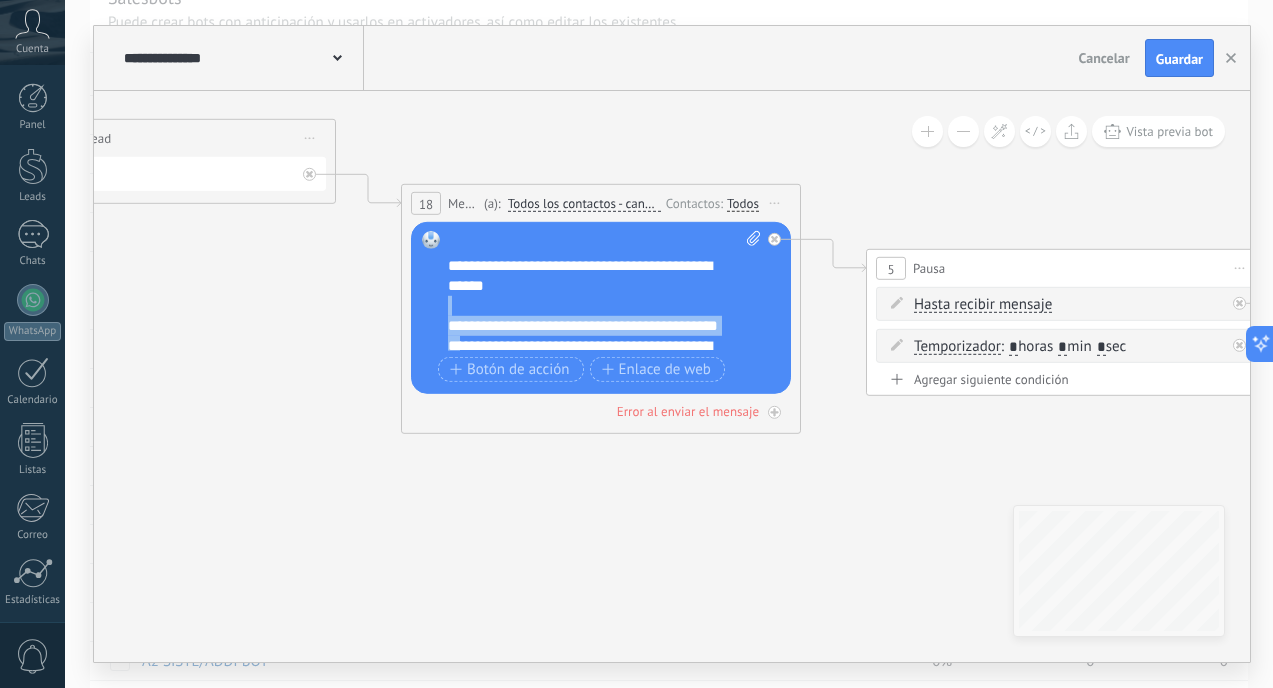 scroll, scrollTop: 57, scrollLeft: 0, axis: vertical 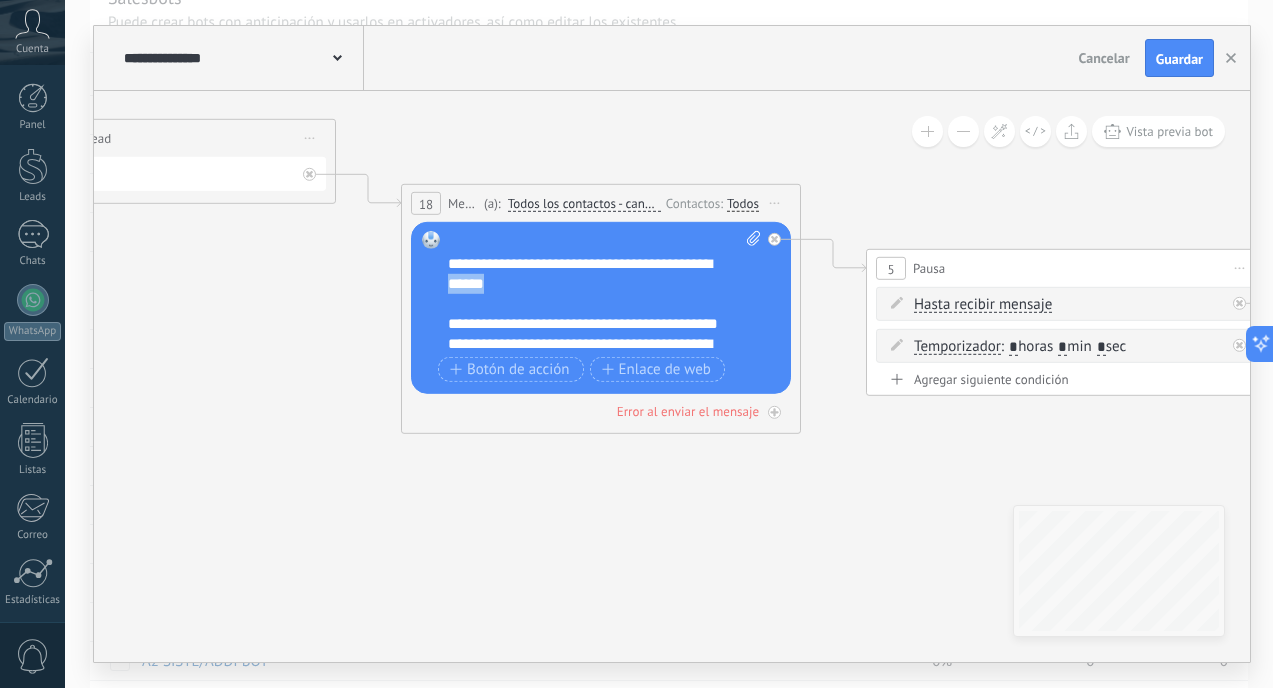 drag, startPoint x: 518, startPoint y: 342, endPoint x: 464, endPoint y: 289, distance: 75.66373 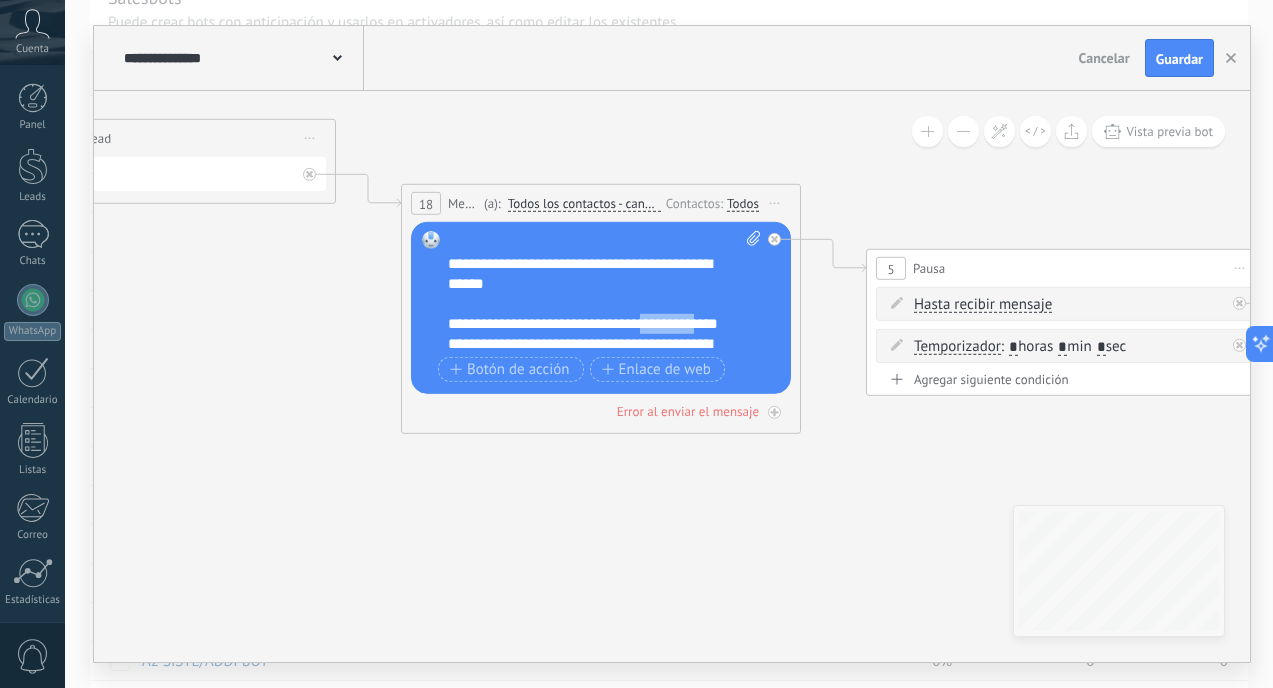 drag, startPoint x: 712, startPoint y: 326, endPoint x: 651, endPoint y: 325, distance: 61.008198 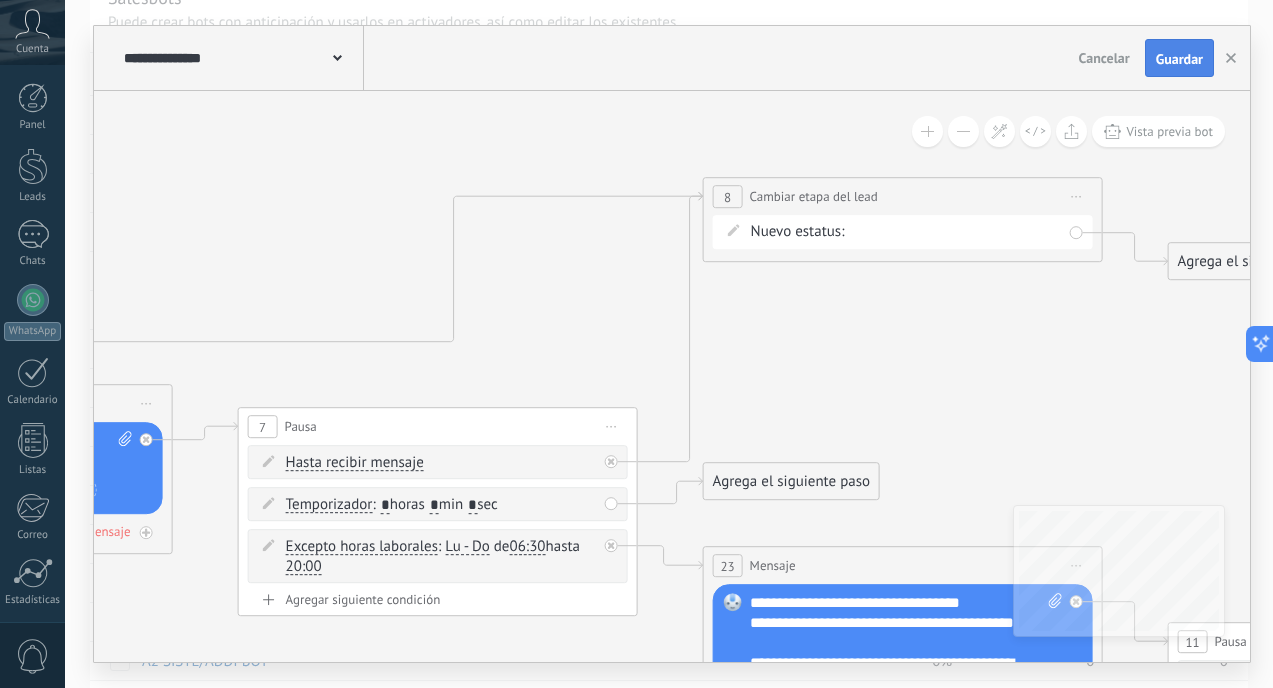 click on "Guardar" at bounding box center [1179, 58] 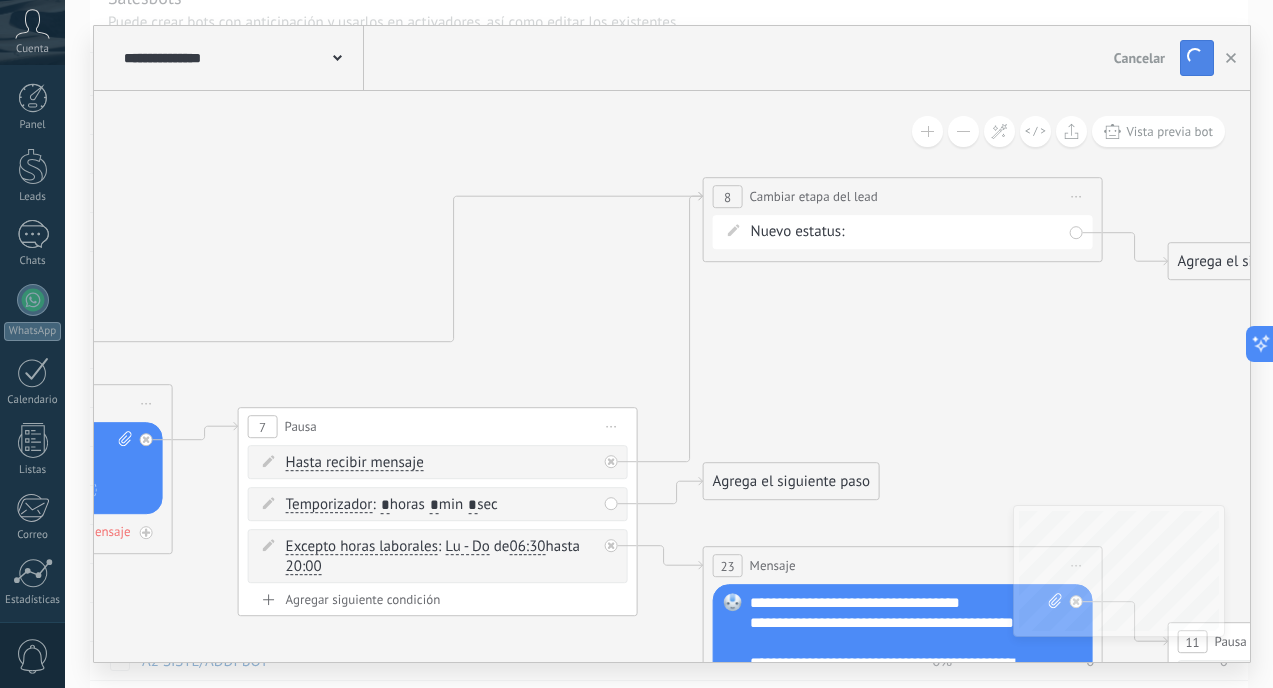 click on "Guardar" at bounding box center (1197, 58) 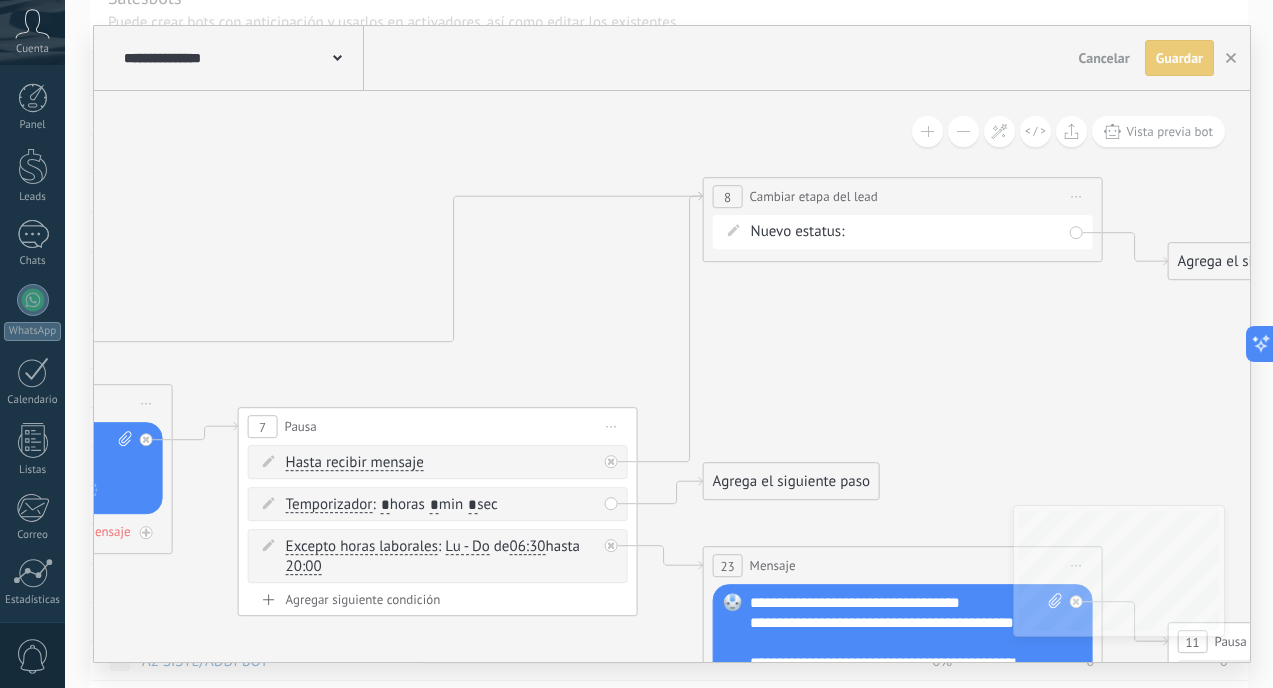 click on "Guardar Guardar" at bounding box center (1179, 58) 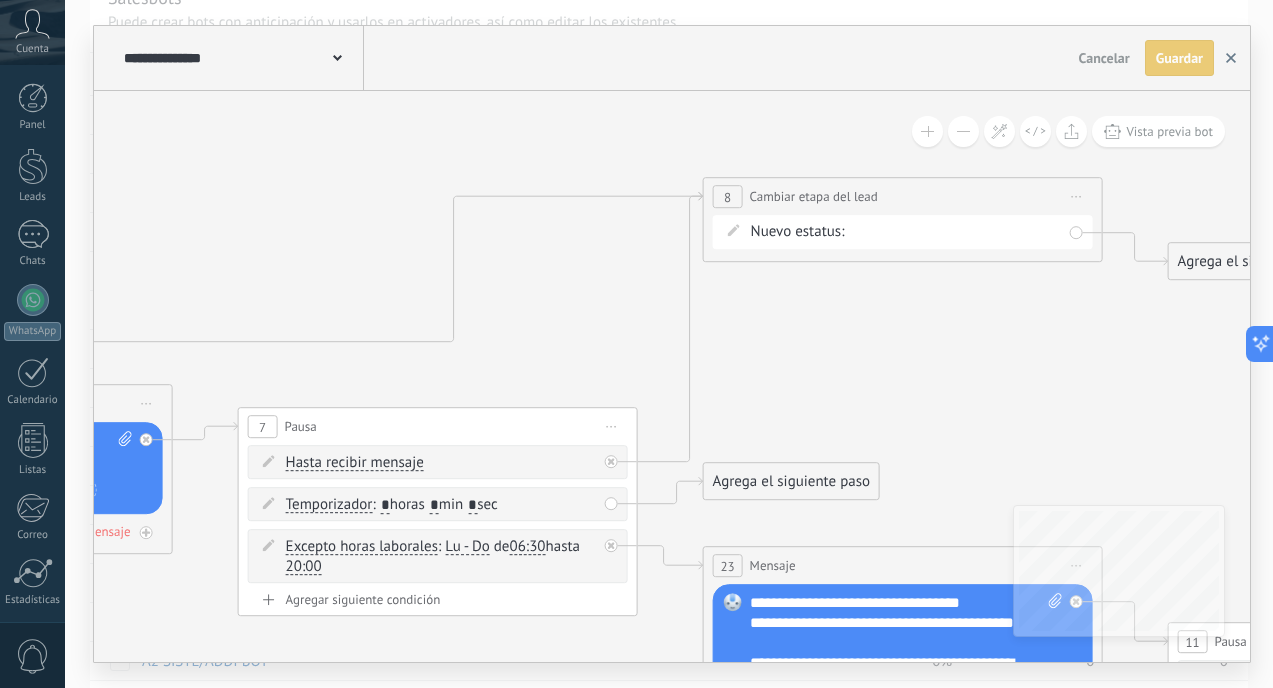 click at bounding box center (1231, 58) 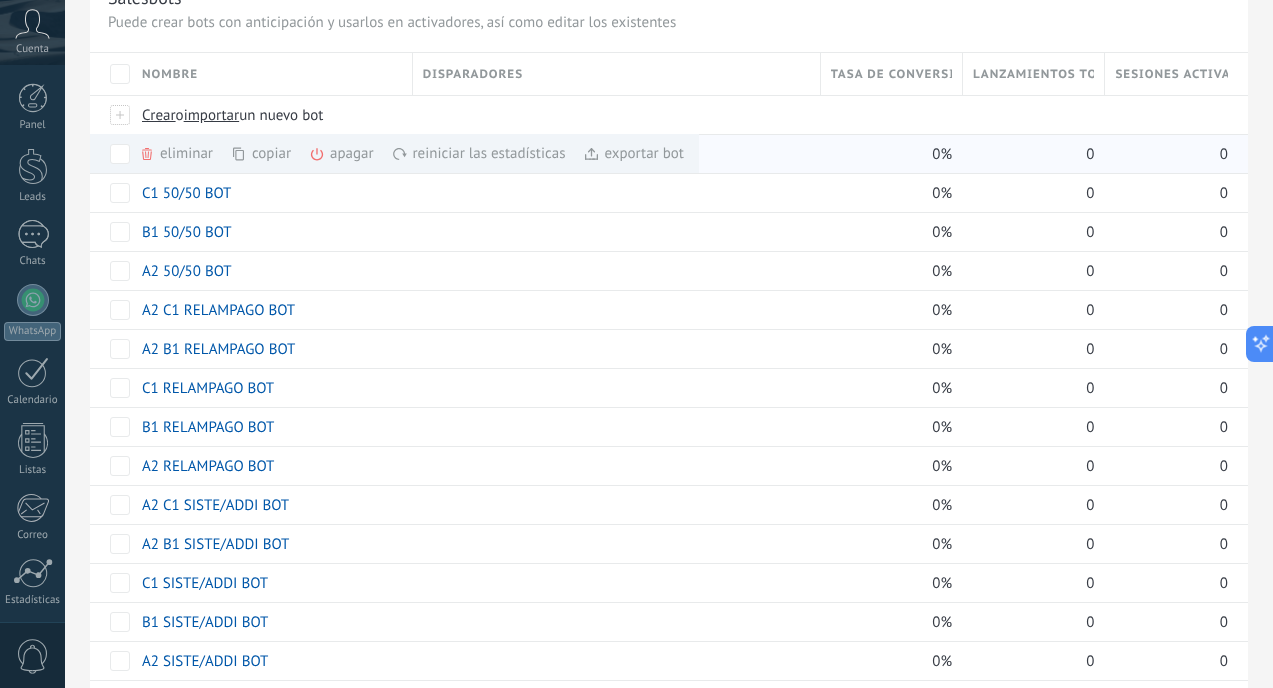 click on "copiar màs" at bounding box center (295, 153) 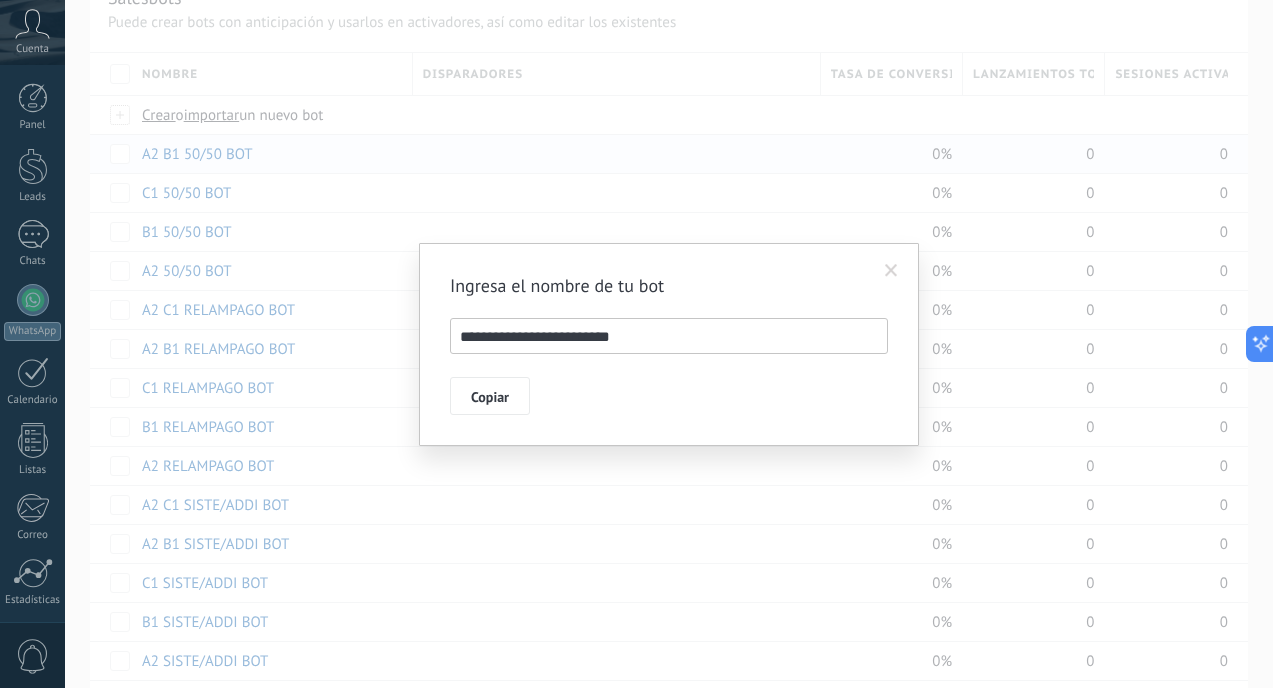 click on "**********" at bounding box center (669, 336) 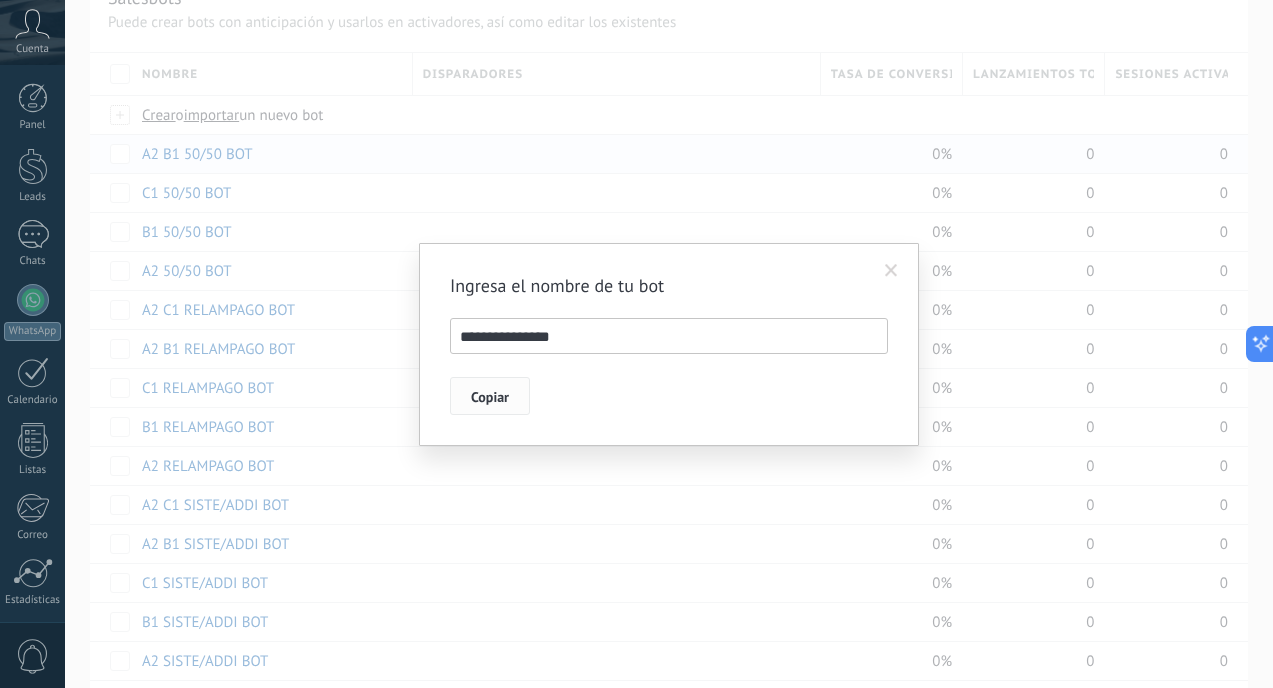type on "**********" 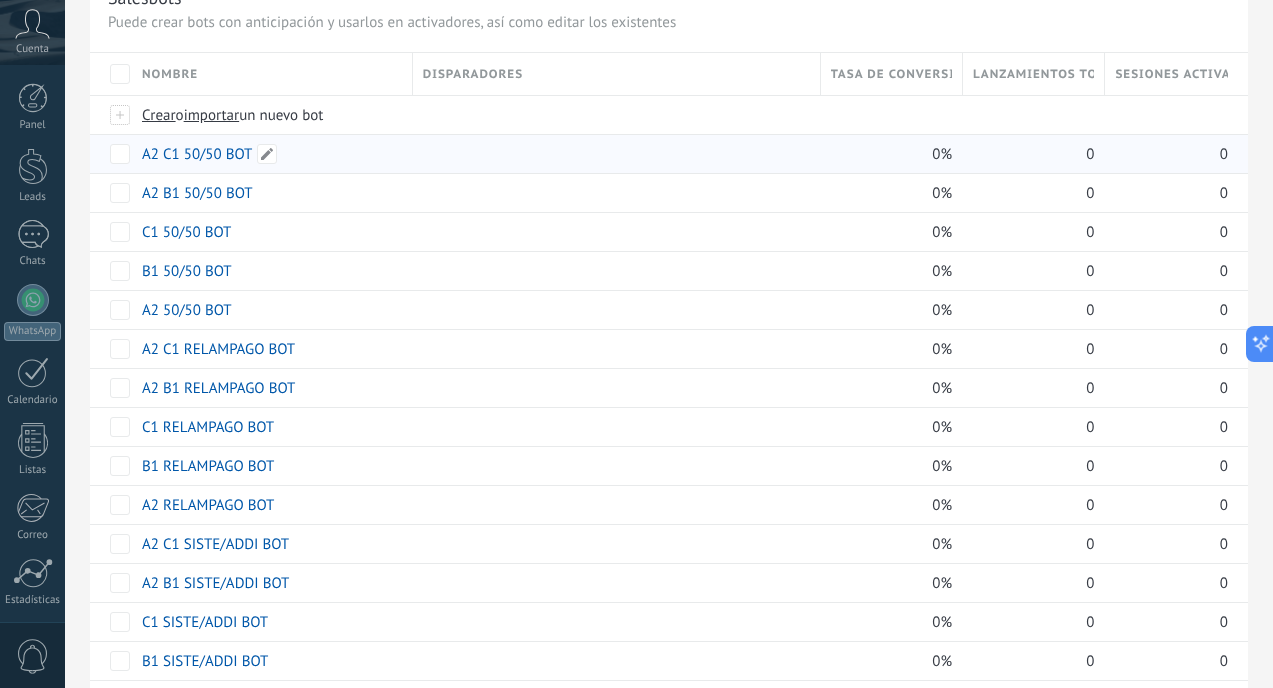 click on "A2 C1 50/50 BOT" at bounding box center [197, 154] 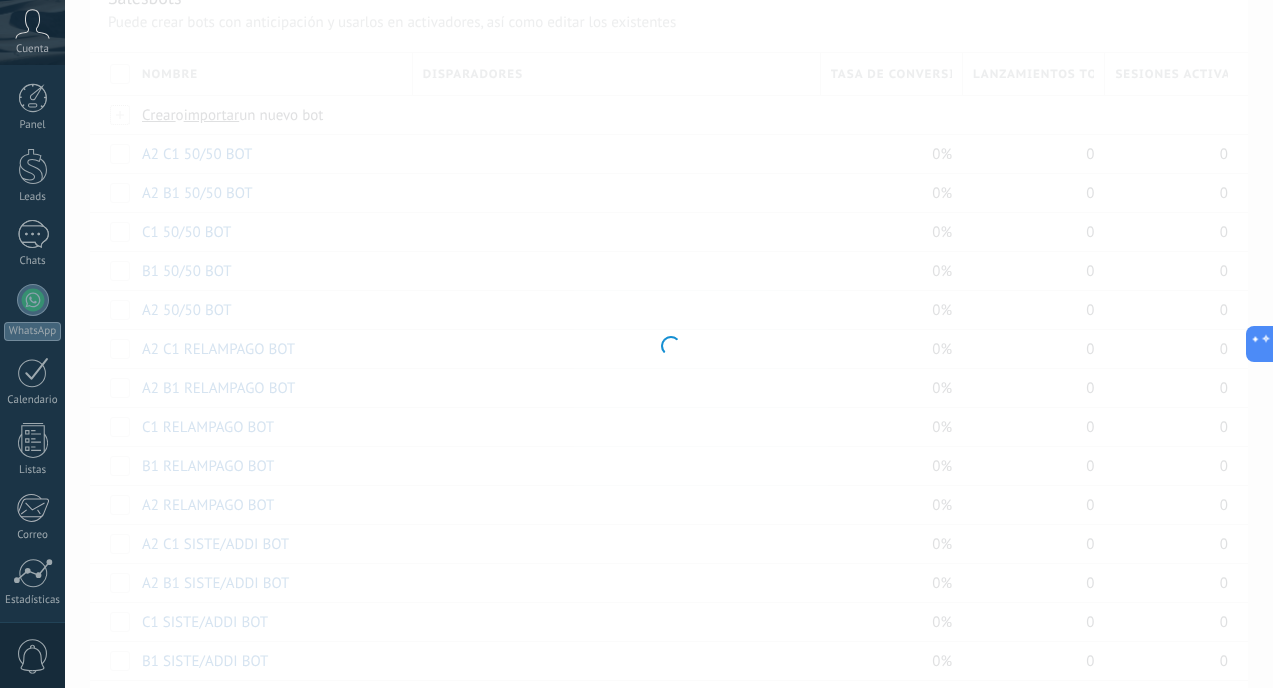 type on "**********" 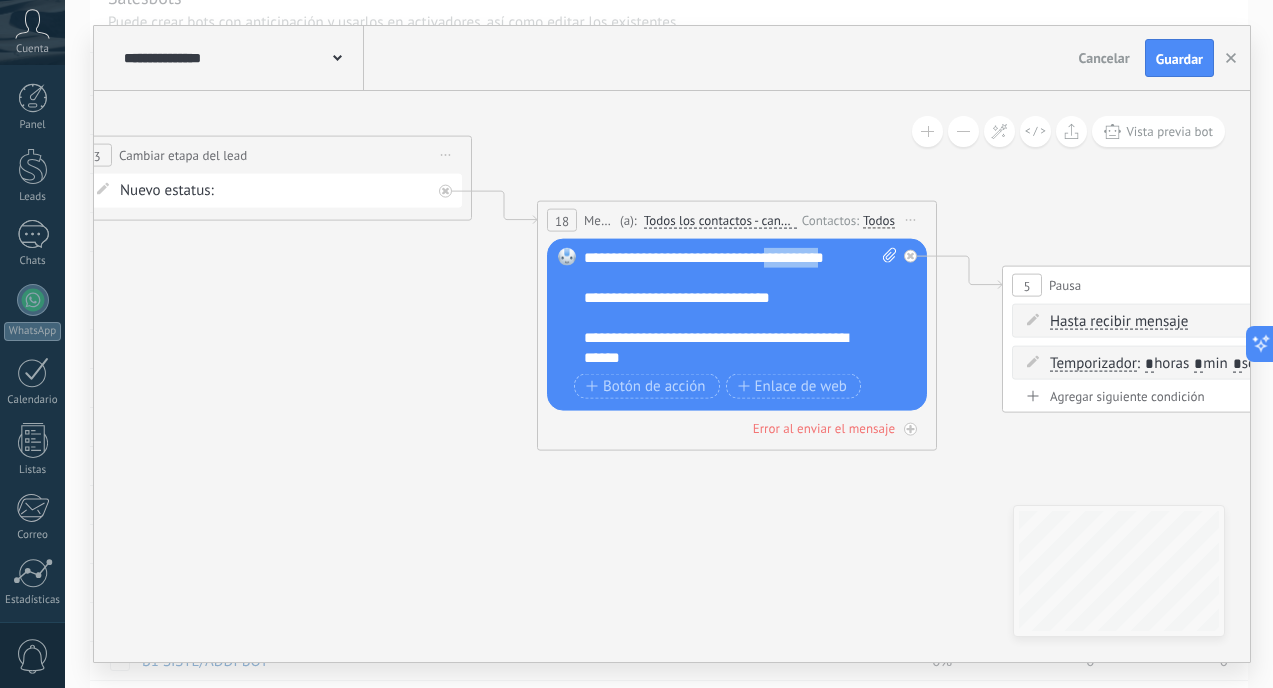 drag, startPoint x: 843, startPoint y: 259, endPoint x: 778, endPoint y: 259, distance: 65 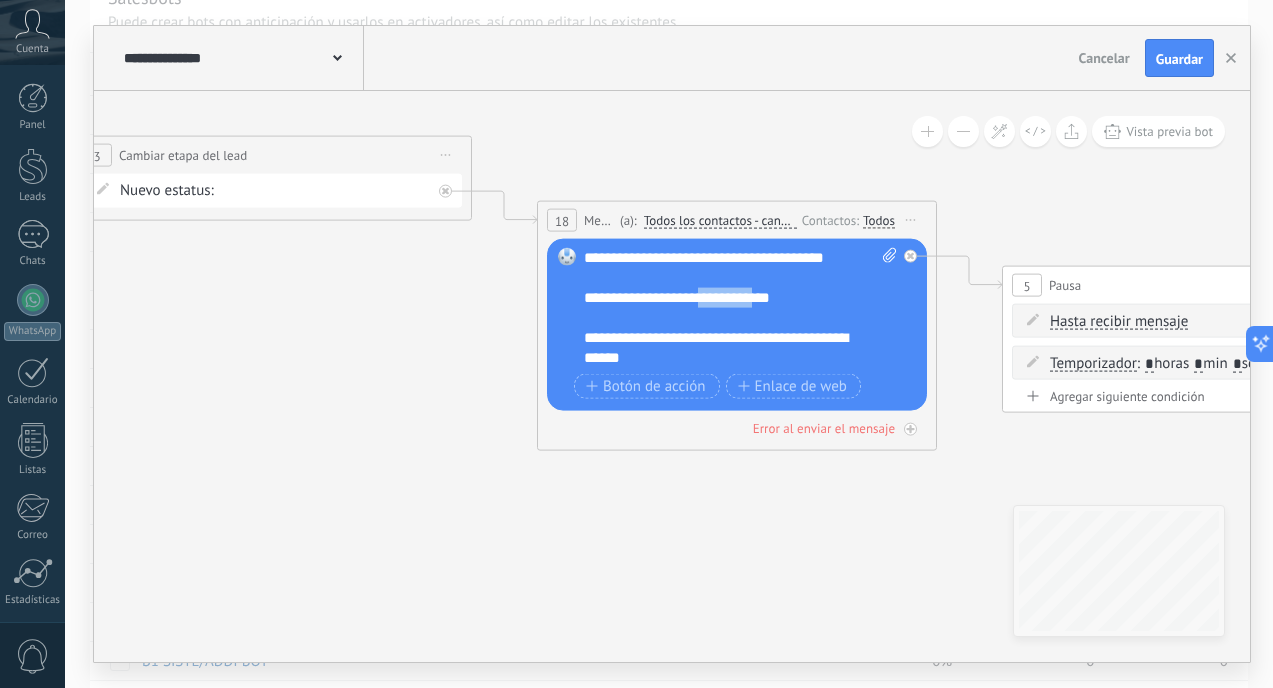 drag, startPoint x: 774, startPoint y: 298, endPoint x: 712, endPoint y: 297, distance: 62.008064 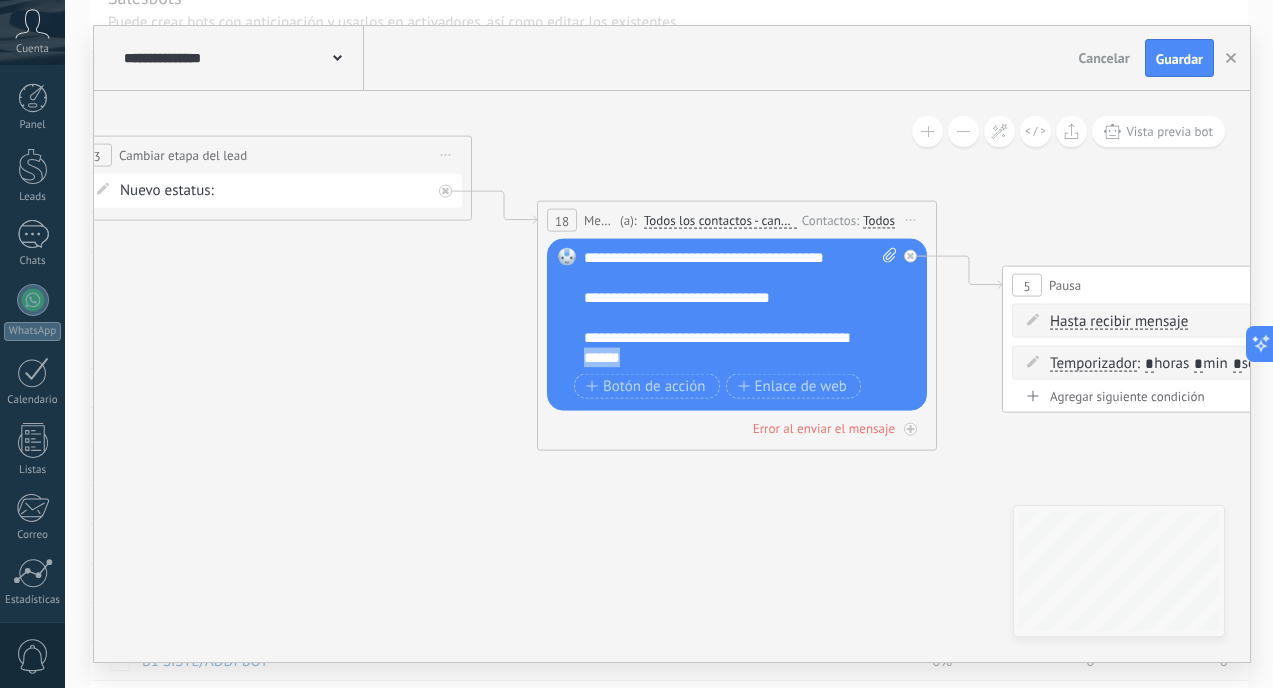 drag, startPoint x: 652, startPoint y: 357, endPoint x: 596, endPoint y: 357, distance: 56 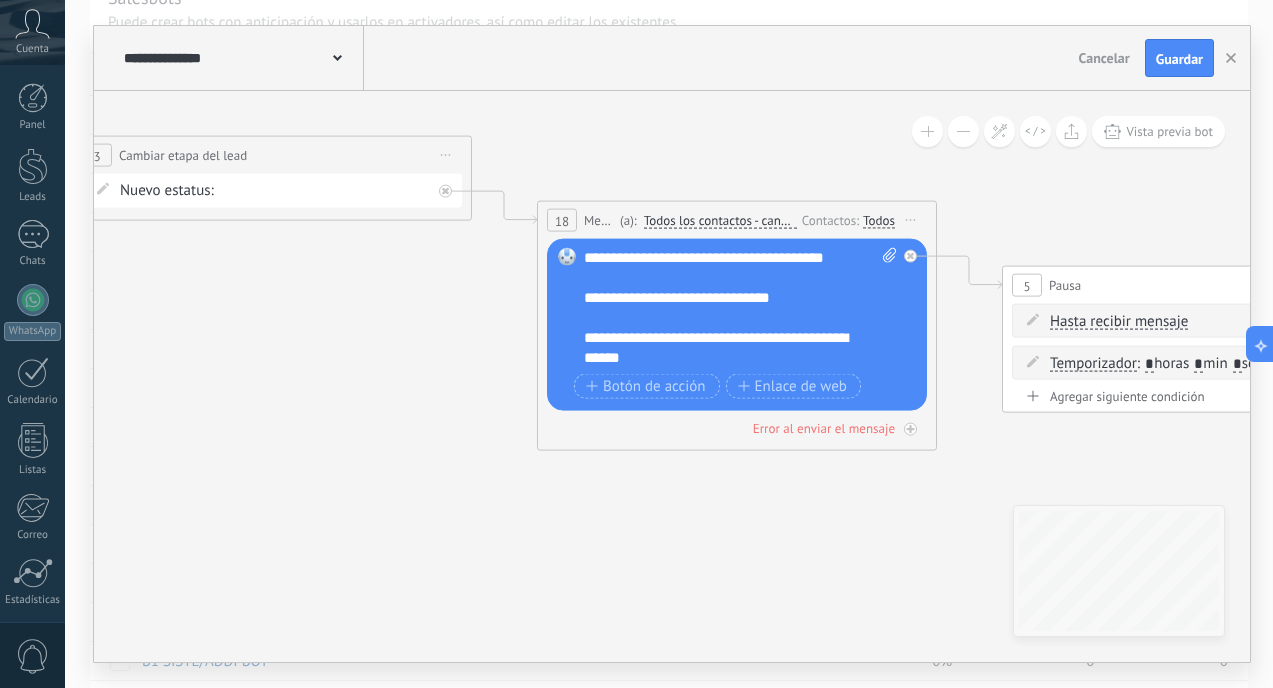 scroll, scrollTop: 73, scrollLeft: 0, axis: vertical 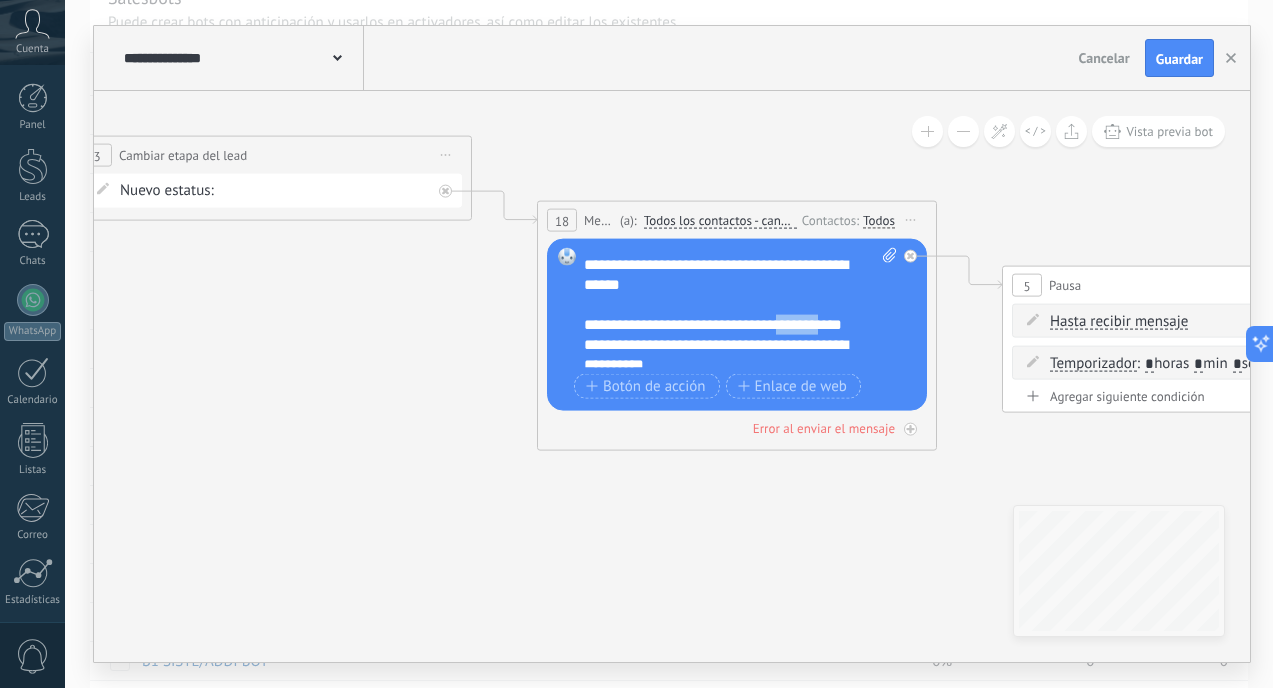 drag, startPoint x: 839, startPoint y: 321, endPoint x: 789, endPoint y: 319, distance: 50.039986 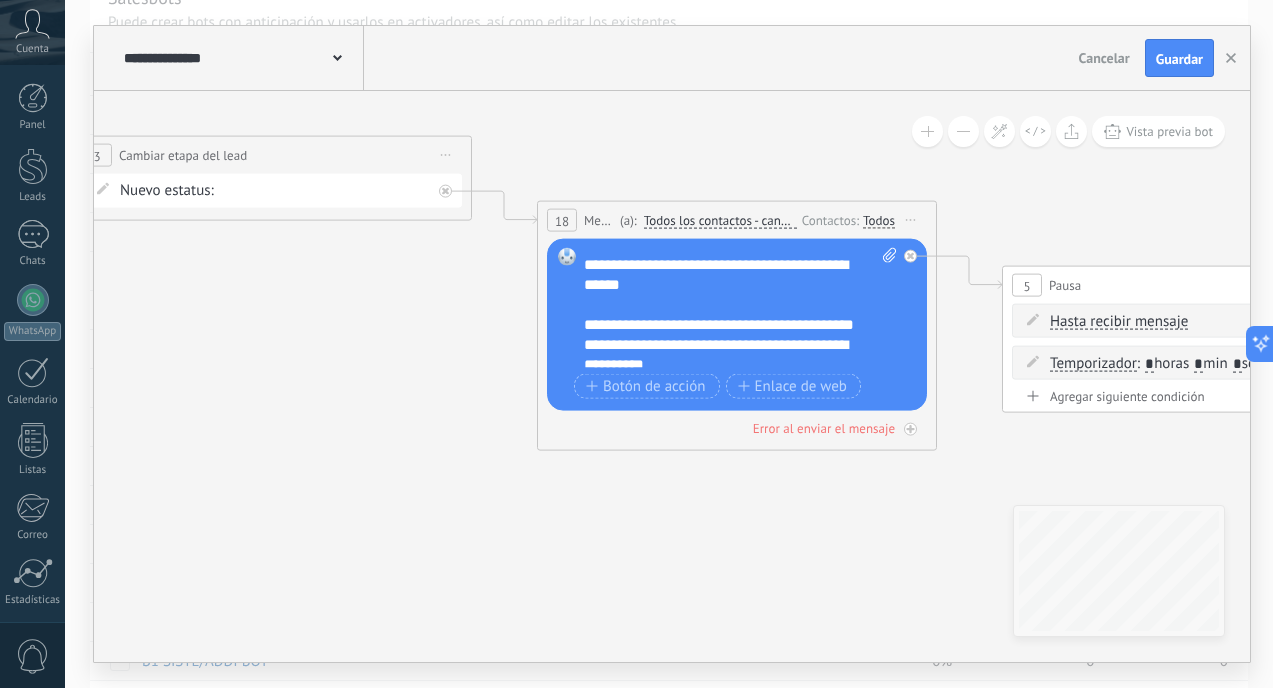 click 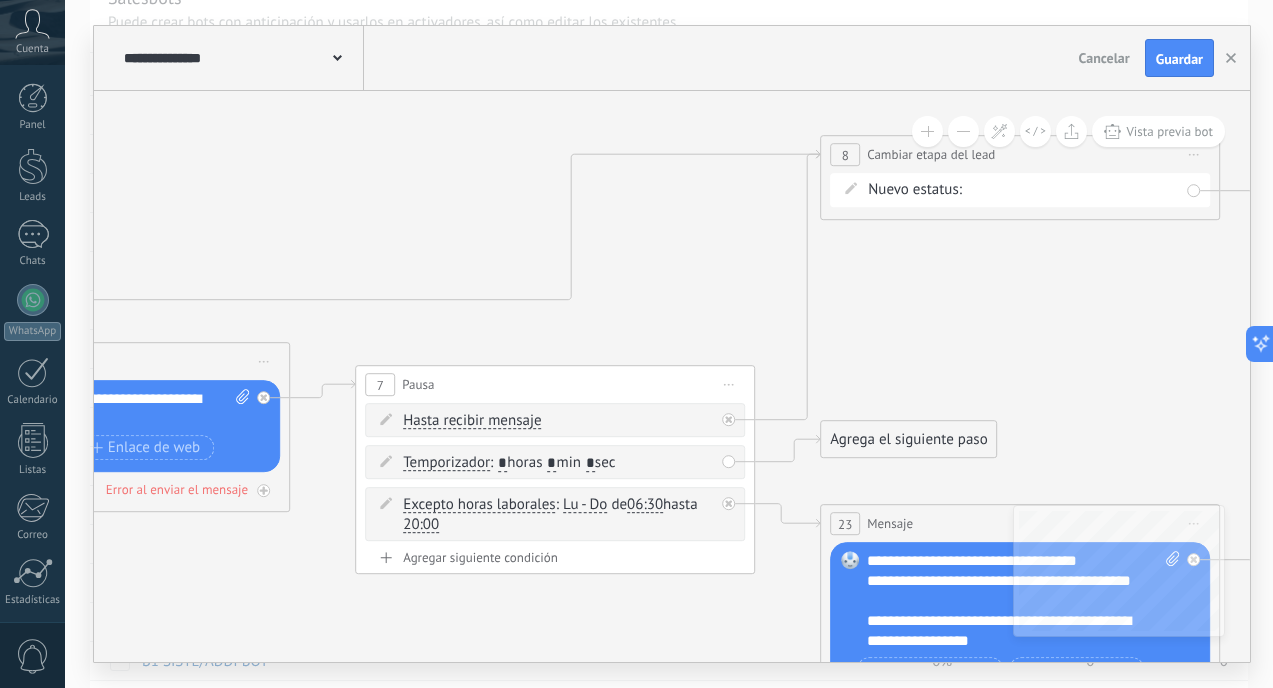 click on "RECUPERA CATEGORIA INTERESADO METODO DE PAGO RECUPERA METODO DE PAGO PROSPECTO FINANCIADO PROSPECTO CONTADO INTERESADO RENOVACION INTERESADOS BRILLA INTERESADOS ADDI/SISTE INTERESADOS RELAMPAGO INTERESADO 50/50 Logrado con éxito Venta Perdido" at bounding box center (0, 0) 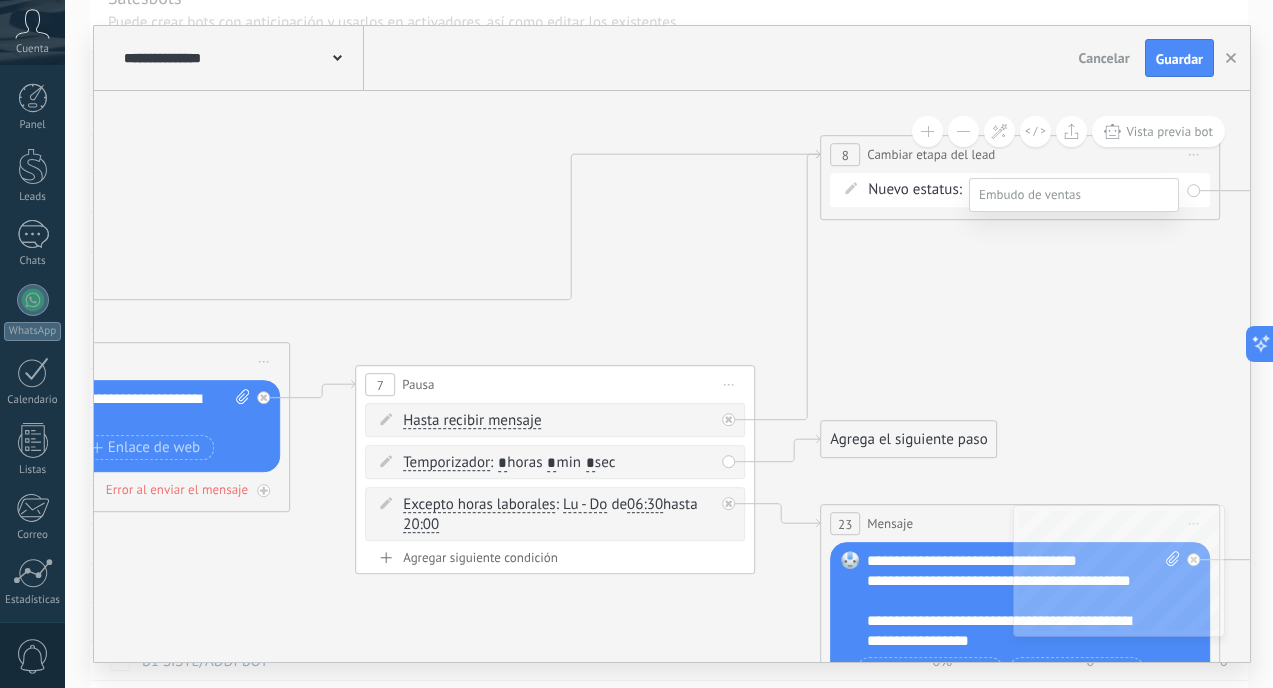 click at bounding box center [669, 344] 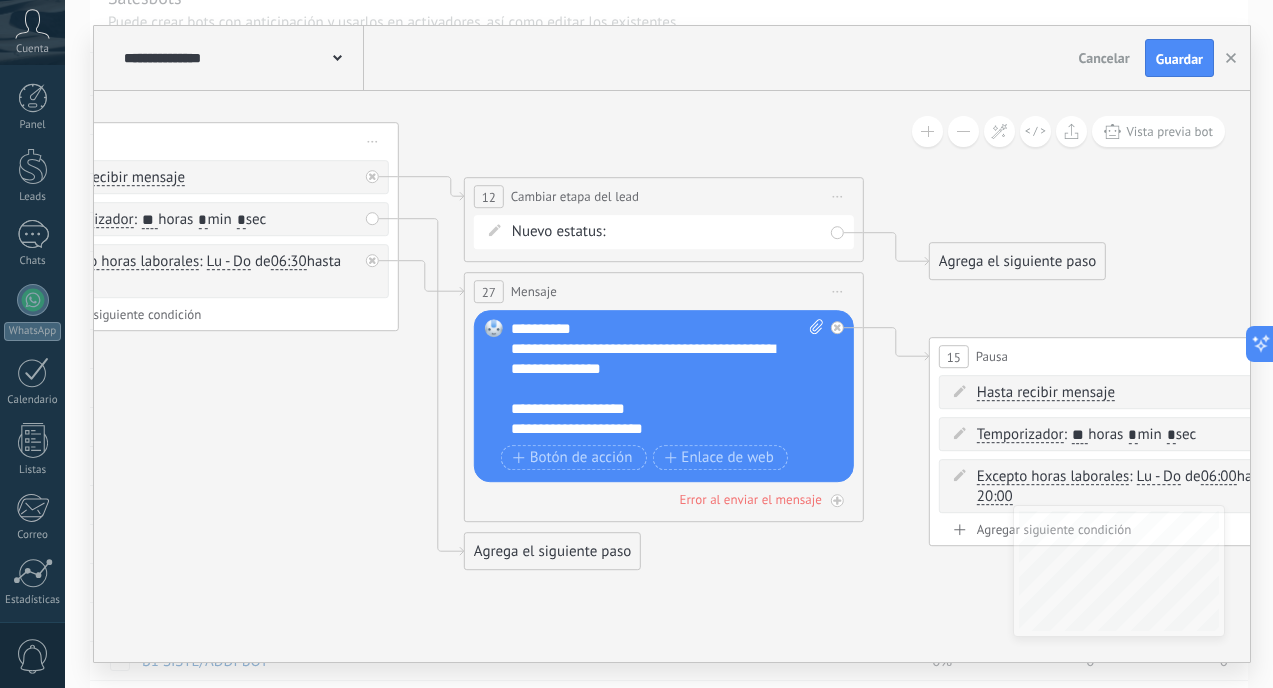 click on "RECUPERA CATEGORIA INTERESADO METODO DE PAGO RECUPERA METODO DE PAGO PROSPECTO FINANCIADO PROSPECTO CONTADO INTERESADO RENOVACION INTERESADOS BRILLA INTERESADOS ADDI/SISTE INTERESADOS RELAMPAGO INTERESADO 50/50 Logrado con éxito Venta Perdido" at bounding box center (0, 0) 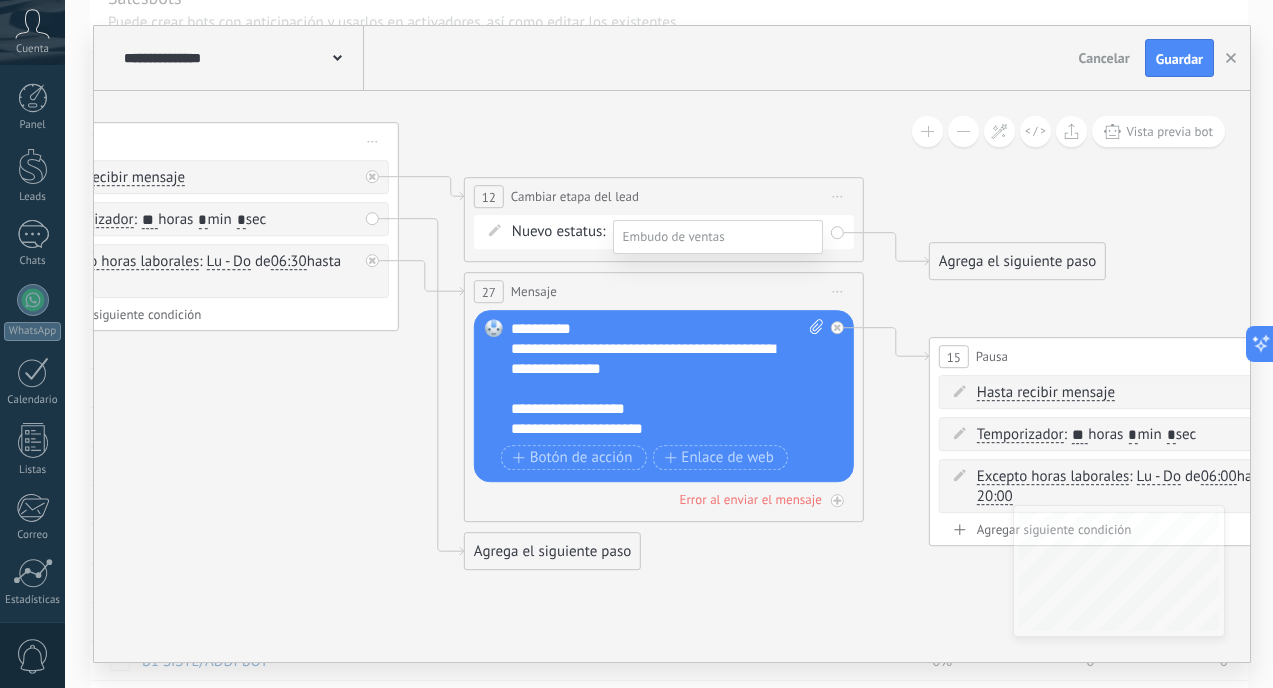 click at bounding box center (669, 344) 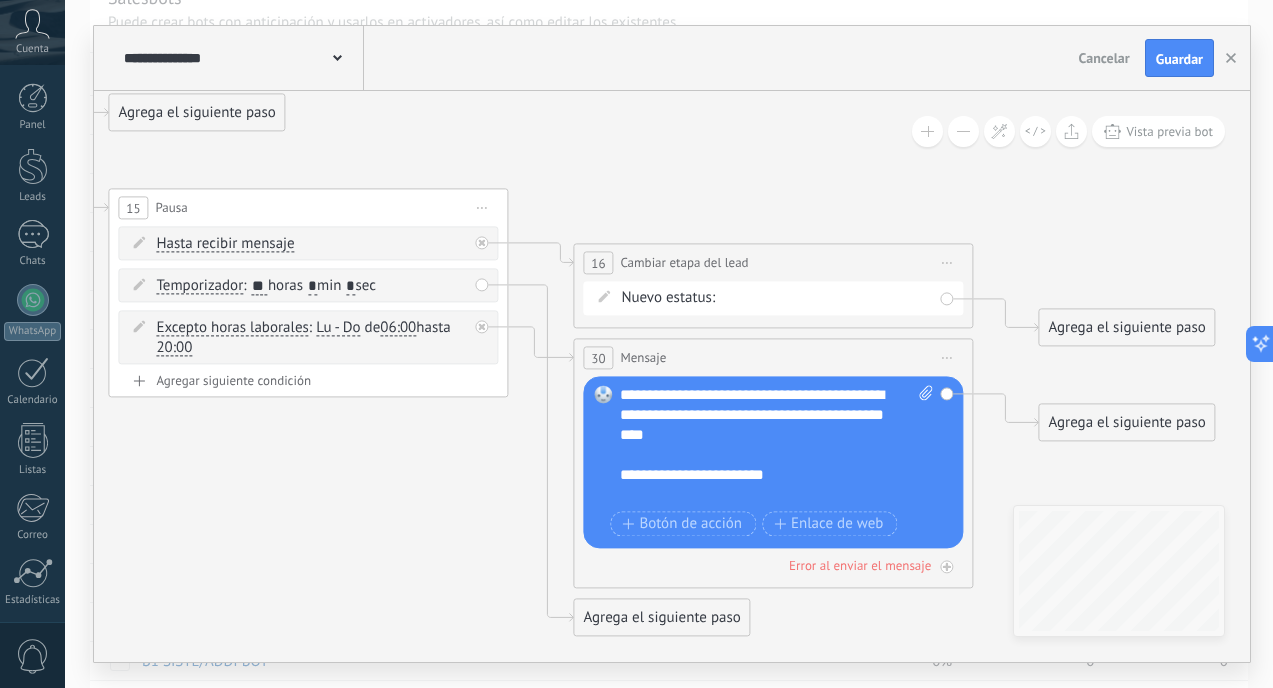 click on "RECUPERA CATEGORIA INTERESADO METODO DE PAGO RECUPERA METODO DE PAGO PROSPECTO FINANCIADO PROSPECTO CONTADO INTERESADO RENOVACION INTERESADOS BRILLA INTERESADOS ADDI/SISTE INTERESADOS RELAMPAGO INTERESADO 50/50 Logrado con éxito Venta Perdido" at bounding box center [0, 0] 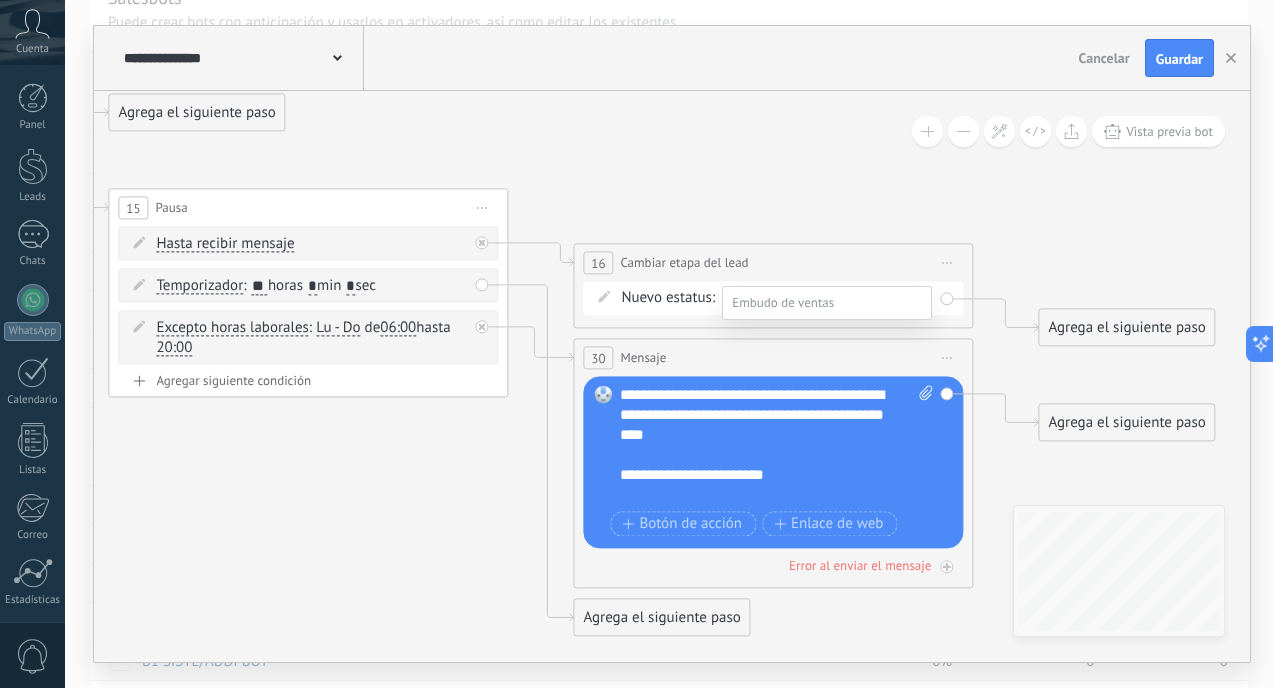 click at bounding box center (669, 344) 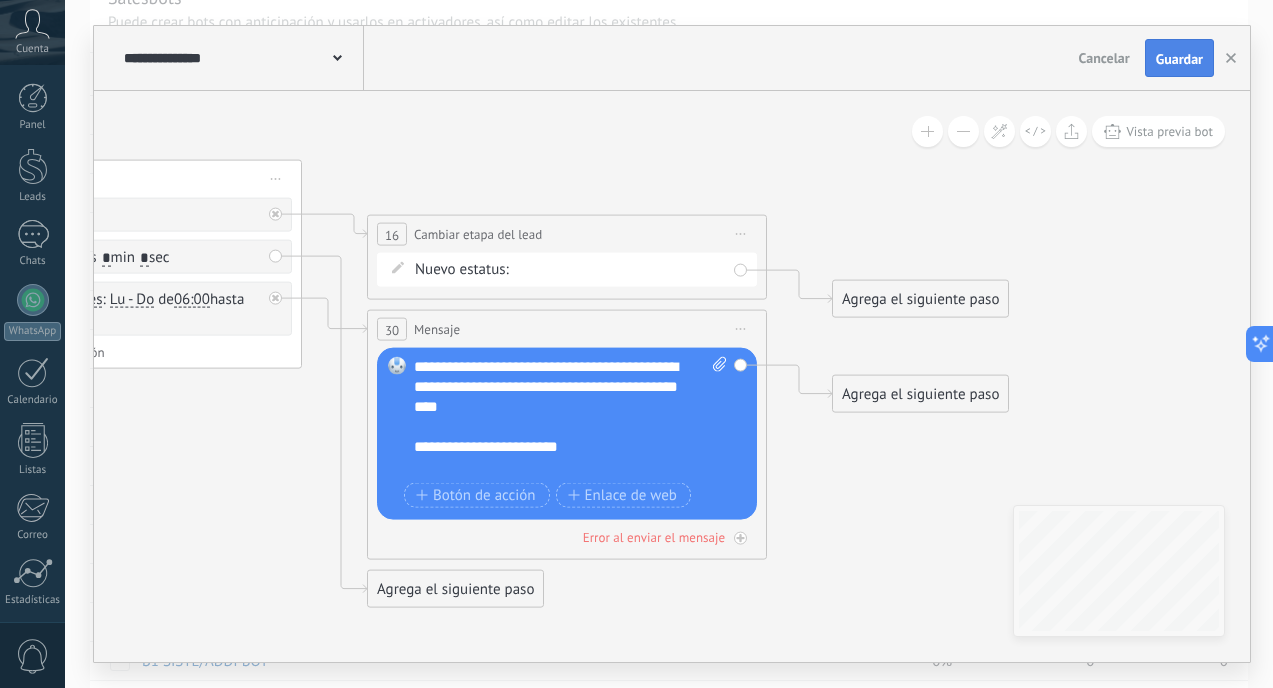 click on "Guardar" at bounding box center [1179, 58] 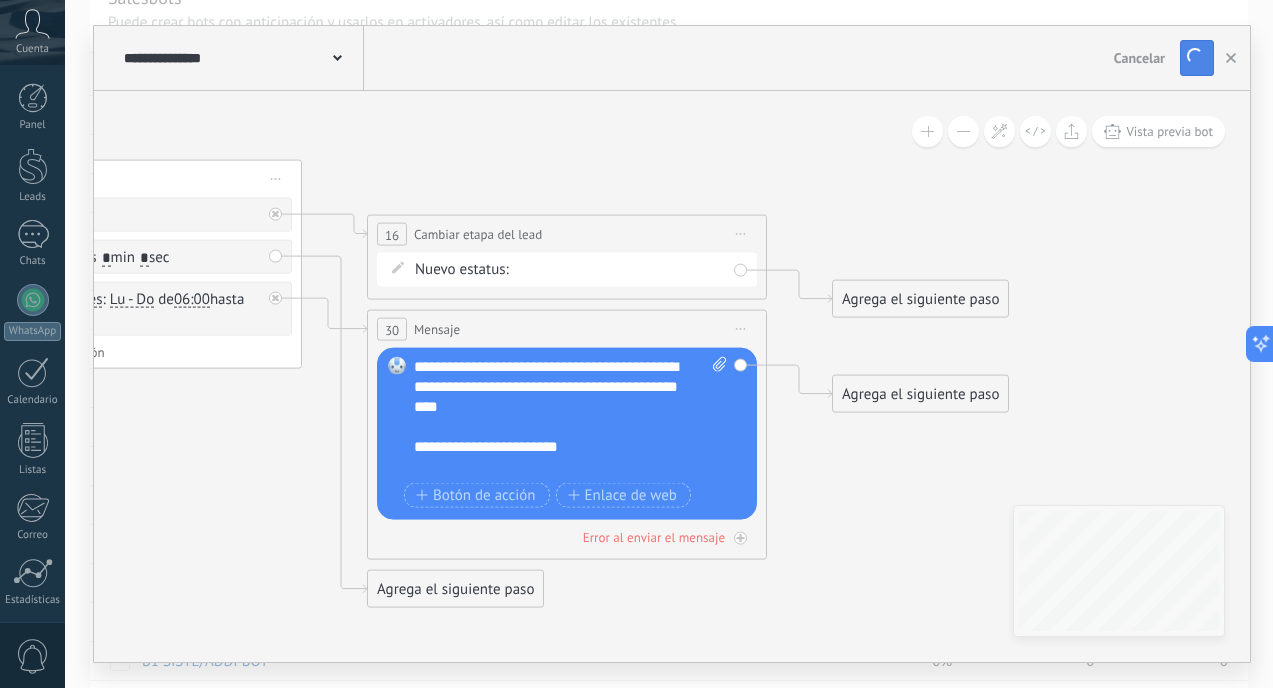 click on "Guardar" at bounding box center [1197, 58] 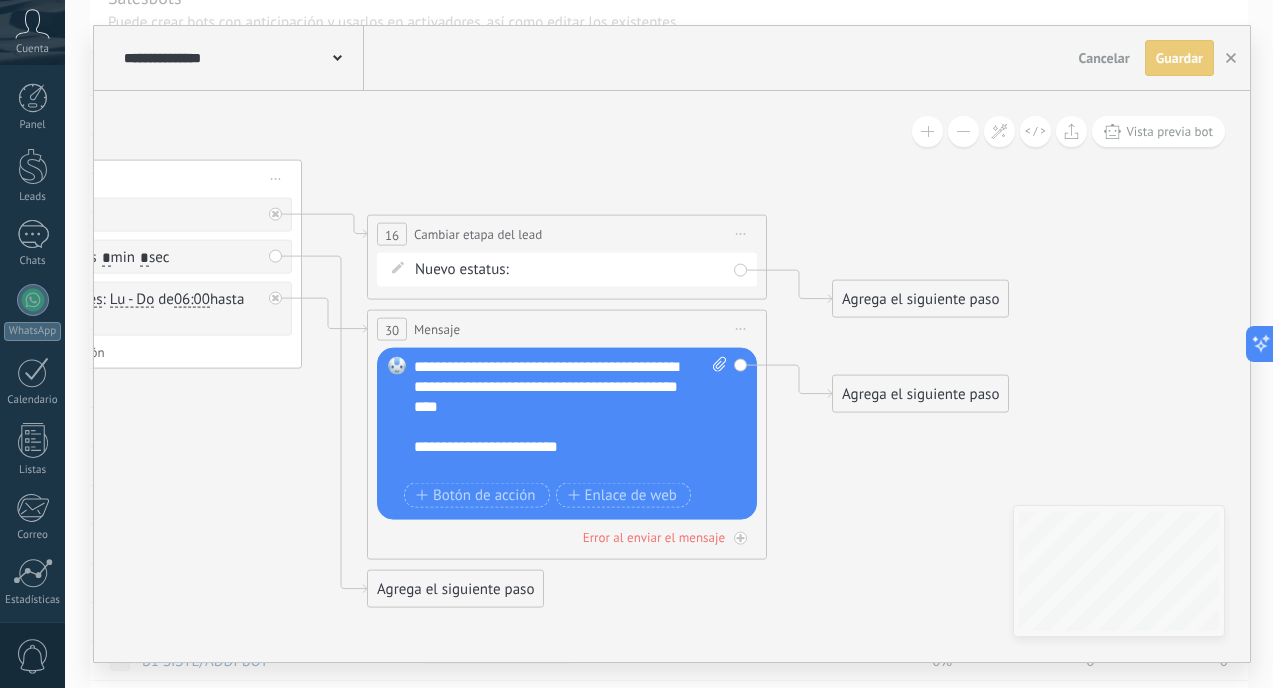 click on "Guardar Guardar" at bounding box center [1179, 58] 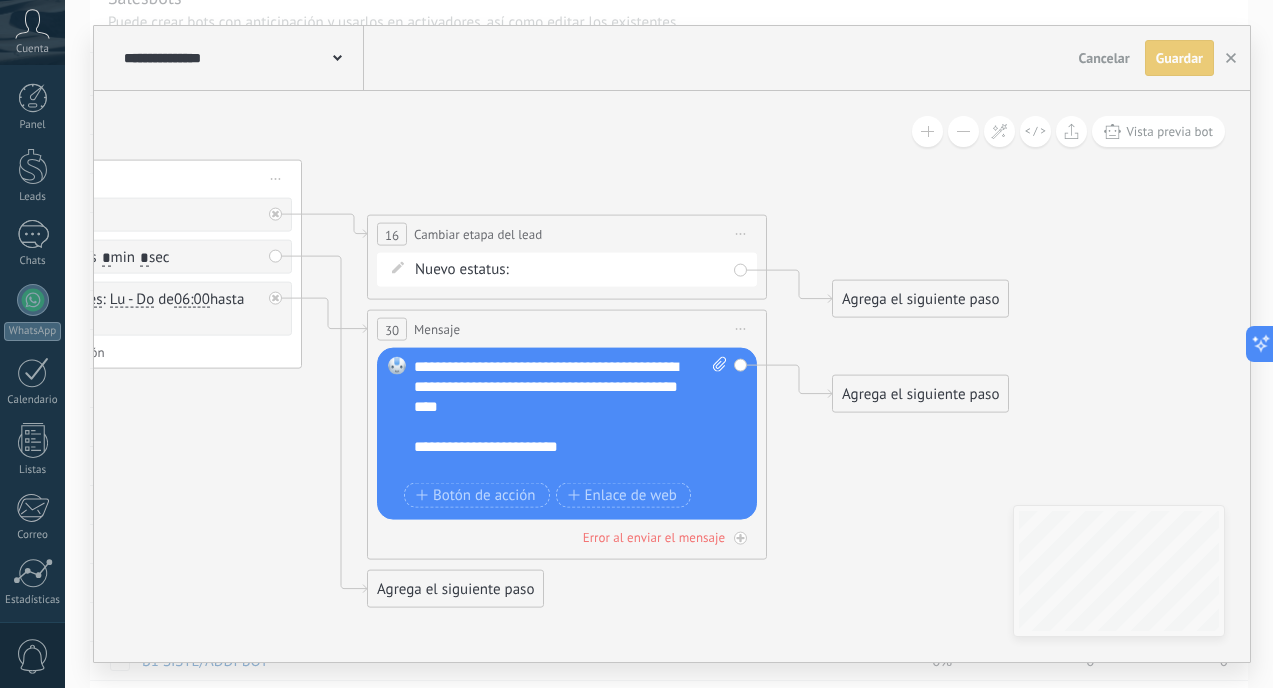 click on "Guardar Guardar" at bounding box center (1179, 58) 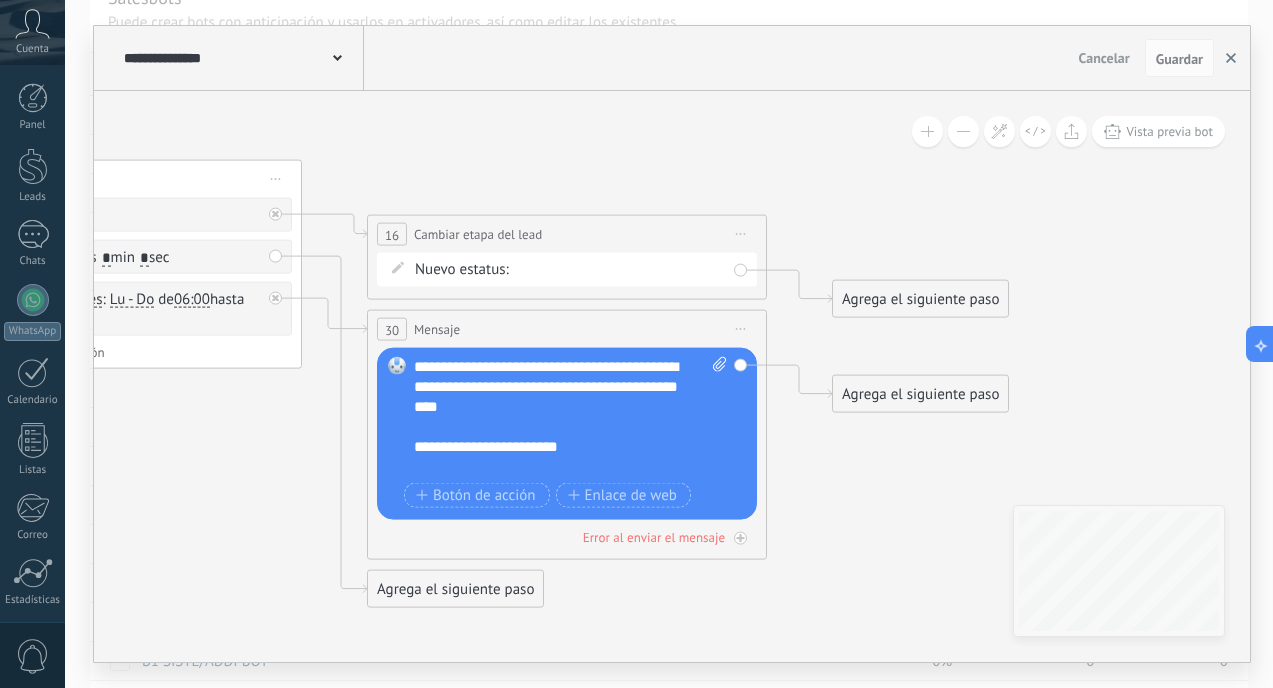 click at bounding box center (1231, 58) 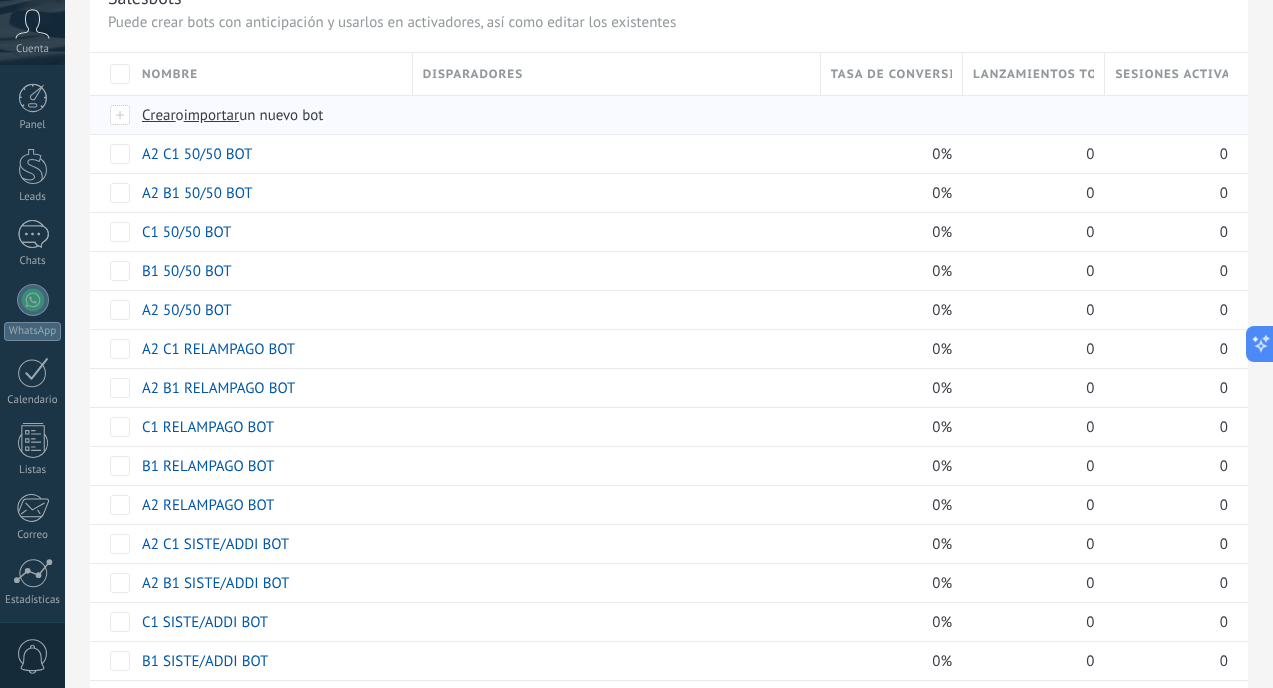 click on "importar" at bounding box center (212, 115) 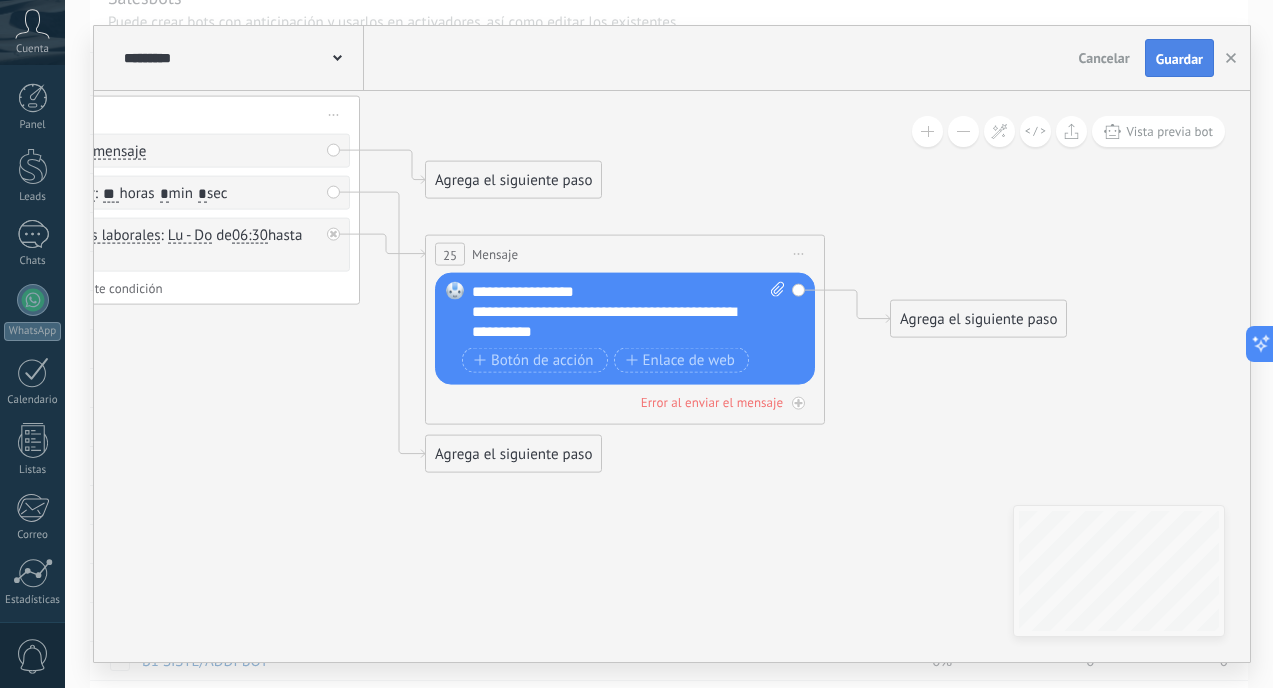 click on "Guardar" at bounding box center [1179, 59] 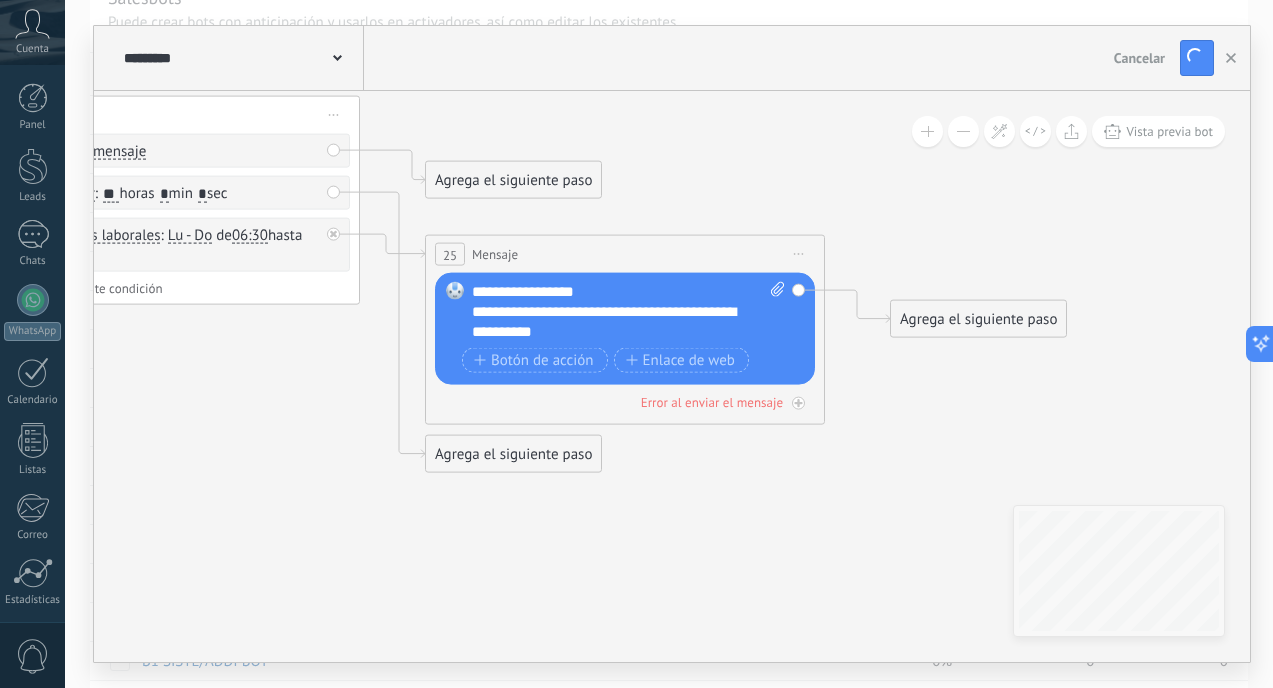 click on "Cancelar Guardar" at bounding box center (1165, 58) 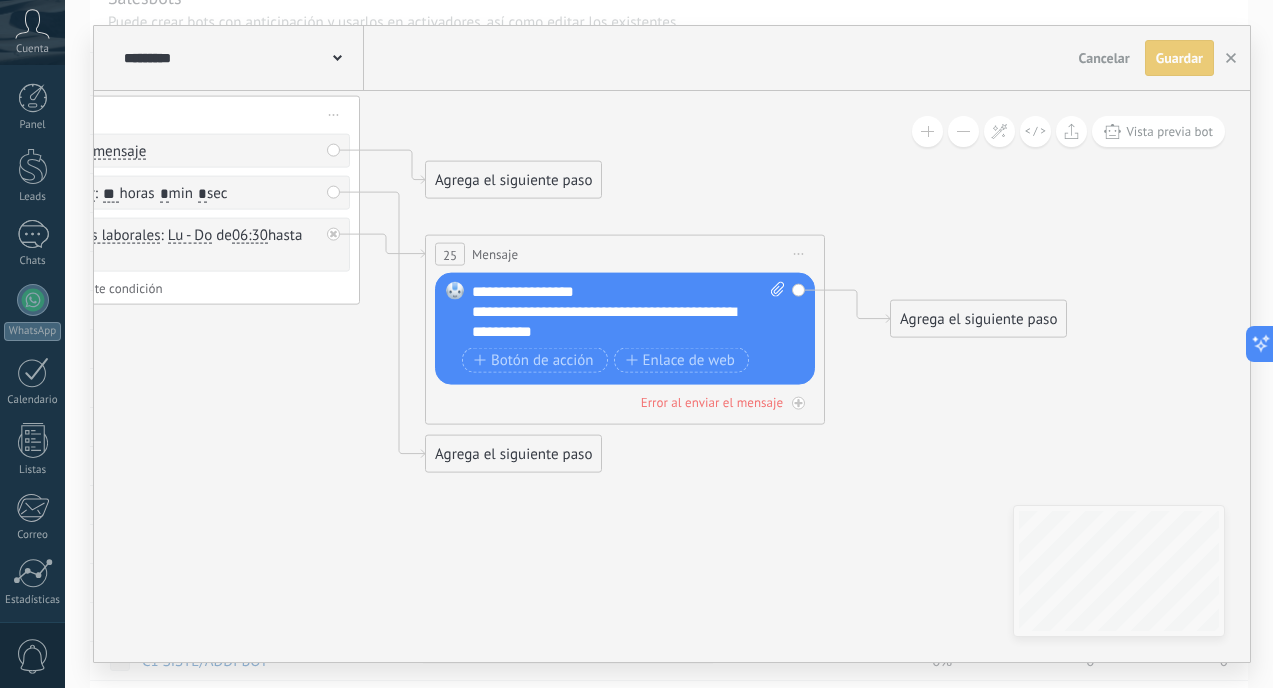click on "Guardar" at bounding box center (1179, 58) 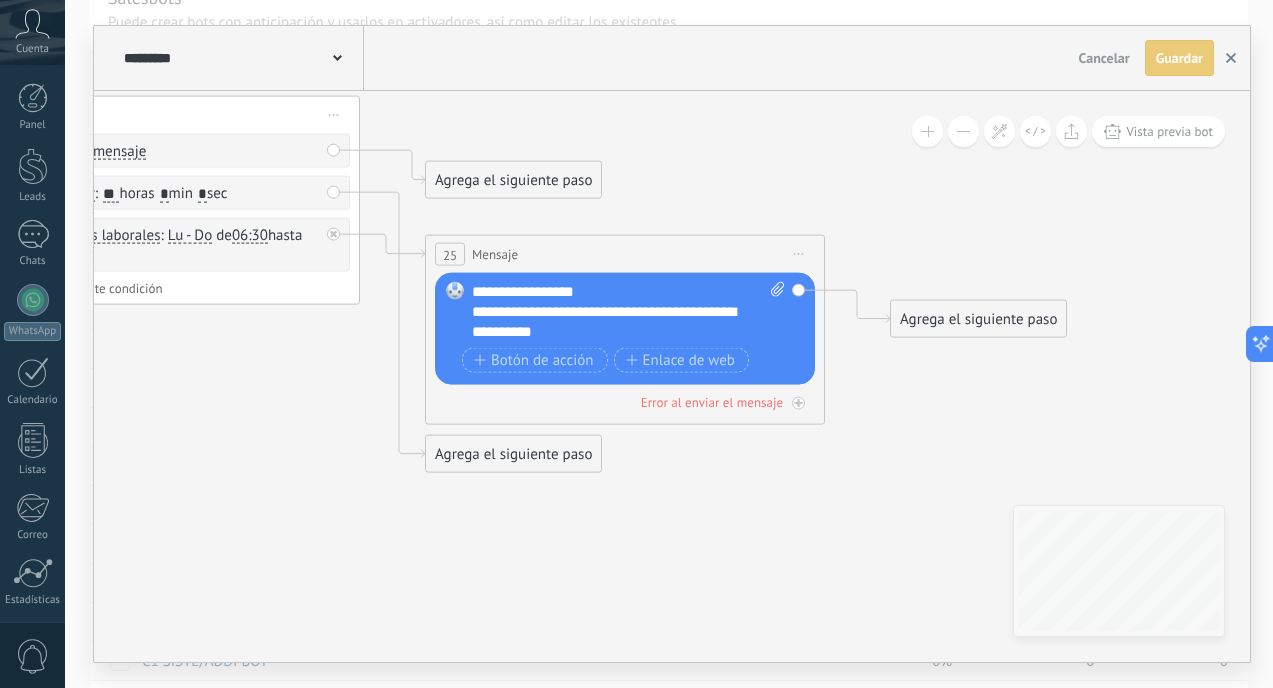 click at bounding box center [1231, 58] 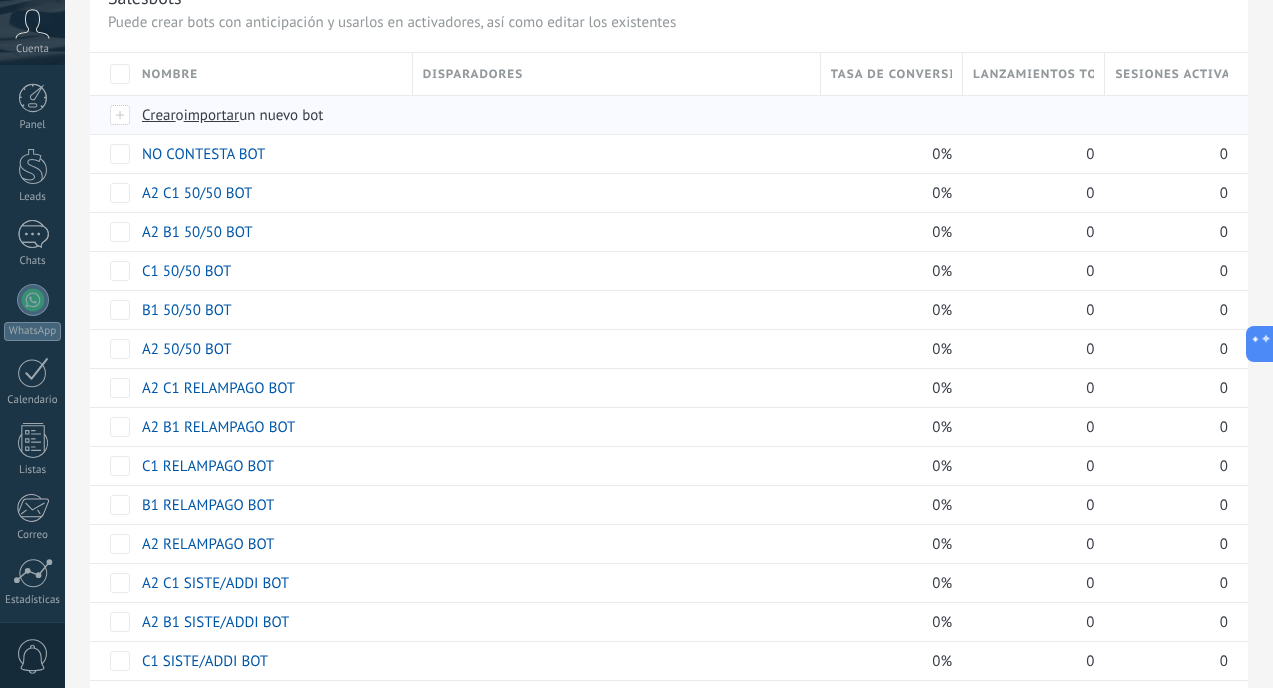click on "importar" at bounding box center [212, 115] 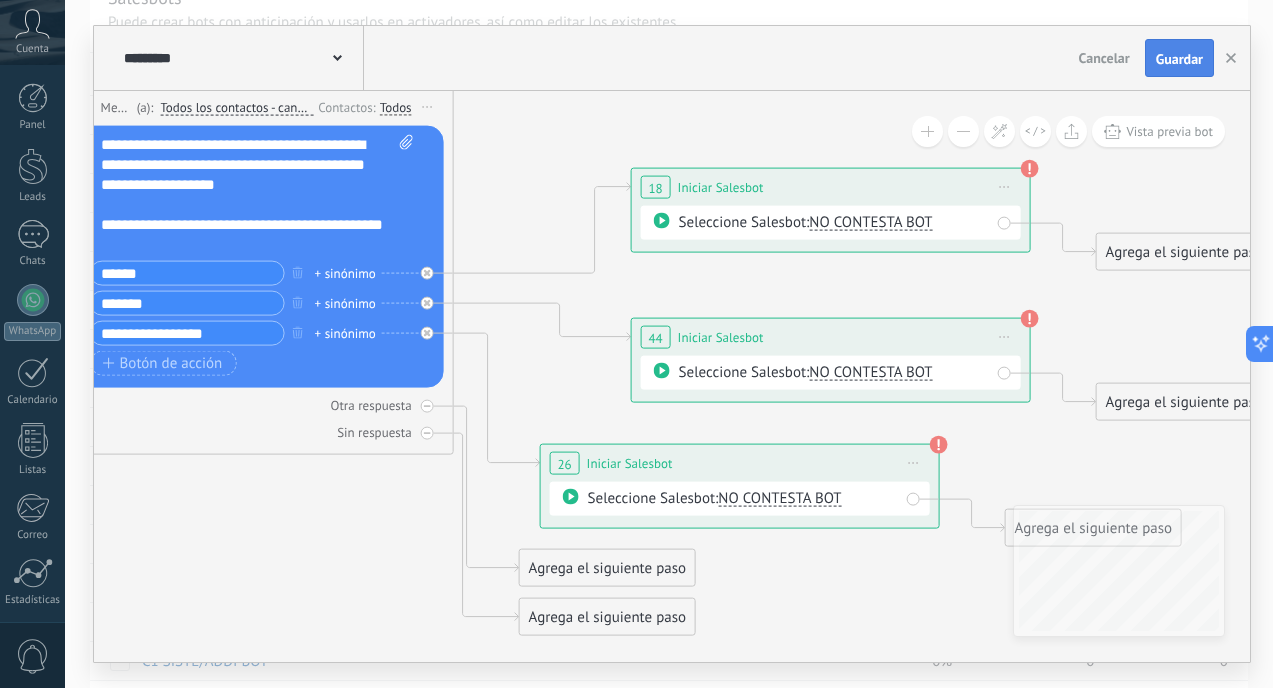 click on "Guardar" at bounding box center (1179, 58) 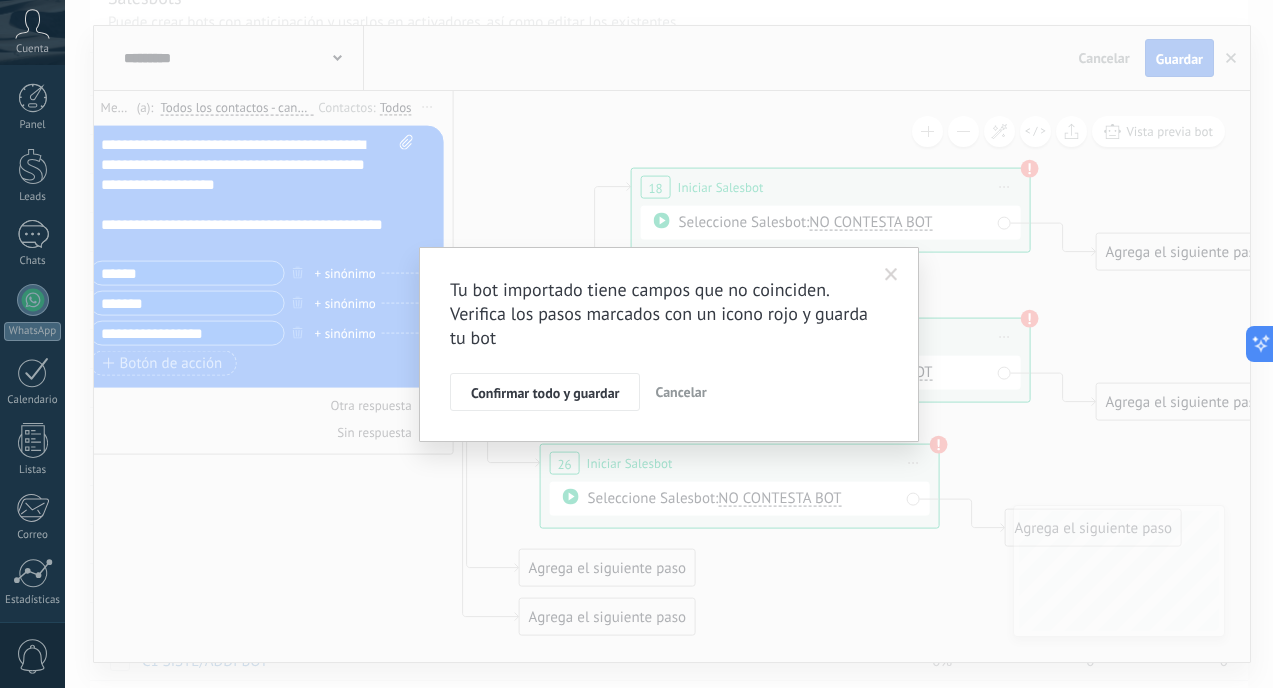 click on "Tu bot importado tiene campos que no coinciden. Verifica los pasos marcados con un icono rojo y guarda tu bot Confirmar todo y guardar Cancelar" at bounding box center (669, 344) 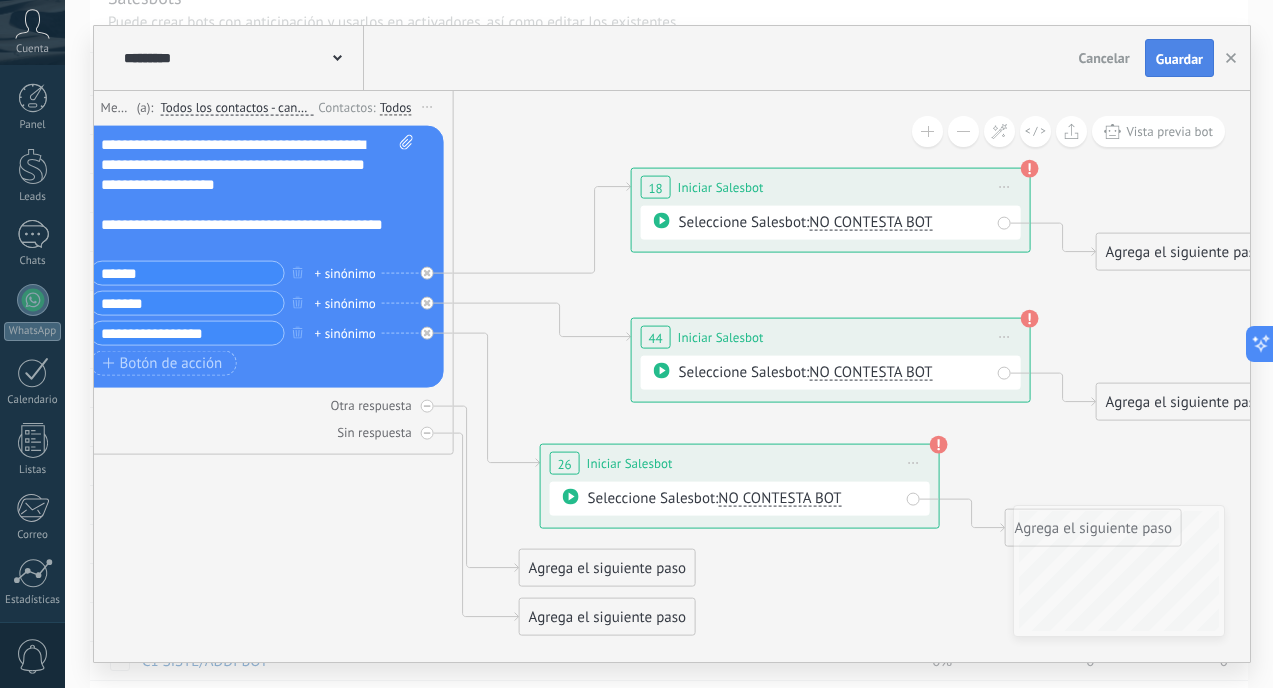 click on "Guardar" at bounding box center (1179, 58) 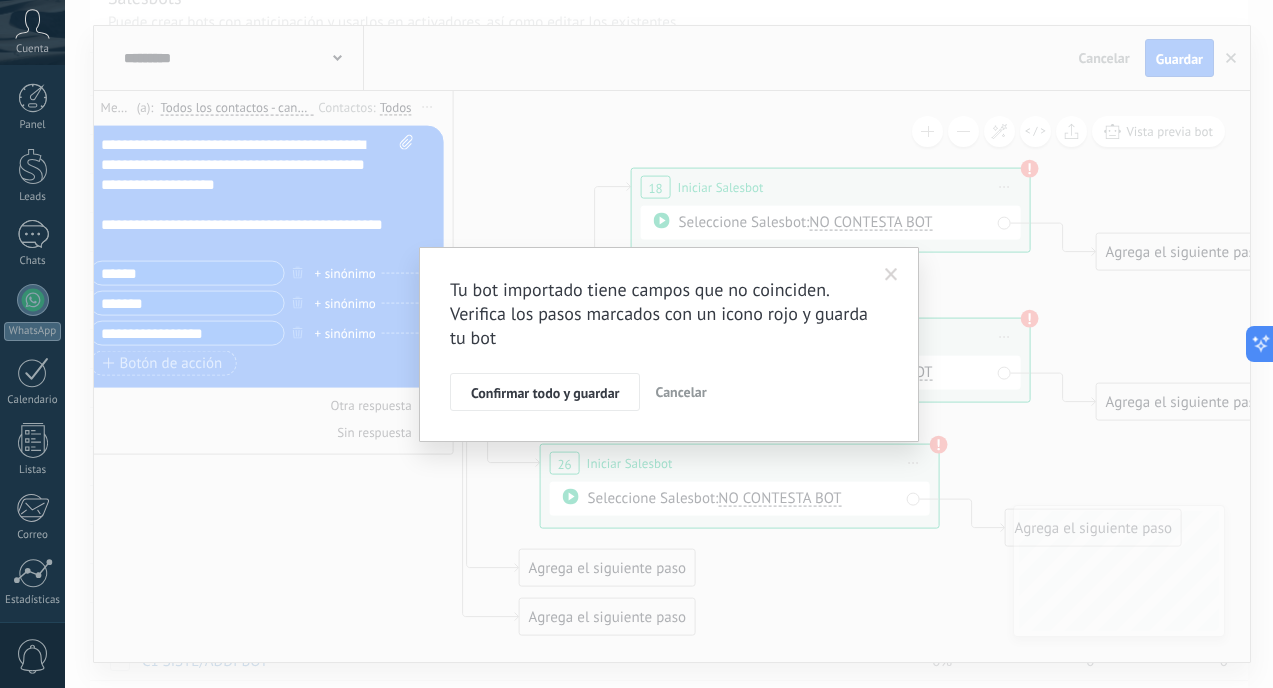 click on "Confirmar todo y guardar" at bounding box center [545, 392] 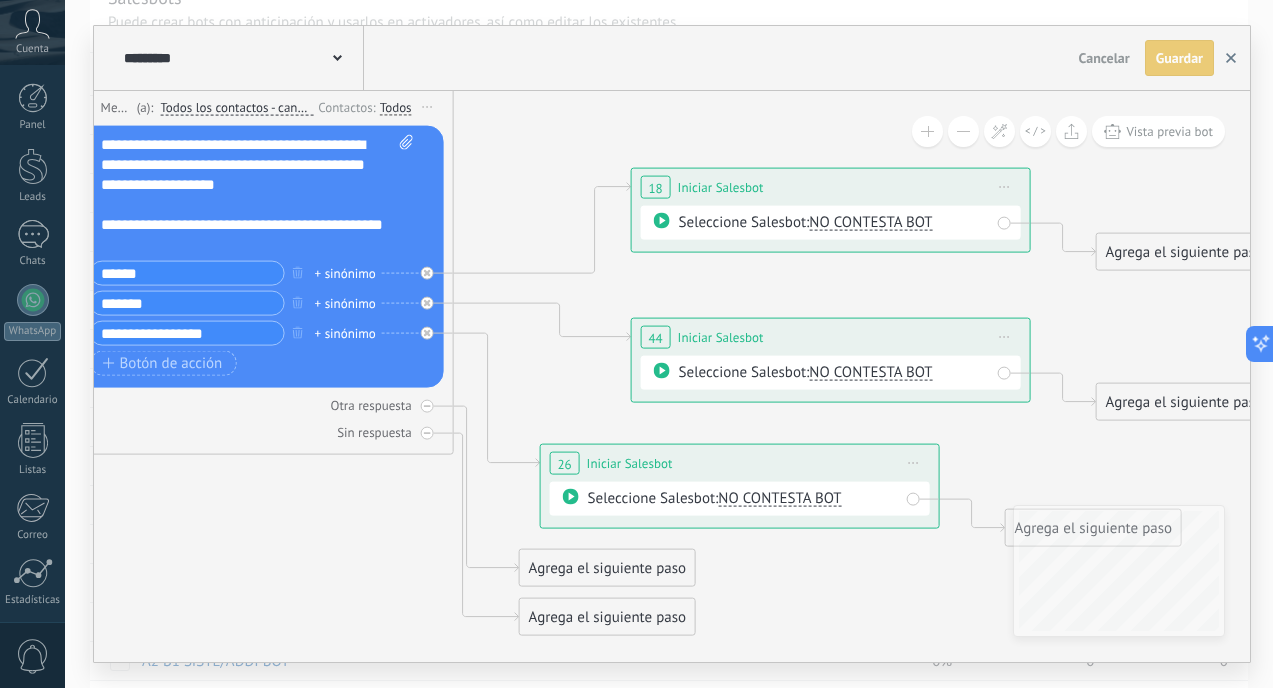 click 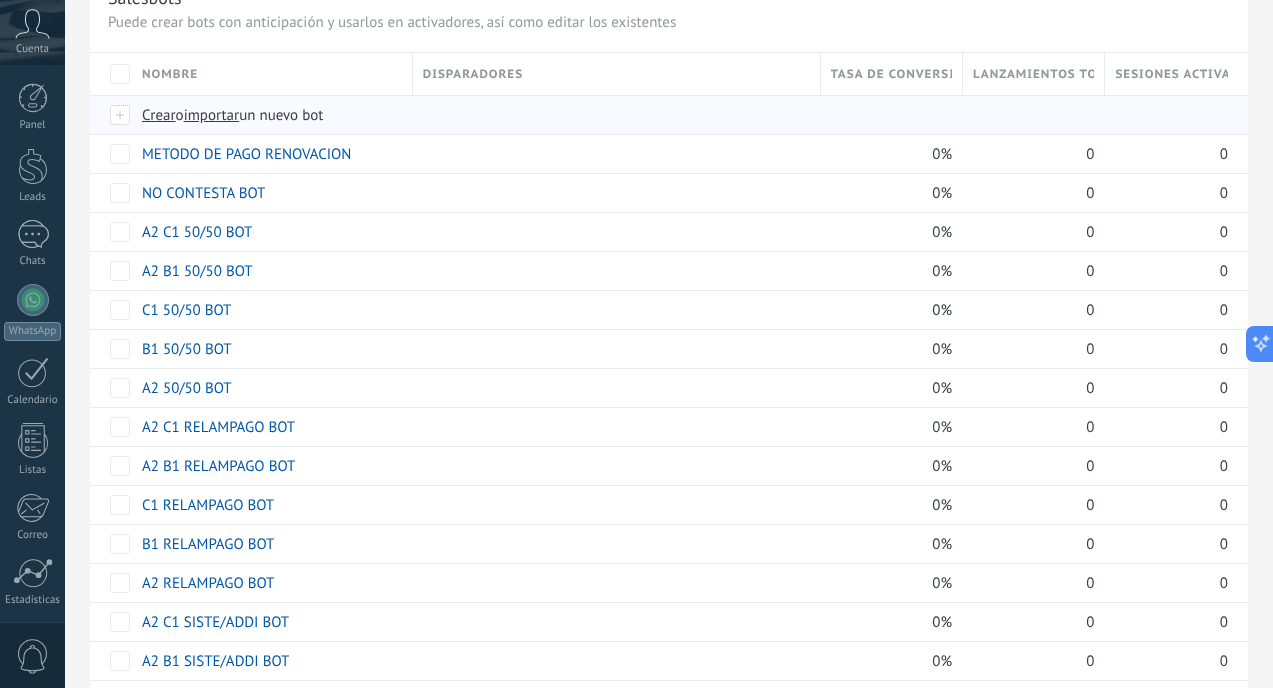 click on "importar" at bounding box center (212, 115) 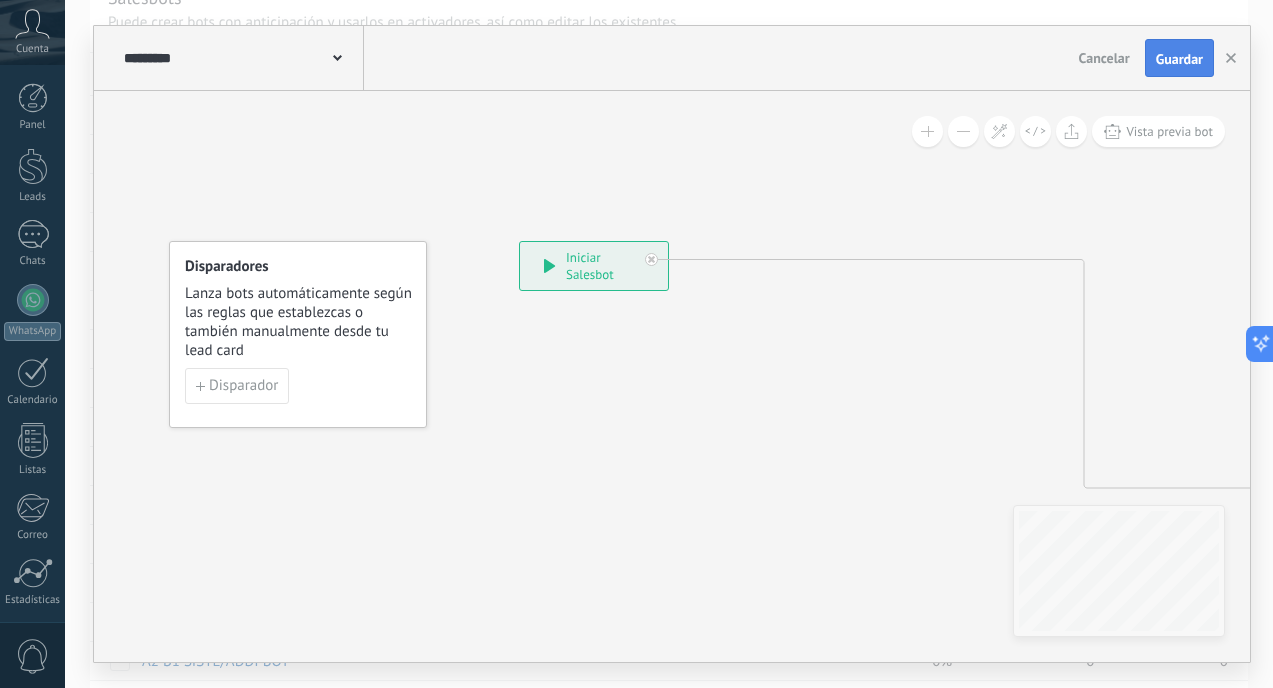 click on "Guardar" at bounding box center (1179, 59) 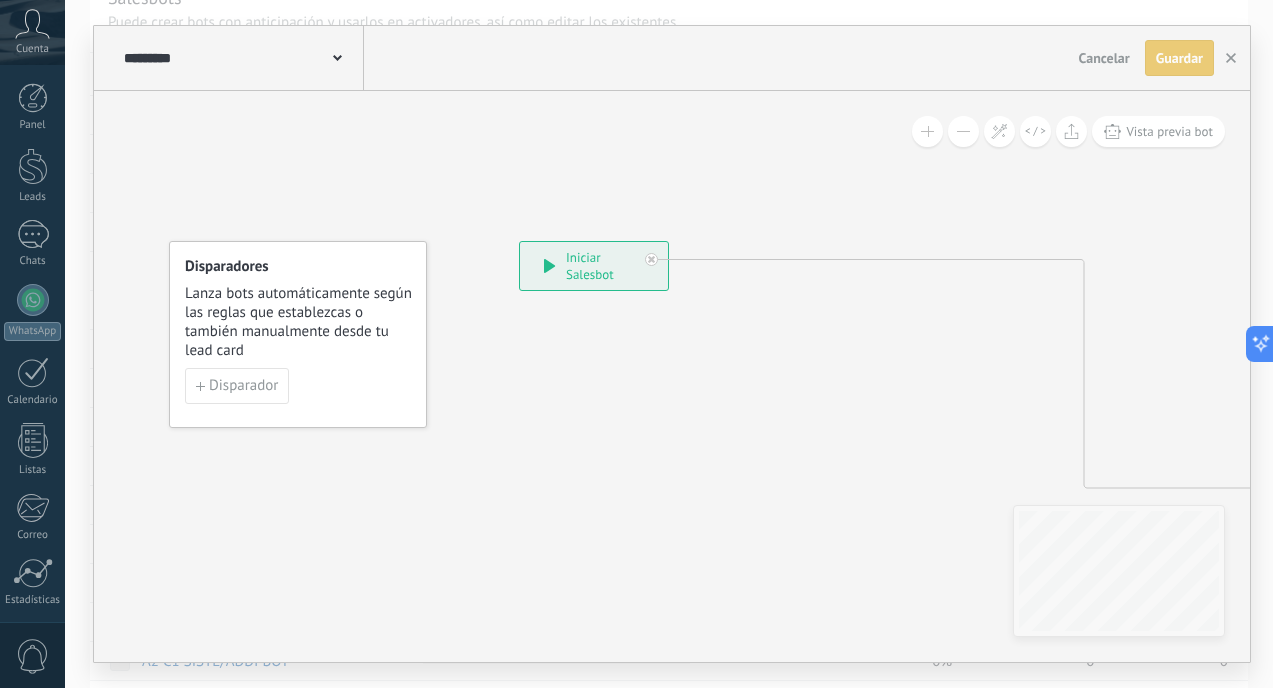 click on "Guardar" at bounding box center [1179, 58] 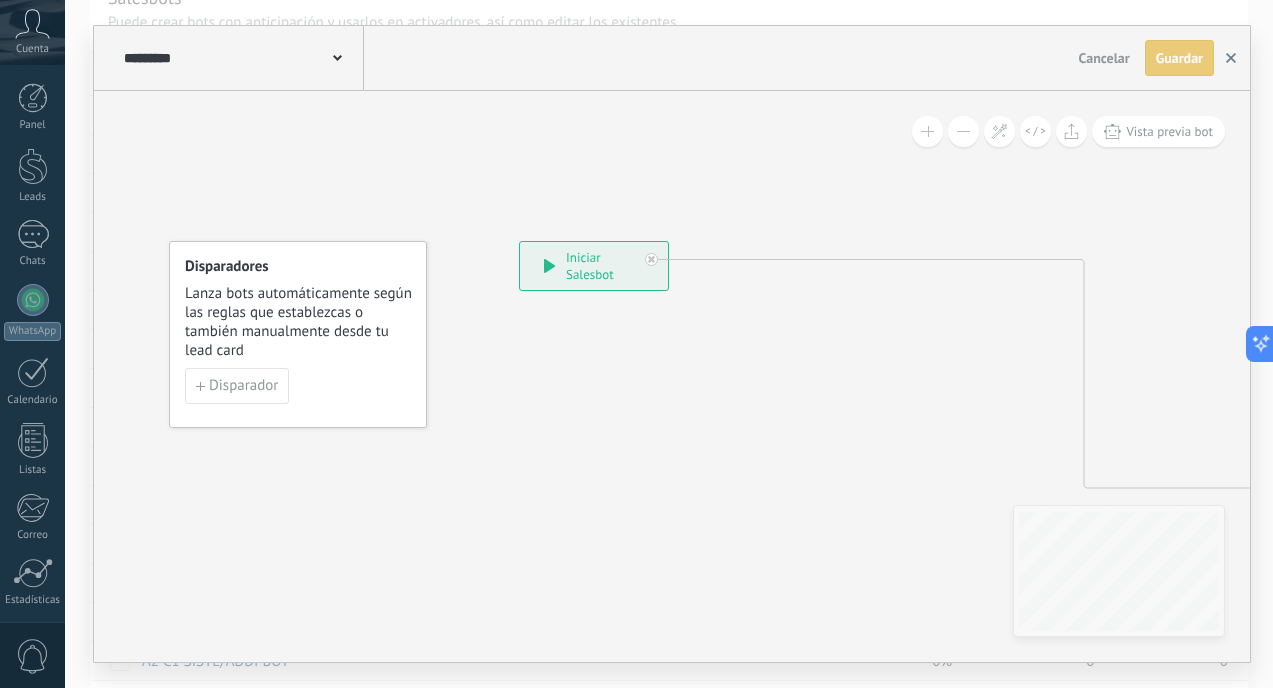 click at bounding box center (1231, 58) 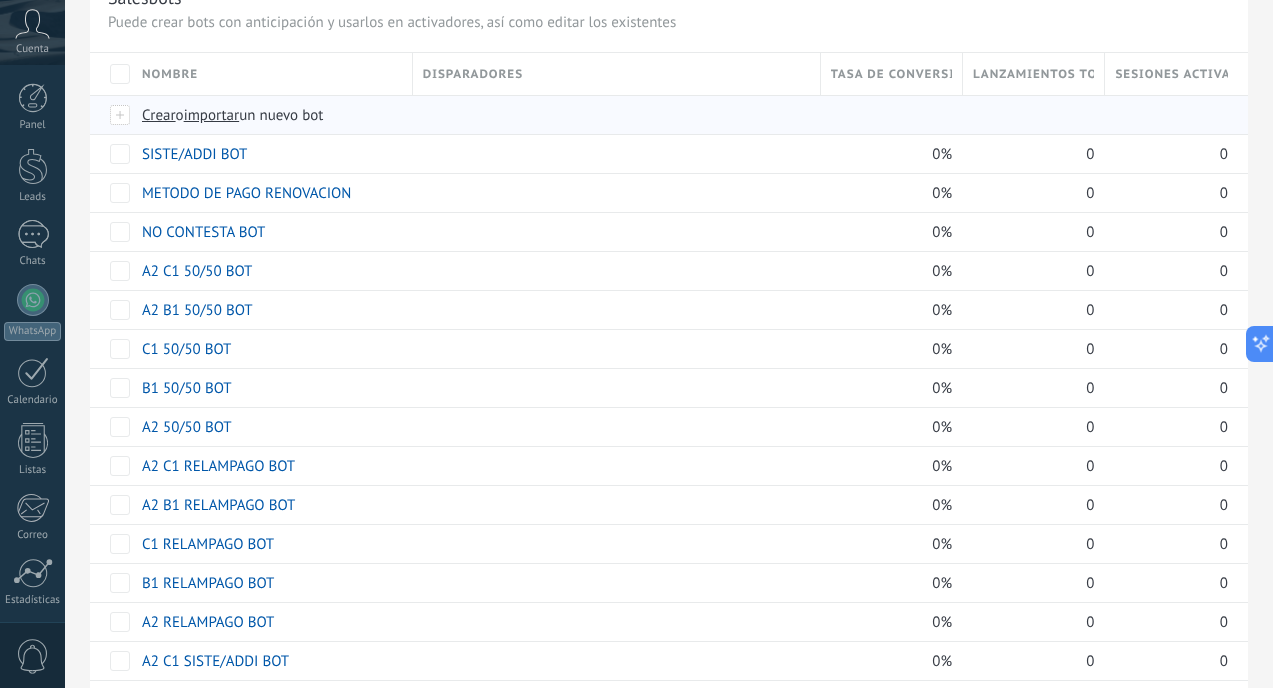 click on "Crear
o
importar
un nuevo bot" at bounding box center [487, 115] 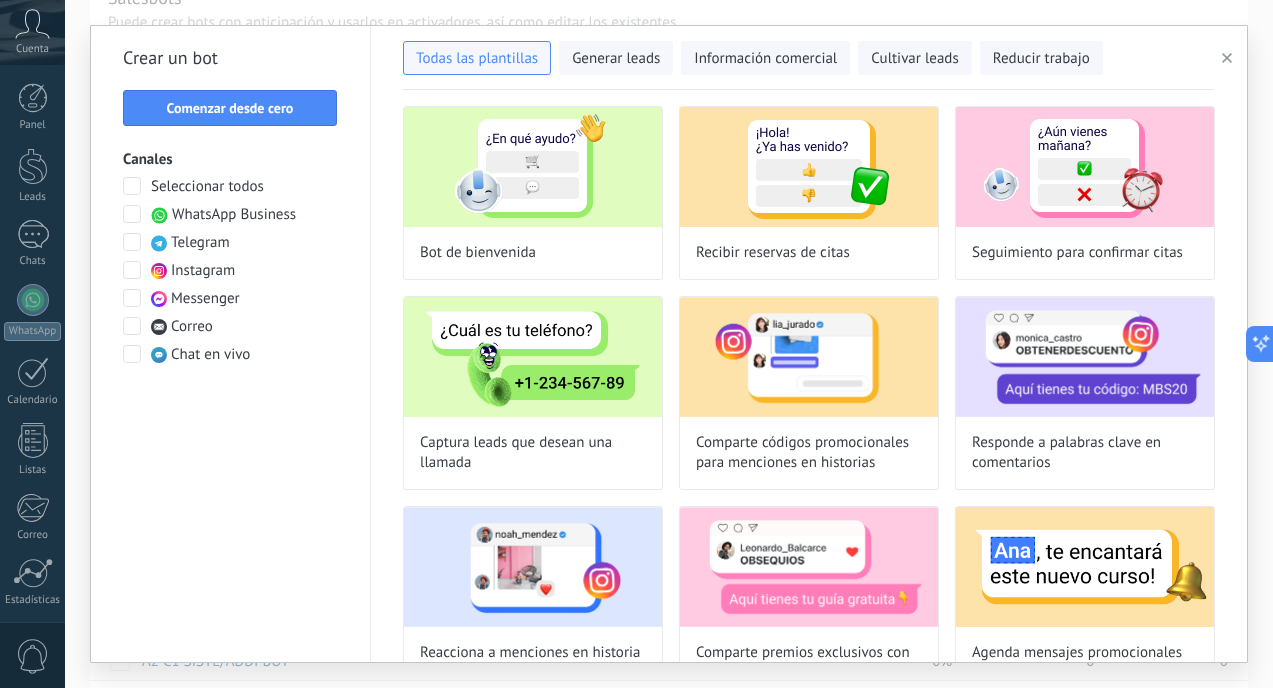 click at bounding box center (1230, 58) 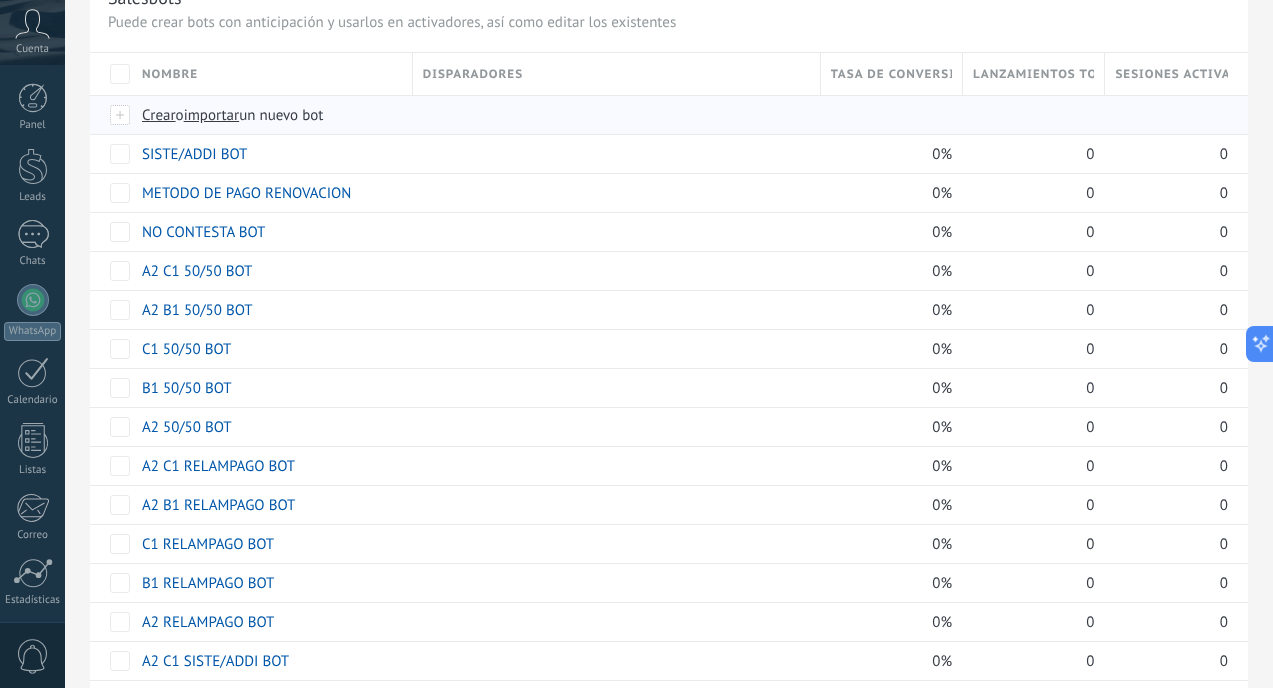 click on "importar" at bounding box center (212, 115) 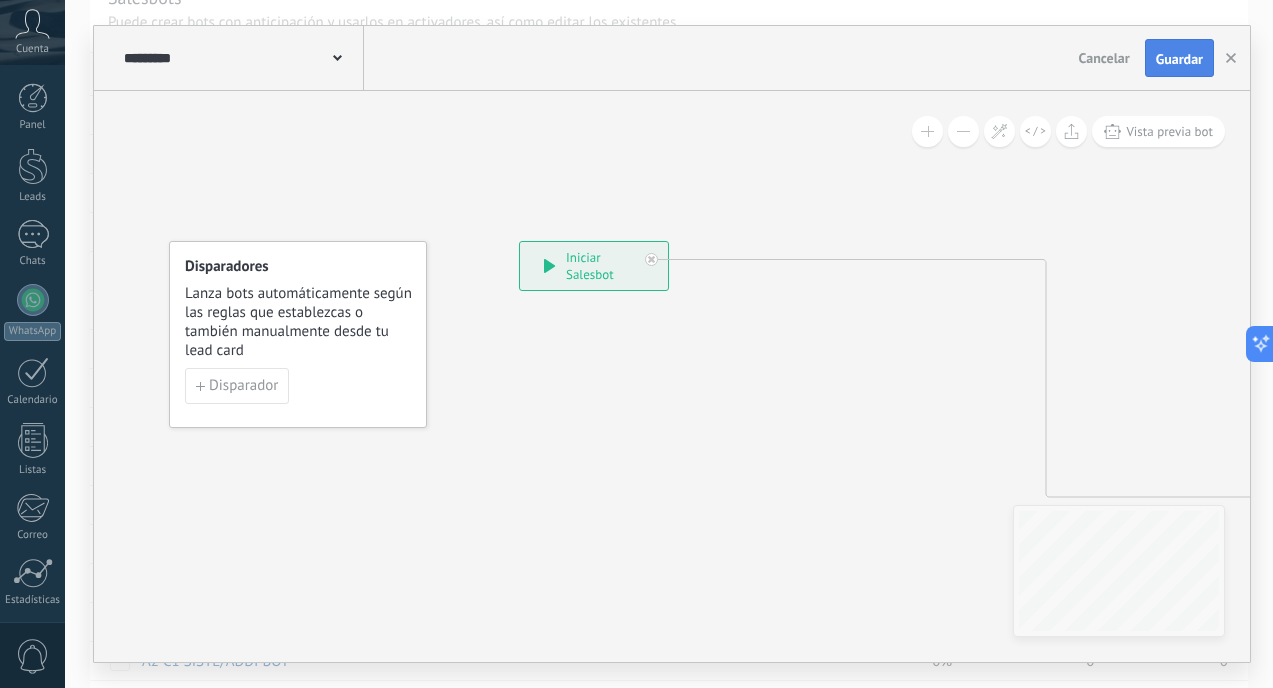click on "Guardar" at bounding box center (1179, 59) 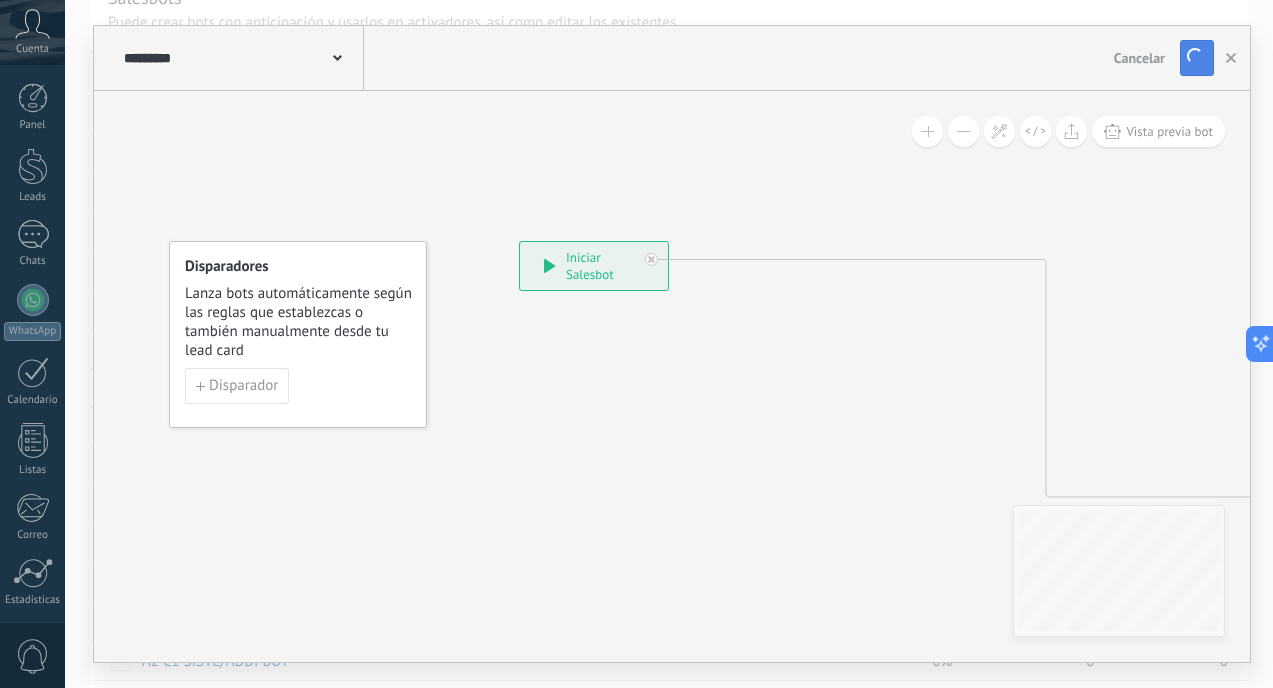 click on "Cancelar" at bounding box center (1139, 58) 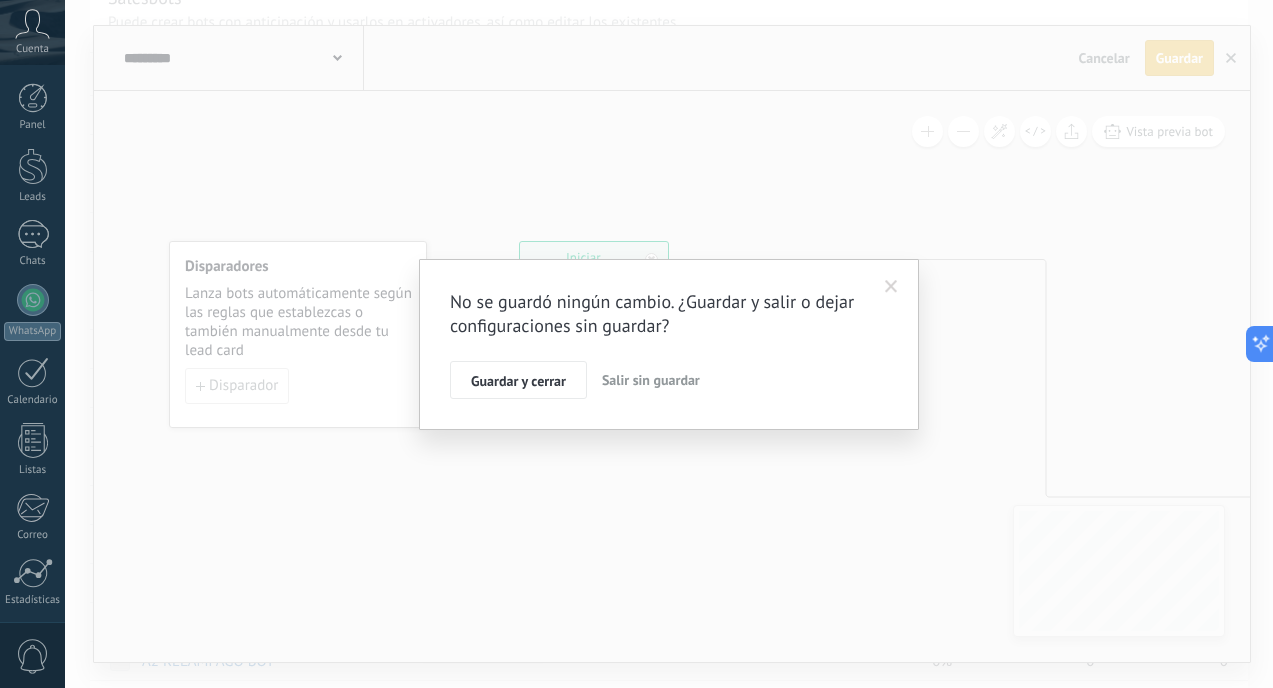 click on "No se guardó ningún cambio. ¿Guardar y salir o dejar configuraciones sin guardar? Guardar y cerrar Salir sin guardar" at bounding box center [669, 344] 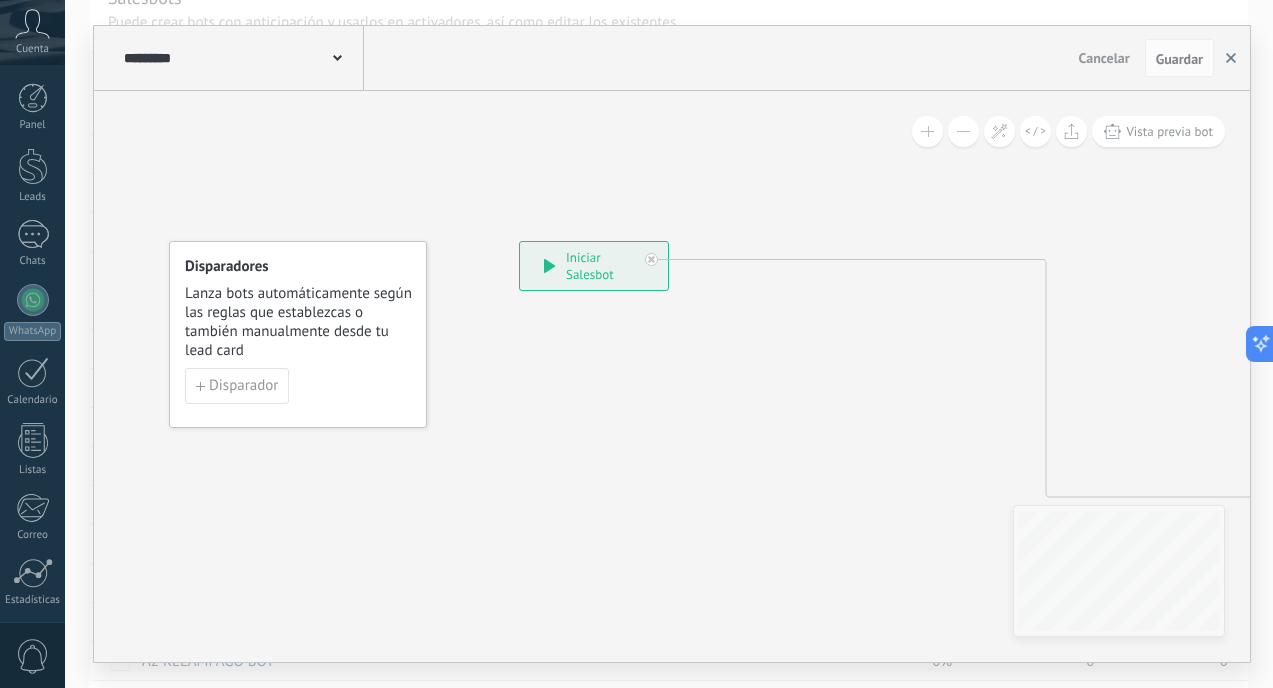 click at bounding box center [1231, 58] 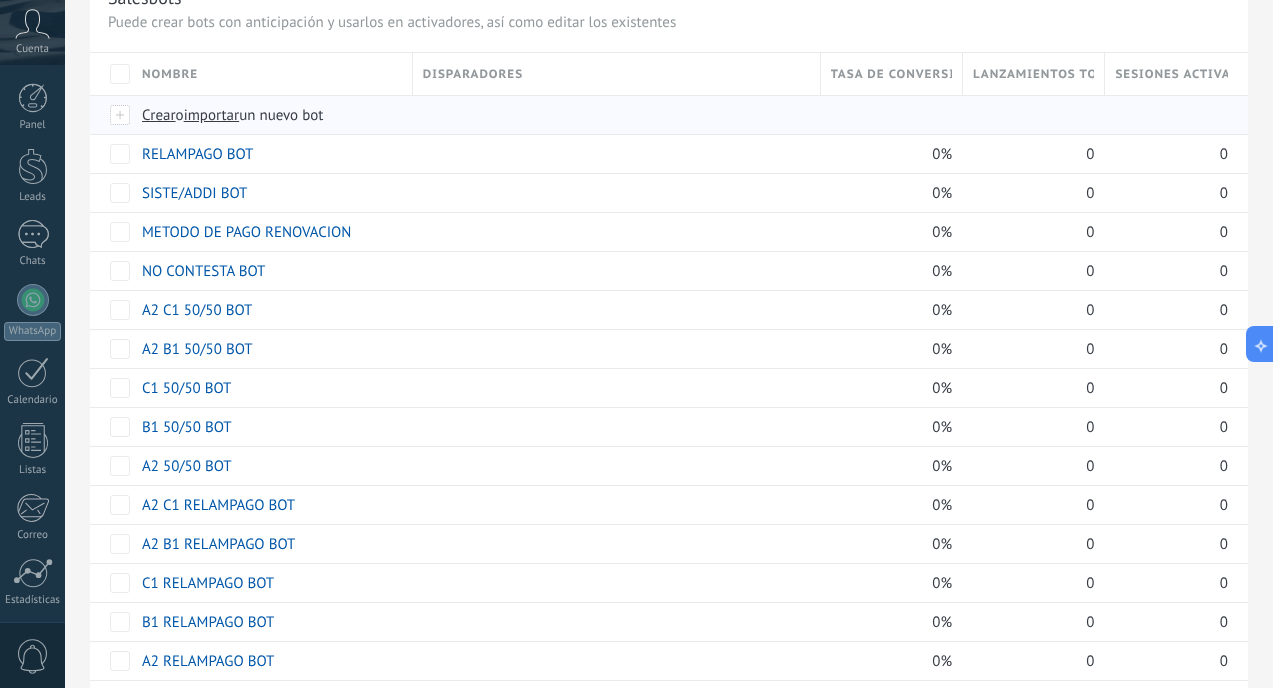 click on "importar" at bounding box center [212, 115] 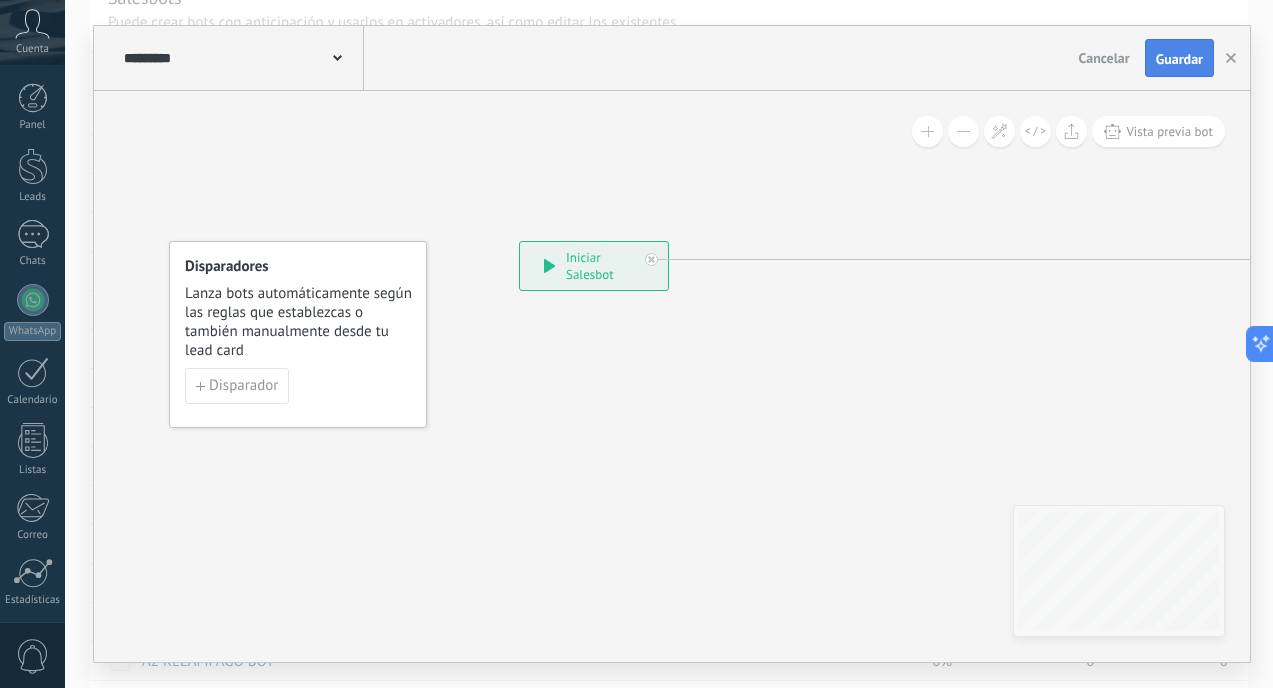 click on "Guardar" at bounding box center (1179, 59) 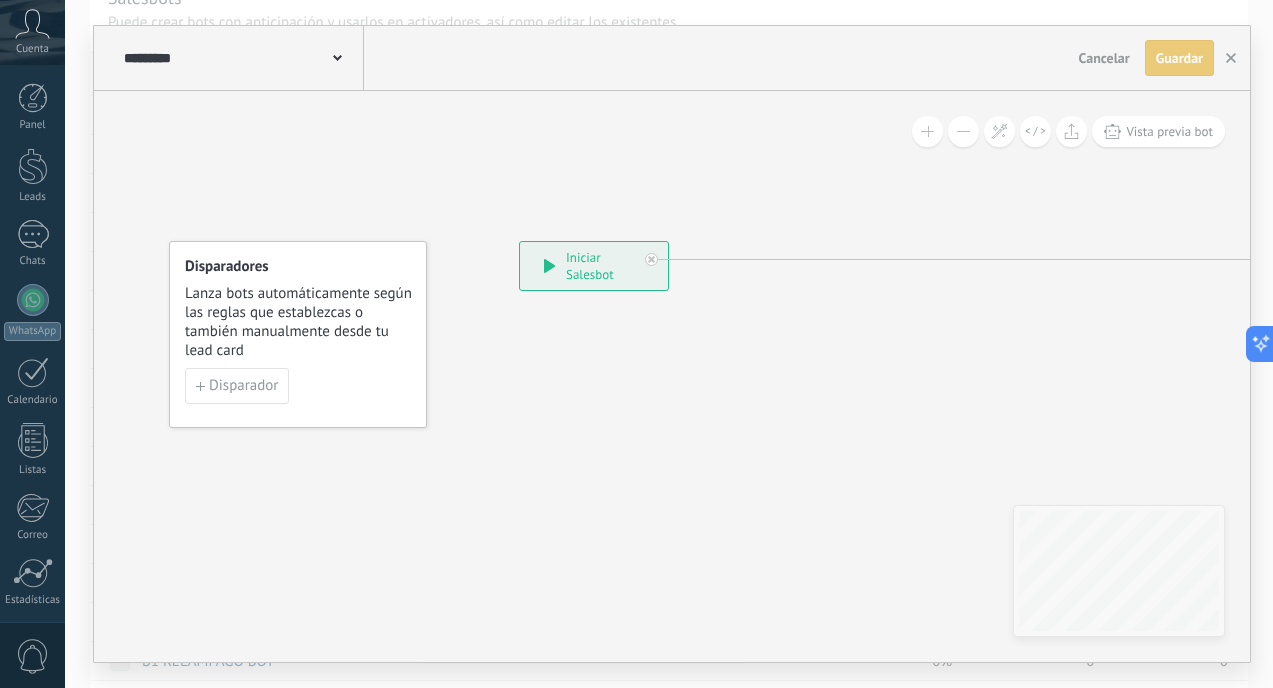 click on "Guardar" at bounding box center (1179, 58) 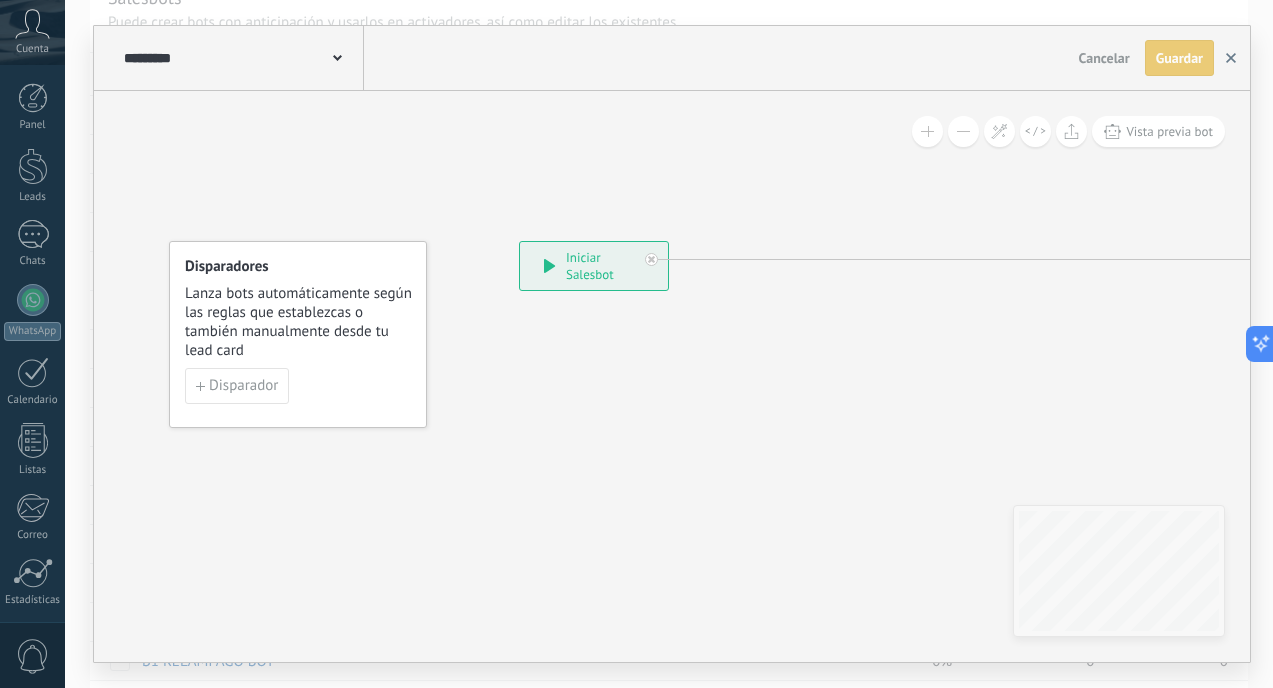 click 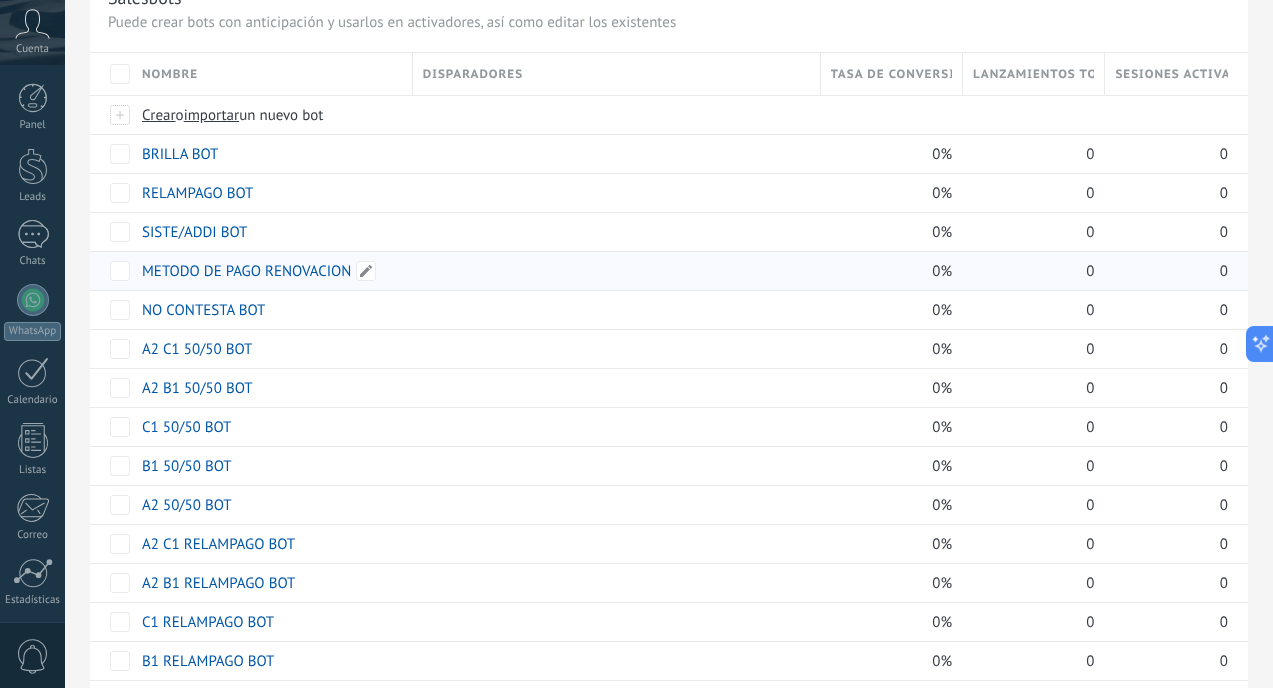 click on "METODO DE PAGO RENOVACION" at bounding box center (246, 271) 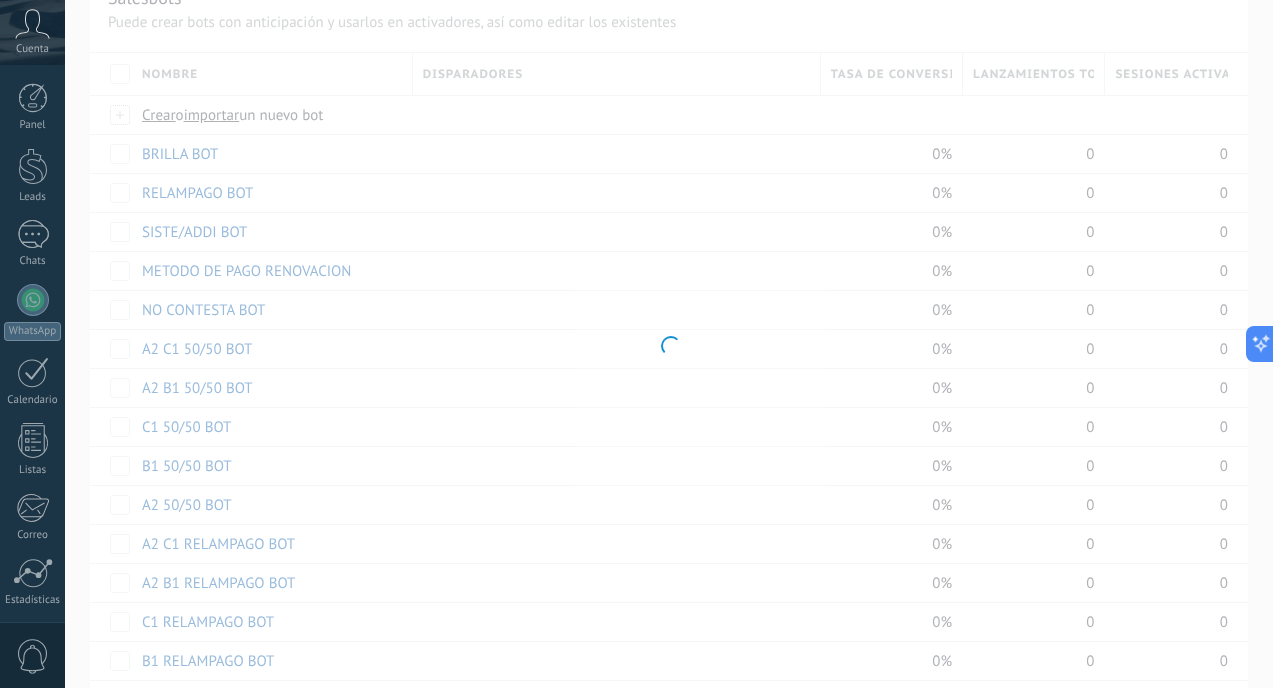 type on "**********" 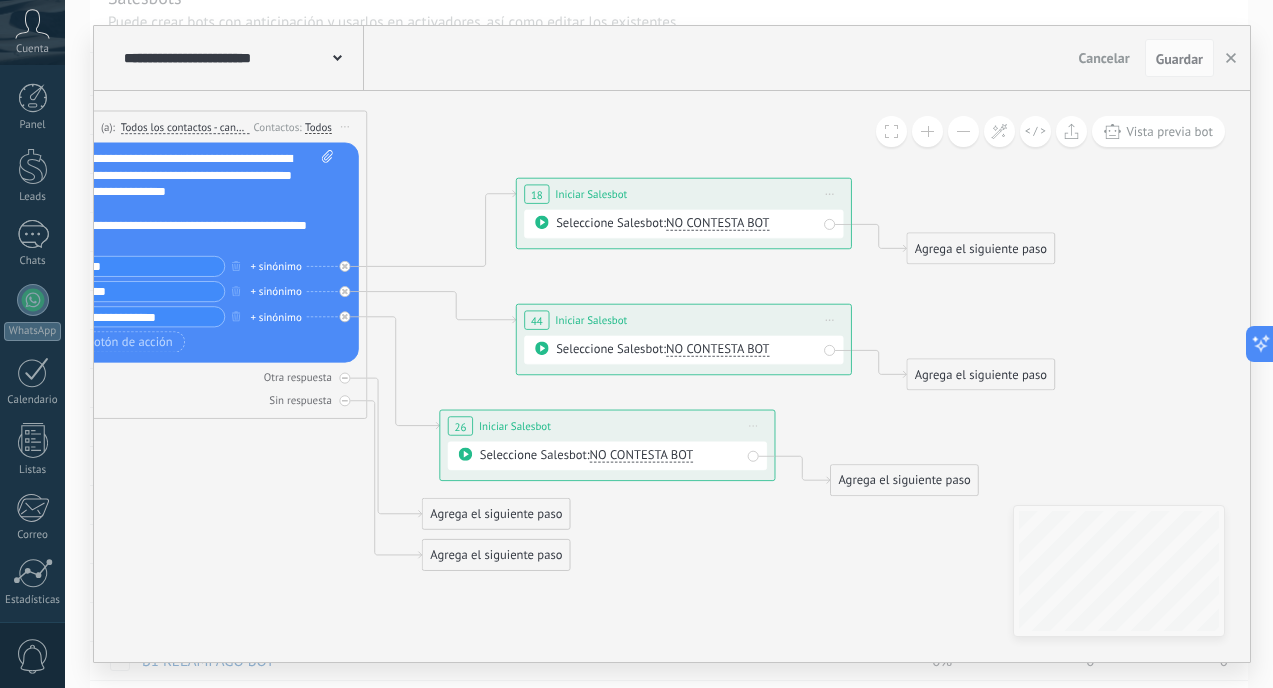 click on "NO CONTESTA BOT" at bounding box center (718, 224) 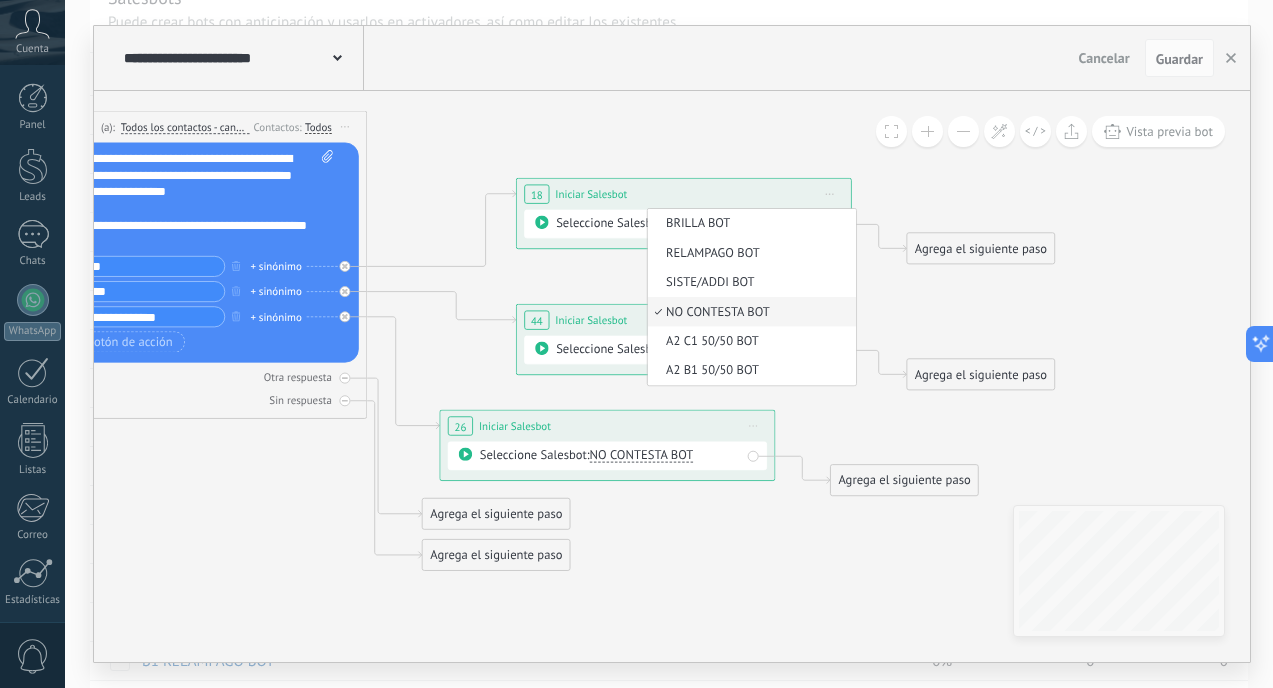 scroll, scrollTop: 0, scrollLeft: 0, axis: both 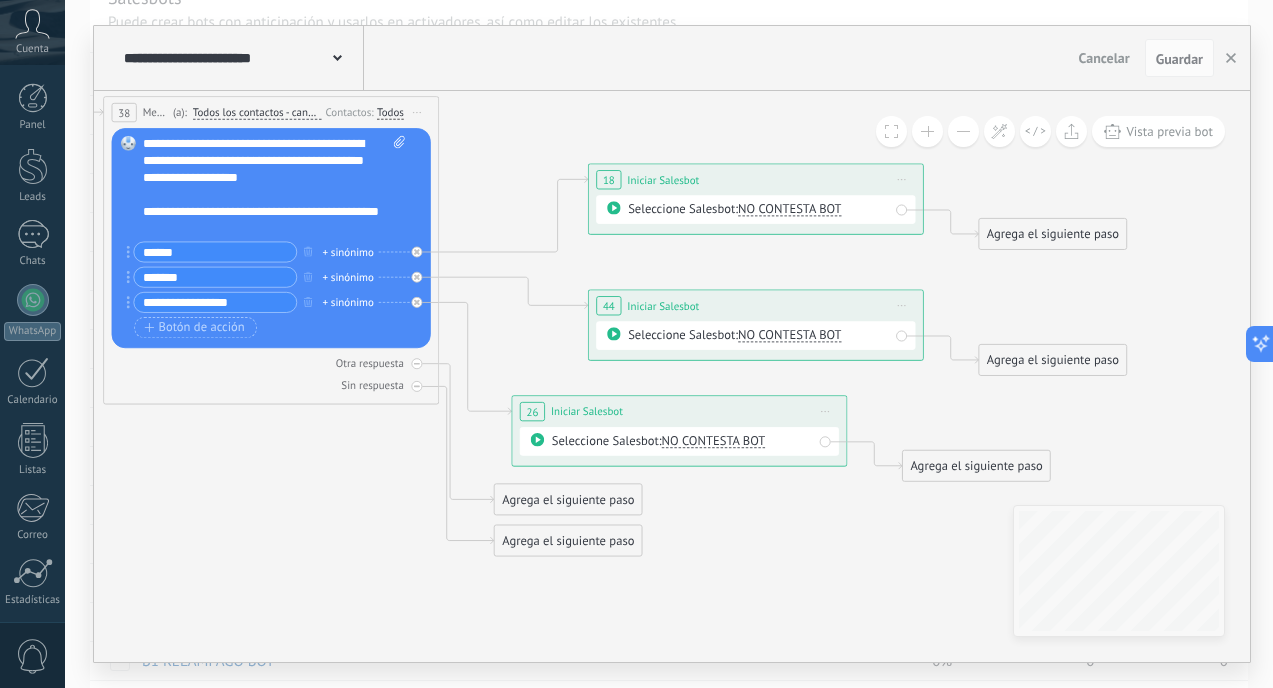 click on "NO CONTESTA BOT" at bounding box center [790, 209] 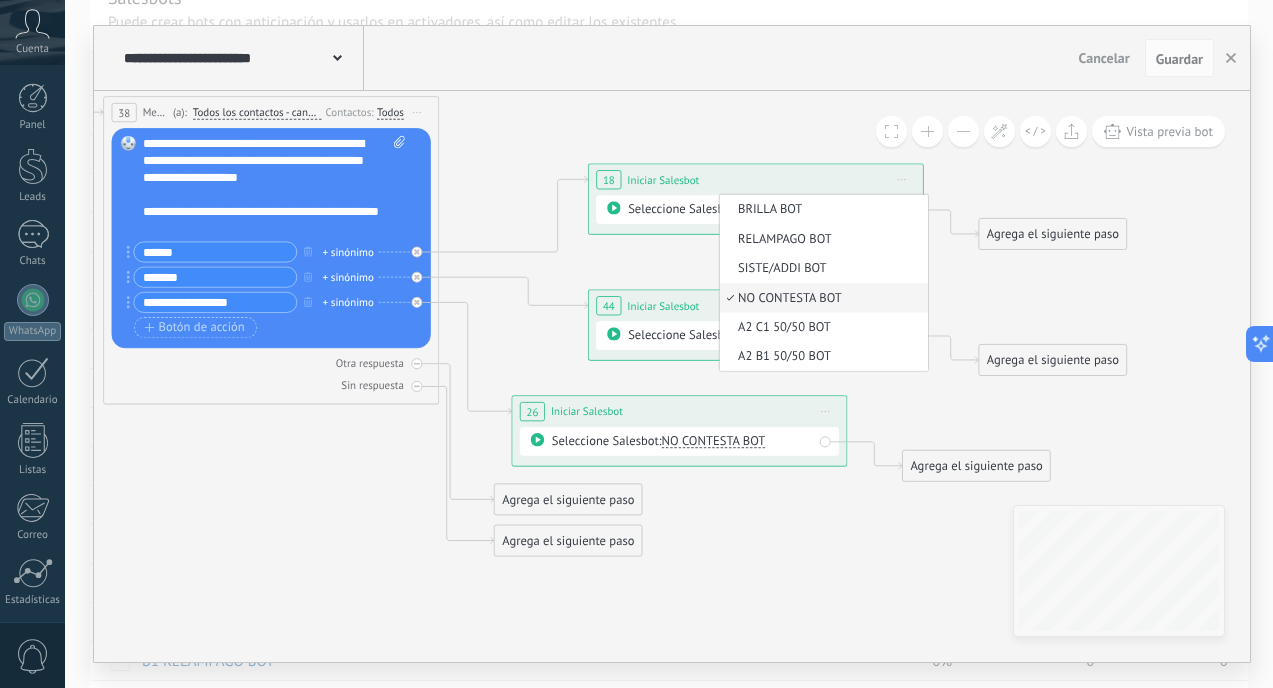 scroll, scrollTop: 0, scrollLeft: 0, axis: both 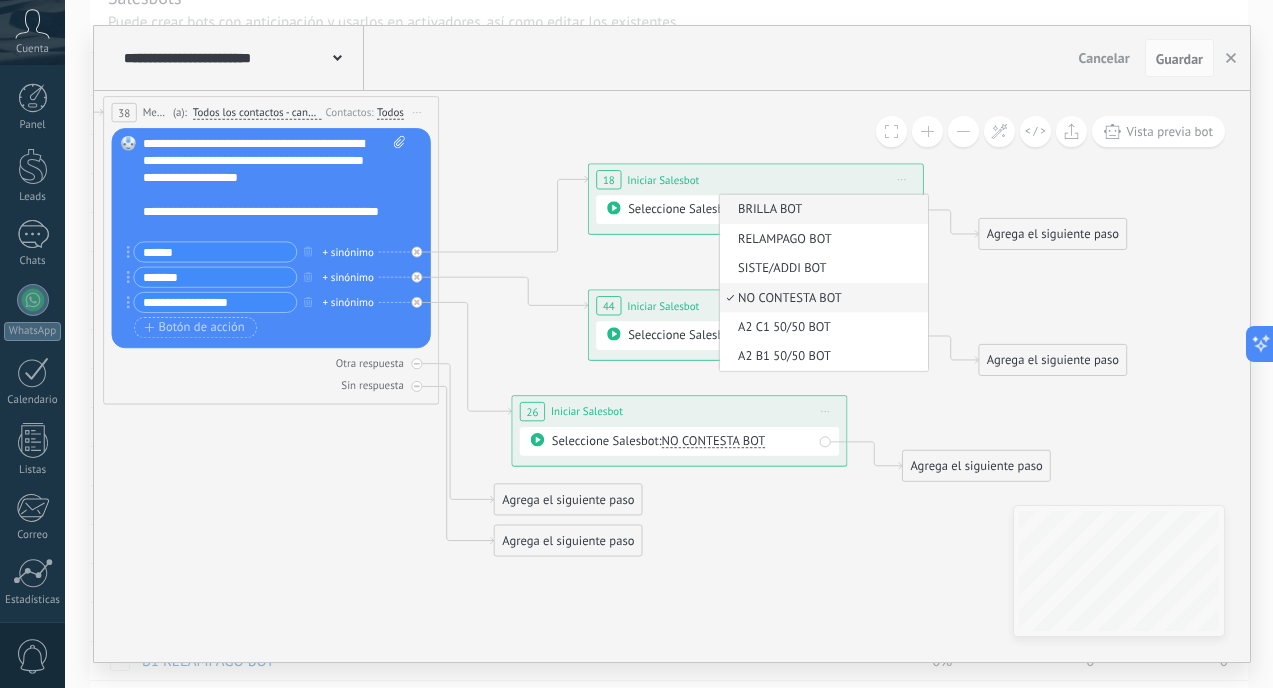 click on "BRILLA BOT" at bounding box center [821, 209] 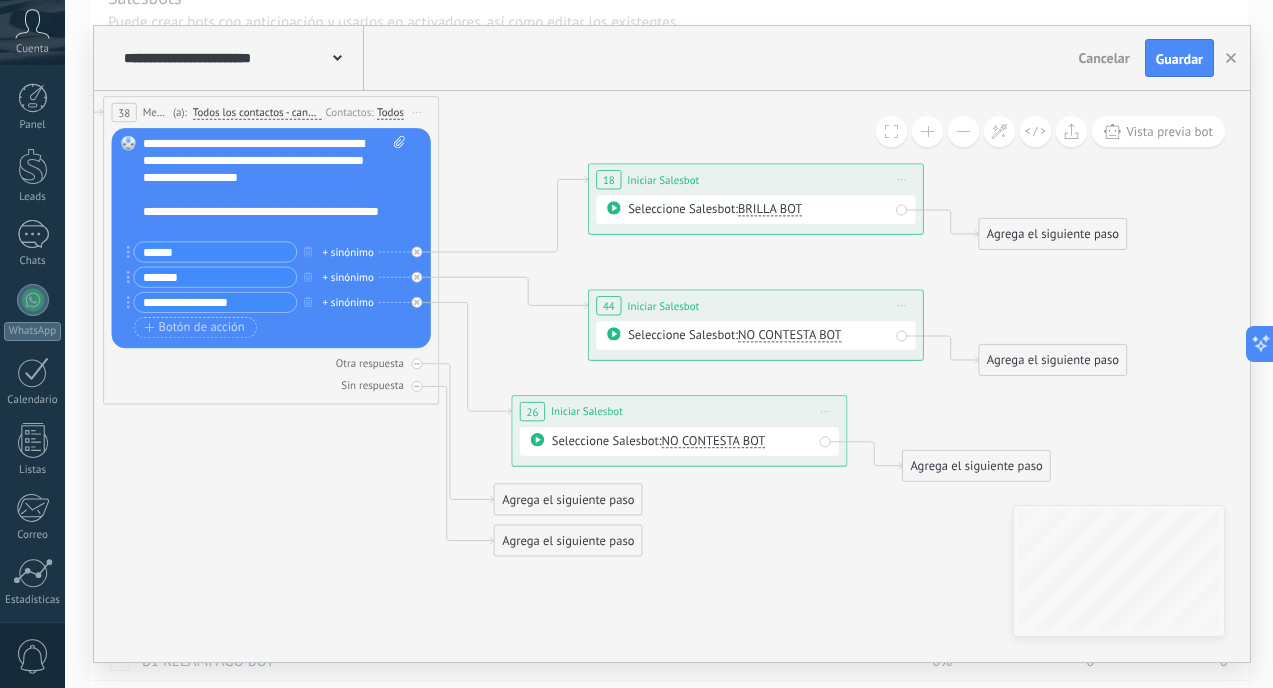 click on "NO CONTESTA BOT" at bounding box center [790, 335] 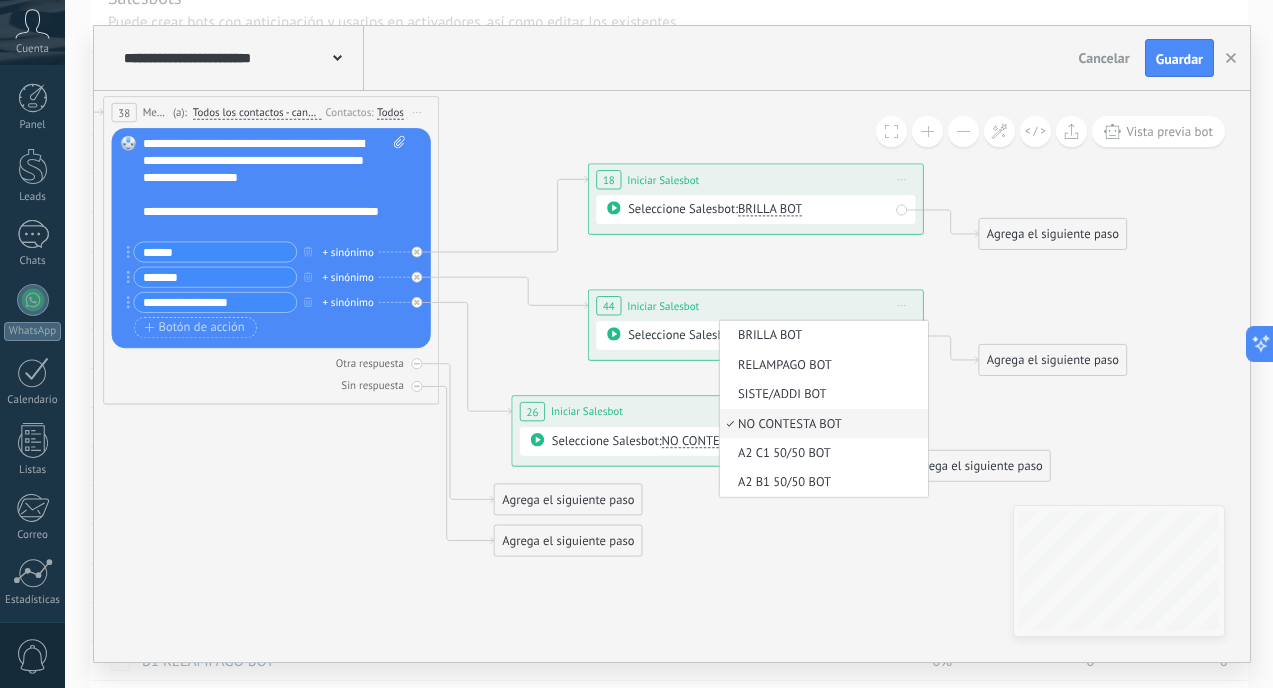 scroll, scrollTop: 0, scrollLeft: 0, axis: both 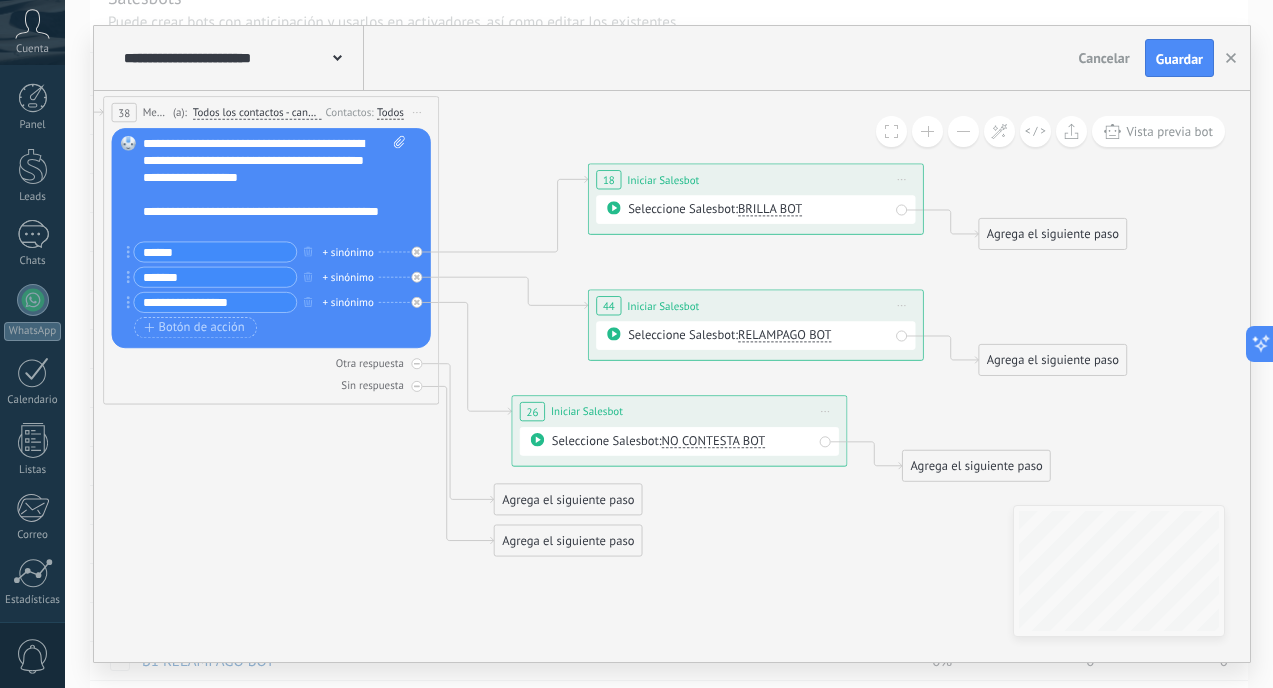 click on "NO CONTESTA BOT" at bounding box center (714, 441) 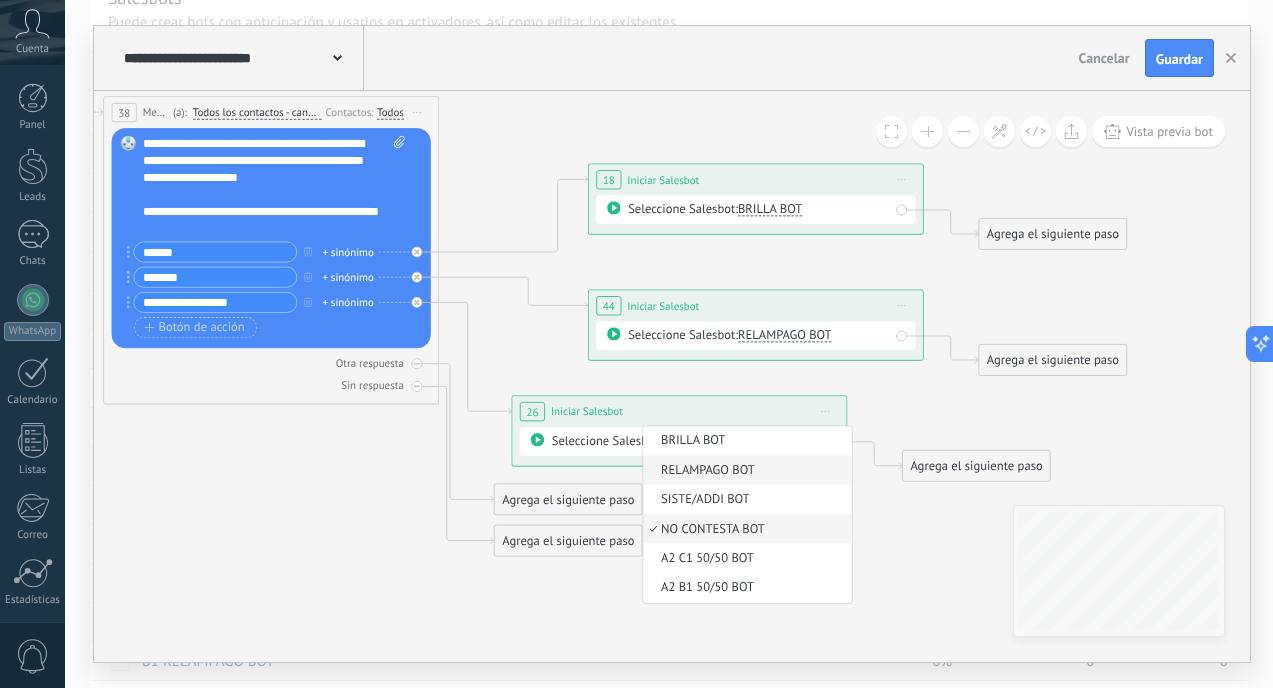 scroll, scrollTop: 0, scrollLeft: 0, axis: both 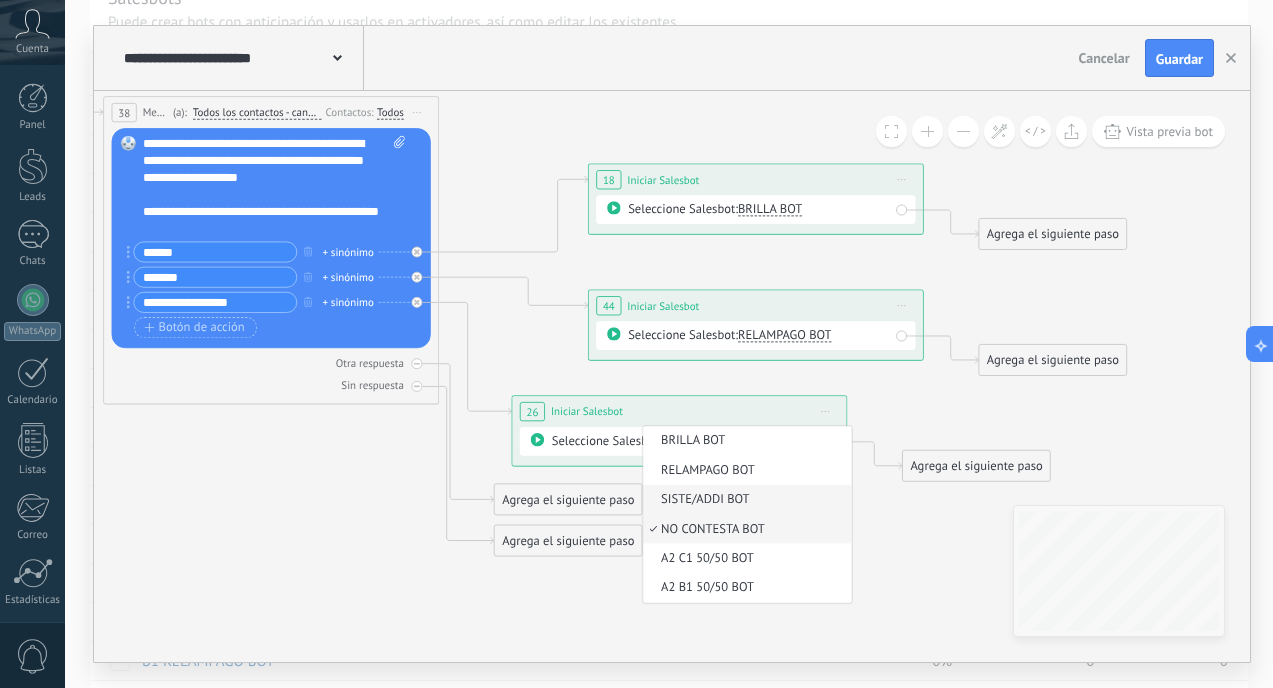 click on "SISTE/ADDI BOT" at bounding box center [744, 500] 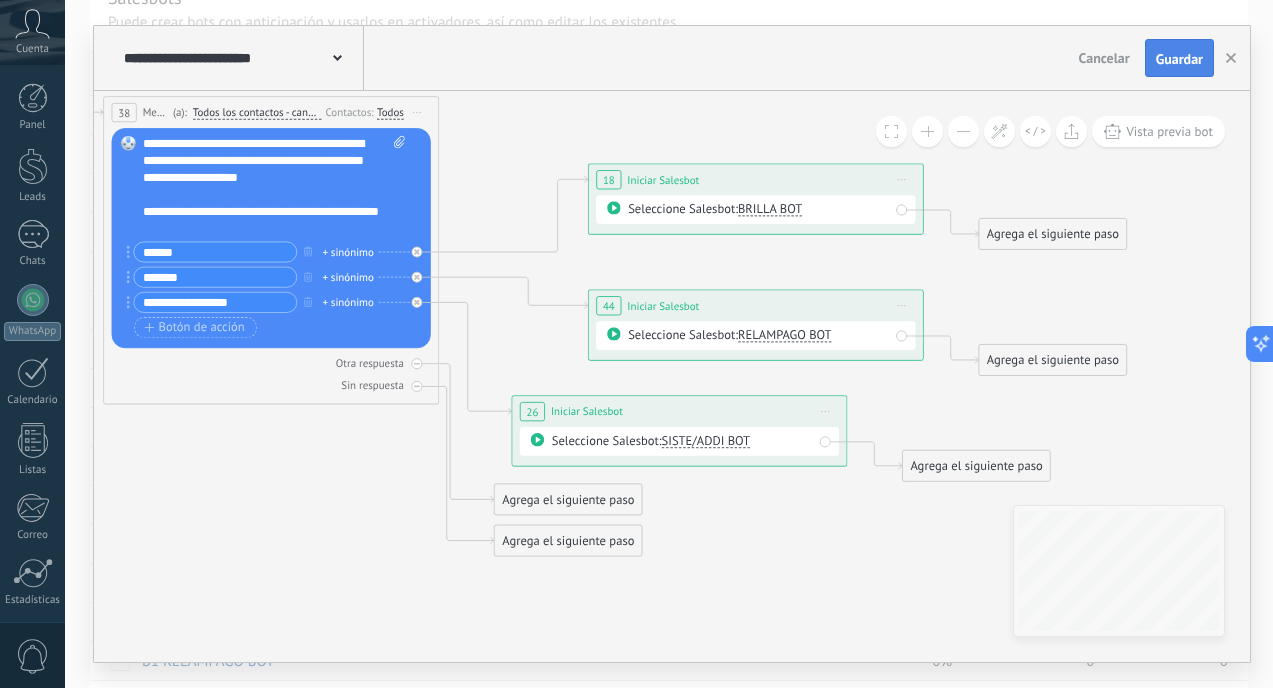 click on "Guardar" at bounding box center (1179, 59) 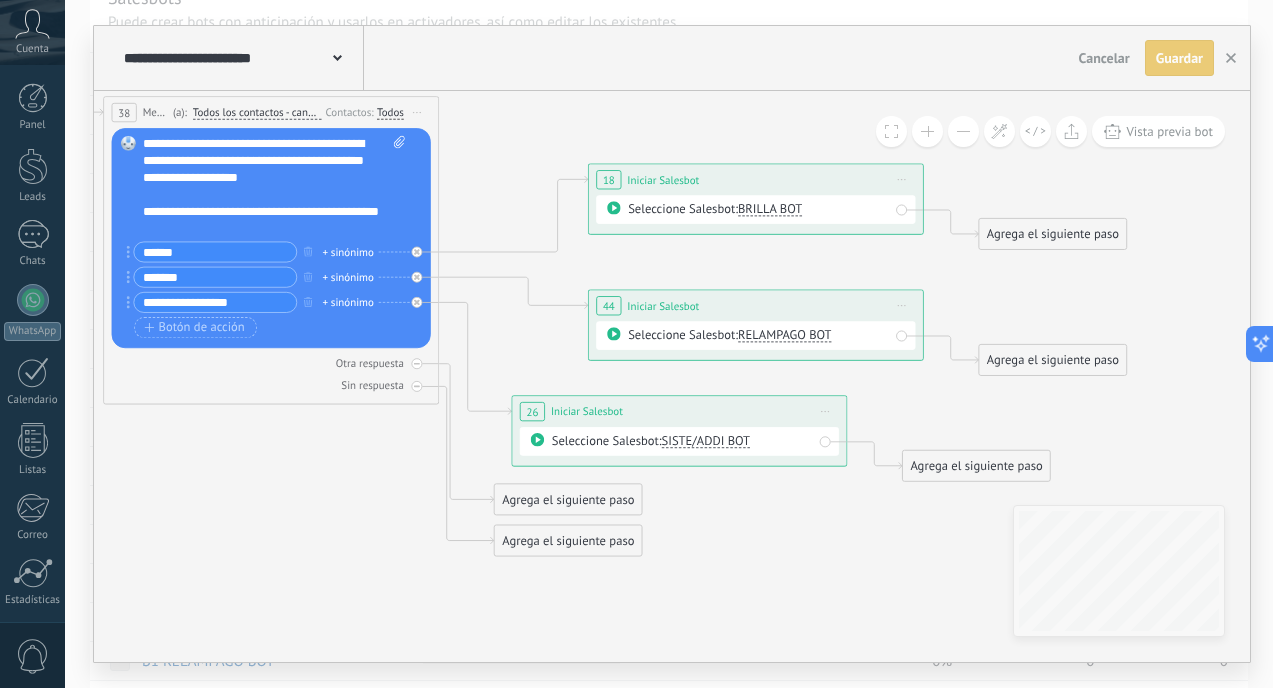 click on "Guardar Guardar" at bounding box center [1179, 58] 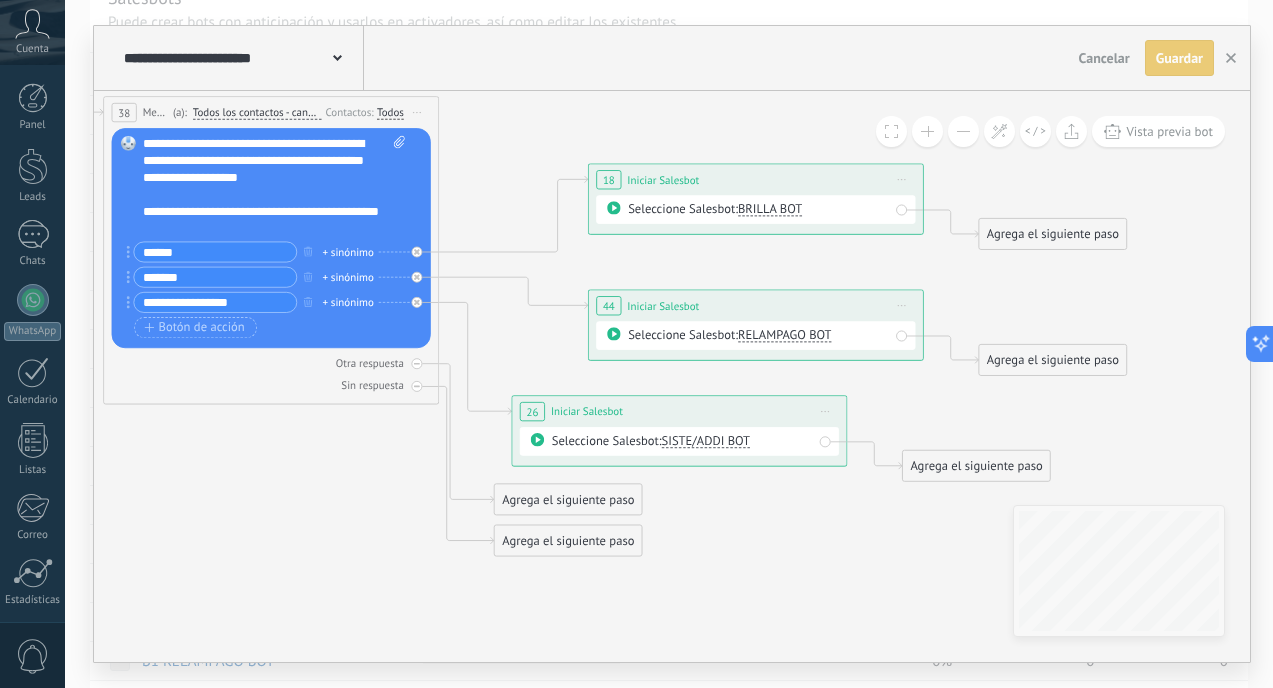 click on "Guardar Guardar" at bounding box center (1179, 58) 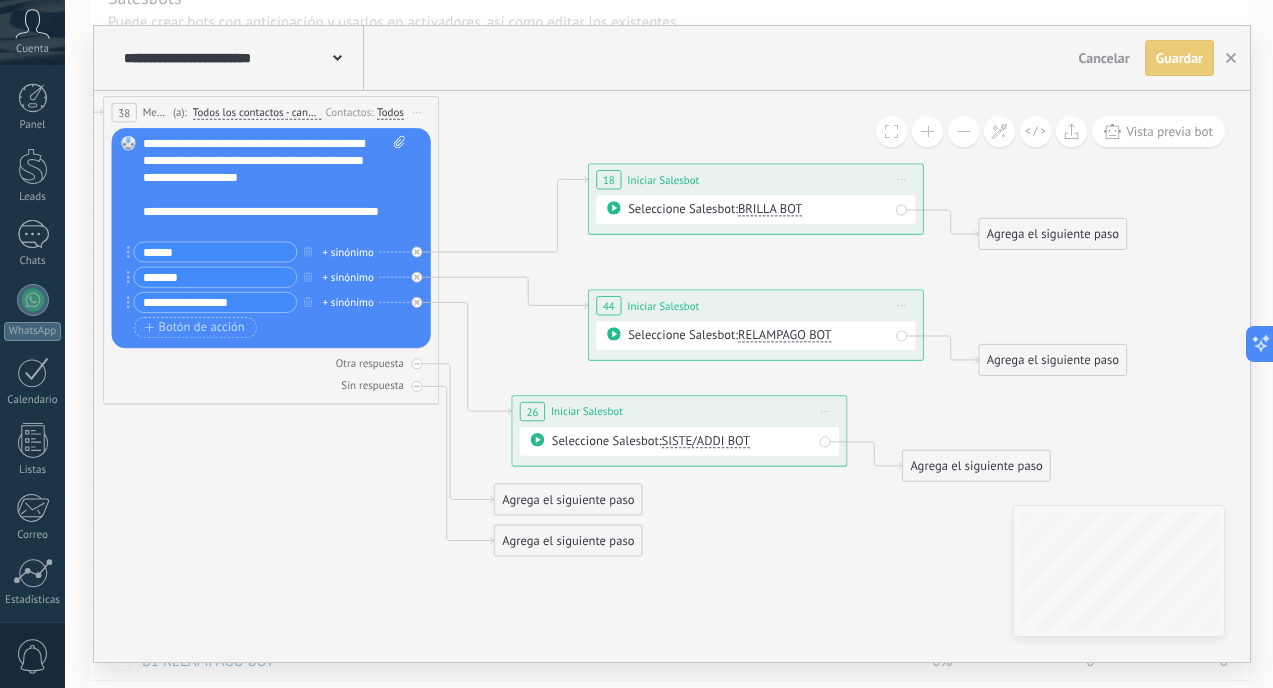 click on "Guardar Guardar" at bounding box center (1179, 58) 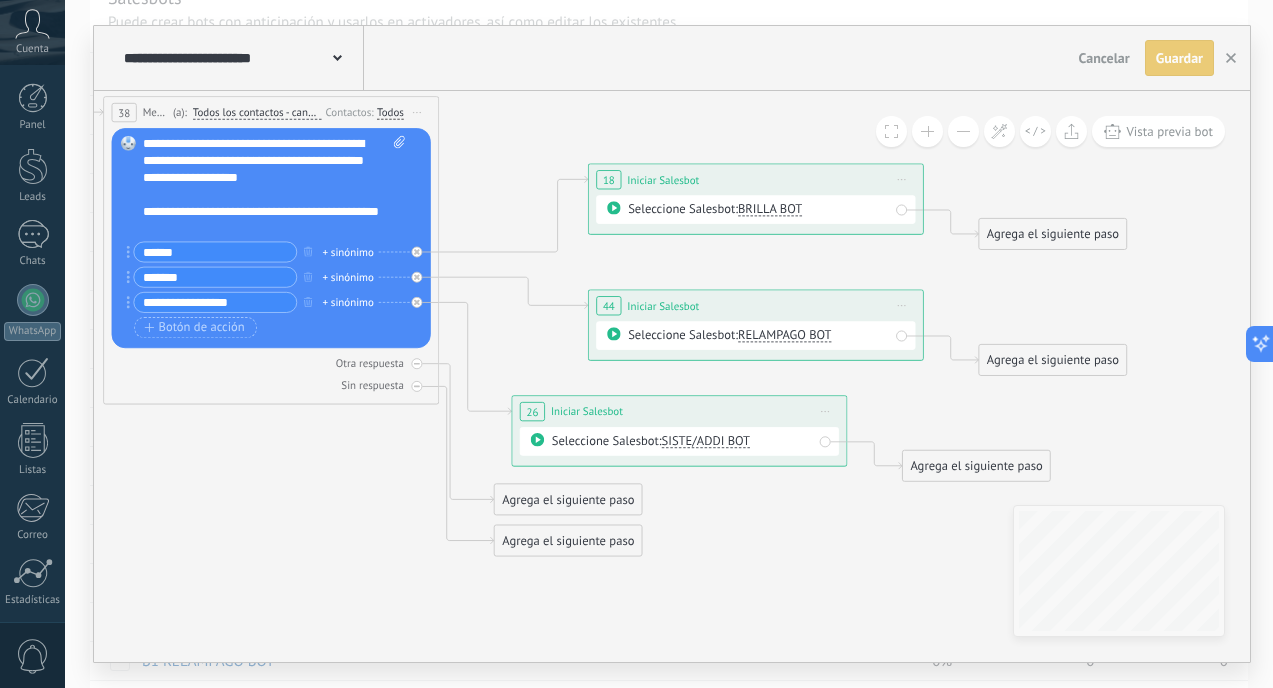 click on "Guardar Guardar" at bounding box center (1179, 58) 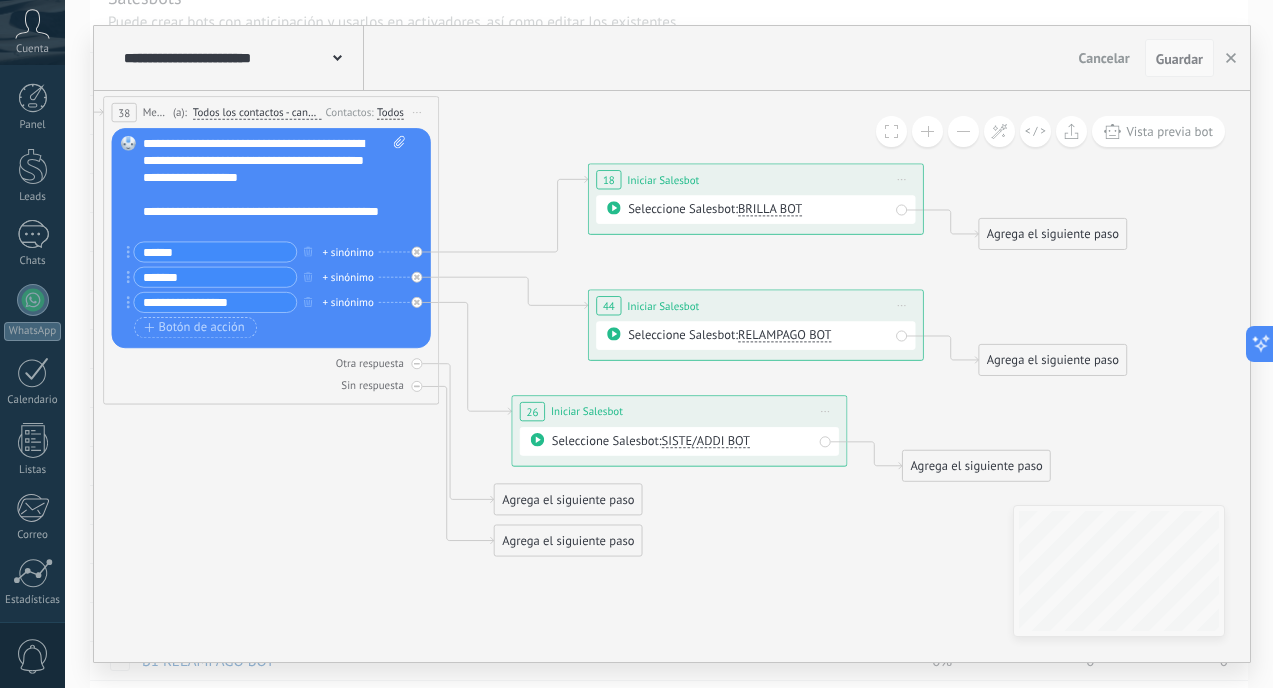 click on "Guardar" at bounding box center [1179, 59] 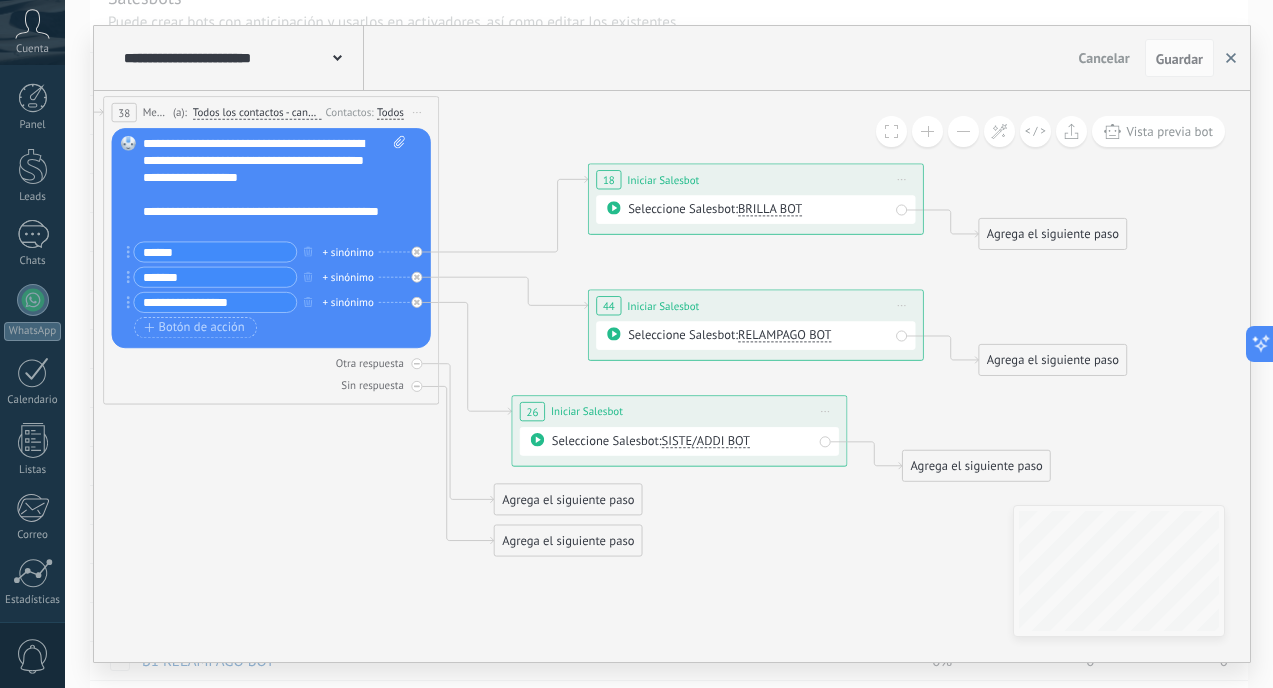 click at bounding box center [1231, 58] 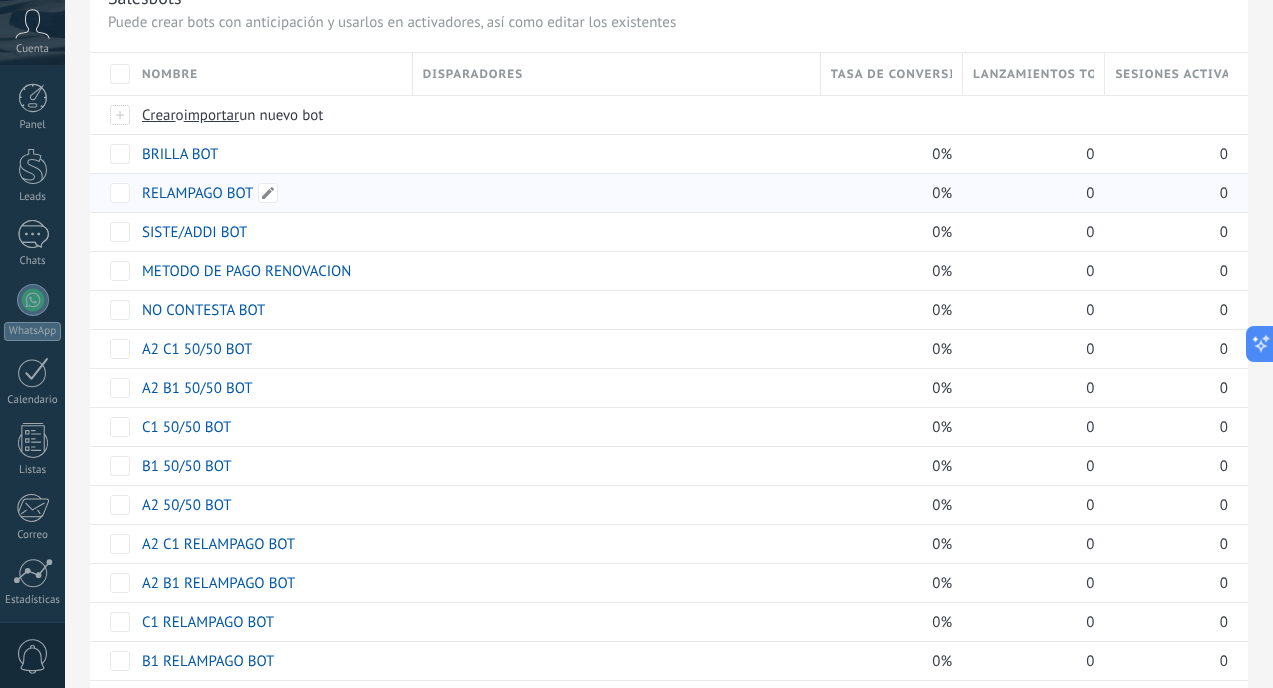 click on "RELAMPAGO BOT" at bounding box center [197, 193] 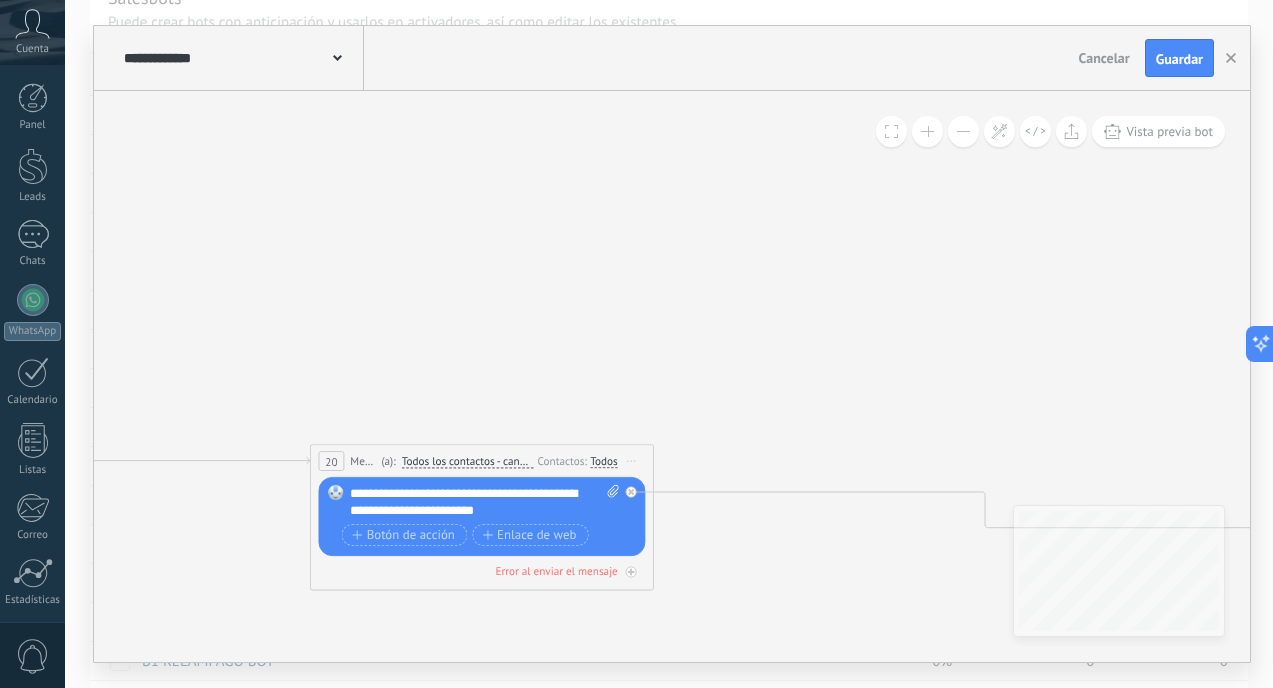 click on "Guardar" at bounding box center [1179, 59] 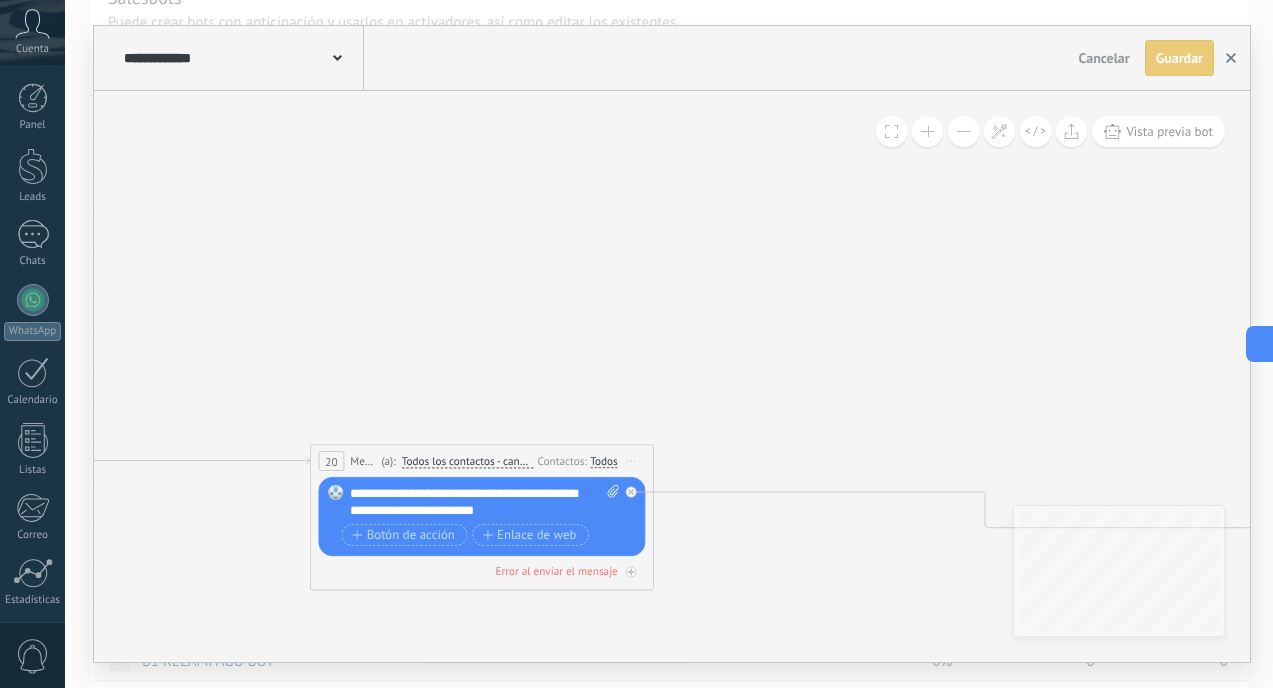 click 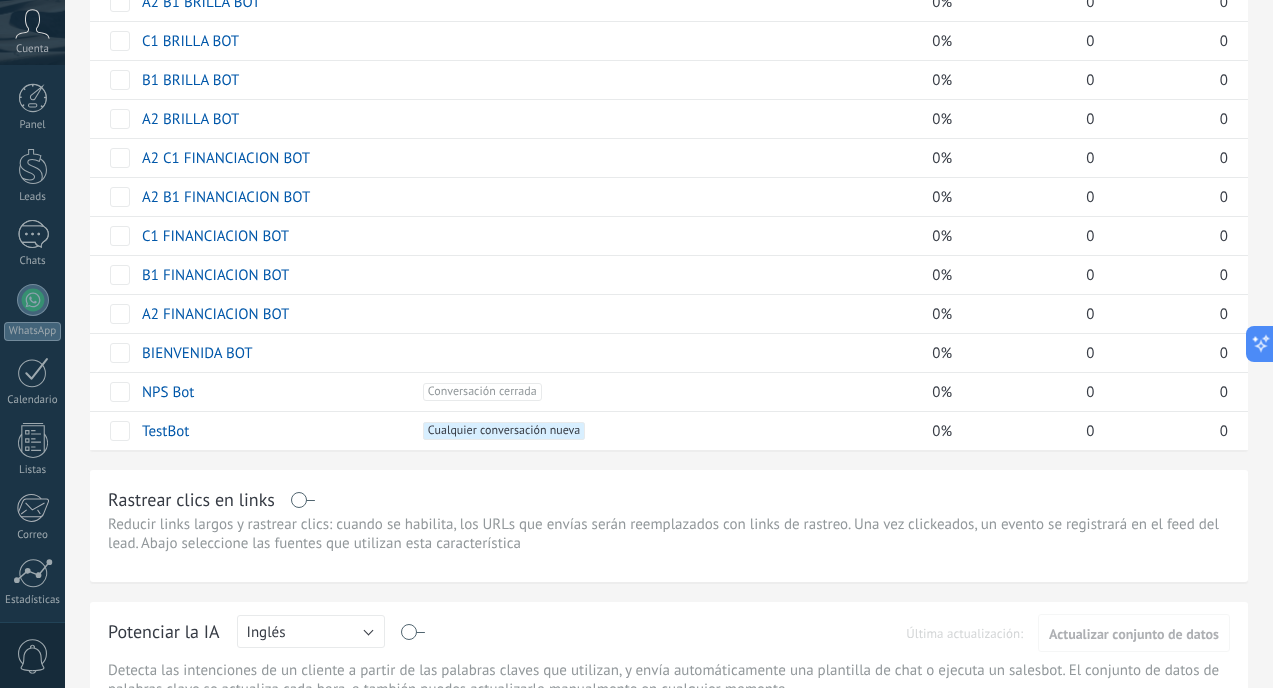scroll, scrollTop: 1321, scrollLeft: 0, axis: vertical 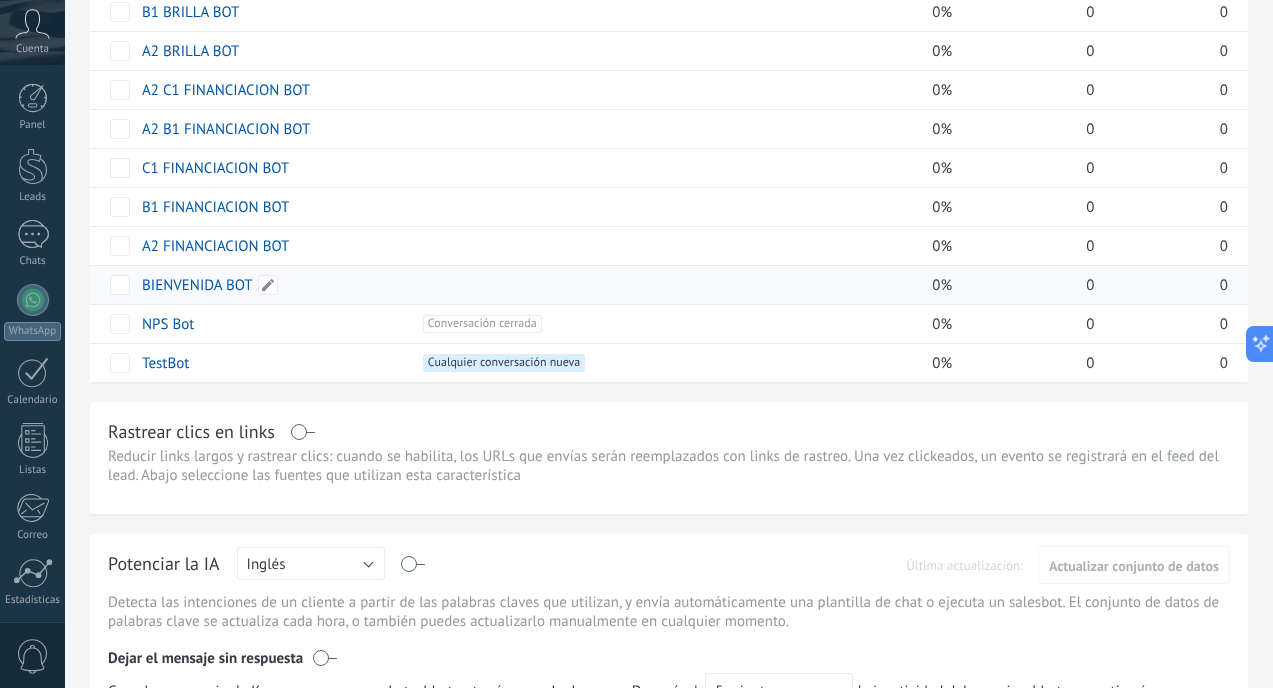 click on "BIENVENIDA BOT" at bounding box center (197, 285) 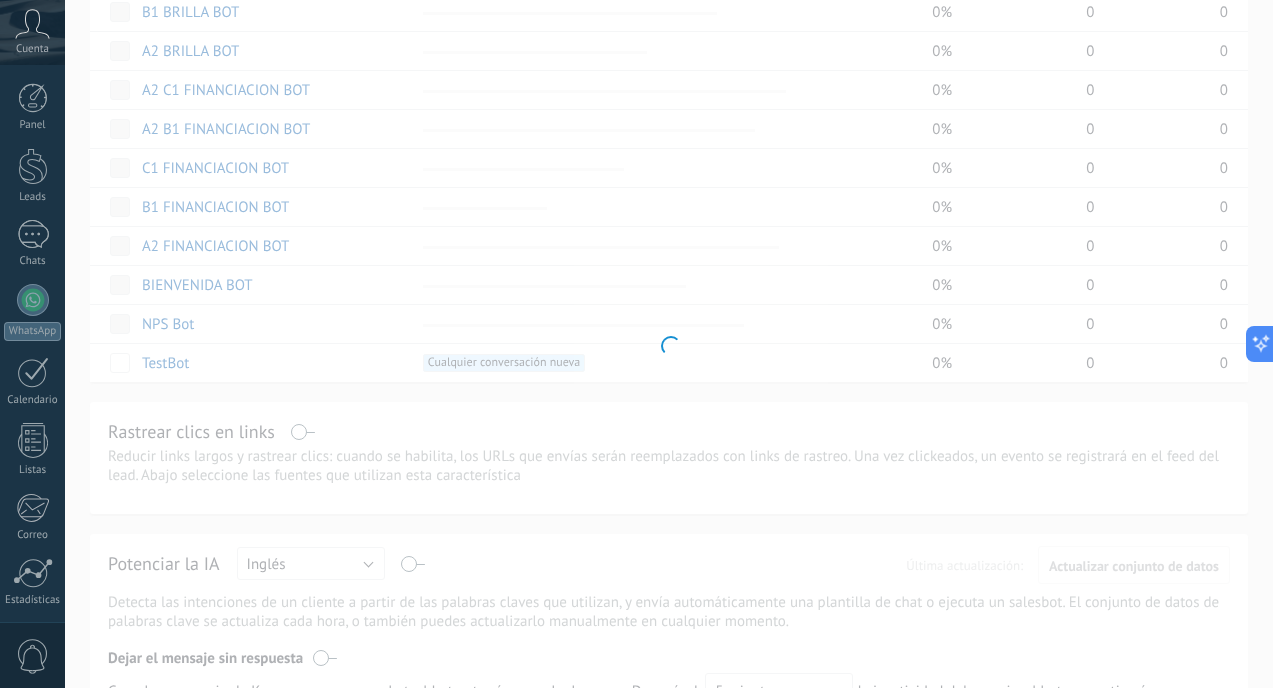 type on "**********" 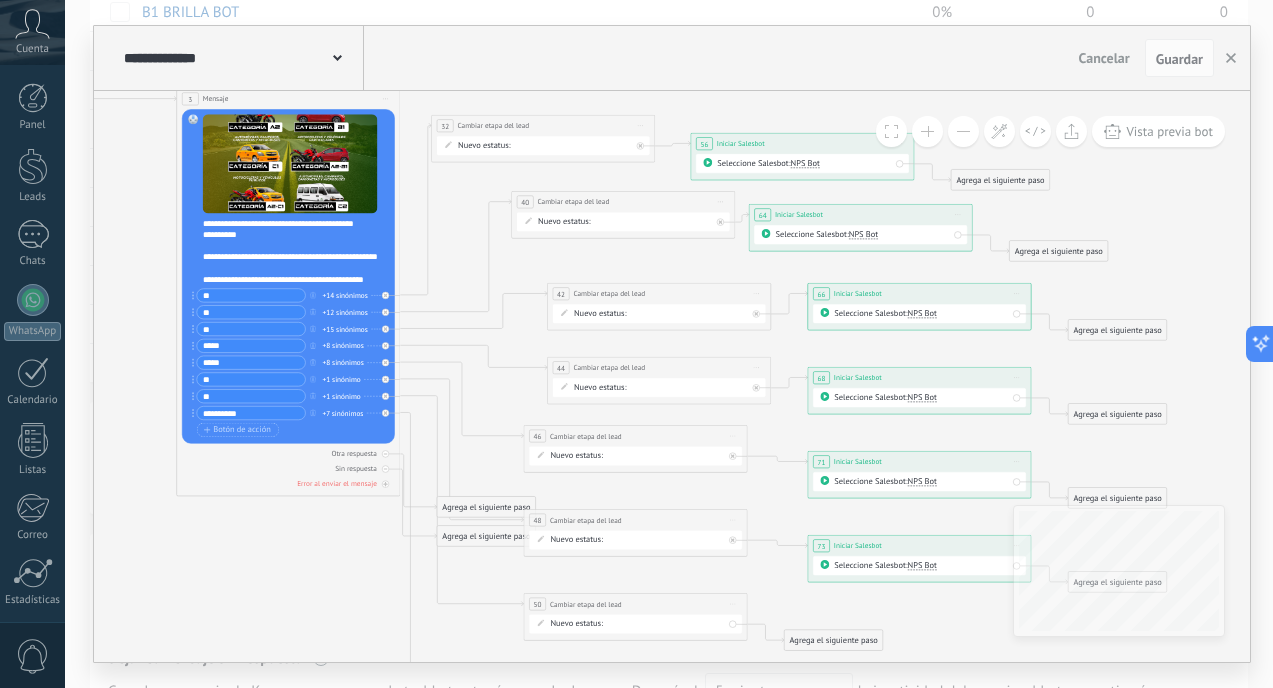 click on "NPS Bot" at bounding box center [805, 163] 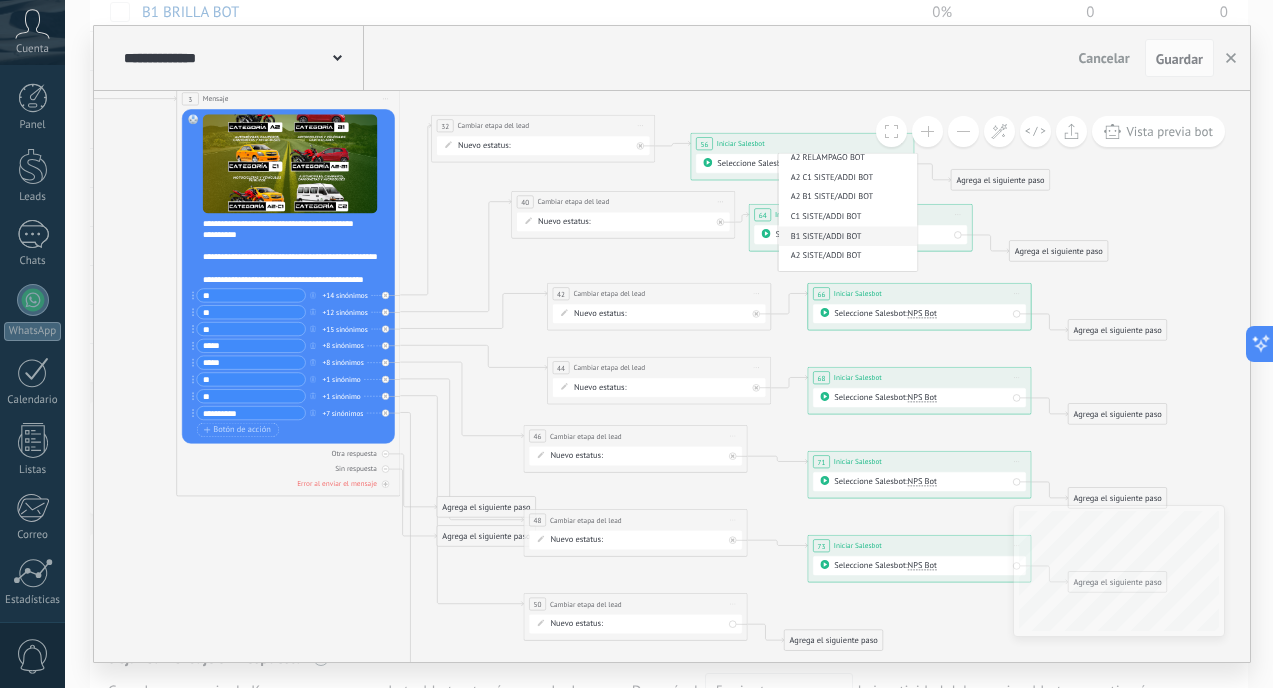 scroll, scrollTop: 910, scrollLeft: 0, axis: vertical 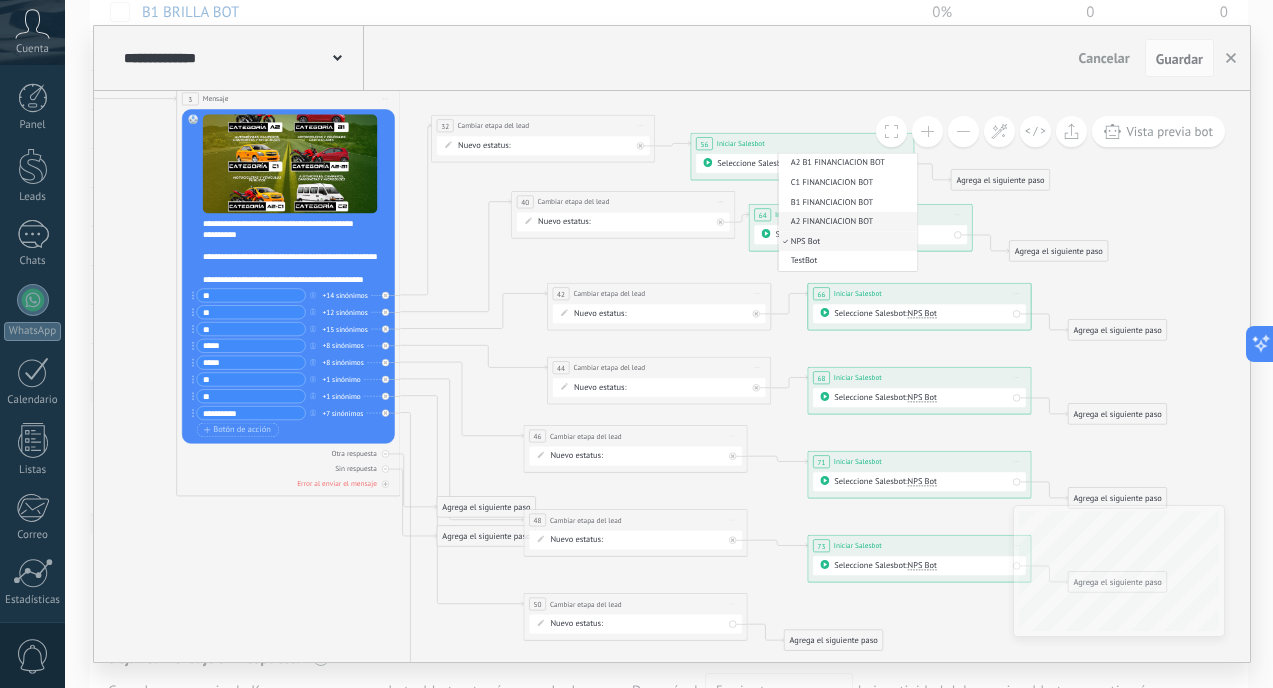 click on "A2 FINANCIACION BOT" at bounding box center [846, 222] 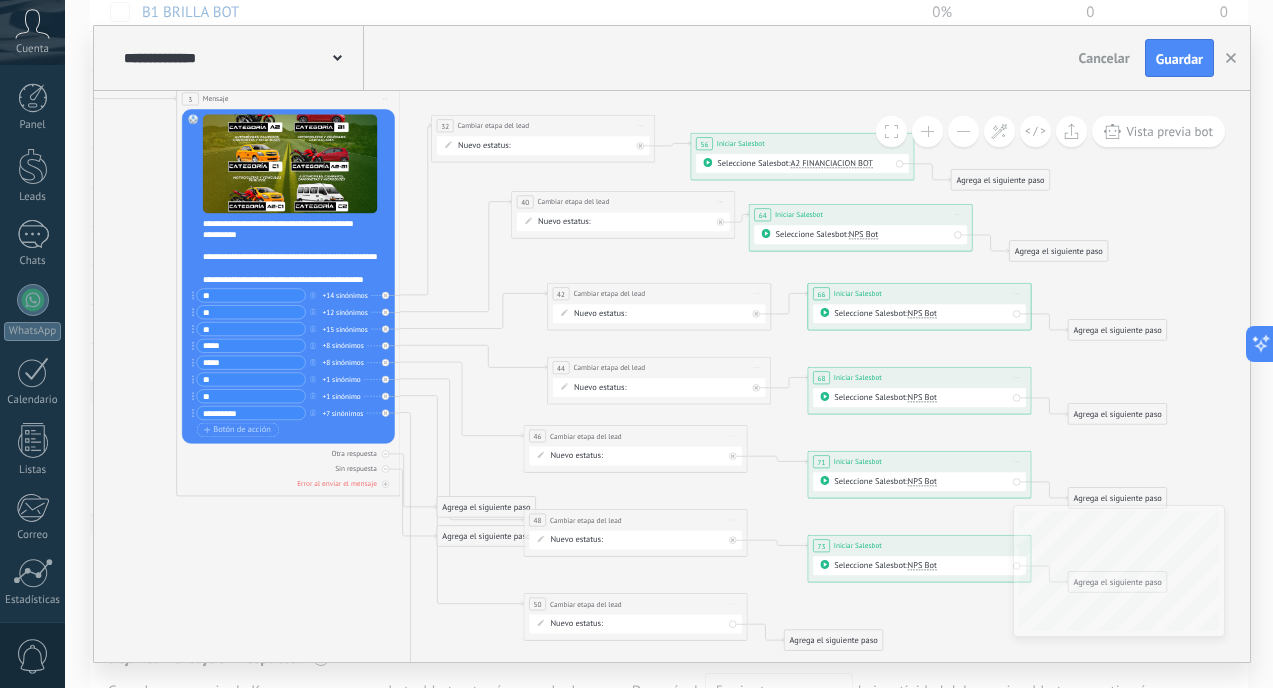 click on "NPS Bot" at bounding box center (863, 234) 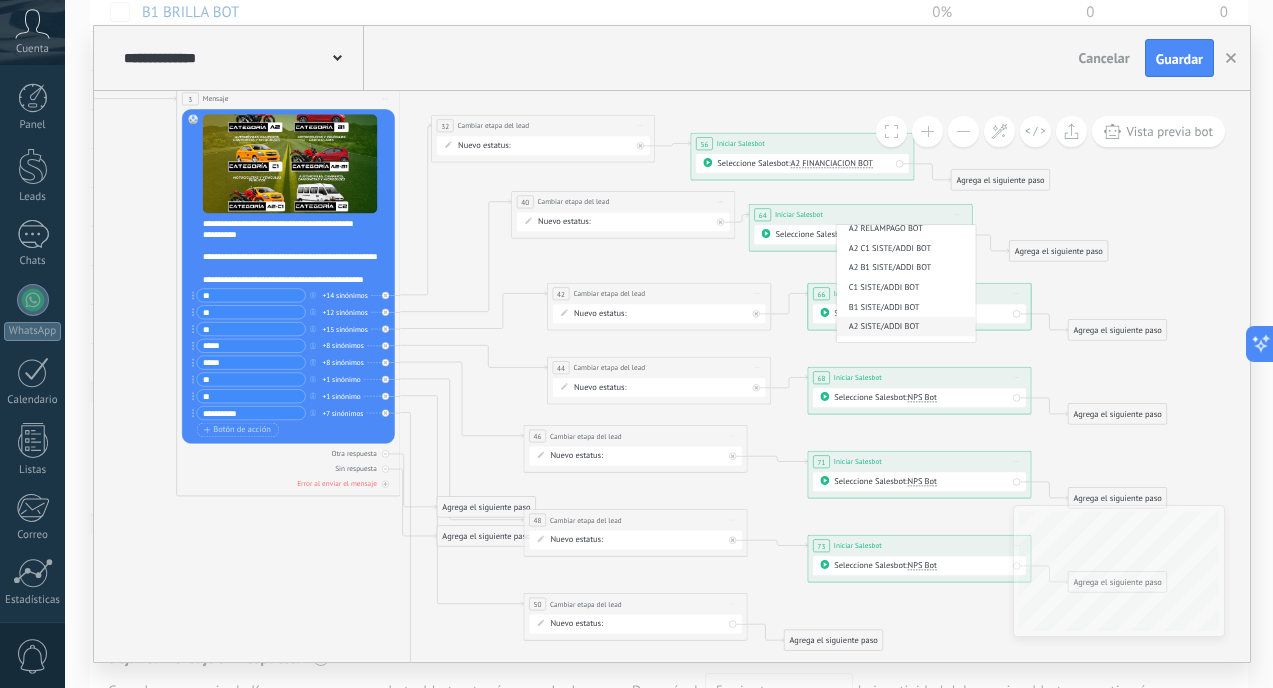 scroll, scrollTop: 910, scrollLeft: 0, axis: vertical 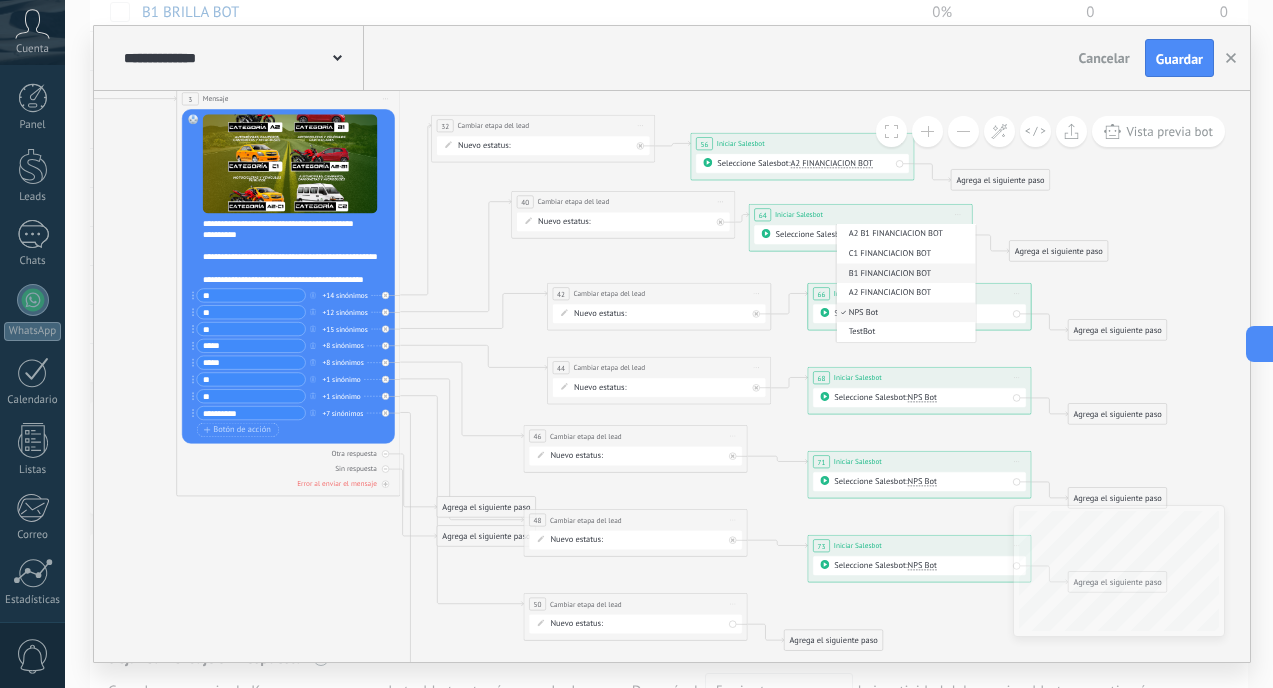 click on "B1 FINANCIACION BOT" at bounding box center [904, 273] 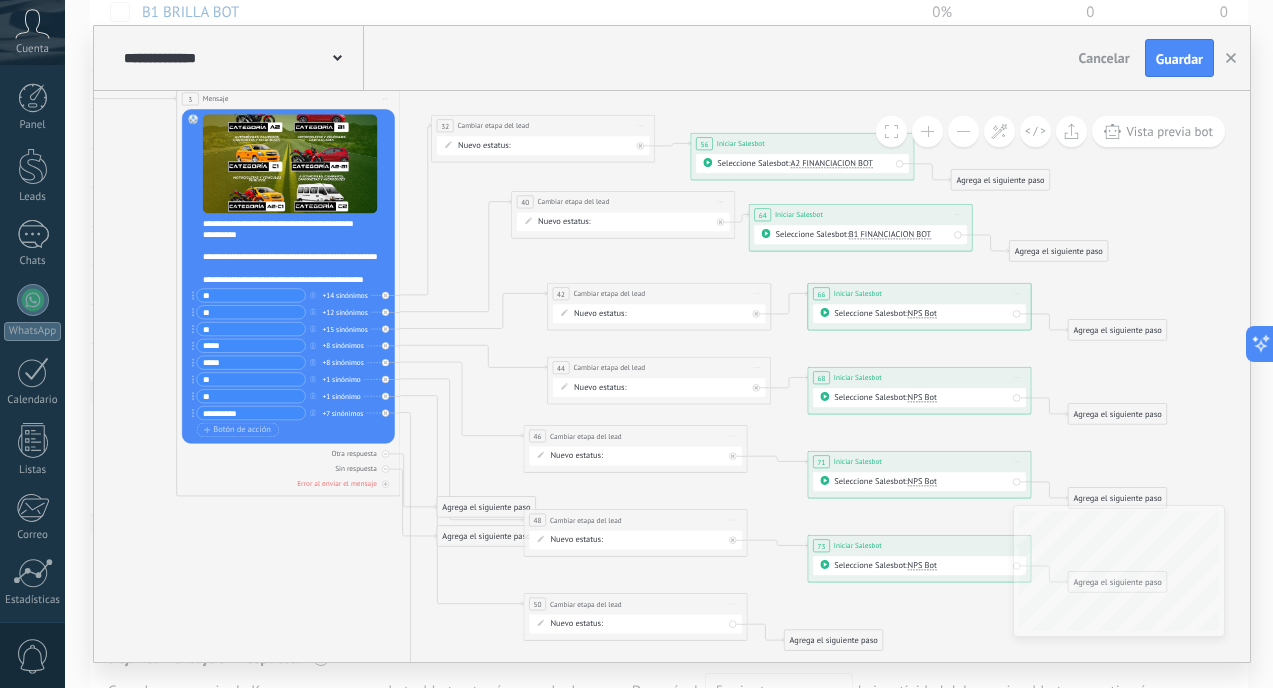 click on "NPS Bot" at bounding box center (922, 313) 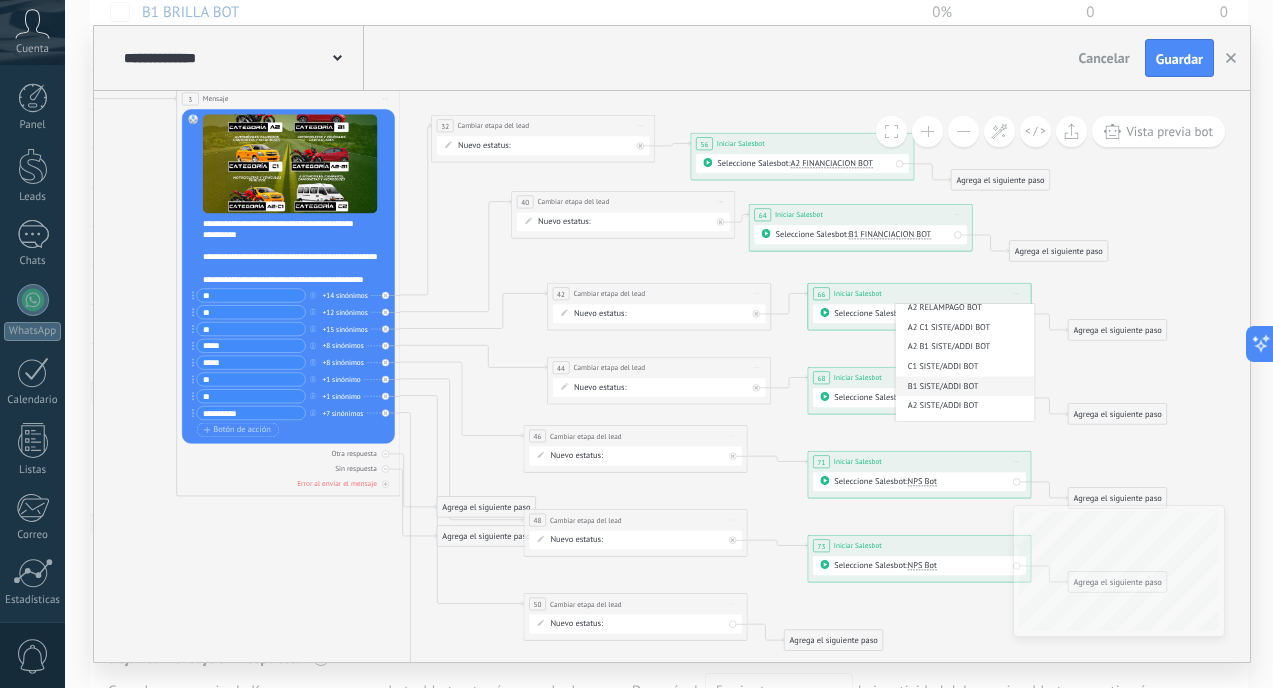 scroll, scrollTop: 910, scrollLeft: 0, axis: vertical 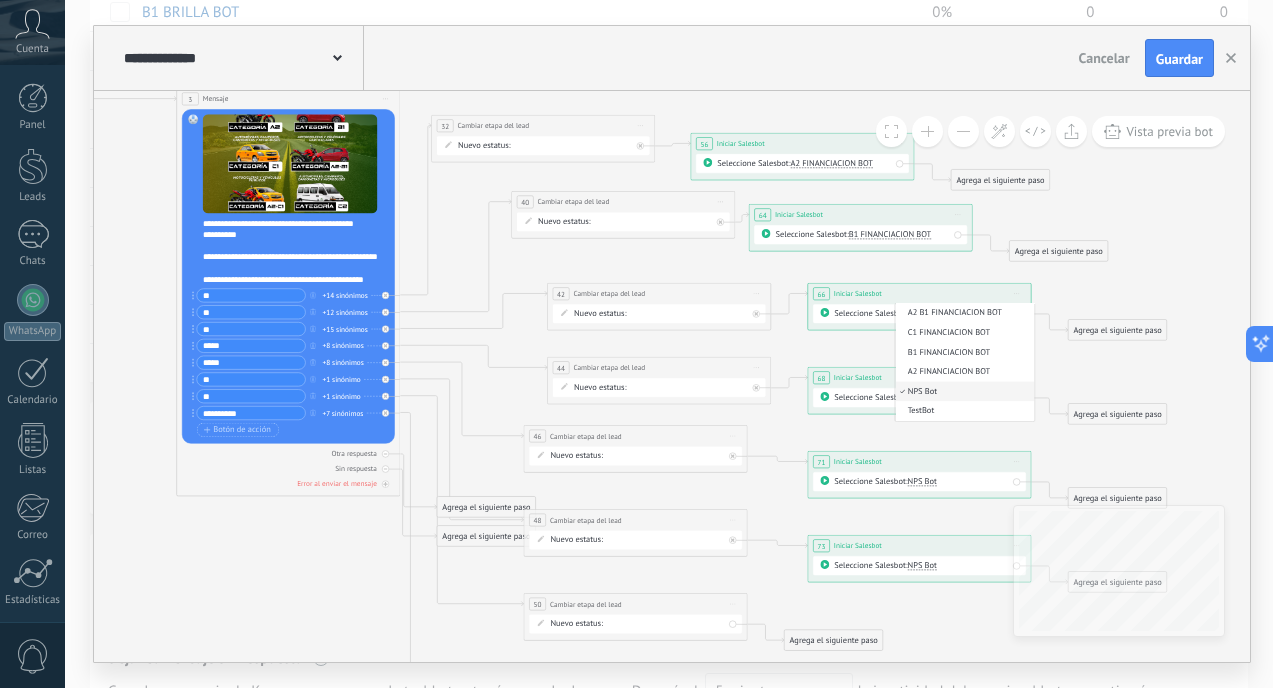 click on "C1 FINANCIACION BOT" at bounding box center (963, 333) 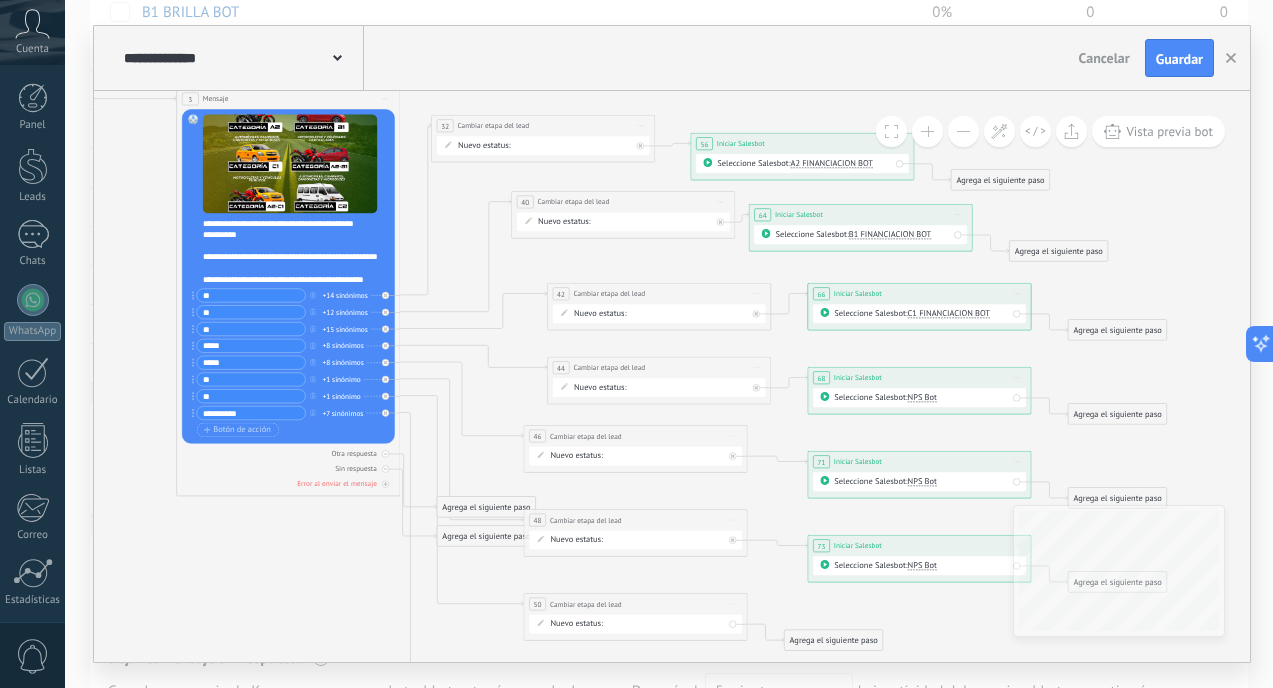 click on "NPS Bot" at bounding box center [922, 397] 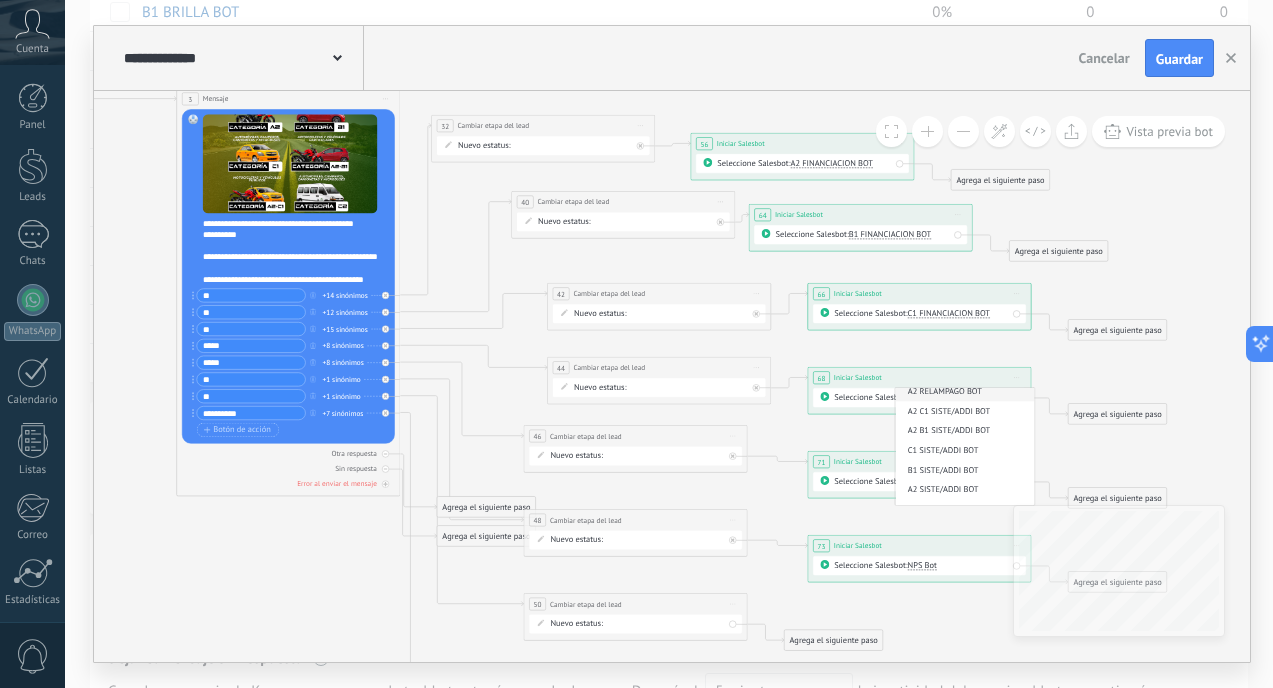 scroll, scrollTop: 910, scrollLeft: 0, axis: vertical 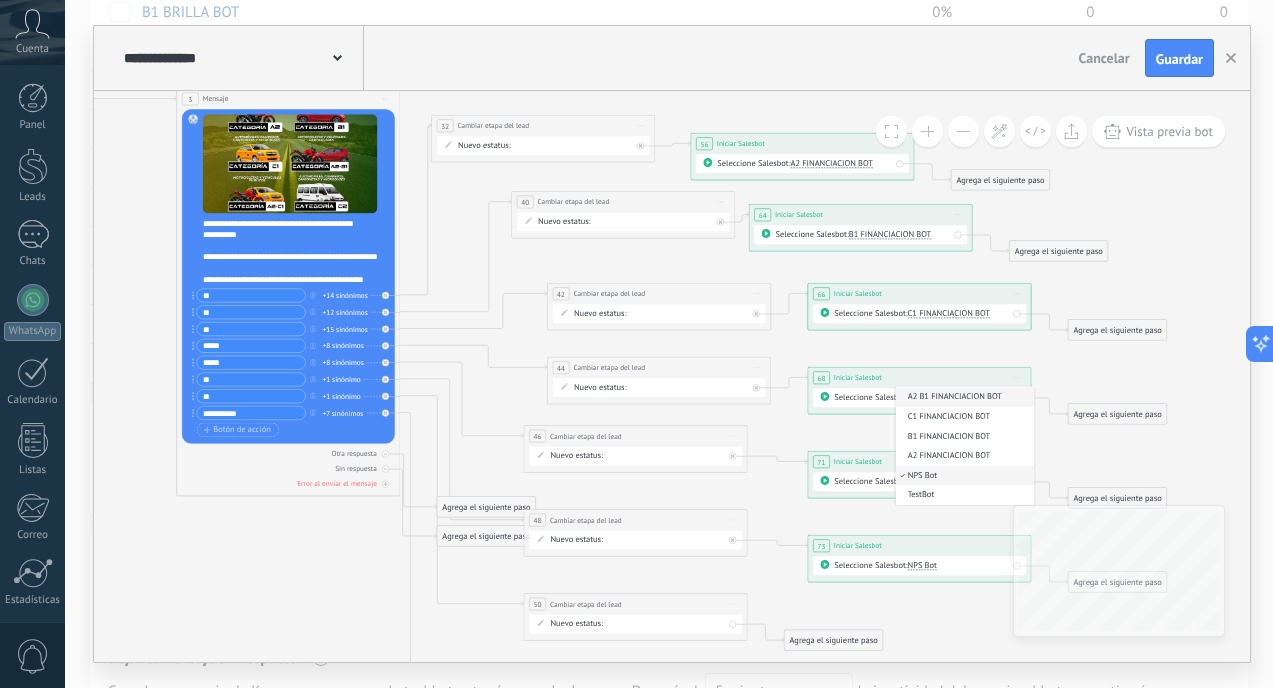 click on "A2 B1 FINANCIACION BOT" at bounding box center (963, 397) 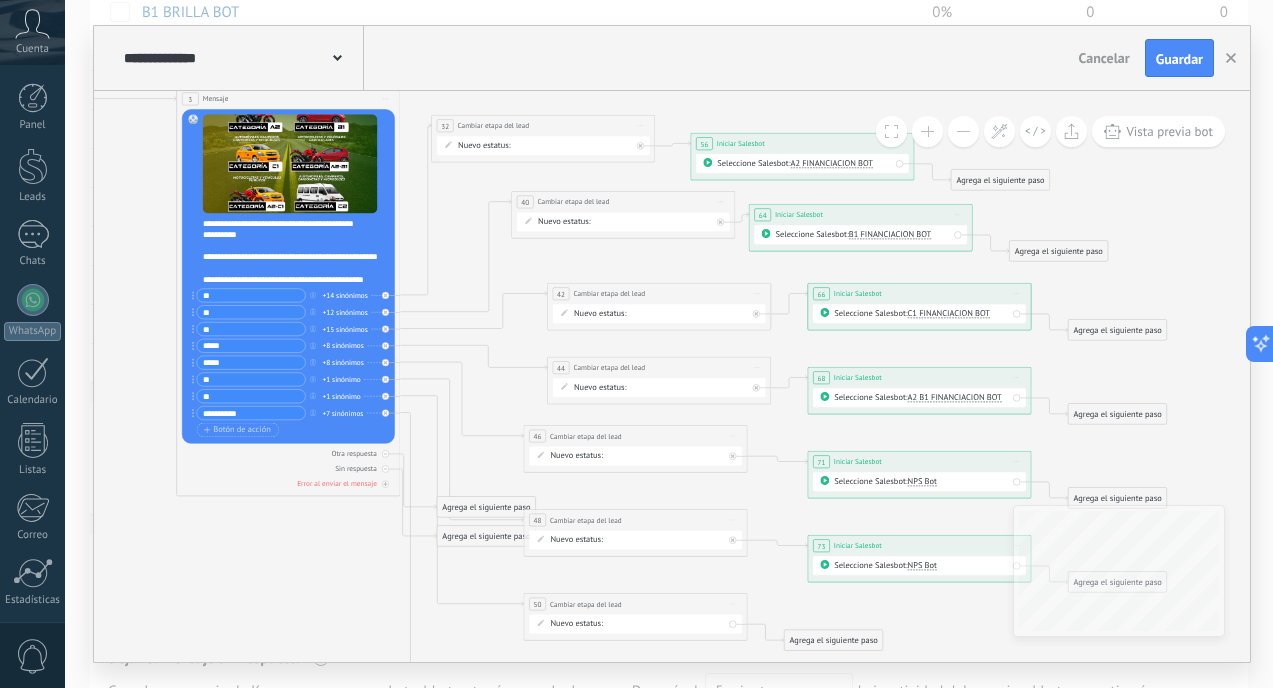 click on "NPS Bot" at bounding box center (922, 481) 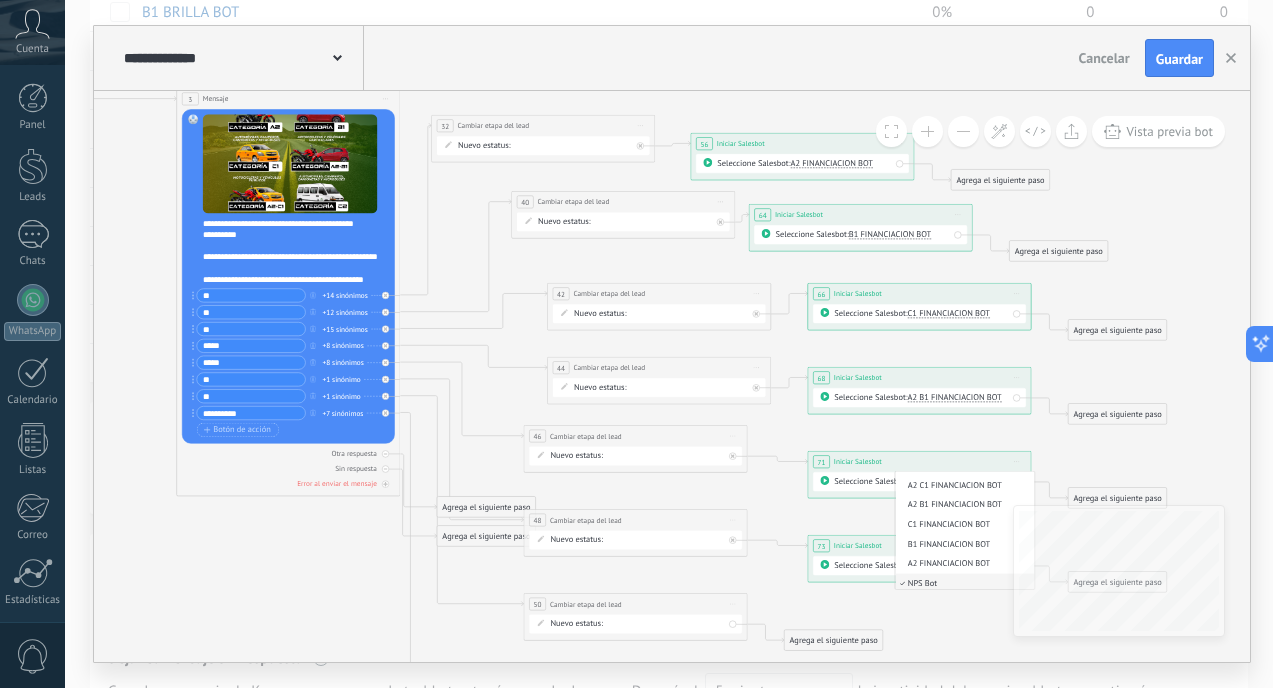 scroll, scrollTop: 861, scrollLeft: 0, axis: vertical 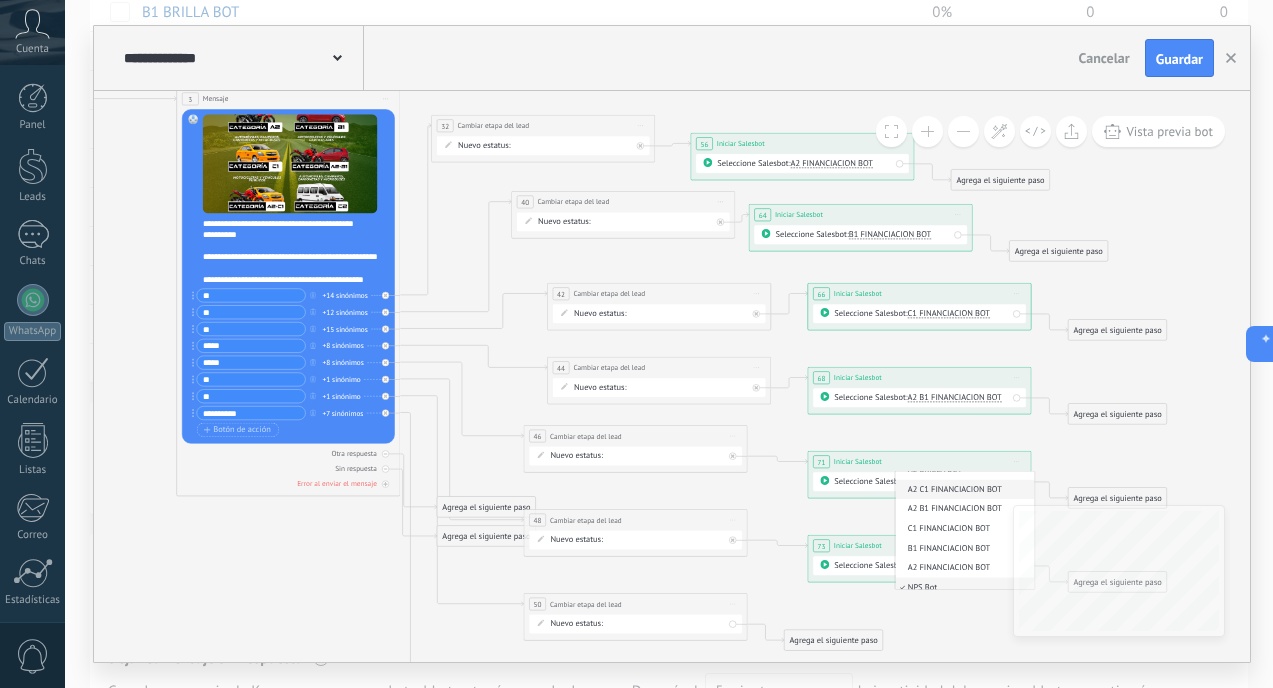 click on "A2 C1 FINANCIACION BOT" at bounding box center [963, 489] 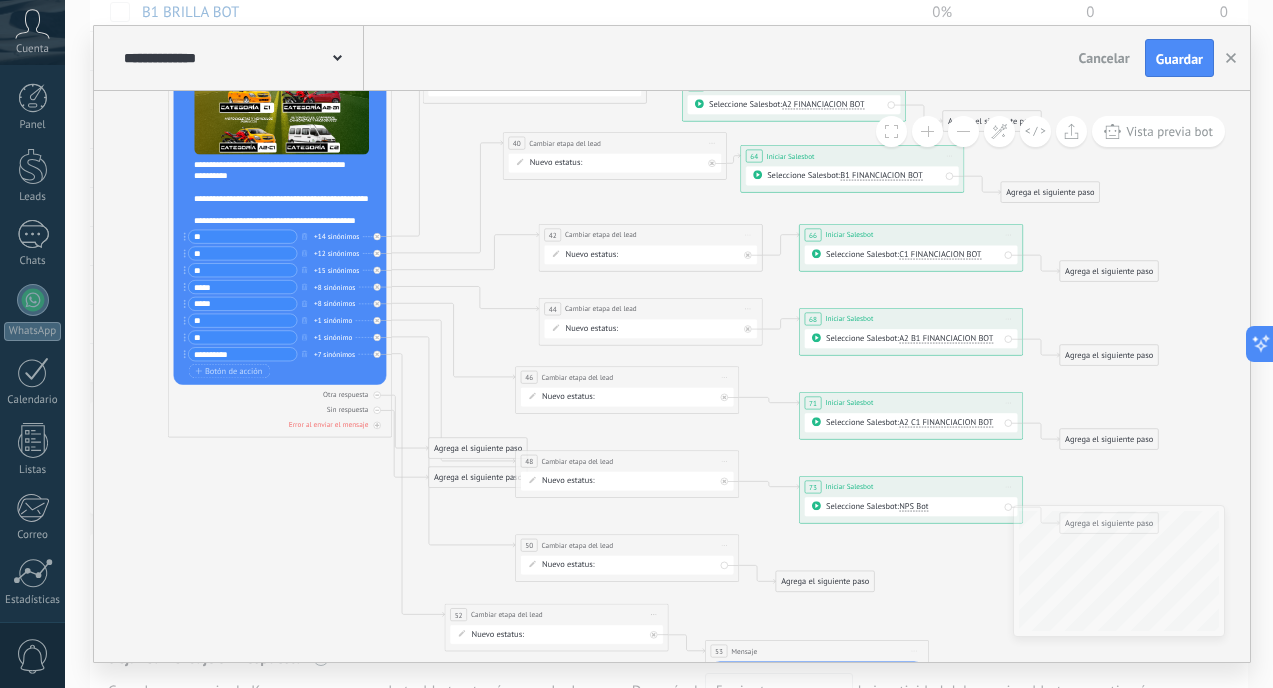 click on "NPS Bot" at bounding box center [913, 506] 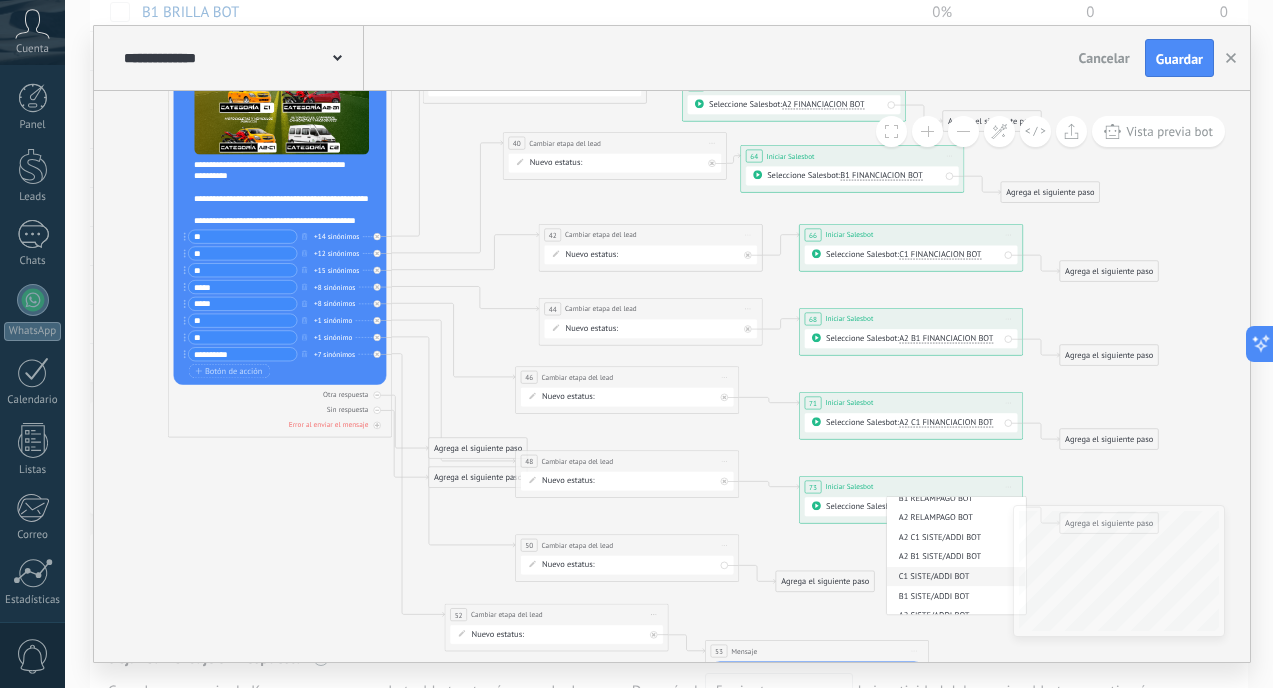 scroll, scrollTop: 467, scrollLeft: 0, axis: vertical 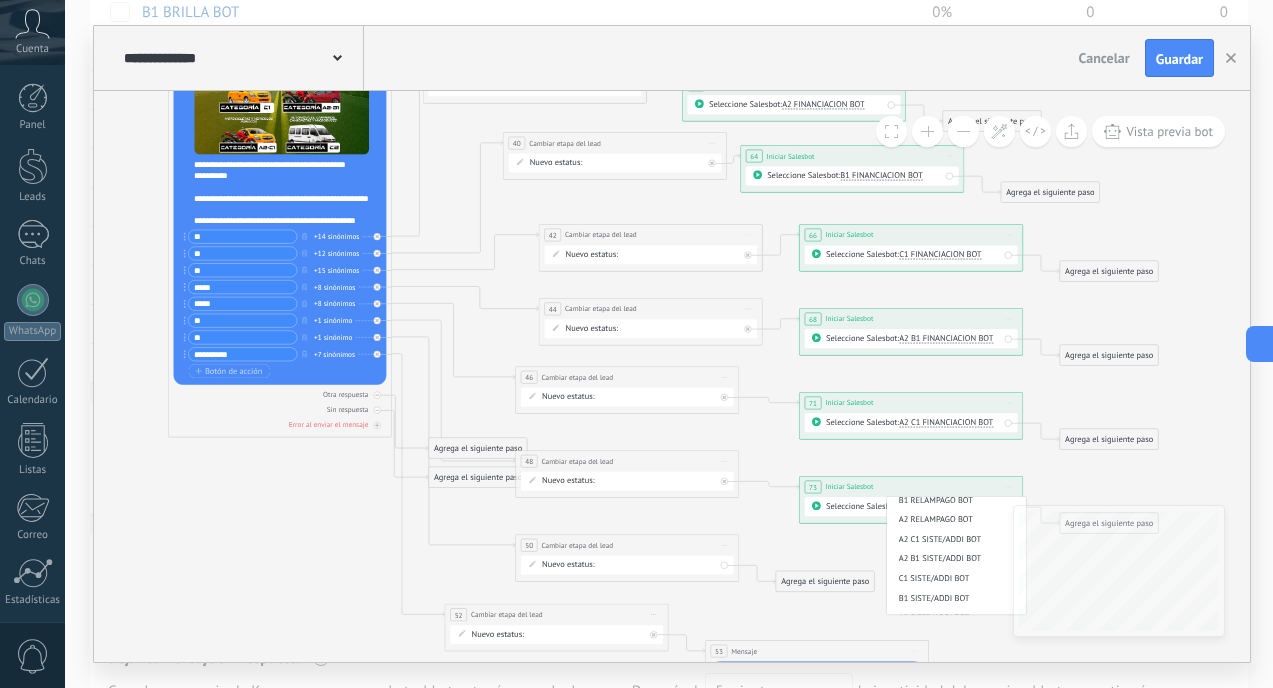 click 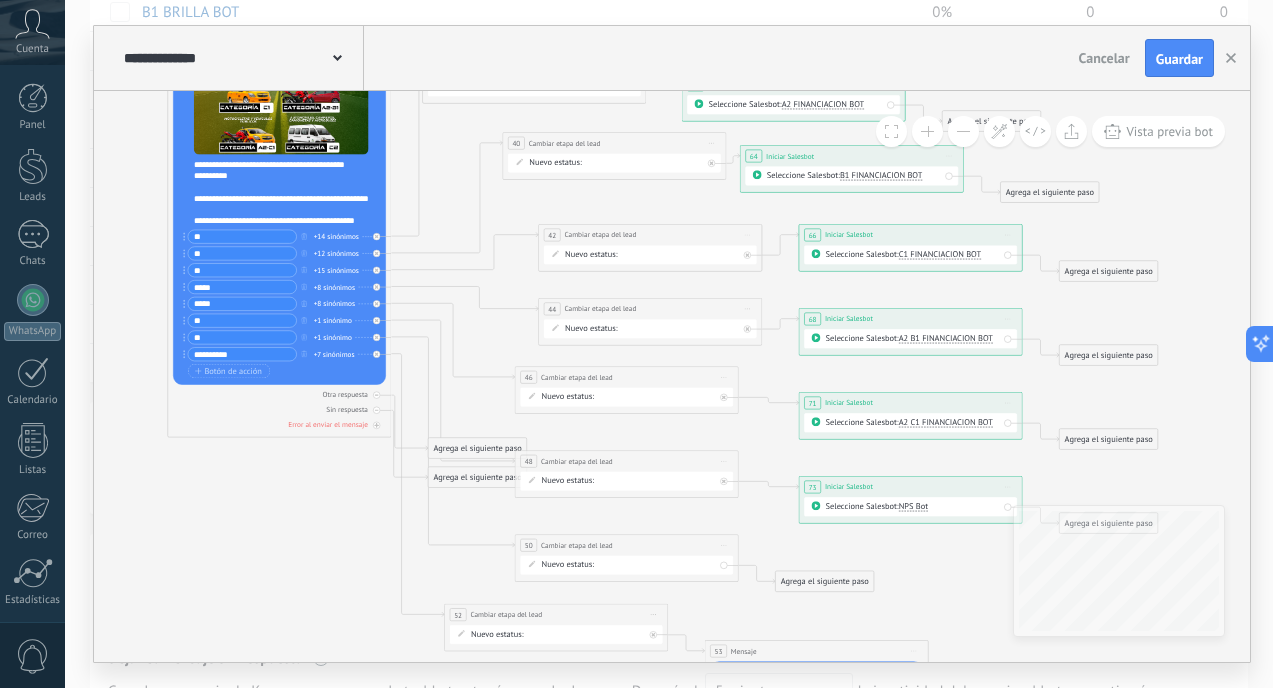 click on "Iniciar vista previa aquí
Cambiar nombre
Duplicar
Borrar" at bounding box center [1008, 487] 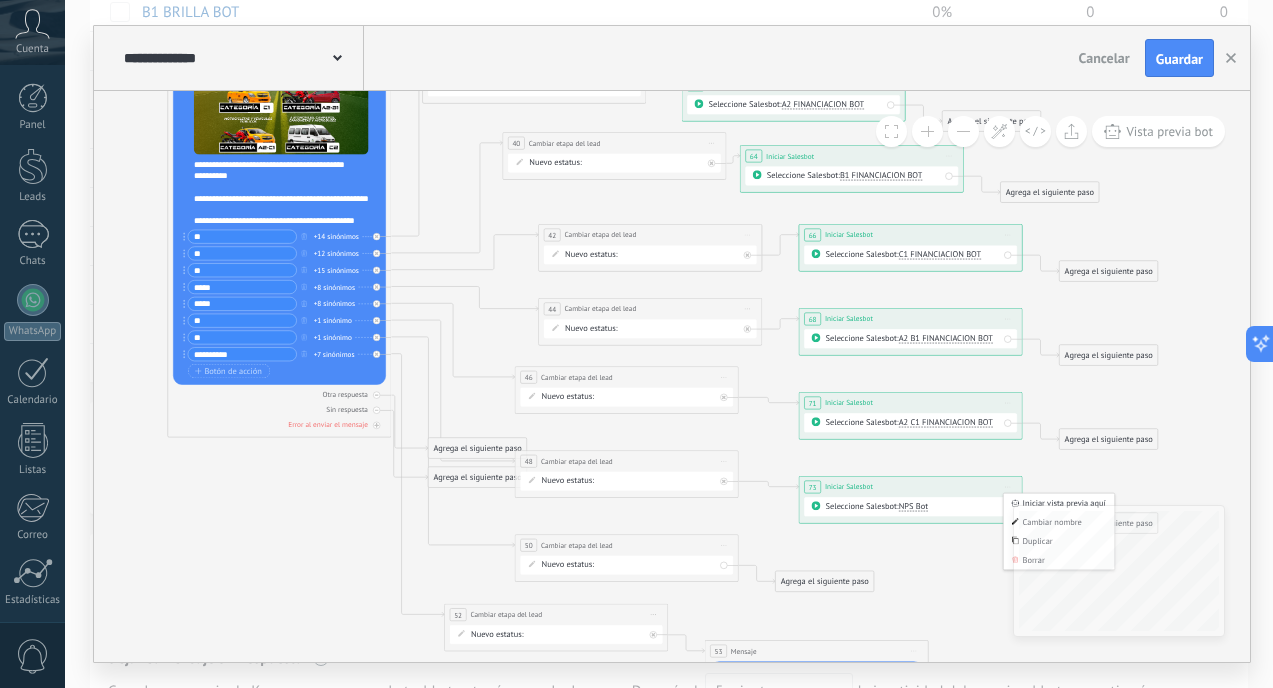 click 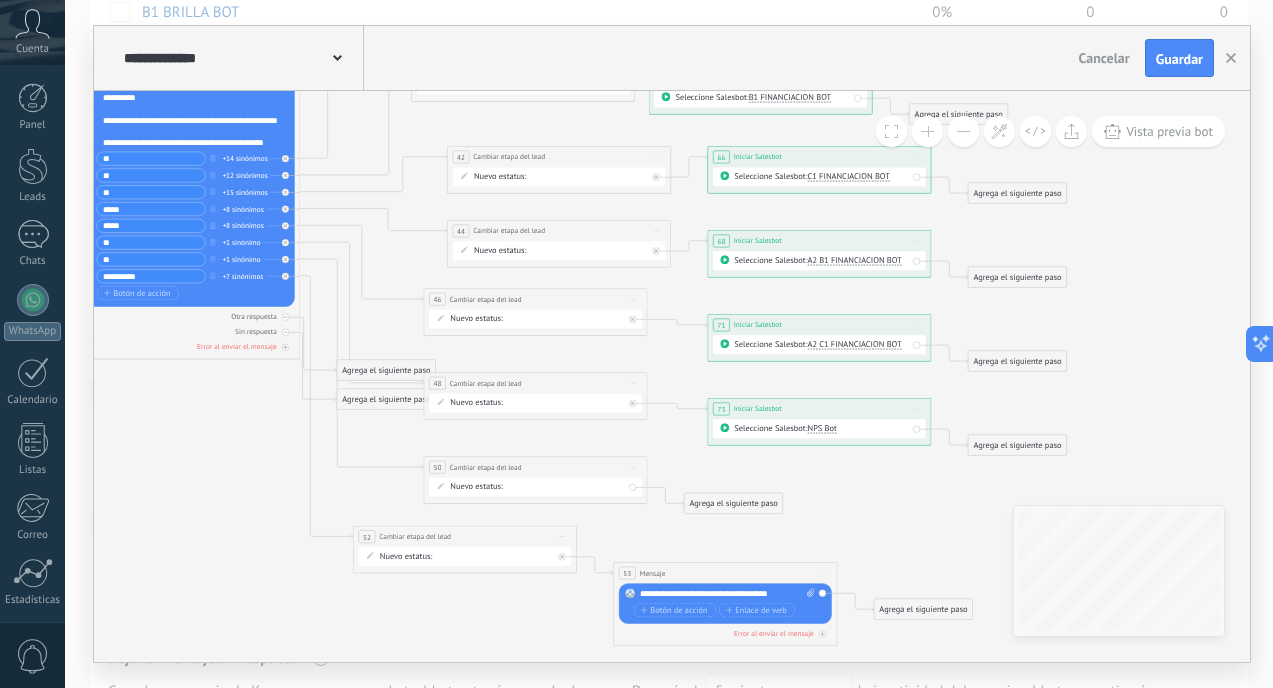 click on "Iniciar vista previa aquí
Cambiar nombre
Duplicar
Borrar" at bounding box center (917, 409) 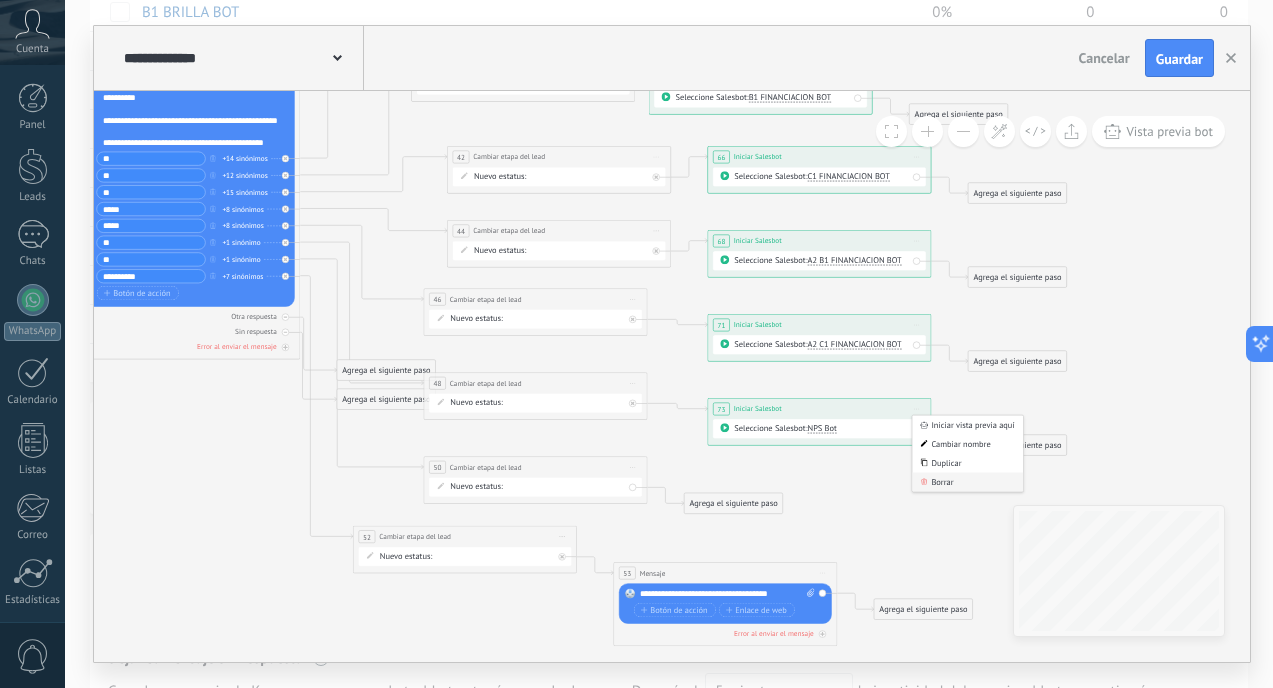 click on "Borrar" at bounding box center [967, 482] 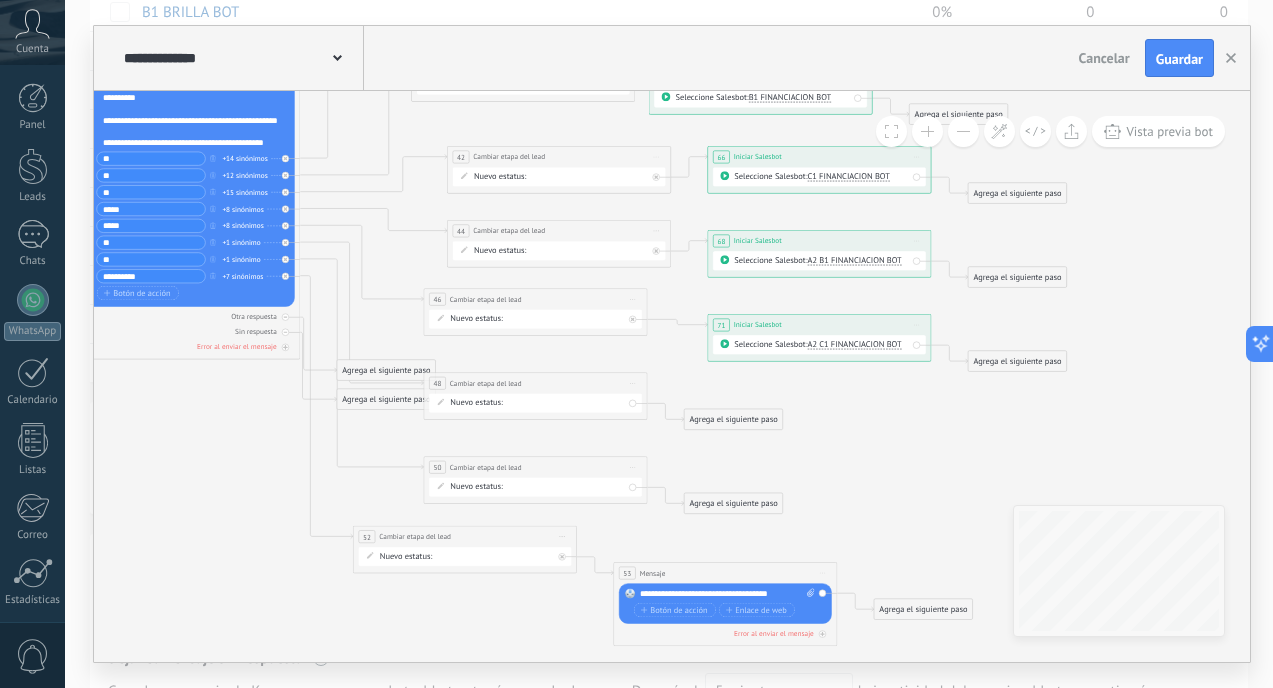 click on "Otra respuesta
Sin respuesta
Error al enviar el mensaje" at bounding box center (188, 329) 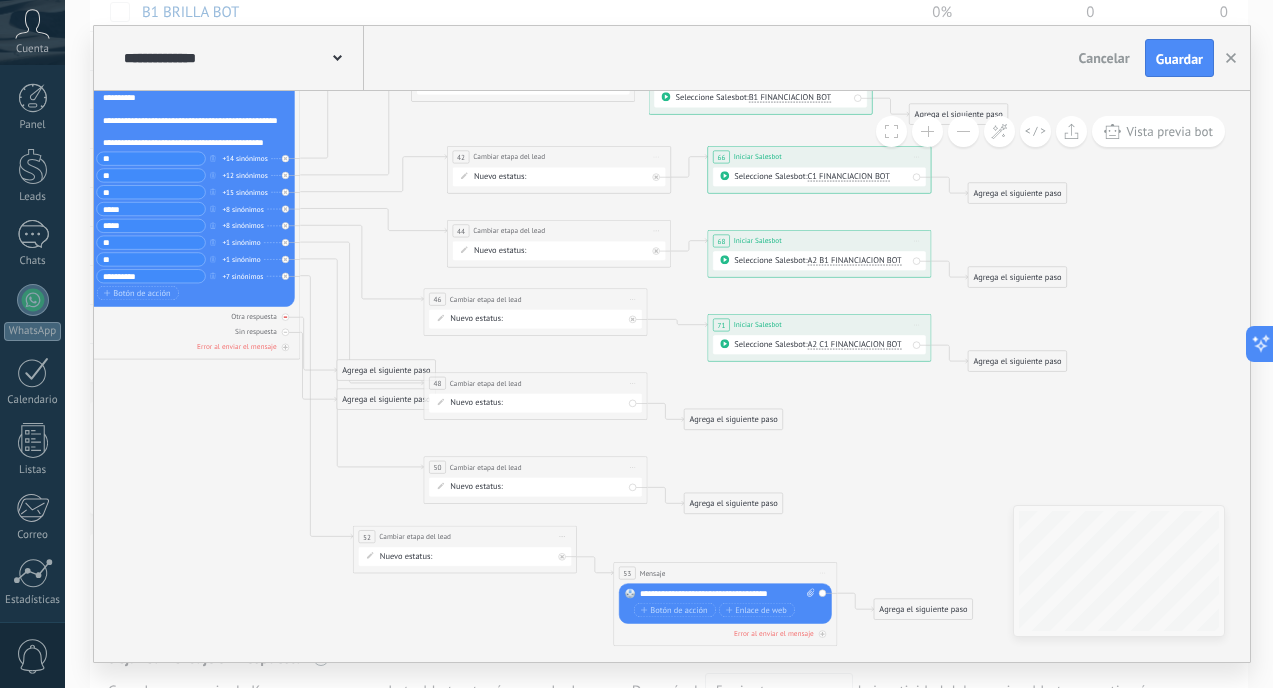 click at bounding box center [285, 316] 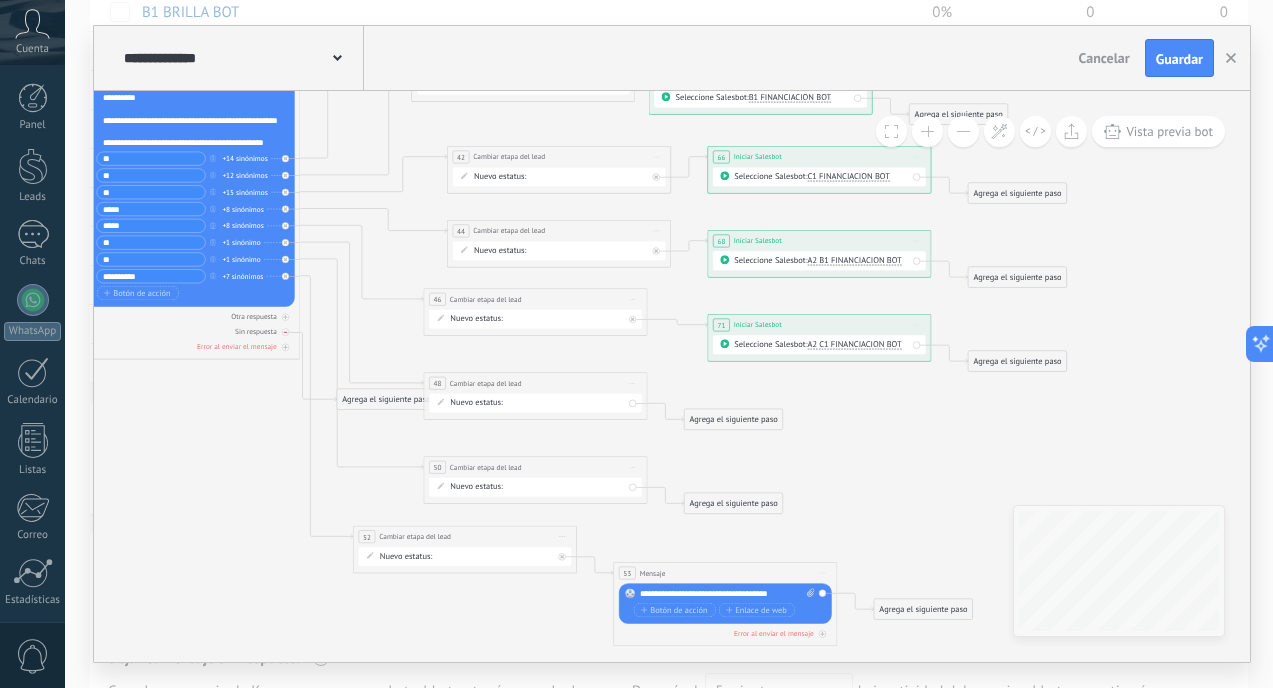 click 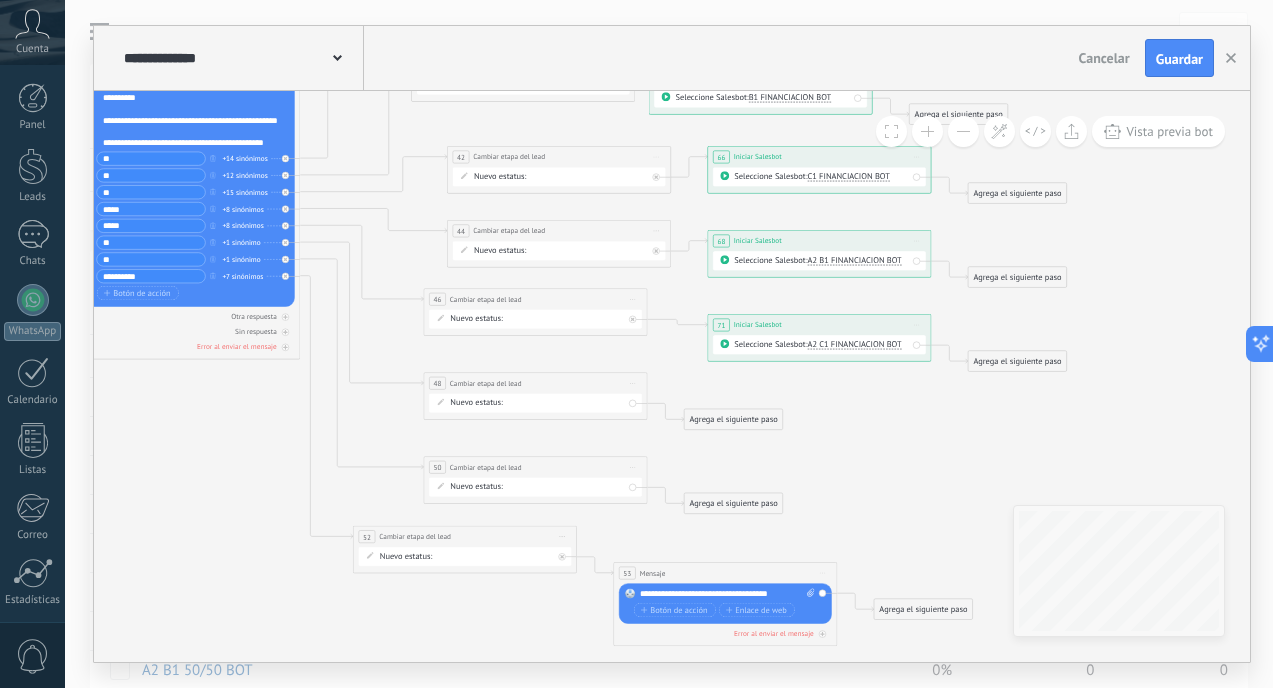 scroll, scrollTop: 1321, scrollLeft: 0, axis: vertical 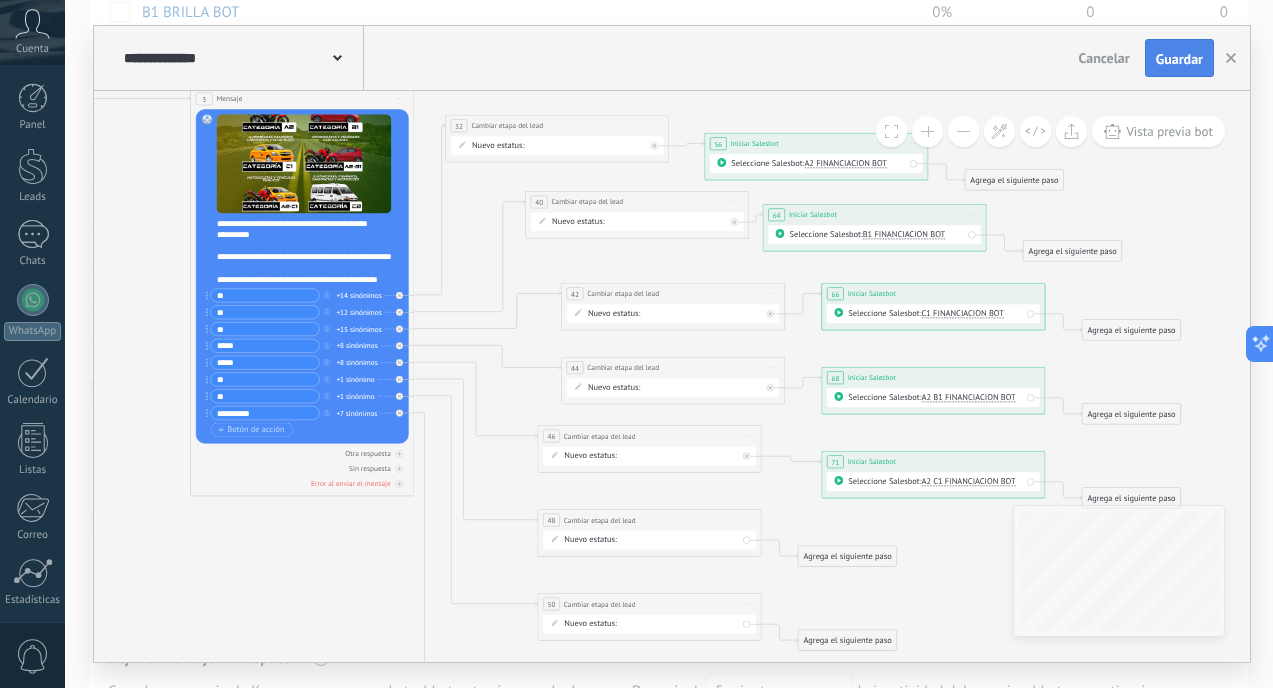 click on "Guardar" at bounding box center (1179, 58) 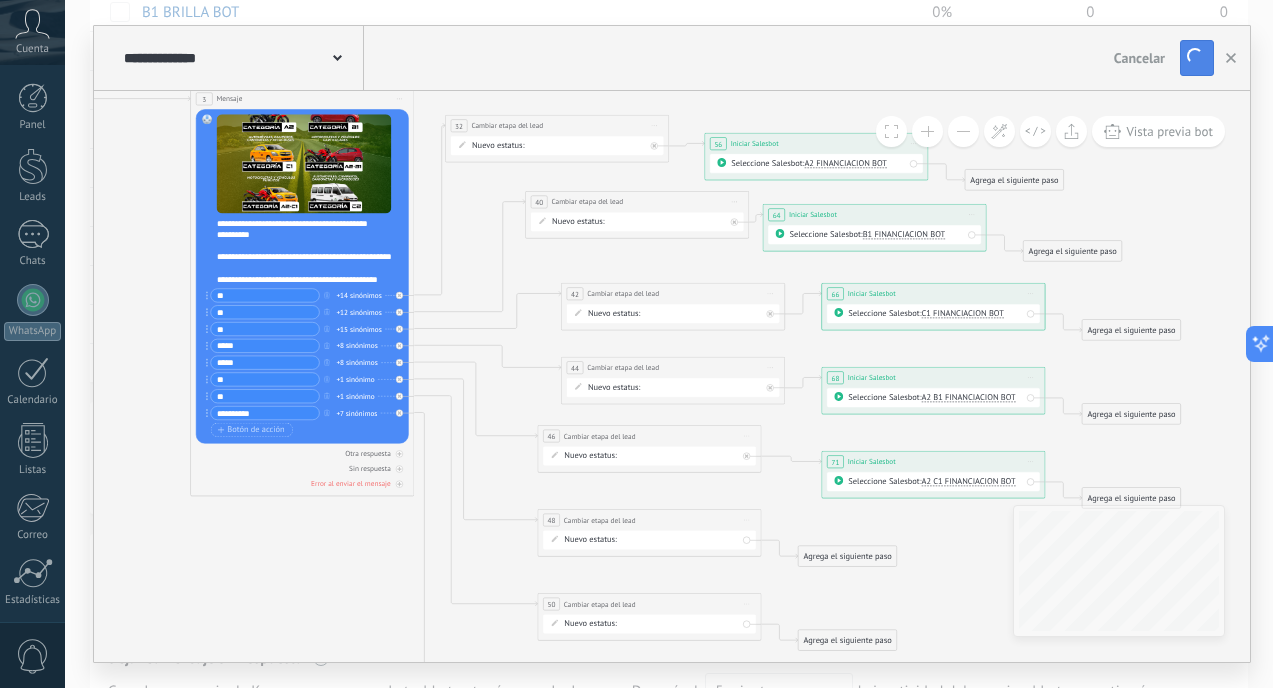 click on "Guardar" at bounding box center [1197, 58] 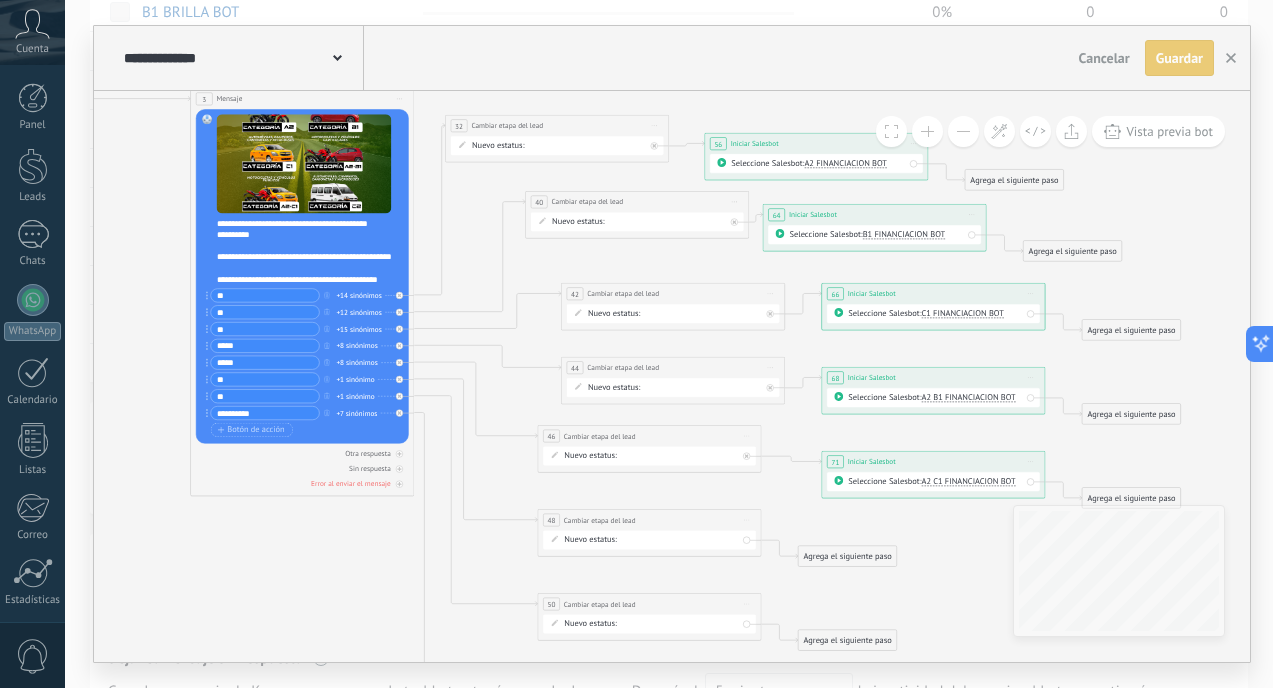 click on "Guardar Guardar" at bounding box center [1179, 58] 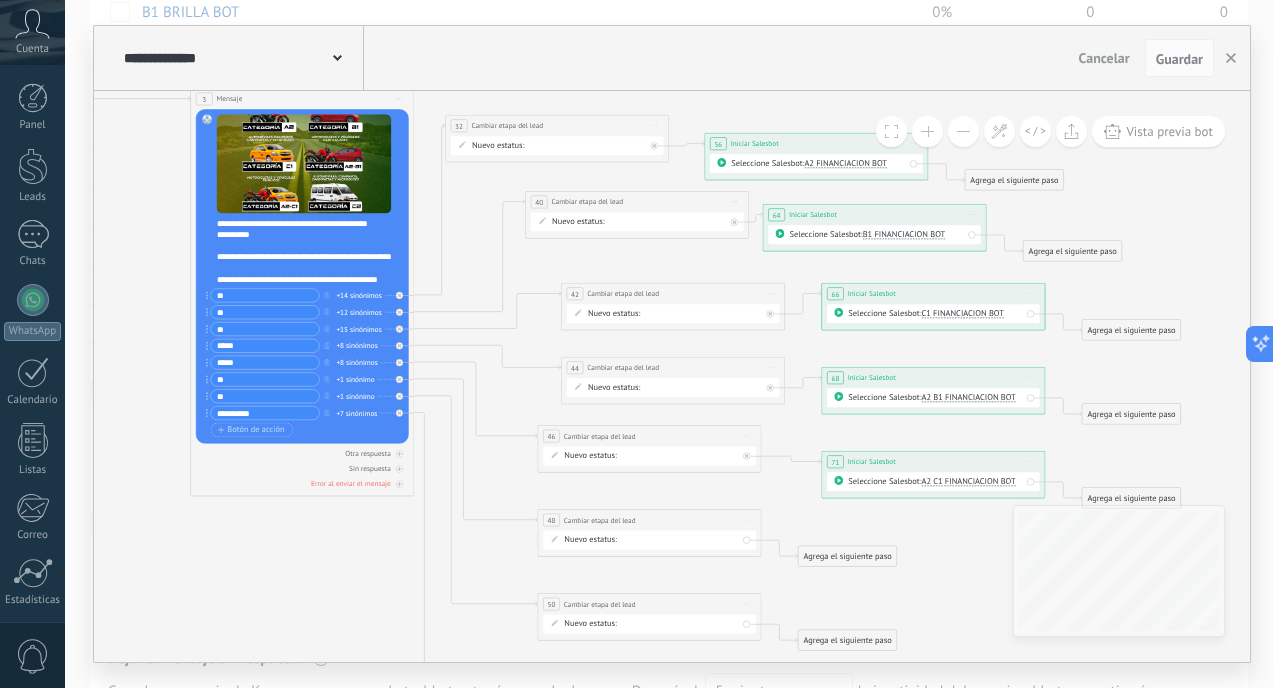 click on "**********" at bounding box center (241, 58) 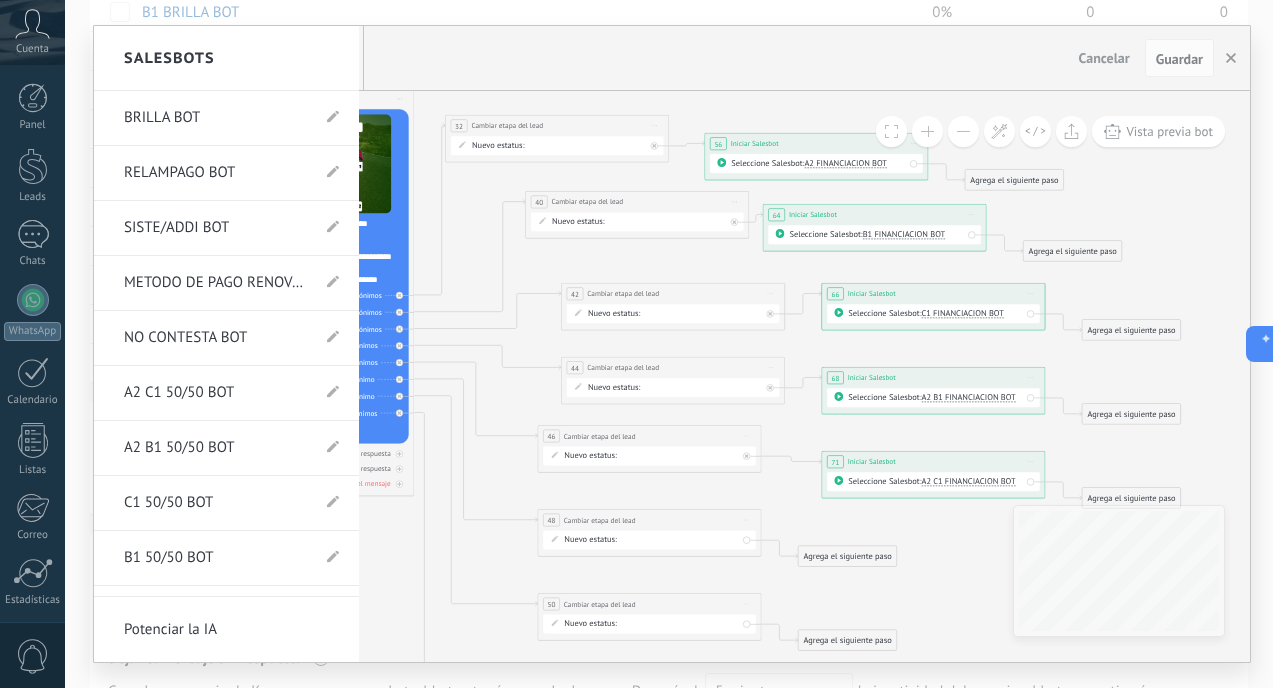 scroll, scrollTop: 1309, scrollLeft: 0, axis: vertical 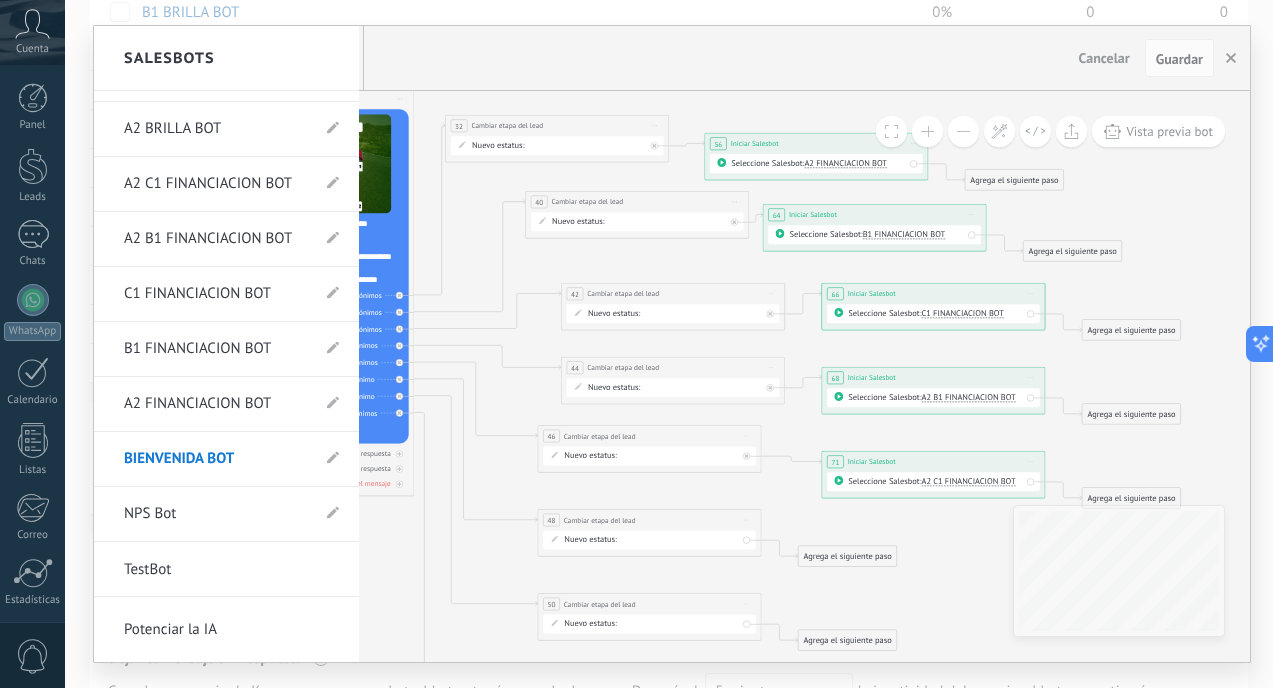 click on "A2 FINANCIACION BOT" at bounding box center (216, 404) 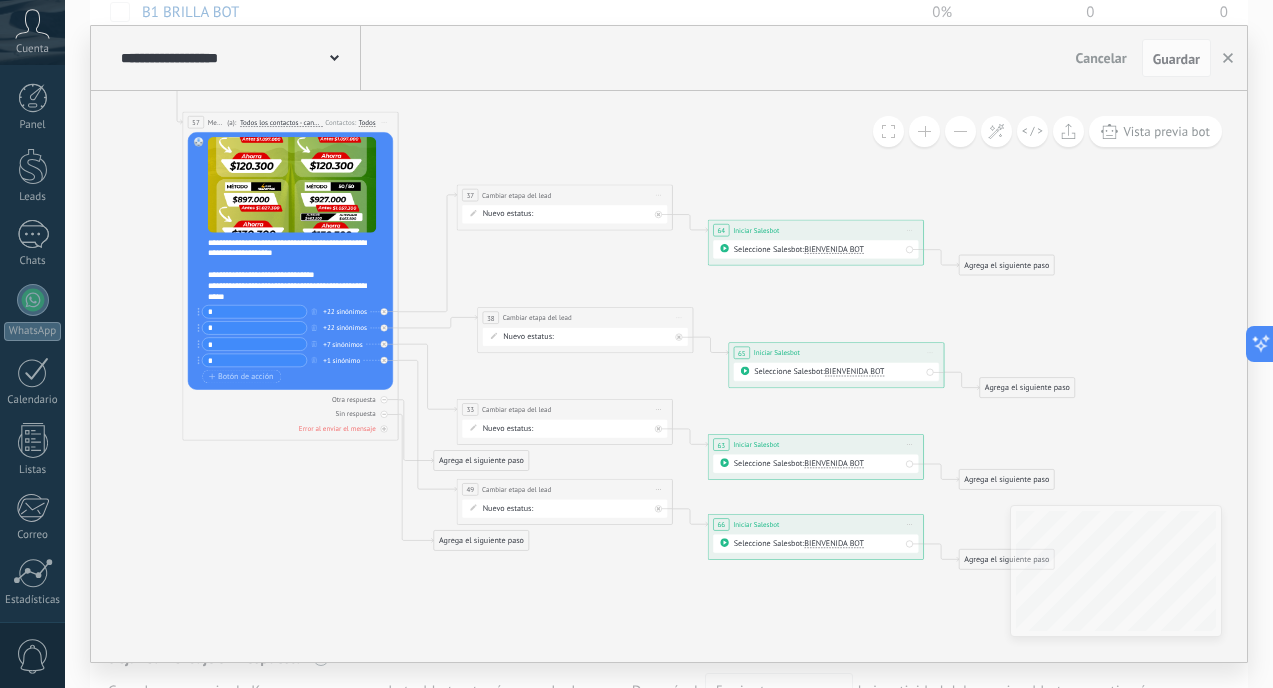 click on "Seleccione Salesbot:  BIENVENIDA BOT" at bounding box center [815, 249] 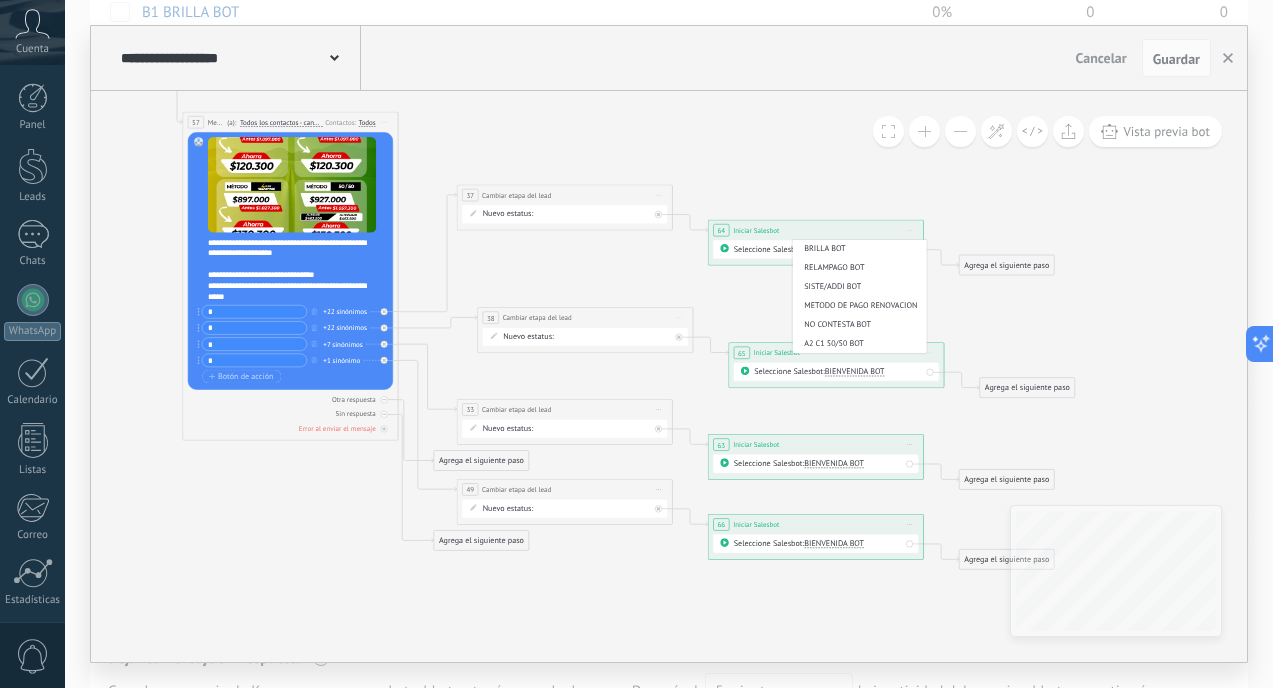 scroll, scrollTop: 460, scrollLeft: 0, axis: vertical 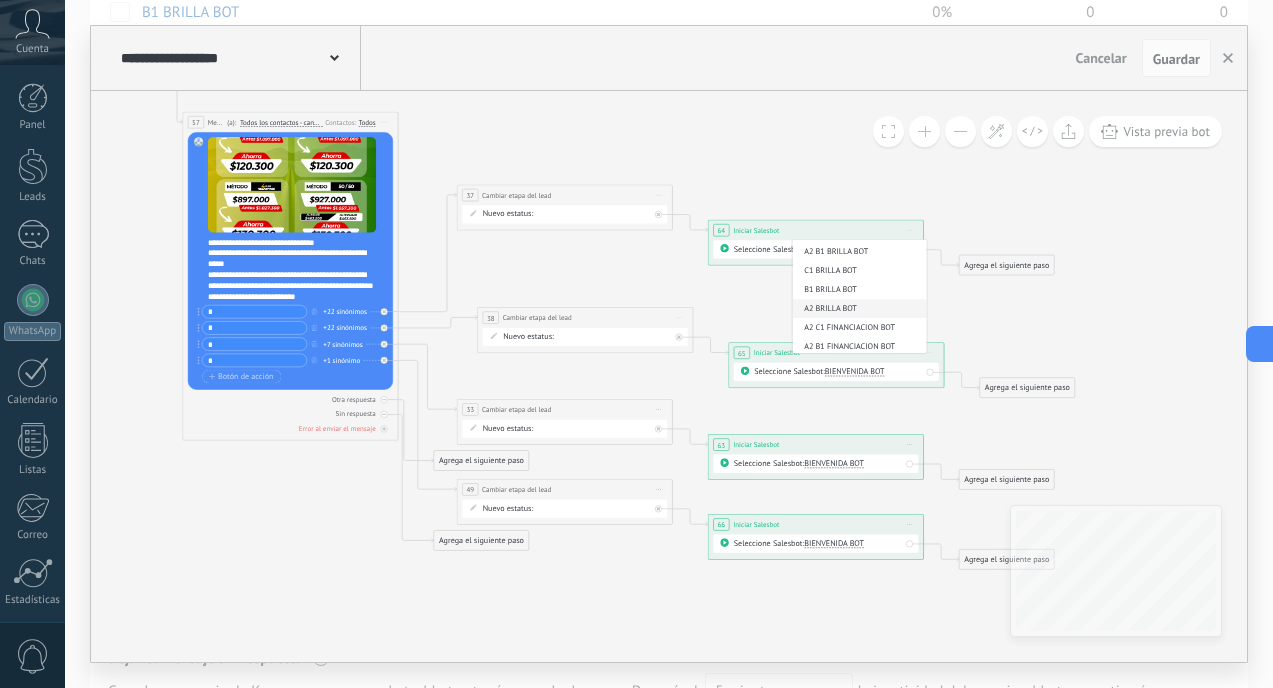 click on "A2 BRILLA BOT" at bounding box center [857, 309] 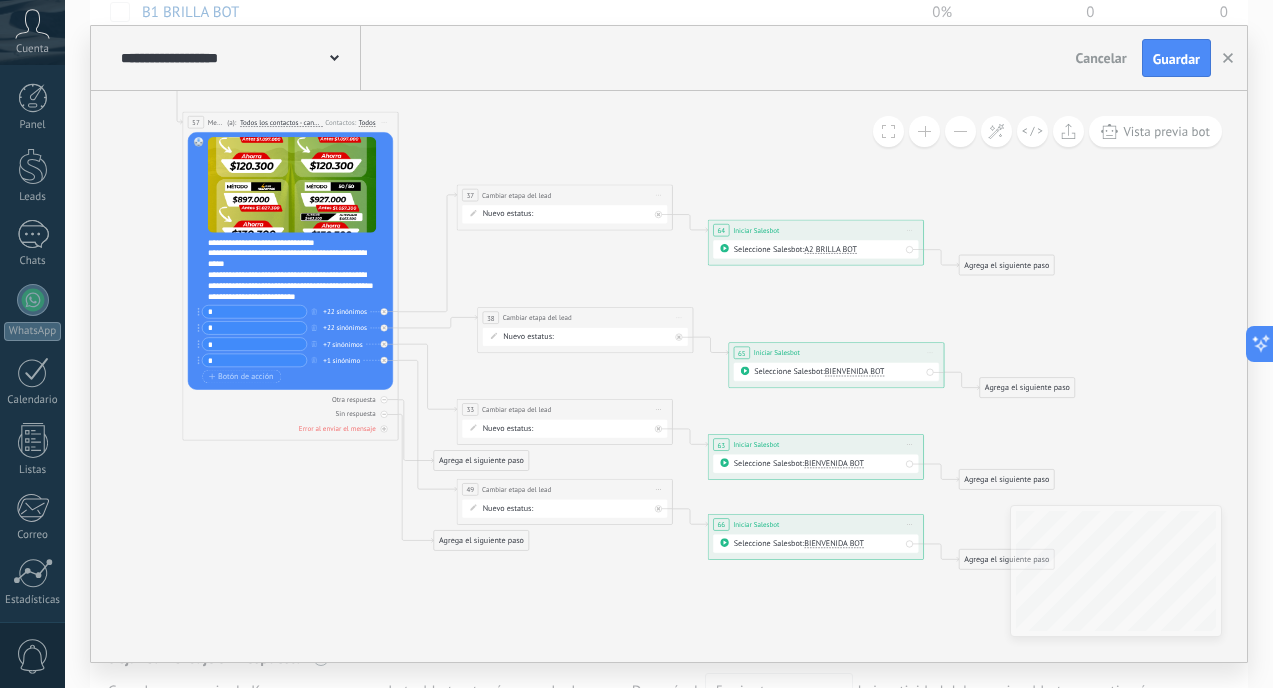 click on "BIENVENIDA BOT" at bounding box center [855, 372] 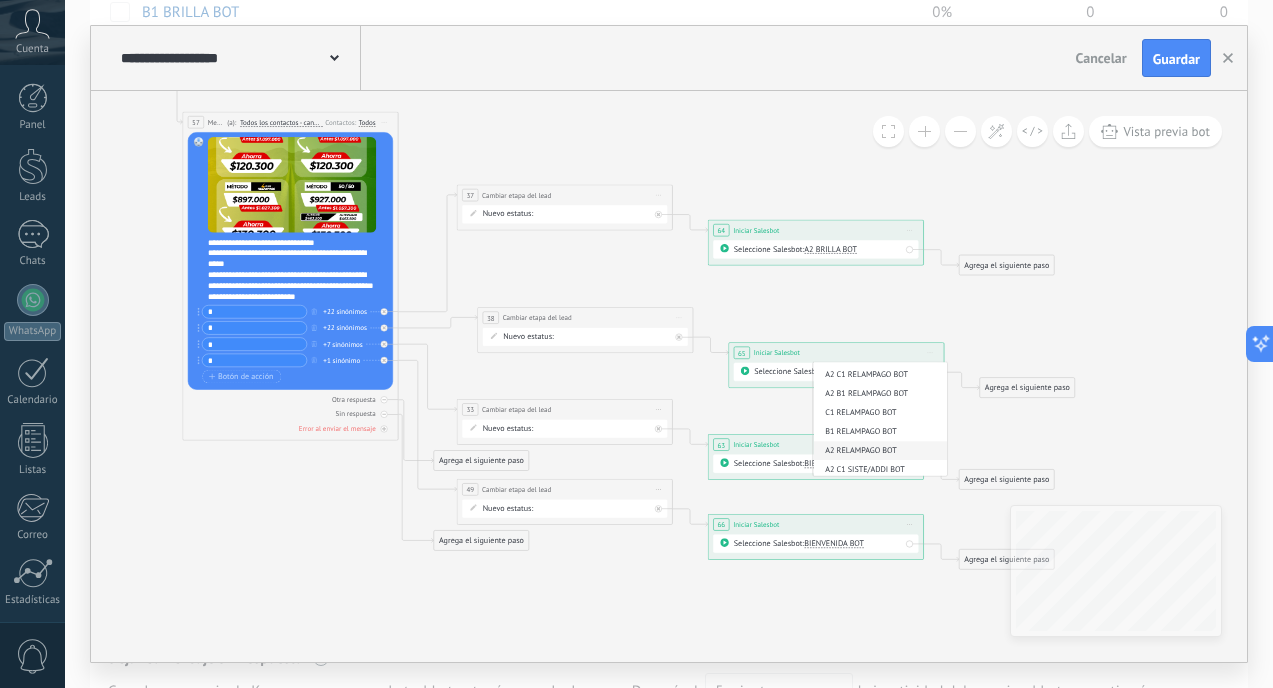 scroll, scrollTop: 343, scrollLeft: 0, axis: vertical 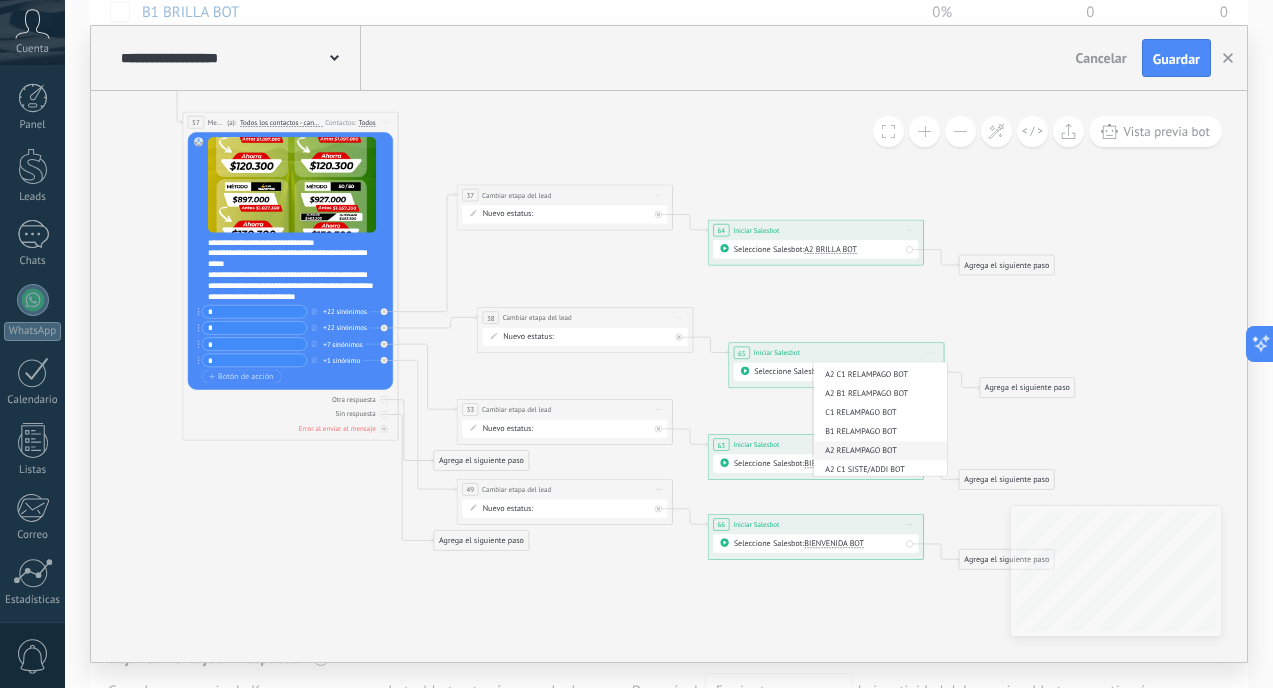 click on "A2 RELAMPAGO BOT" at bounding box center (878, 451) 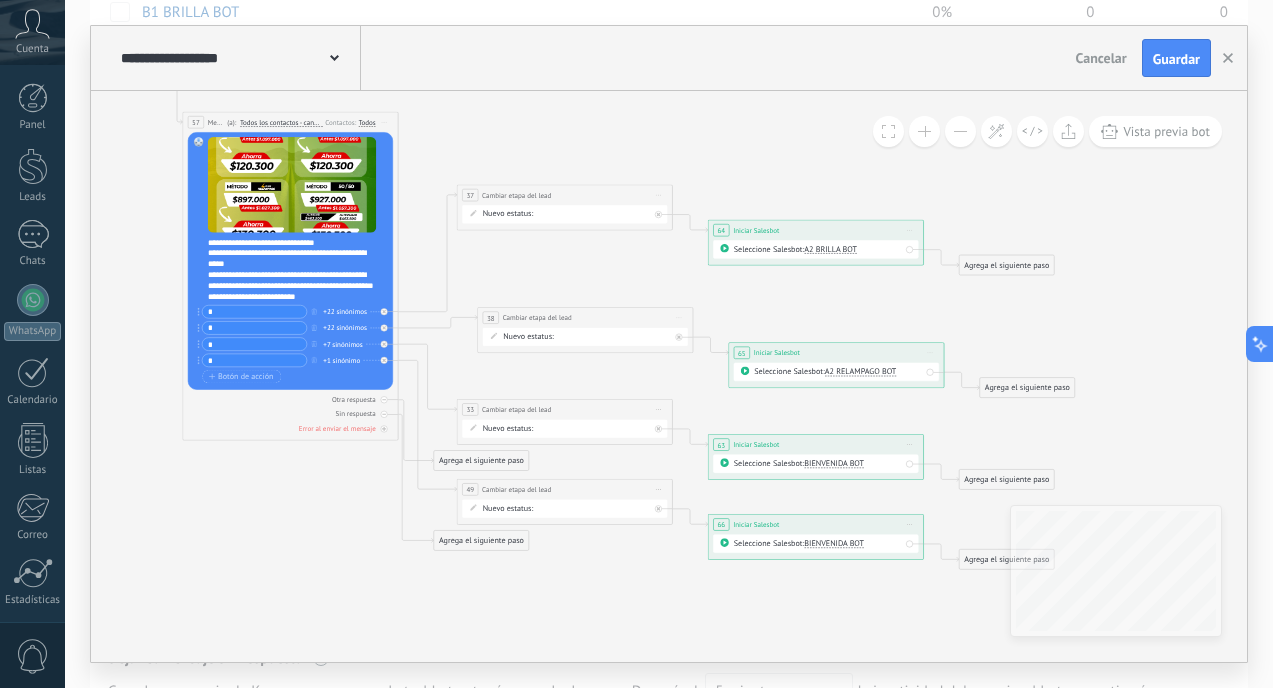click on "BIENVENIDA BOT" at bounding box center (834, 463) 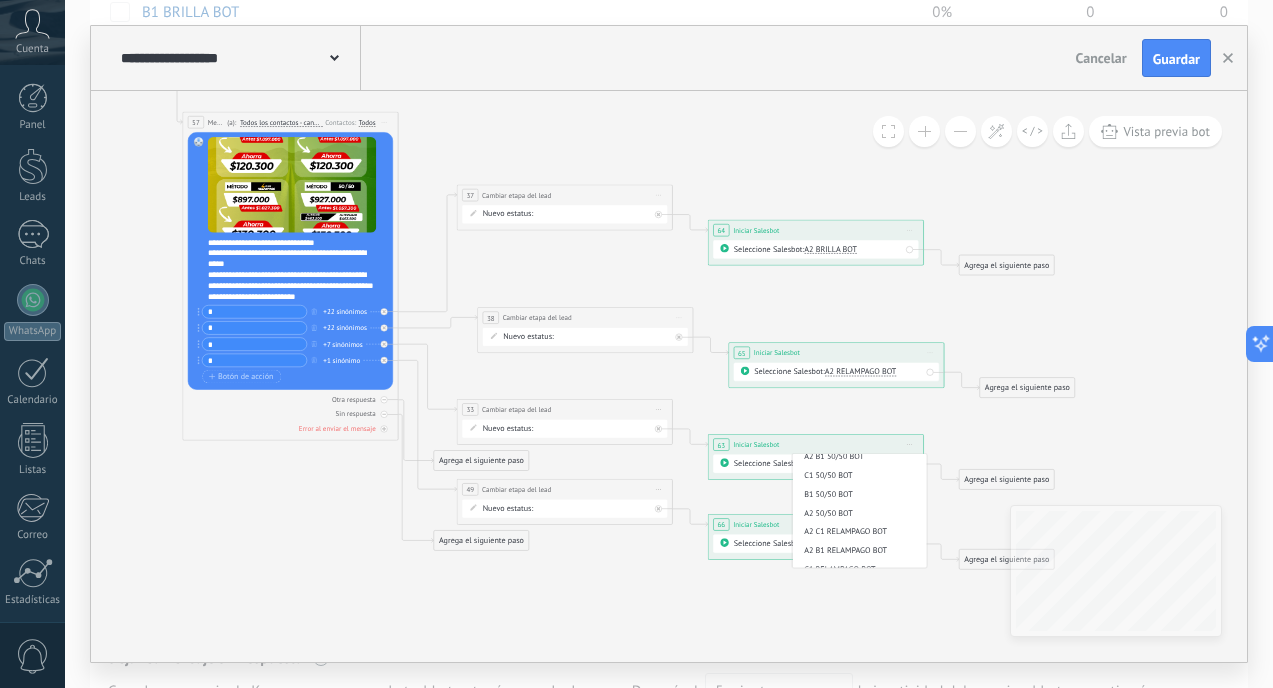 scroll, scrollTop: 157, scrollLeft: 0, axis: vertical 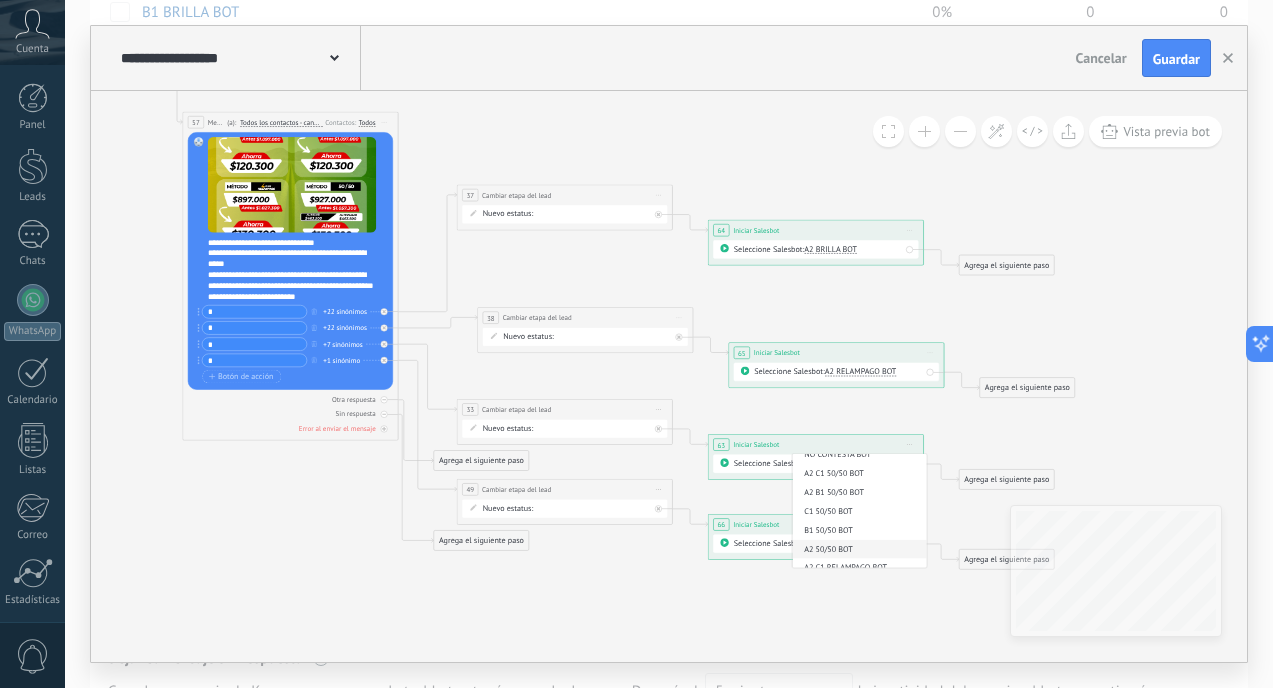 click on "A2 50/50 BOT" at bounding box center [857, 549] 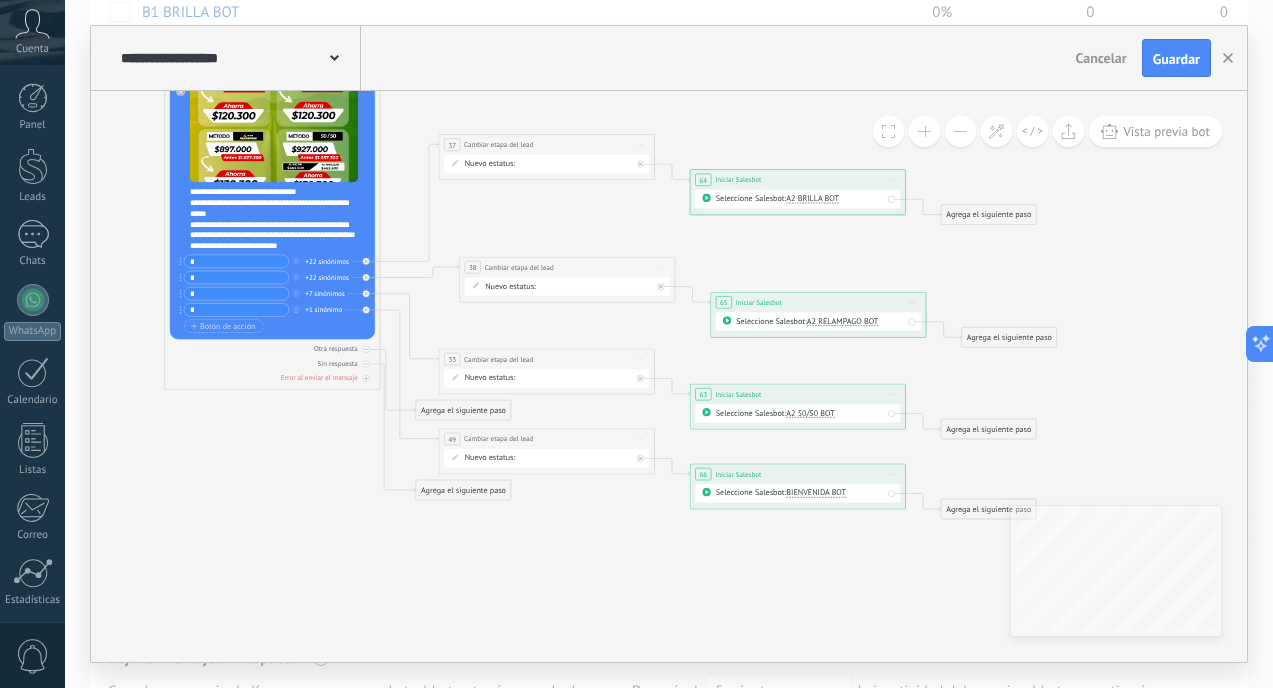 click on "BIENVENIDA BOT" at bounding box center (816, 493) 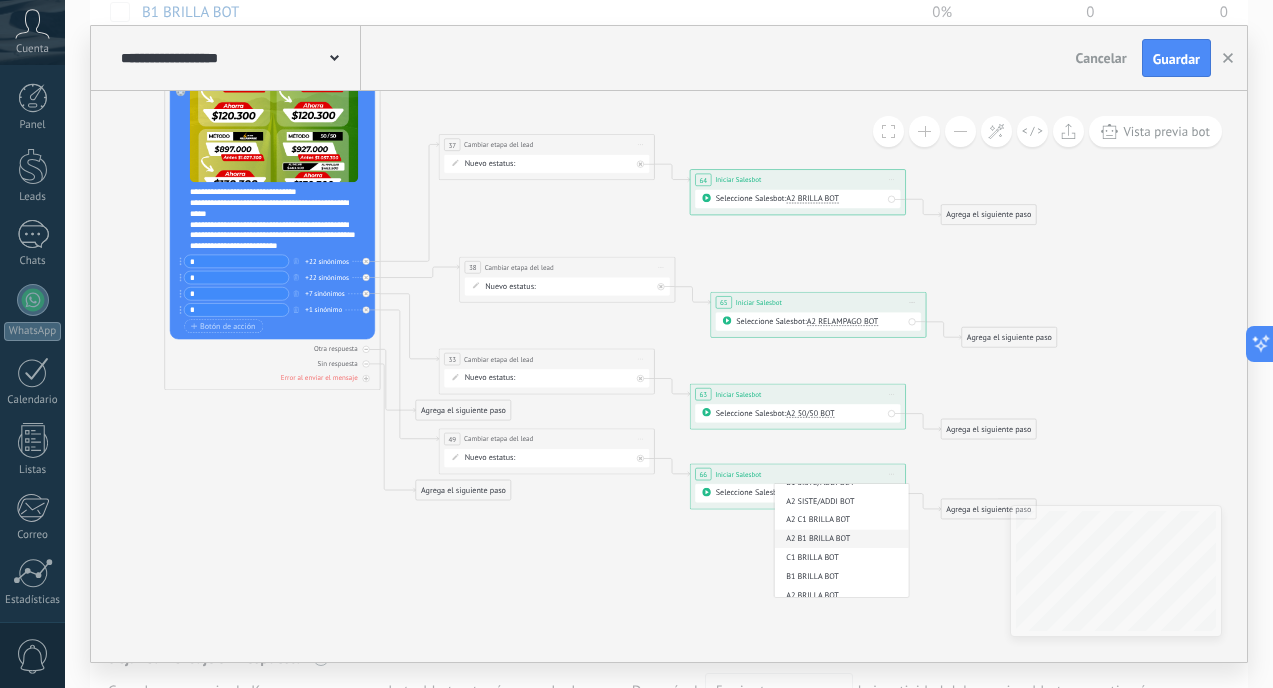 scroll, scrollTop: 702, scrollLeft: 0, axis: vertical 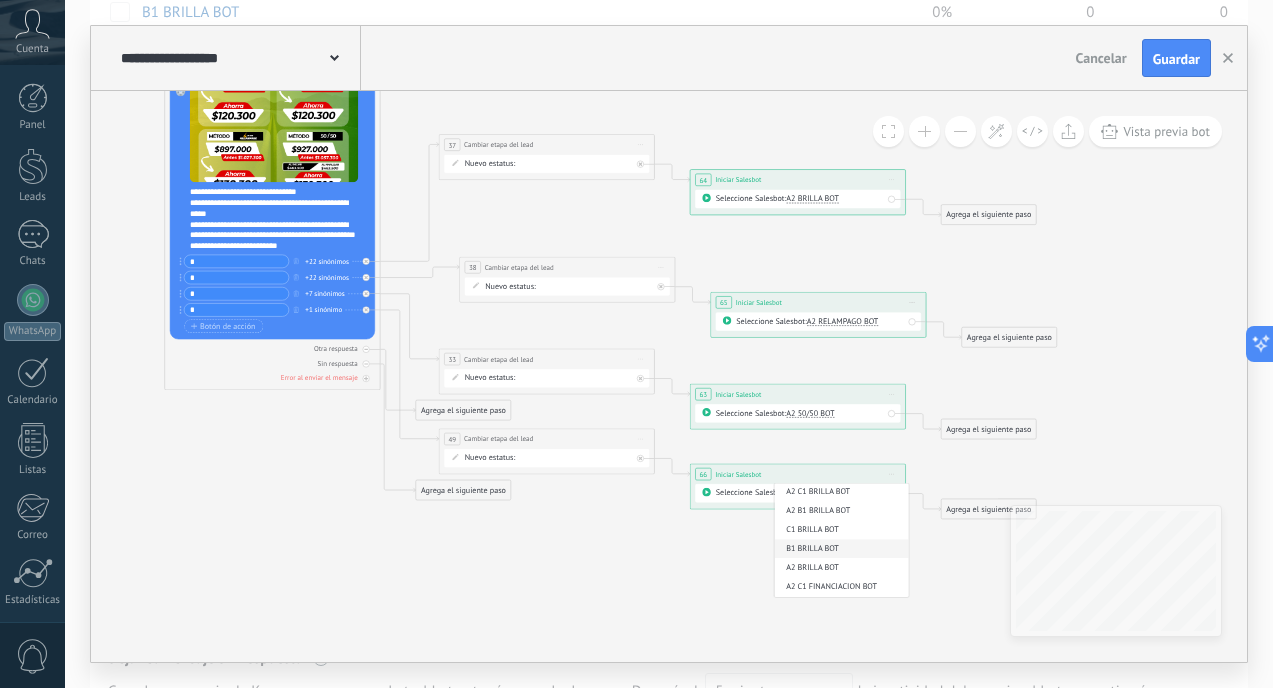 drag, startPoint x: 826, startPoint y: 510, endPoint x: 852, endPoint y: 557, distance: 53.712196 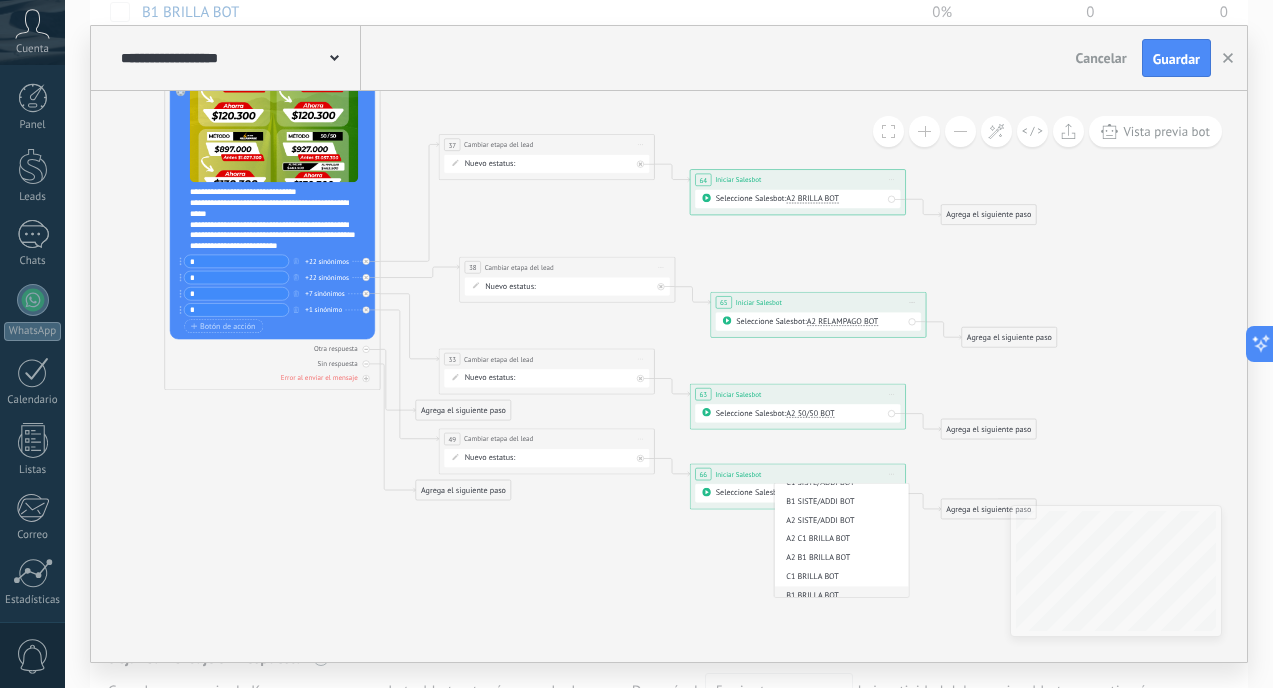 scroll, scrollTop: 604, scrollLeft: 0, axis: vertical 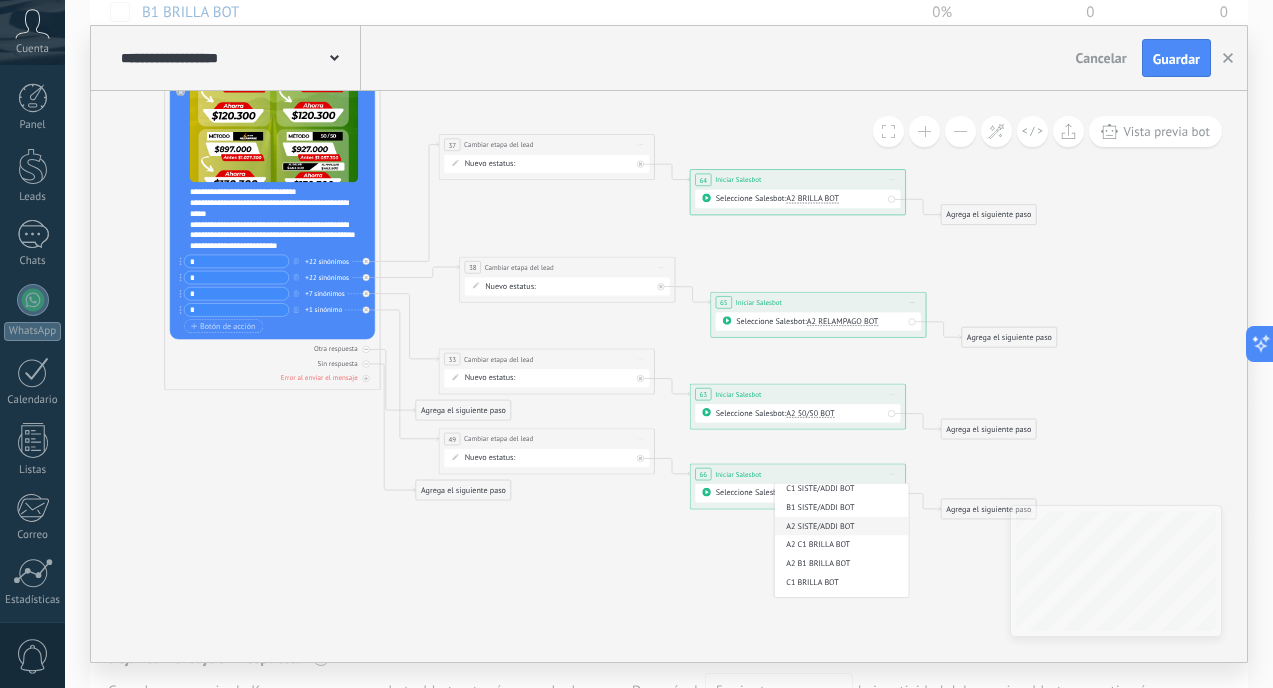 click on "A2 SISTE/ADDI BOT" at bounding box center (839, 526) 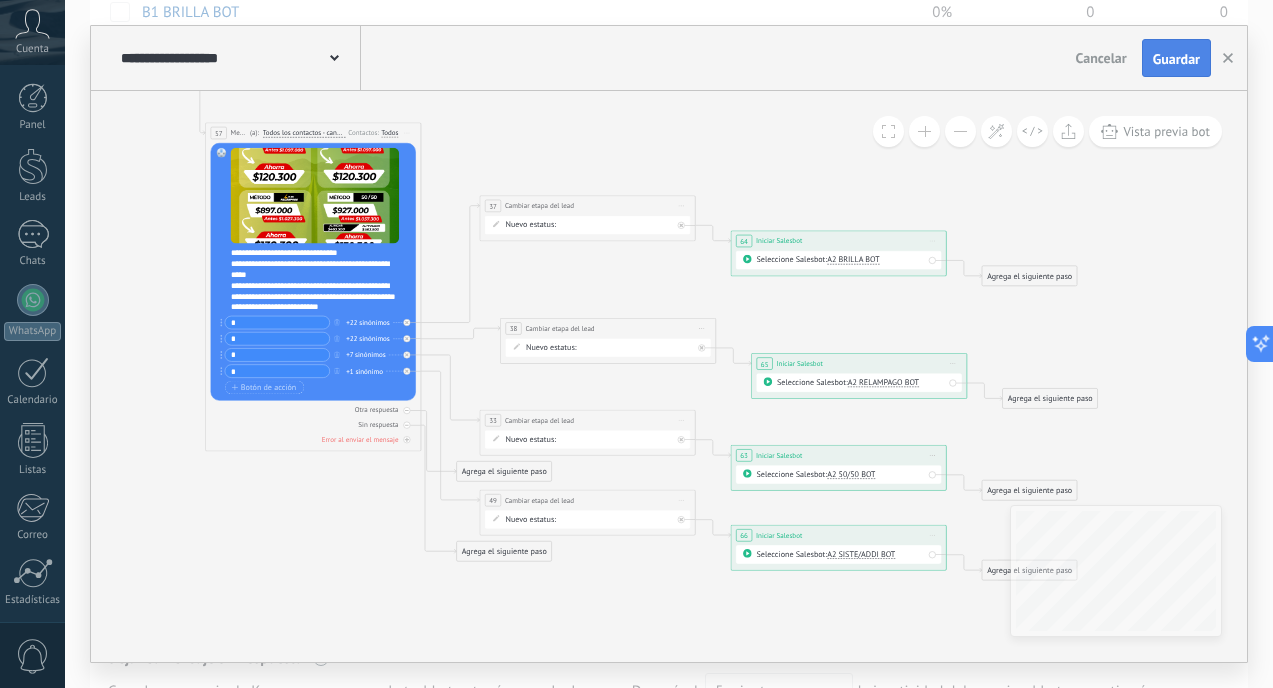 click on "Guardar" at bounding box center [1176, 59] 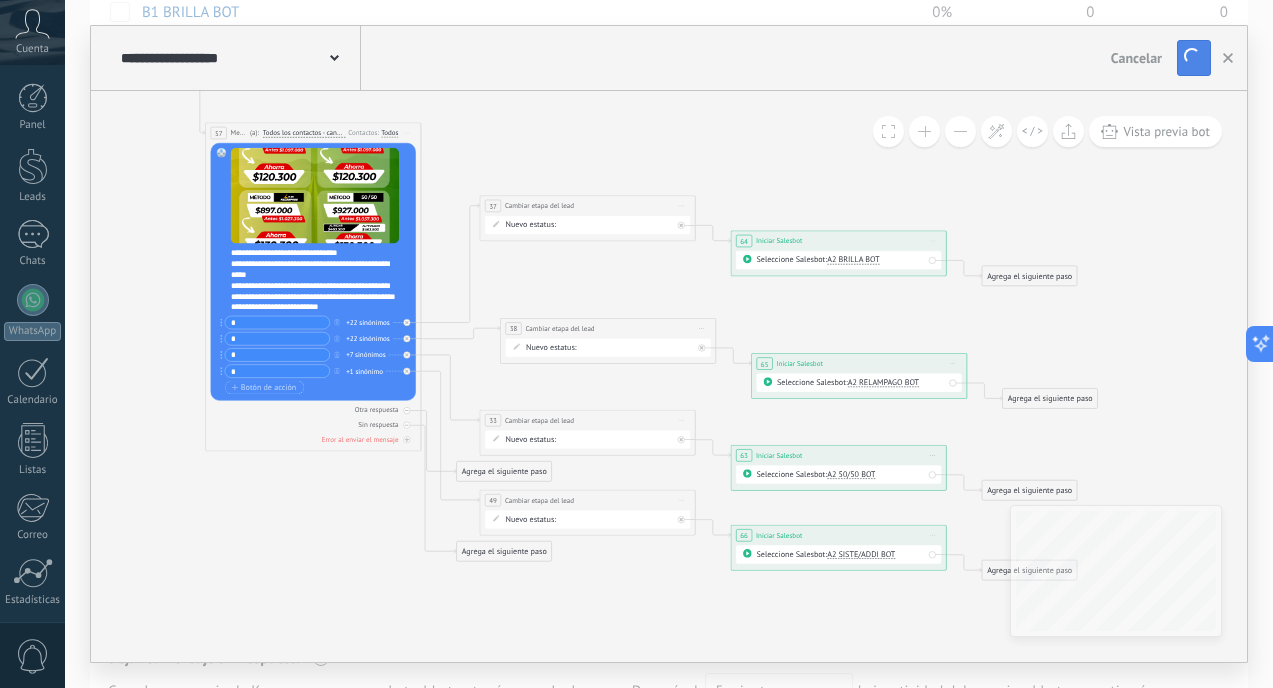 click on "Guardar" at bounding box center [1194, 58] 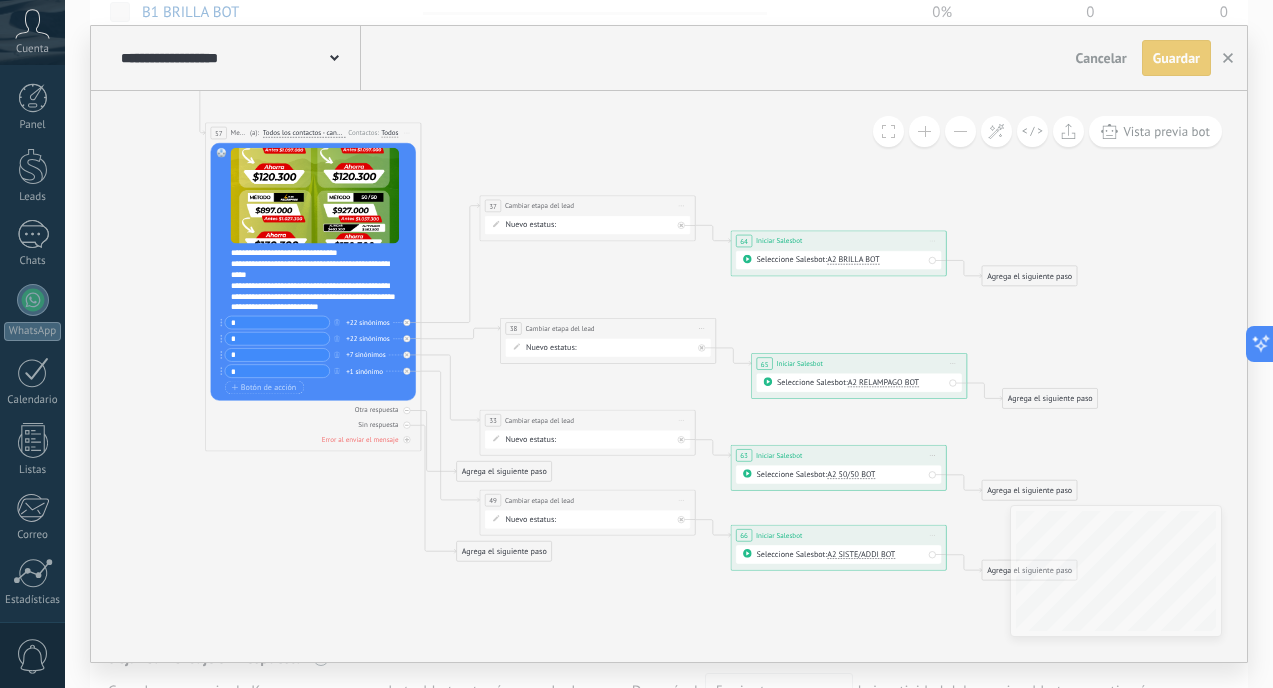 click on "Guardar Guardar" at bounding box center (1176, 58) 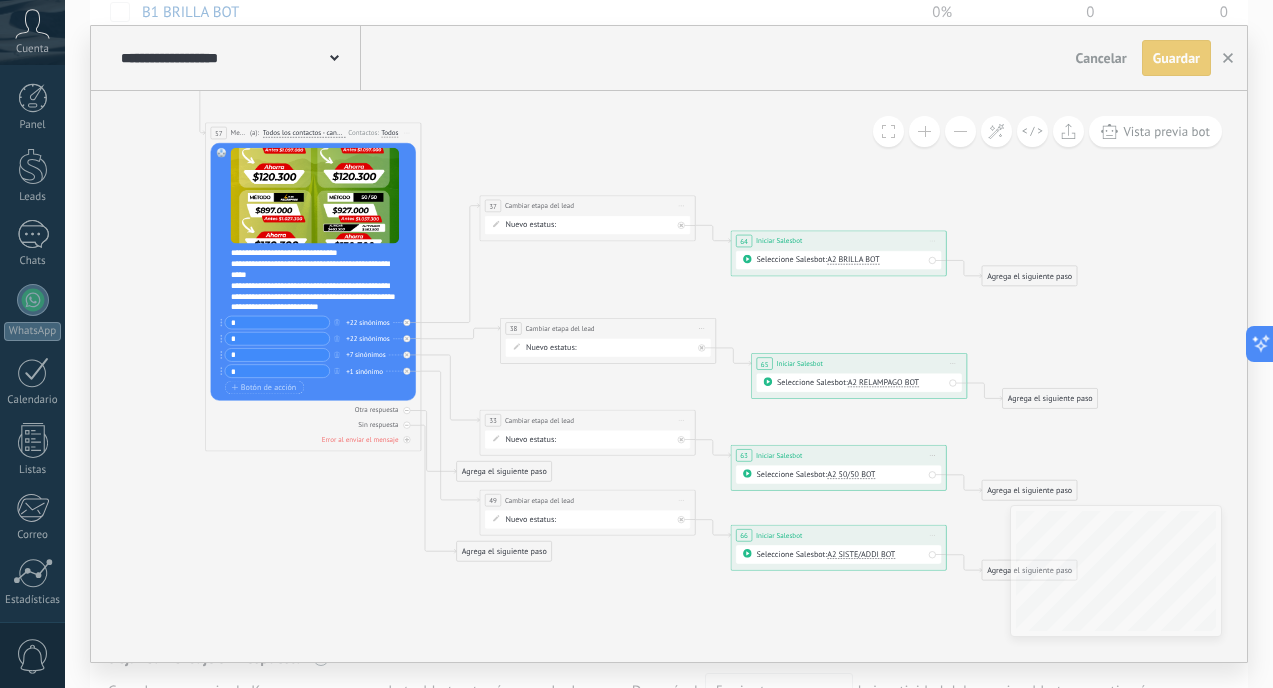 click on "Guardar Guardar" at bounding box center [1176, 58] 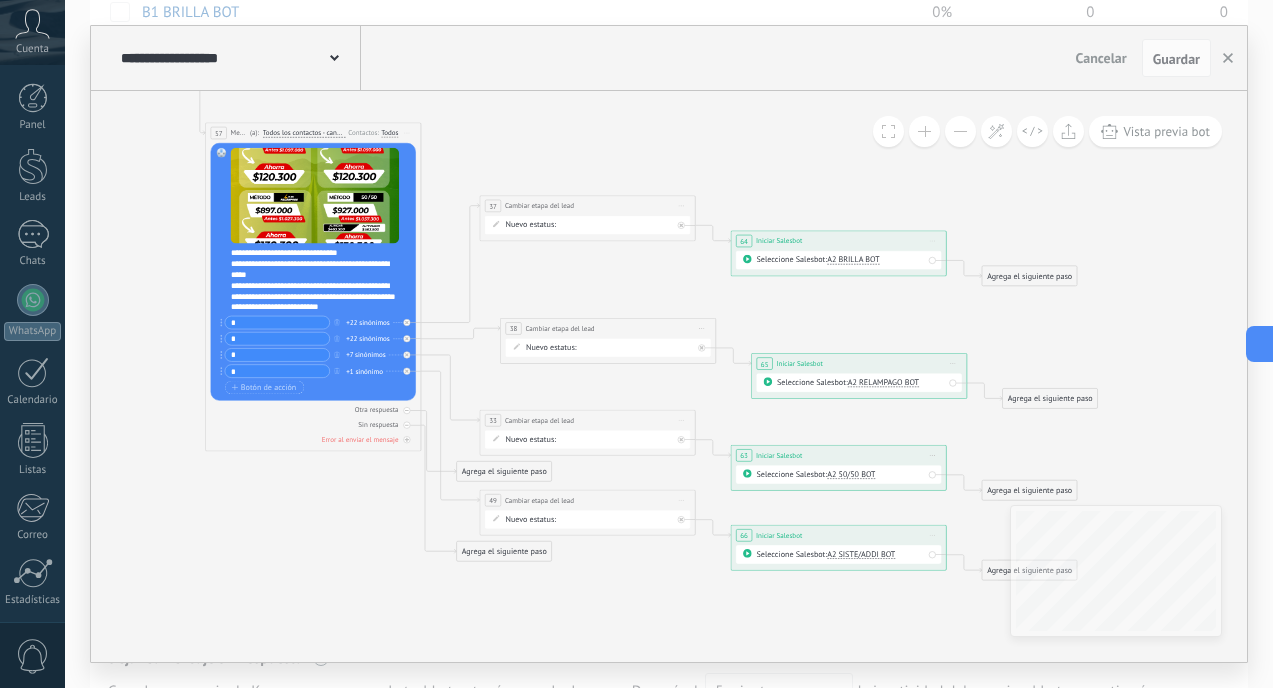 click 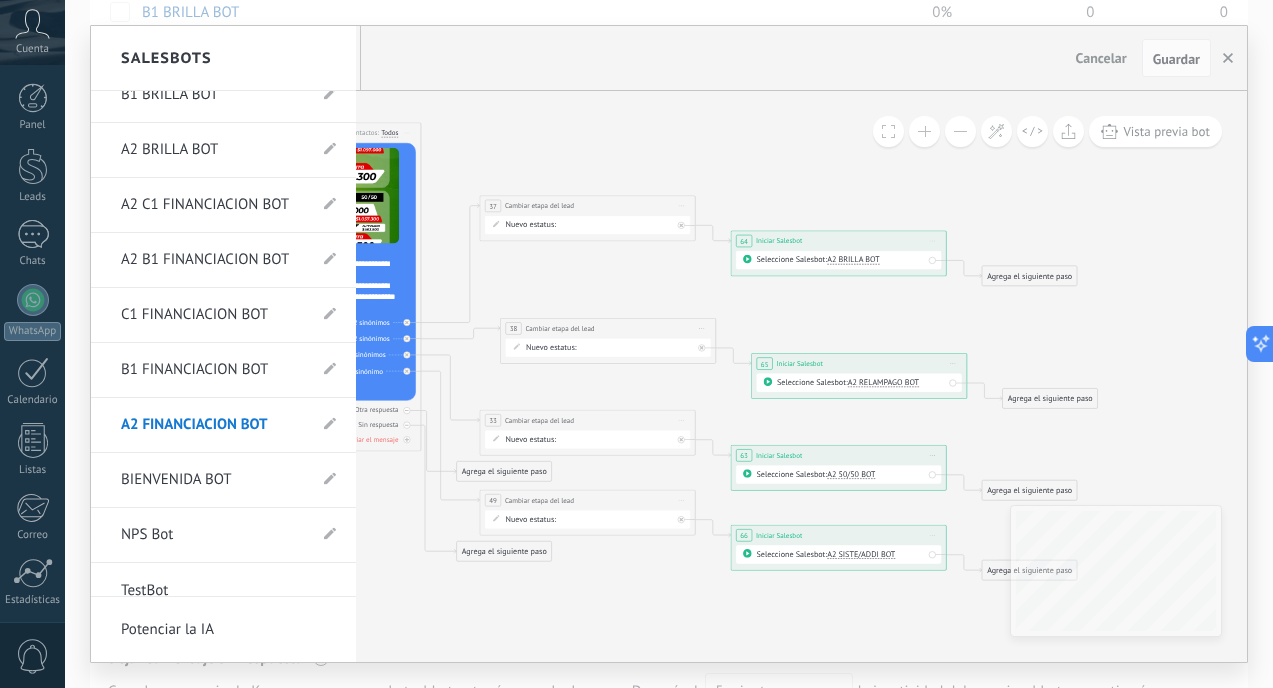 scroll, scrollTop: 1309, scrollLeft: 0, axis: vertical 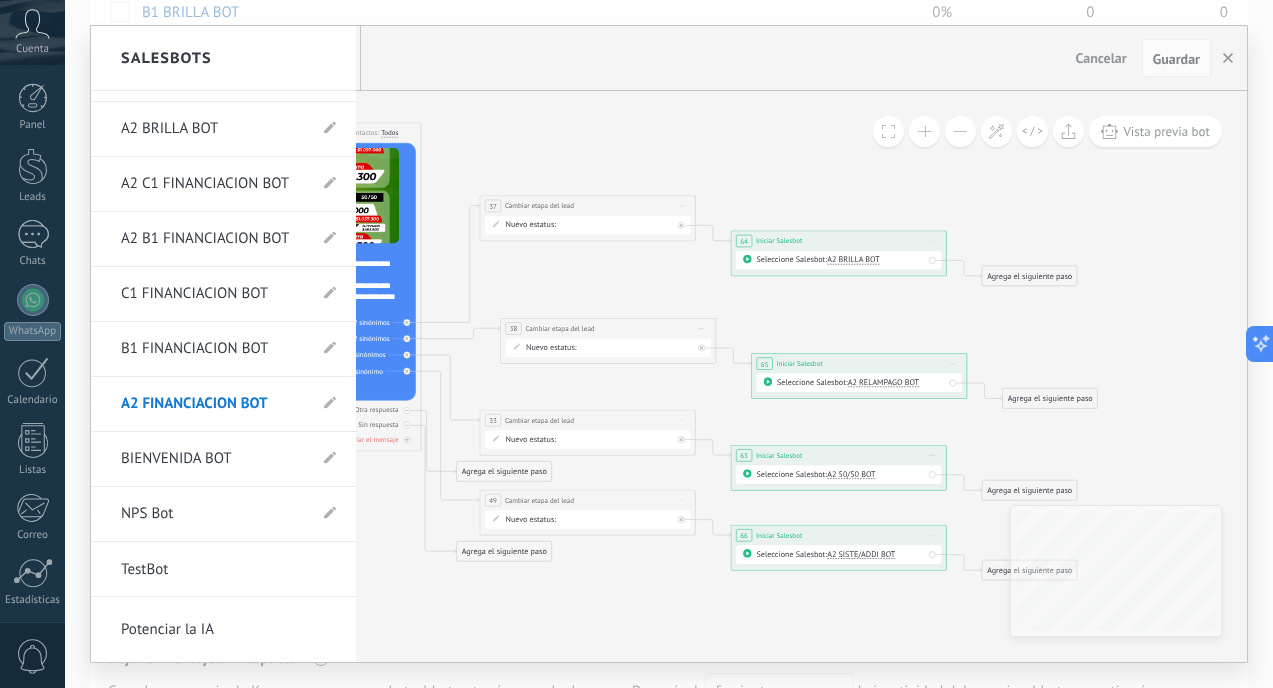 click on "B1 FINANCIACION BOT" at bounding box center [213, 349] 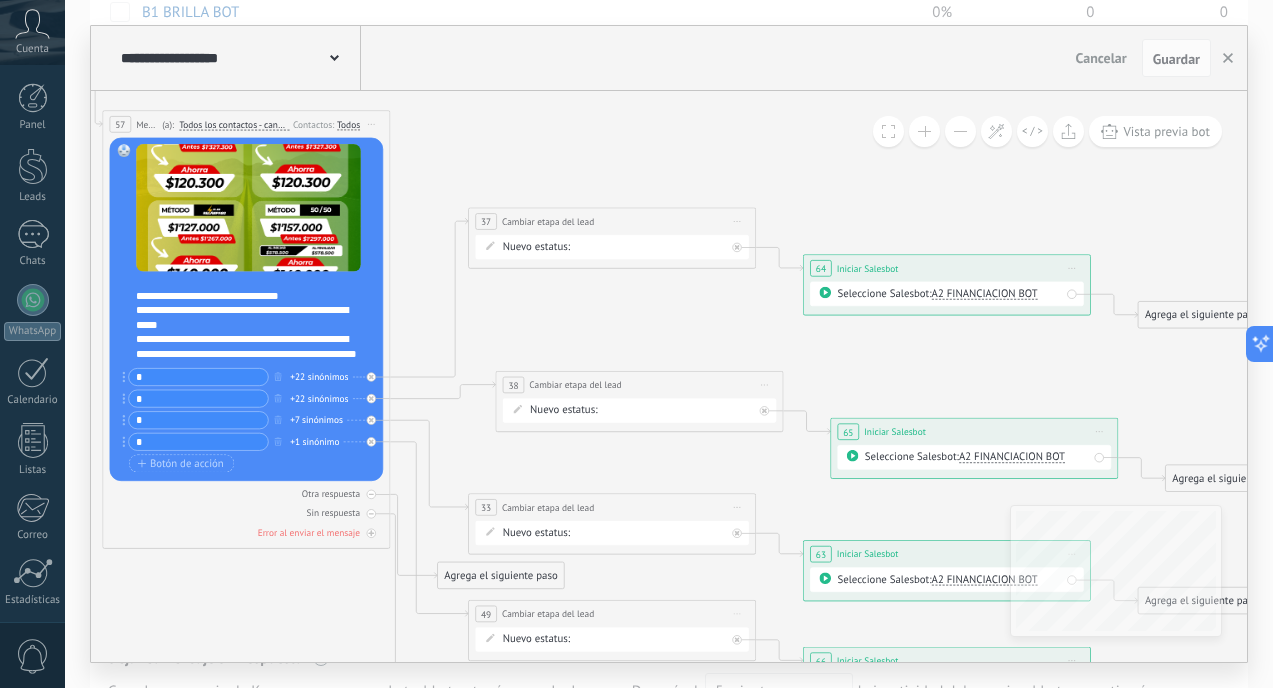 scroll, scrollTop: 46, scrollLeft: 0, axis: vertical 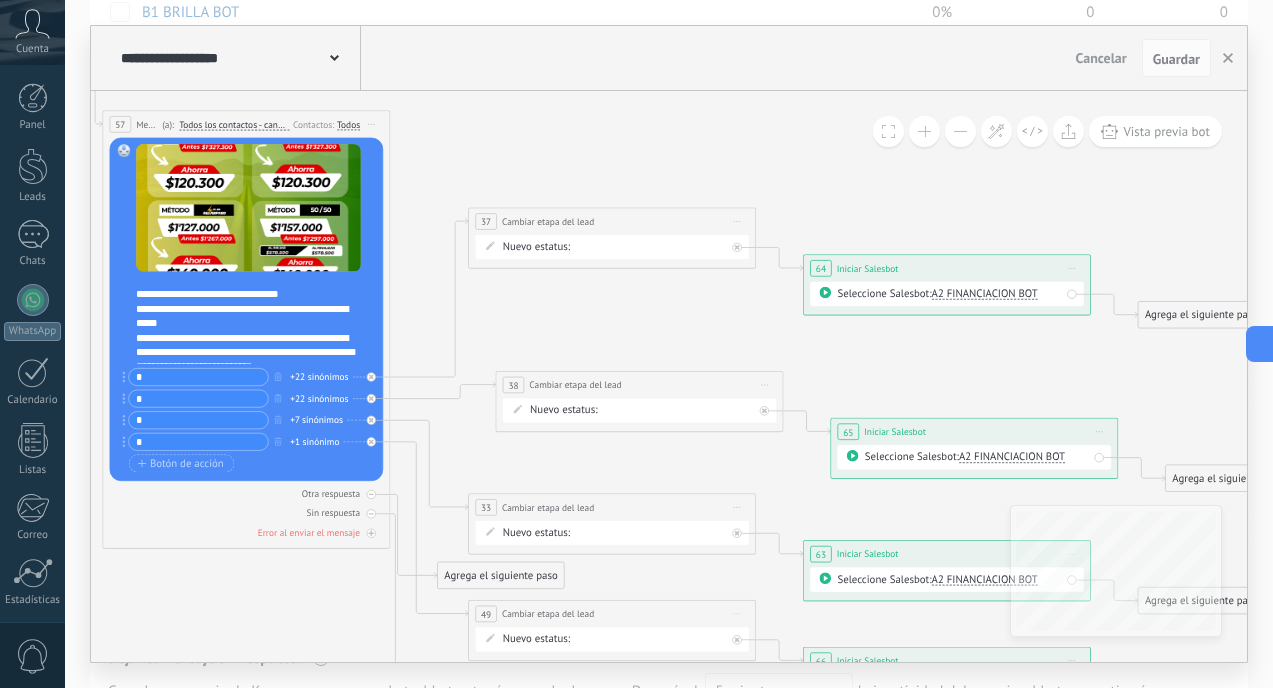 click on "A2 FINANCIACION BOT" at bounding box center [985, 294] 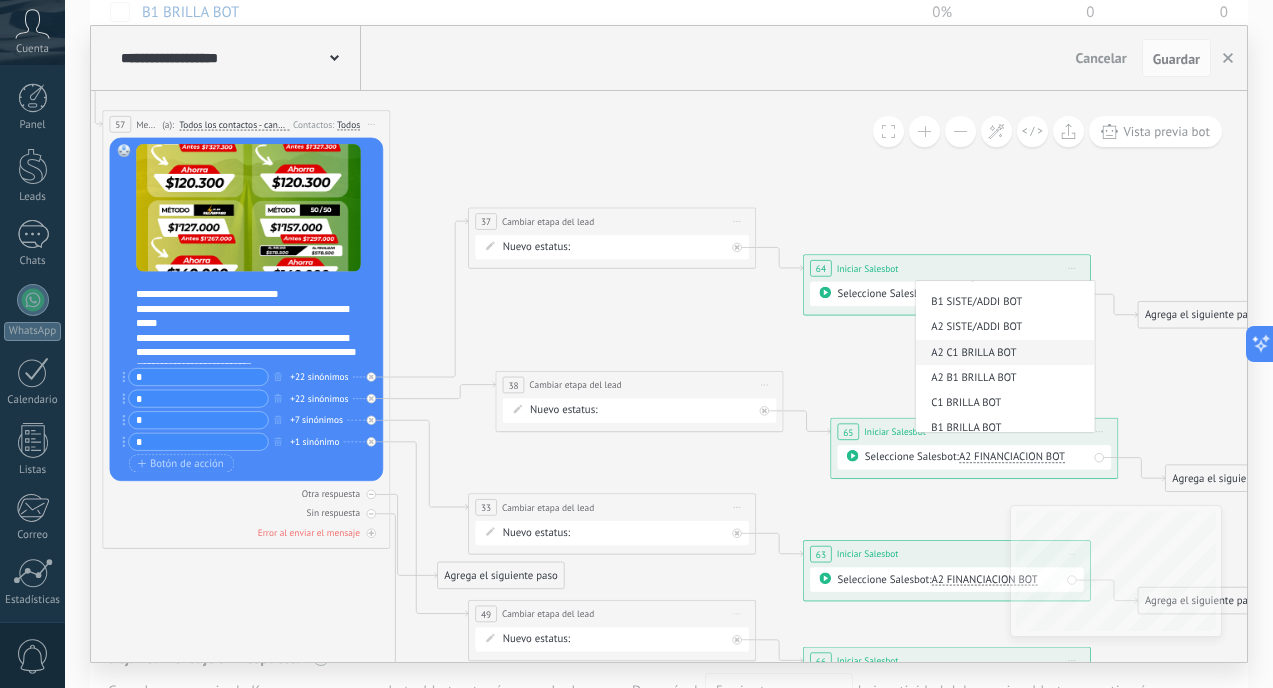 scroll, scrollTop: 685, scrollLeft: 0, axis: vertical 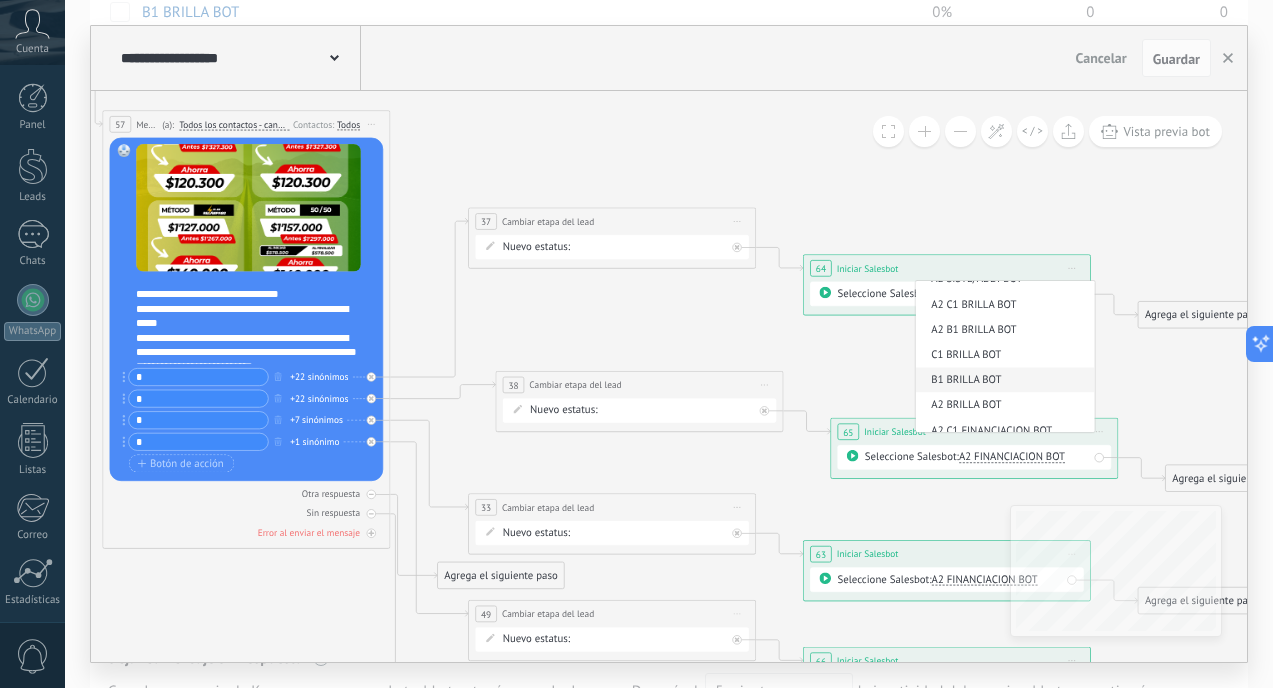 click on "B1 BRILLA BOT" at bounding box center (1003, 380) 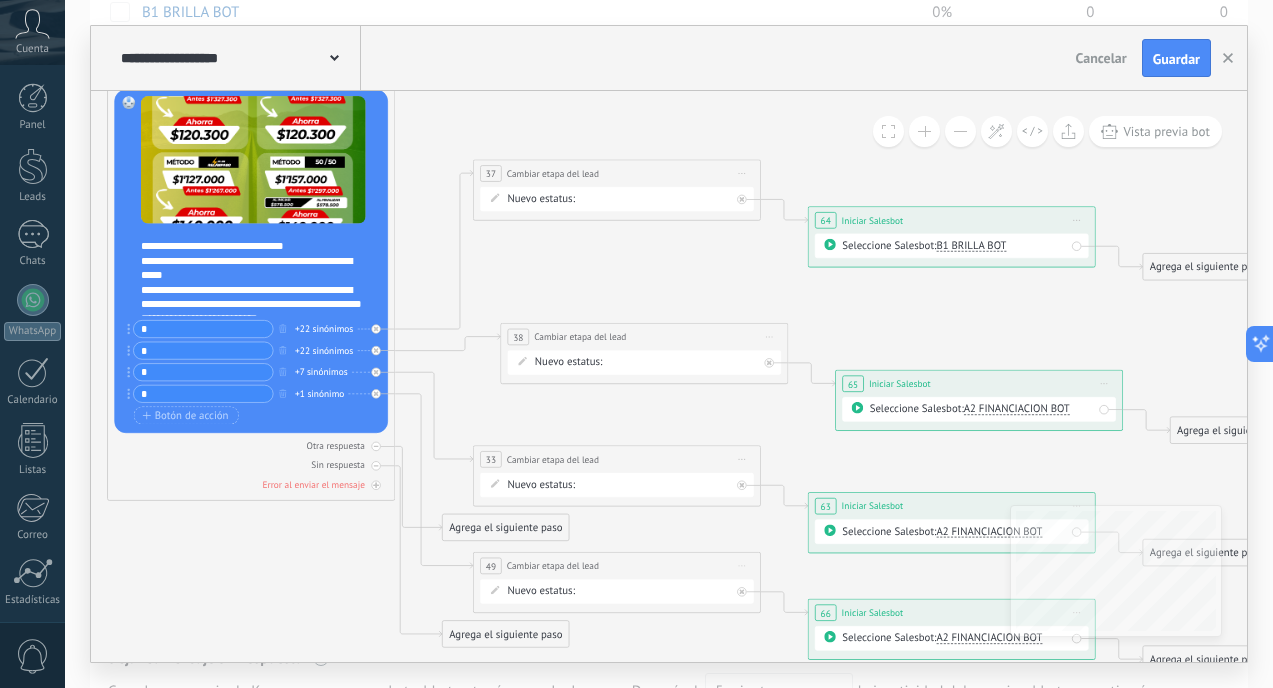 click on "**********" at bounding box center [260, 272] 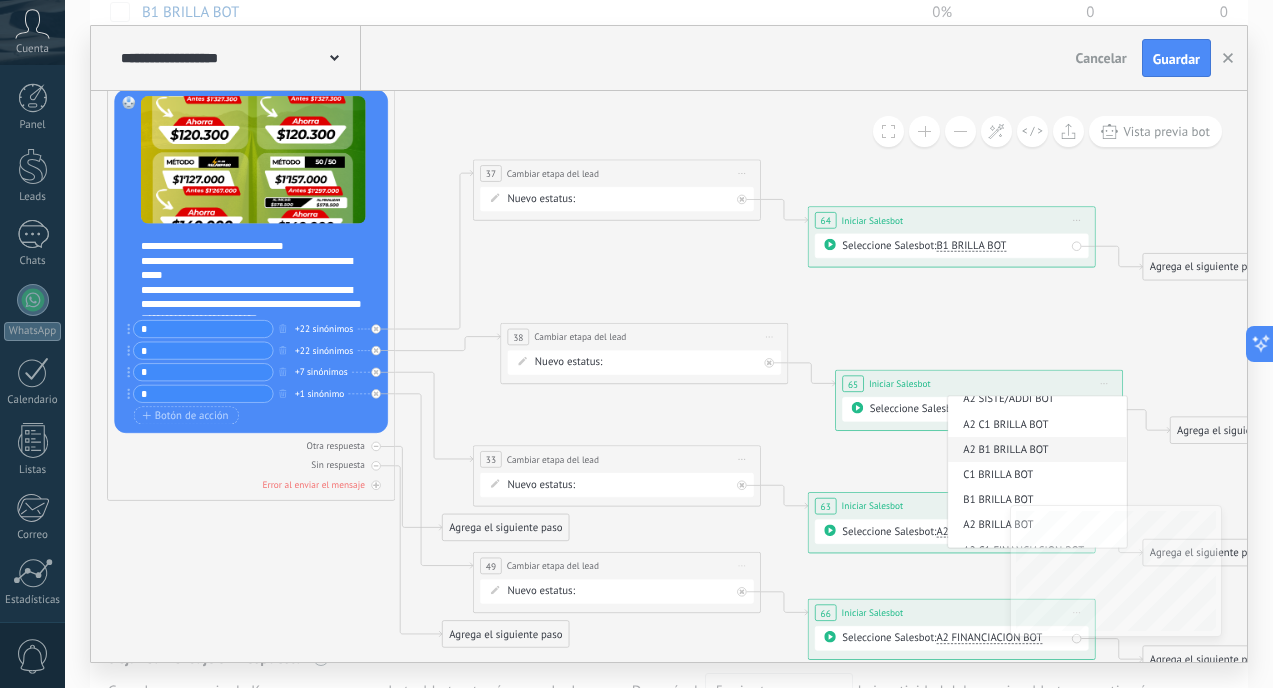 scroll, scrollTop: 680, scrollLeft: 0, axis: vertical 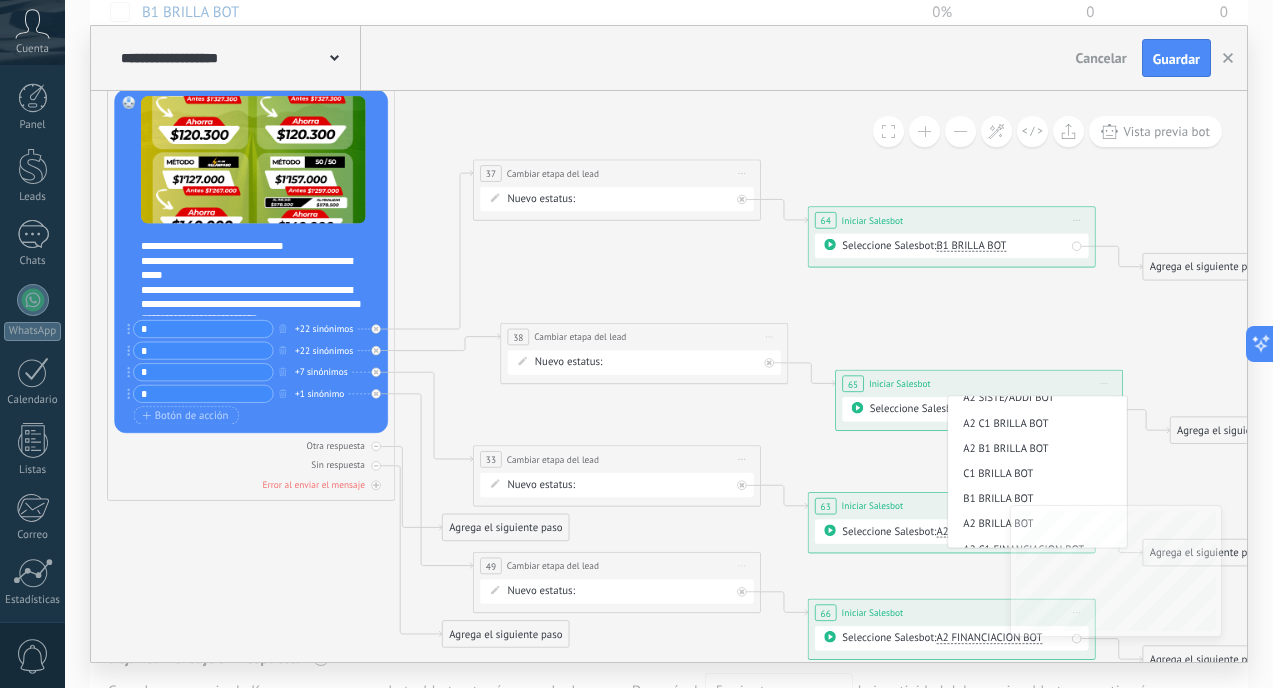 click 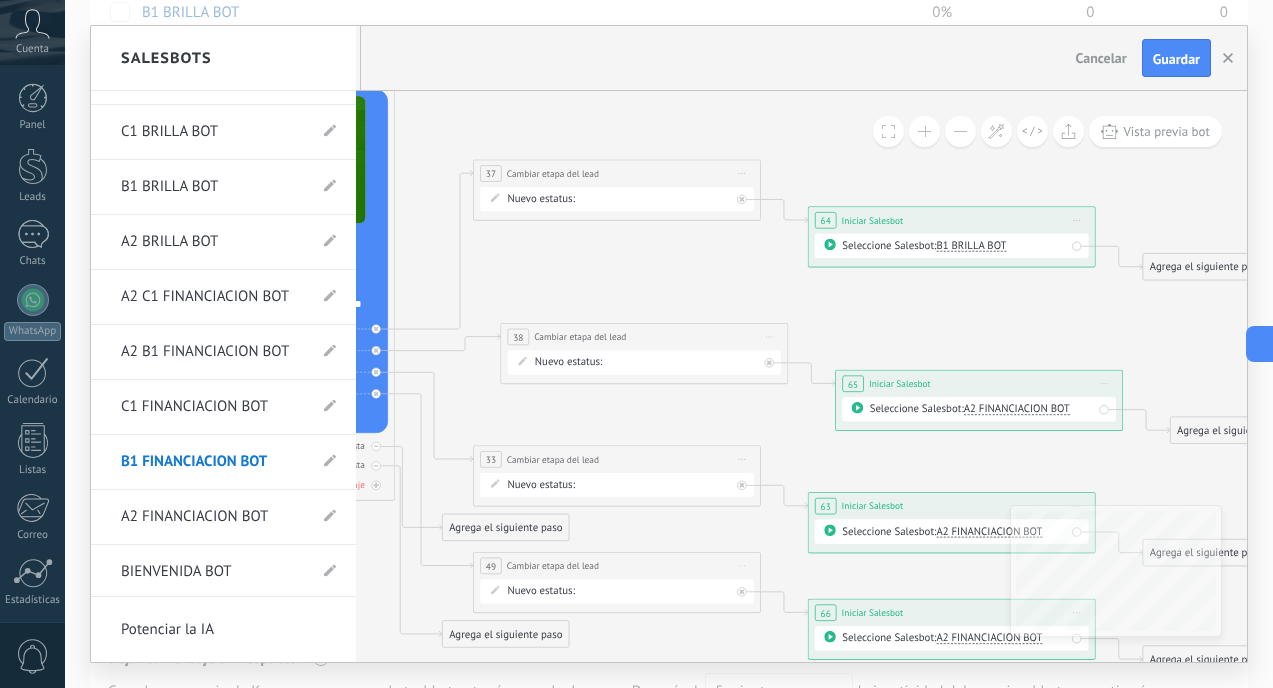 scroll, scrollTop: 1197, scrollLeft: 0, axis: vertical 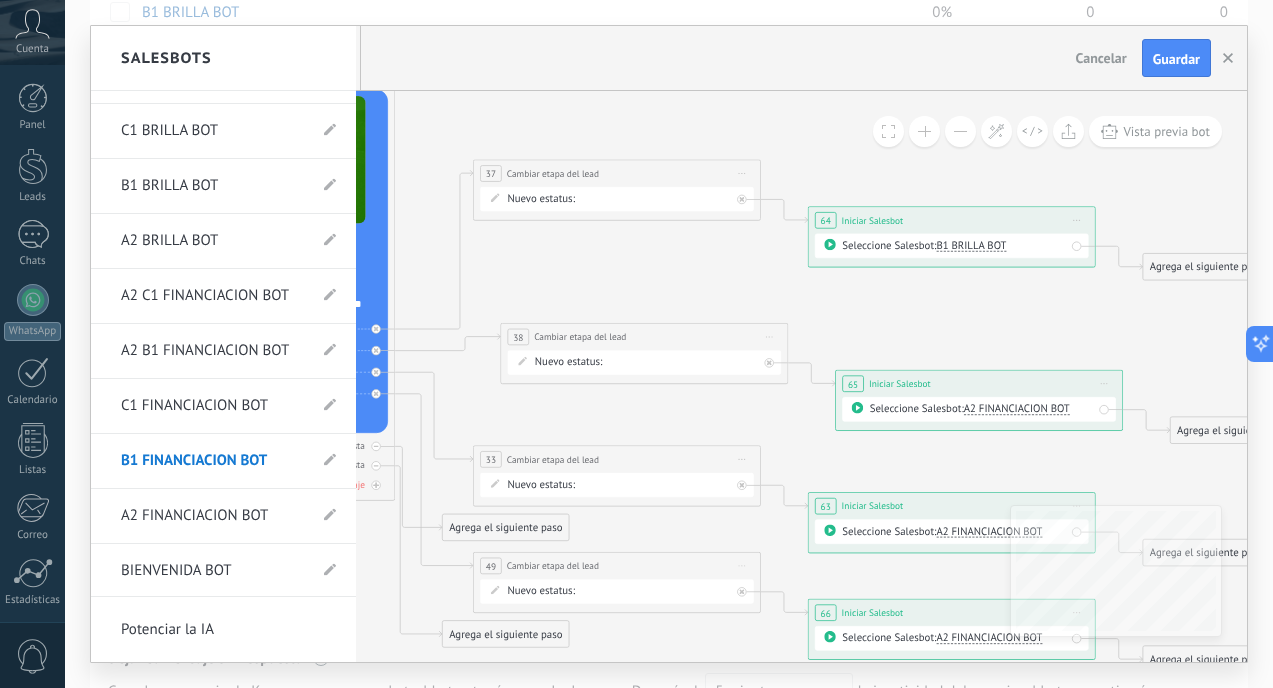 click on "B1 FINANCIACION BOT" at bounding box center [213, 461] 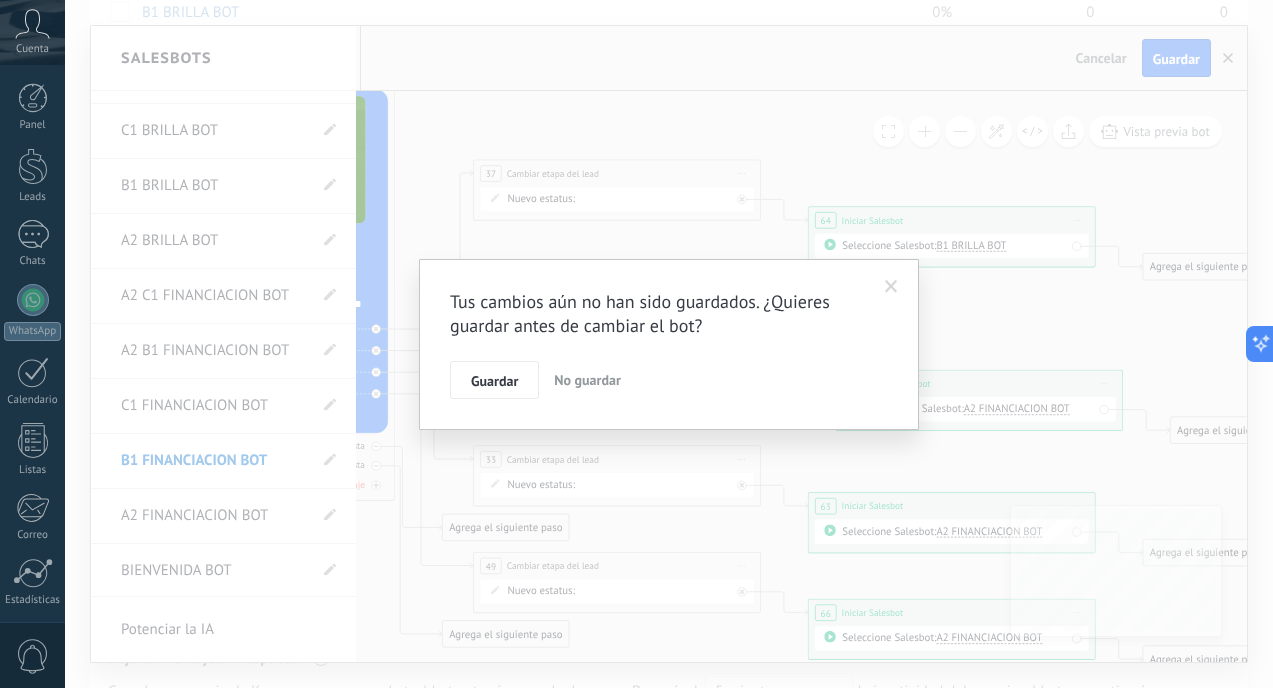 click on "Tus cambios aún no han sido guardados. ¿Quieres guardar antes de cambiar el bot? Guardar No guardar" at bounding box center (669, 344) 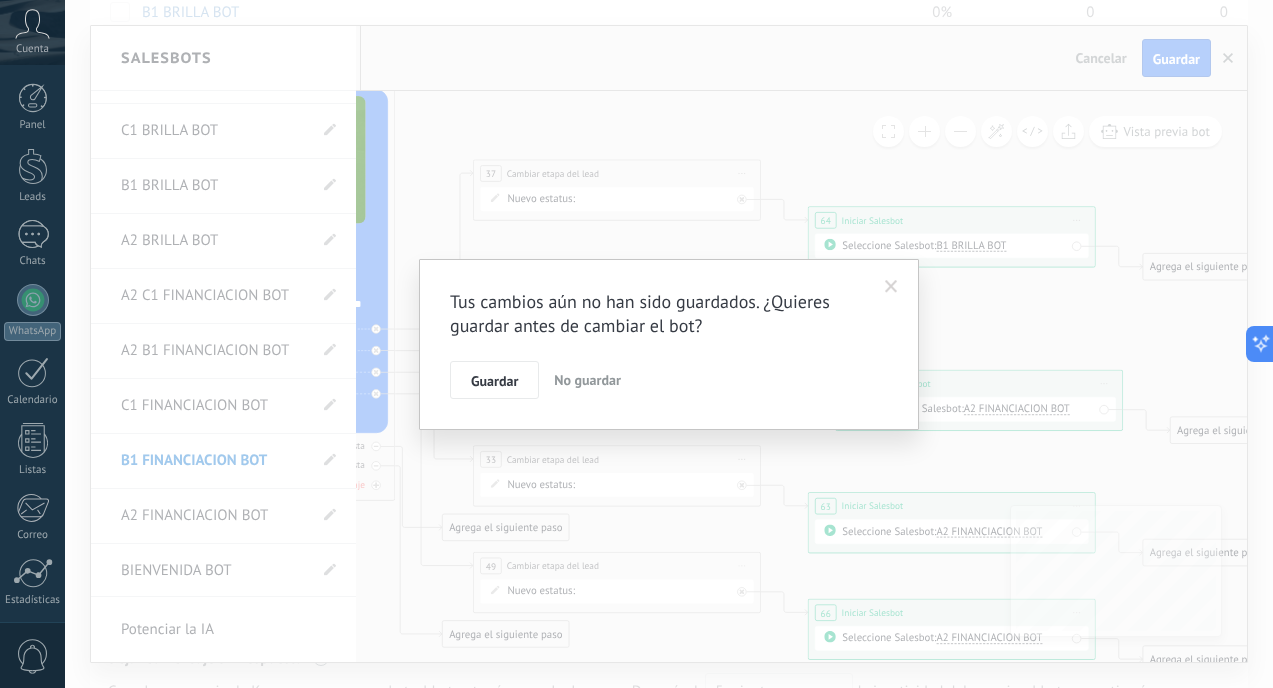 click at bounding box center (891, 287) 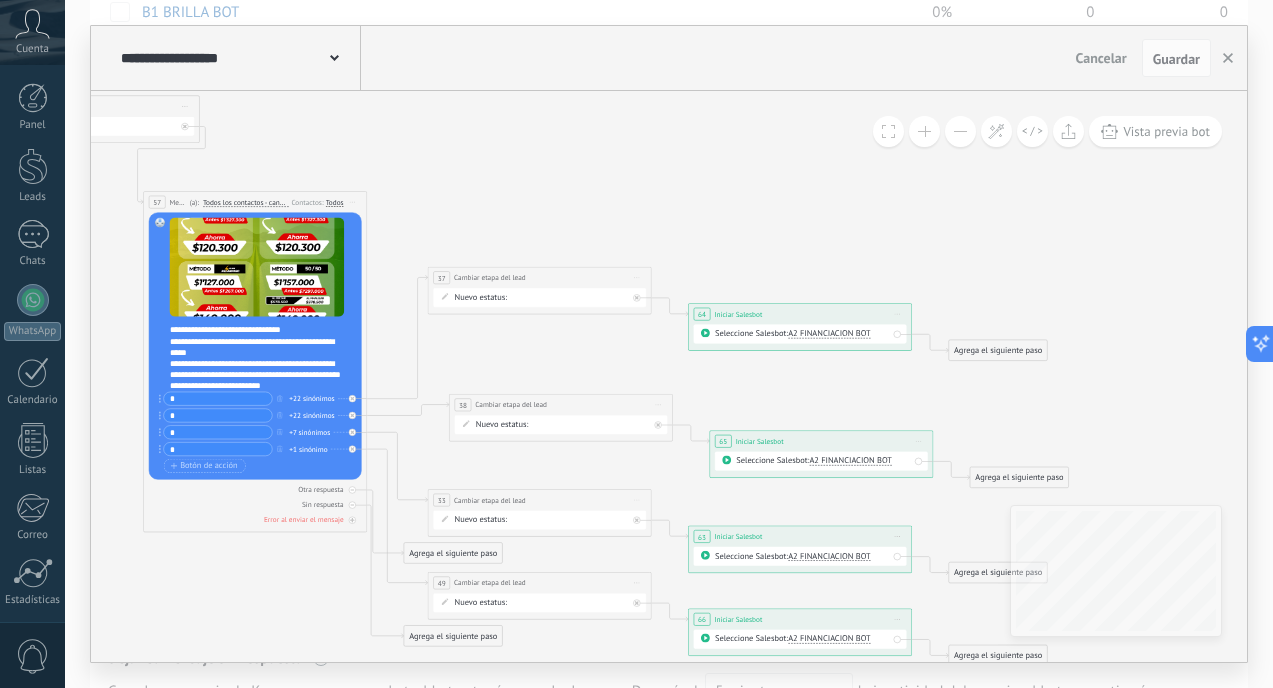 scroll, scrollTop: 54, scrollLeft: 0, axis: vertical 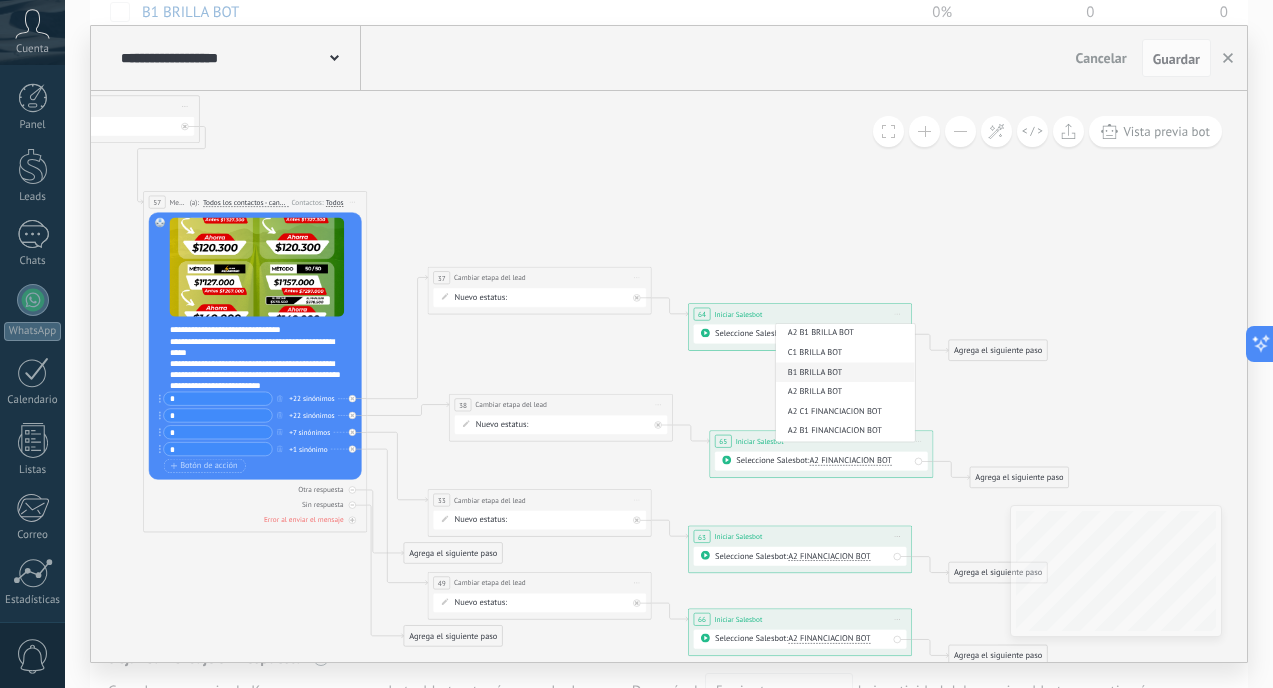 click on "B1 BRILLA BOT" at bounding box center [844, 371] 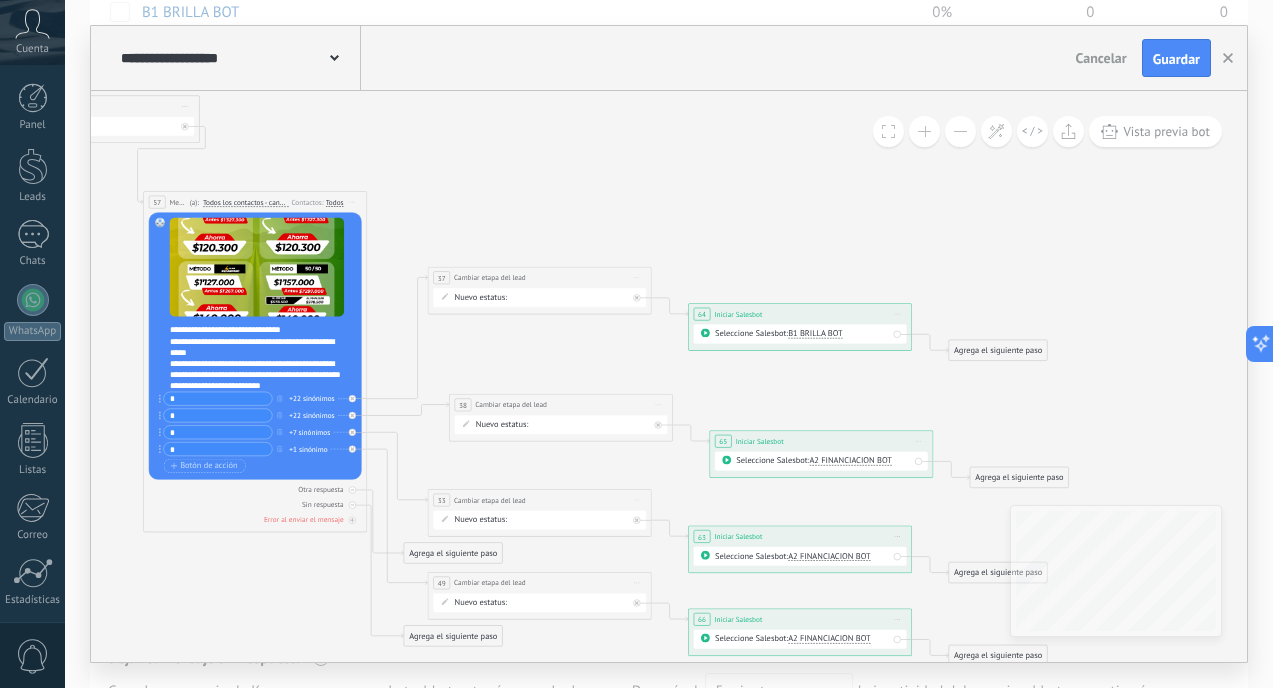 click on "A2 FINANCIACION BOT" at bounding box center [850, 461] 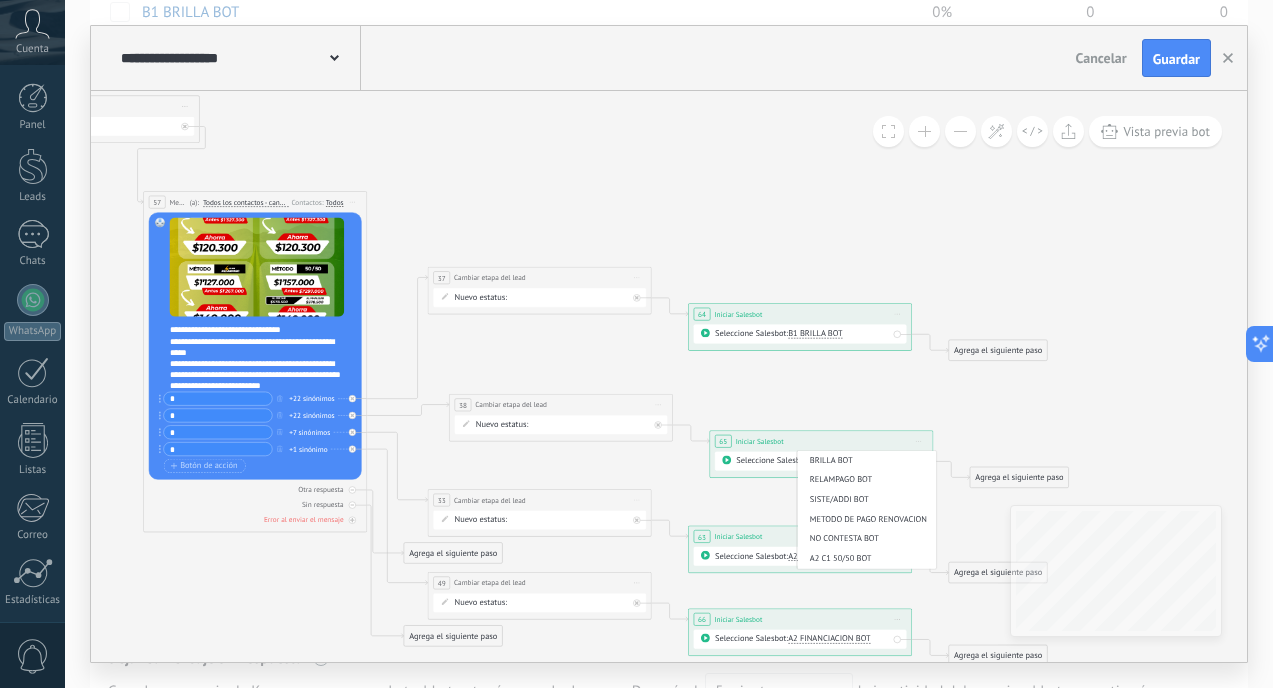 scroll, scrollTop: 461, scrollLeft: 0, axis: vertical 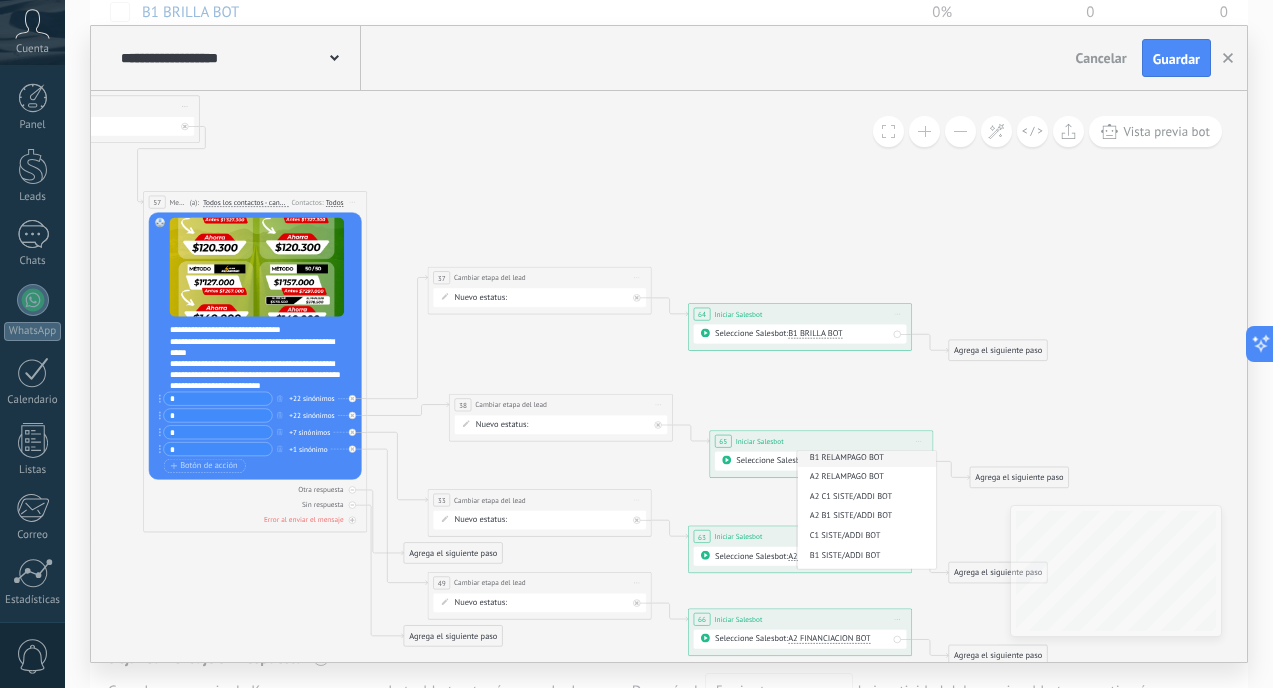 click on "B1 RELAMPAGO BOT" at bounding box center (865, 457) 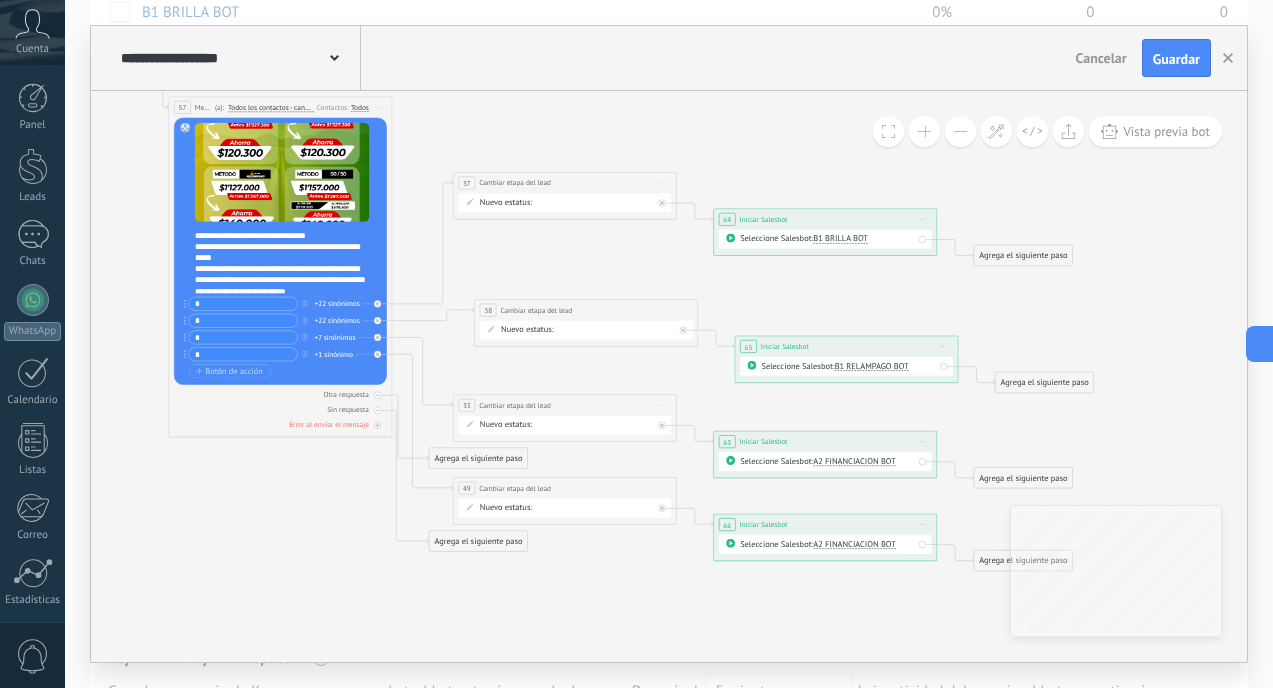 click on "A2 FINANCIACION BOT" at bounding box center [854, 461] 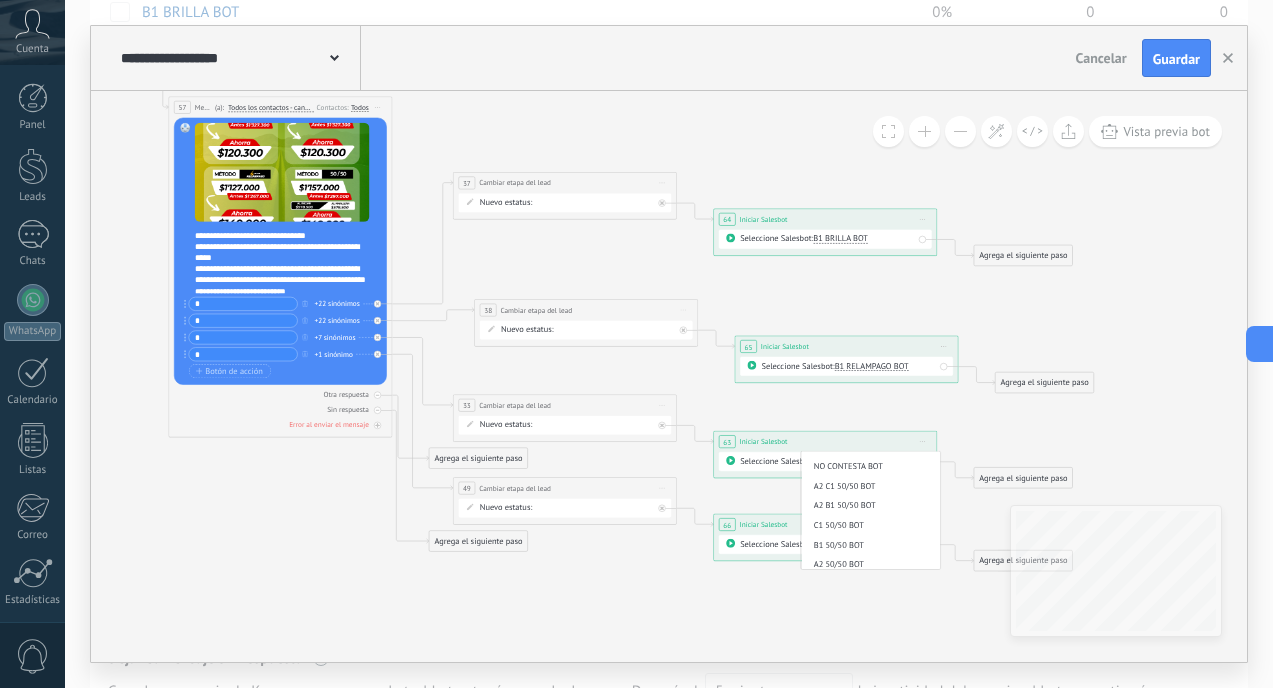 scroll, scrollTop: 132, scrollLeft: 0, axis: vertical 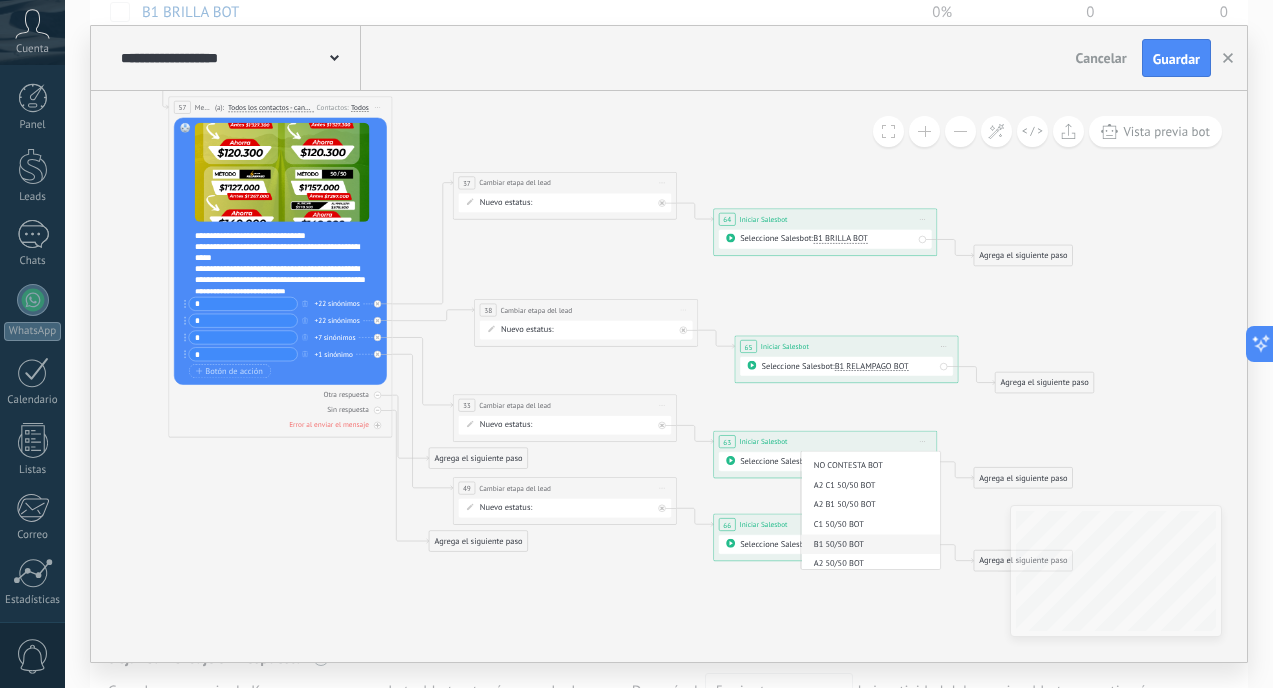 click on "B1 50/50 BOT" at bounding box center (869, 544) 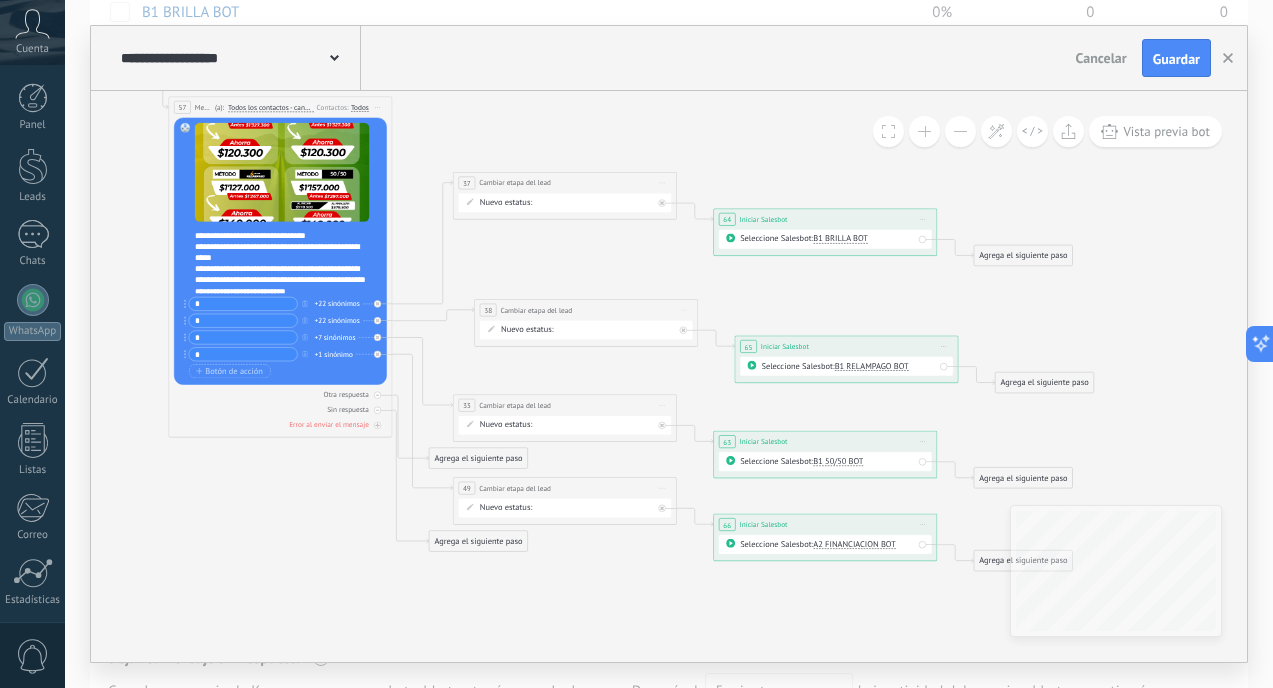 click on "A2 FINANCIACION BOT" at bounding box center (854, 544) 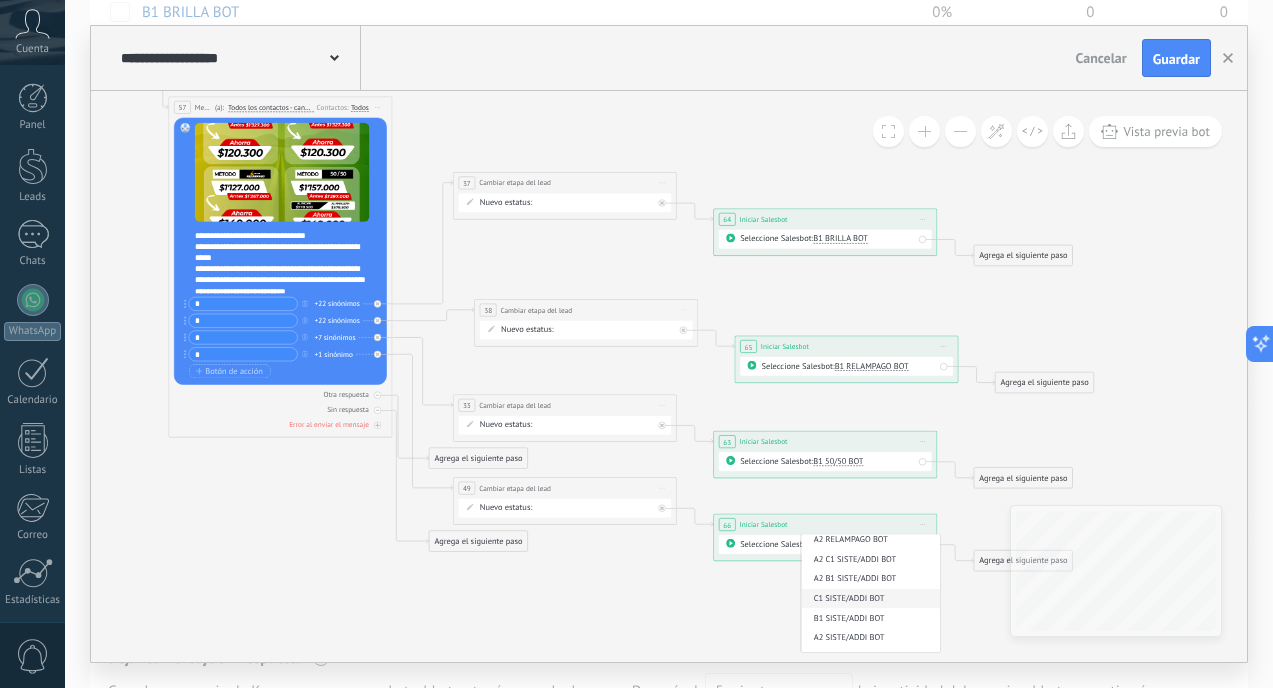 scroll, scrollTop: 504, scrollLeft: 0, axis: vertical 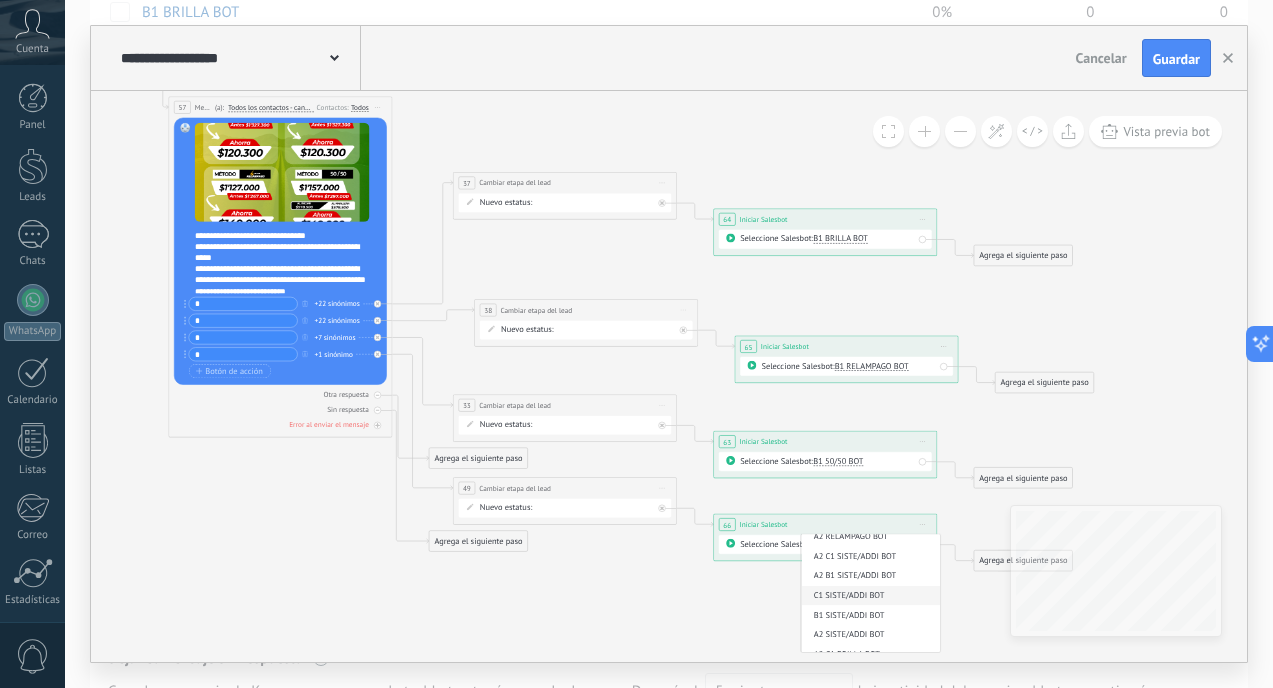 click on "B1 SISTE/ADDI BOT" at bounding box center (869, 614) 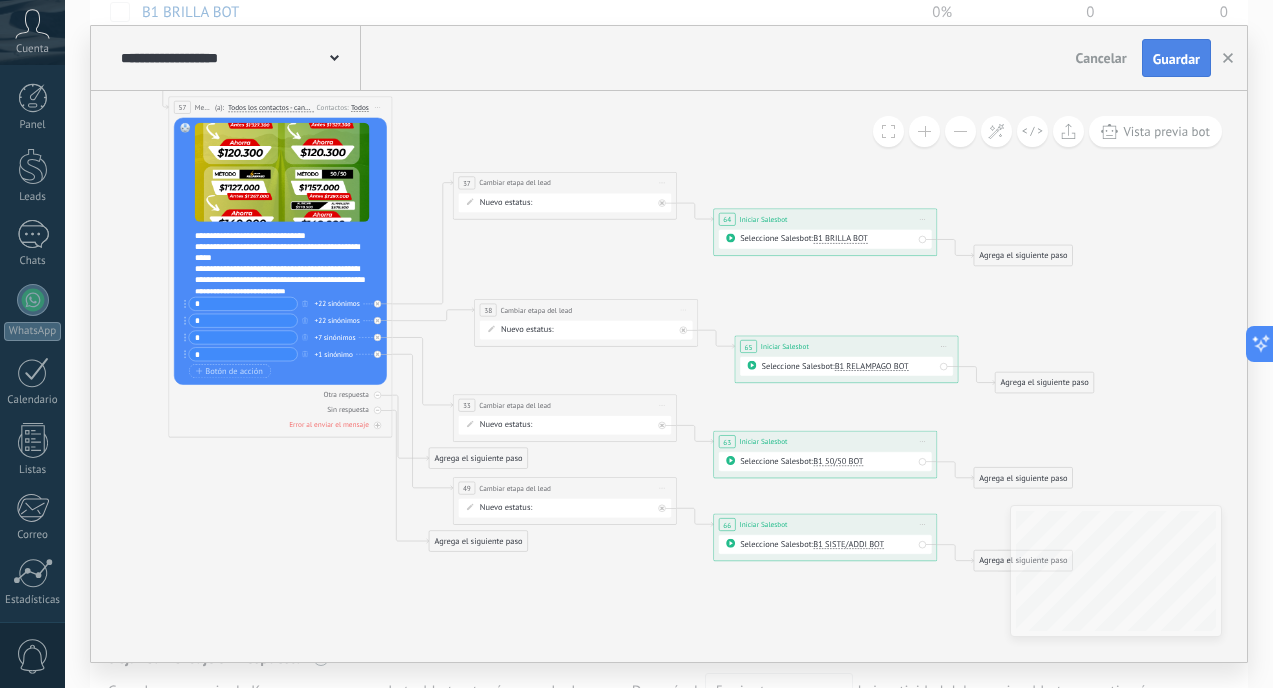 click on "Guardar" at bounding box center (1176, 58) 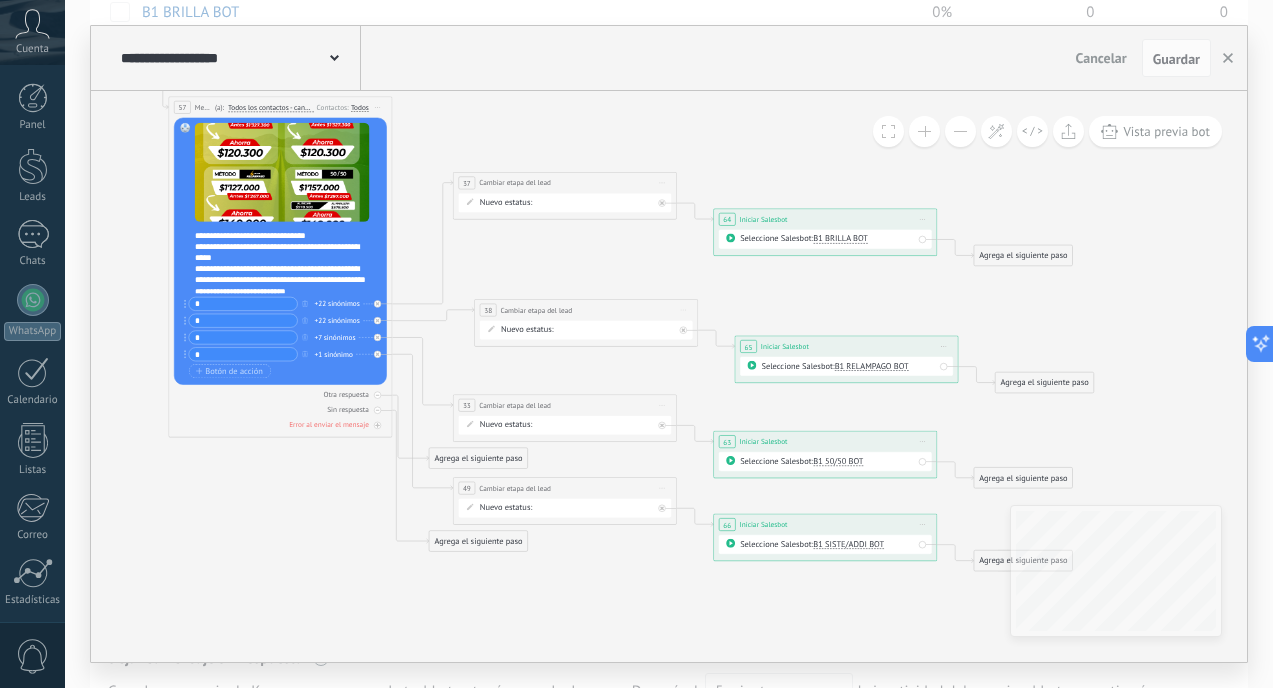 click at bounding box center (334, 56) 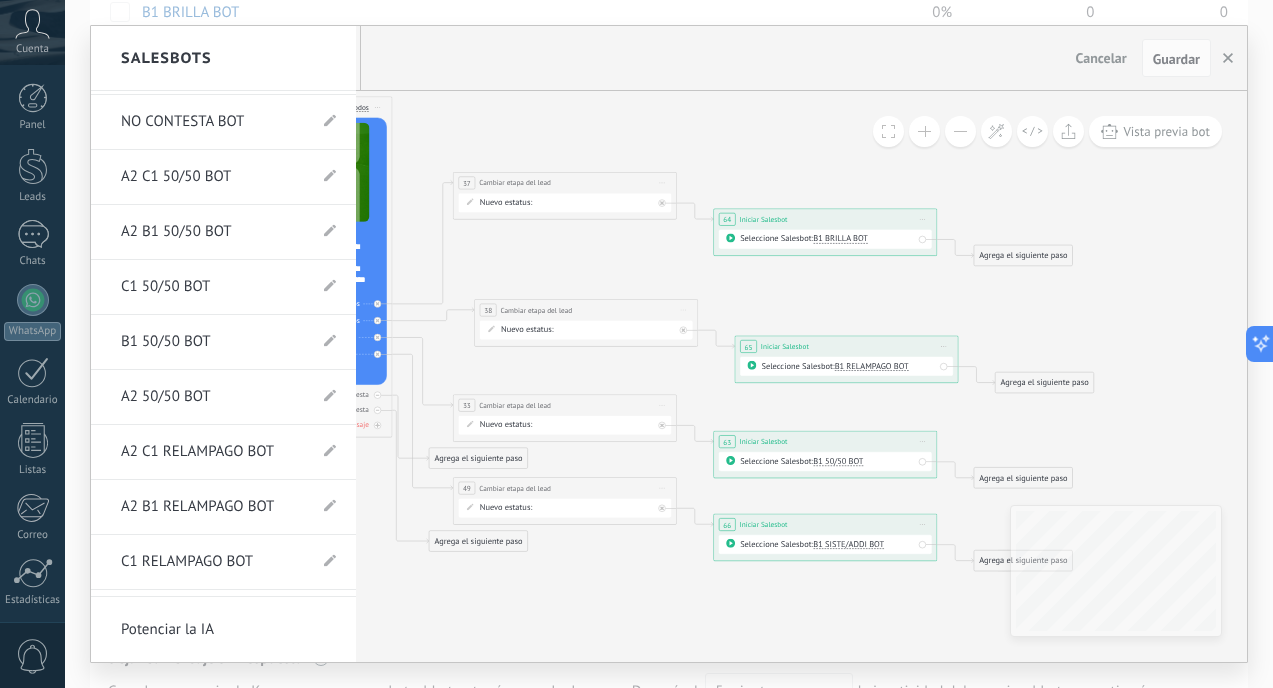 scroll, scrollTop: 200, scrollLeft: 0, axis: vertical 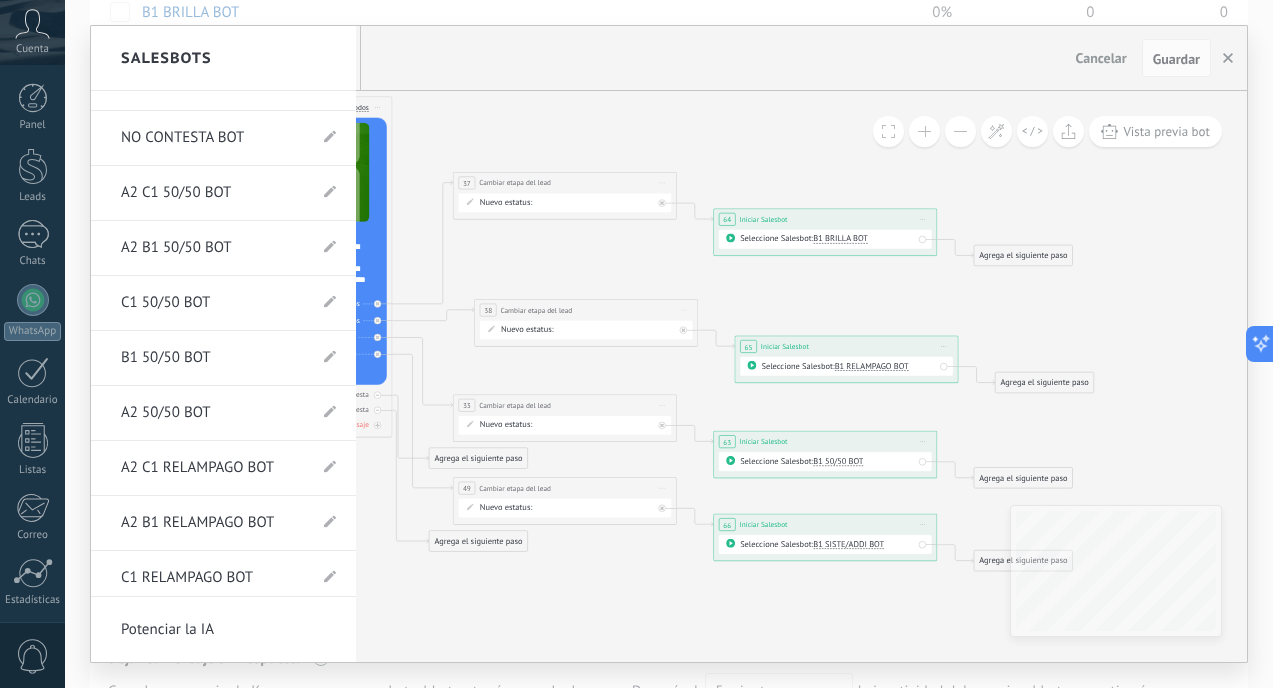 click at bounding box center [669, 344] 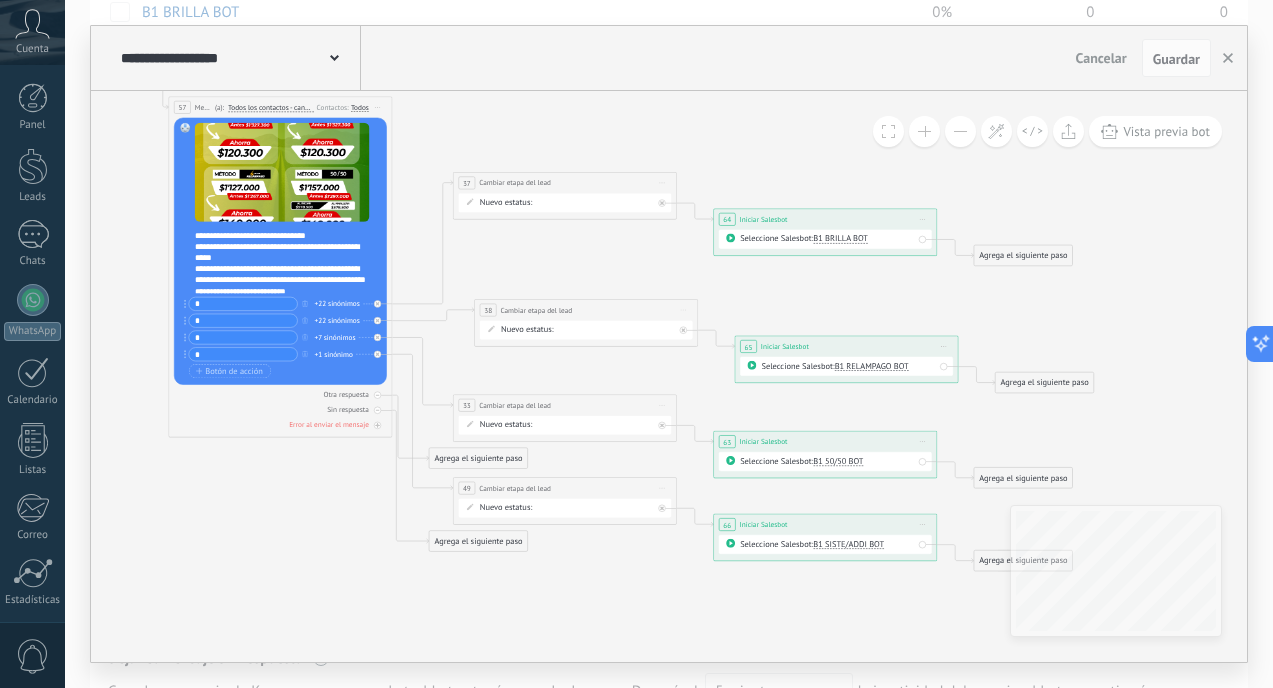 click on "**********" at bounding box center (238, 58) 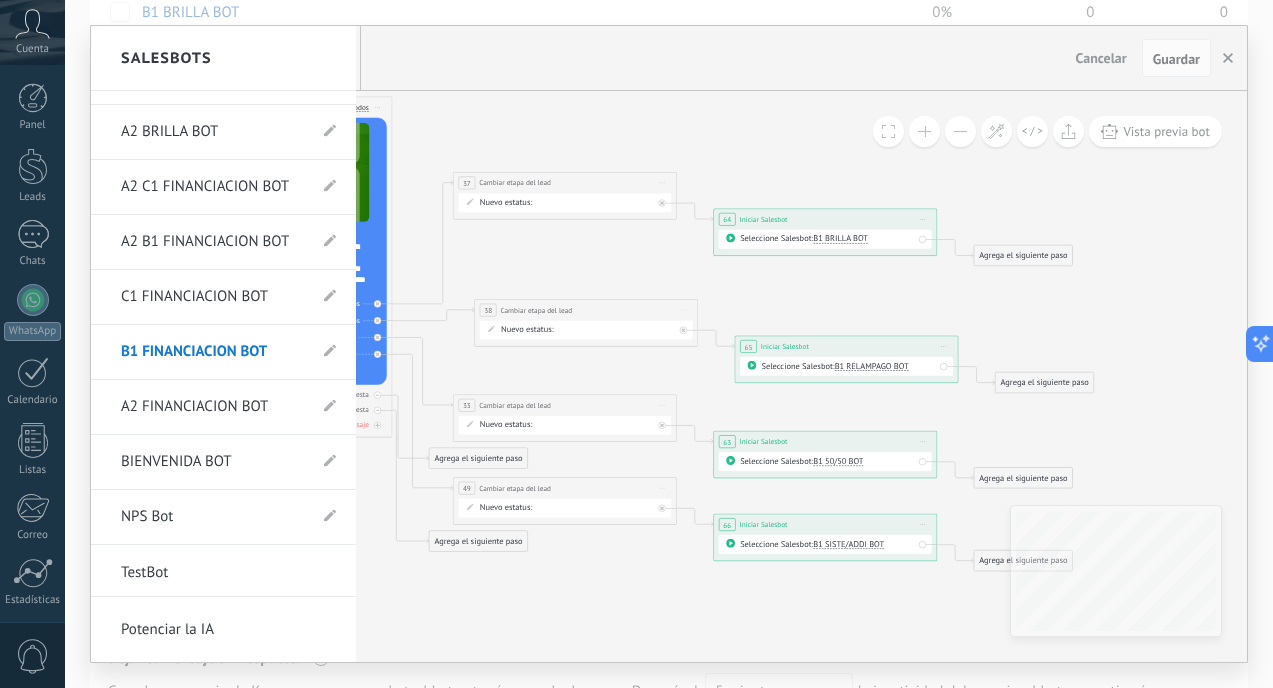 scroll, scrollTop: 1309, scrollLeft: 0, axis: vertical 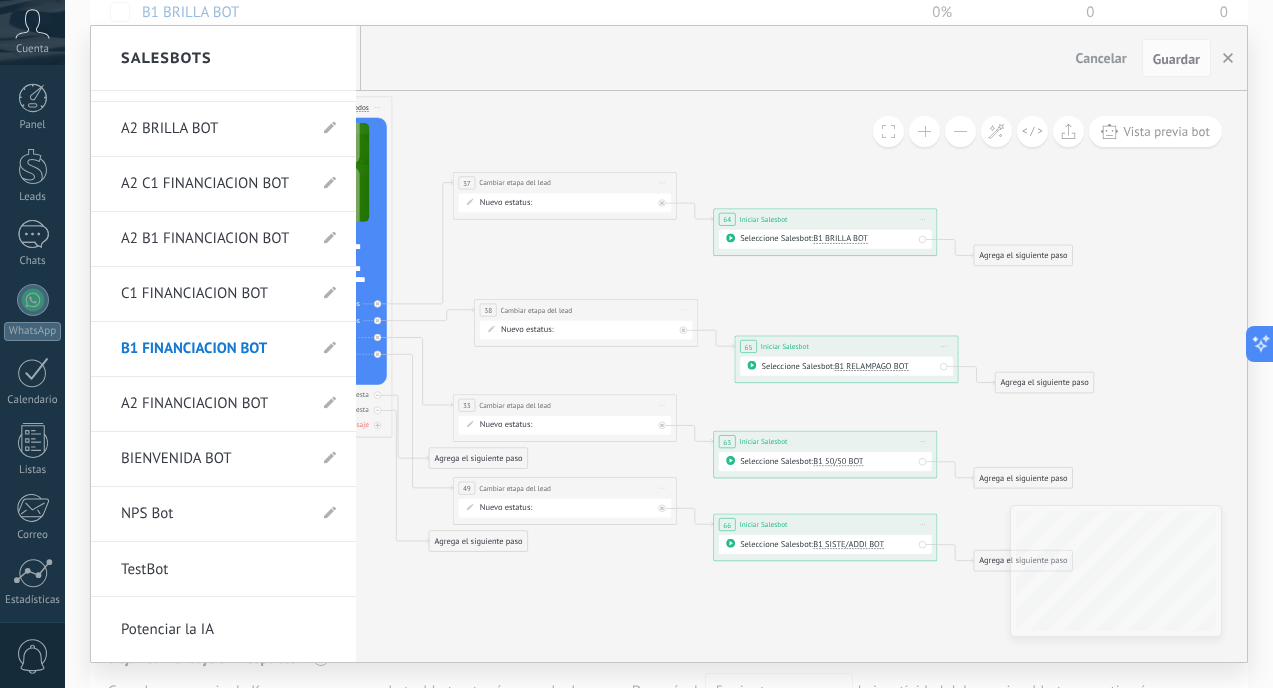 click on "C1 FINANCIACION BOT" at bounding box center [213, 294] 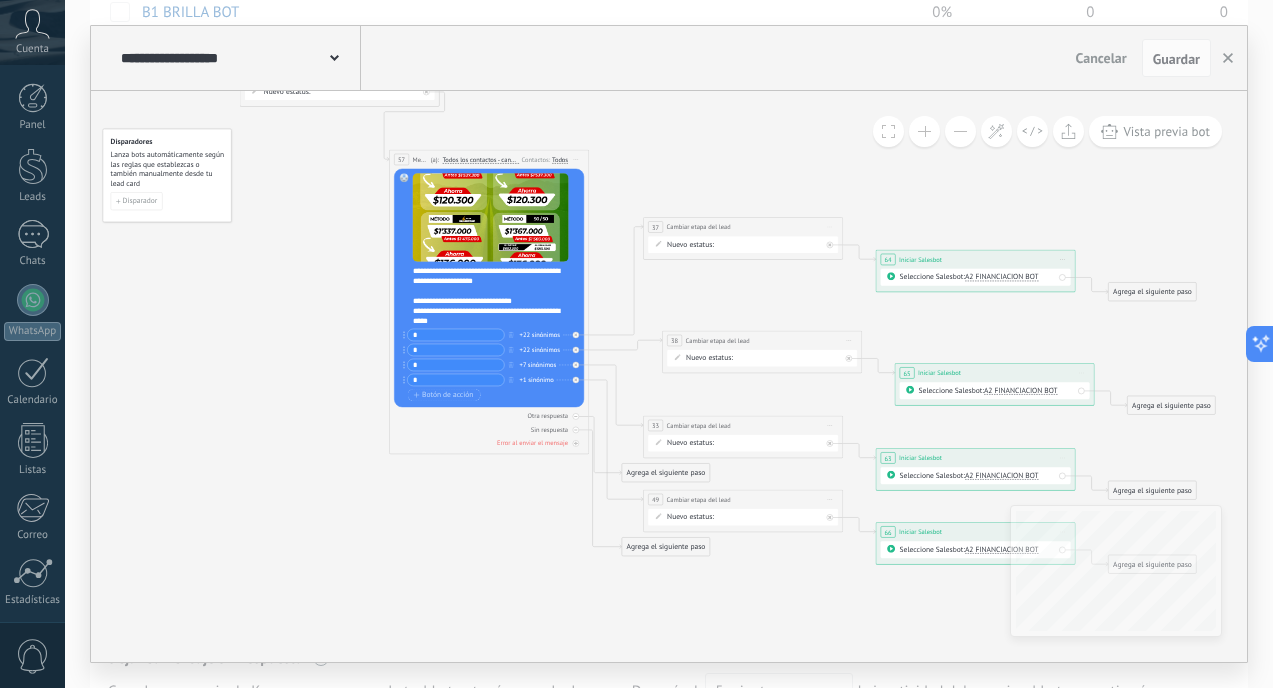 click on "A2 FINANCIACION BOT" at bounding box center [1002, 277] 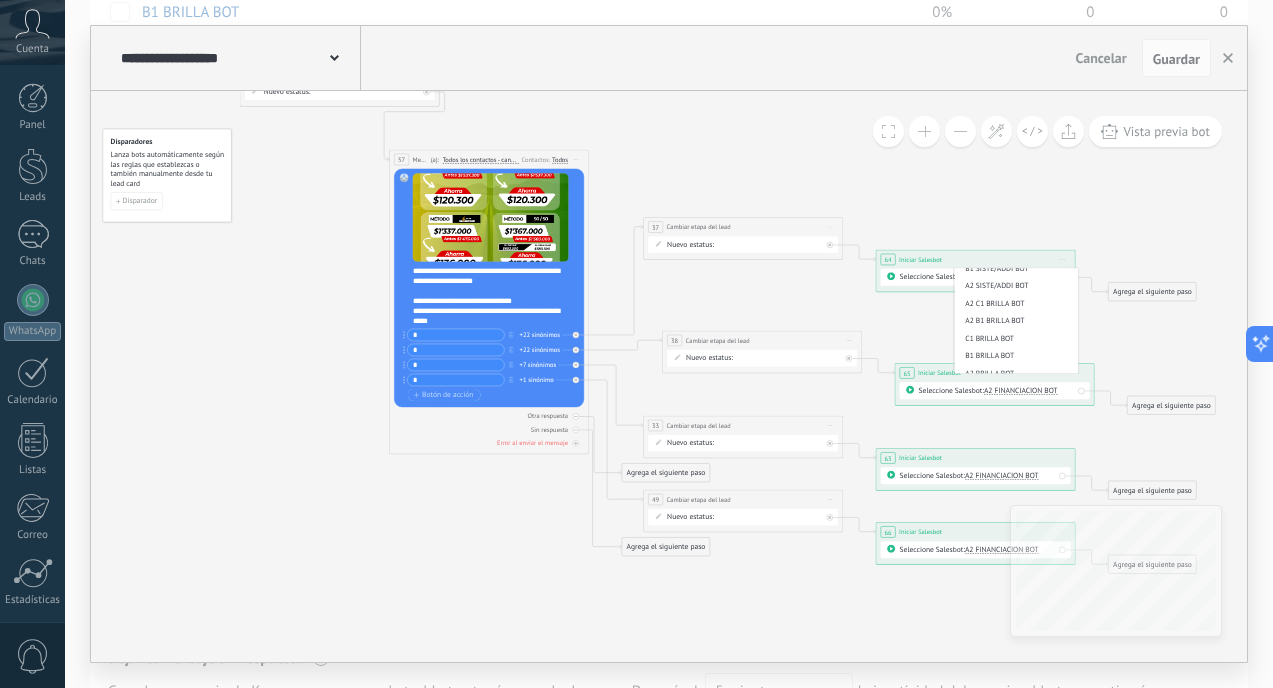 scroll, scrollTop: 665, scrollLeft: 0, axis: vertical 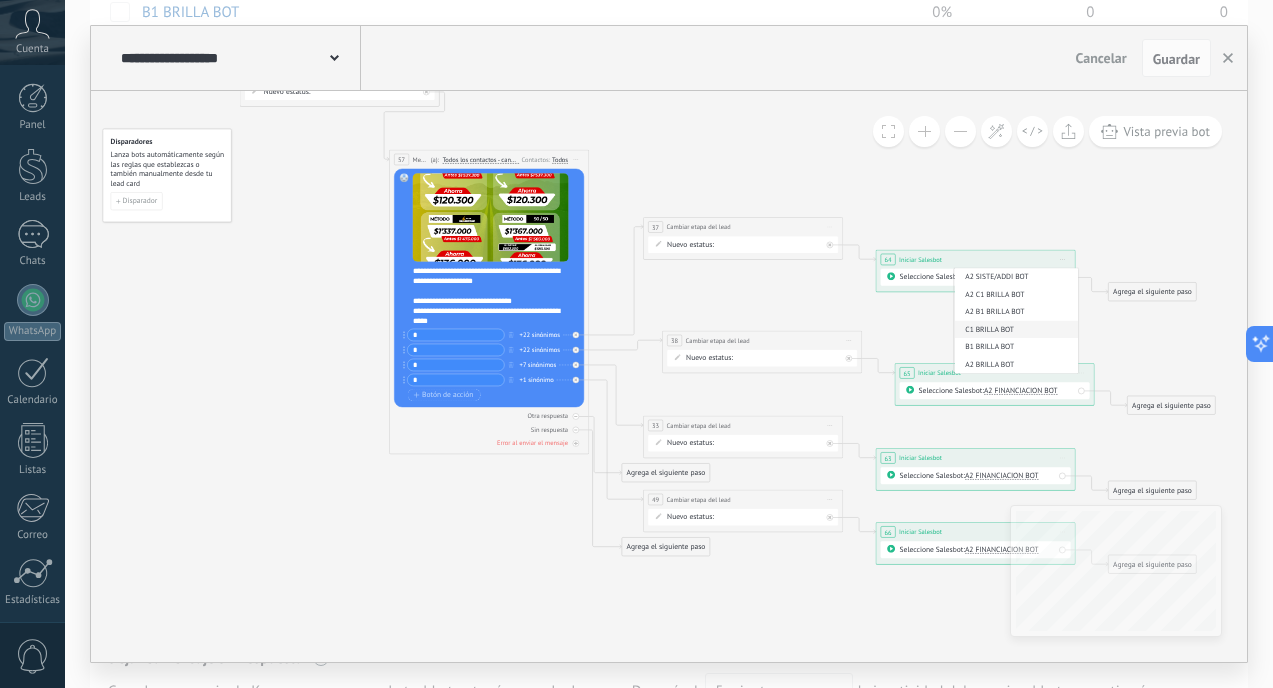 click on "C1 BRILLA BOT" at bounding box center [1014, 330] 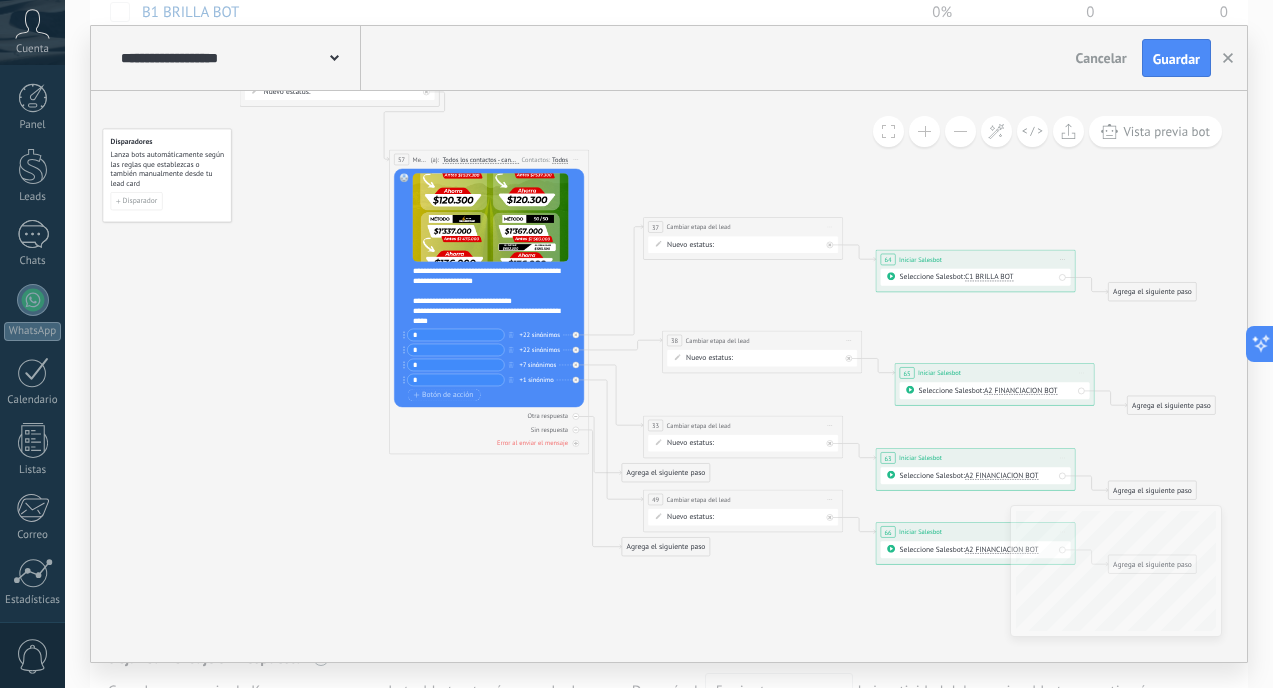 click on "A2 FINANCIACION BOT" at bounding box center (1021, 391) 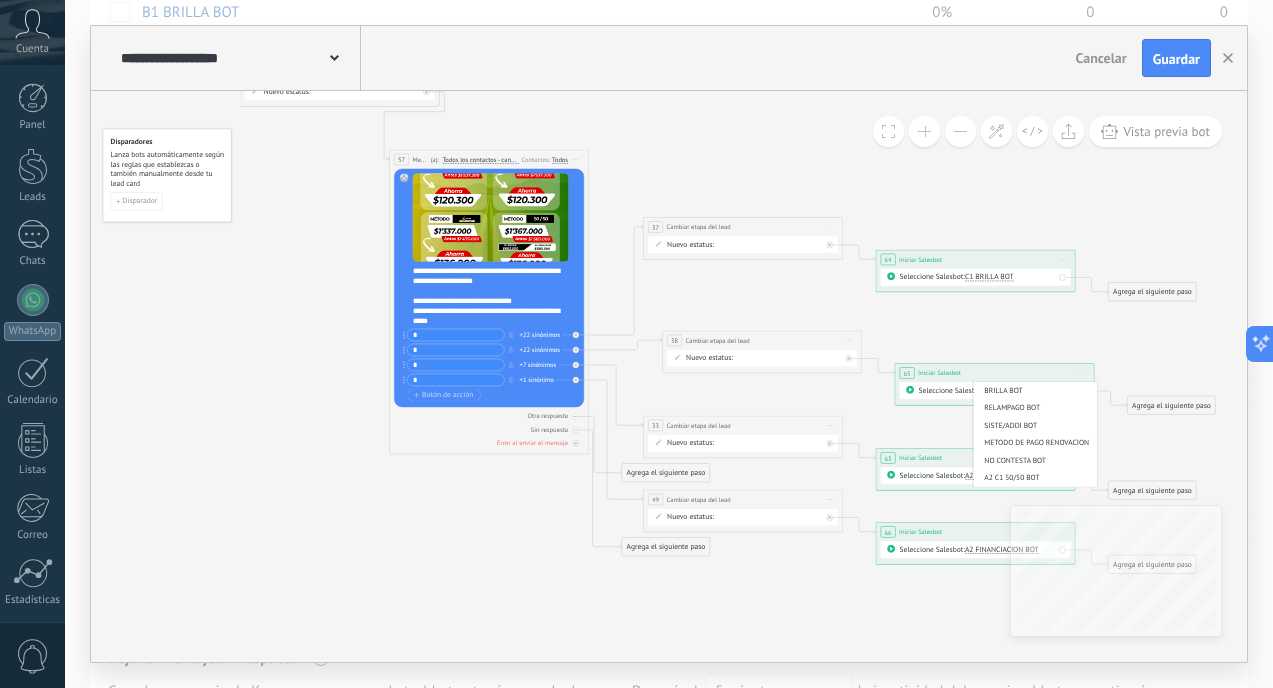 scroll, scrollTop: 402, scrollLeft: 0, axis: vertical 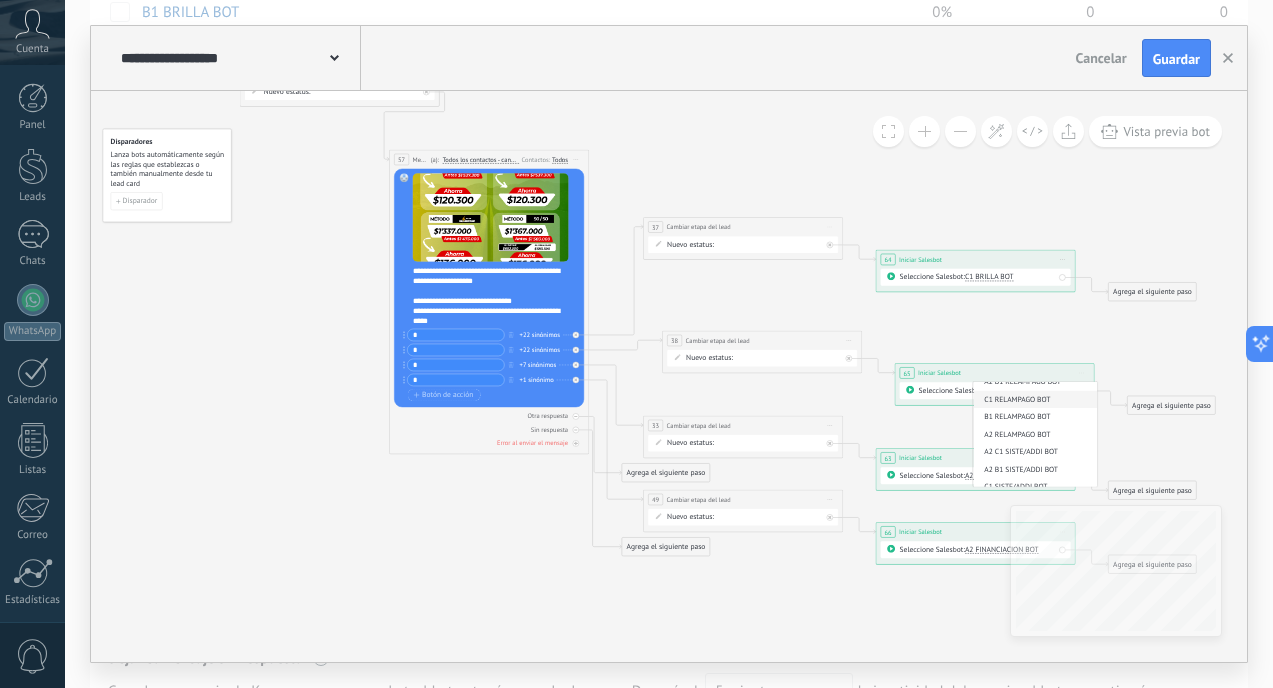 click on "C1 RELAMPAGO BOT" at bounding box center [1035, 400] 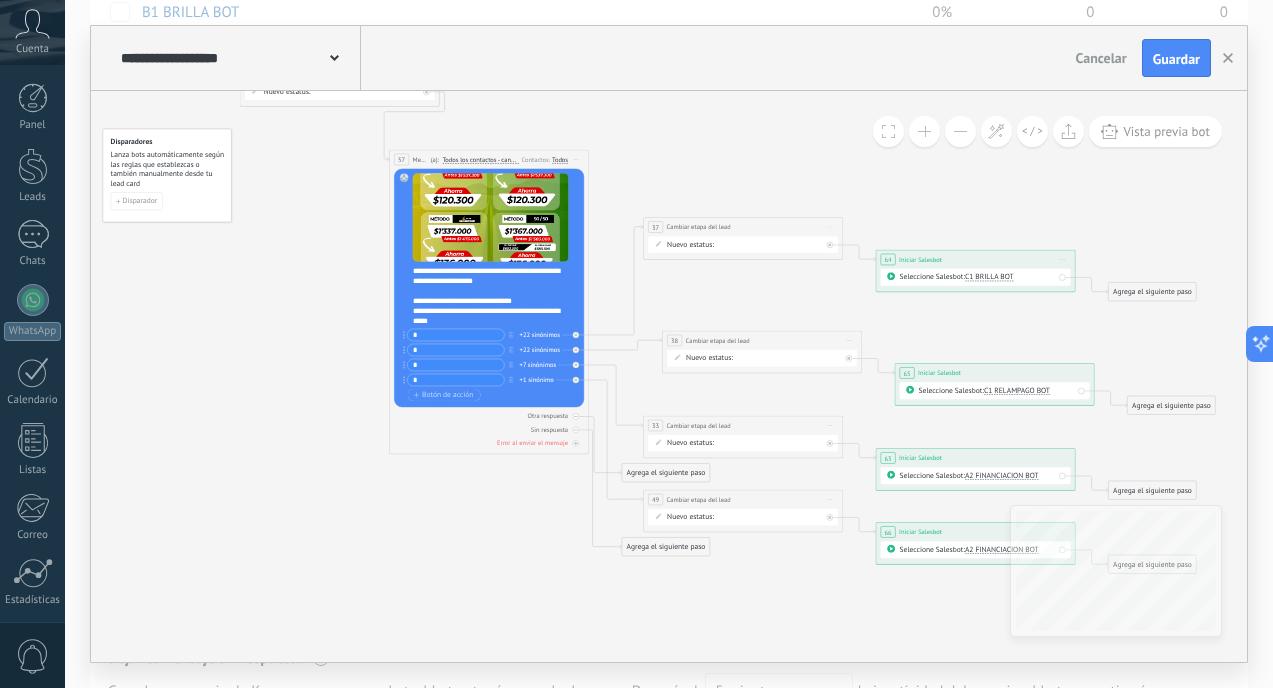 click on "A2 FINANCIACION BOT" at bounding box center [1002, 476] 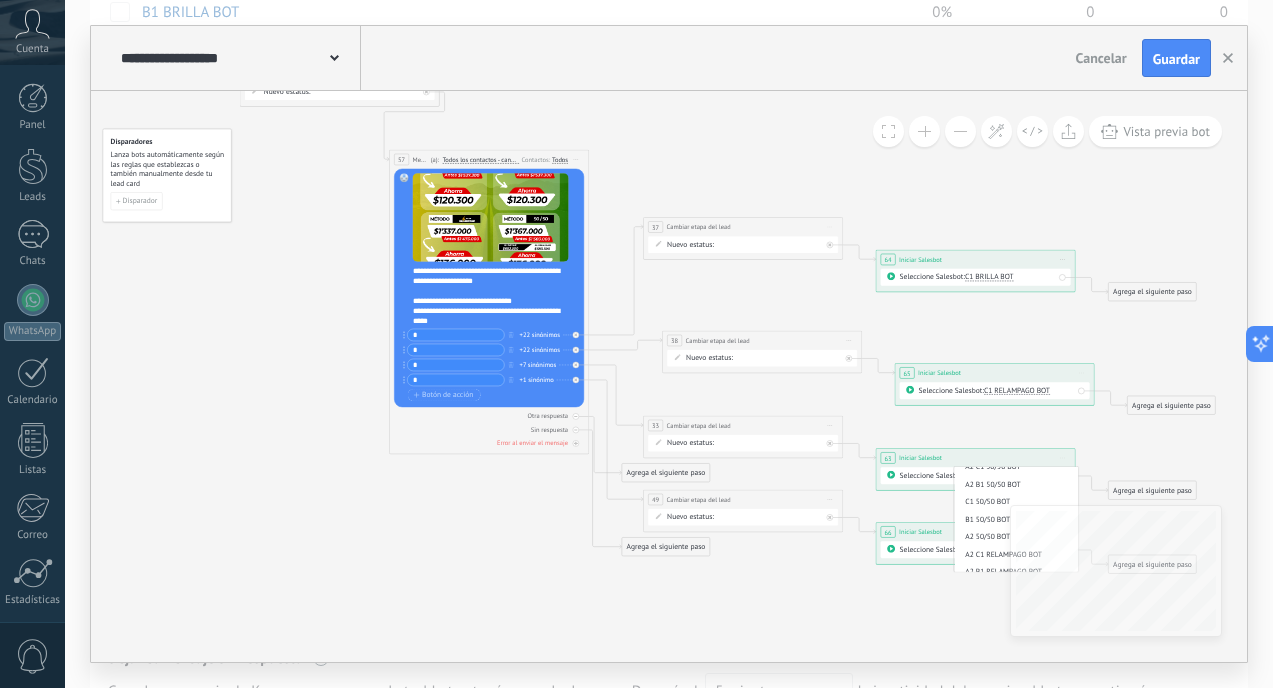 scroll, scrollTop: 190, scrollLeft: 0, axis: vertical 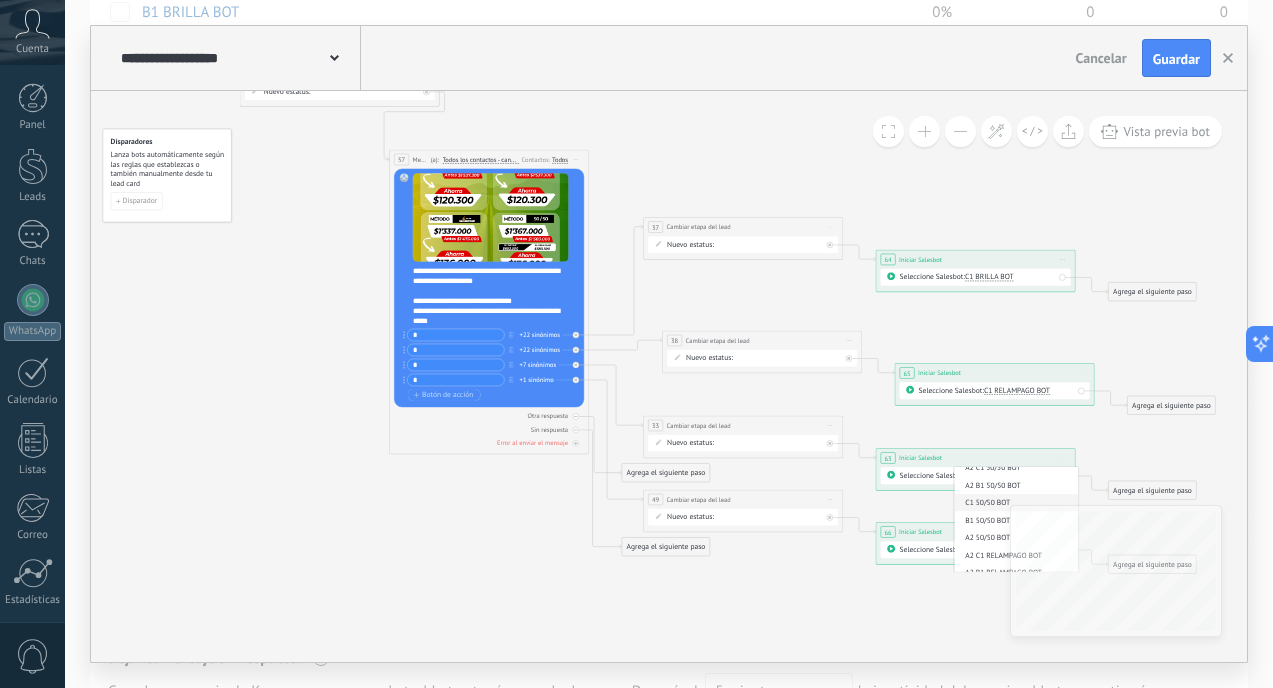 click on "C1 50/50 BOT" at bounding box center [1016, 503] 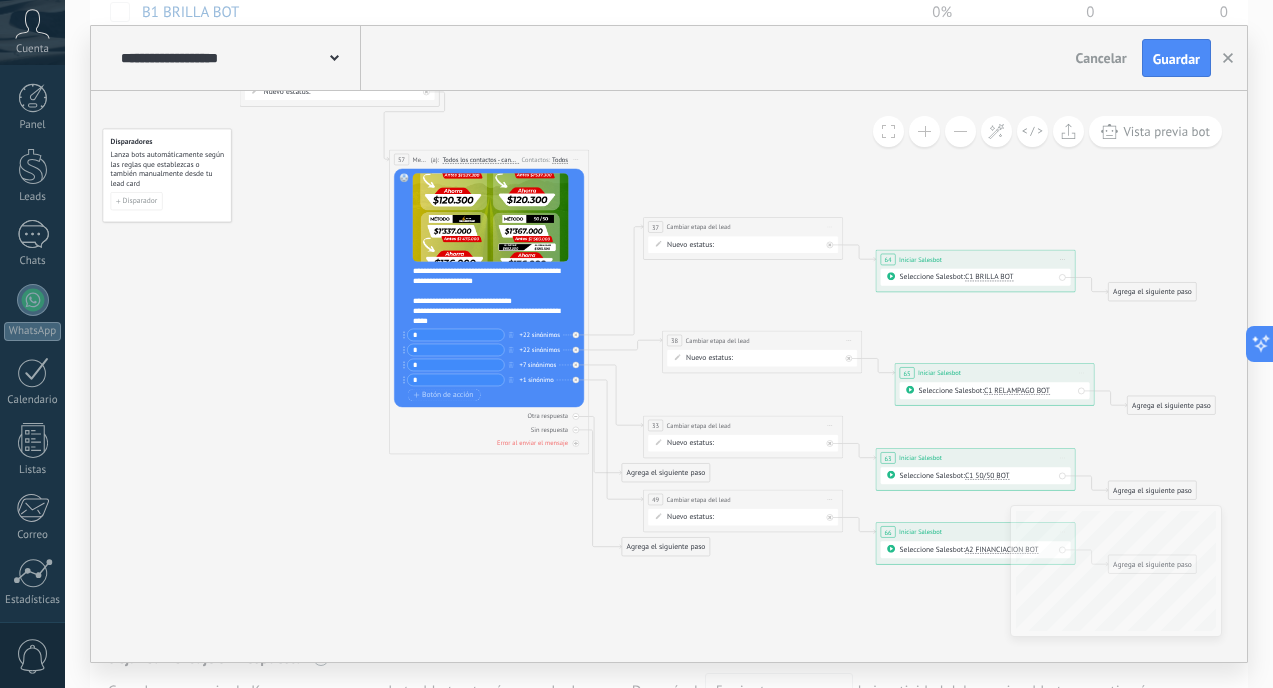 click on "A2 FINANCIACION BOT" at bounding box center [1002, 550] 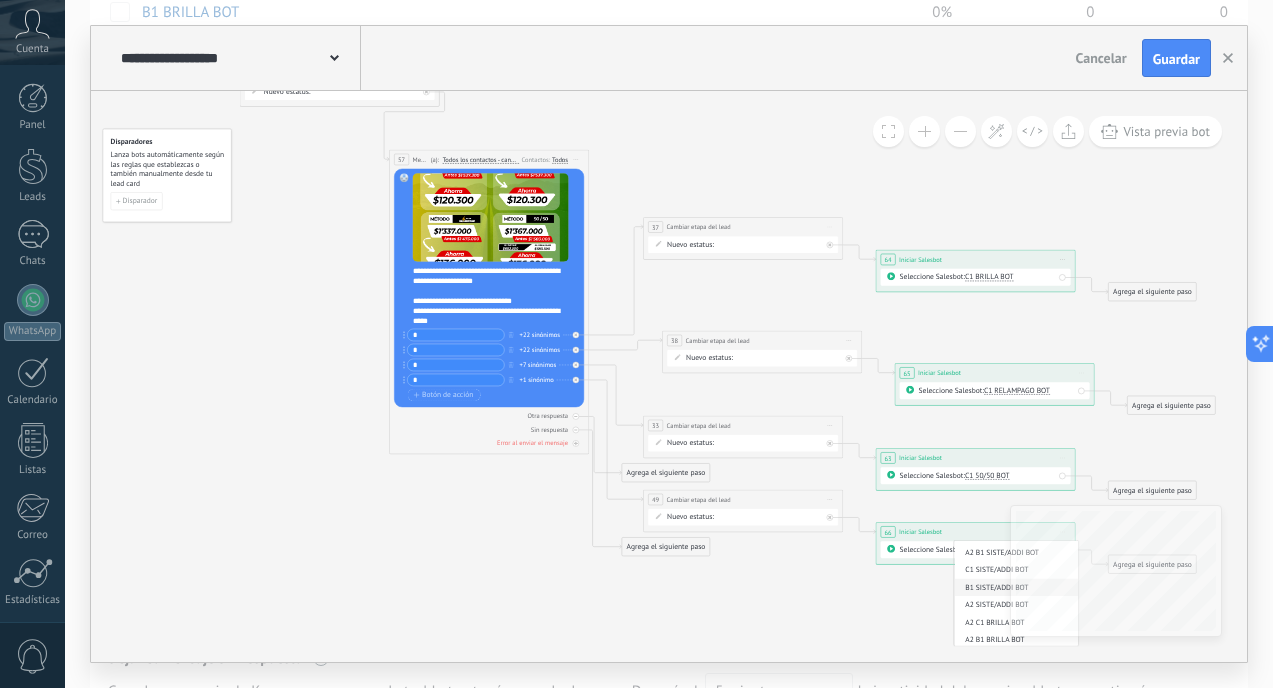 scroll, scrollTop: 556, scrollLeft: 0, axis: vertical 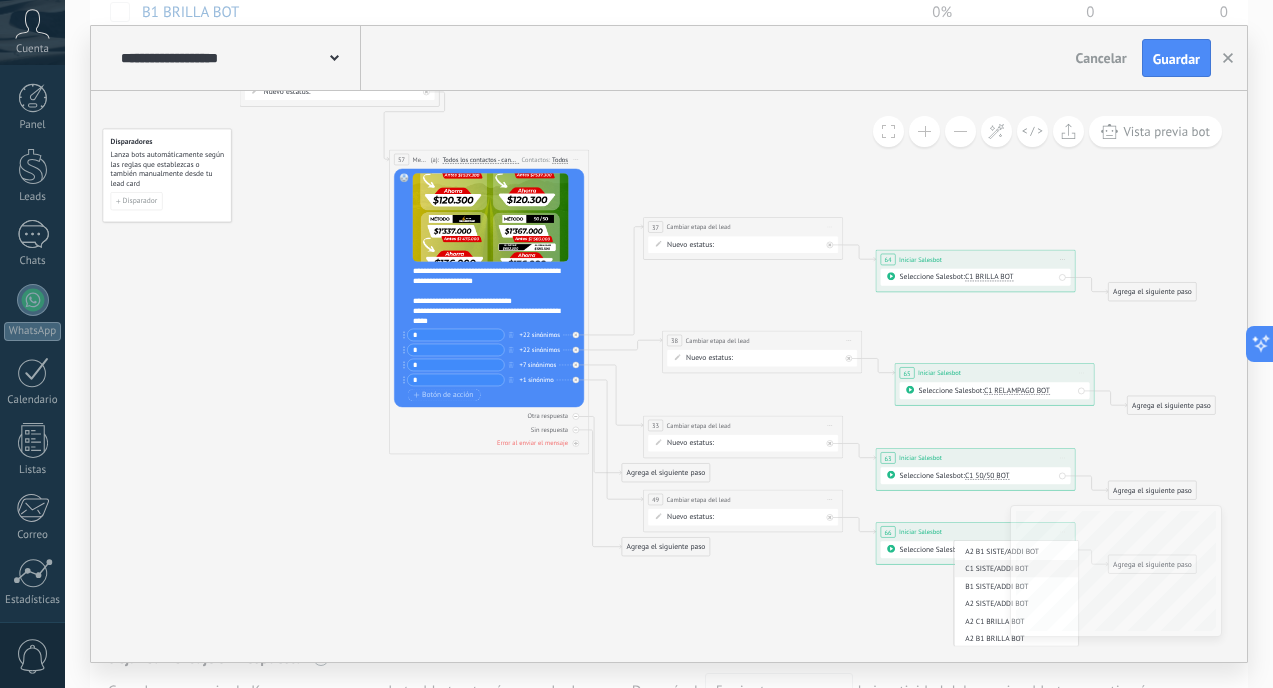 click on "C1 SISTE/ADDI BOT" at bounding box center [1014, 569] 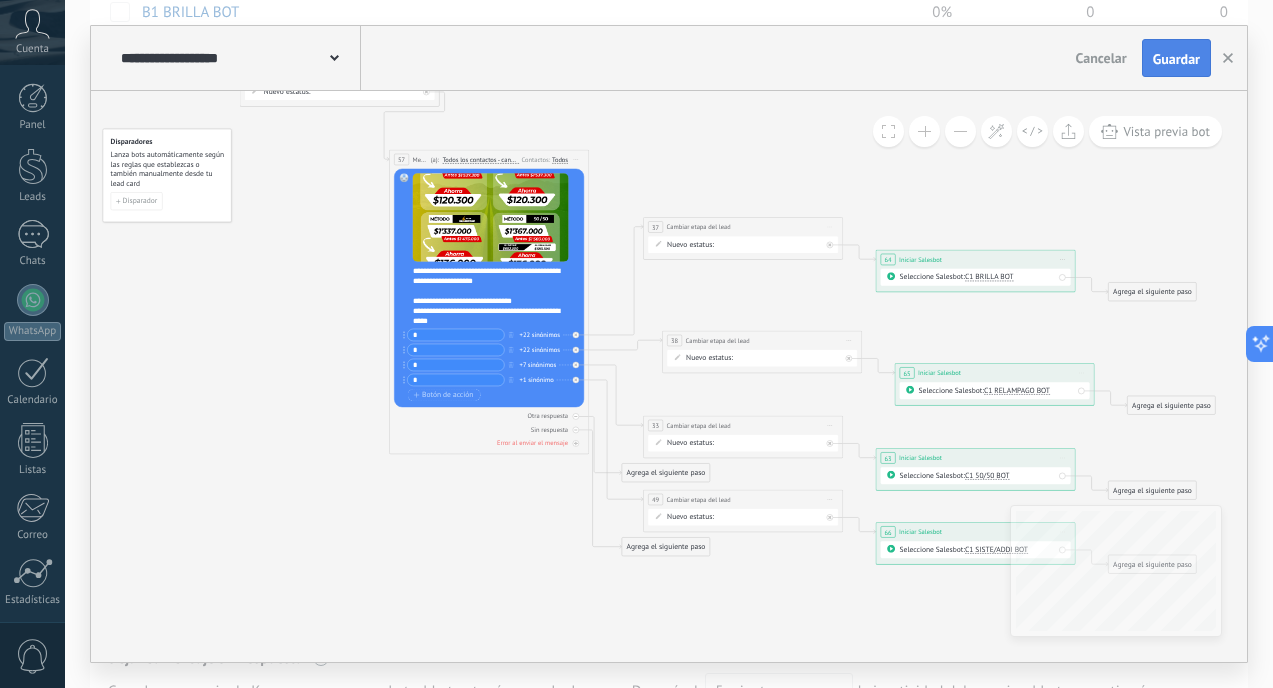 click on "Guardar" at bounding box center [1176, 59] 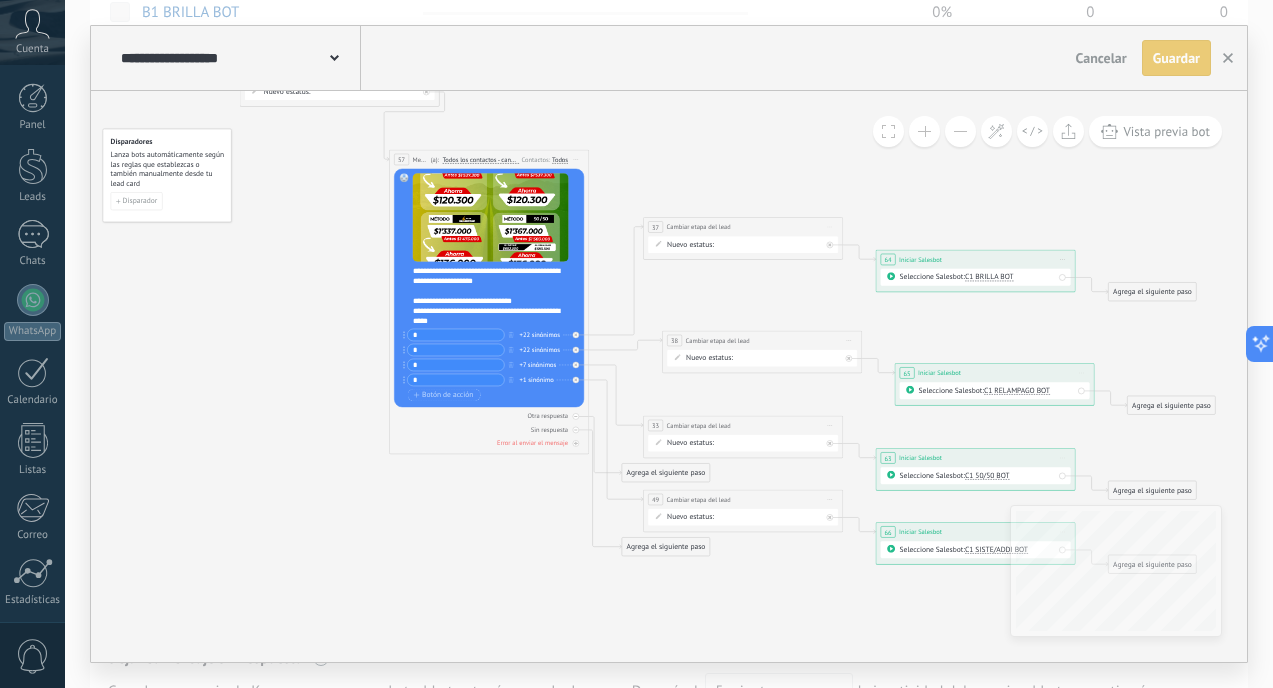 scroll, scrollTop: 144, scrollLeft: 0, axis: vertical 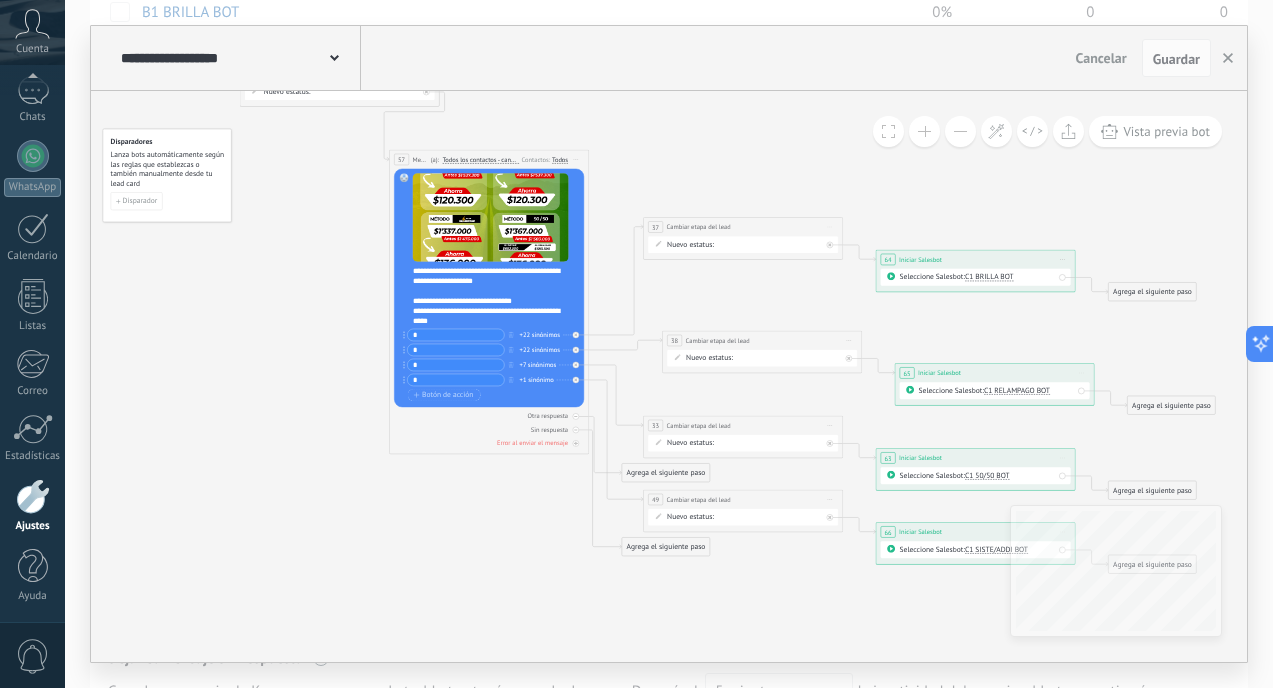 click at bounding box center (334, 56) 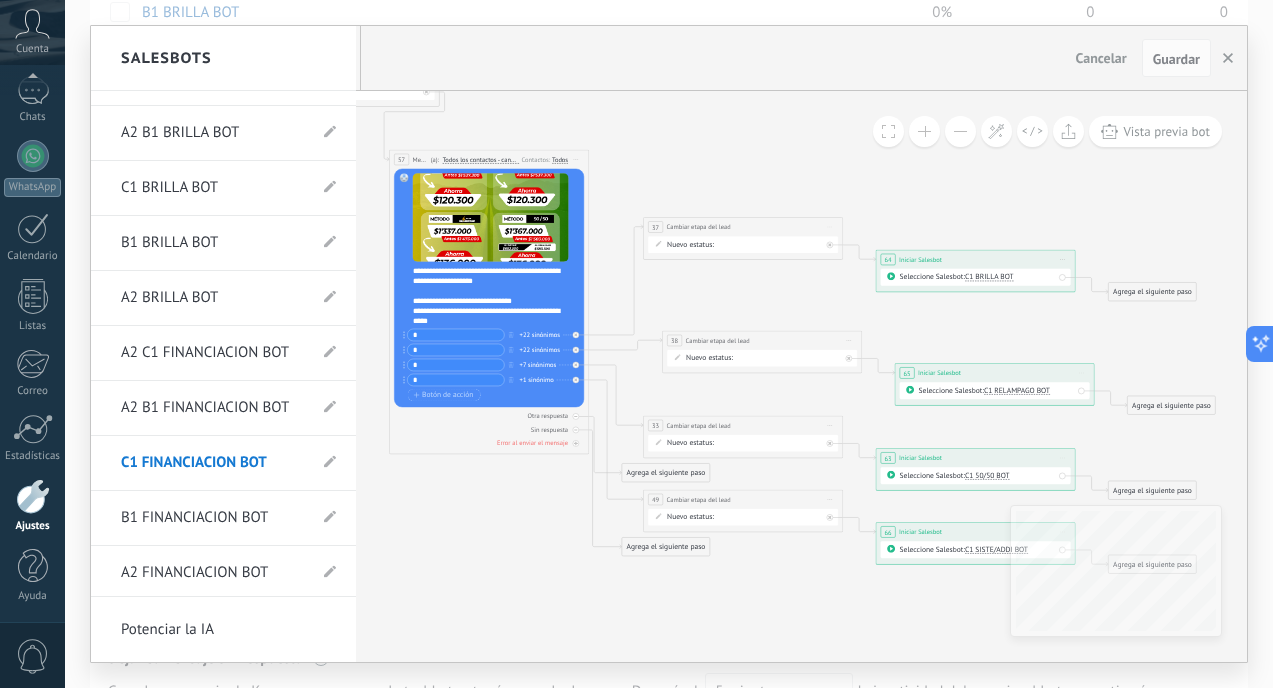 scroll, scrollTop: 1145, scrollLeft: 0, axis: vertical 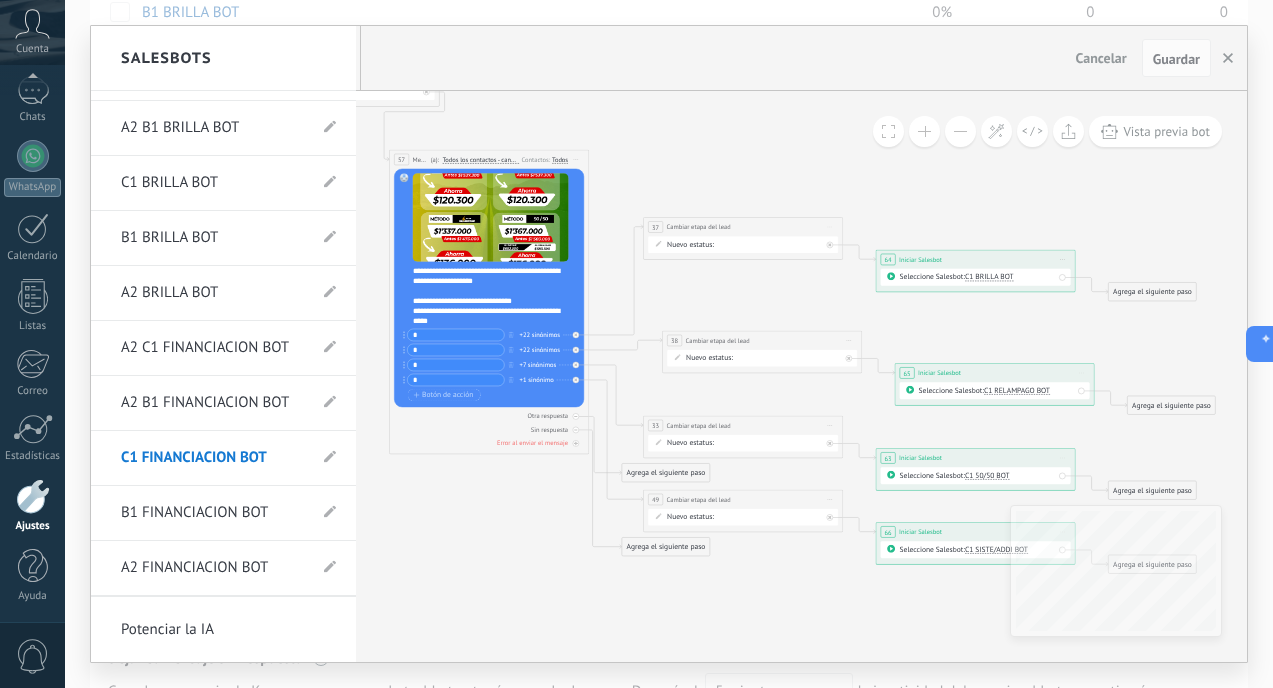 click on "A2 B1 FINANCIACION BOT" at bounding box center (213, 403) 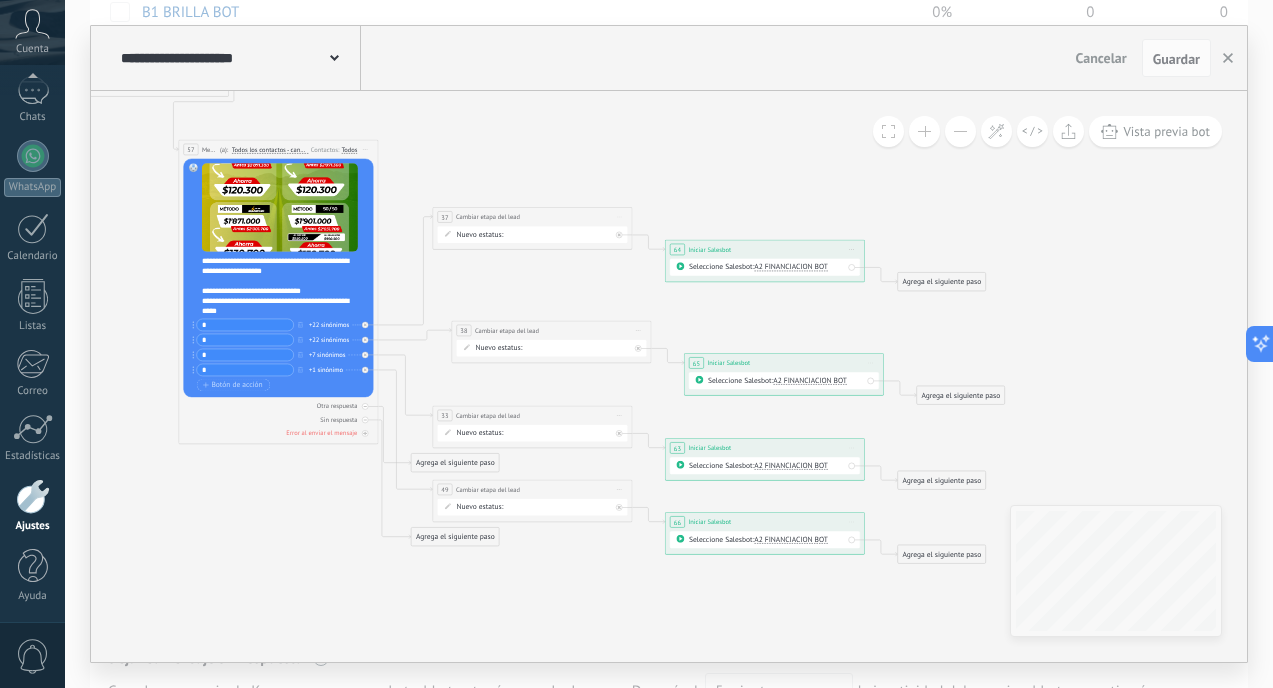 click on "Seleccione Salesbot:  A2 FINANCIACION BOT" at bounding box center [765, 267] 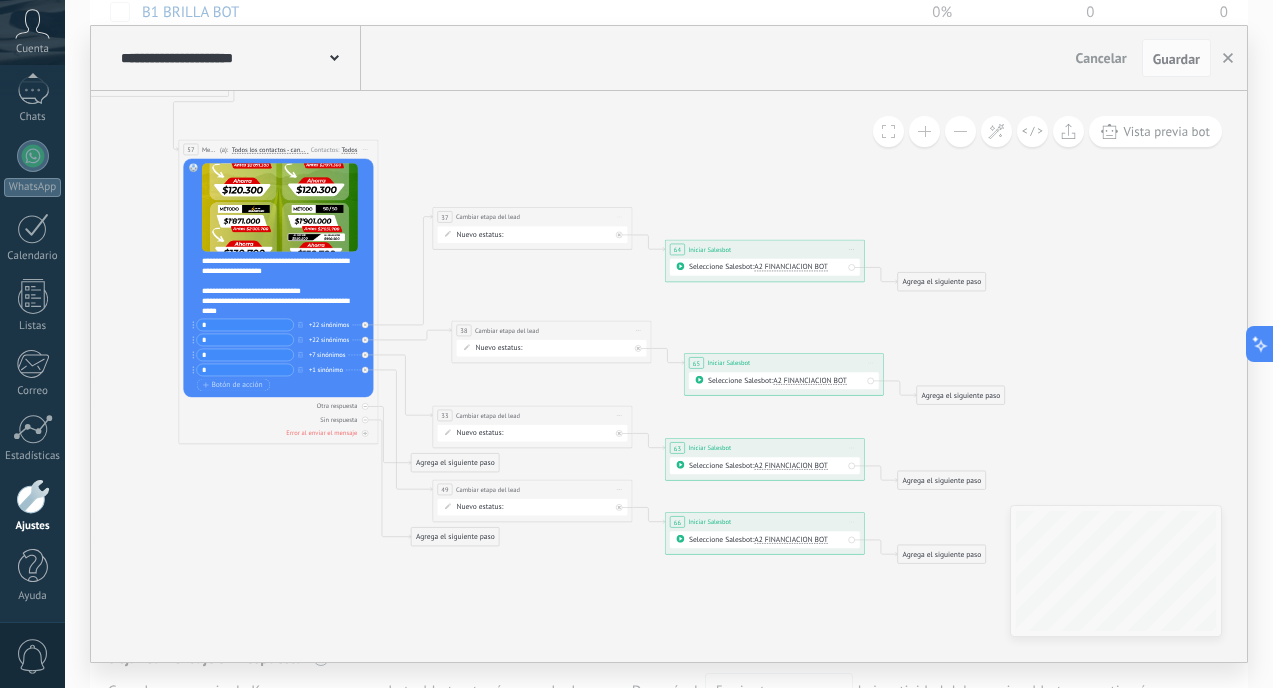 click on "A2 FINANCIACION BOT" at bounding box center [791, 267] 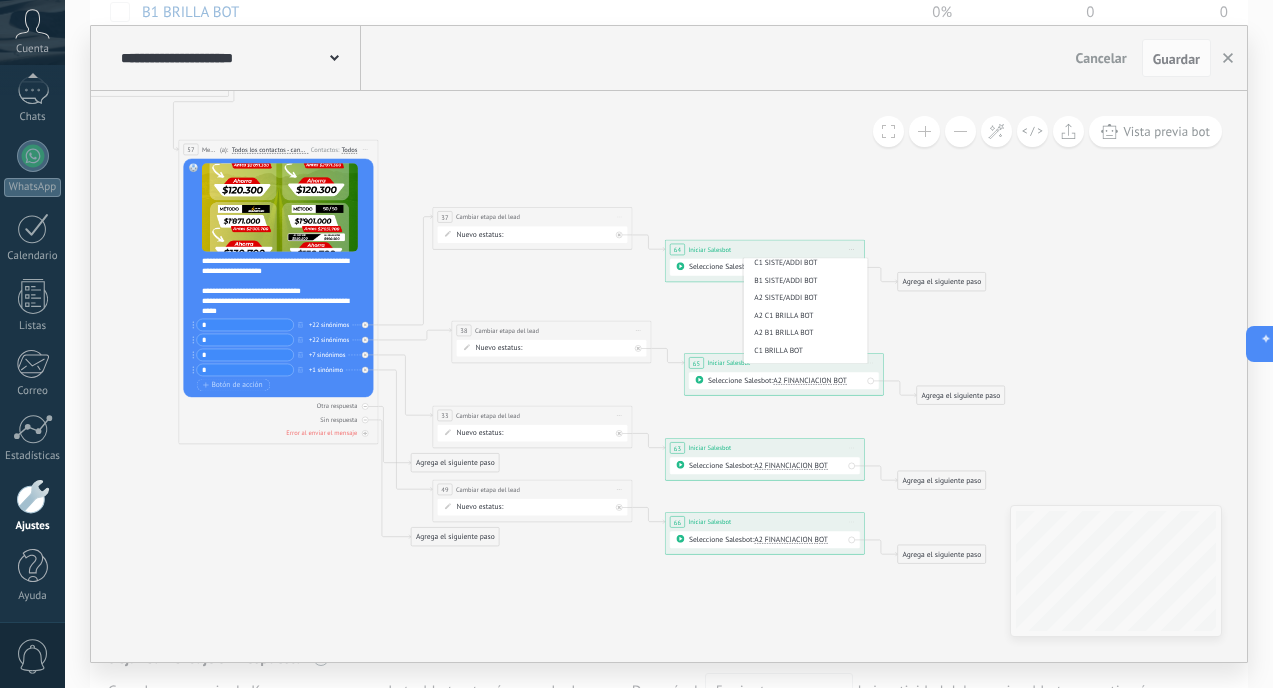 scroll, scrollTop: 605, scrollLeft: 0, axis: vertical 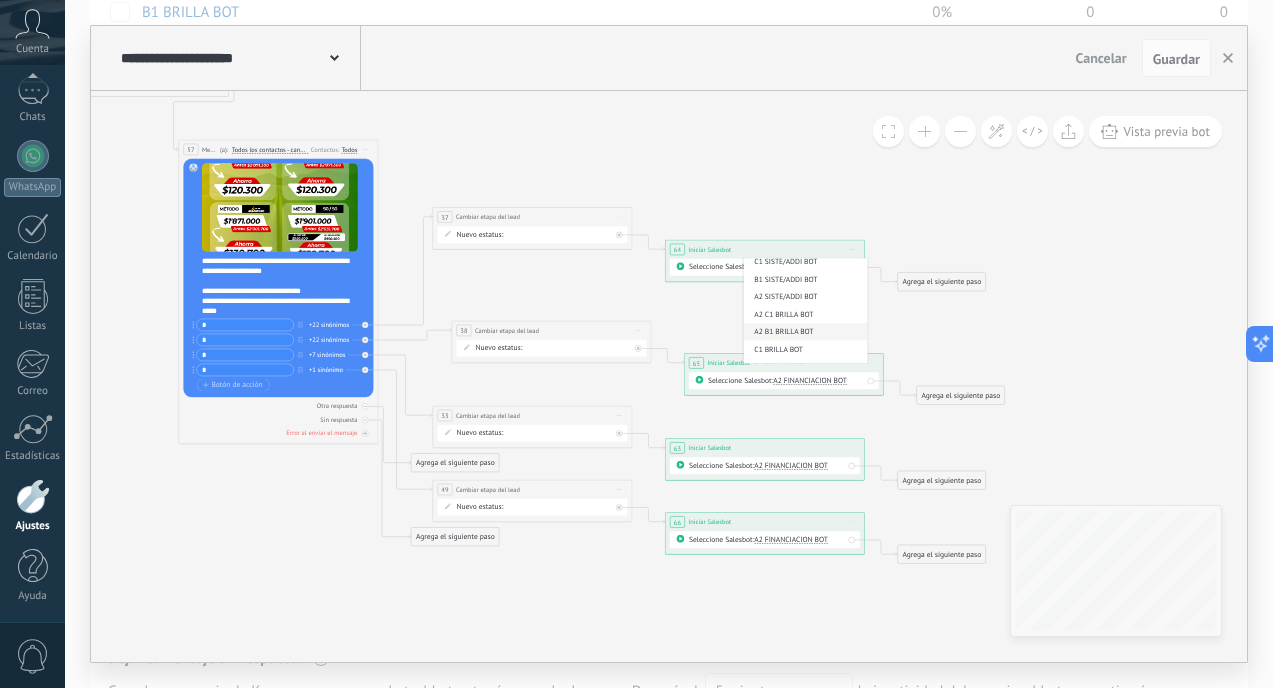 click on "A2 B1 BRILLA BOT" at bounding box center (803, 332) 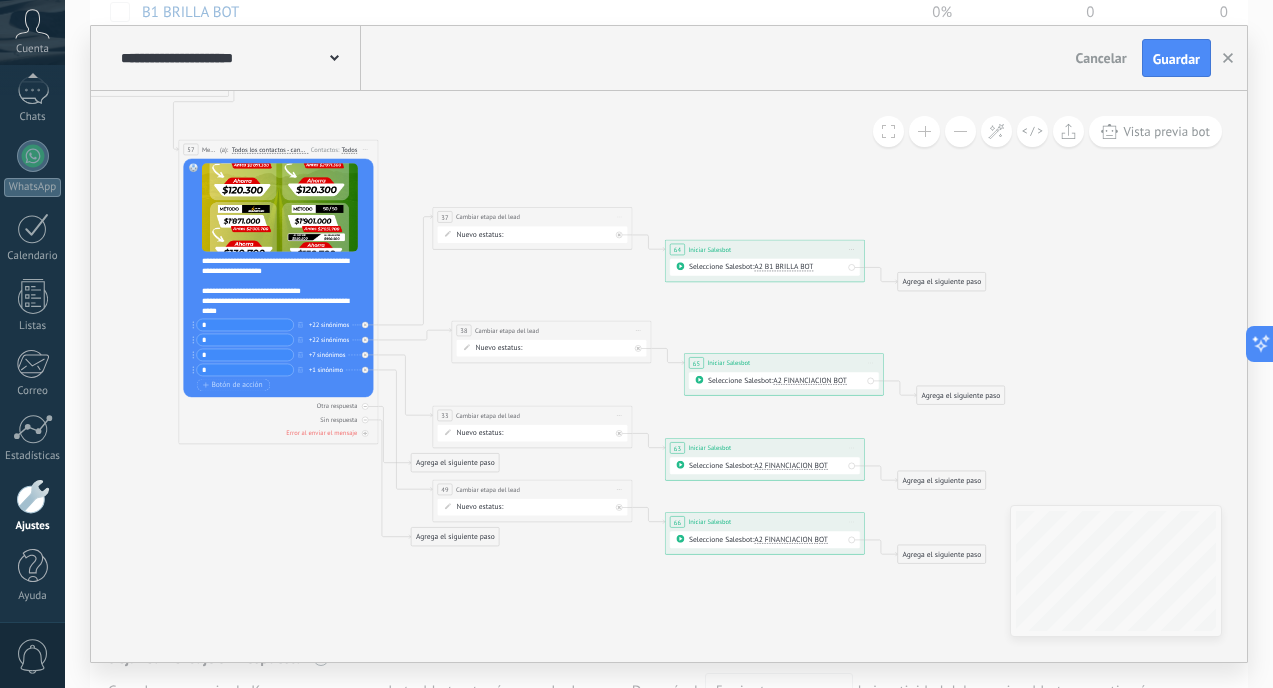 click on "A2 FINANCIACION BOT" at bounding box center (810, 381) 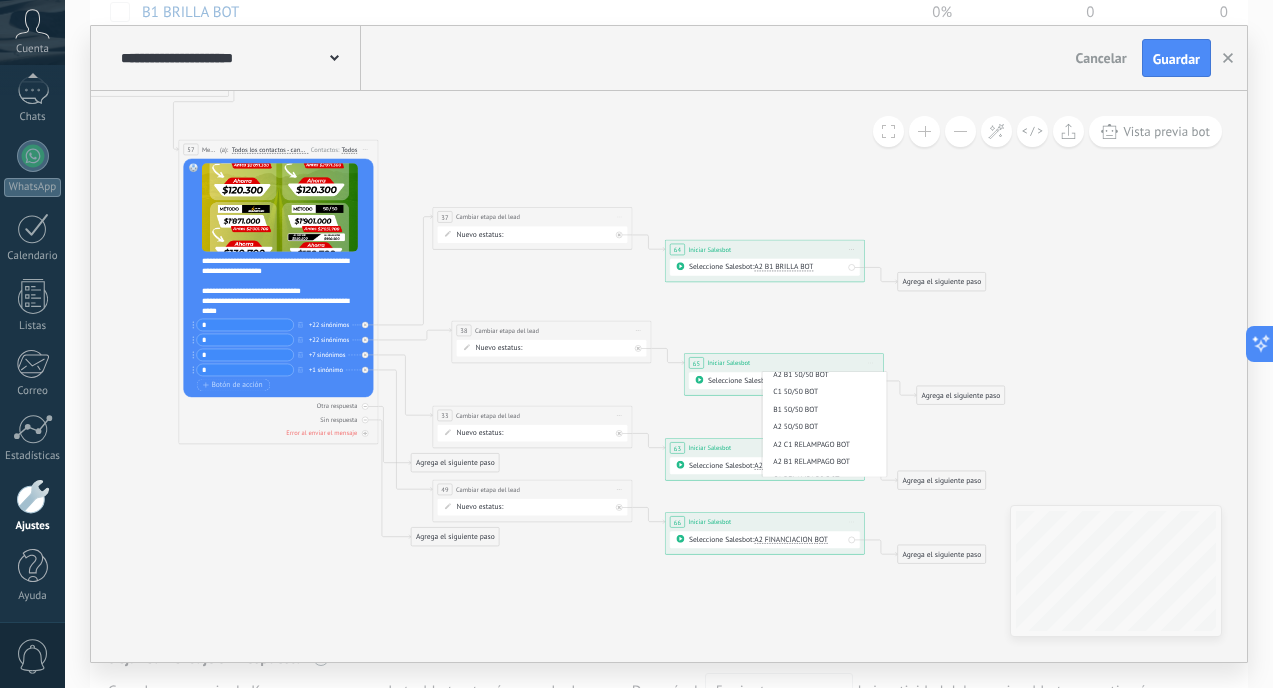 scroll, scrollTop: 265, scrollLeft: 0, axis: vertical 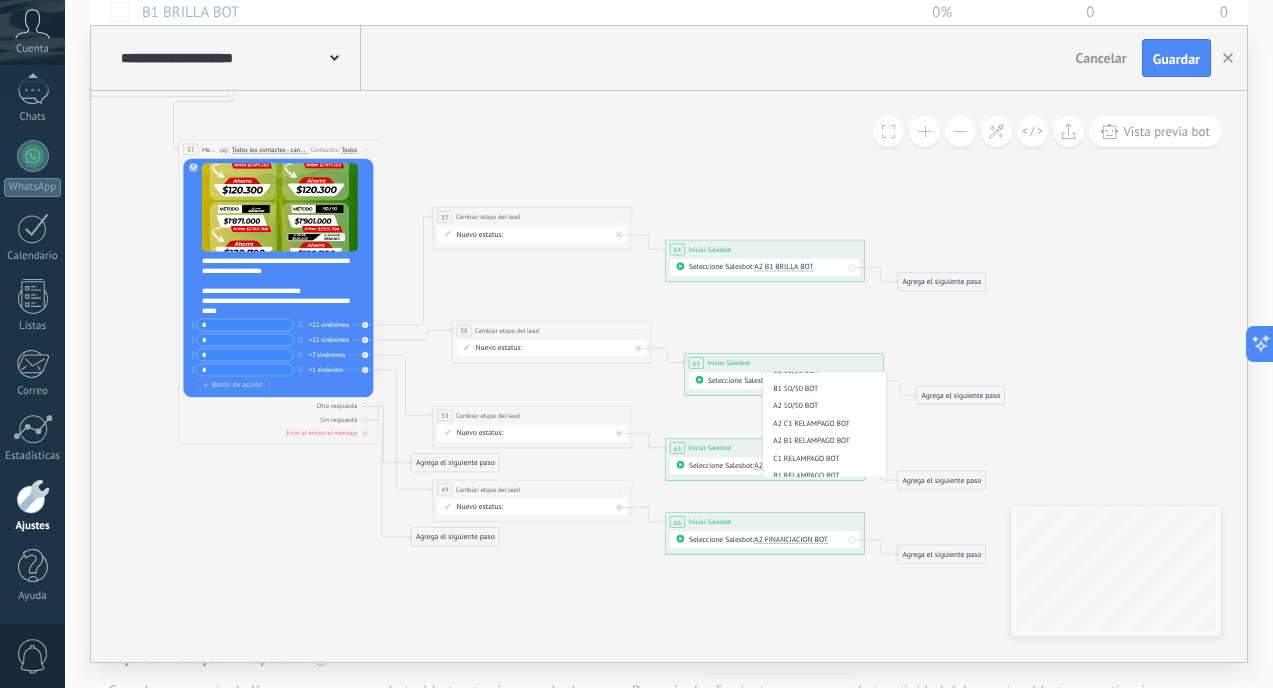 click on "A2 B1 RELAMPAGO BOT" at bounding box center [822, 441] 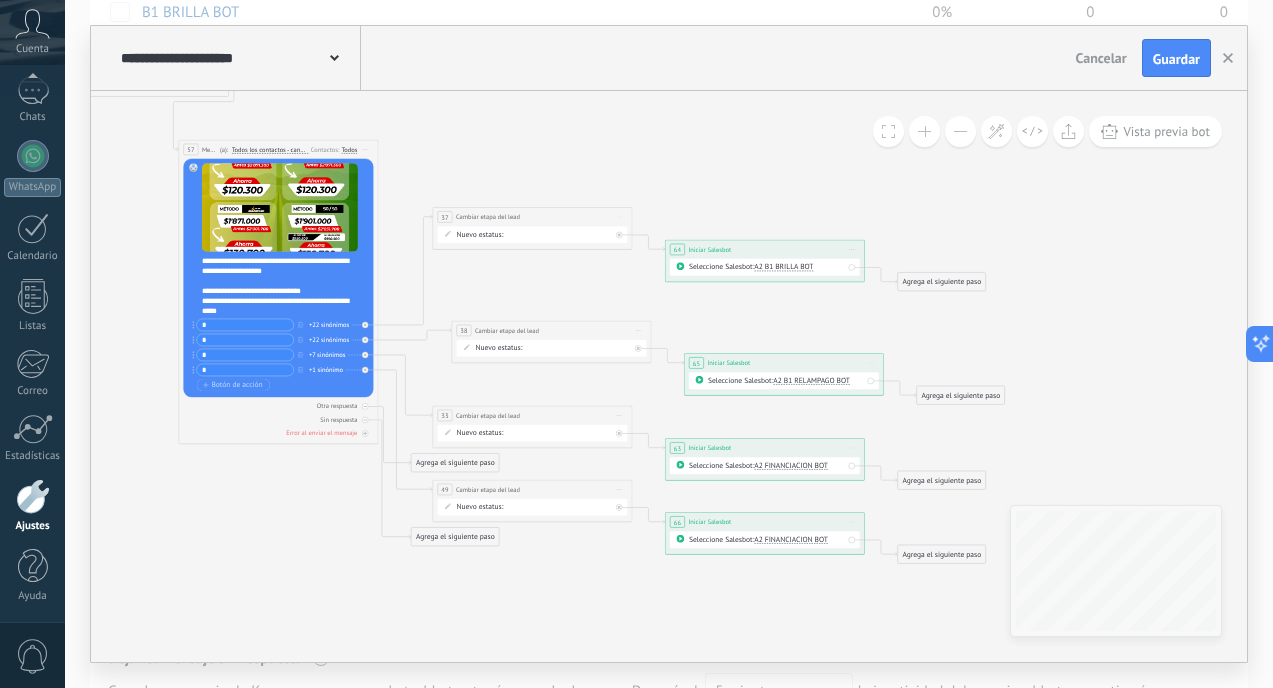 click on "A2 FINANCIACION BOT" at bounding box center (791, 466) 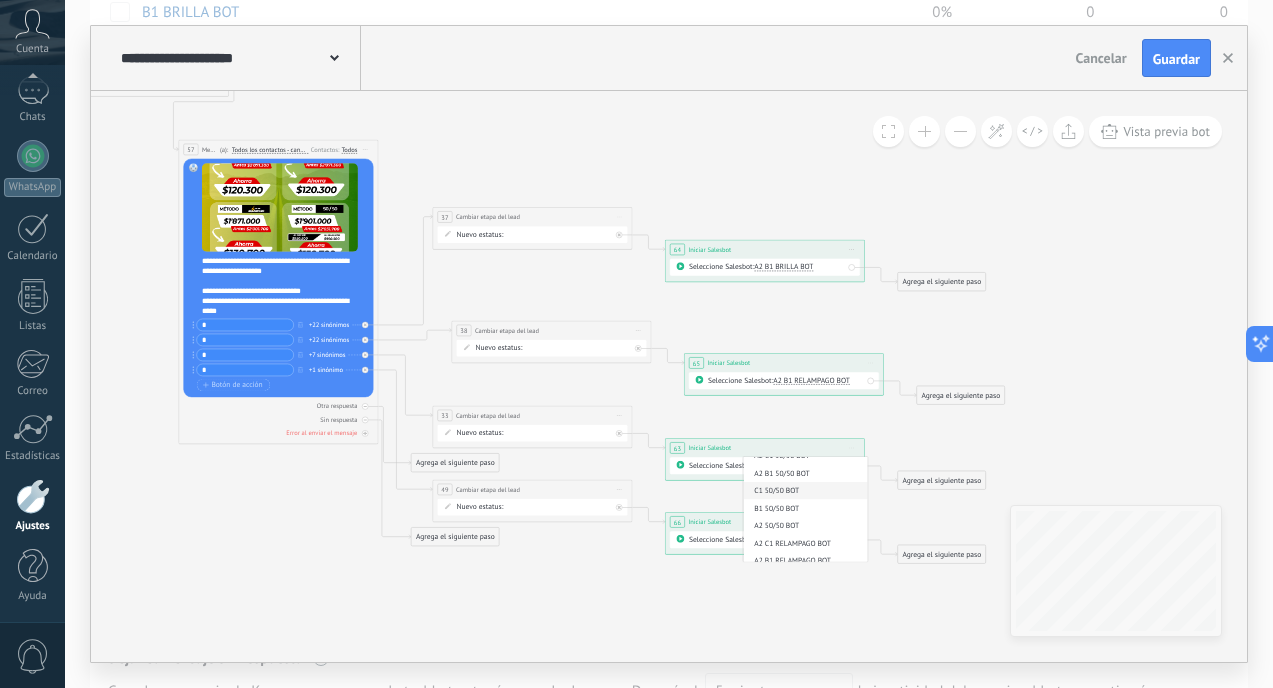 scroll, scrollTop: 180, scrollLeft: 0, axis: vertical 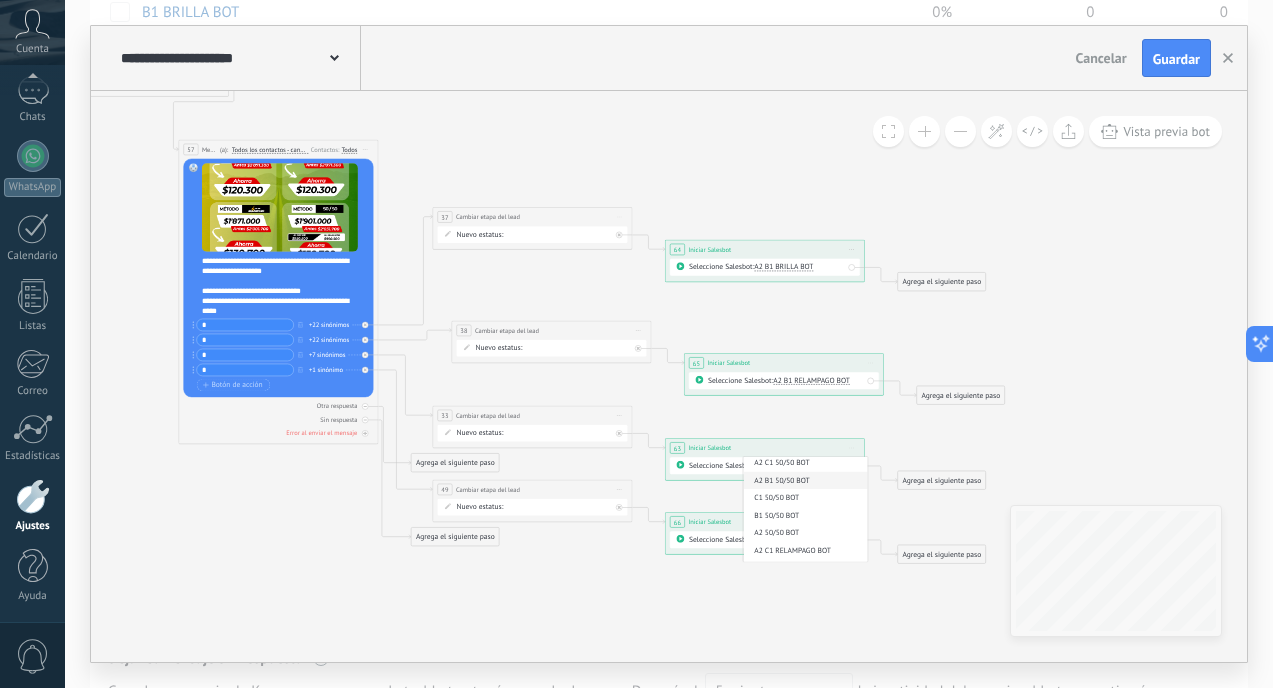 click on "A2 B1 50/50 BOT" at bounding box center [803, 481] 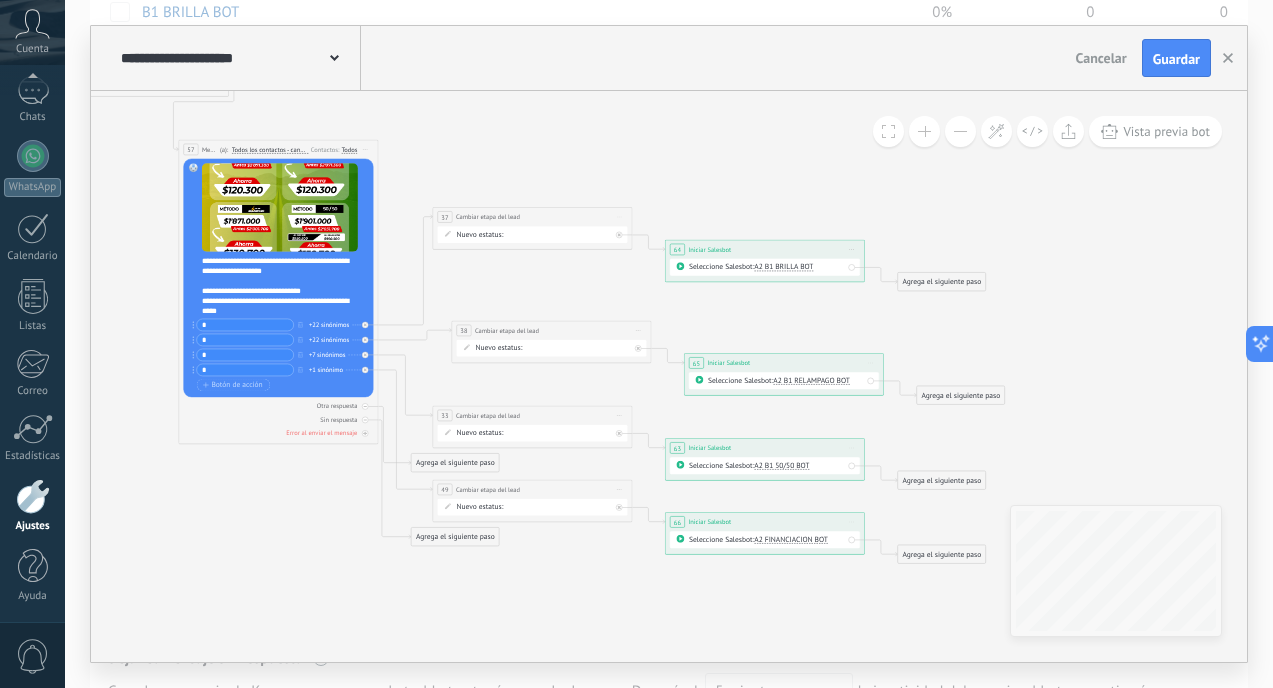 click on "A2 FINANCIACION BOT" at bounding box center (791, 540) 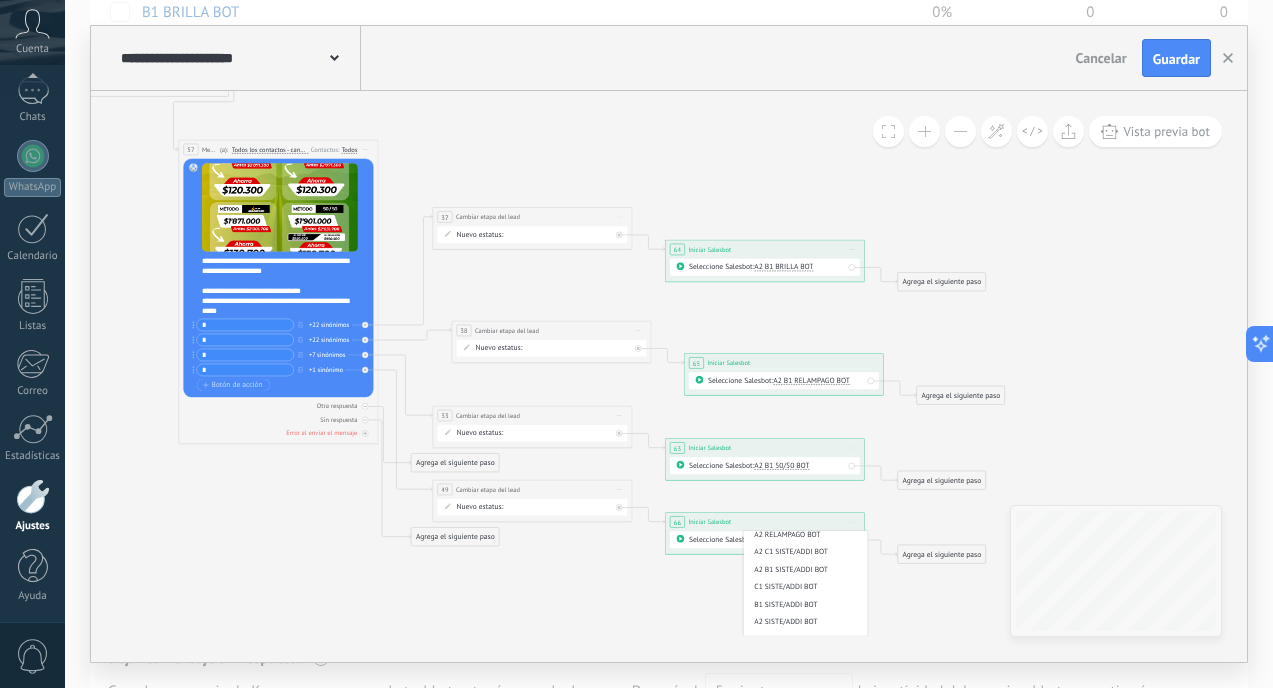 scroll, scrollTop: 506, scrollLeft: 0, axis: vertical 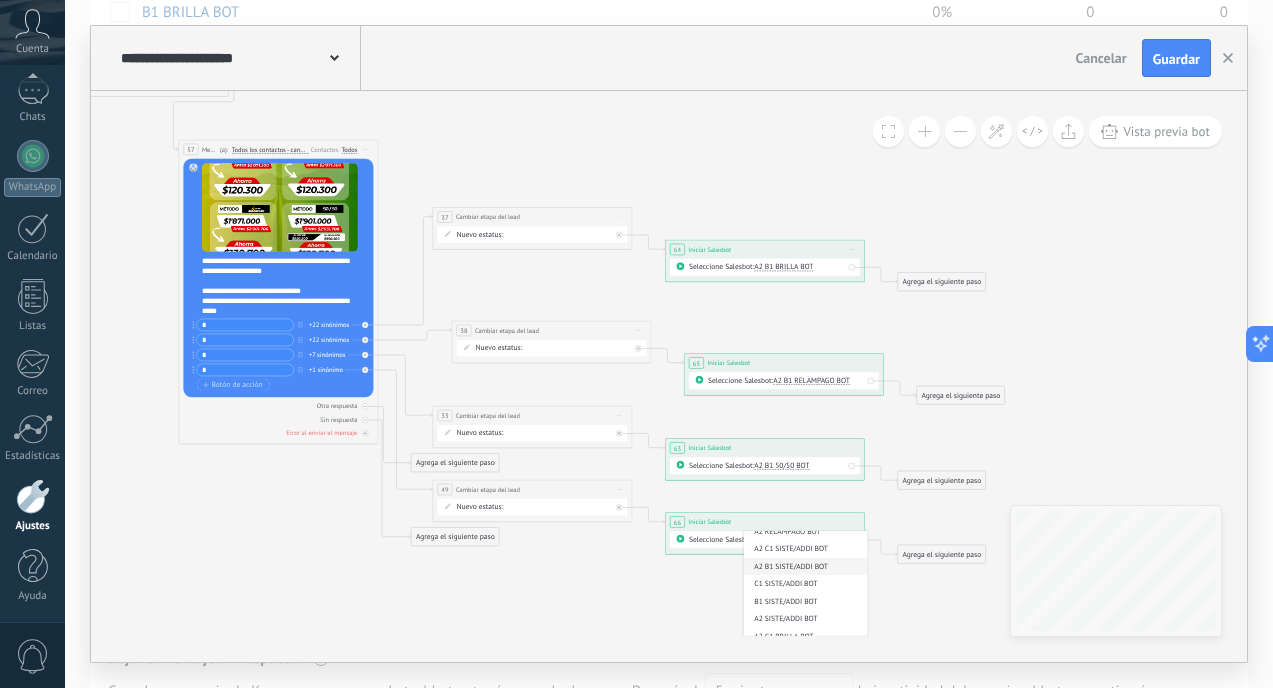 click on "A2 B1 SISTE/ADDI BOT" at bounding box center (803, 567) 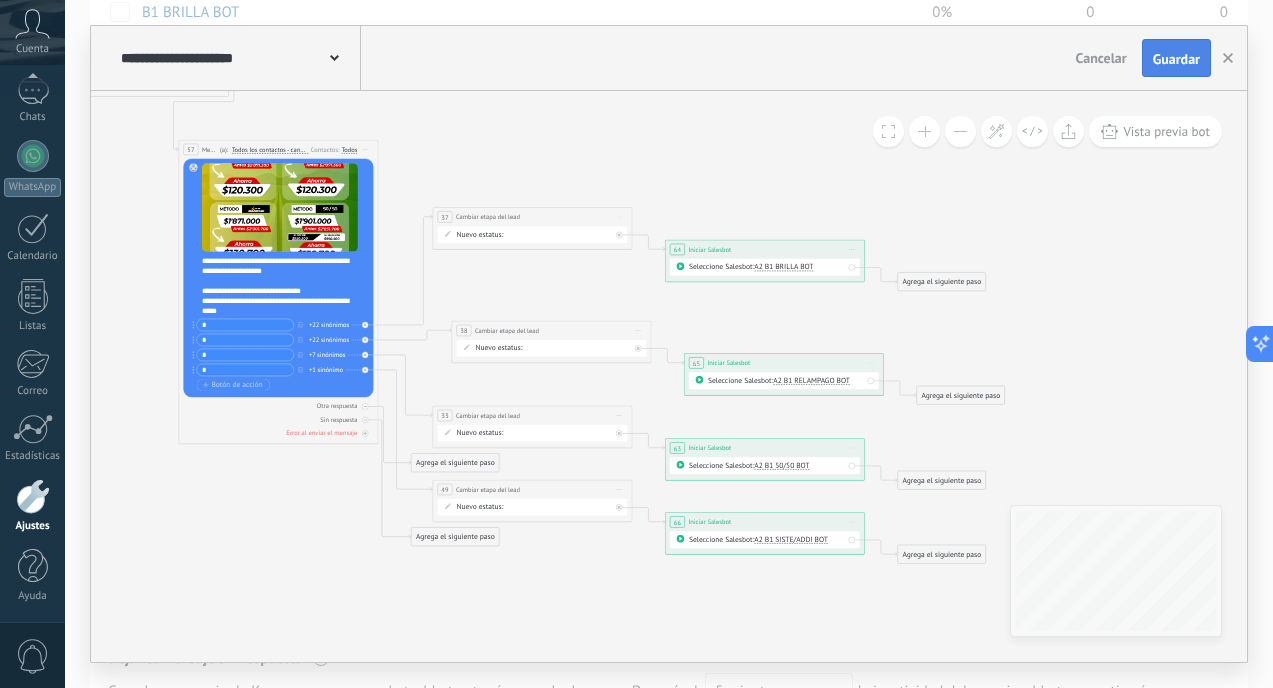 click on "Guardar" at bounding box center [1176, 59] 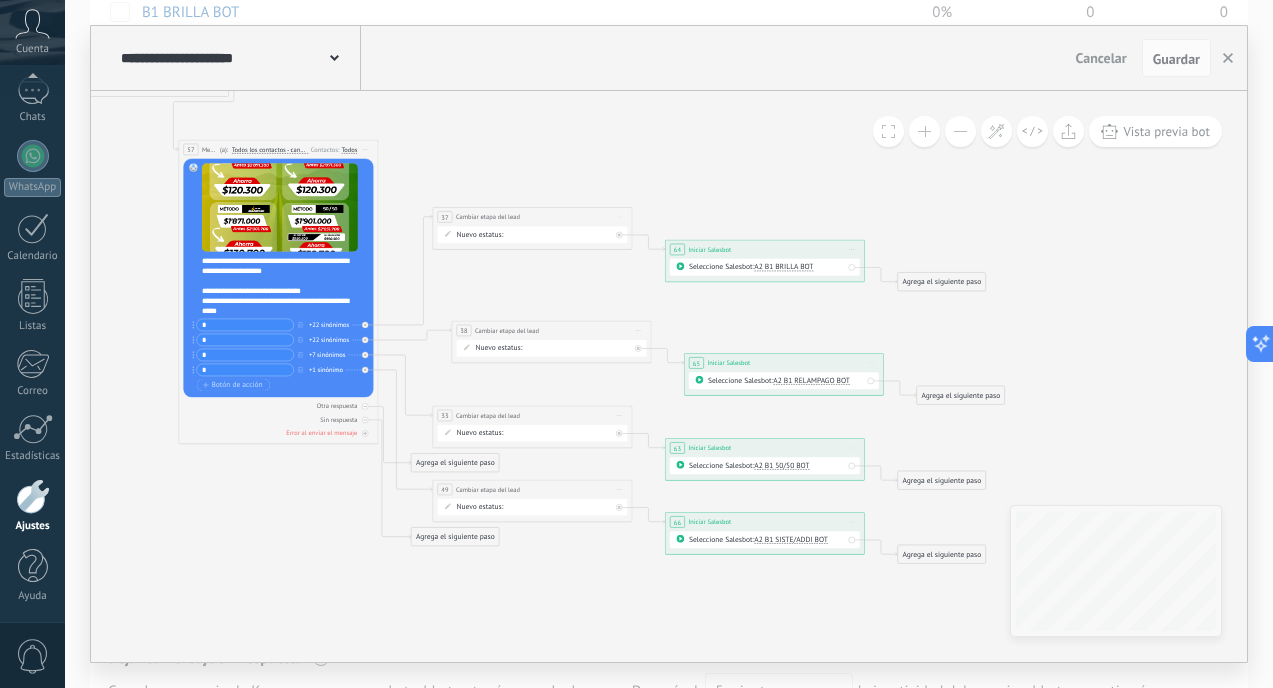 click 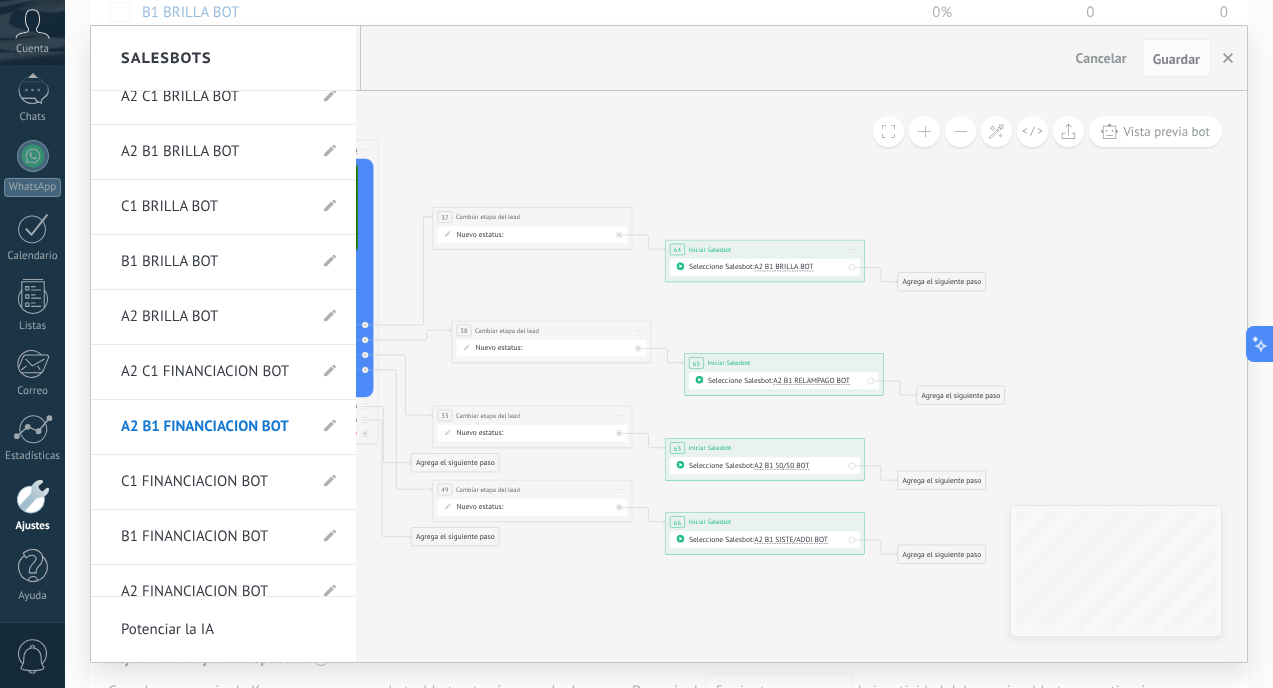 scroll, scrollTop: 1126, scrollLeft: 0, axis: vertical 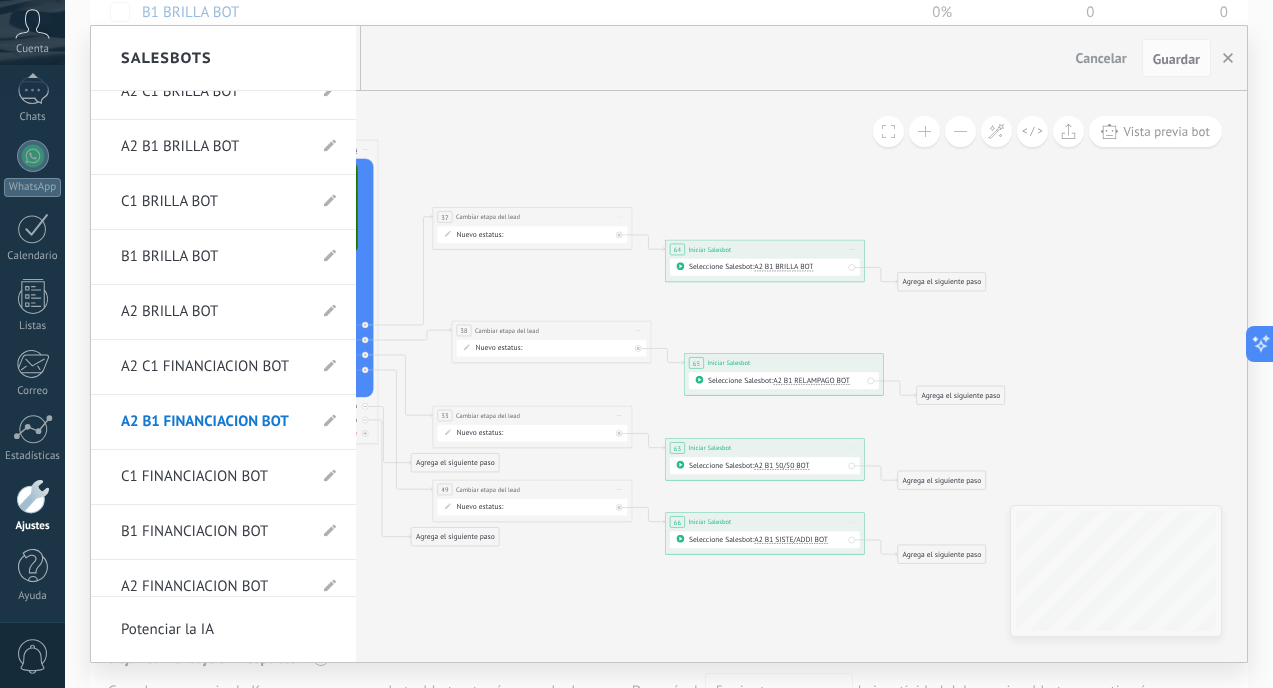 click on "A2 C1 FINANCIACION BOT" at bounding box center [213, 367] 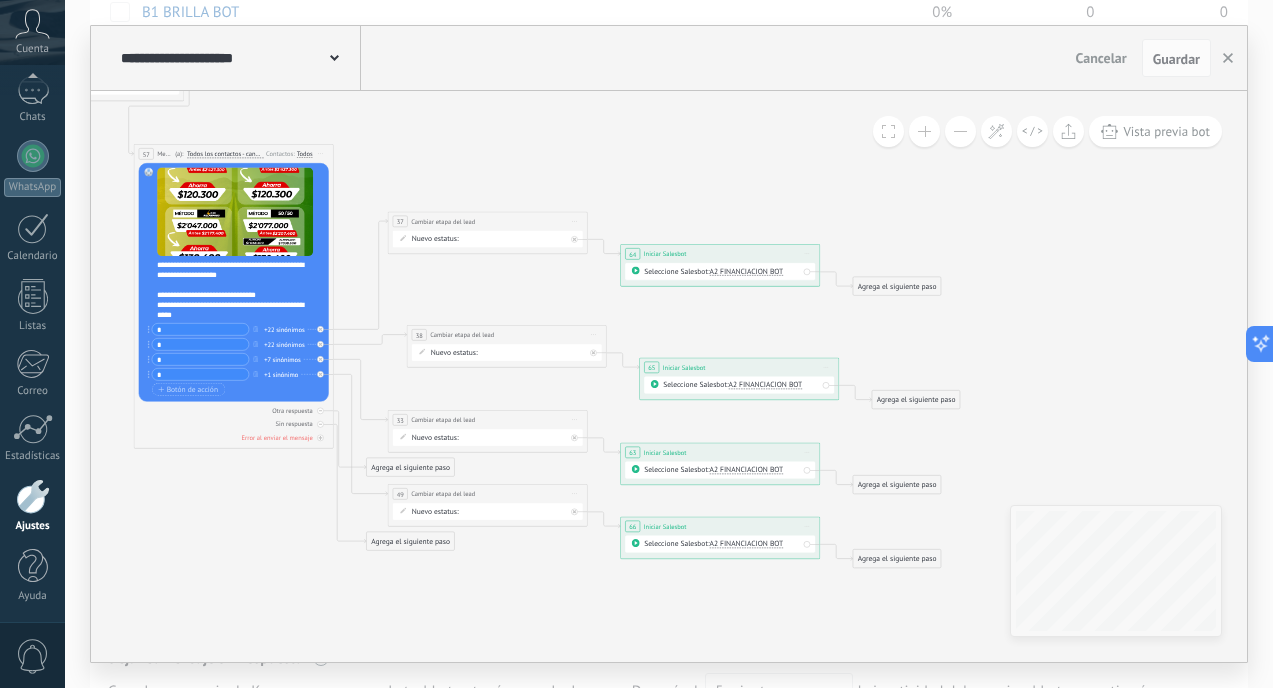 click on "A2 FINANCIACION BOT" at bounding box center [747, 272] 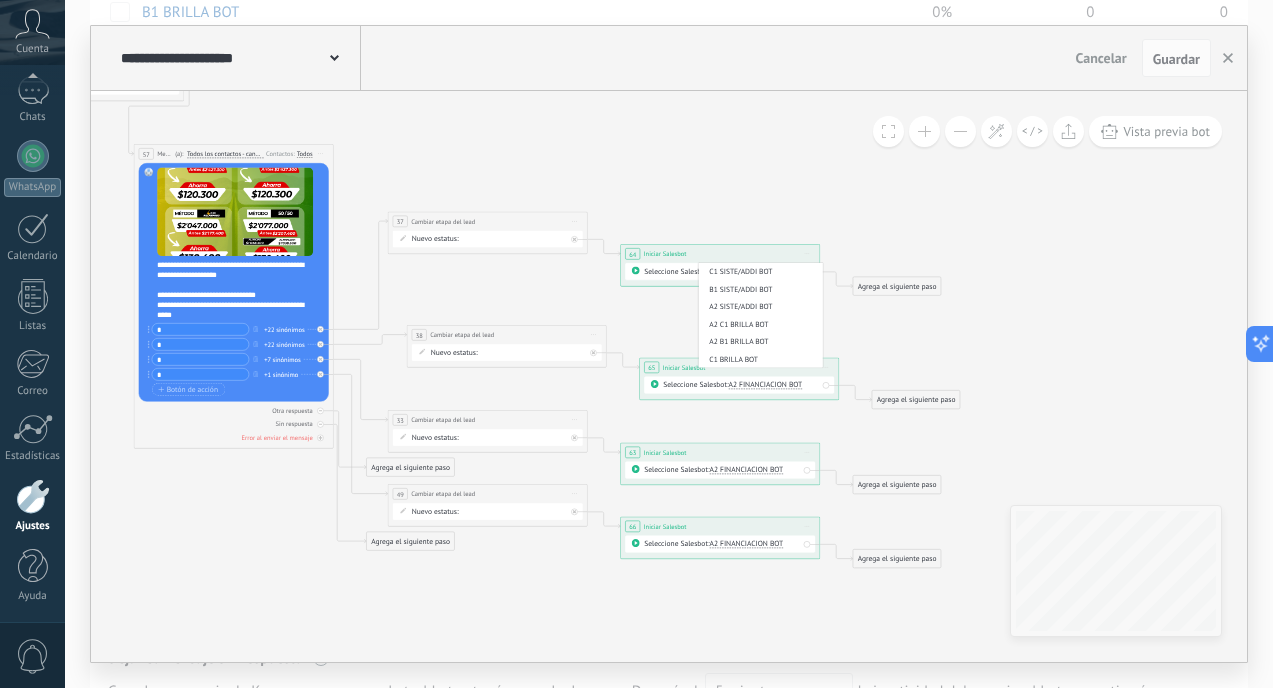 scroll, scrollTop: 596, scrollLeft: 0, axis: vertical 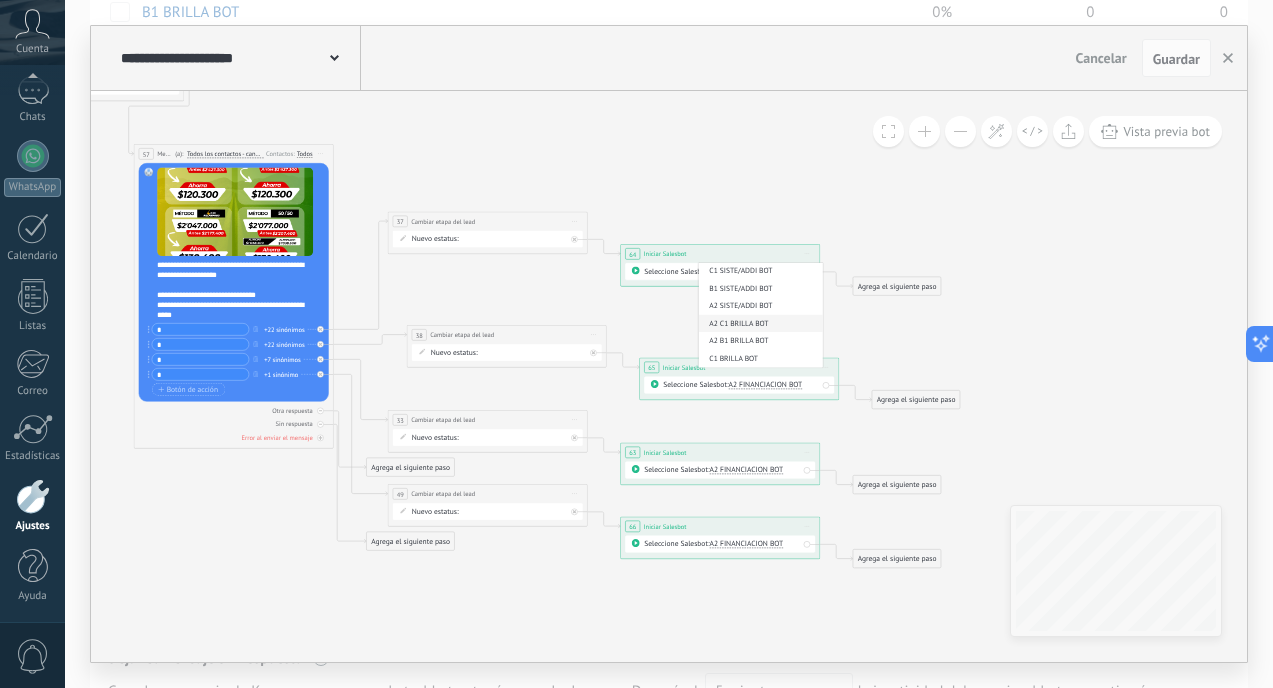 click on "A2 C1 BRILLA BOT" at bounding box center [759, 324] 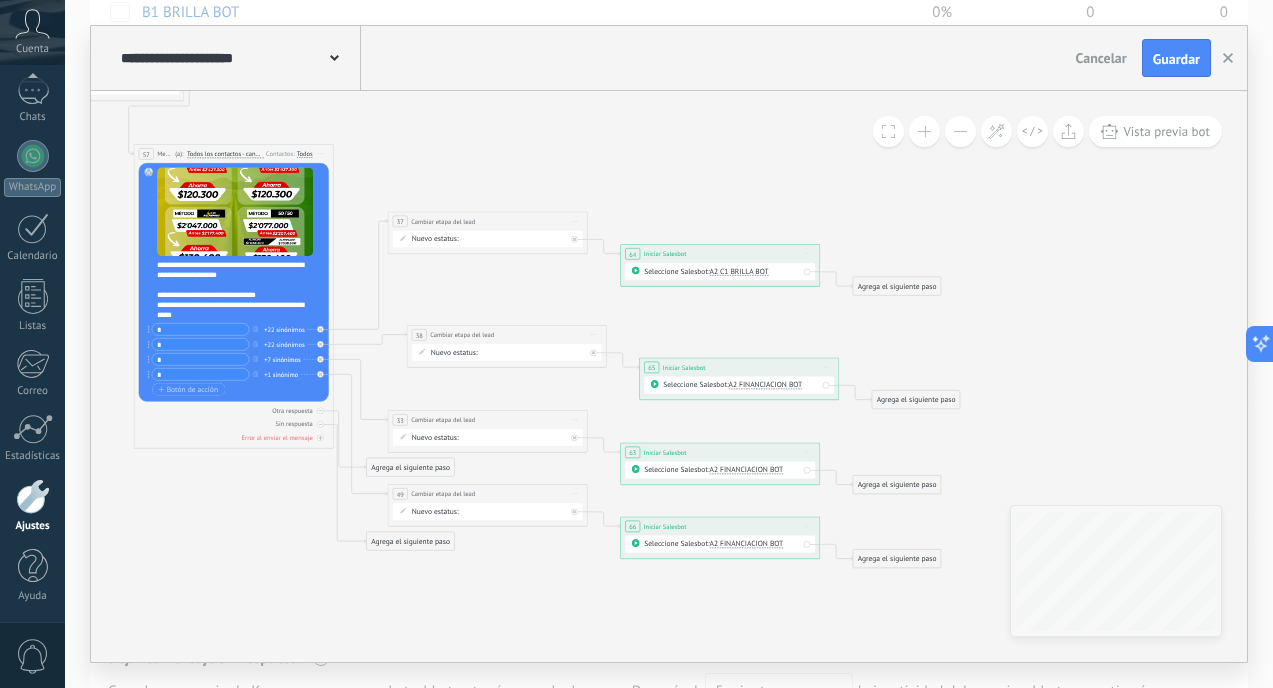 click on "Seleccione Salesbot:  A2 FINANCIACION BOT" at bounding box center [739, 385] 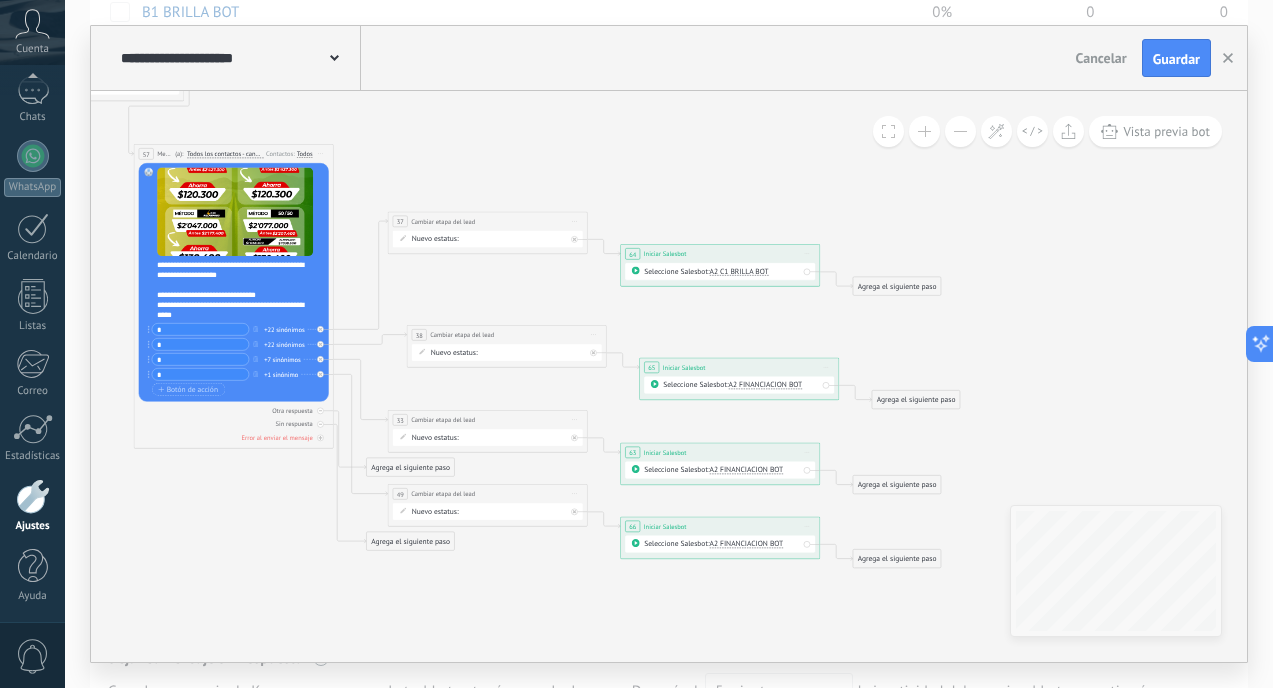 click on "A2 FINANCIACION BOT" at bounding box center (766, 385) 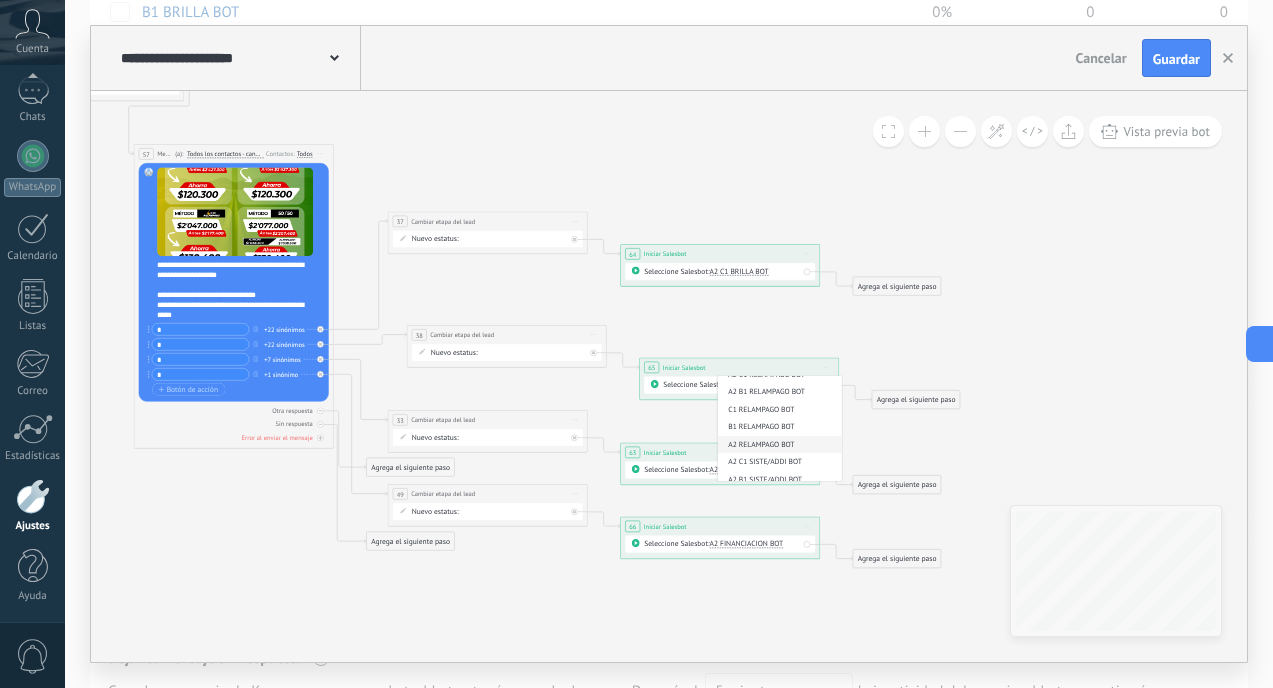 scroll, scrollTop: 366, scrollLeft: 0, axis: vertical 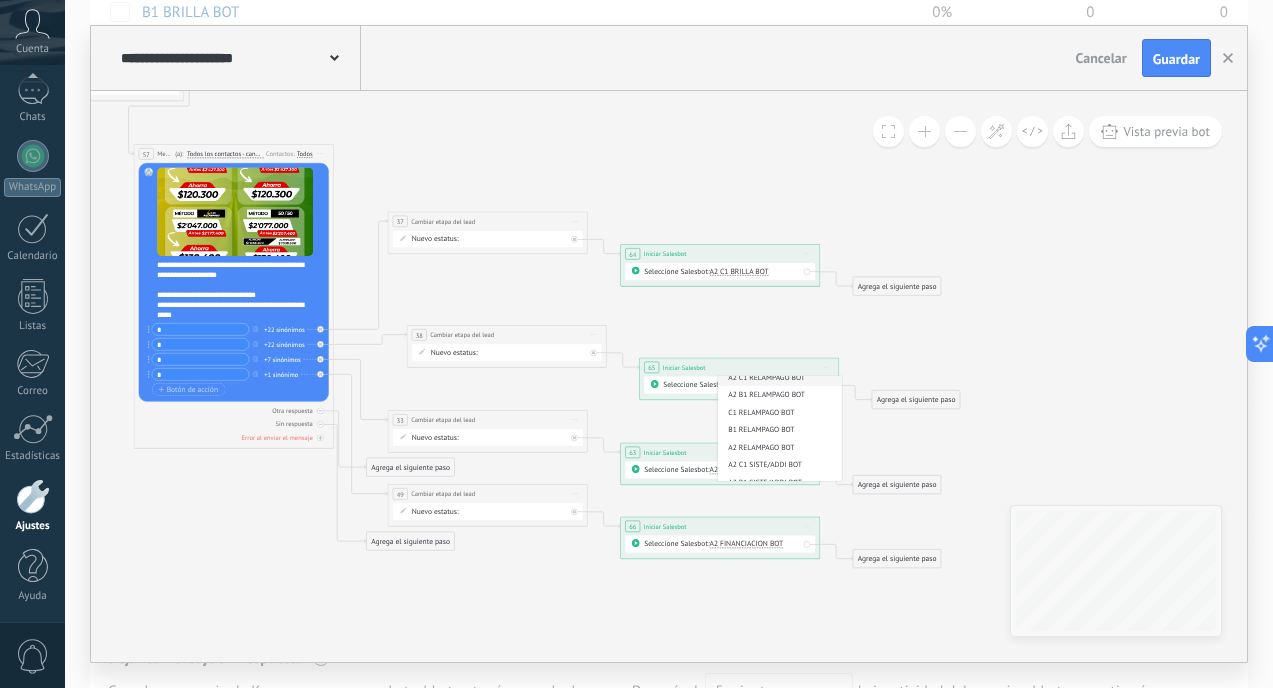 click on "A2 C1 RELAMPAGO BOT" at bounding box center [778, 377] 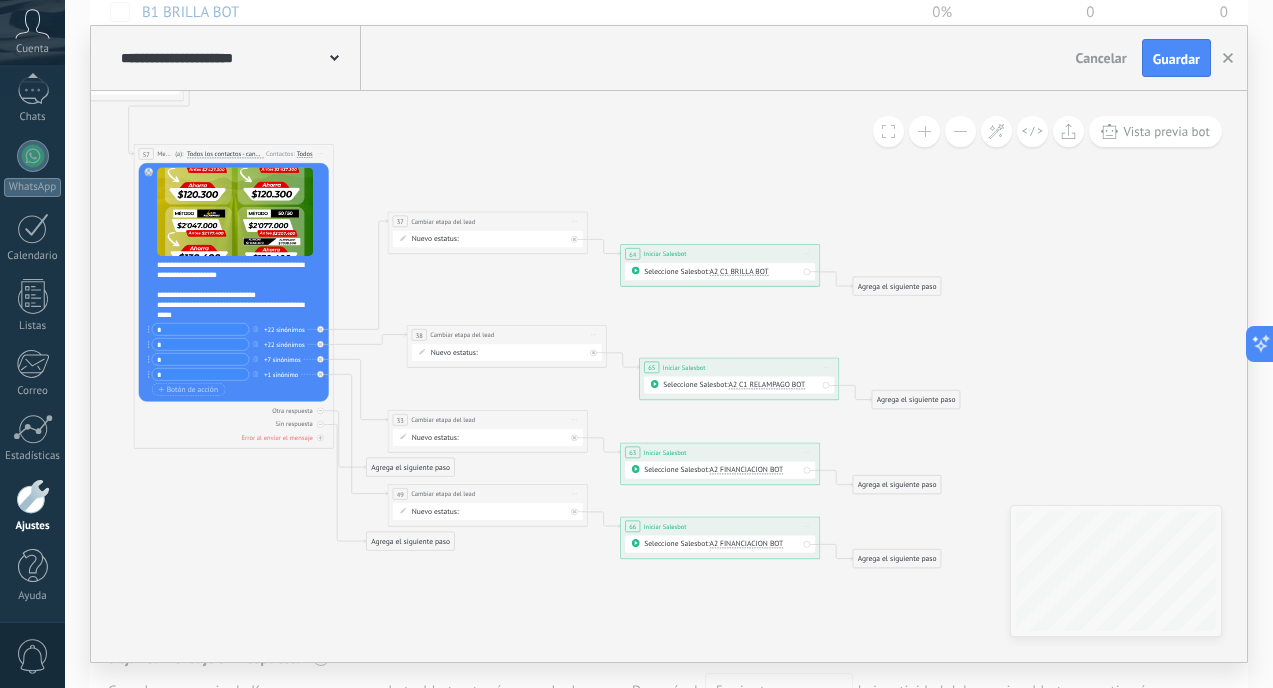 click on "A2 FINANCIACION BOT" at bounding box center [747, 470] 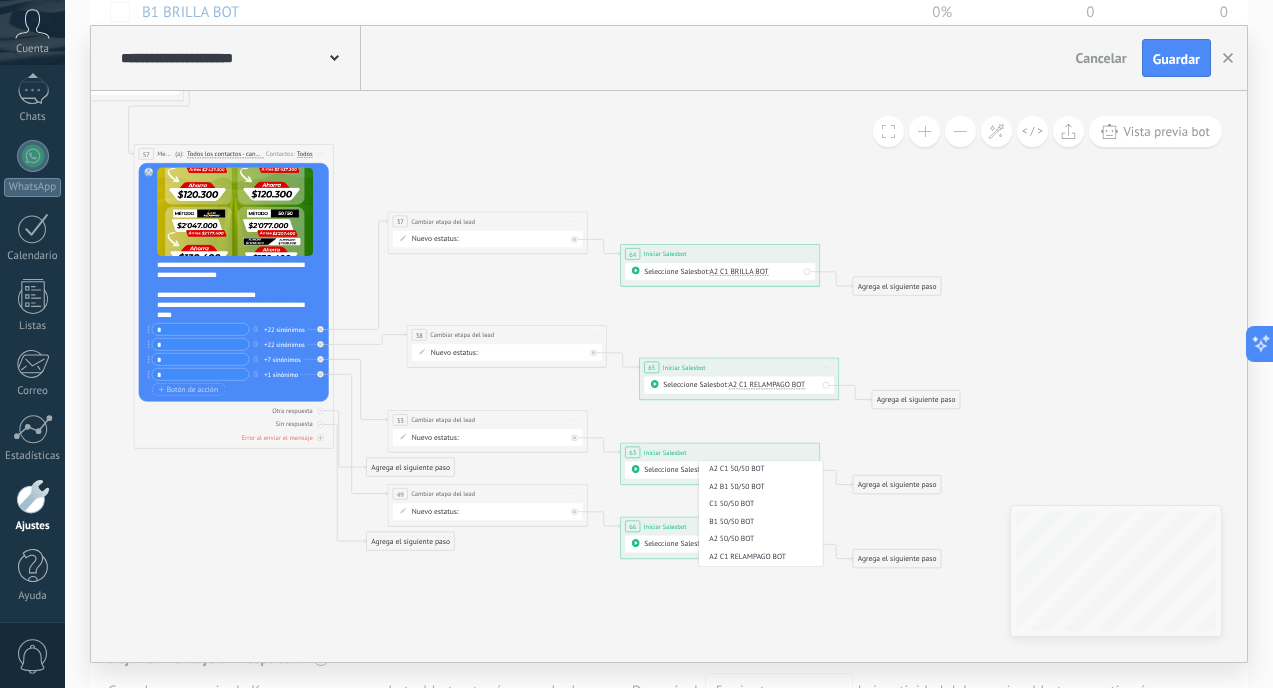 scroll, scrollTop: 164, scrollLeft: 0, axis: vertical 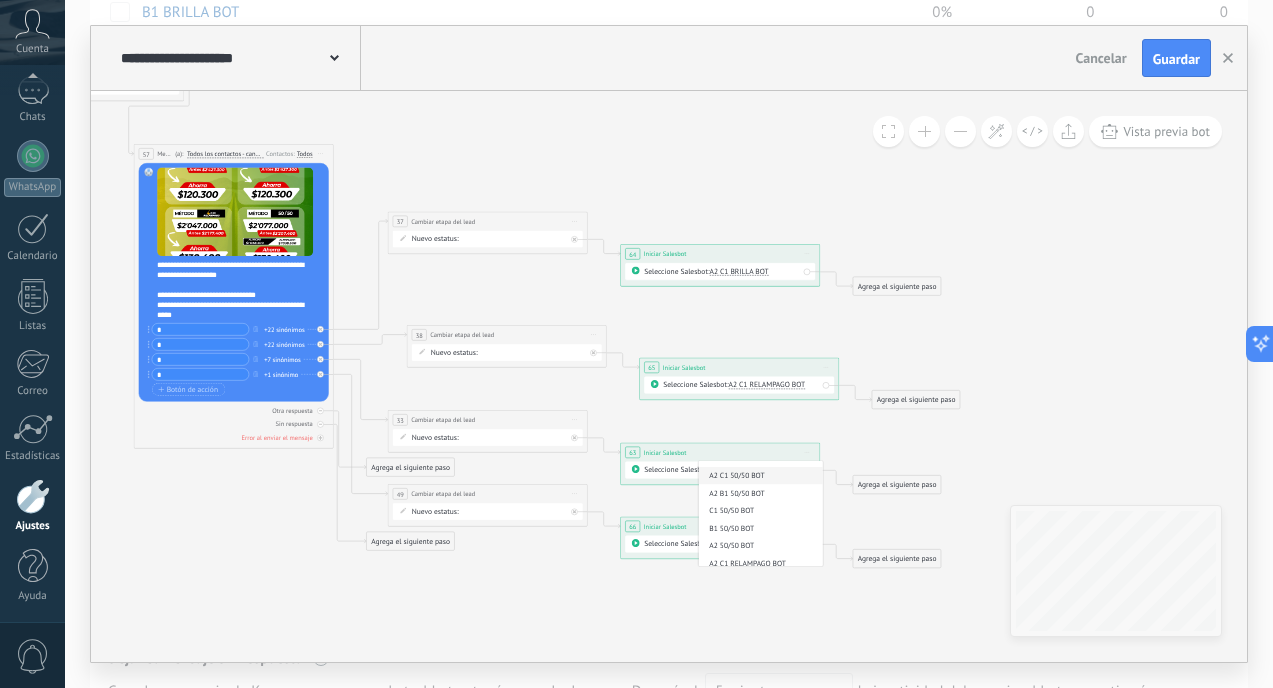 click on "A2 C1 50/50 BOT" at bounding box center (759, 476) 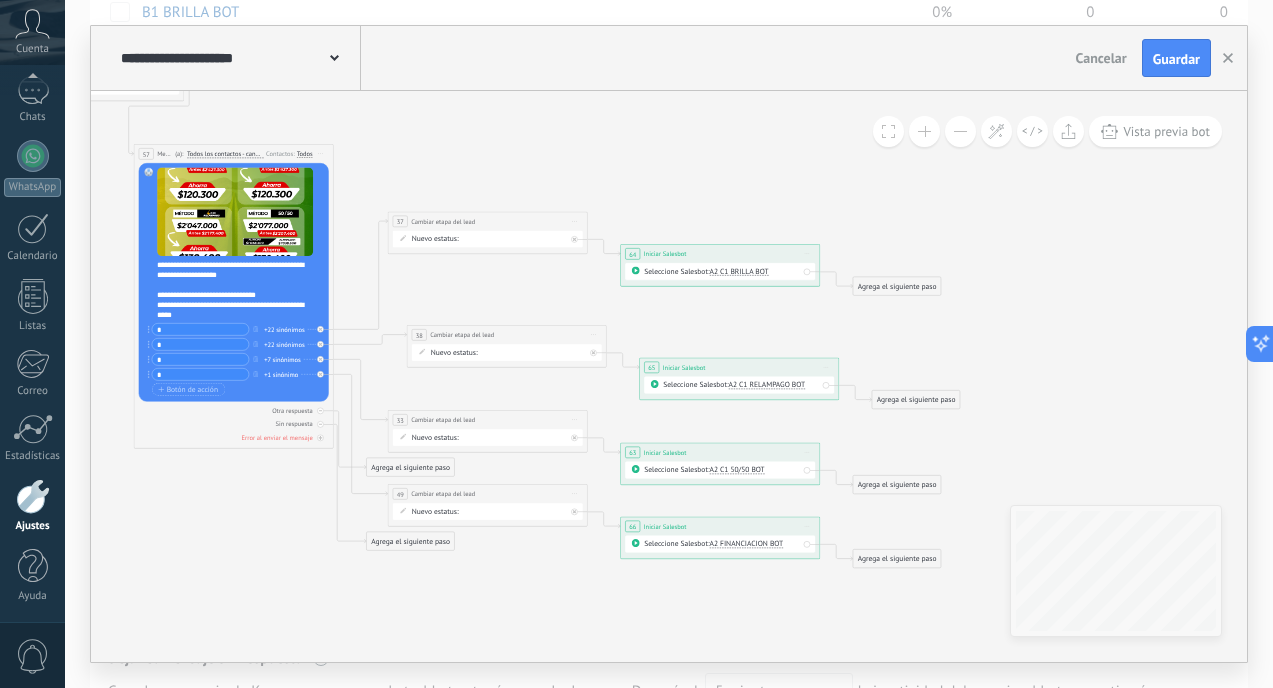 click on "A2 FINANCIACION BOT" at bounding box center [747, 544] 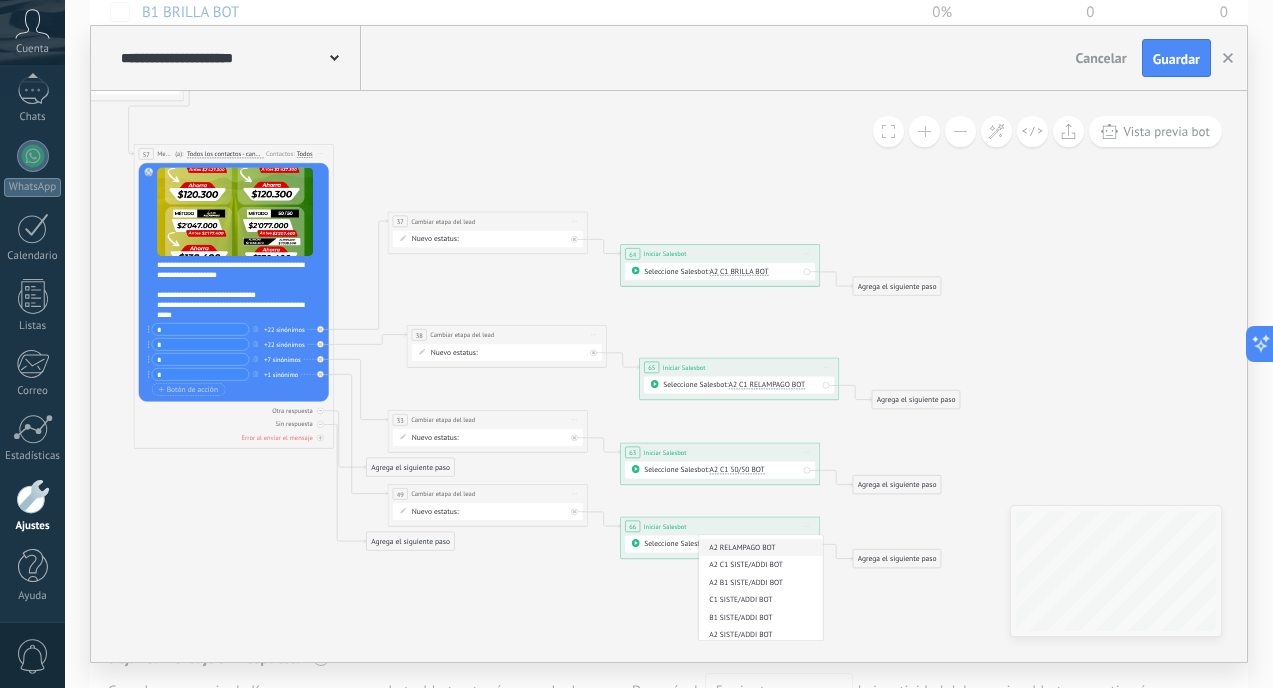 scroll, scrollTop: 478, scrollLeft: 0, axis: vertical 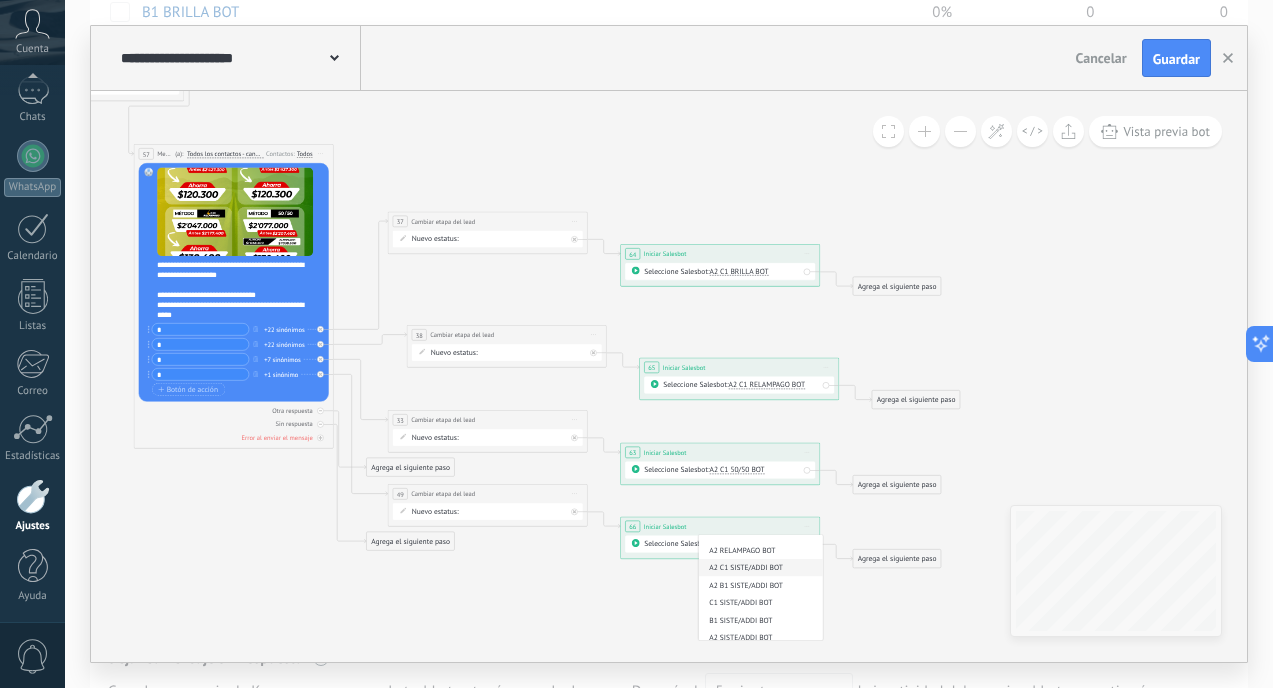 click on "A2 C1 SISTE/ADDI BOT" at bounding box center (759, 568) 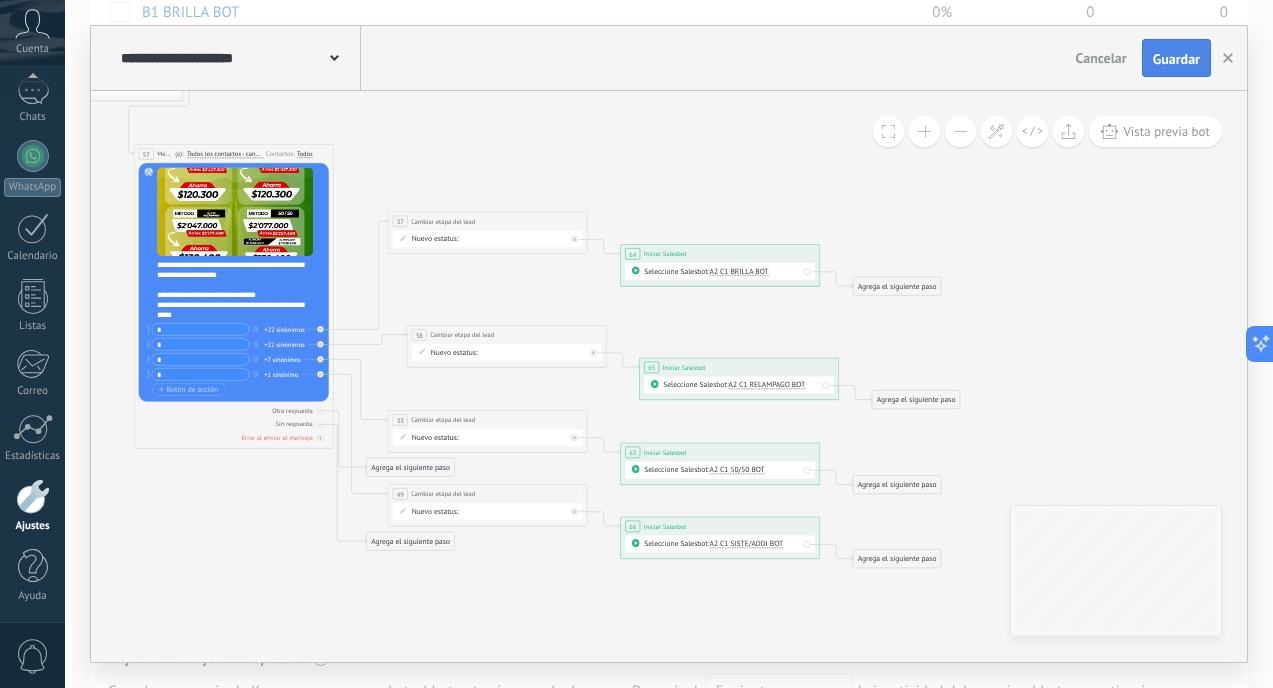 click on "Guardar" at bounding box center [1176, 58] 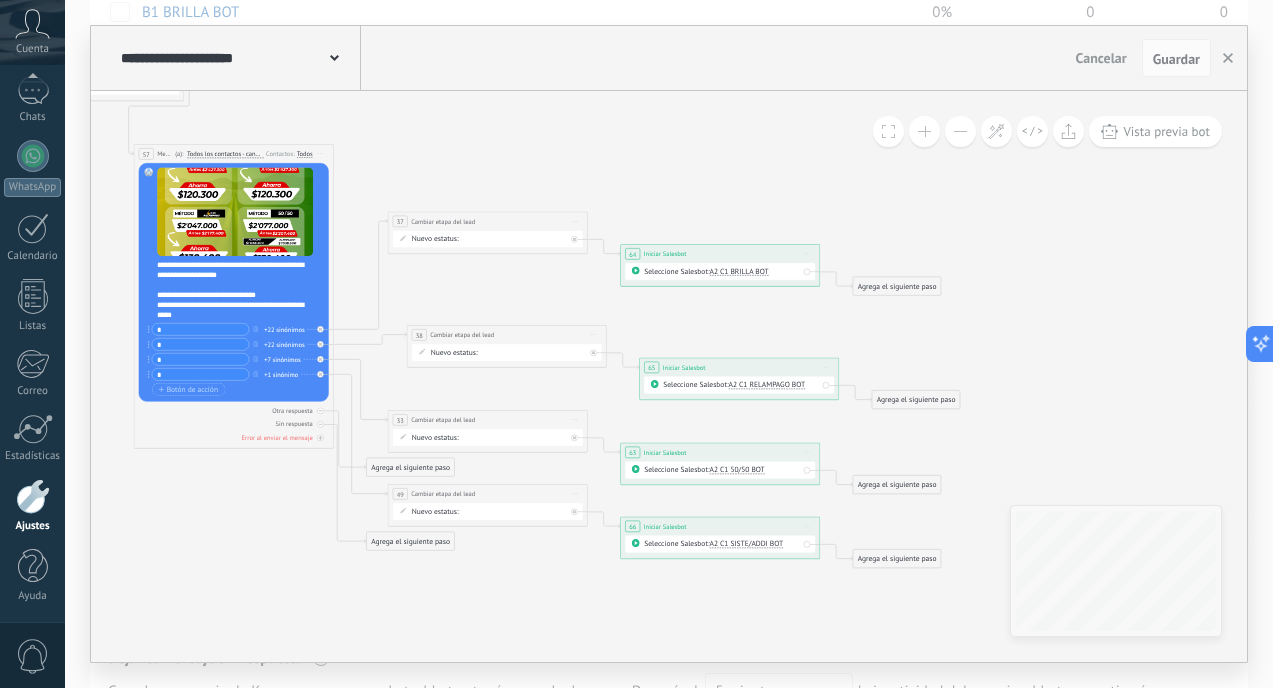 click 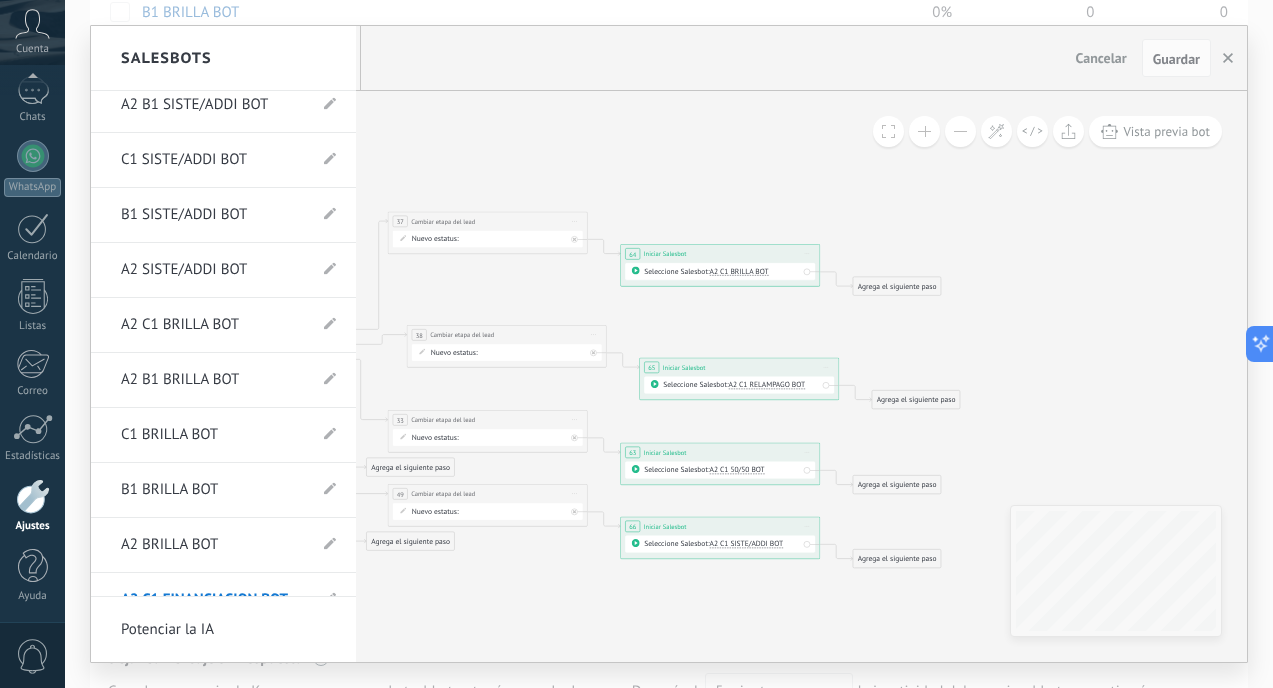 scroll, scrollTop: 1309, scrollLeft: 0, axis: vertical 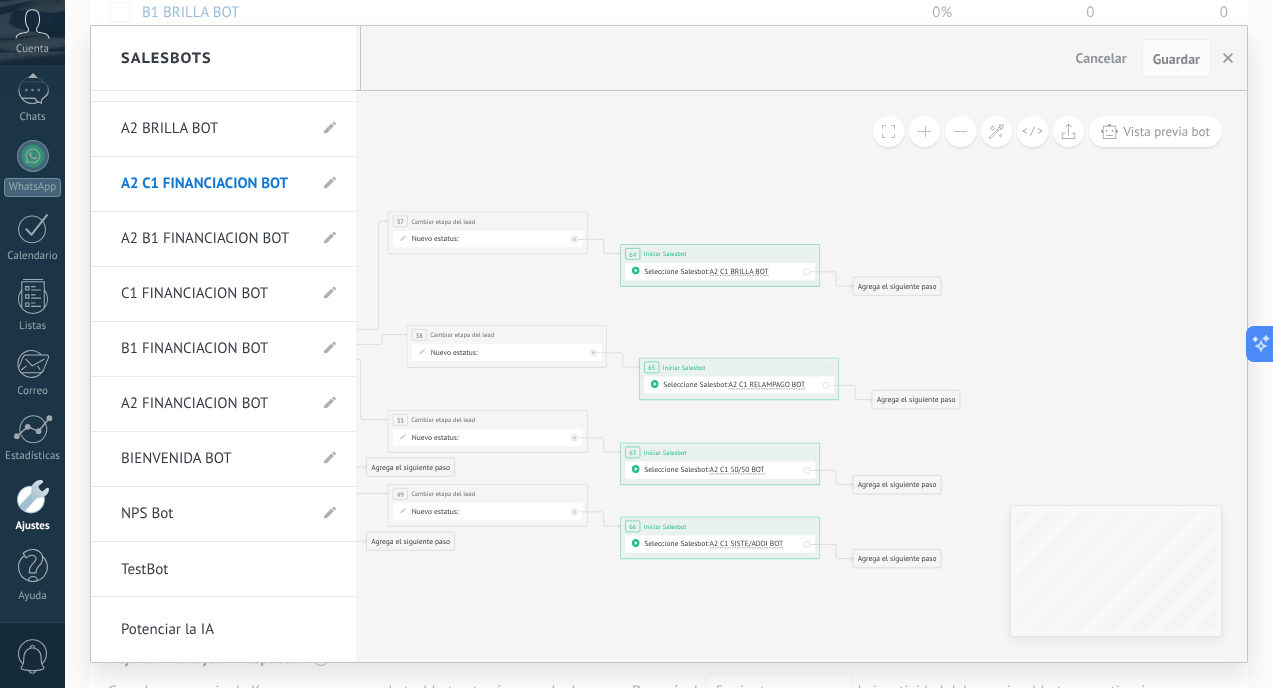 click on "A2 FINANCIACION BOT" at bounding box center (213, 404) 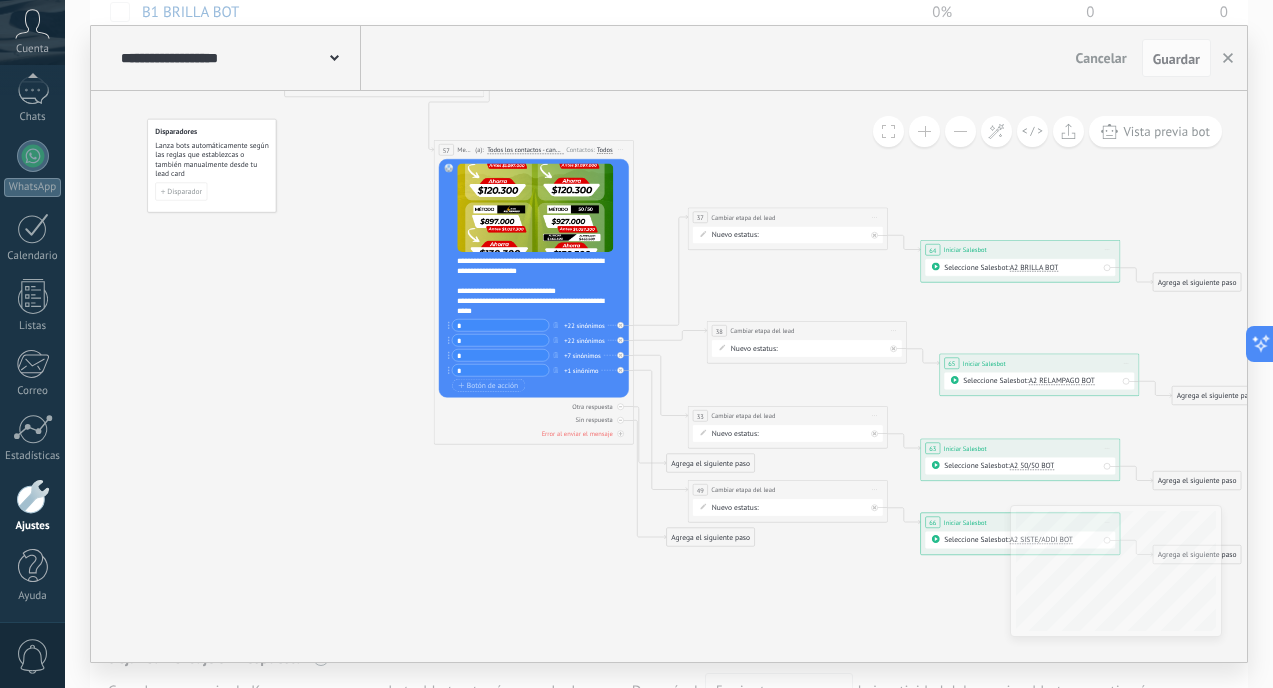 click 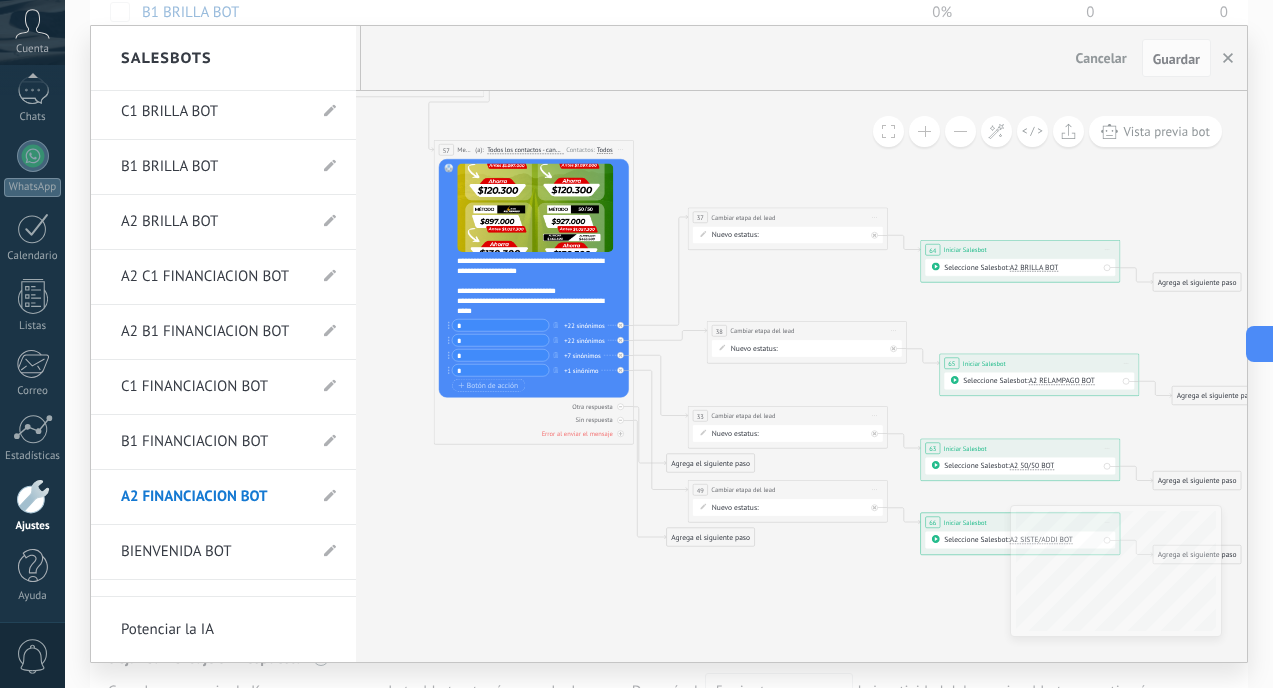 scroll, scrollTop: 1233, scrollLeft: 0, axis: vertical 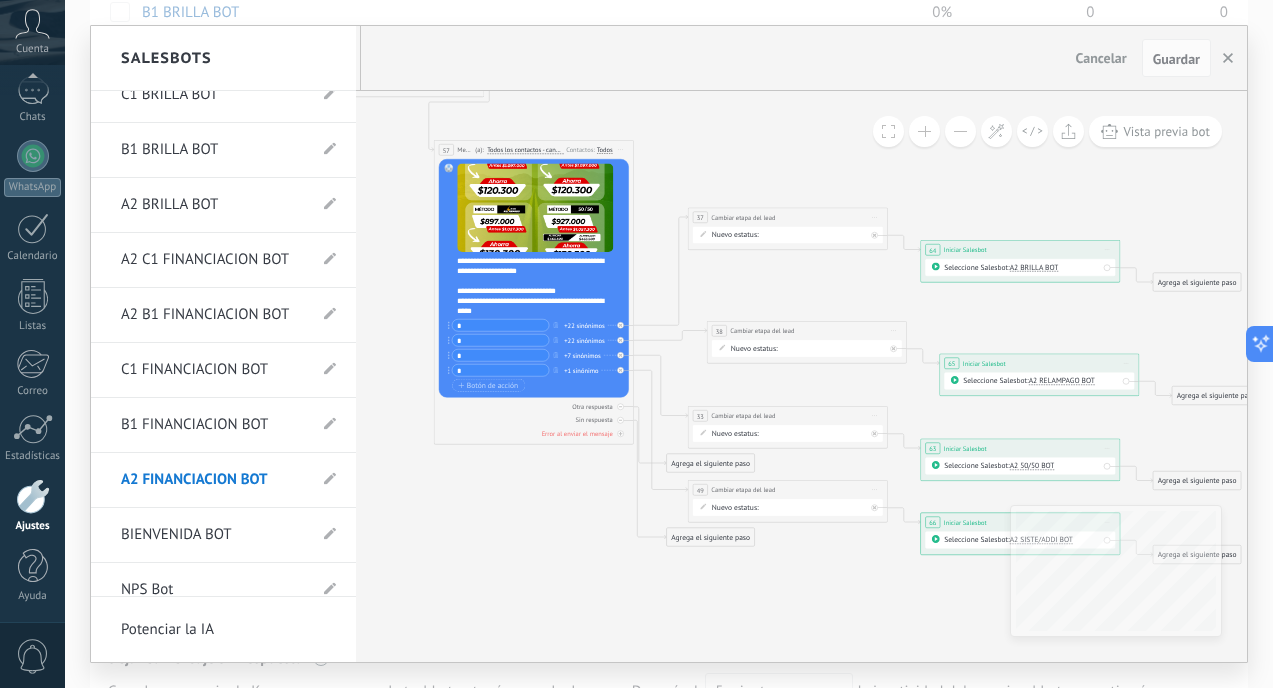 click on "B1 FINANCIACION BOT" at bounding box center [213, 425] 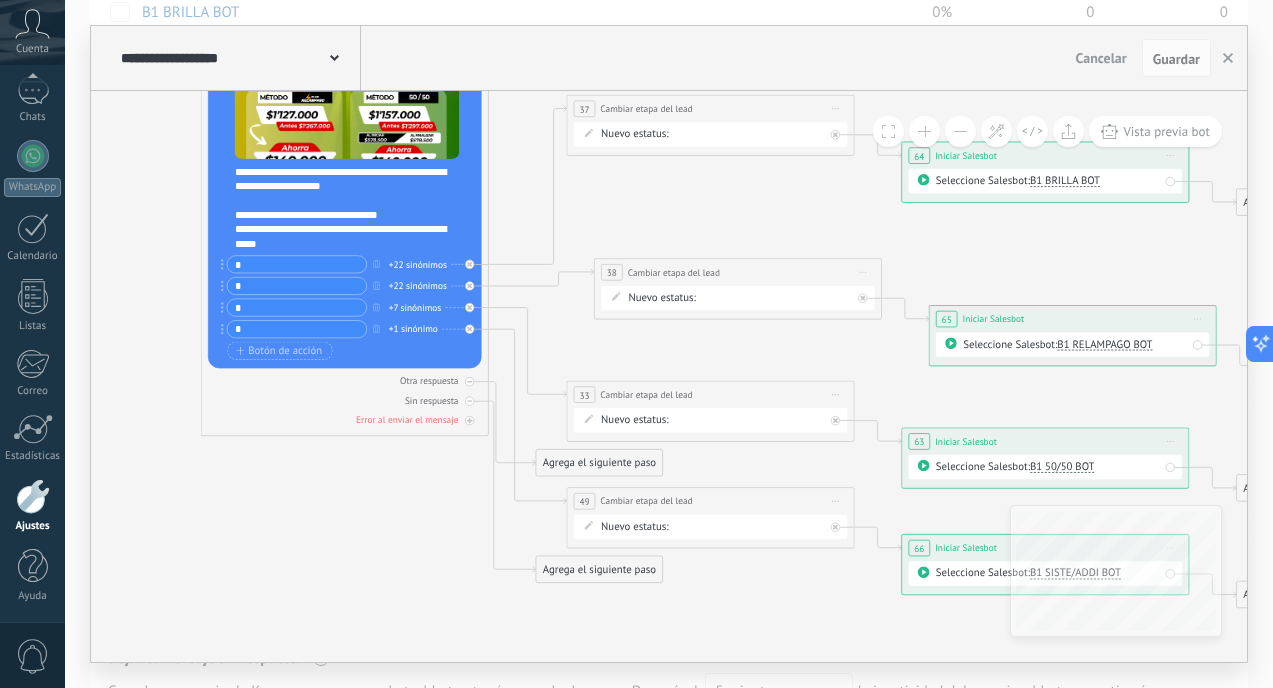 click on "**********" at bounding box center [354, 208] 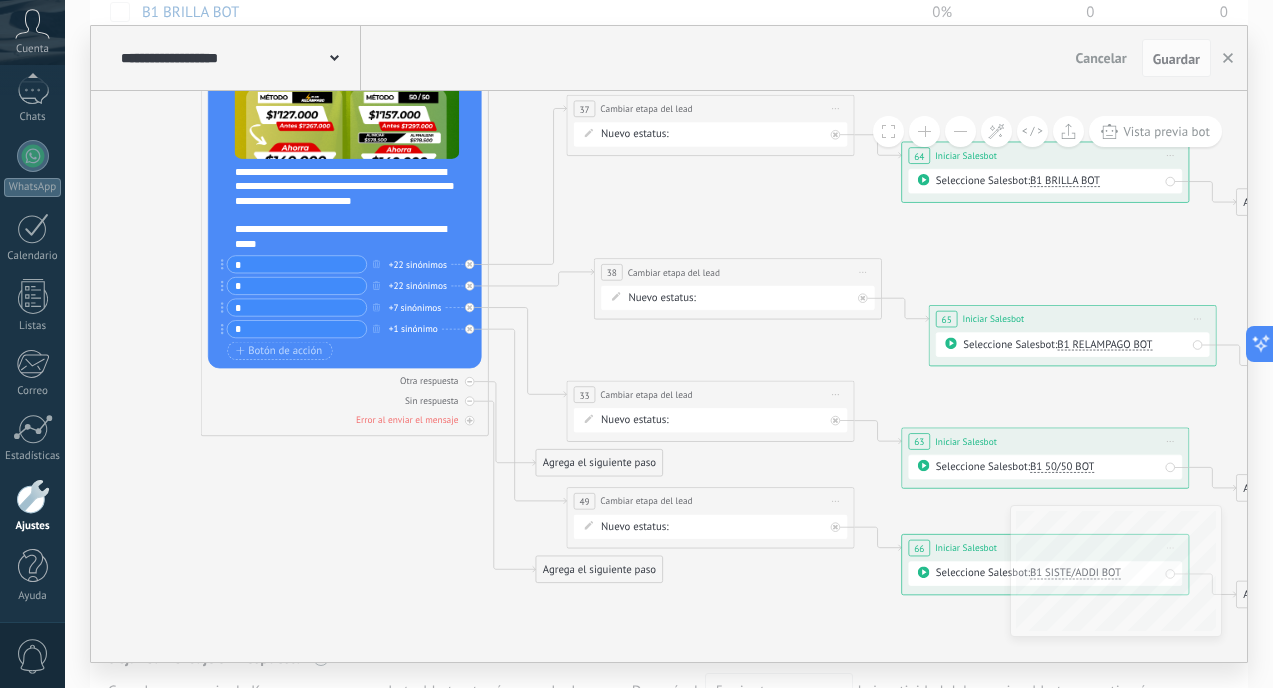 click at bounding box center (334, 56) 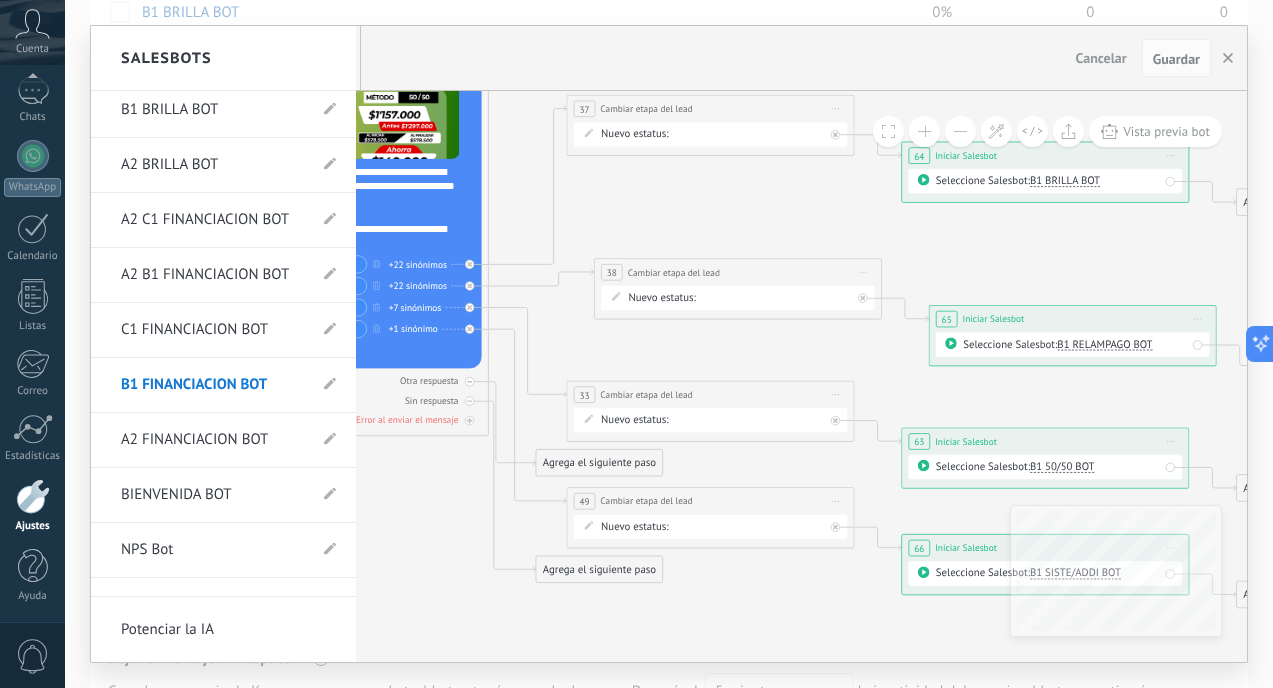 scroll, scrollTop: 1285, scrollLeft: 0, axis: vertical 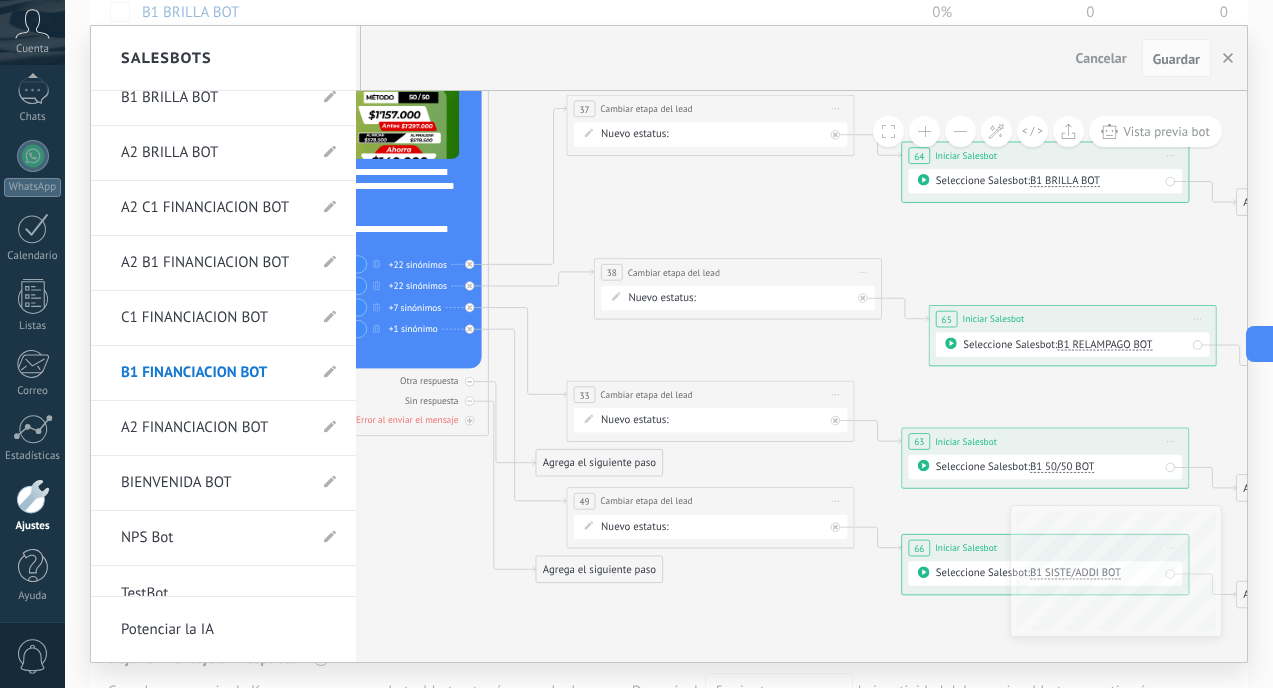 click on "C1 FINANCIACION BOT" at bounding box center (213, 318) 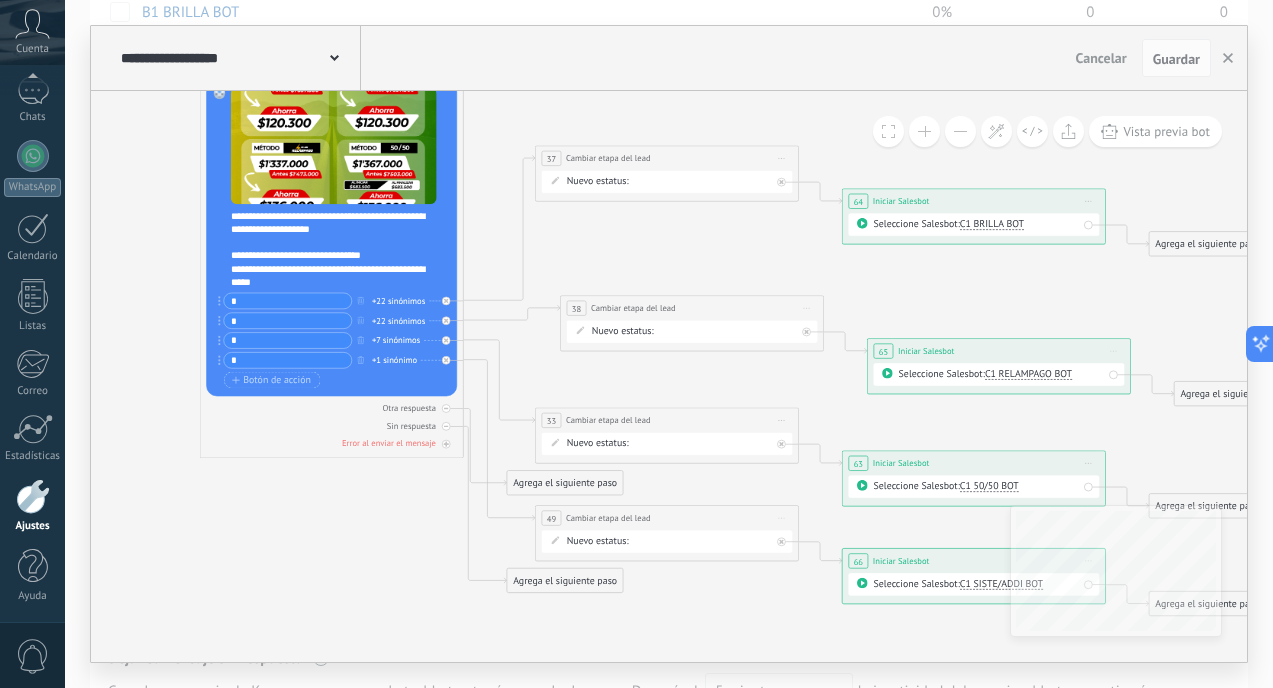 click at bounding box center (334, 56) 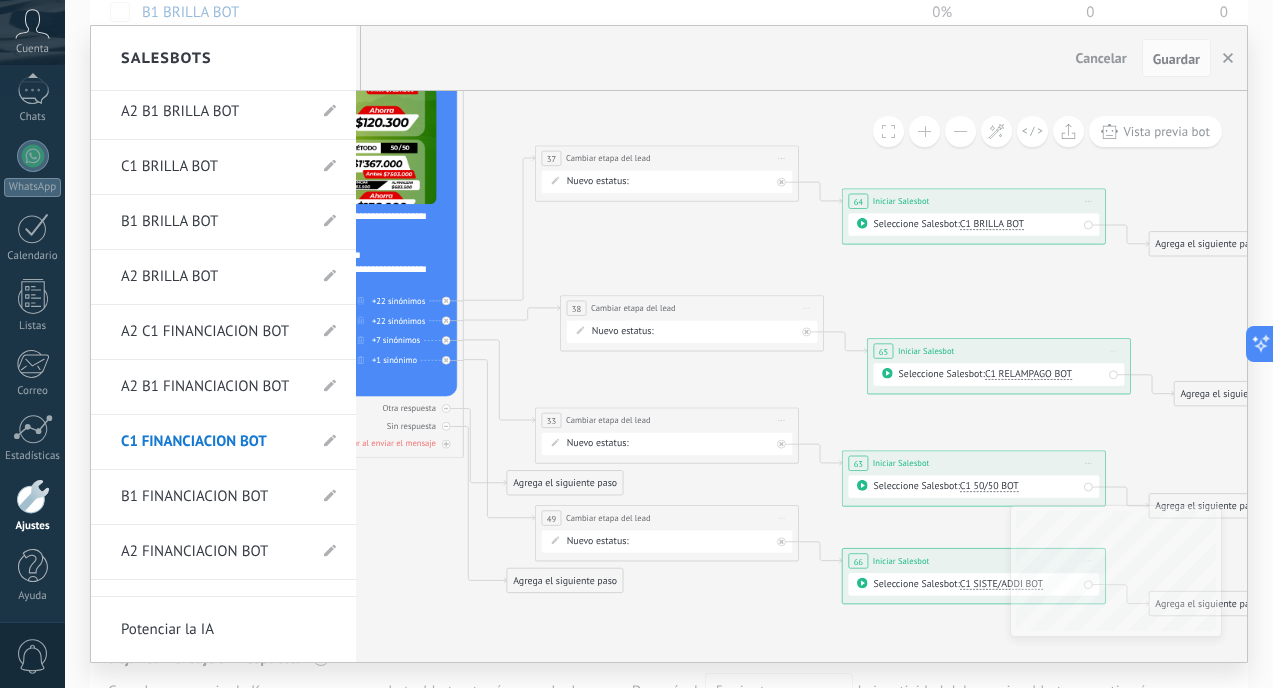 scroll, scrollTop: 1178, scrollLeft: 0, axis: vertical 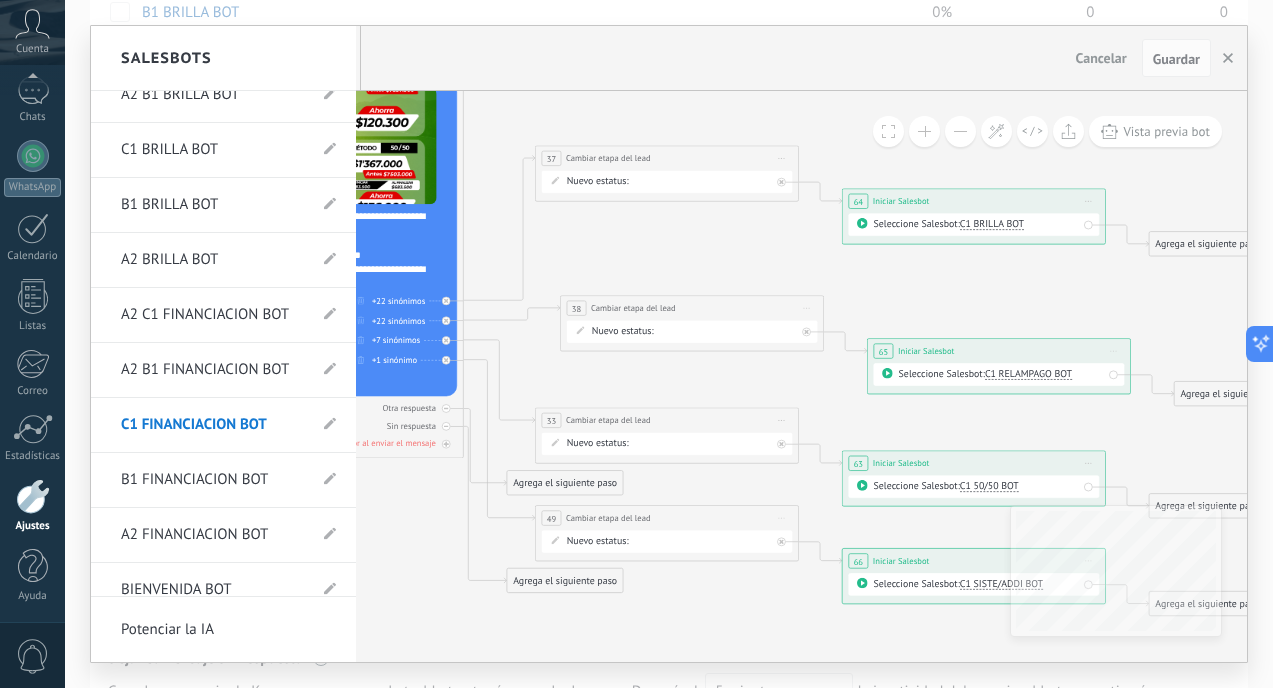 click on "A2 B1 FINANCIACION BOT" at bounding box center [213, 370] 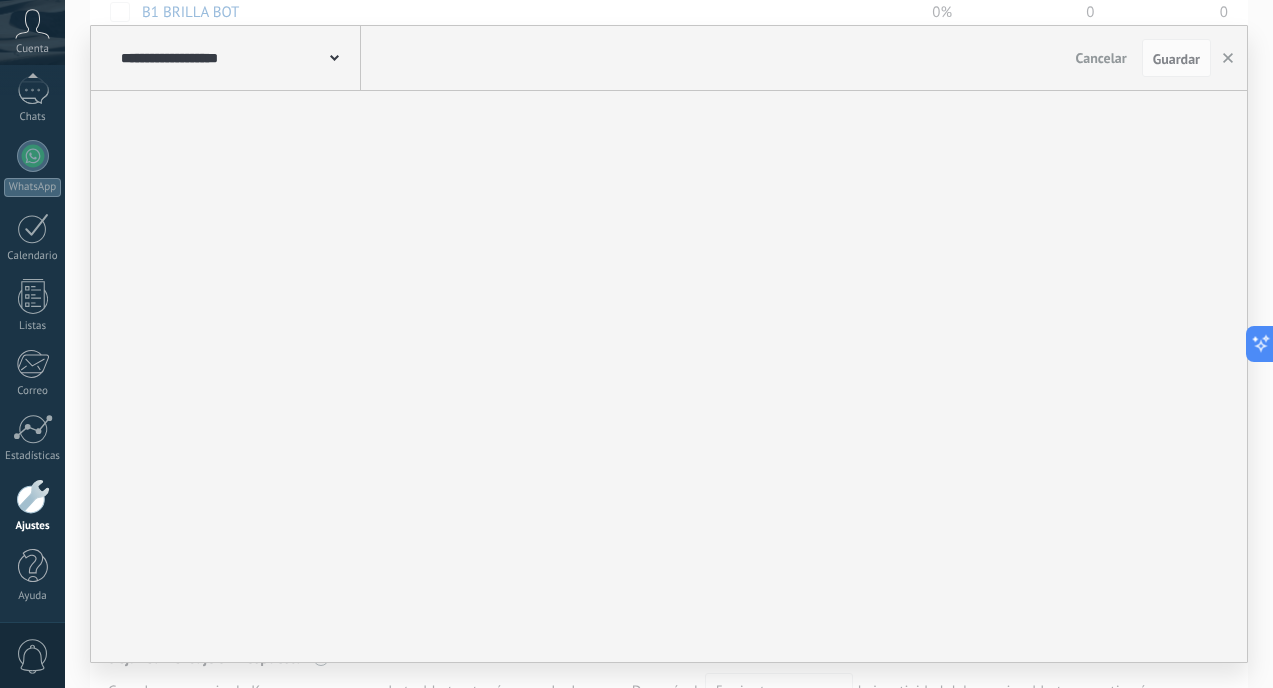 type on "**********" 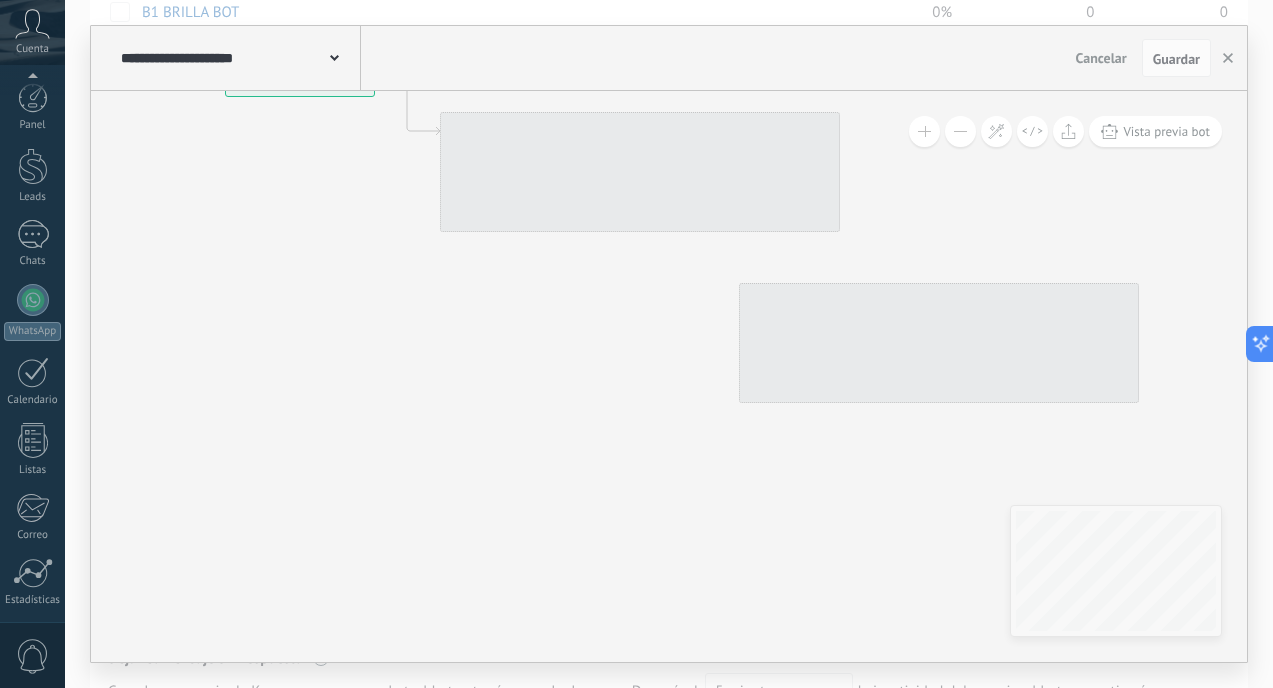 scroll, scrollTop: 1321, scrollLeft: 0, axis: vertical 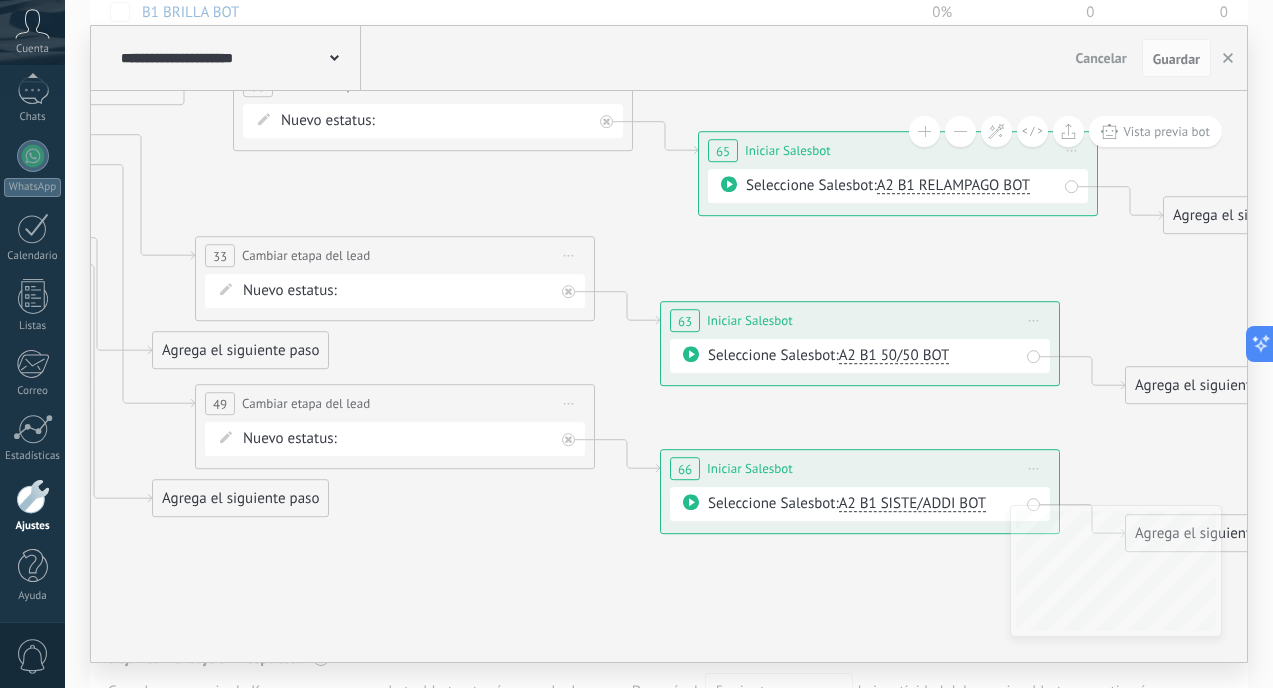 click 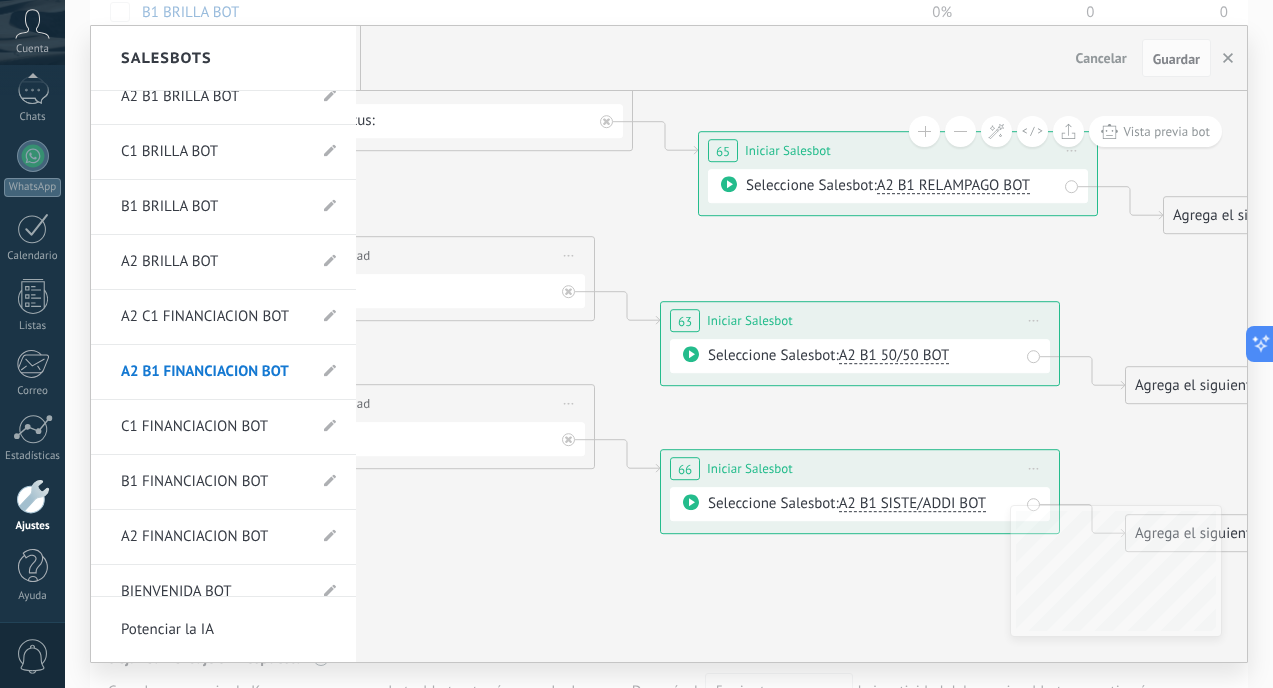 scroll, scrollTop: 1309, scrollLeft: 0, axis: vertical 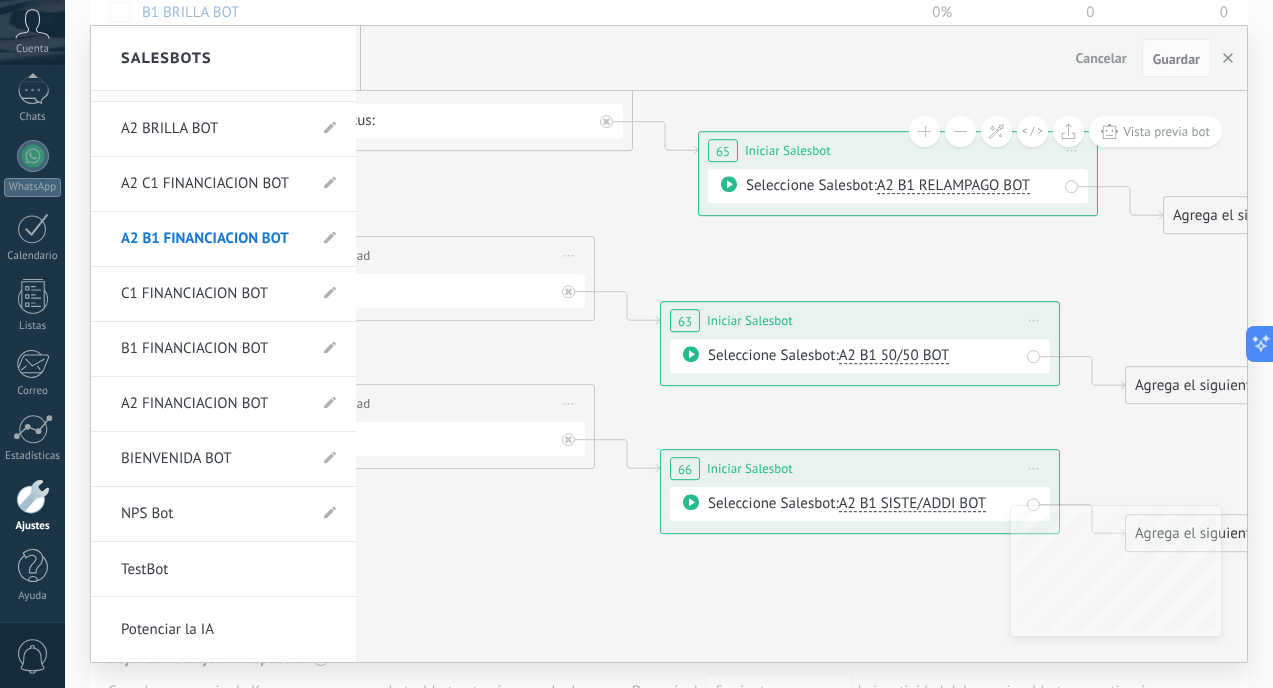 click on "A2 C1 FINANCIACION BOT" at bounding box center (213, 184) 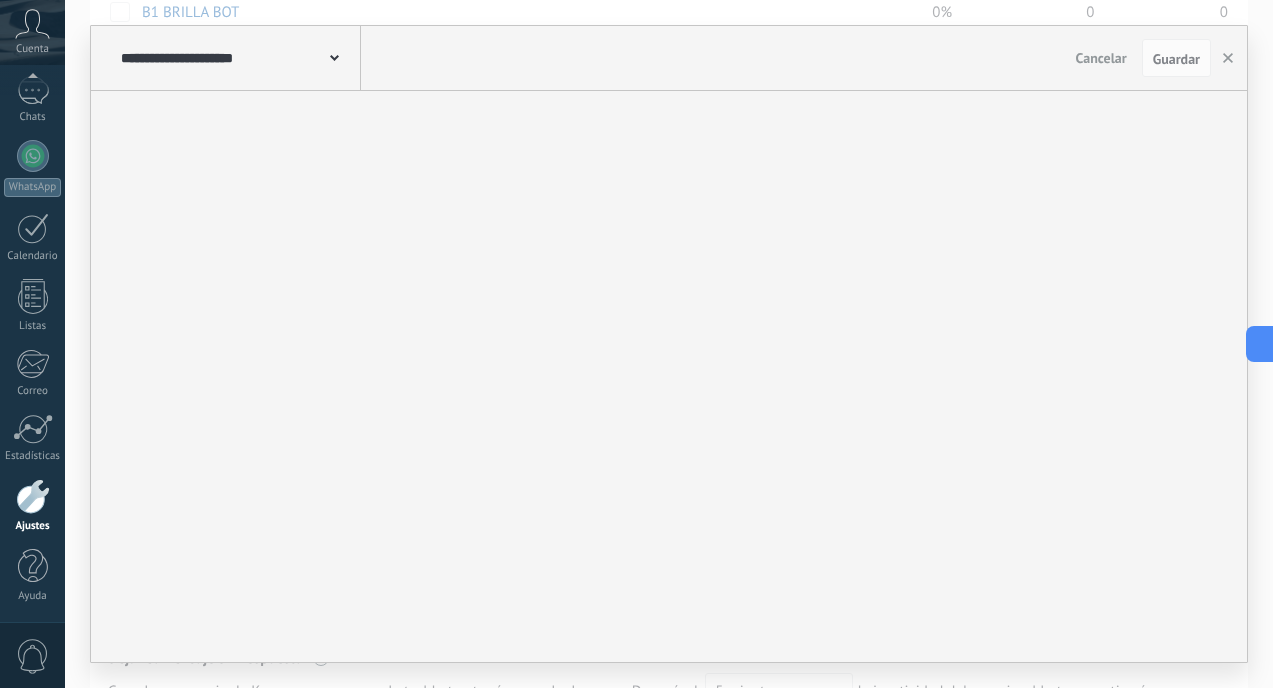 type on "**********" 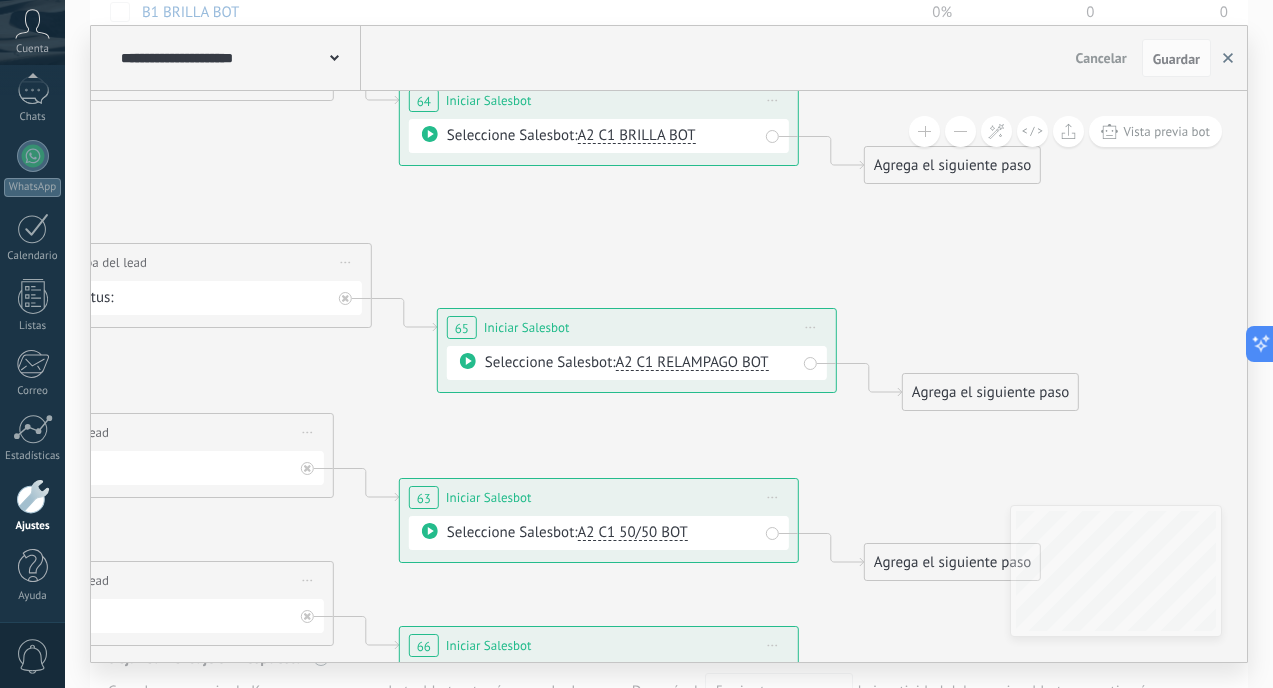 click at bounding box center [1228, 58] 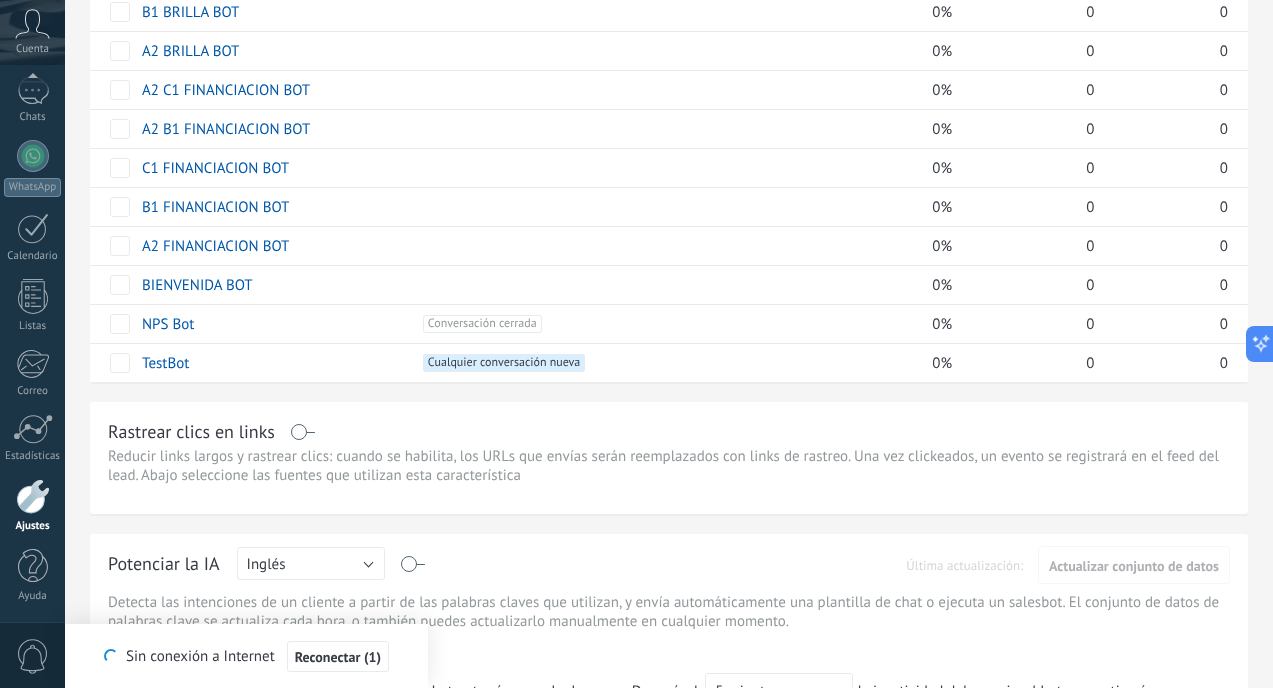 click on "Reconectar (1)" at bounding box center (338, 657) 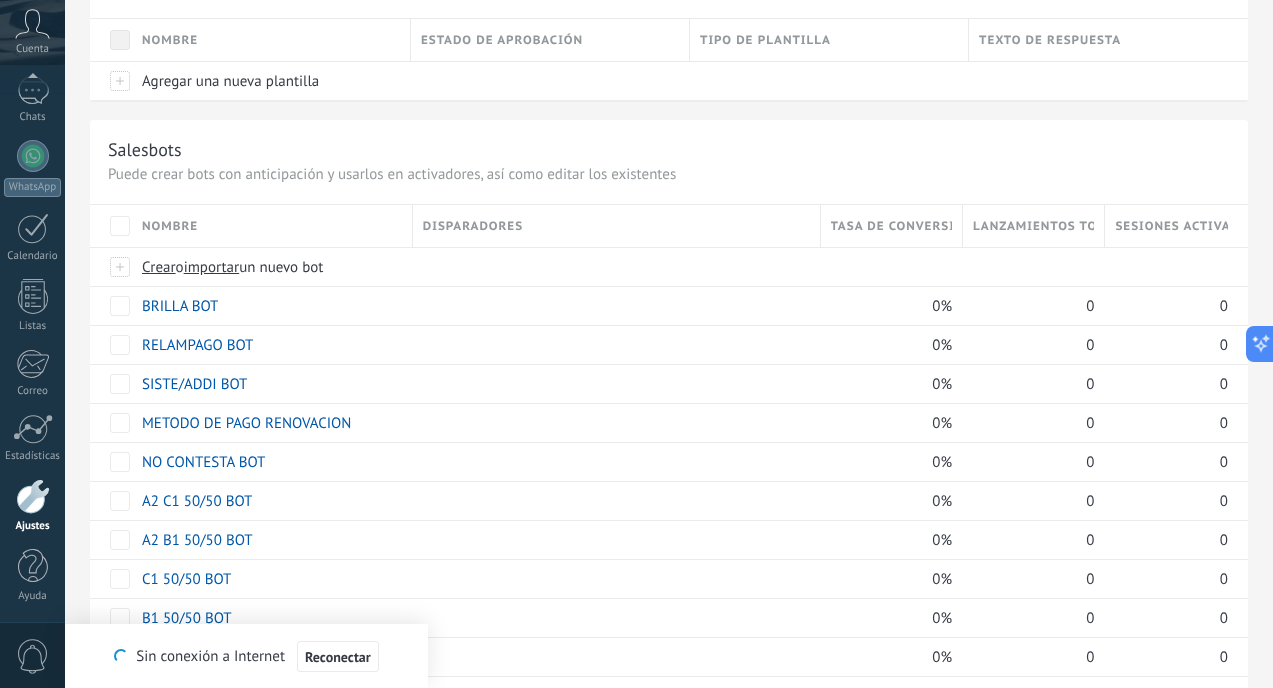 scroll, scrollTop: 0, scrollLeft: 0, axis: both 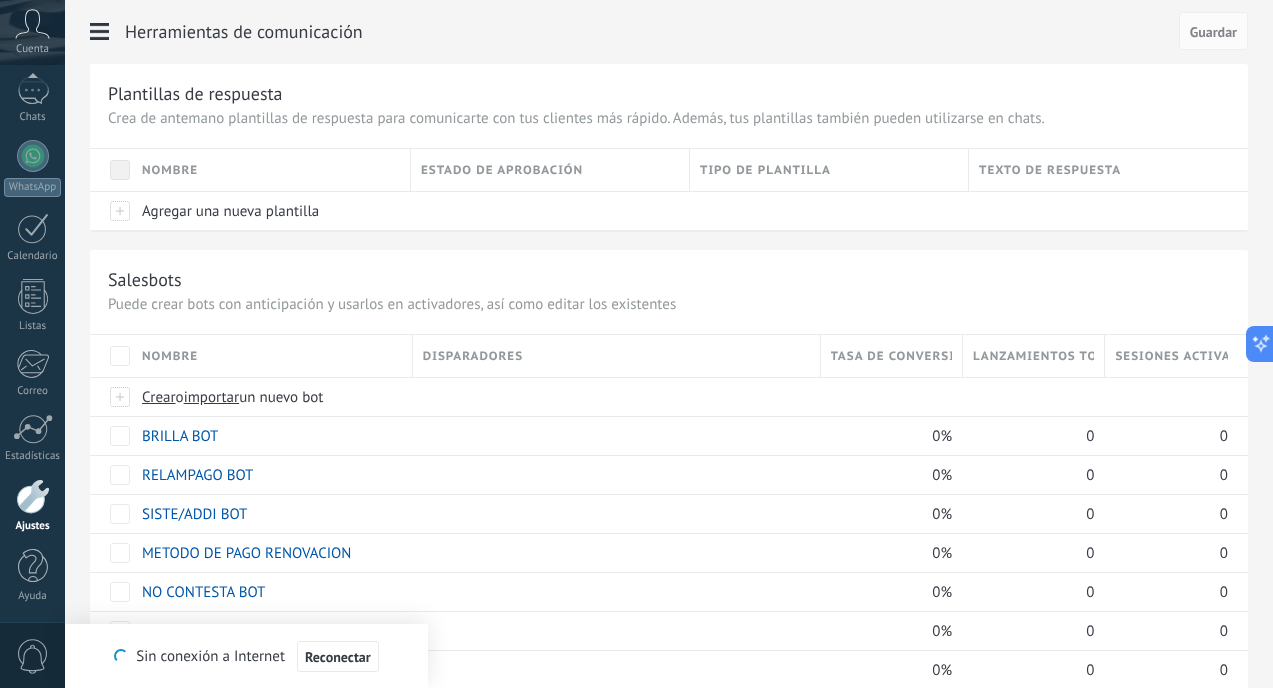 click on "Plantillas de respuesta
Crea de antemano plantillas de respuesta para comunicarte con tus clientes más rápido. Además, tus plantillas también pueden utilizarse en chats.
Nombre Estado de aprobación Tipo de plantilla Texto de respuesta Agregar una nueva plantilla" at bounding box center [669, 147] 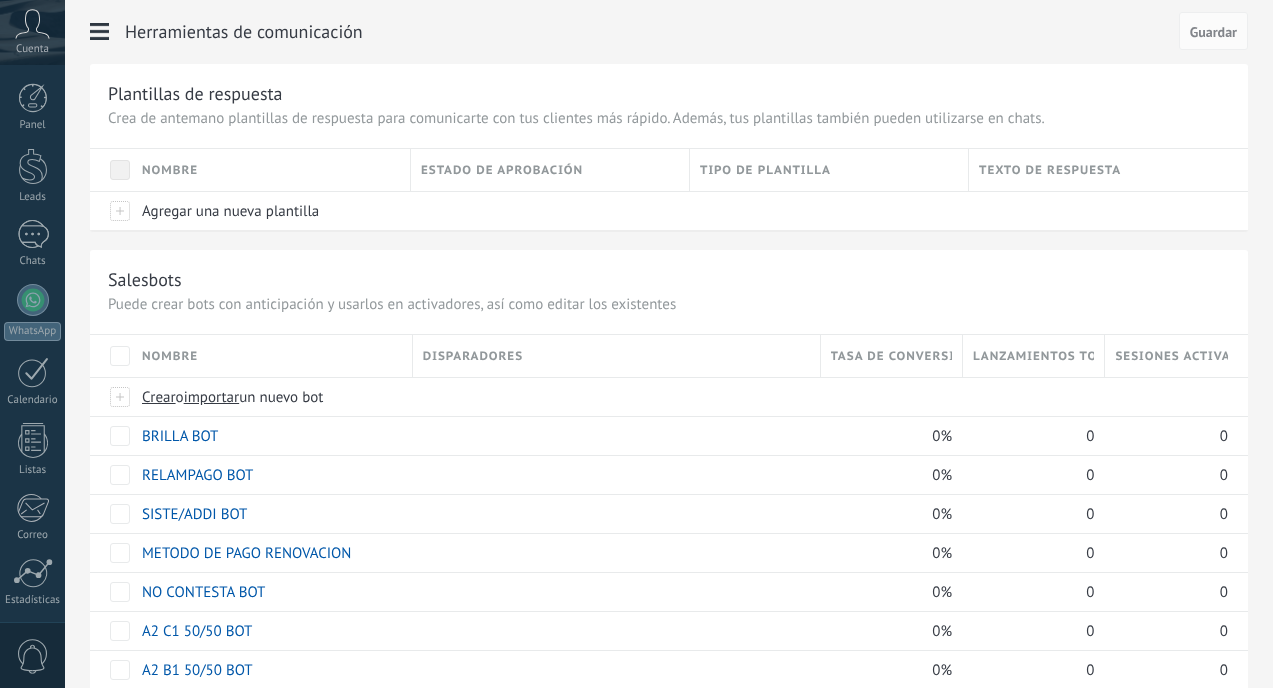 scroll, scrollTop: 0, scrollLeft: 0, axis: both 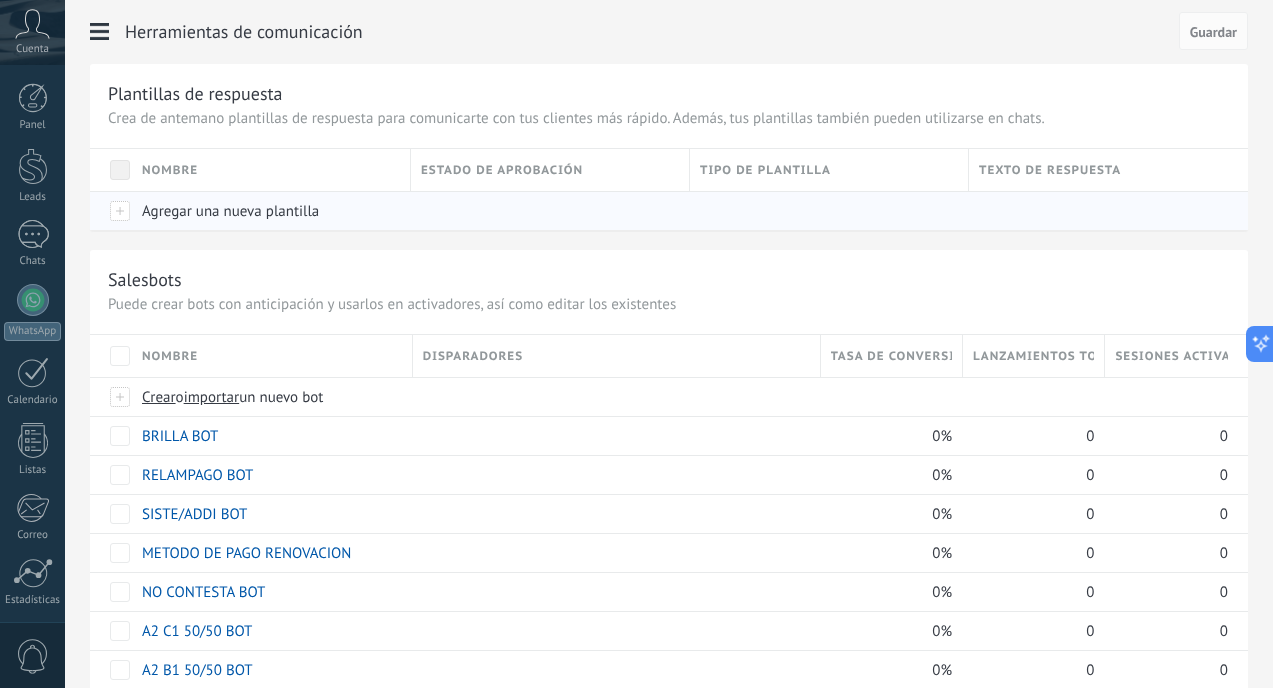 click on "Agregar una nueva plantilla" at bounding box center [230, 211] 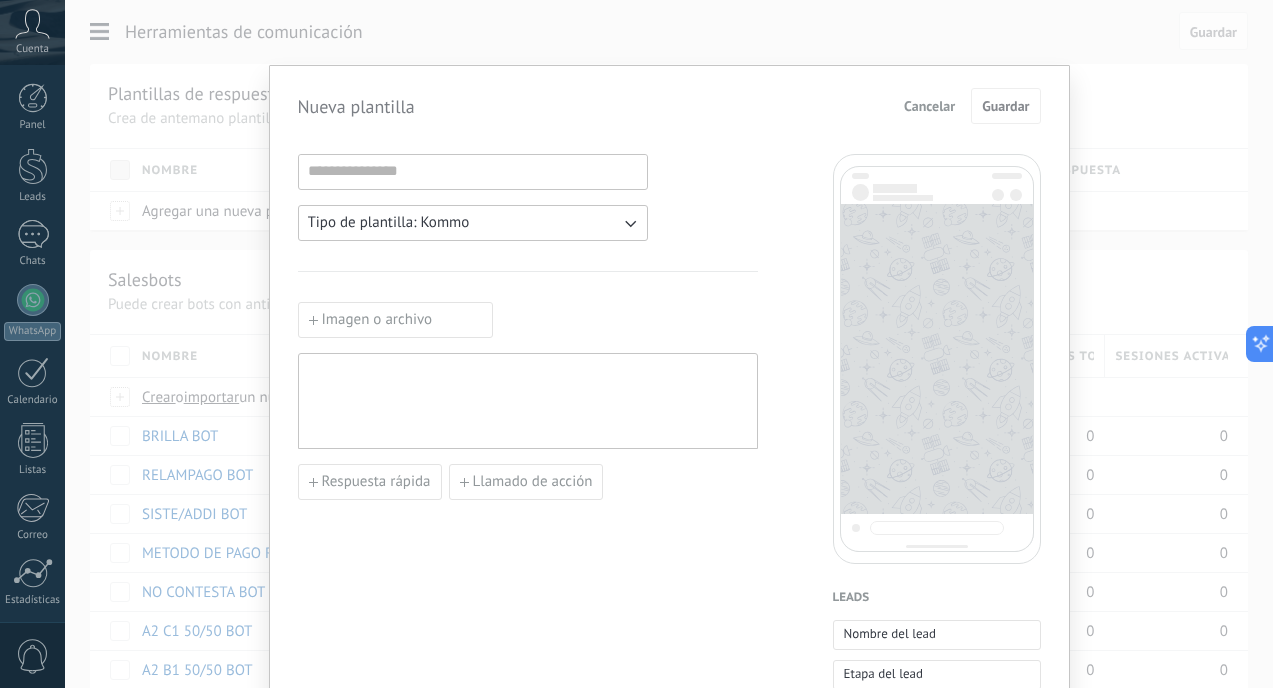 click at bounding box center (473, 172) 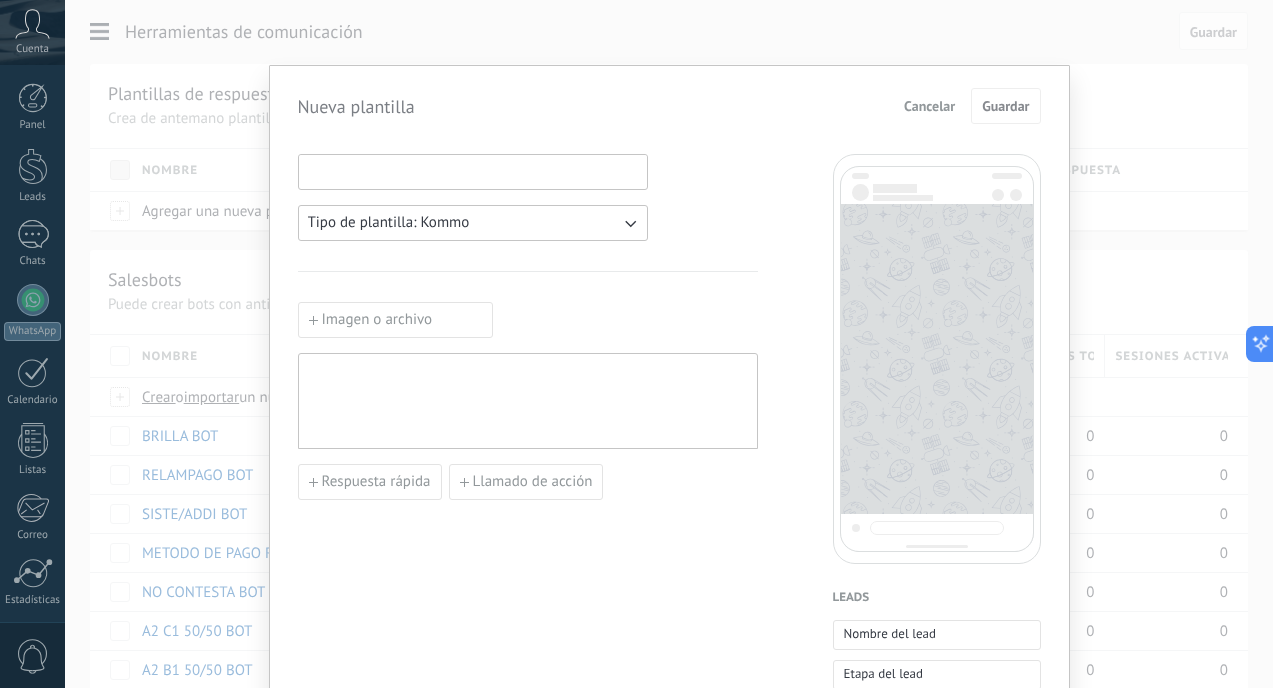 click at bounding box center (473, 171) 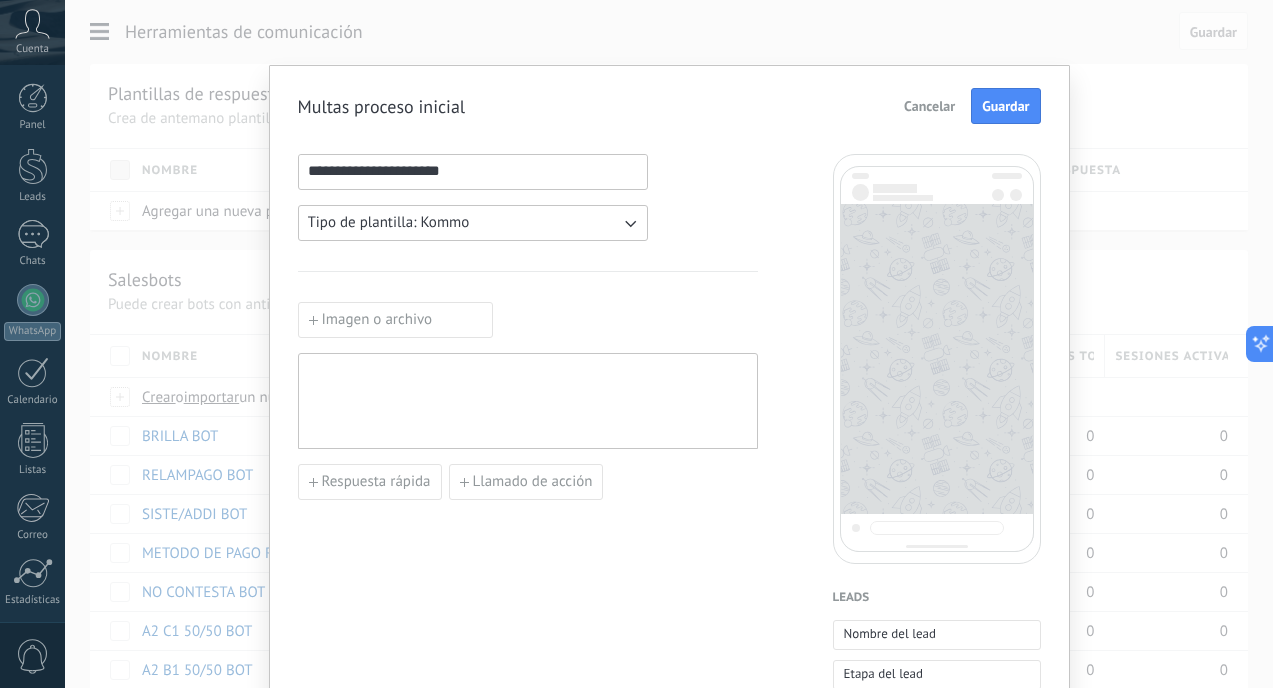 type on "**********" 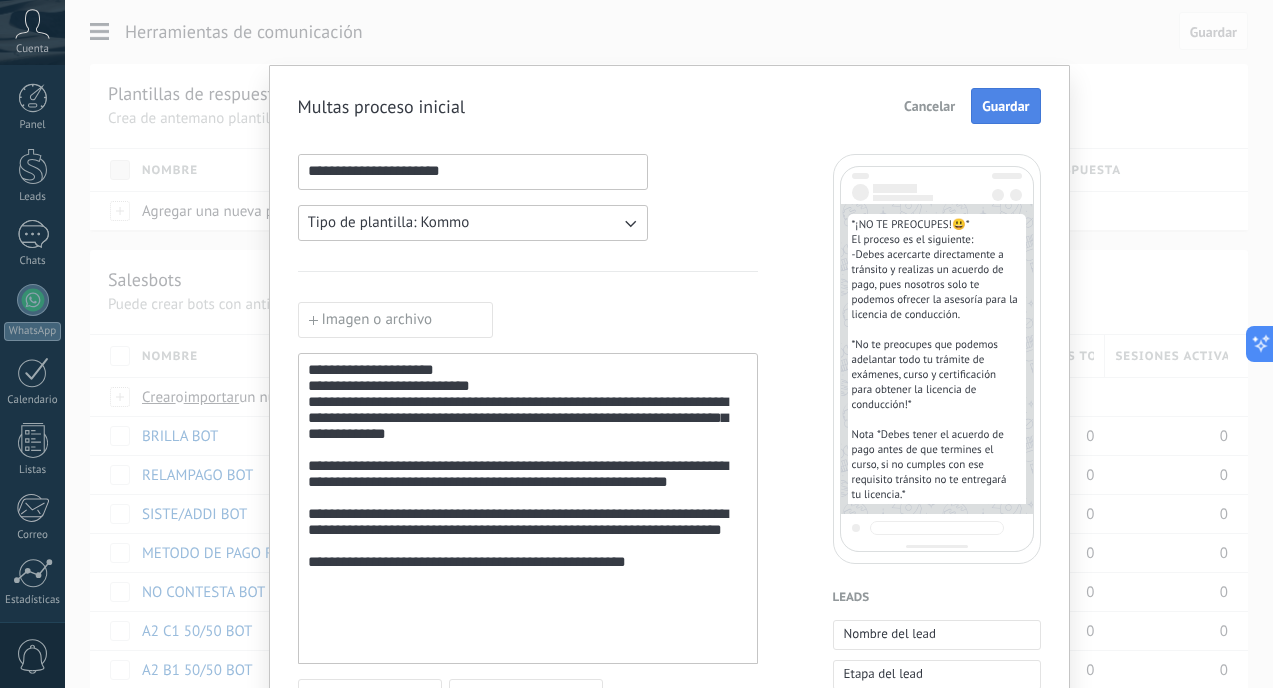 click on "Guardar" at bounding box center [1005, 106] 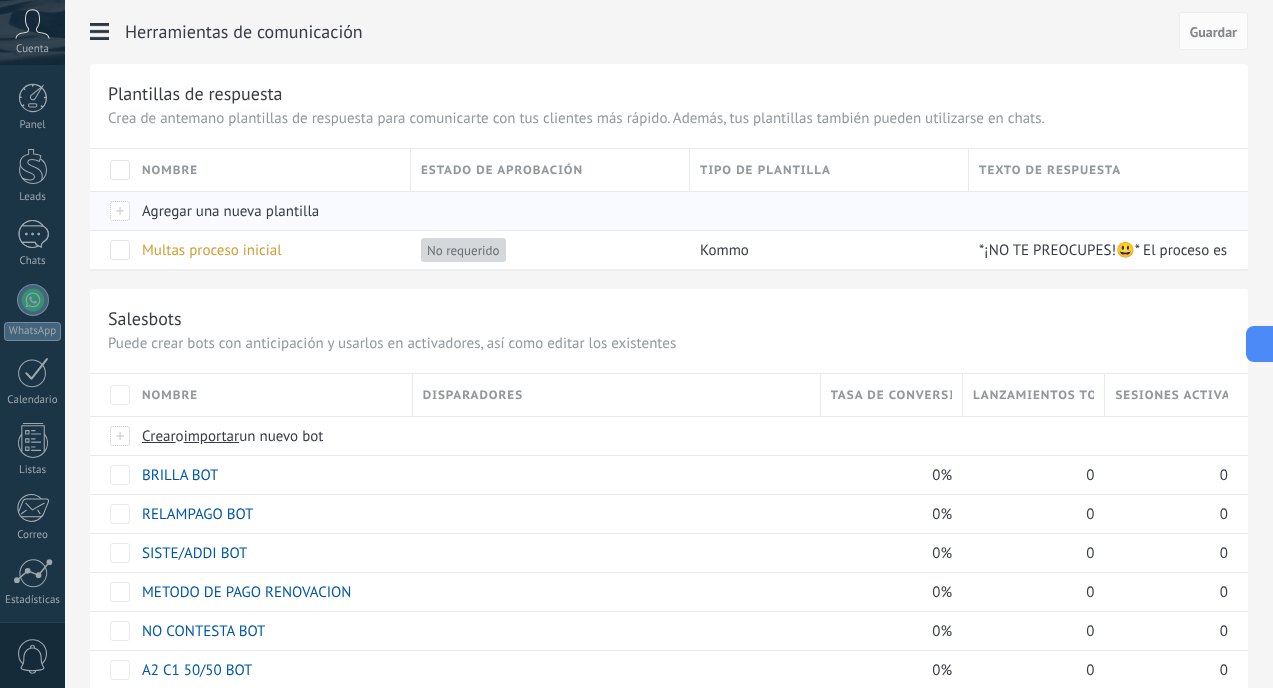 click on "Agregar una nueva plantilla" at bounding box center (230, 211) 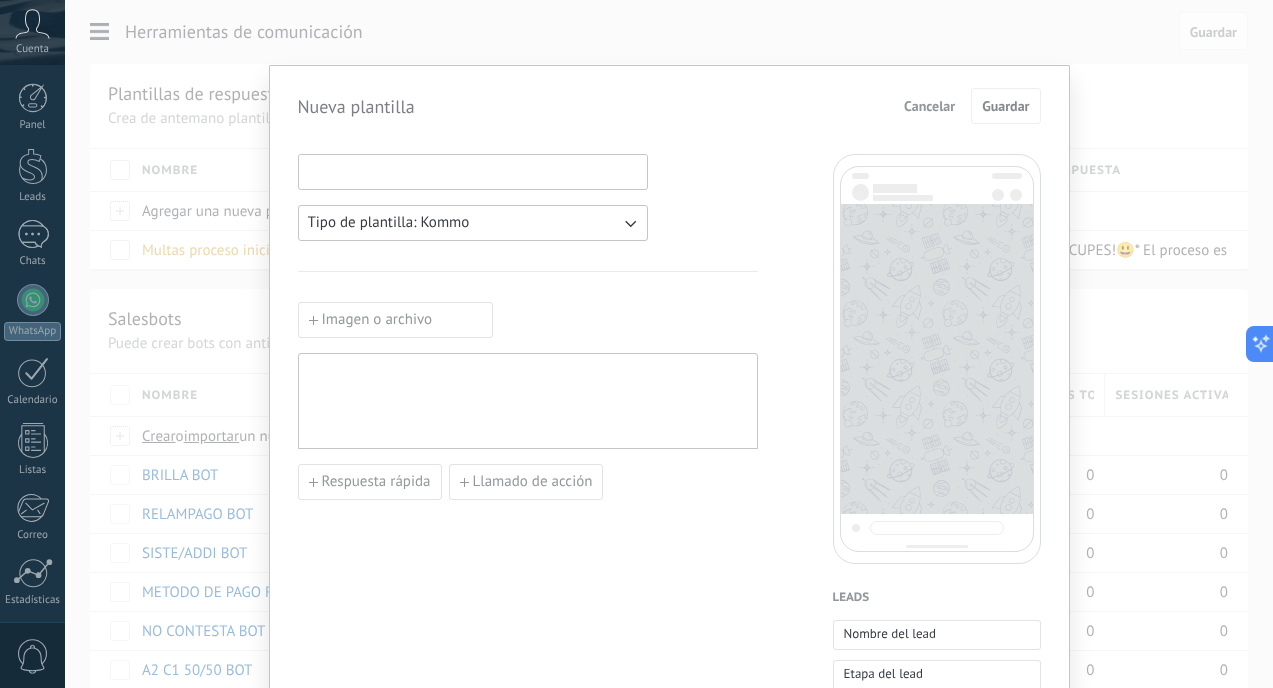 click at bounding box center [473, 171] 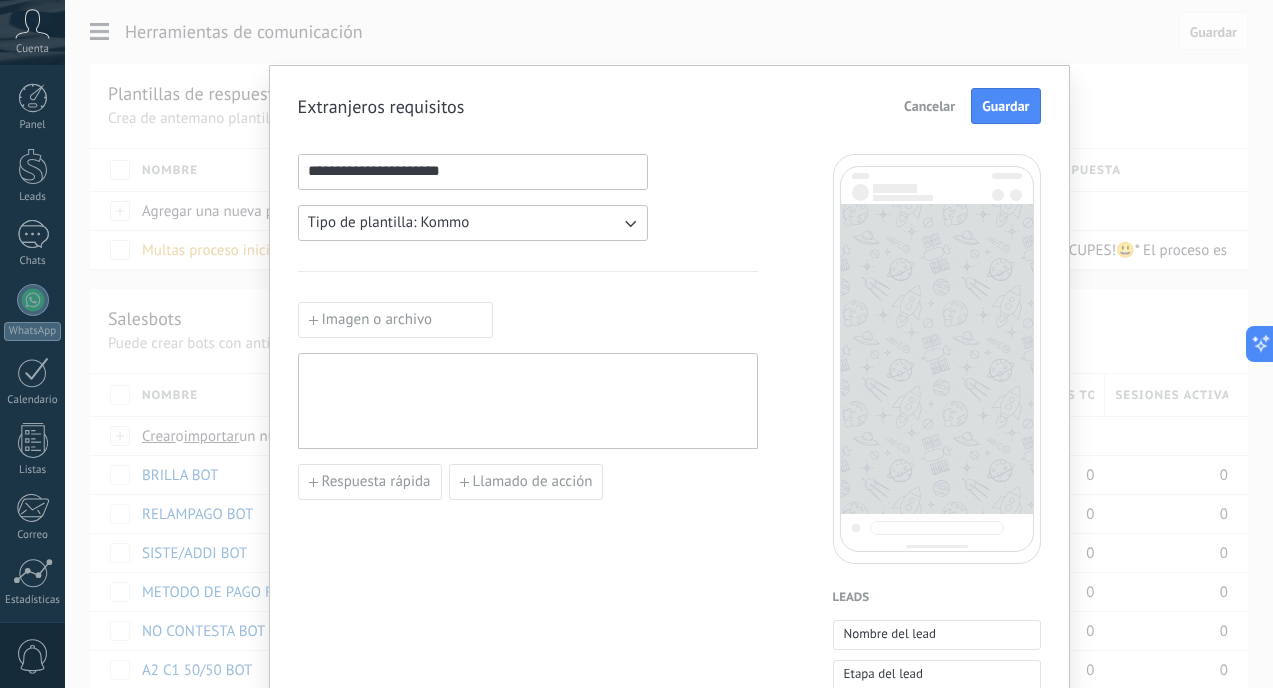 type on "**********" 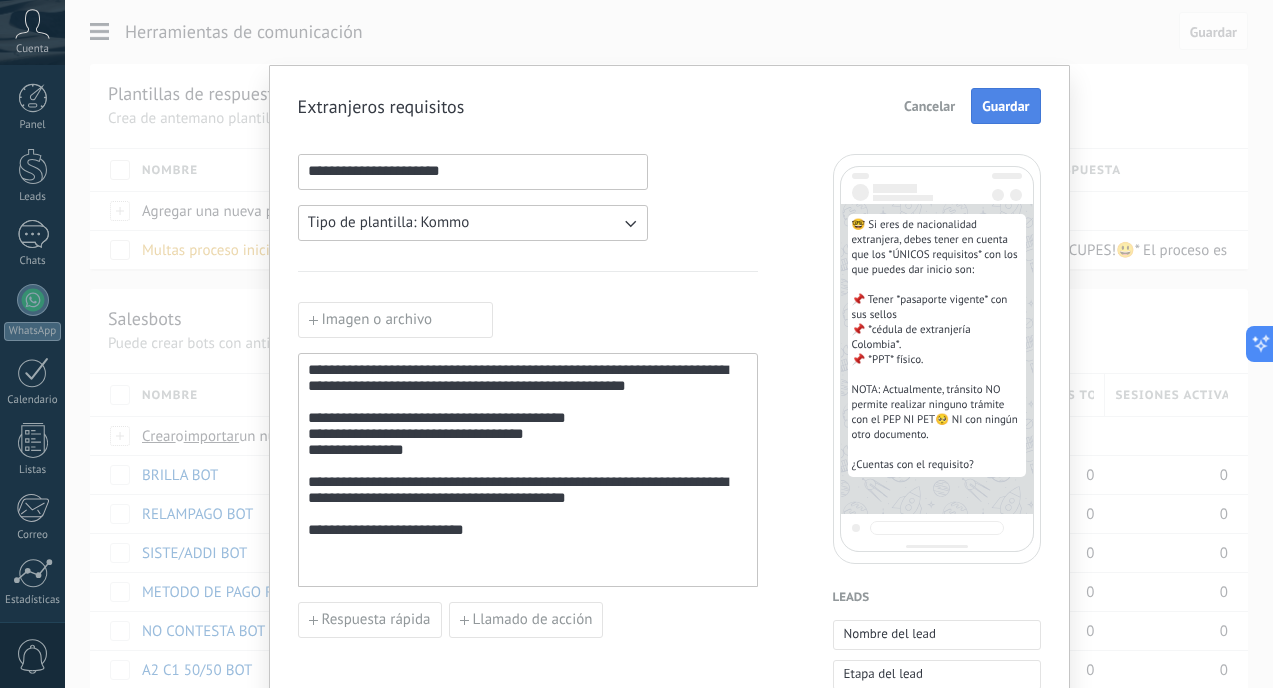 click on "Guardar" at bounding box center (1005, 106) 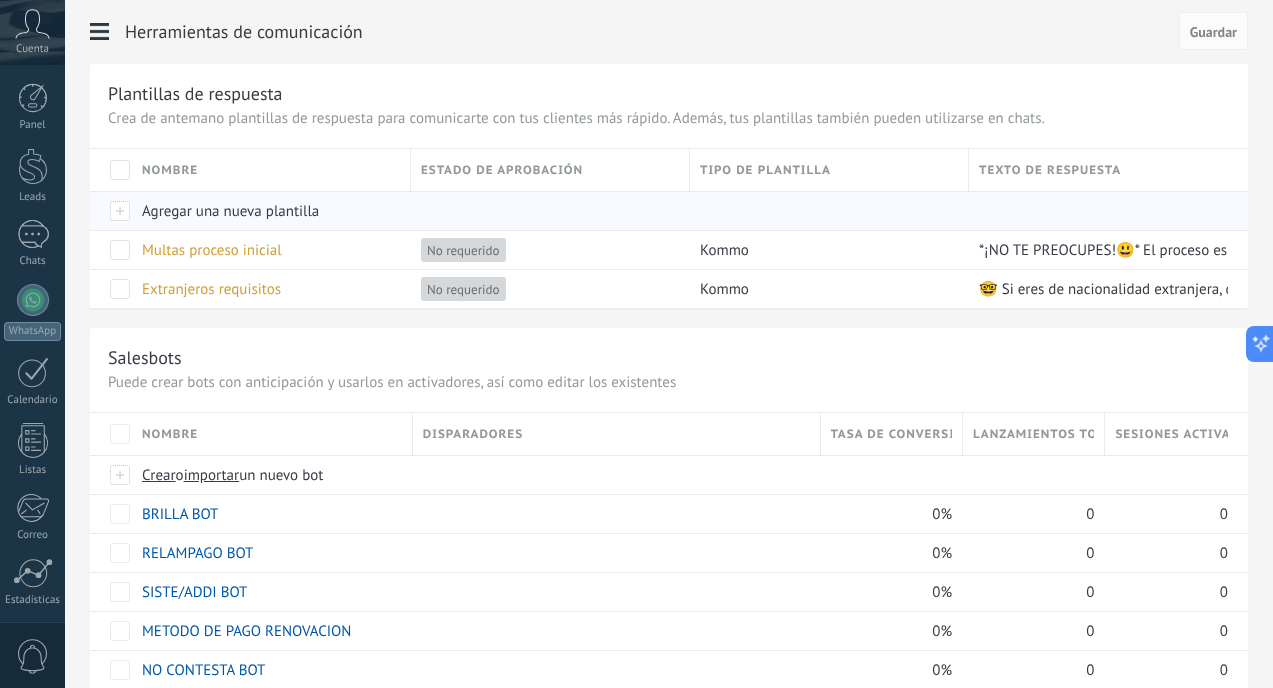 click on "Agregar una nueva plantilla" at bounding box center [266, 211] 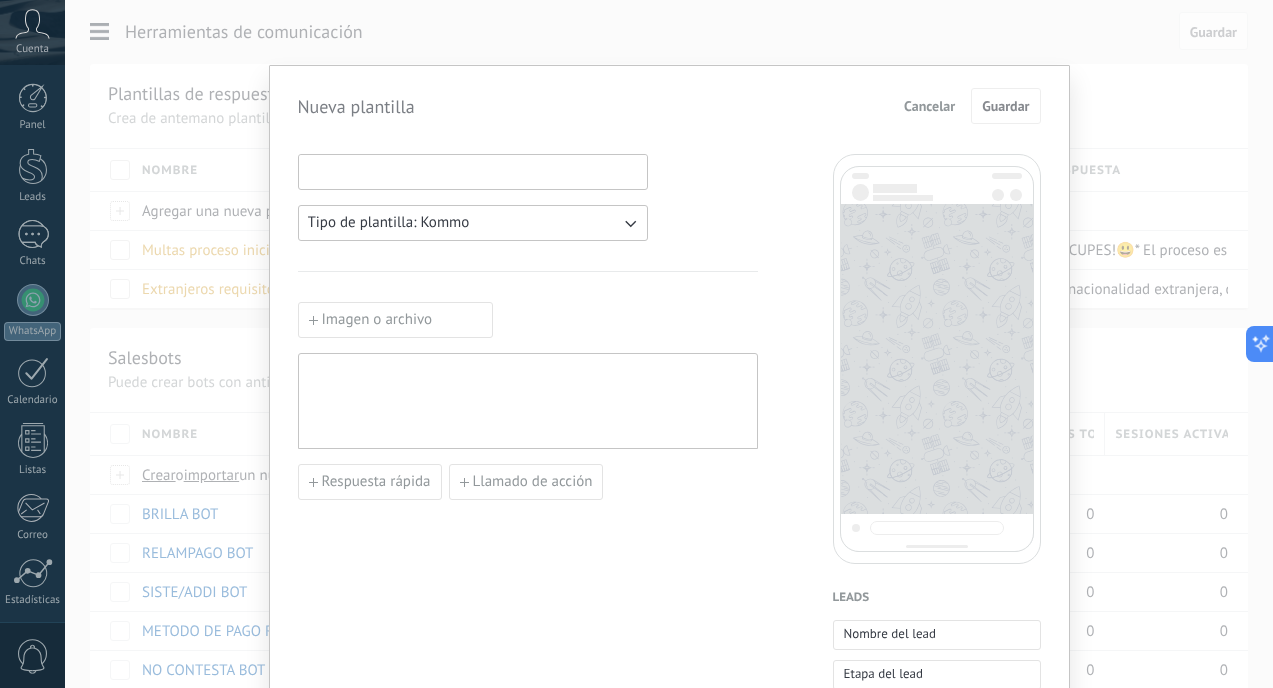 click at bounding box center [473, 171] 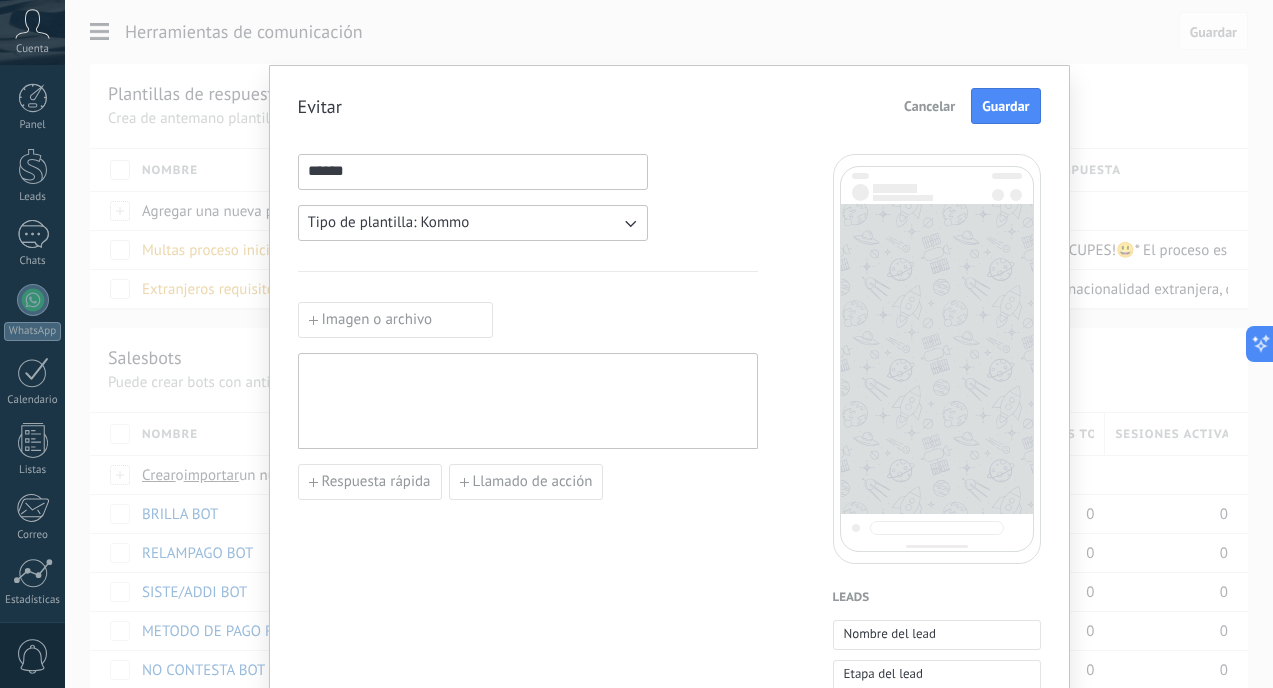 type on "******" 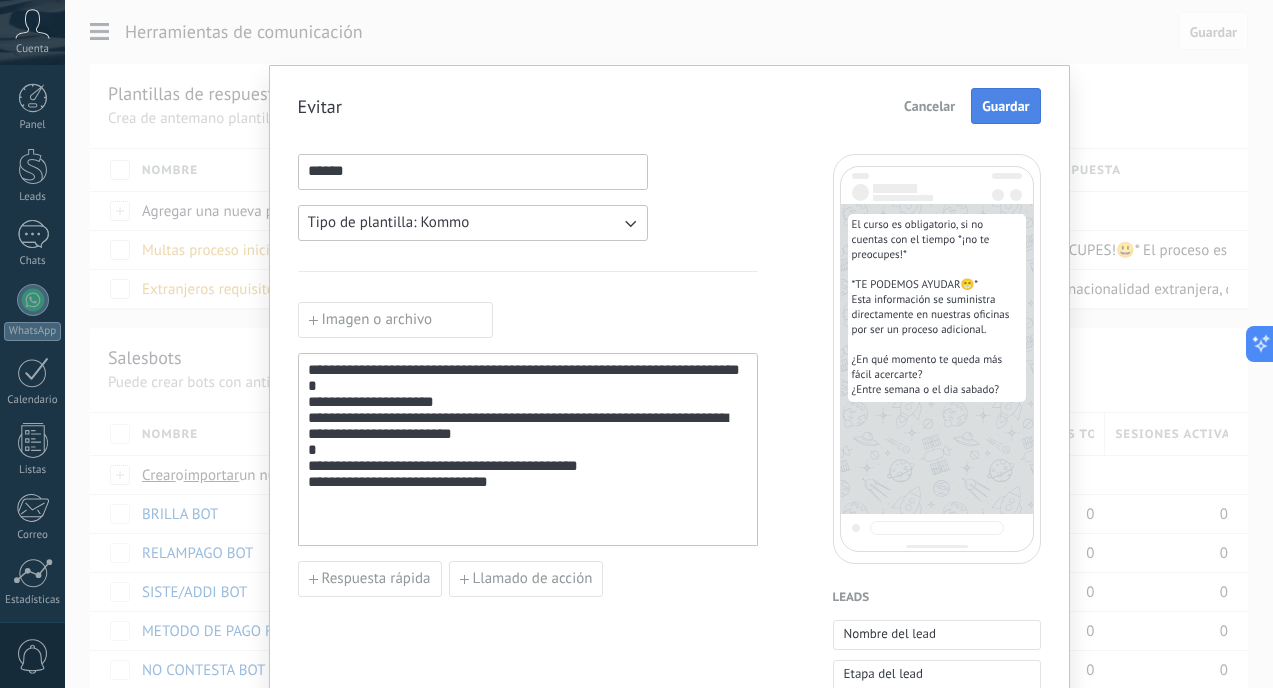 click on "Guardar" at bounding box center [1005, 106] 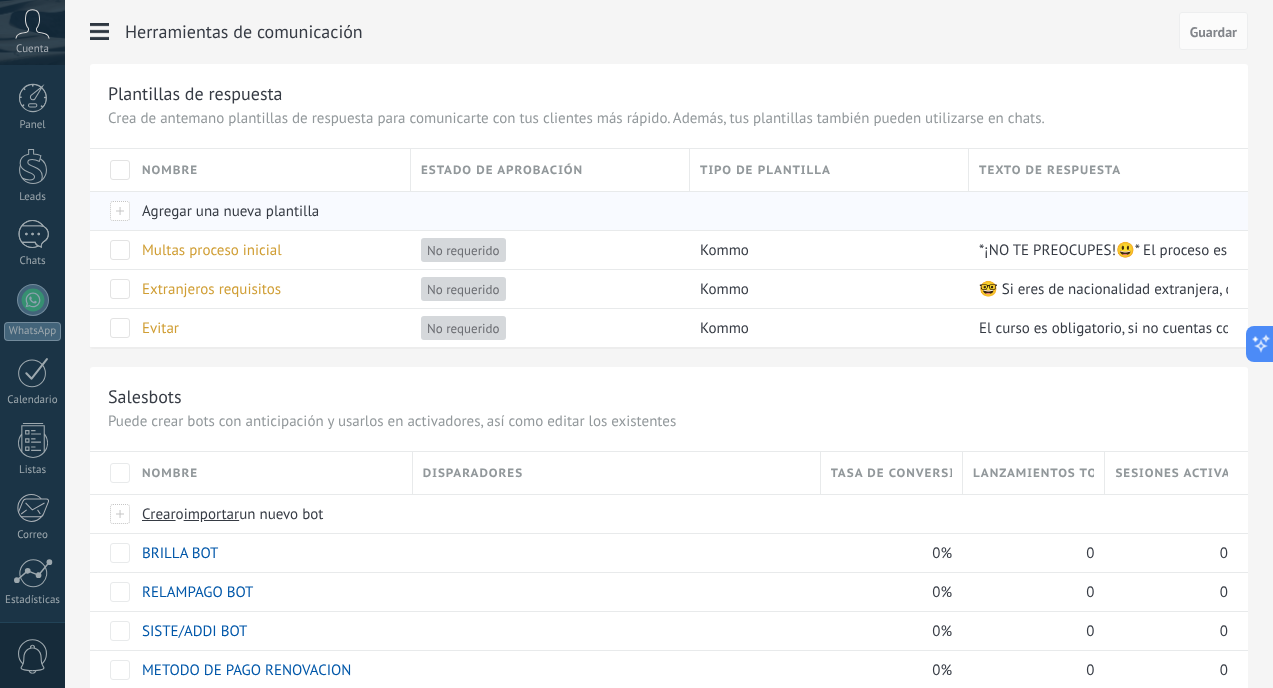click on "Agregar una nueva plantilla" at bounding box center [230, 211] 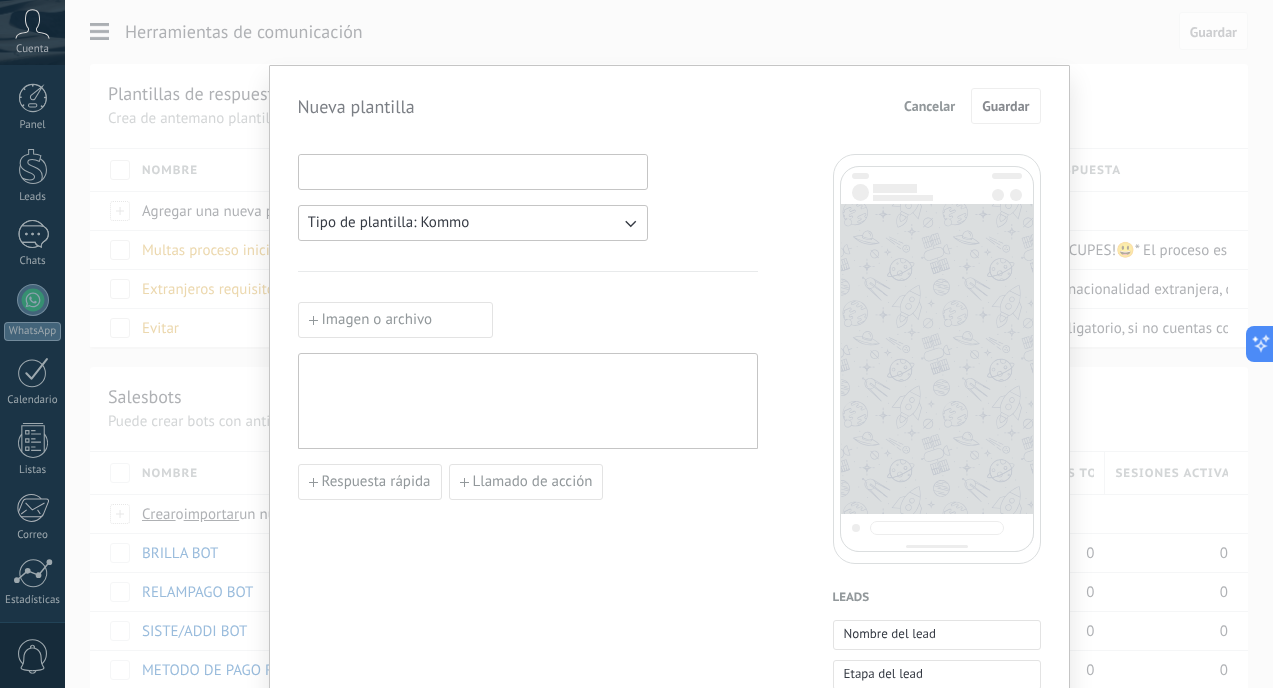 click at bounding box center [473, 171] 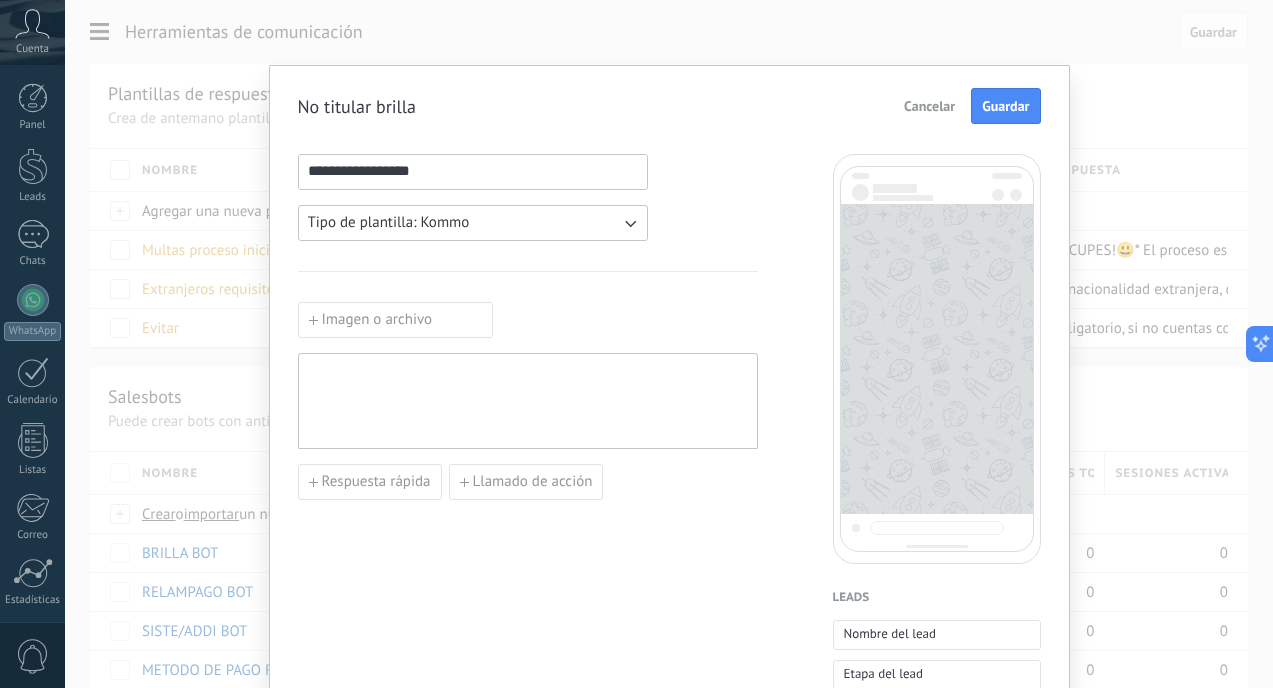 type on "**********" 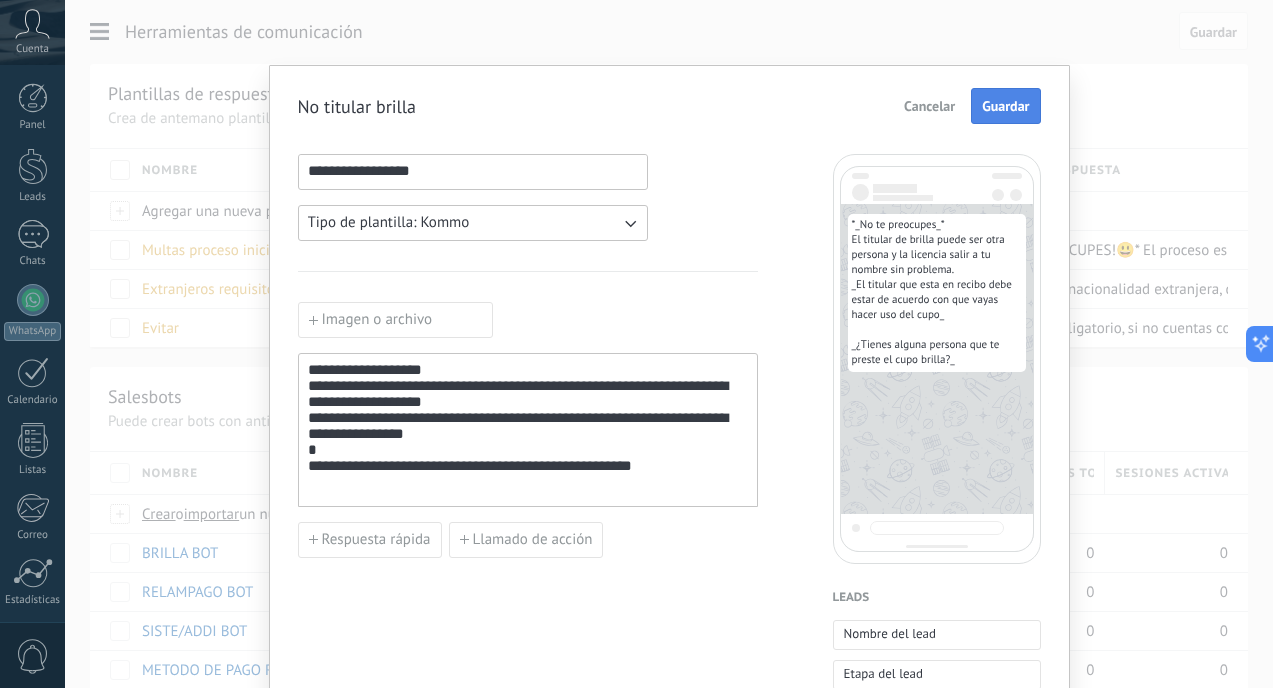 click on "Guardar" at bounding box center [1005, 106] 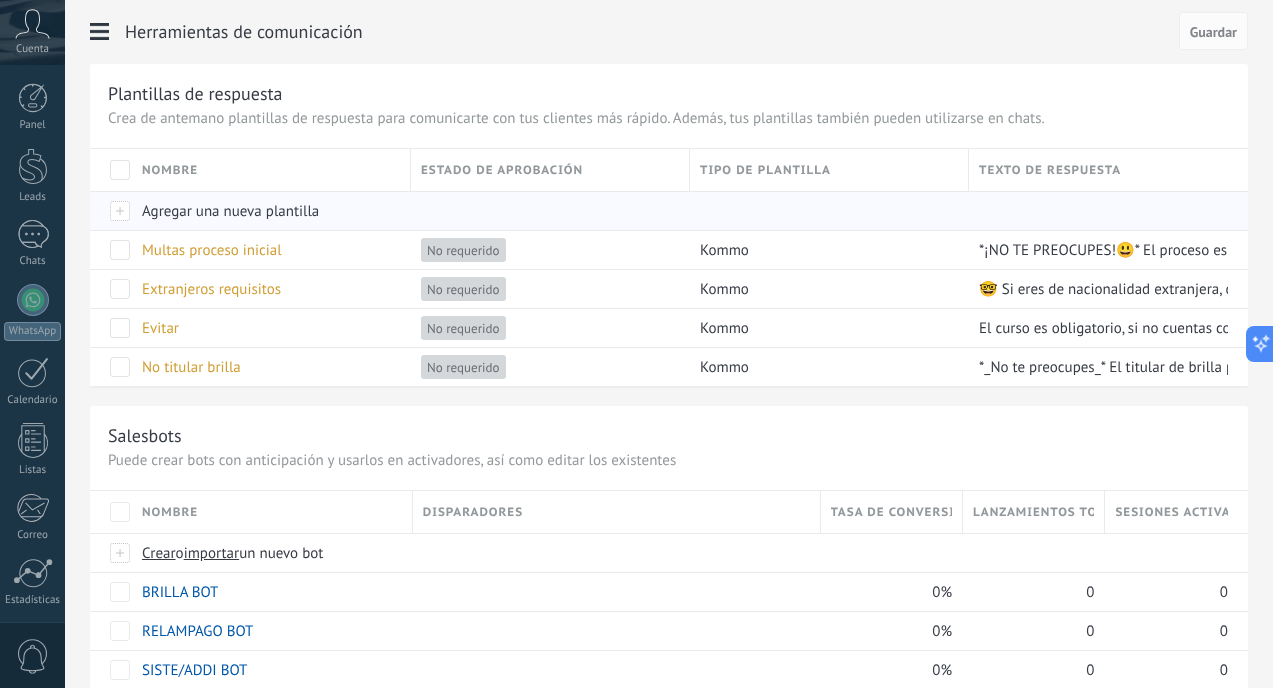 click on "Agregar una nueva plantilla" at bounding box center [230, 211] 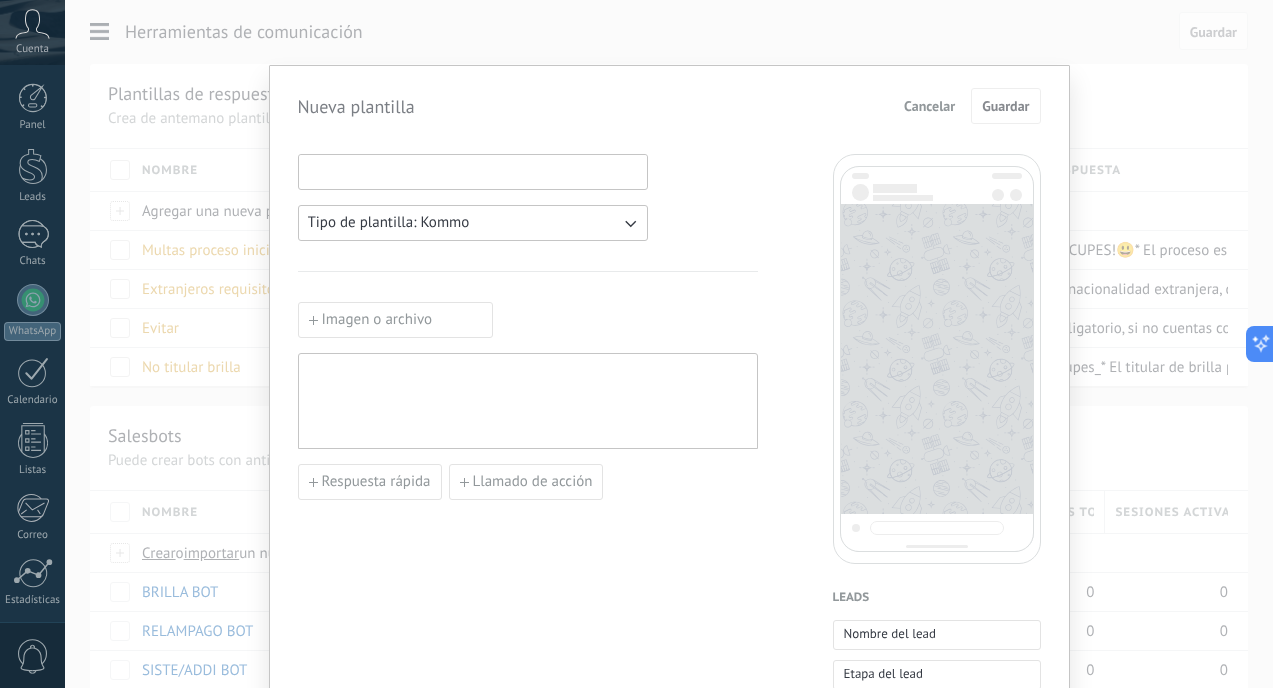 click at bounding box center [473, 171] 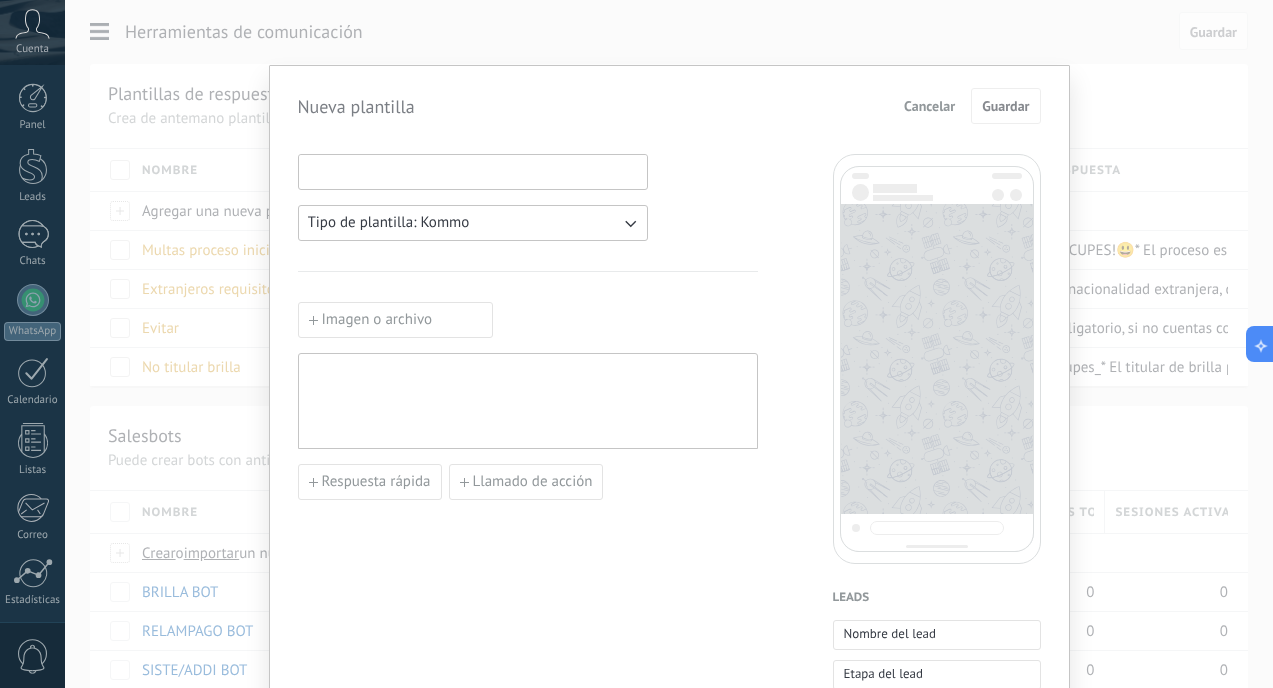 paste on "**********" 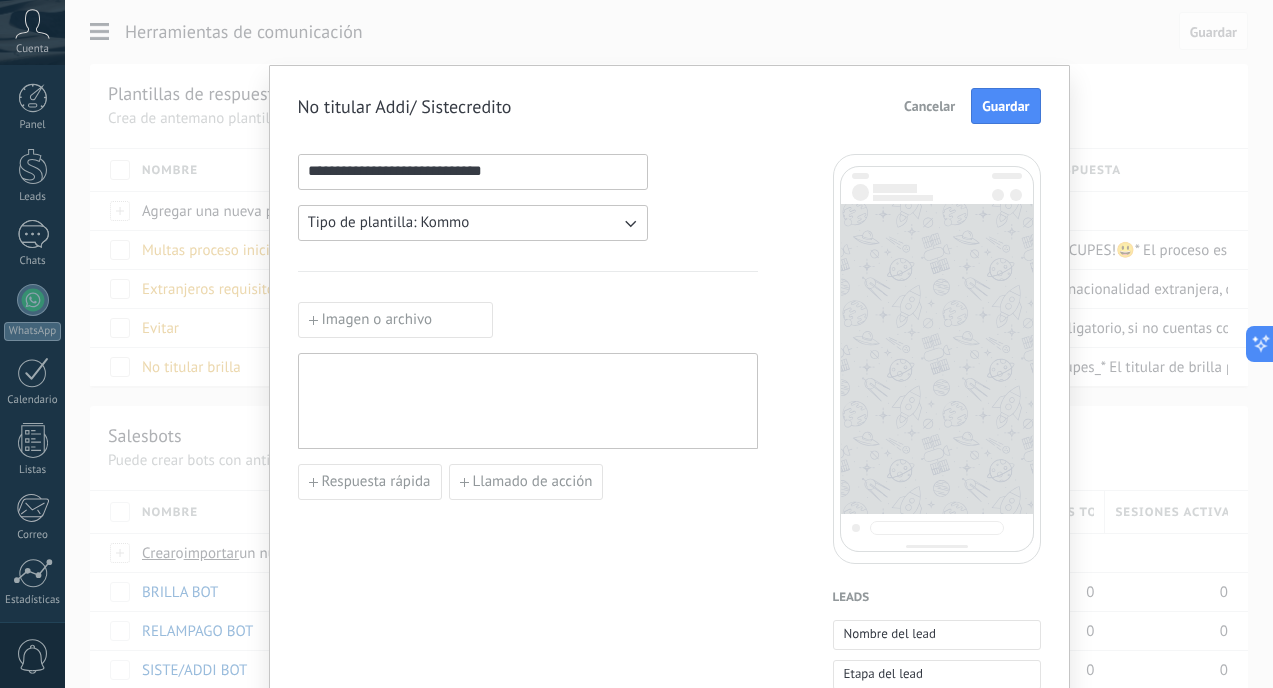 type on "**********" 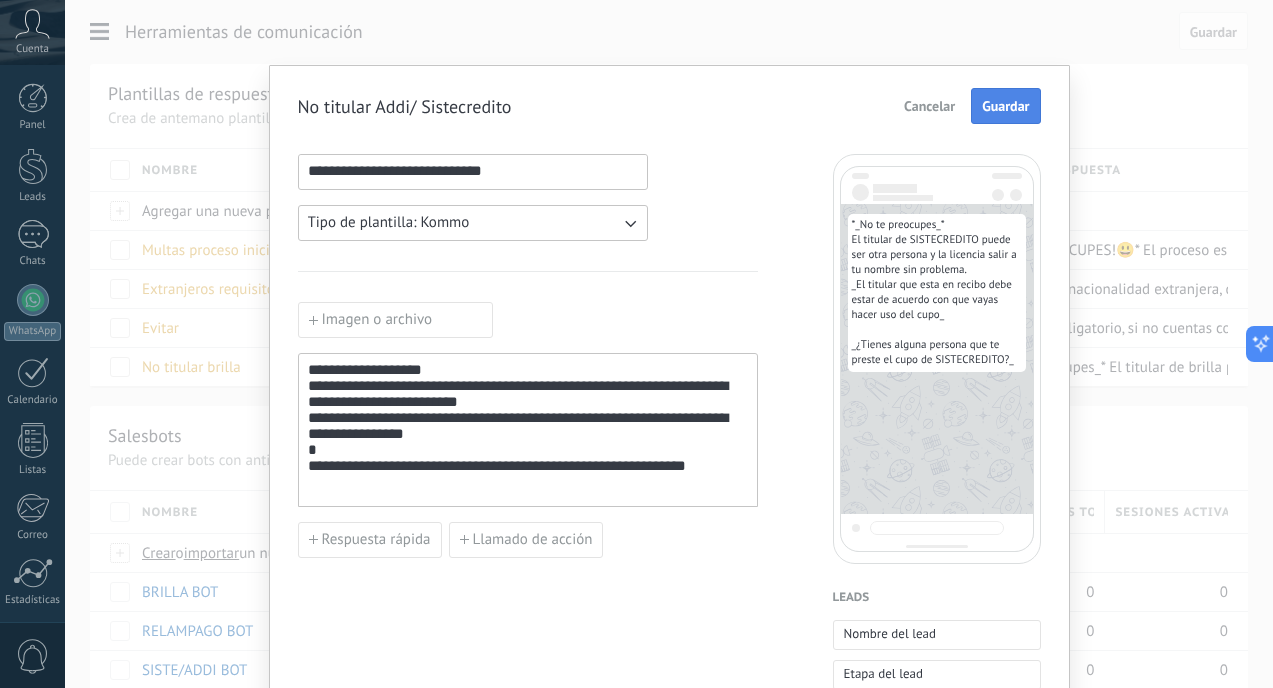 click on "Guardar" at bounding box center (1005, 106) 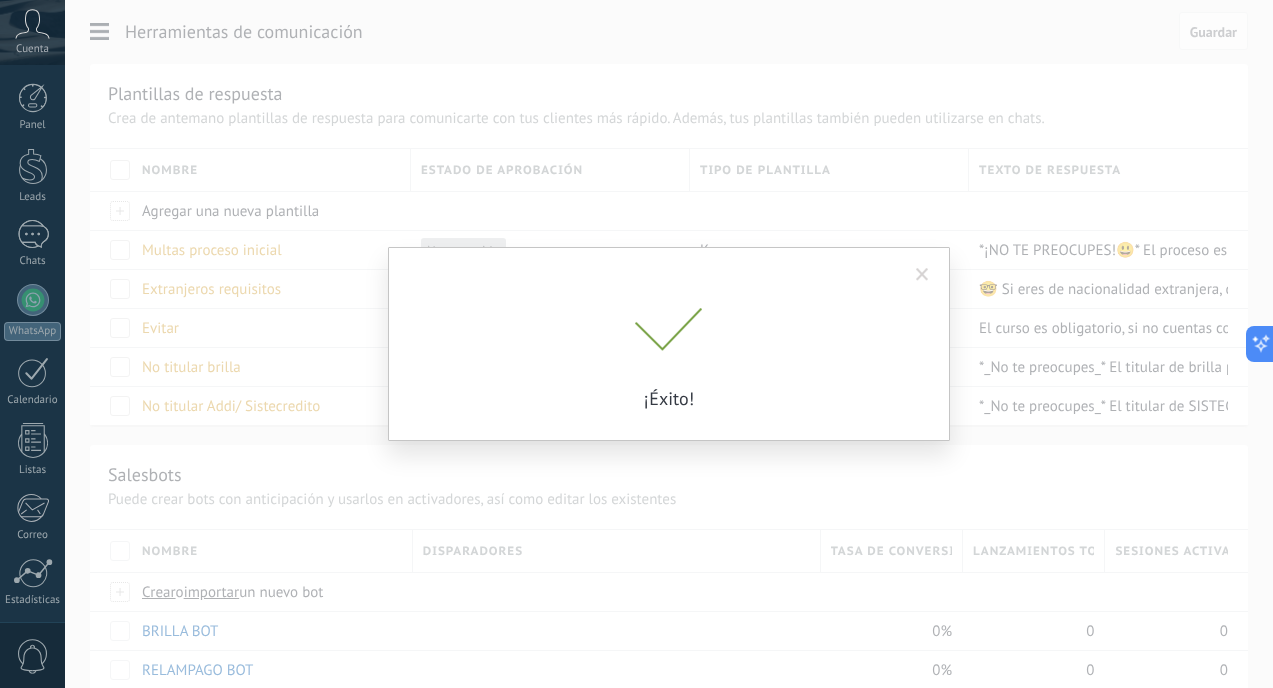 click on "¡Éxito!" at bounding box center (669, 344) 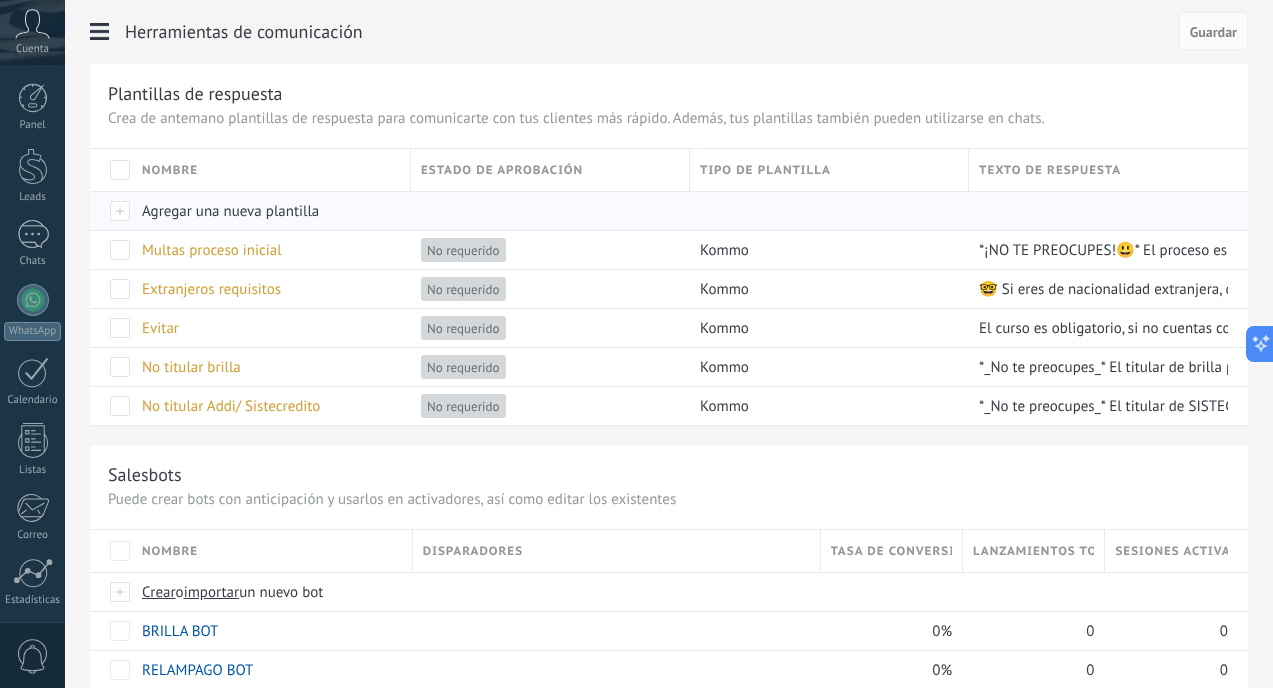 click on "Agregar una nueva plantilla" at bounding box center (266, 211) 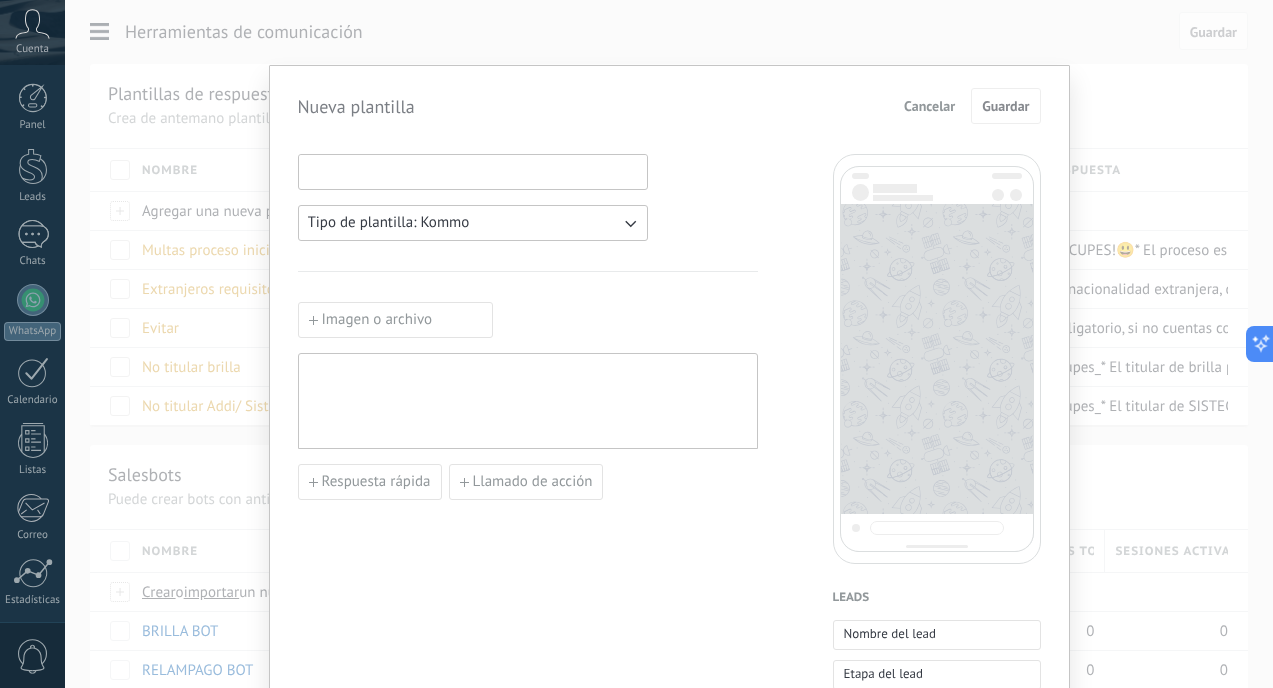 click at bounding box center [473, 171] 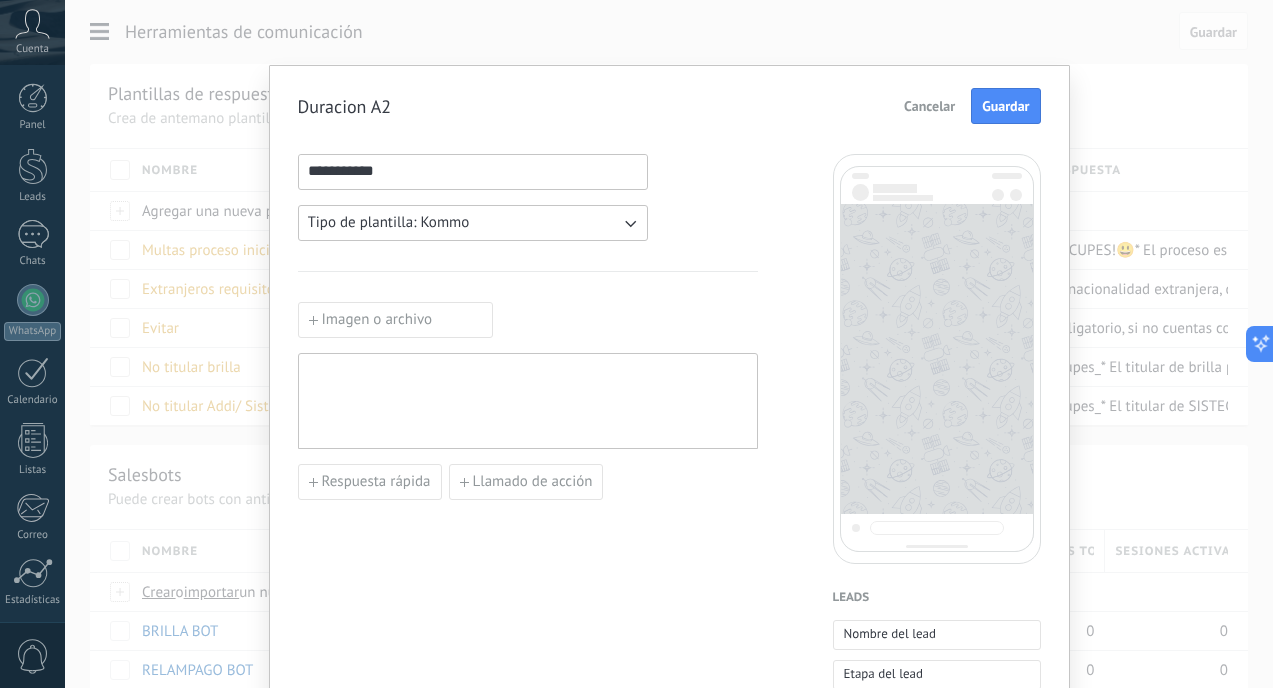 type on "**********" 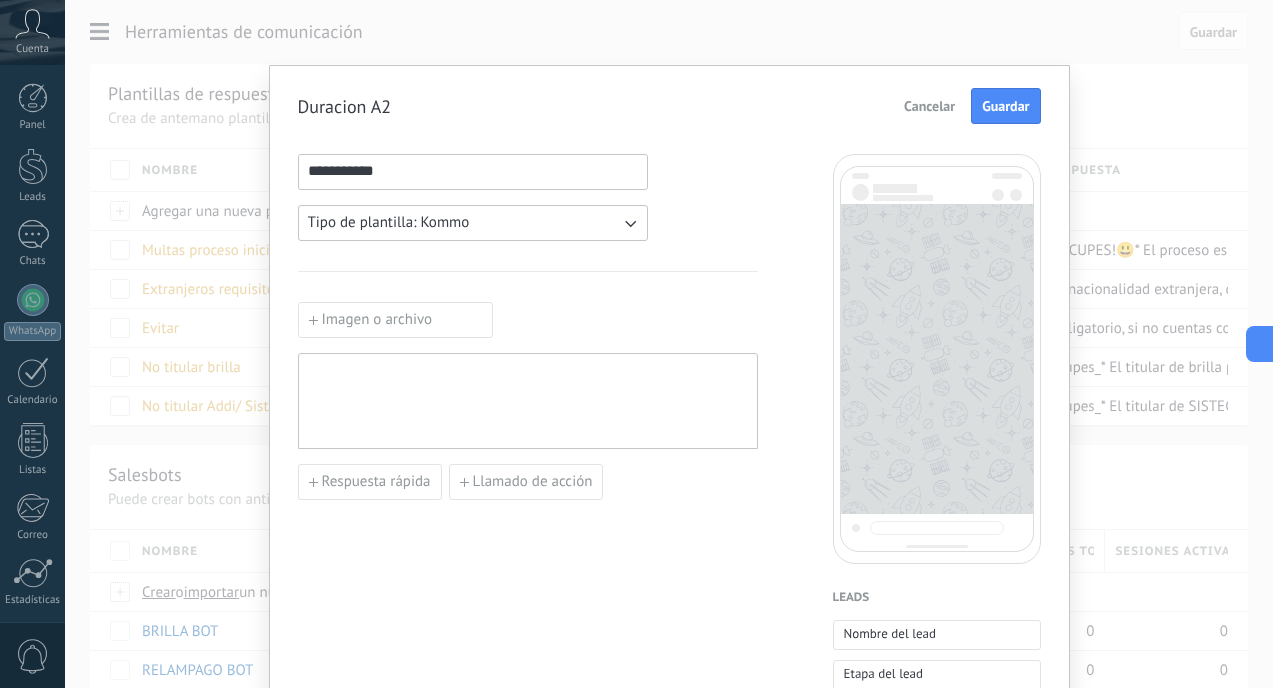 click at bounding box center [528, 401] 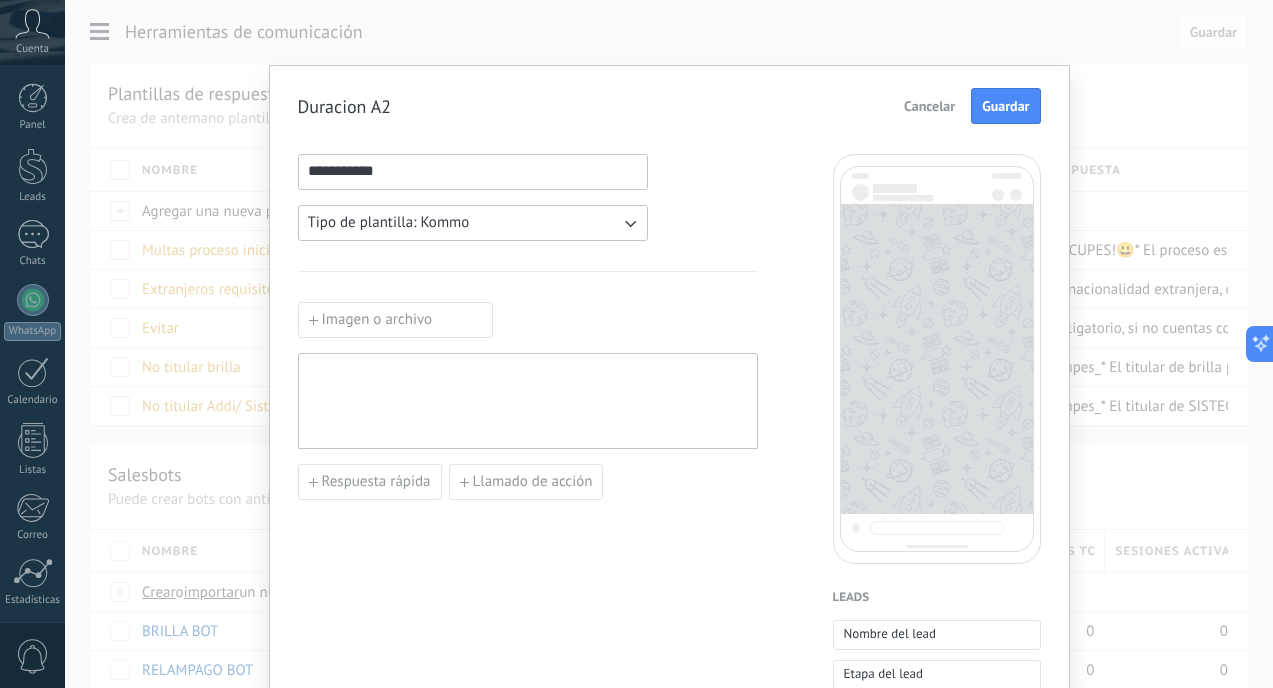 paste 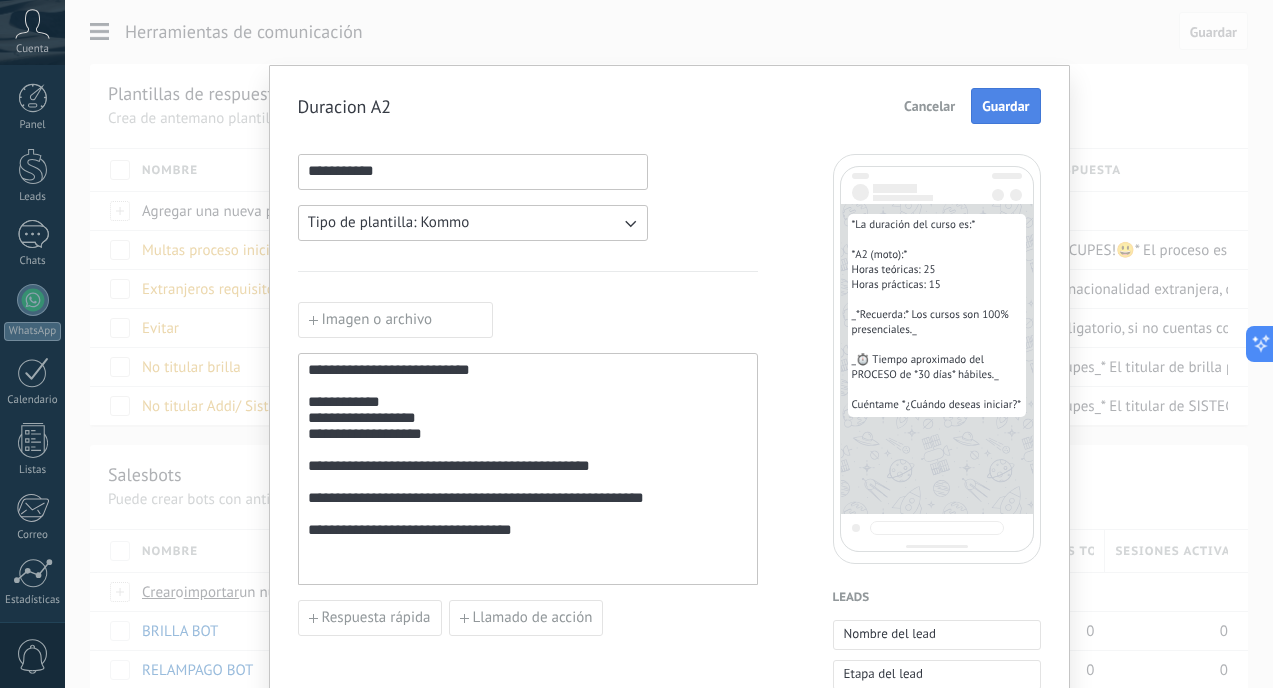 click on "Guardar" at bounding box center [1005, 106] 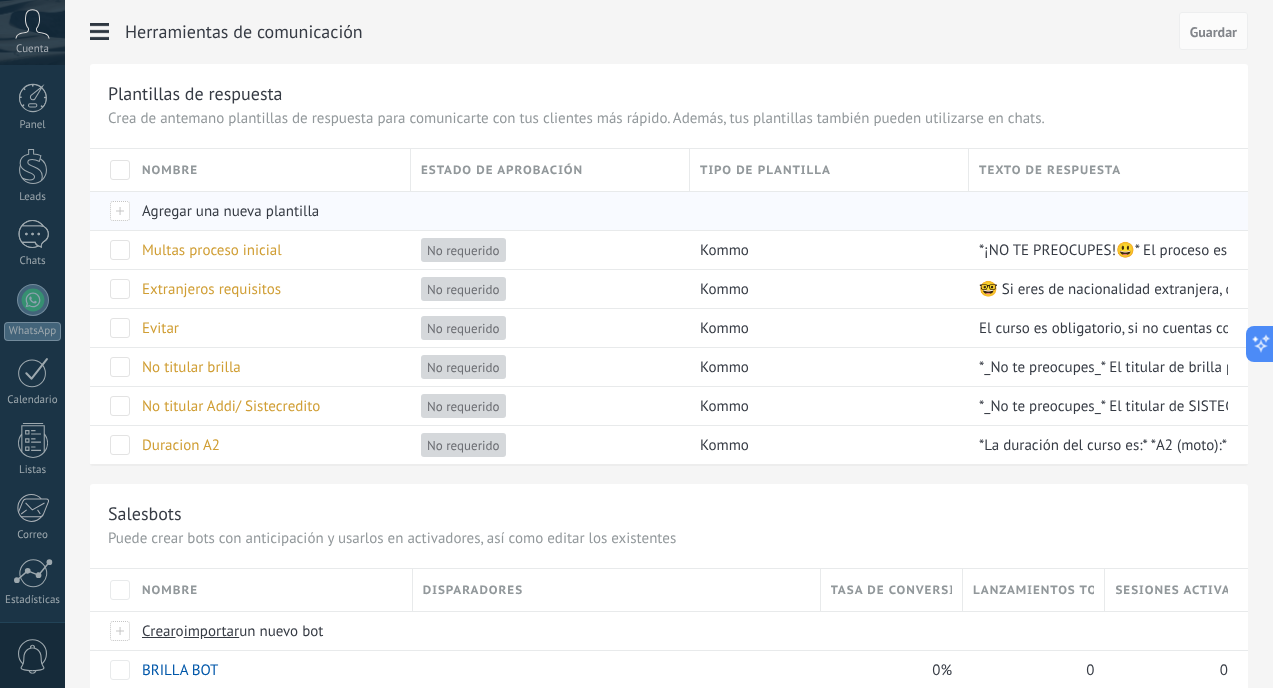 click on "Agregar una nueva plantilla" at bounding box center [266, 211] 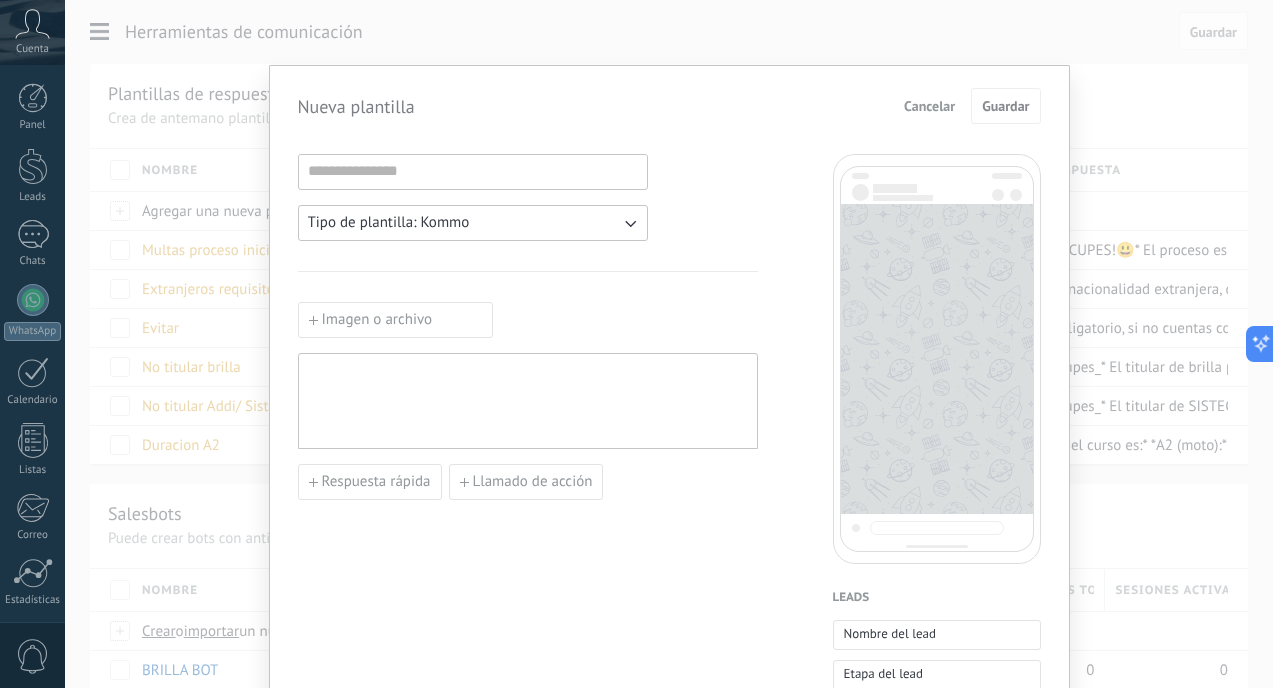 click at bounding box center (473, 172) 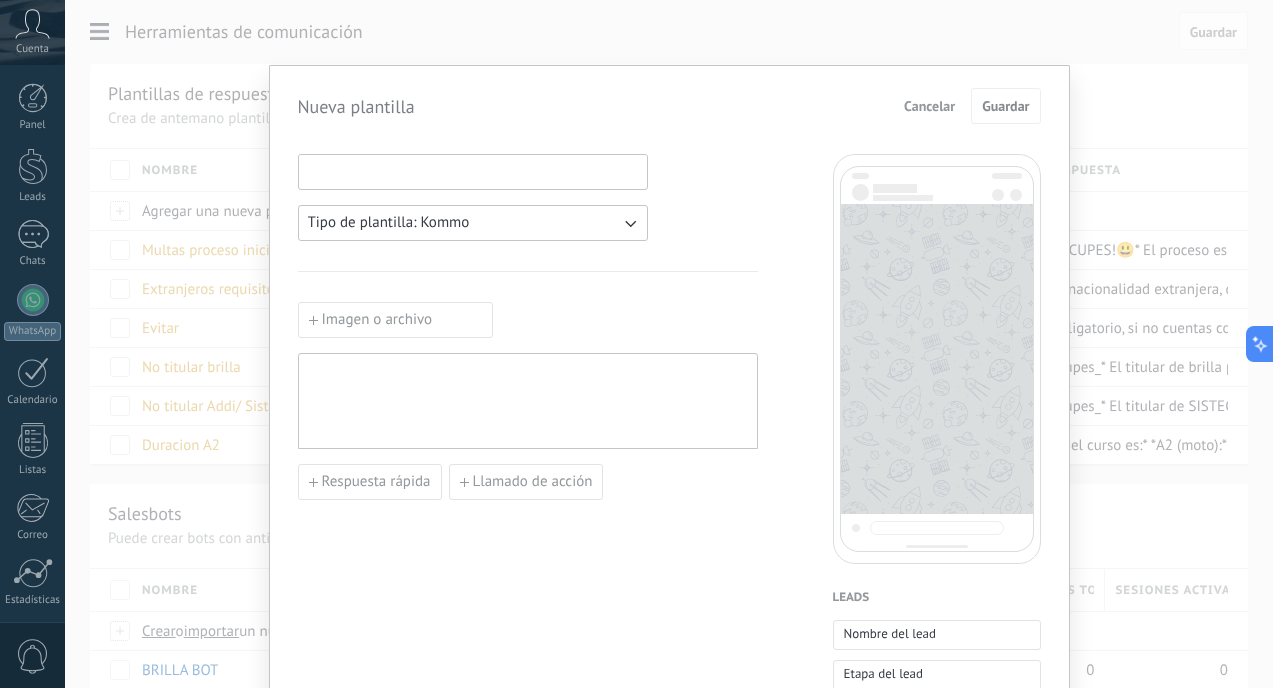 click at bounding box center [473, 171] 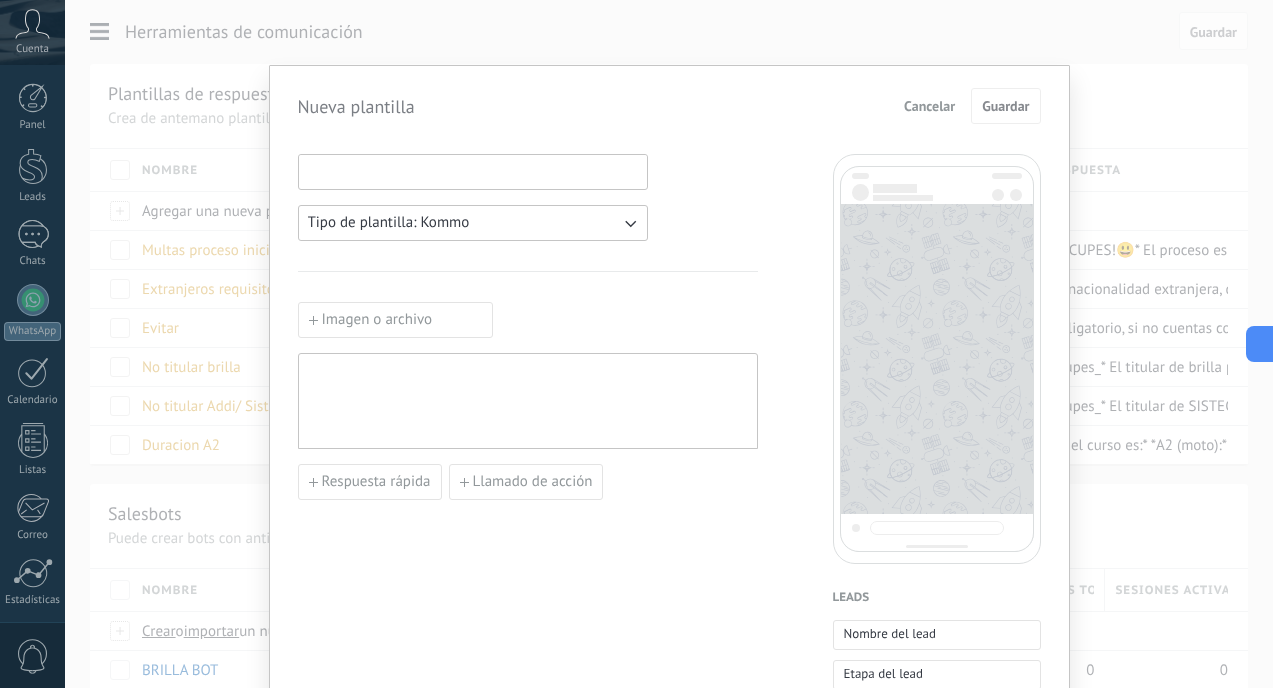 paste on "**********" 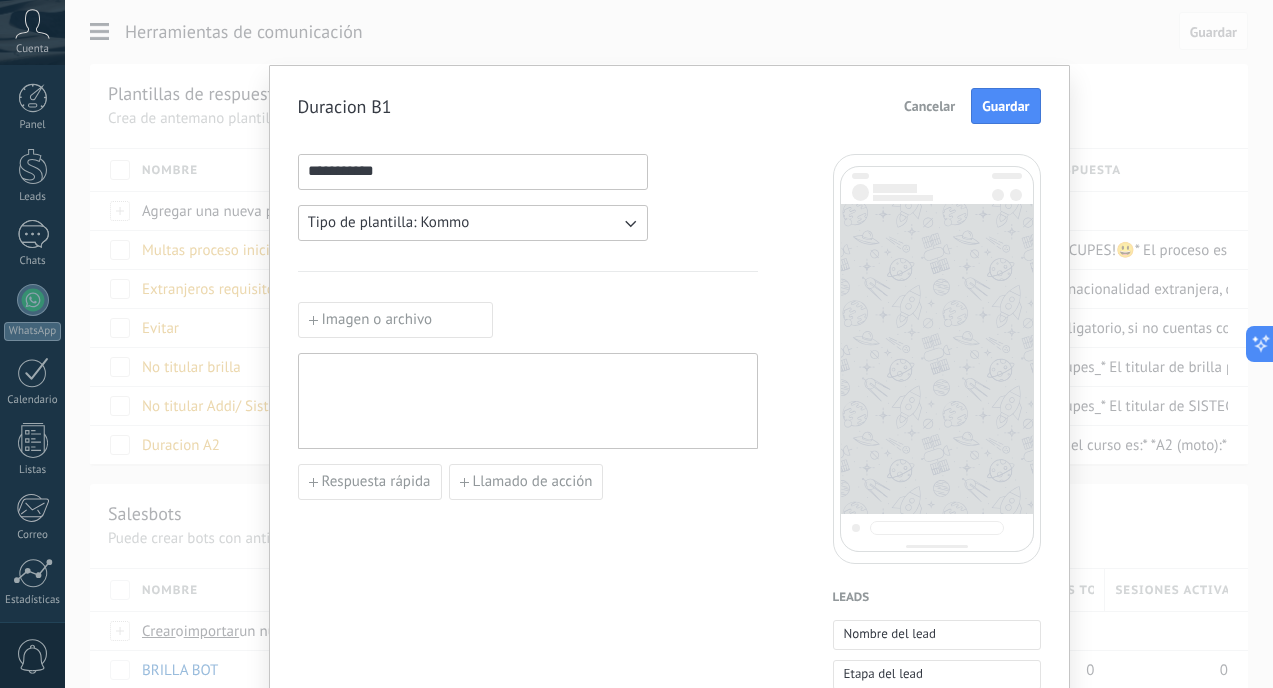type on "**********" 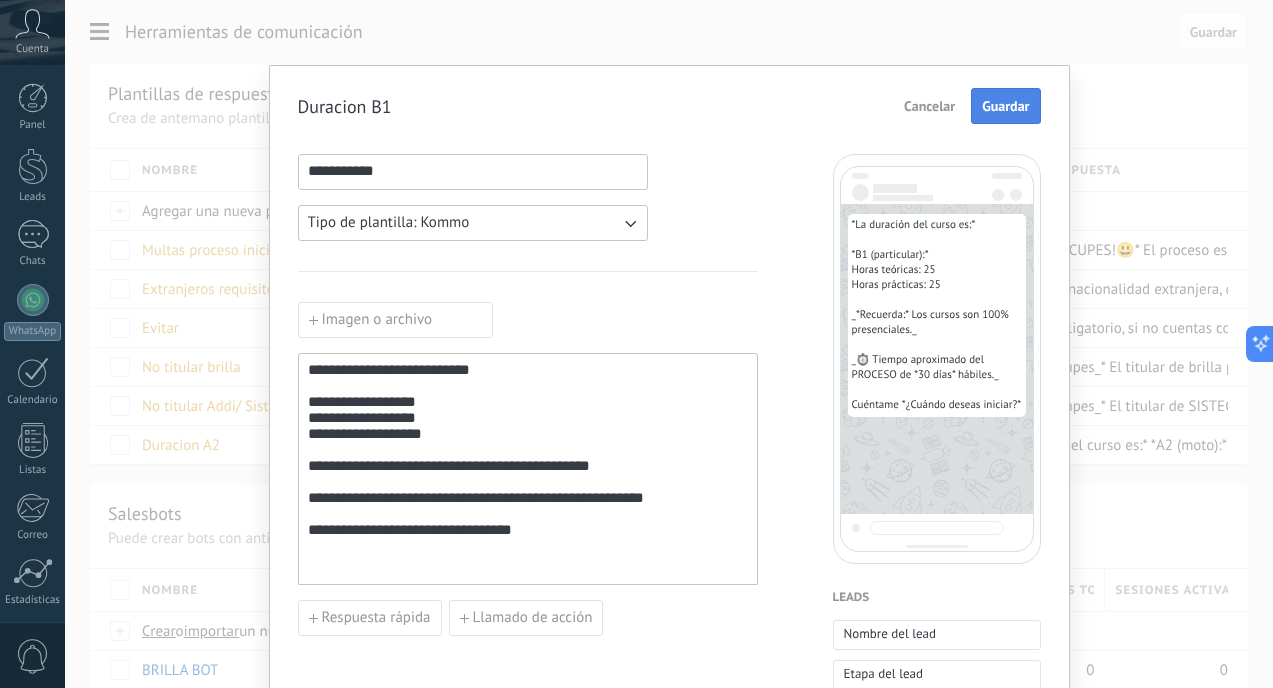 click on "Guardar" at bounding box center [1005, 106] 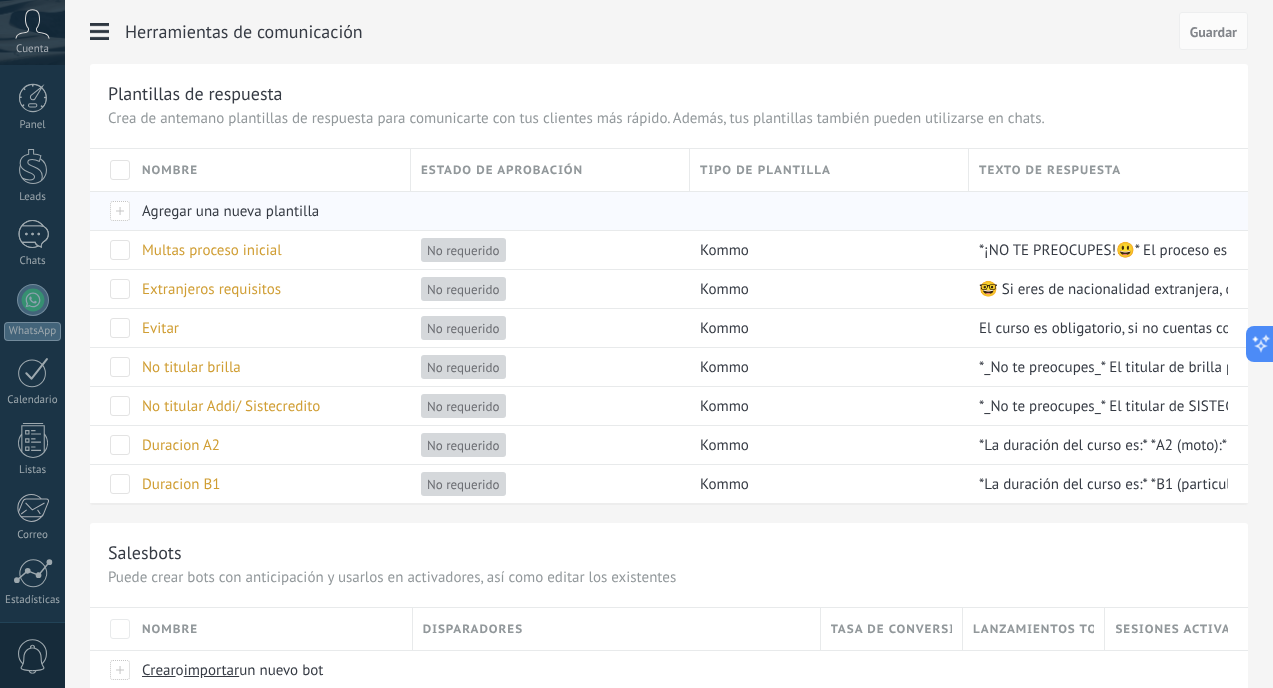 click on "Agregar una nueva plantilla" at bounding box center [266, 211] 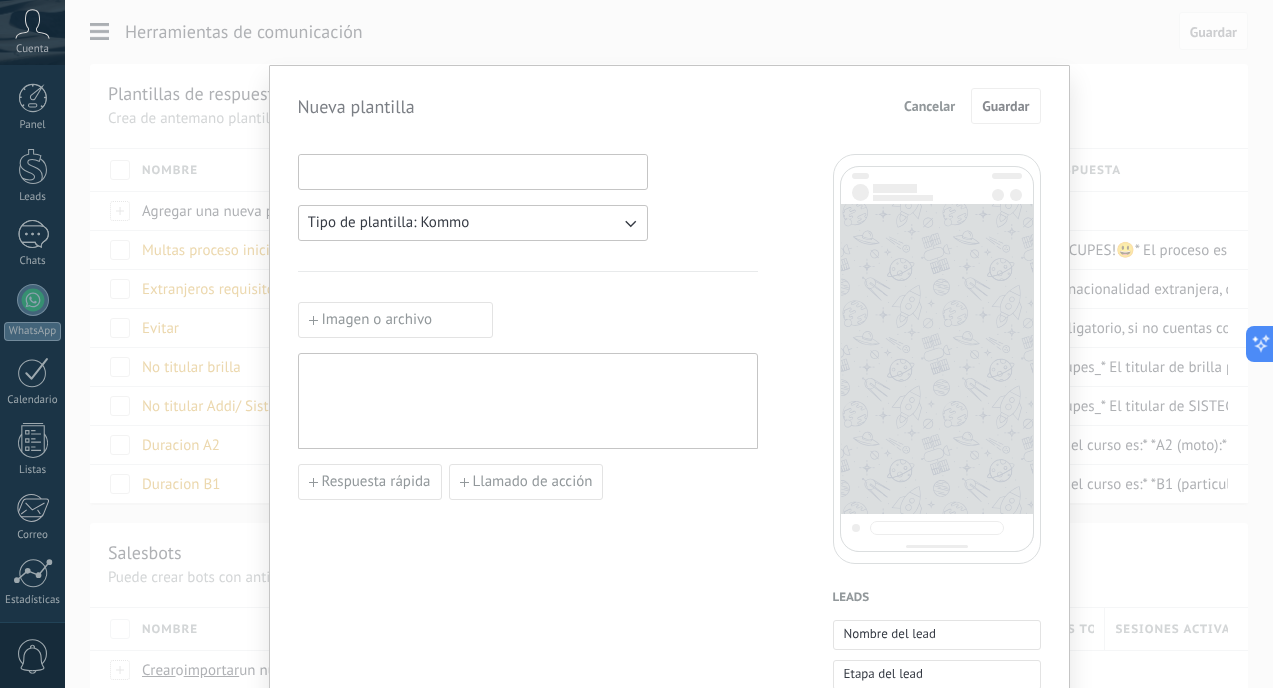 click at bounding box center [473, 171] 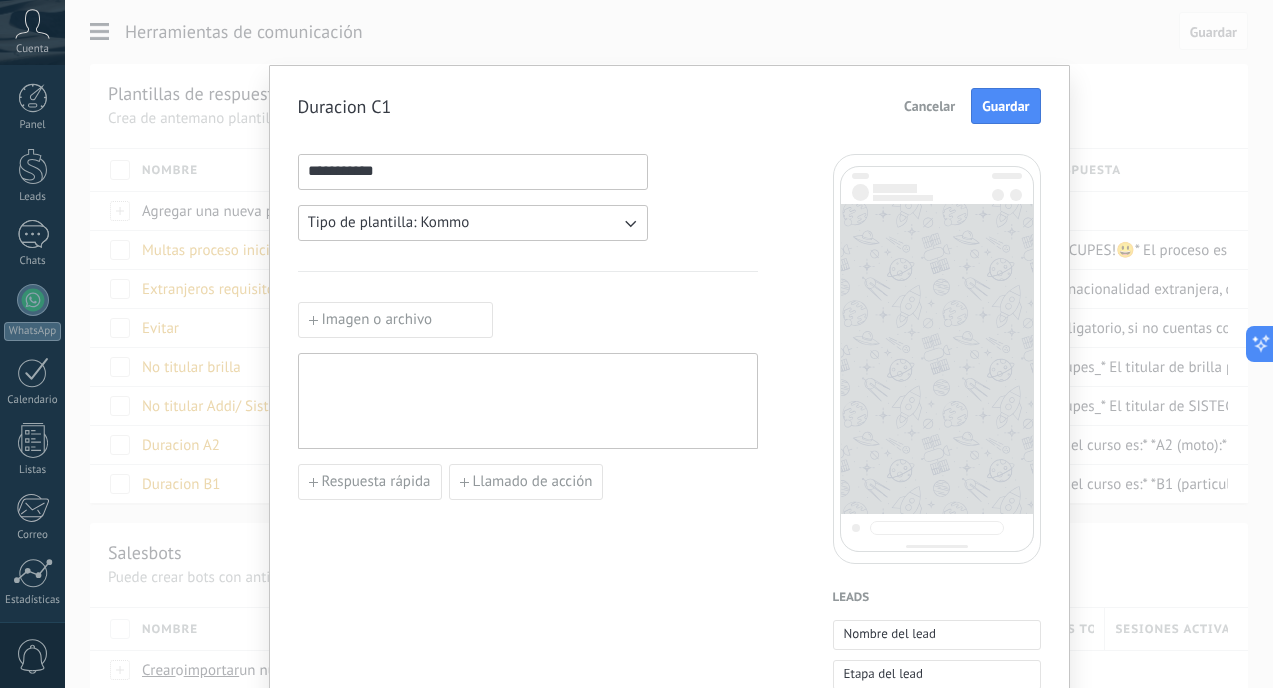 type on "**********" 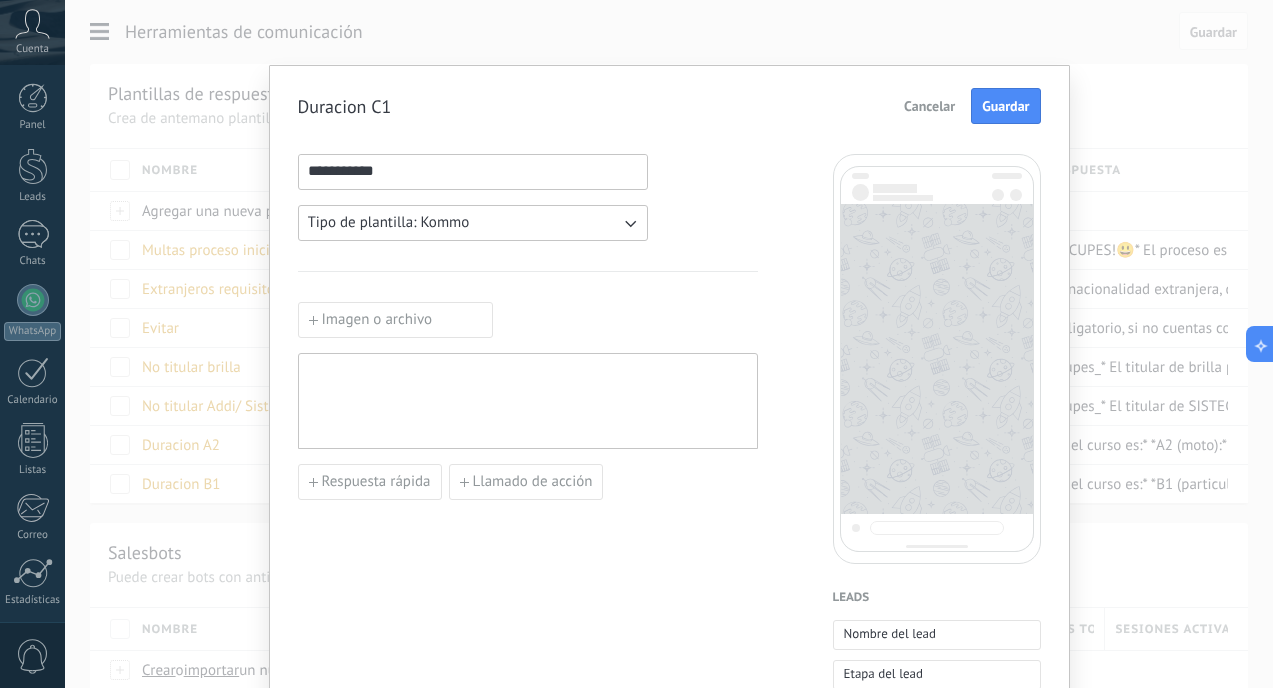 click at bounding box center (528, 401) 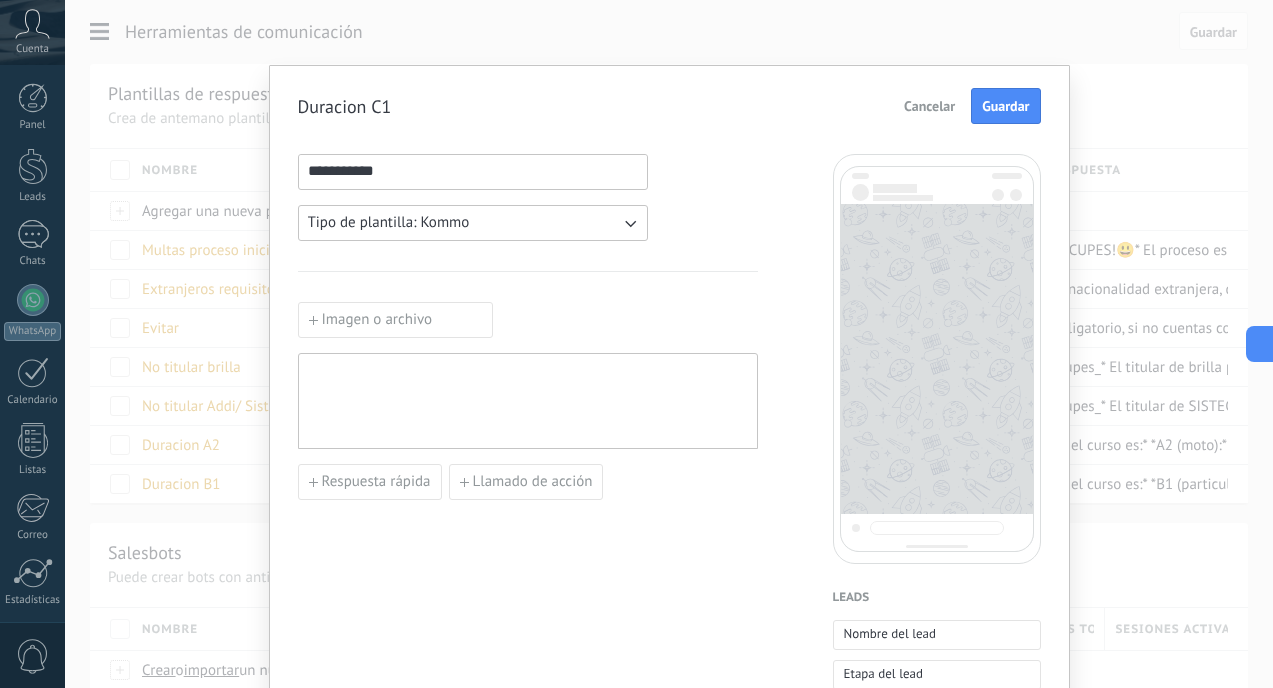 paste 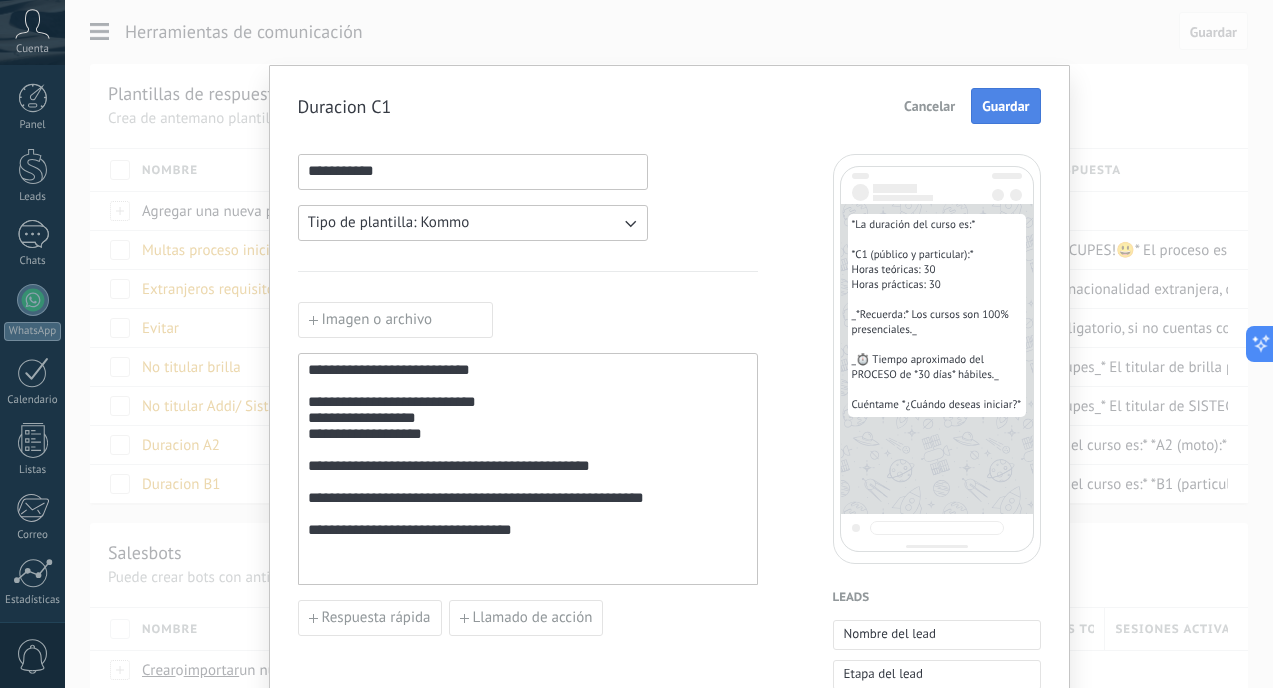 click on "Guardar" at bounding box center (1005, 106) 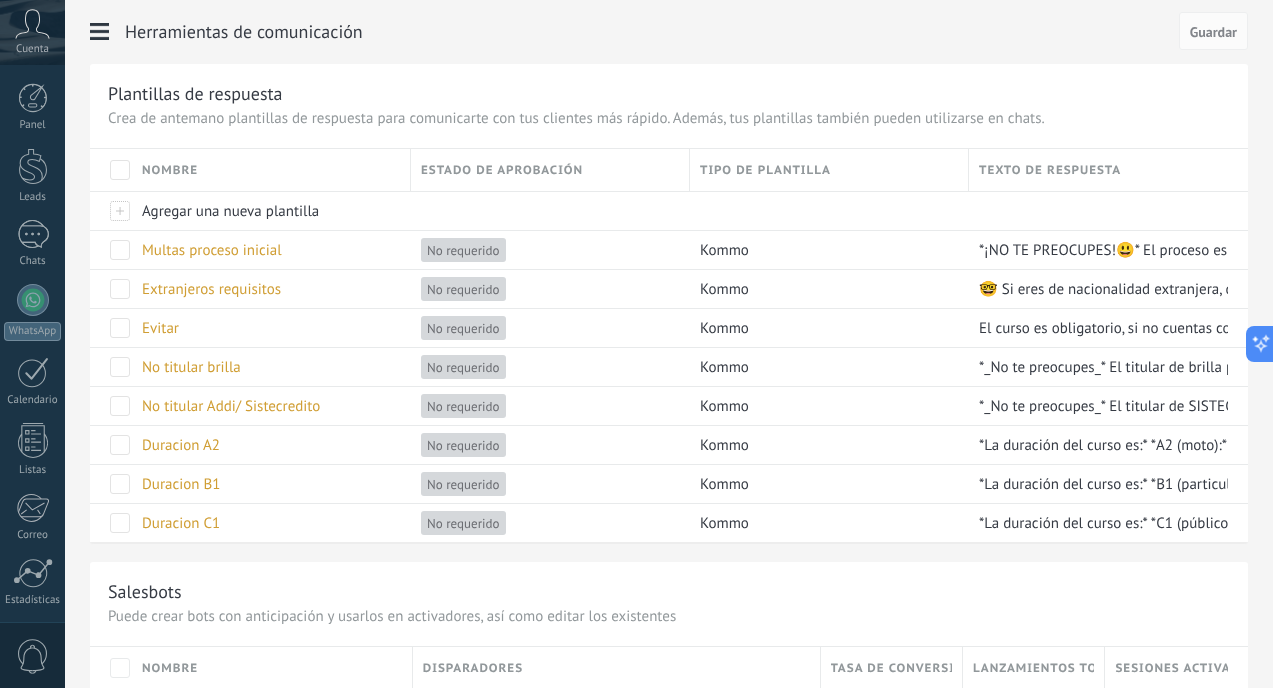 click on "Nombre" at bounding box center [271, 170] 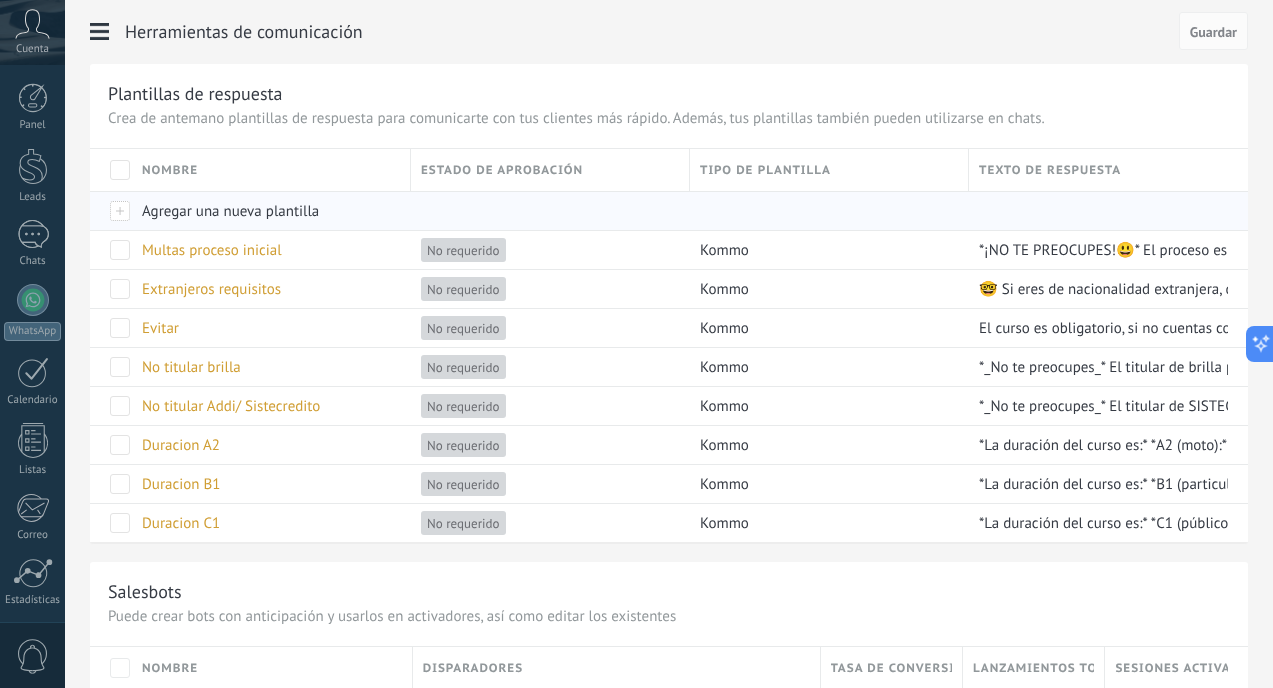 click on "Agregar una nueva plantilla" at bounding box center [266, 211] 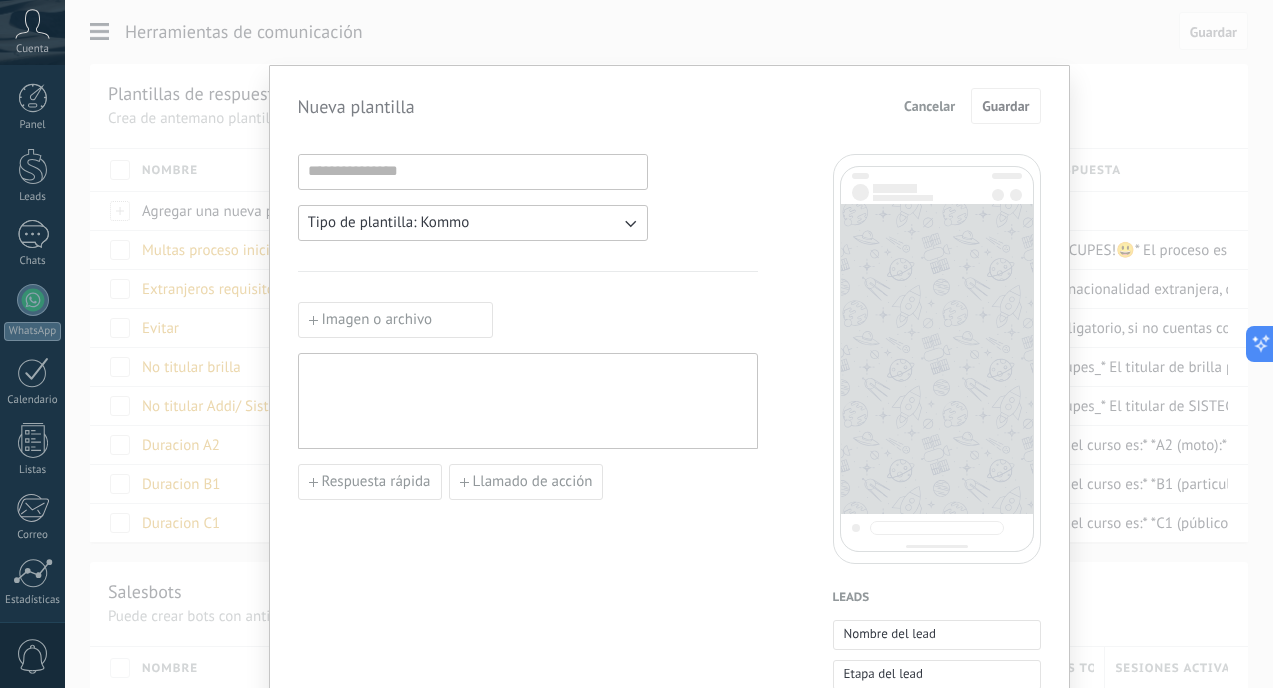 click on "Nueva plantilla Cancelar Guardar Tipo de plantilla: Kommo Imagen o archivo Respuesta rápida Llamado de acción Leads Nombre del lead Etapa del lead Presupuesto Lead URL de la página para compartir con los clientes Lead usuario responsable (Email) Lead ID Lead usuario responsable Lead teléfono de usuario responsable Lead usuario responsable (ID) Lead utm_content Lead utm_medium Lead utm_campaign Lead utm_source Lead utm_term Lead utm_referrer Lead referrer Lead gclientid Lead gclid Lead fbclid Contactos Nombre del contacto Nombre Apellido Contacto ID Contacto usuario responsable Contacto teléfono de usuario responsable Contacto usuario responsable (ID) Contacto usuario responsable (Email) Contacto teléfono (Teléfono Oficina) Contacto teléfono (Ofic. directo) Contacto teléfono (Celular) Contacto teléfono (Fax) Contacto teléfono (Casa) Contacto teléfono (Otro) Contacto correo (Correo) Contacto correo (E-mail priv.) Contacto correo (Otro e-mail) Contacto teléfono Contacto correo Contacto cargo Usuario" at bounding box center (669, 796) 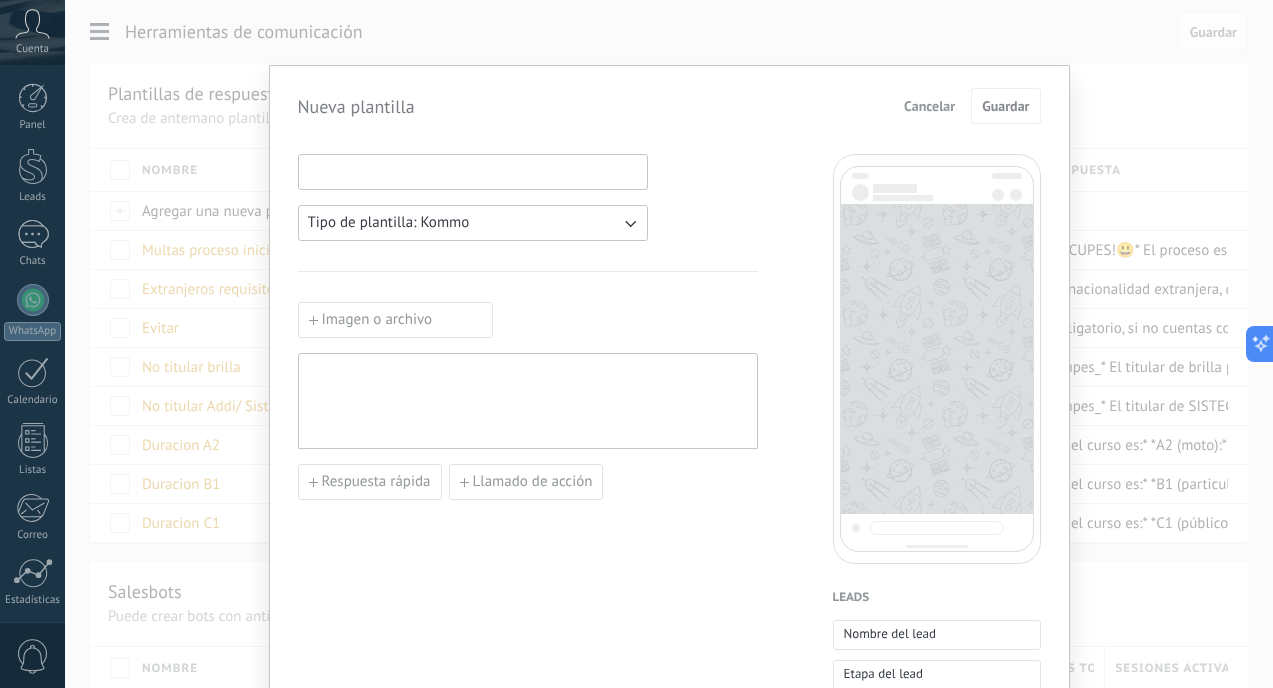 click at bounding box center (473, 171) 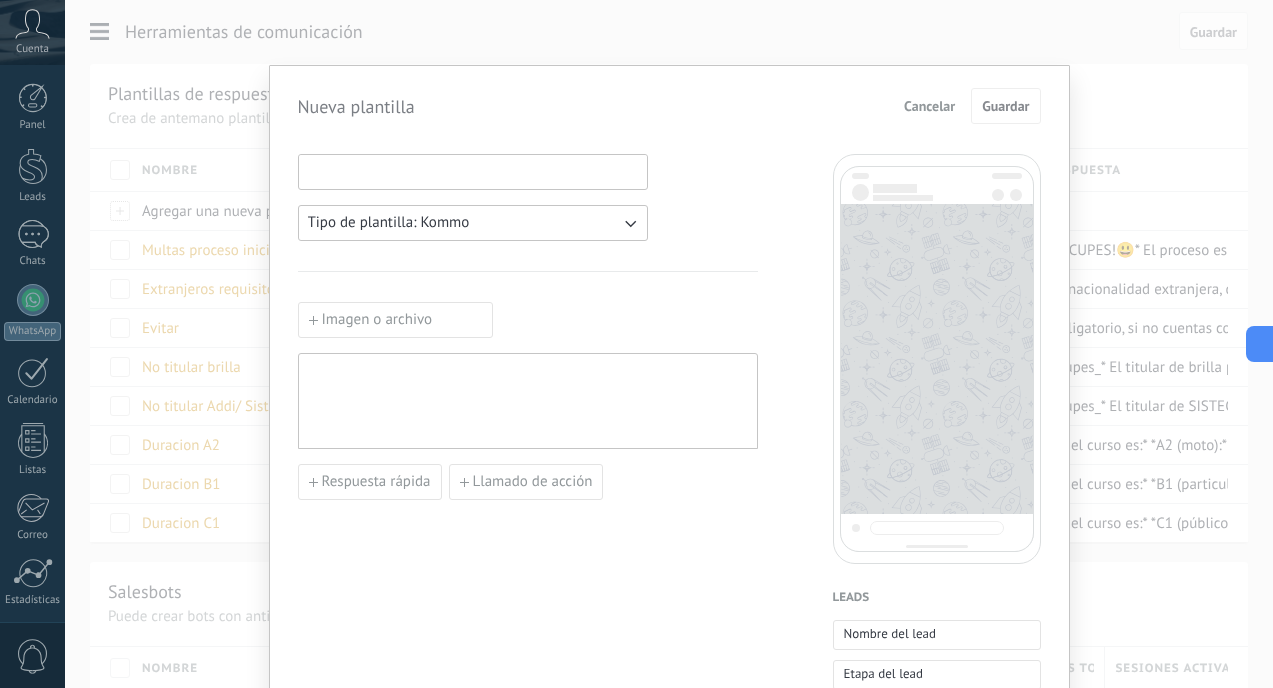 paste on "**********" 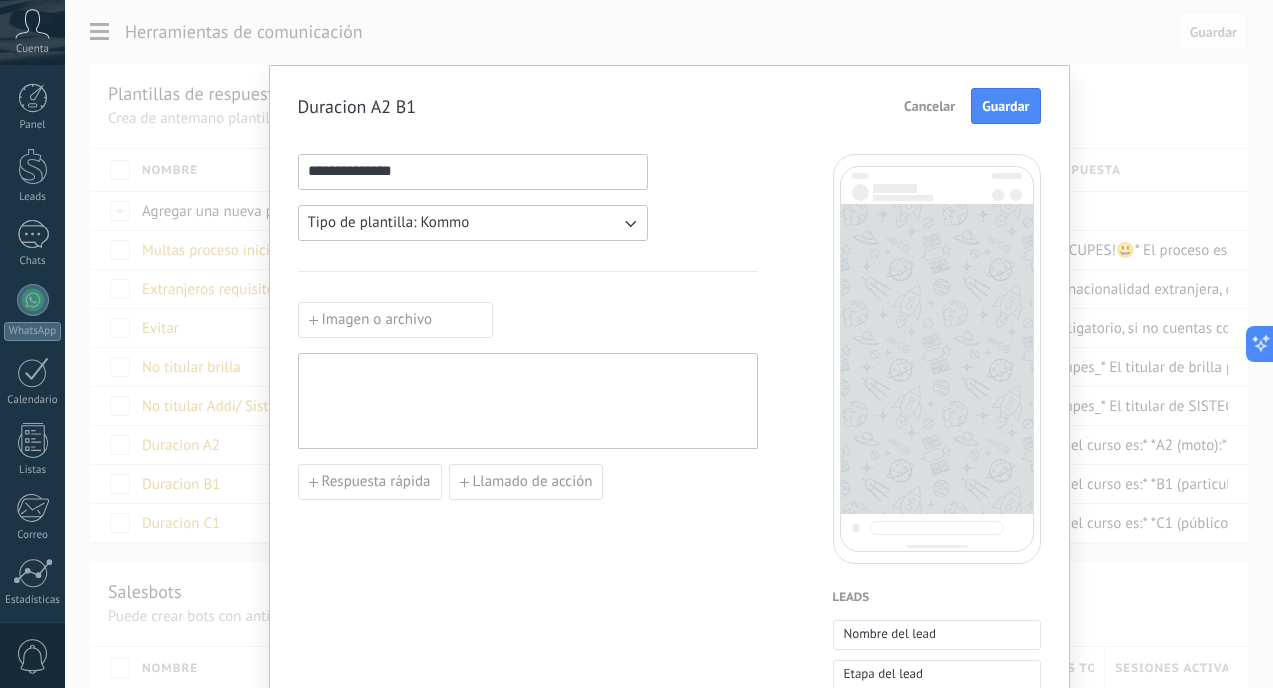 type on "**********" 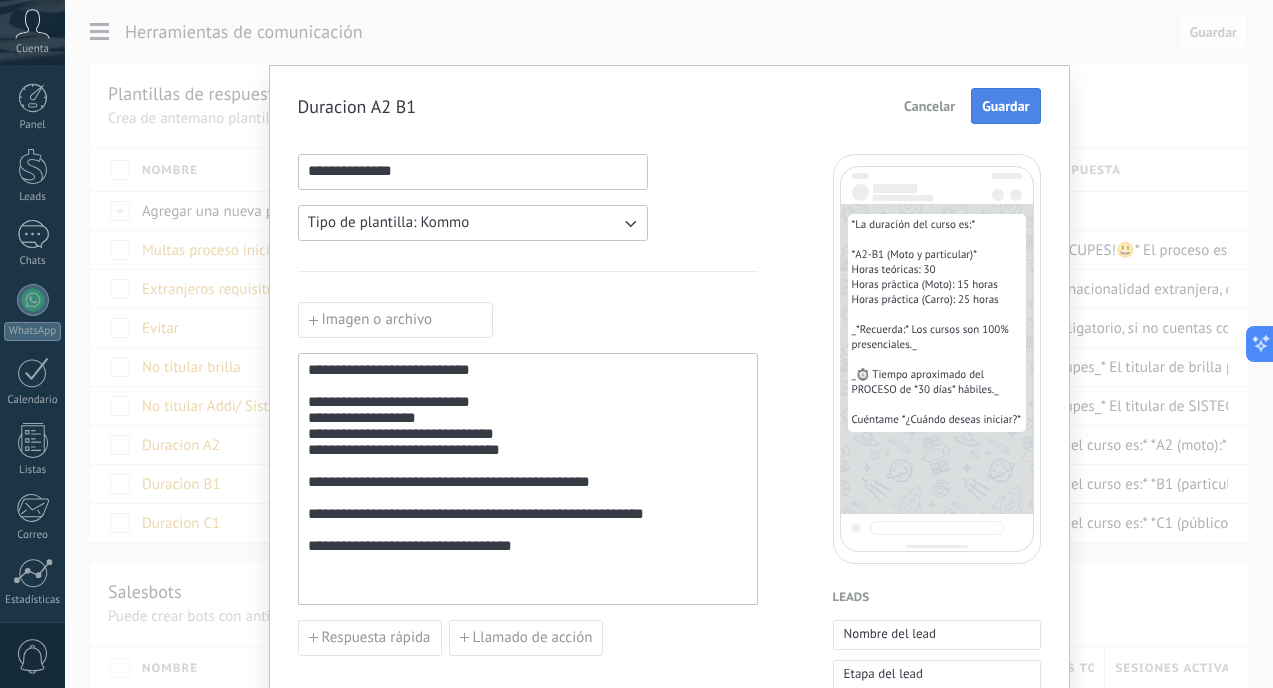 click on "Guardar" at bounding box center [1005, 106] 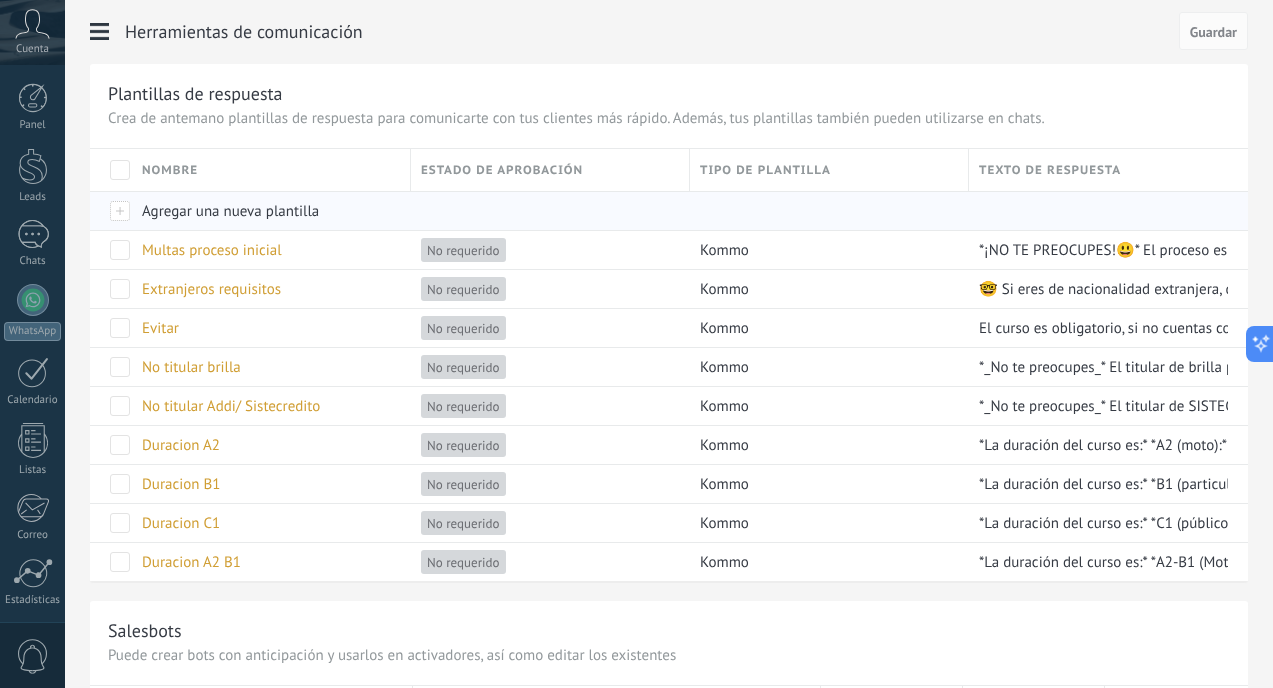 click on "Agregar una nueva plantilla" at bounding box center [266, 211] 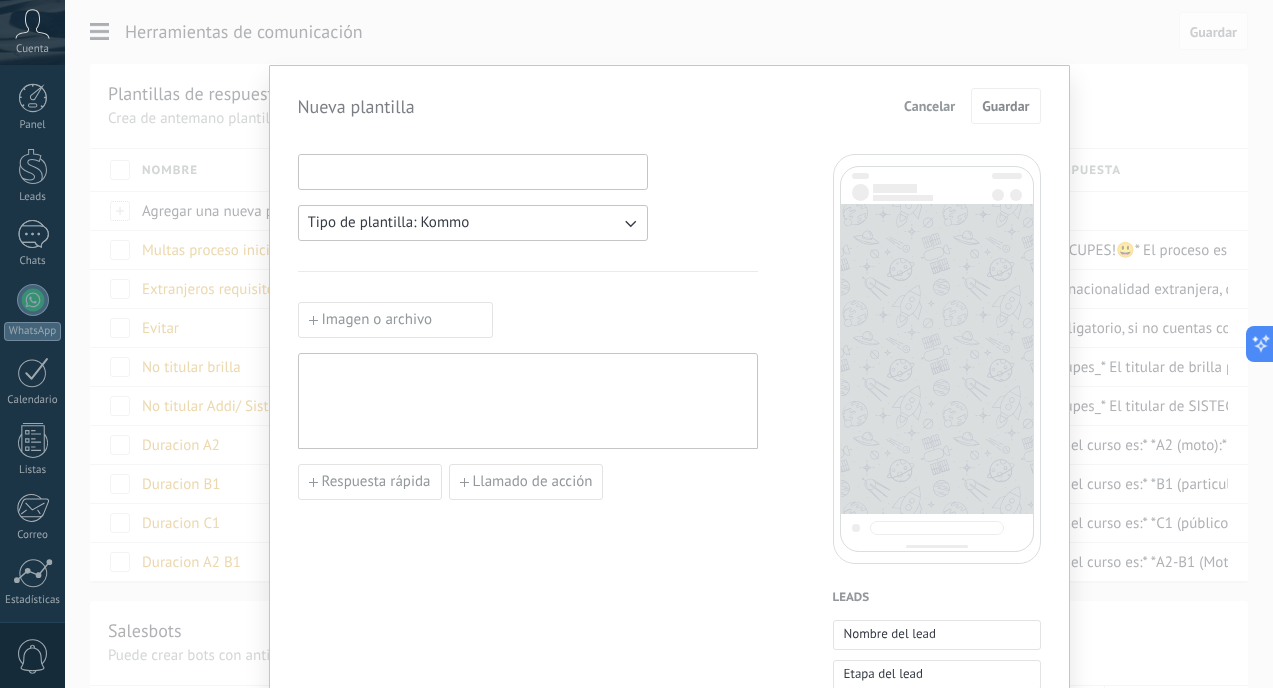click at bounding box center (473, 171) 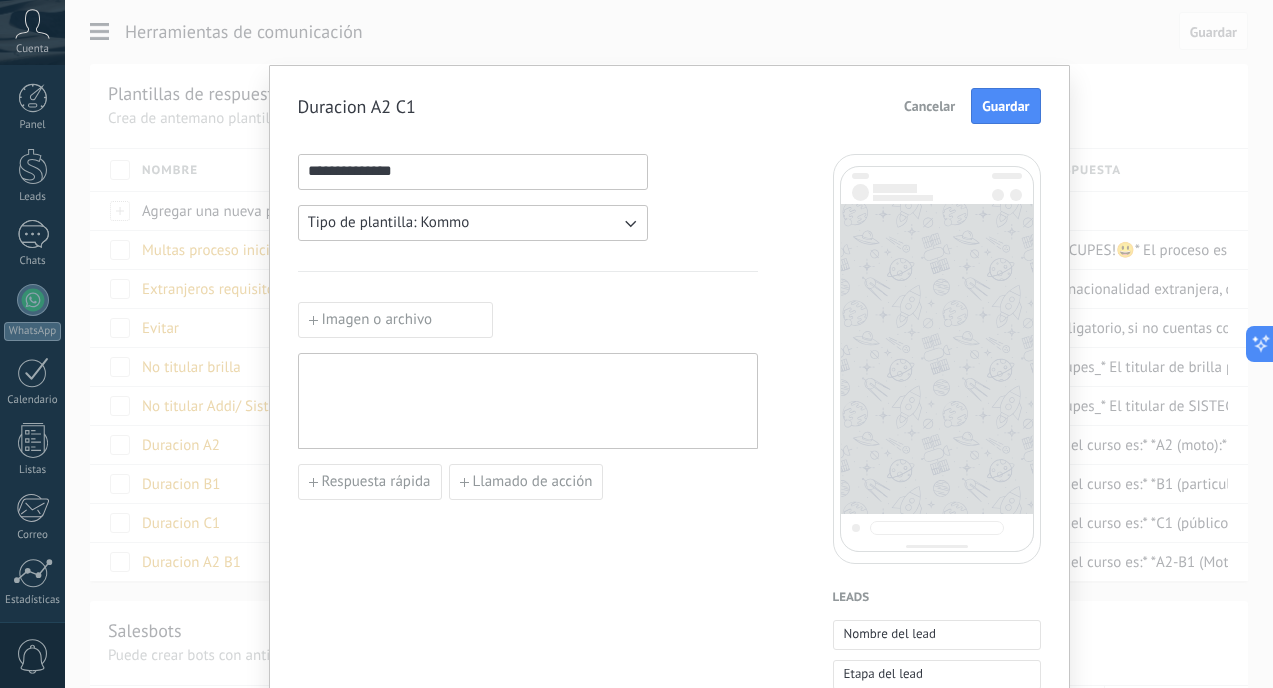 type on "**********" 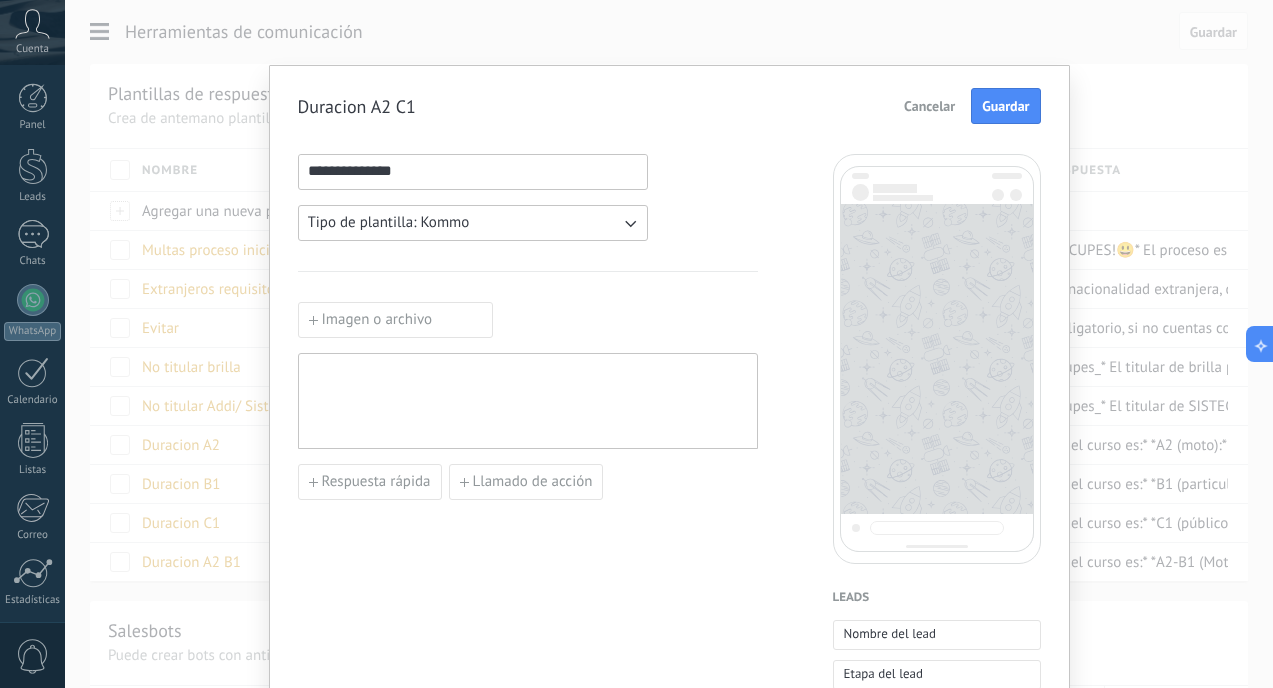 paste 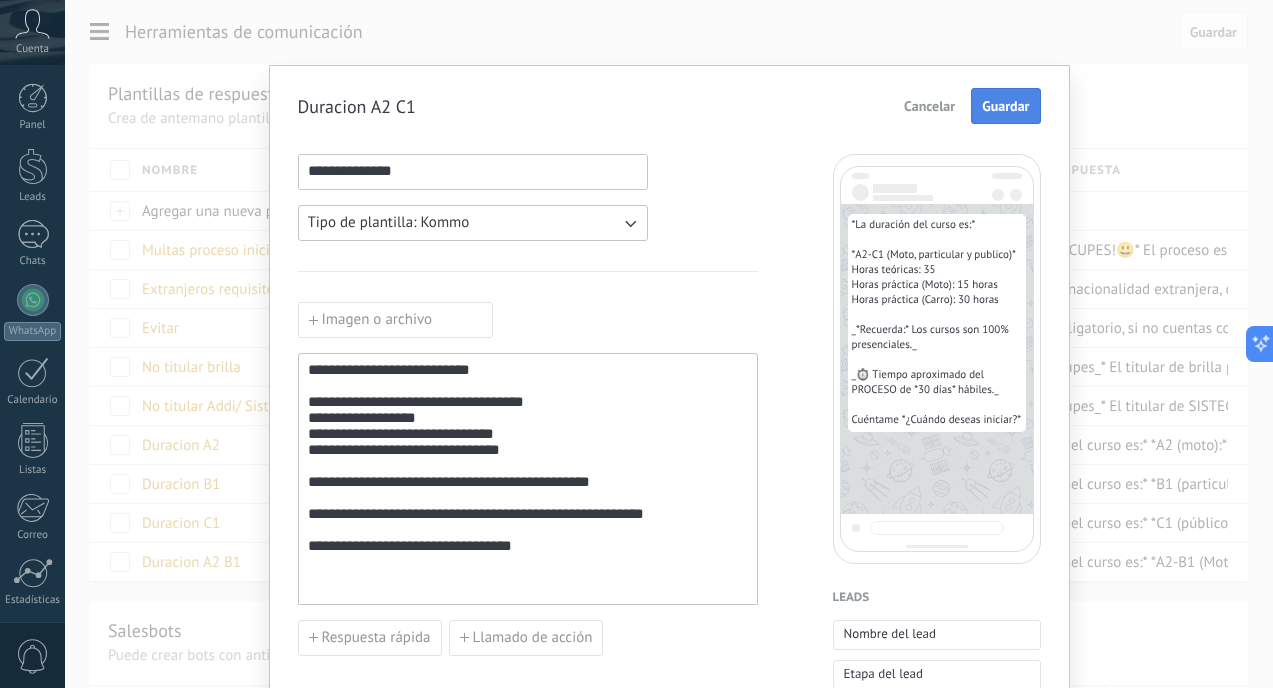 click on "Guardar" at bounding box center [1005, 106] 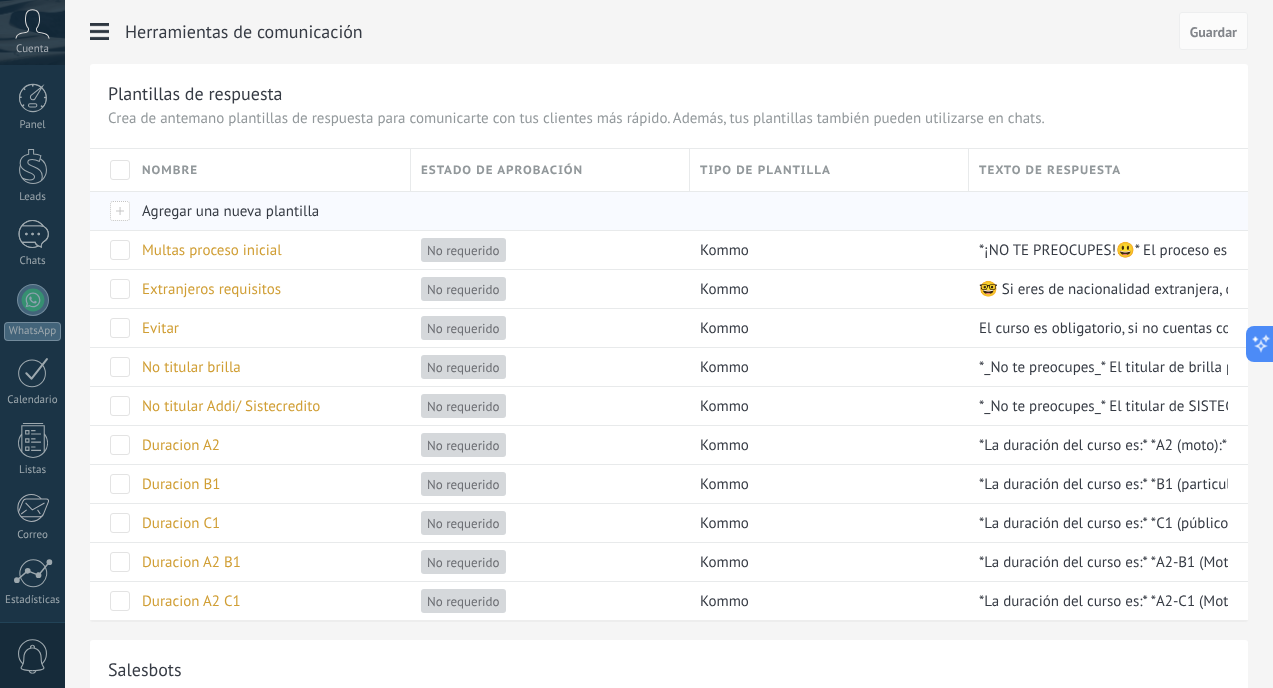 click on "Agregar una nueva plantilla" at bounding box center (266, 211) 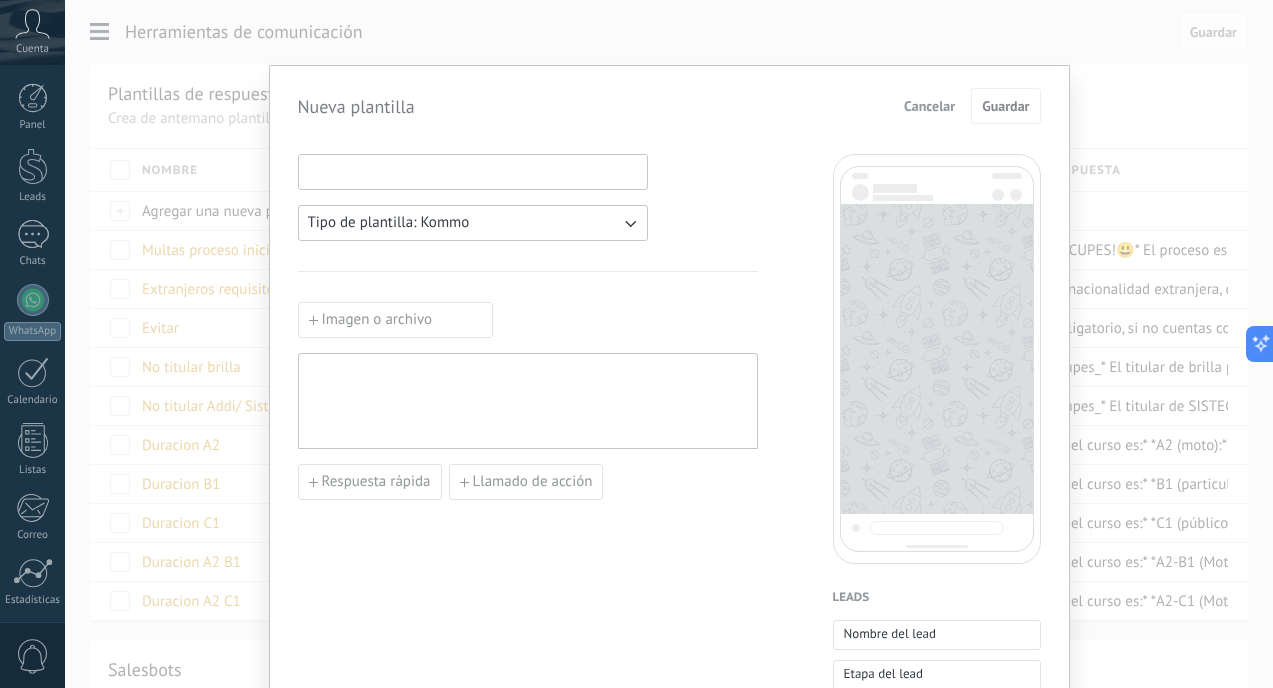click at bounding box center (473, 171) 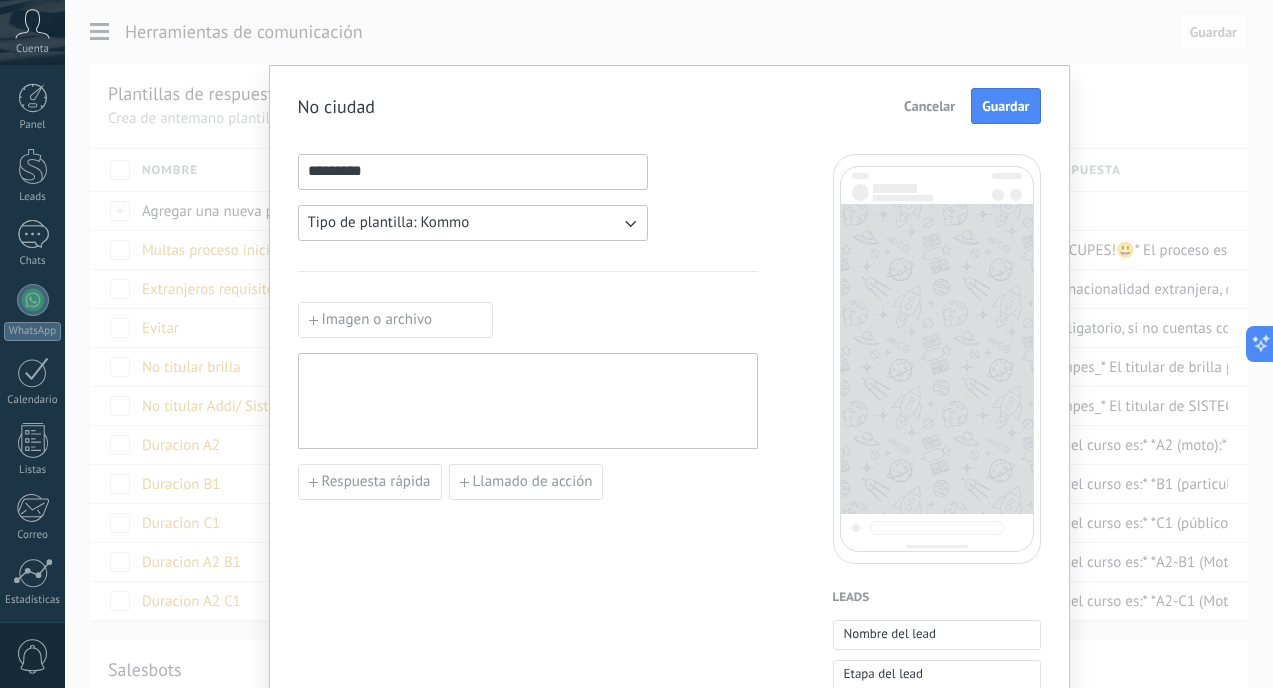 type on "*********" 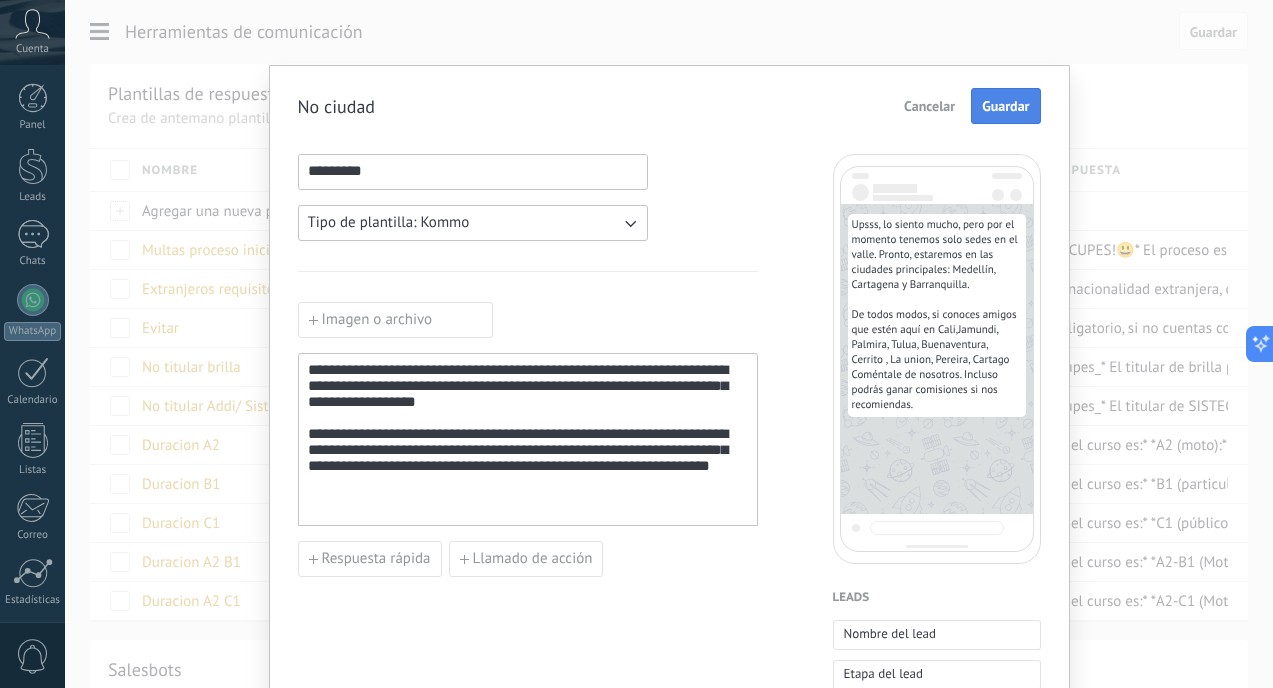 click on "Guardar" at bounding box center (1005, 106) 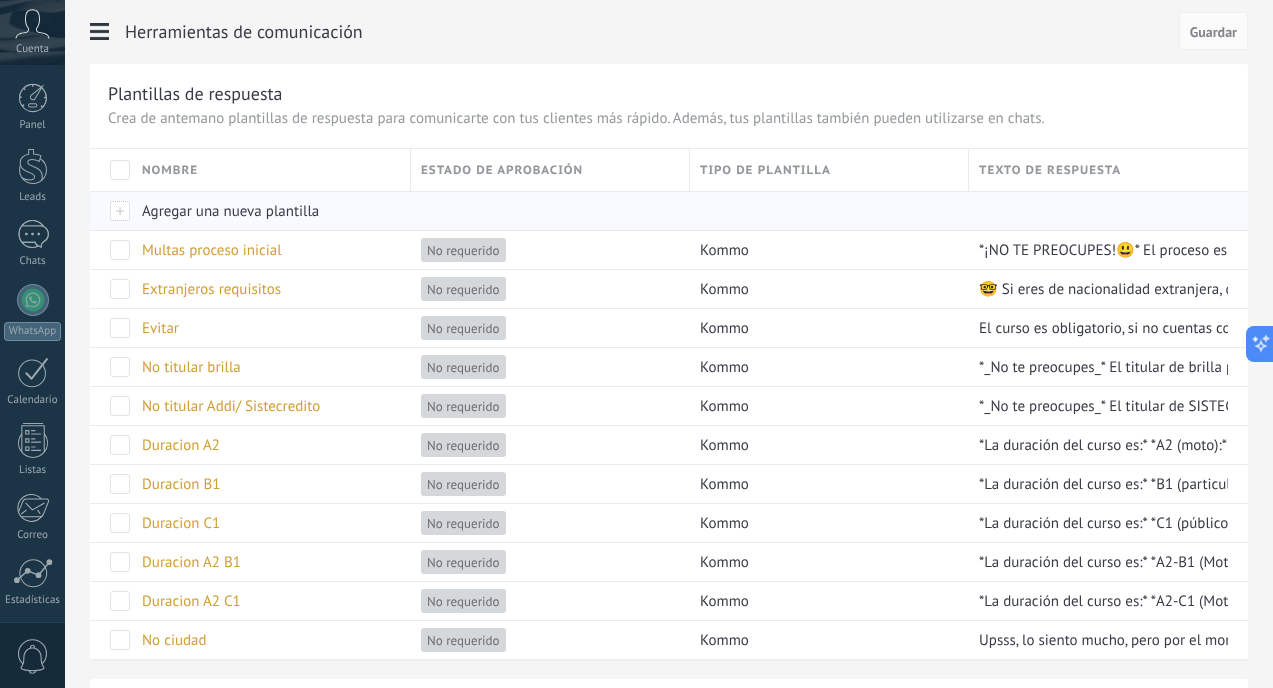 click on "Agregar una nueva plantilla" at bounding box center (266, 211) 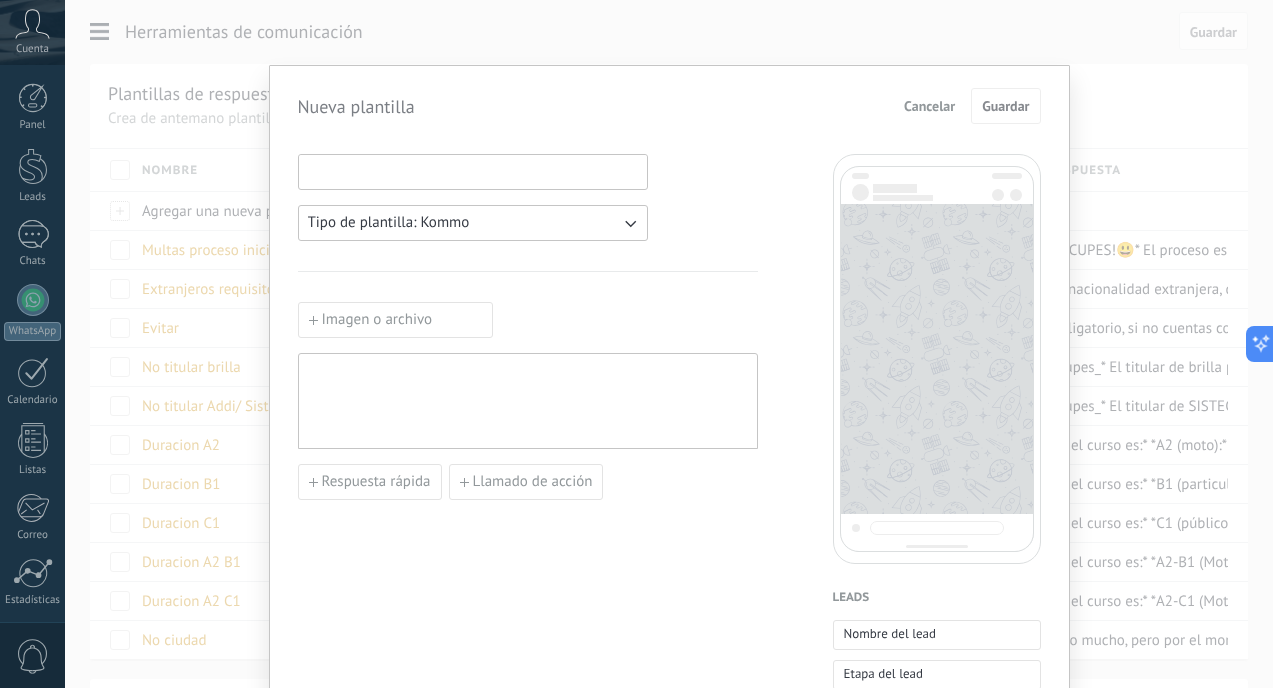 click at bounding box center [473, 171] 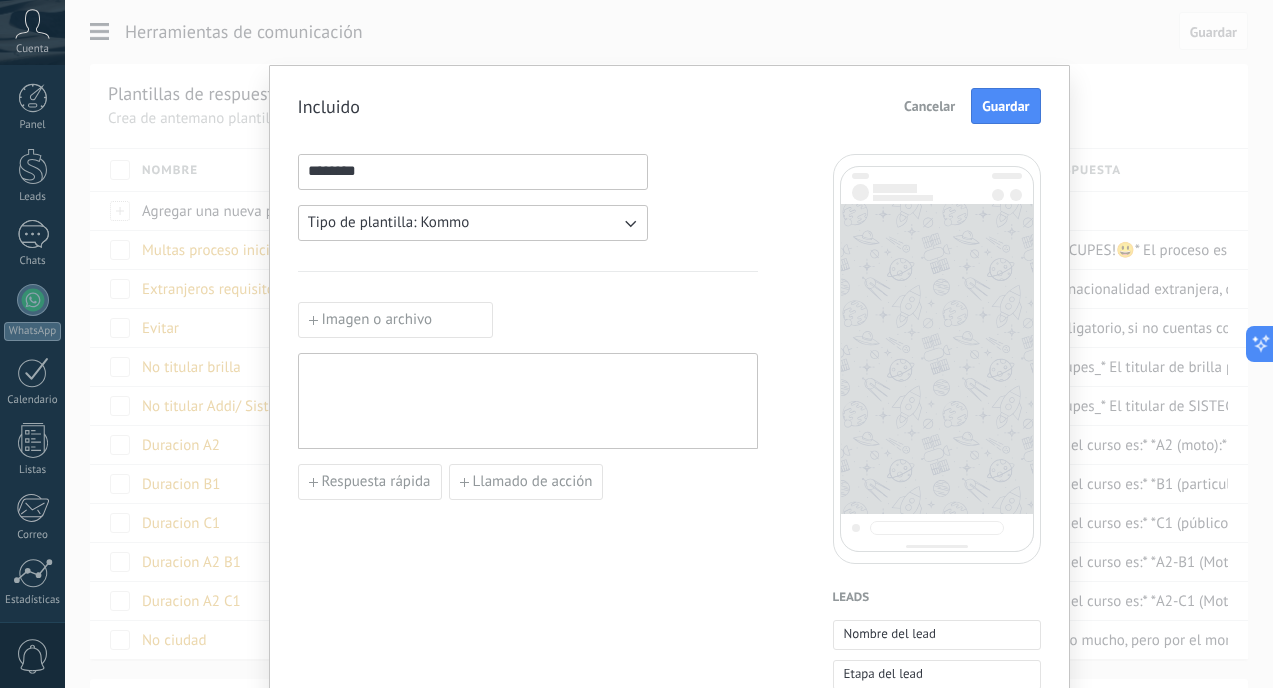 type on "********" 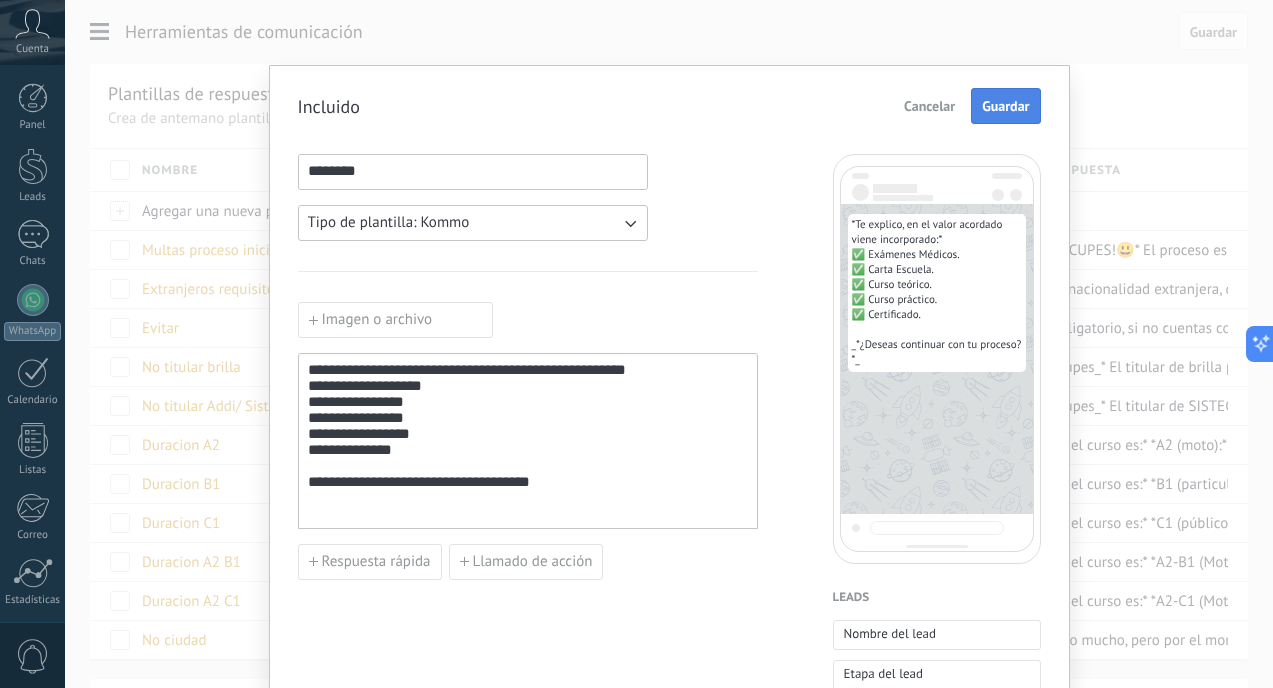 click on "Guardar" at bounding box center (1005, 106) 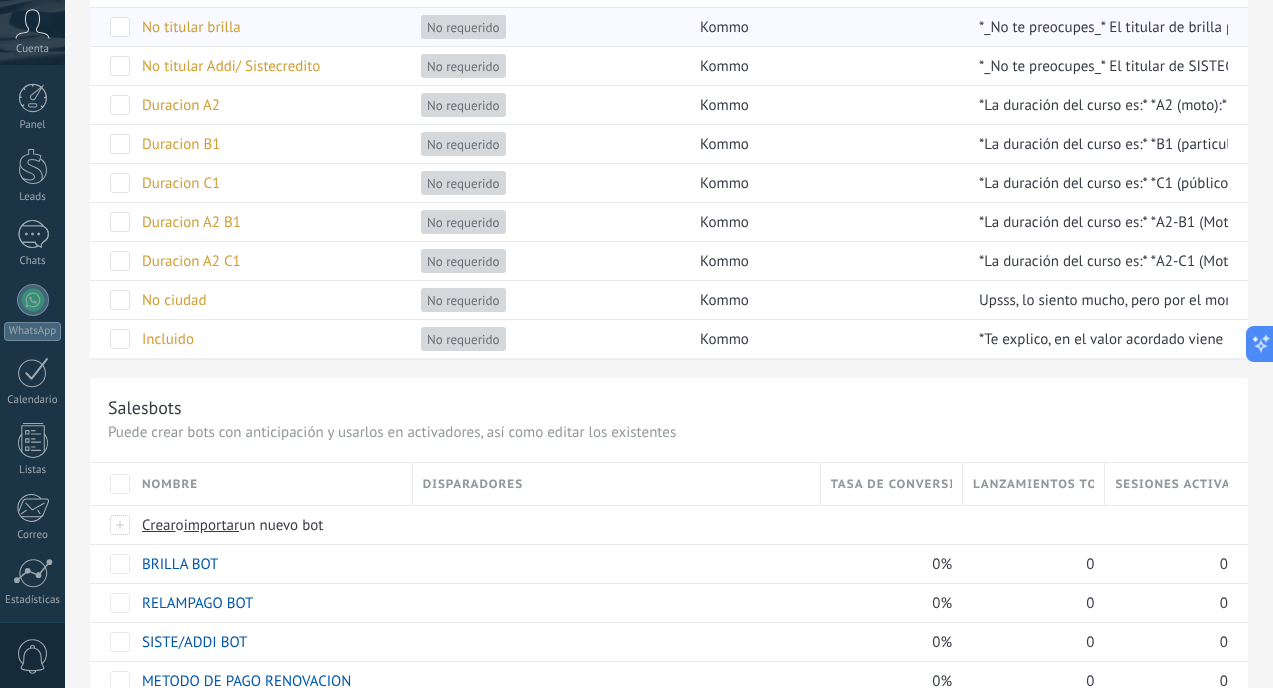 scroll, scrollTop: 369, scrollLeft: 0, axis: vertical 